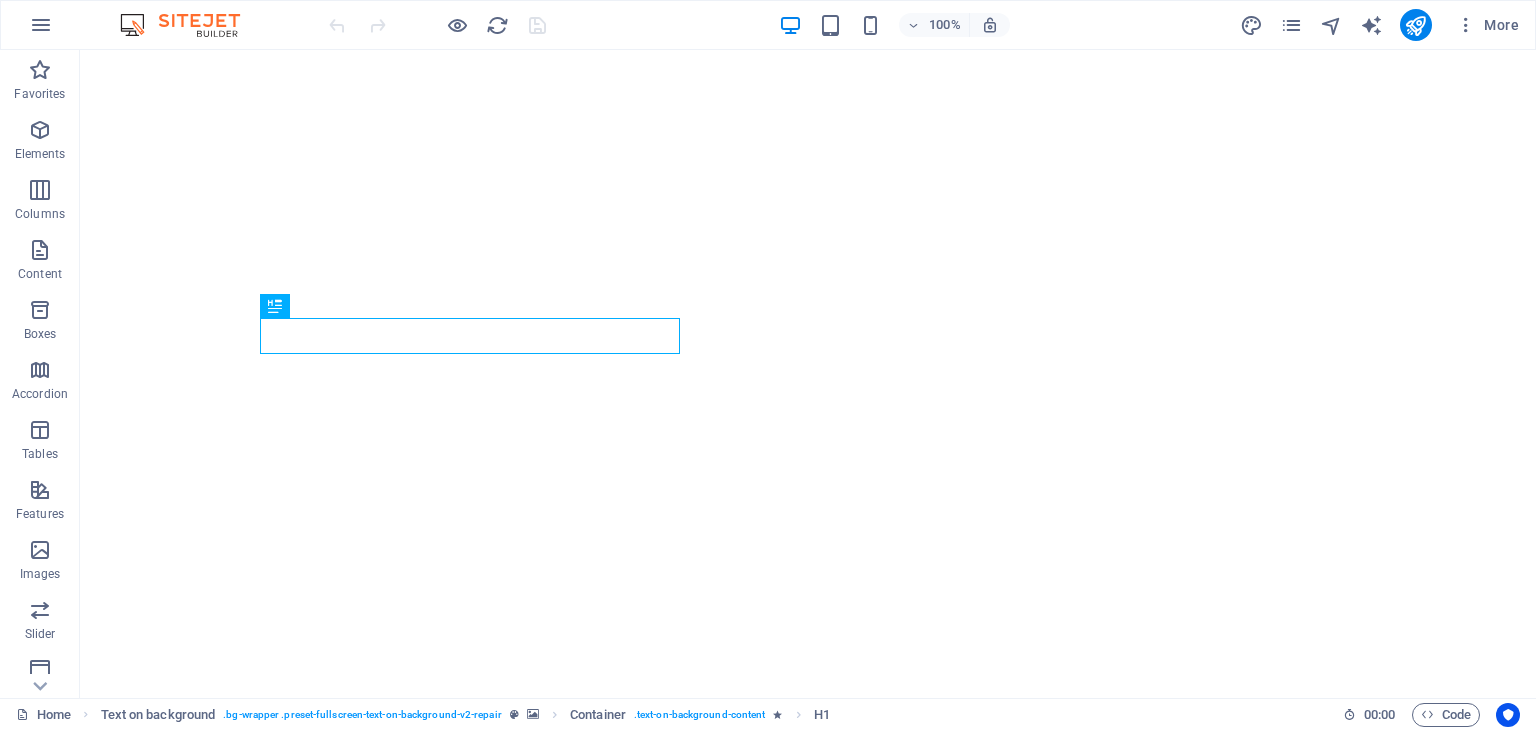 scroll, scrollTop: 0, scrollLeft: 0, axis: both 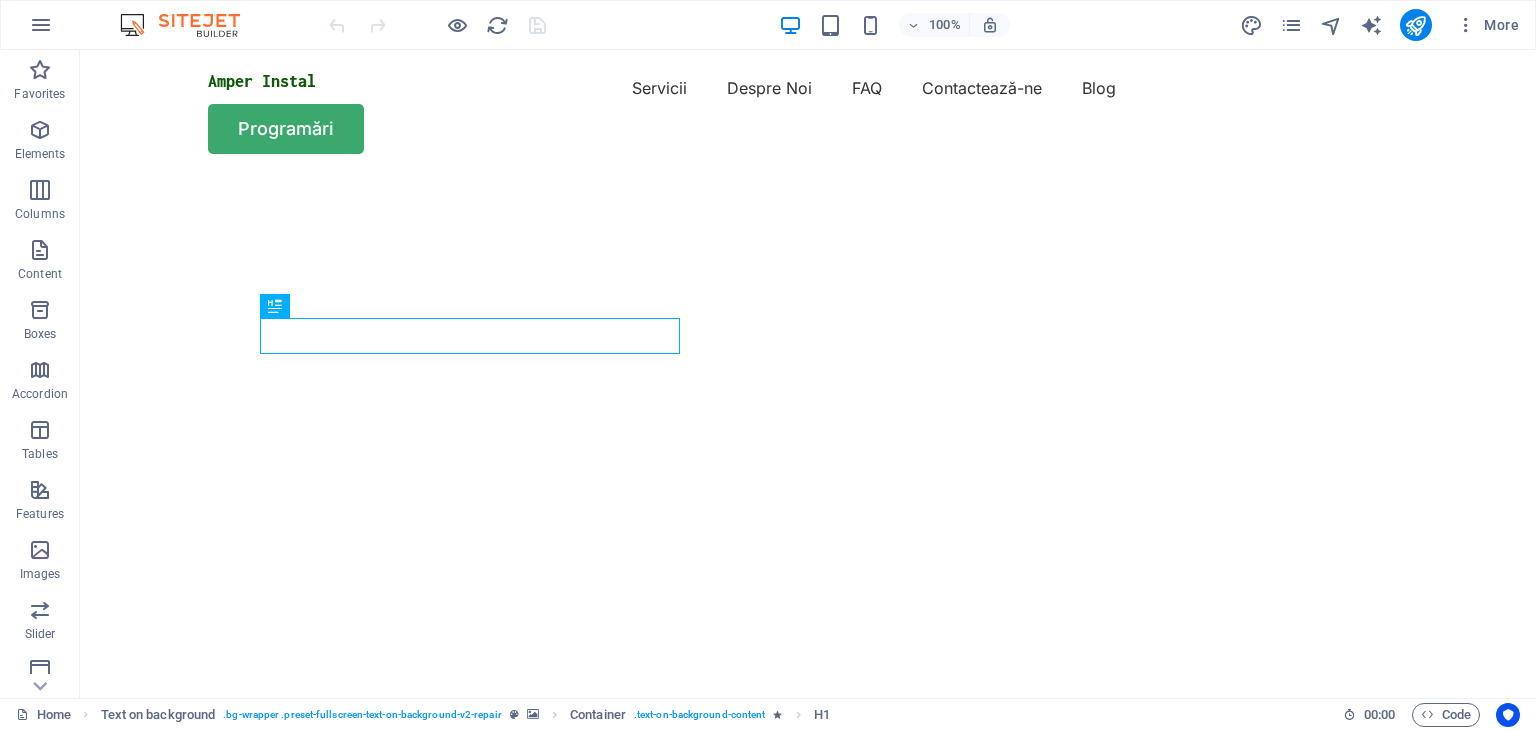 click at bounding box center [800, 176] 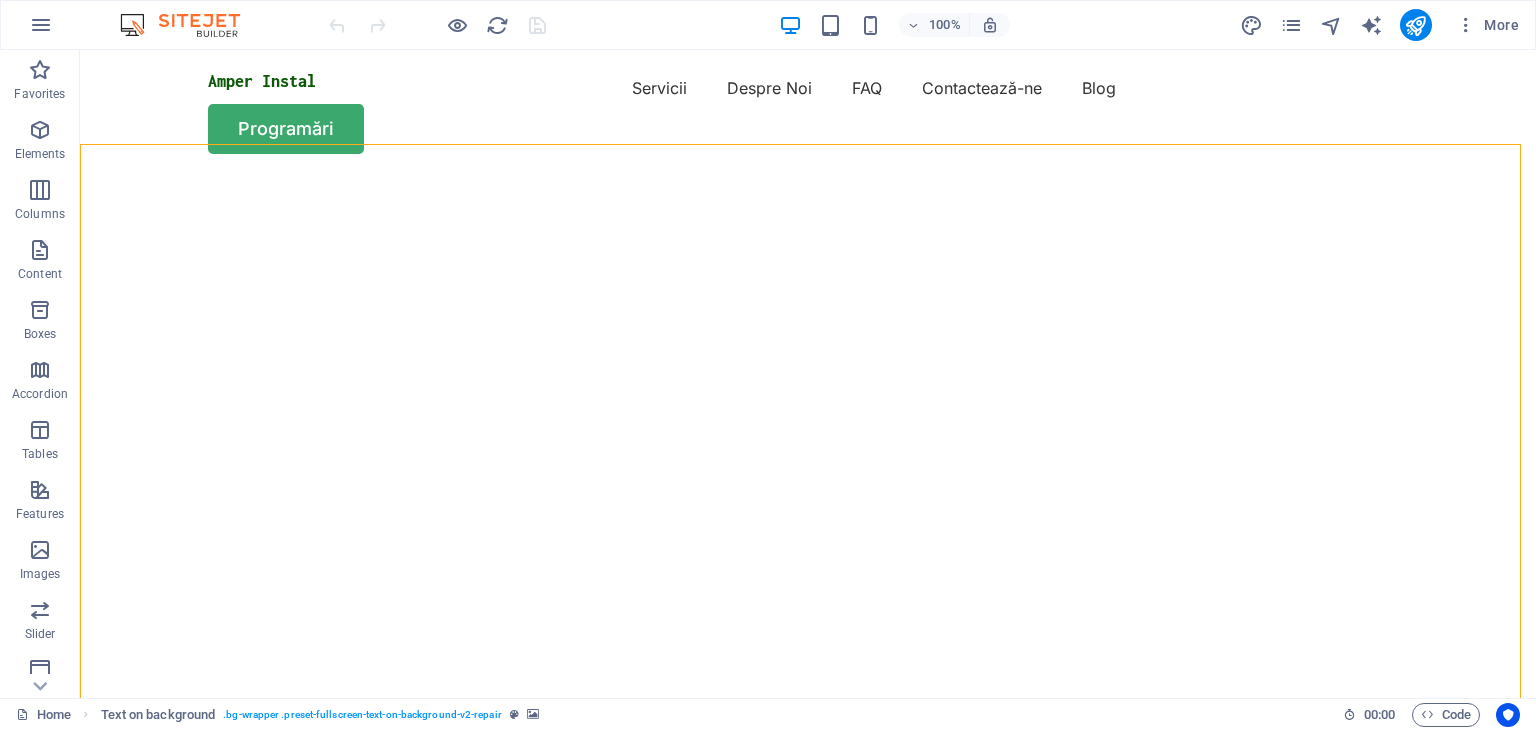 click at bounding box center [800, 176] 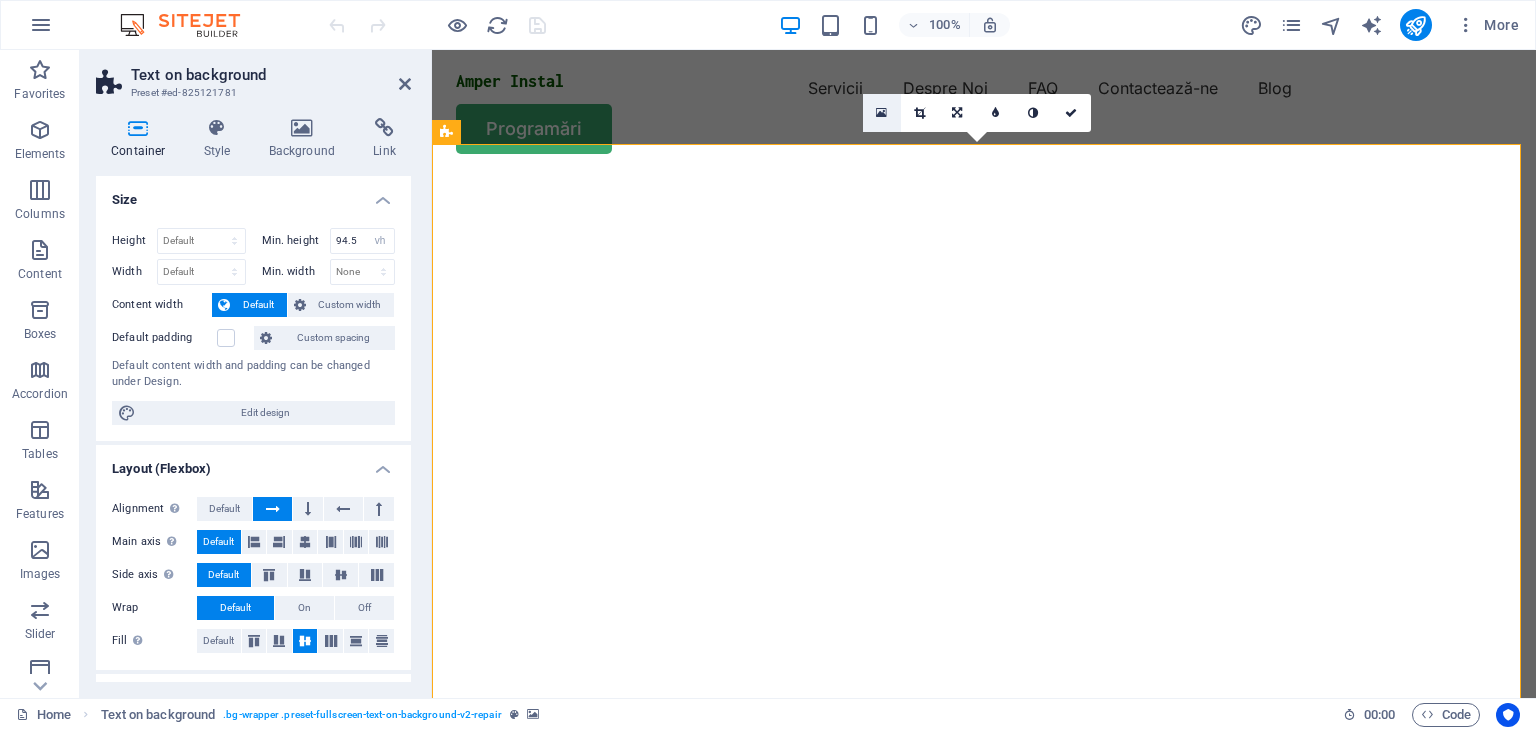 click at bounding box center (881, 113) 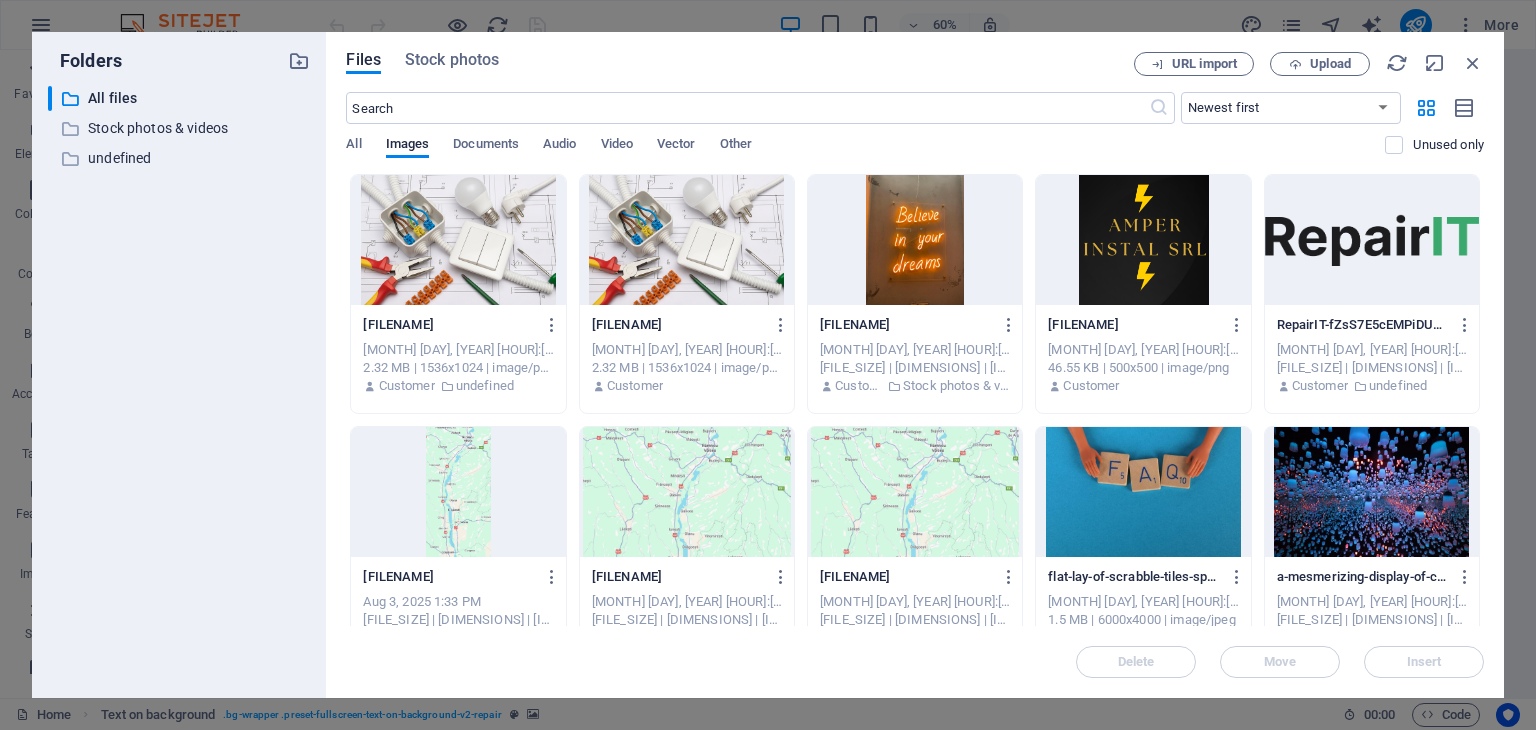 click at bounding box center [458, 240] 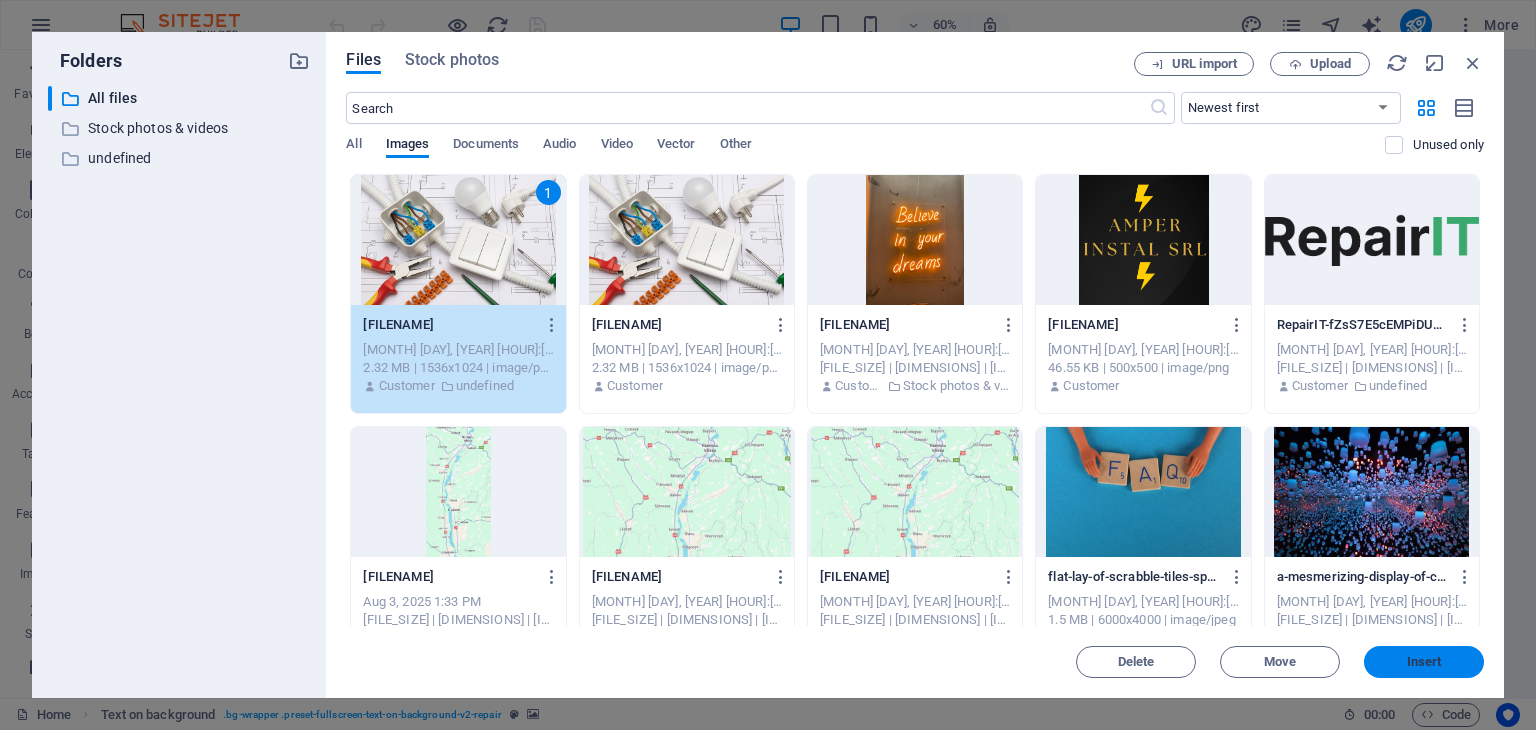 click on "Insert" at bounding box center (1424, 662) 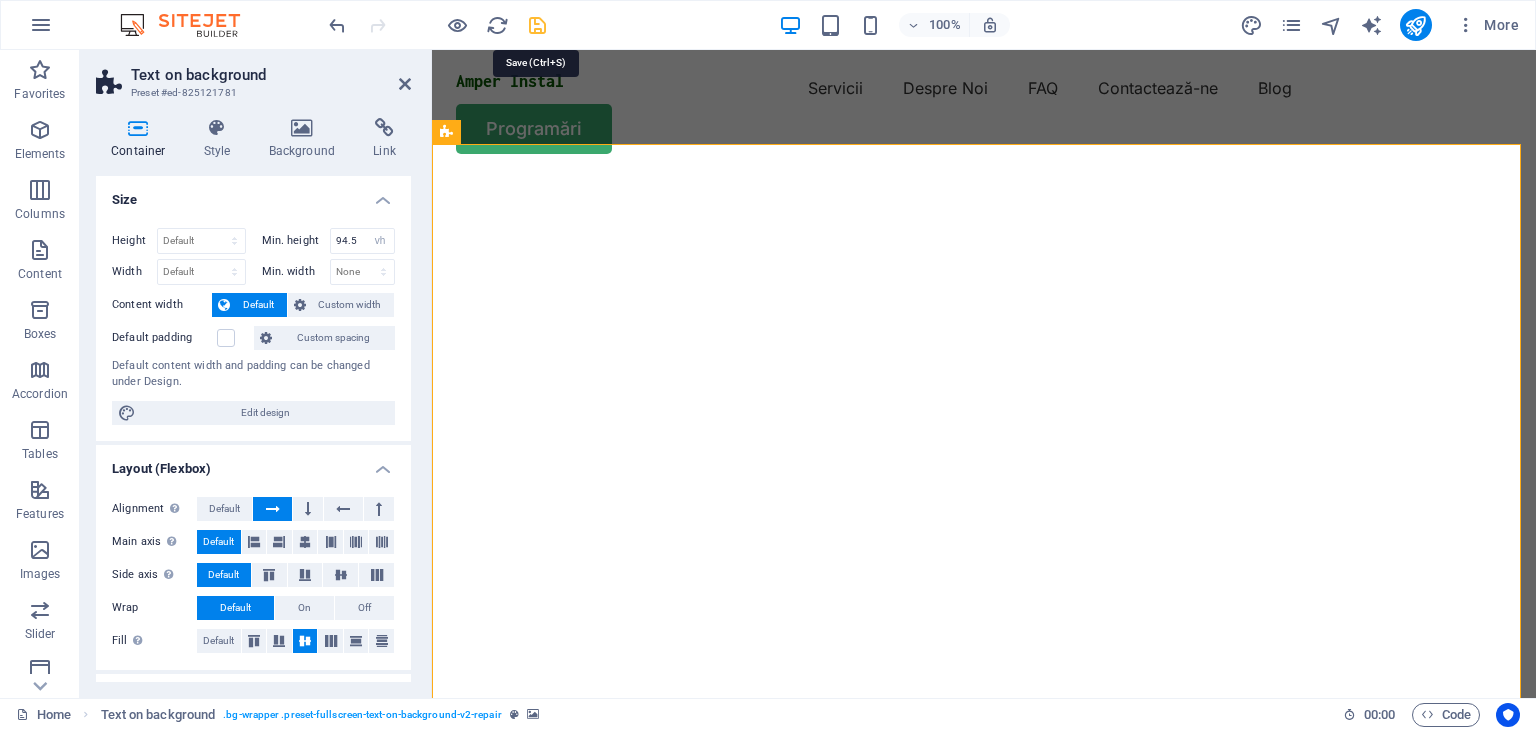 click at bounding box center (537, 25) 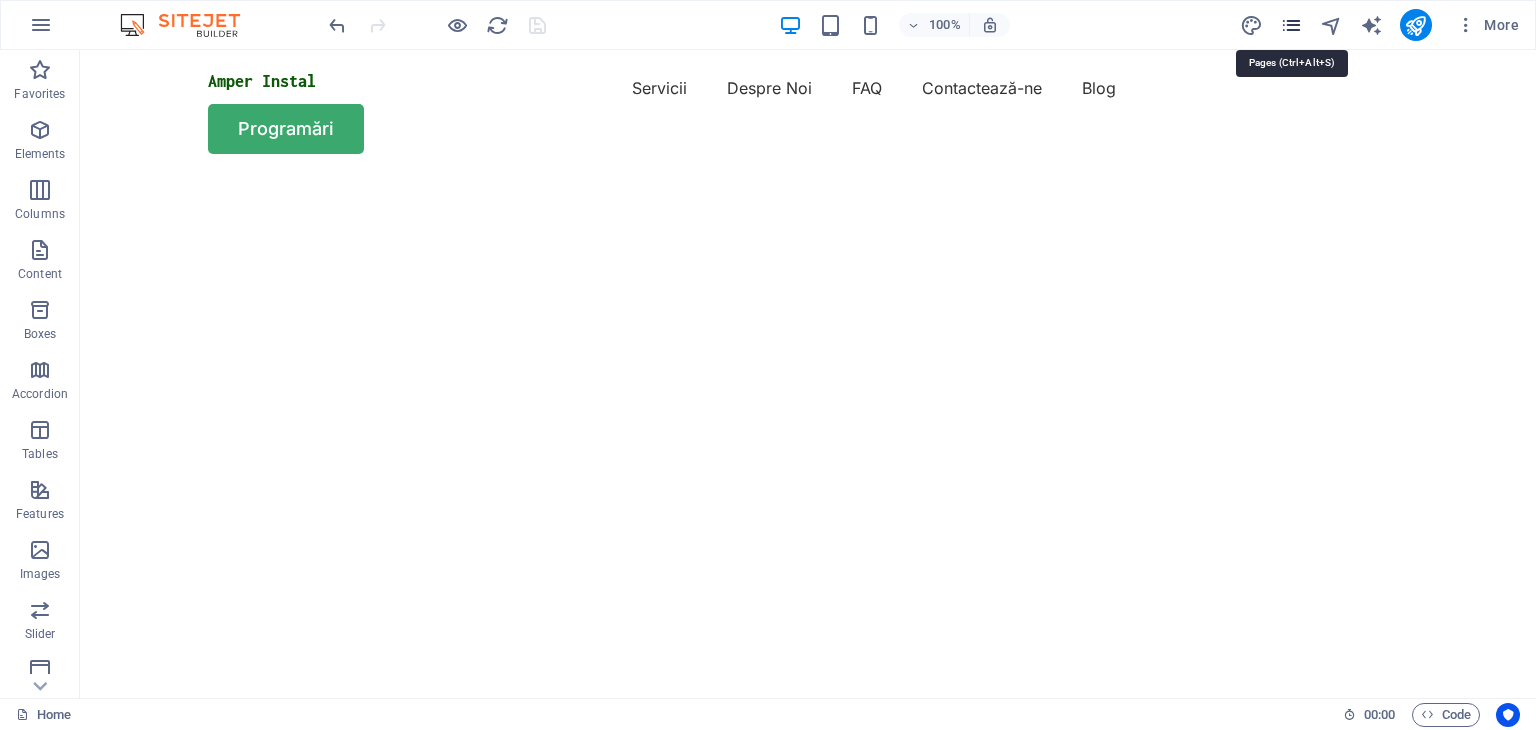 click at bounding box center [1291, 25] 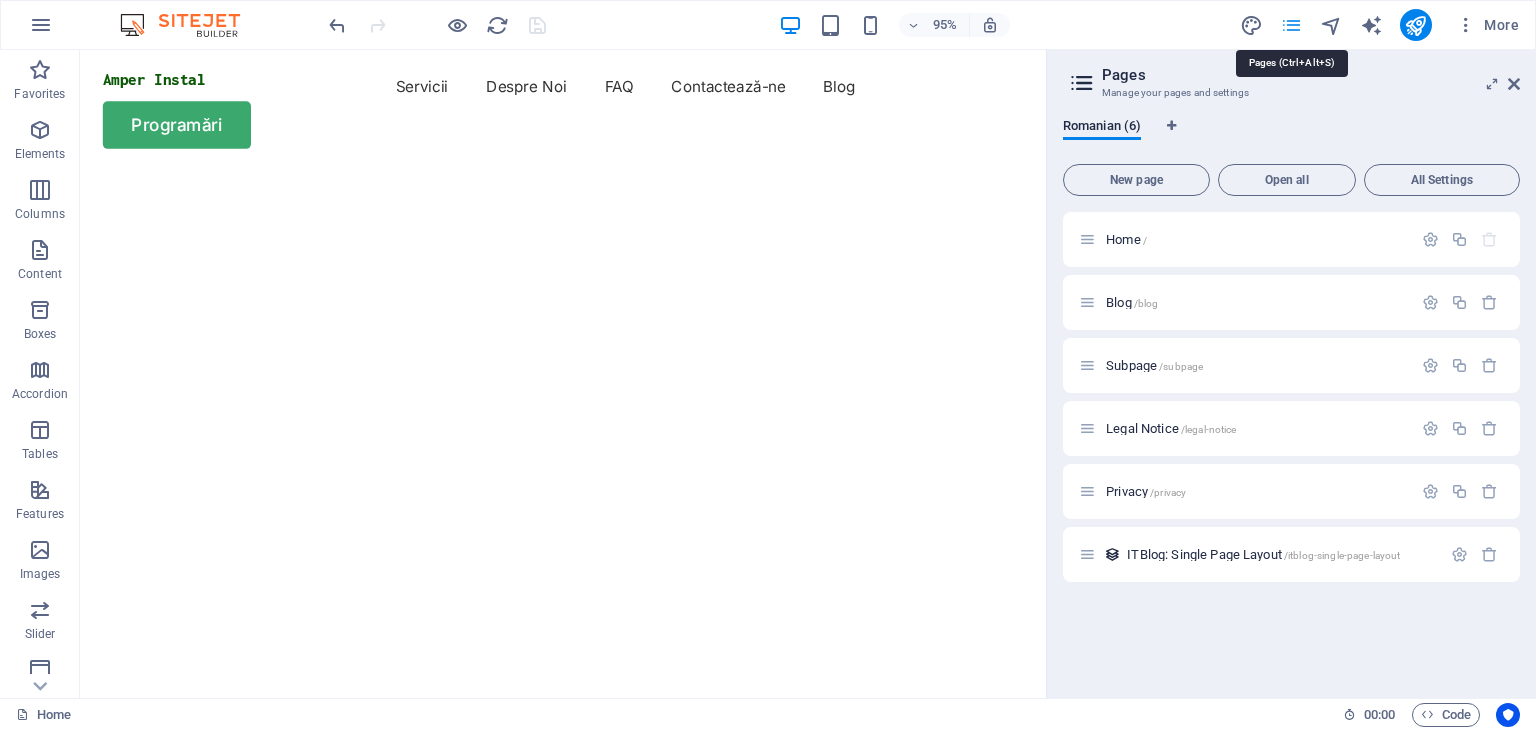 click at bounding box center (1291, 25) 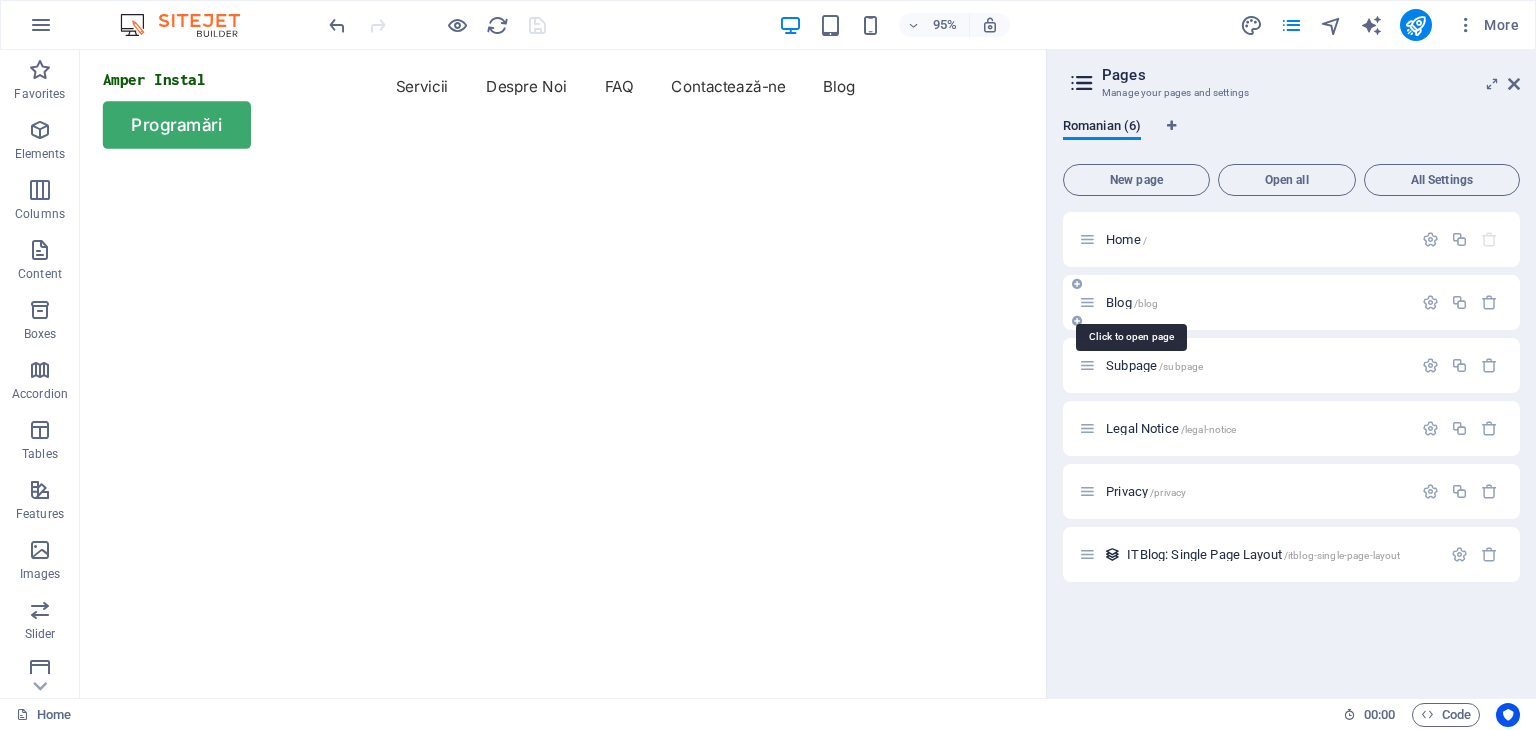 click on "Blog /blog" at bounding box center [1132, 302] 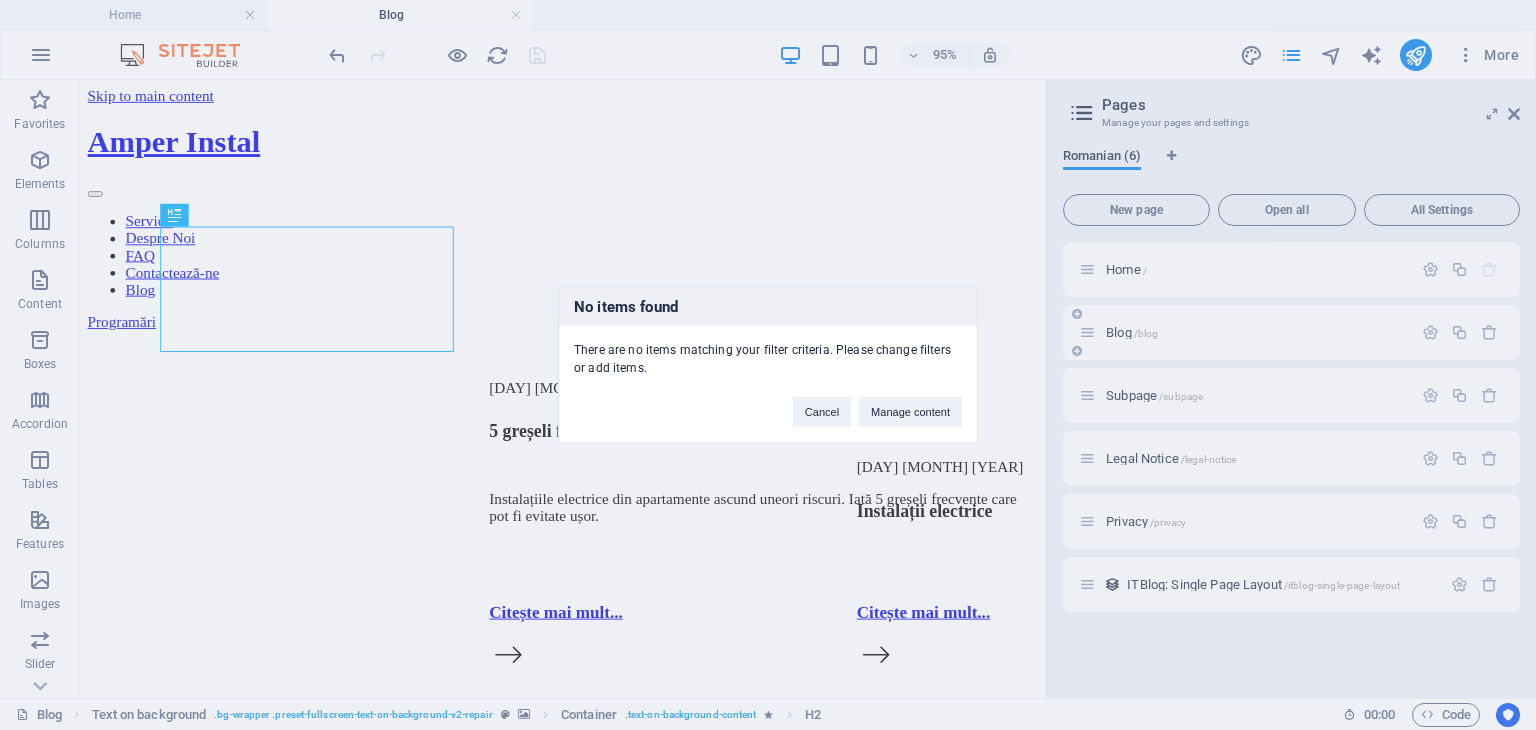 scroll, scrollTop: 0, scrollLeft: 0, axis: both 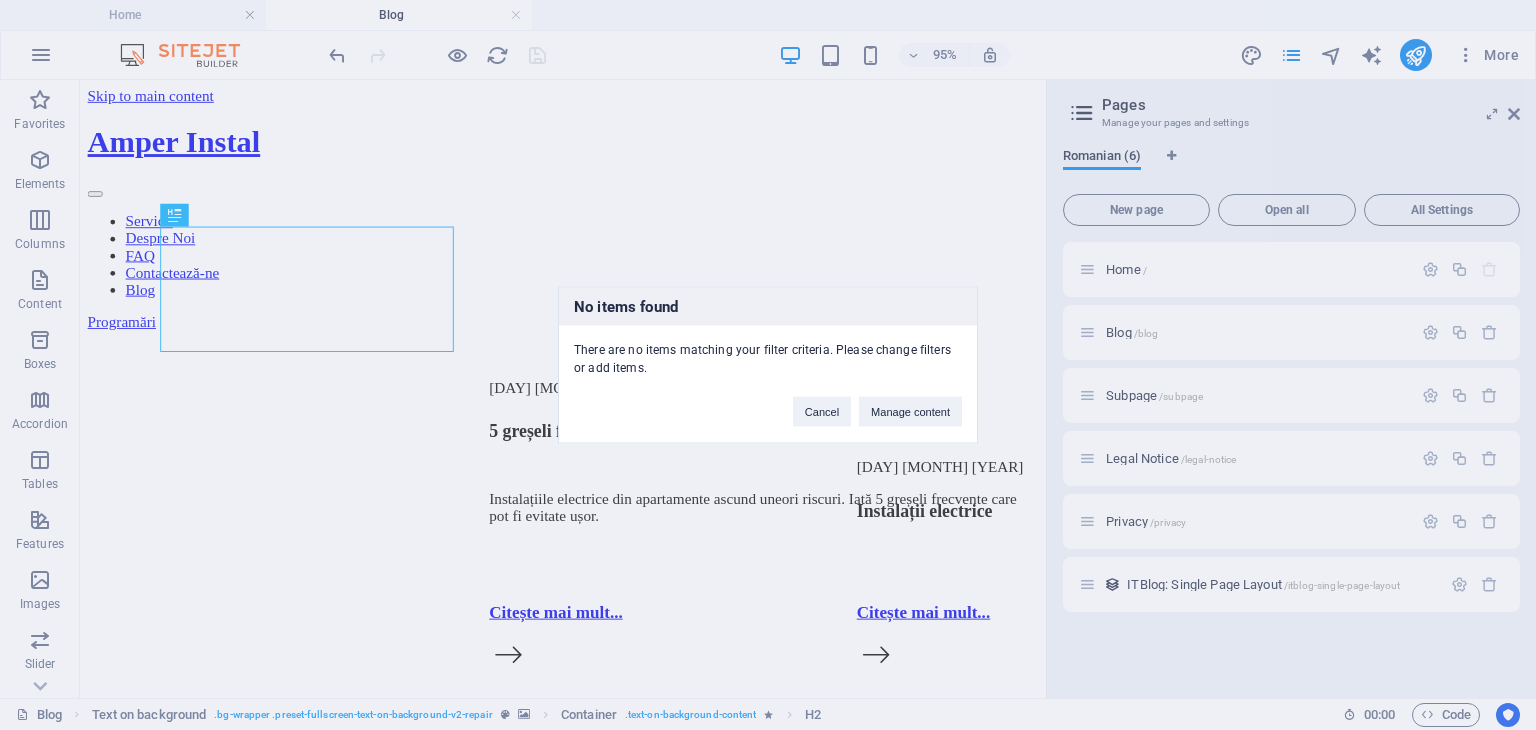 click on "No items found There are no items matching your filter criteria. Please change filters or add items. Cancel Manage content" at bounding box center [768, 365] 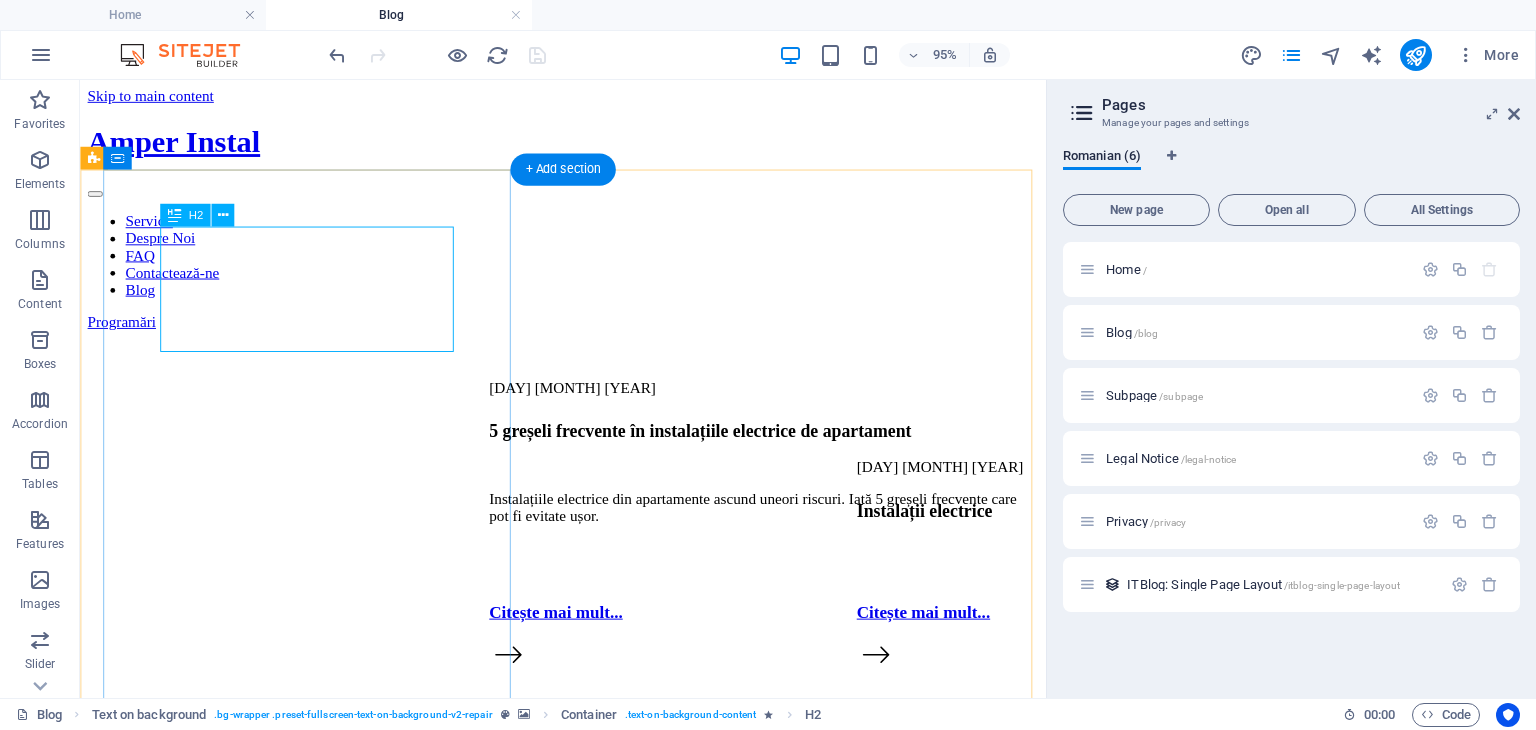 click on "Lumea Instalațiilor Electrice" at bounding box center (588, 1001) 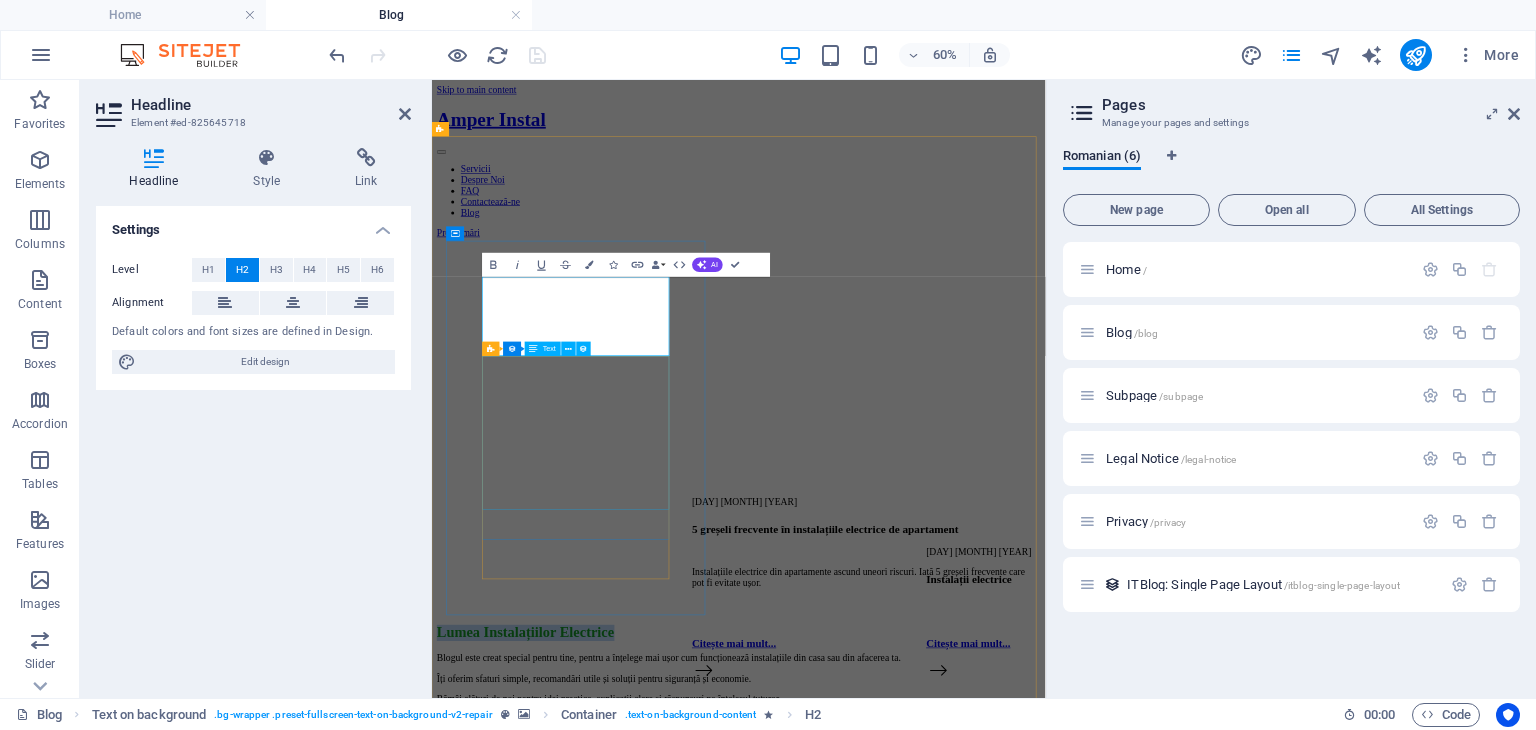 click on "Blogul este creat special pentru tine, pentru a înțelege mai ușor cum funcționează instalațiile din casa sau din afacerea ta. Îți oferim sfaturi simple, recomandări utile și soluții pentru siguranță și economie. Rămâi alături de noi pentru idei practice, explicații clare și răspunsuri pe înțelesul tuturor." at bounding box center (943, 1078) 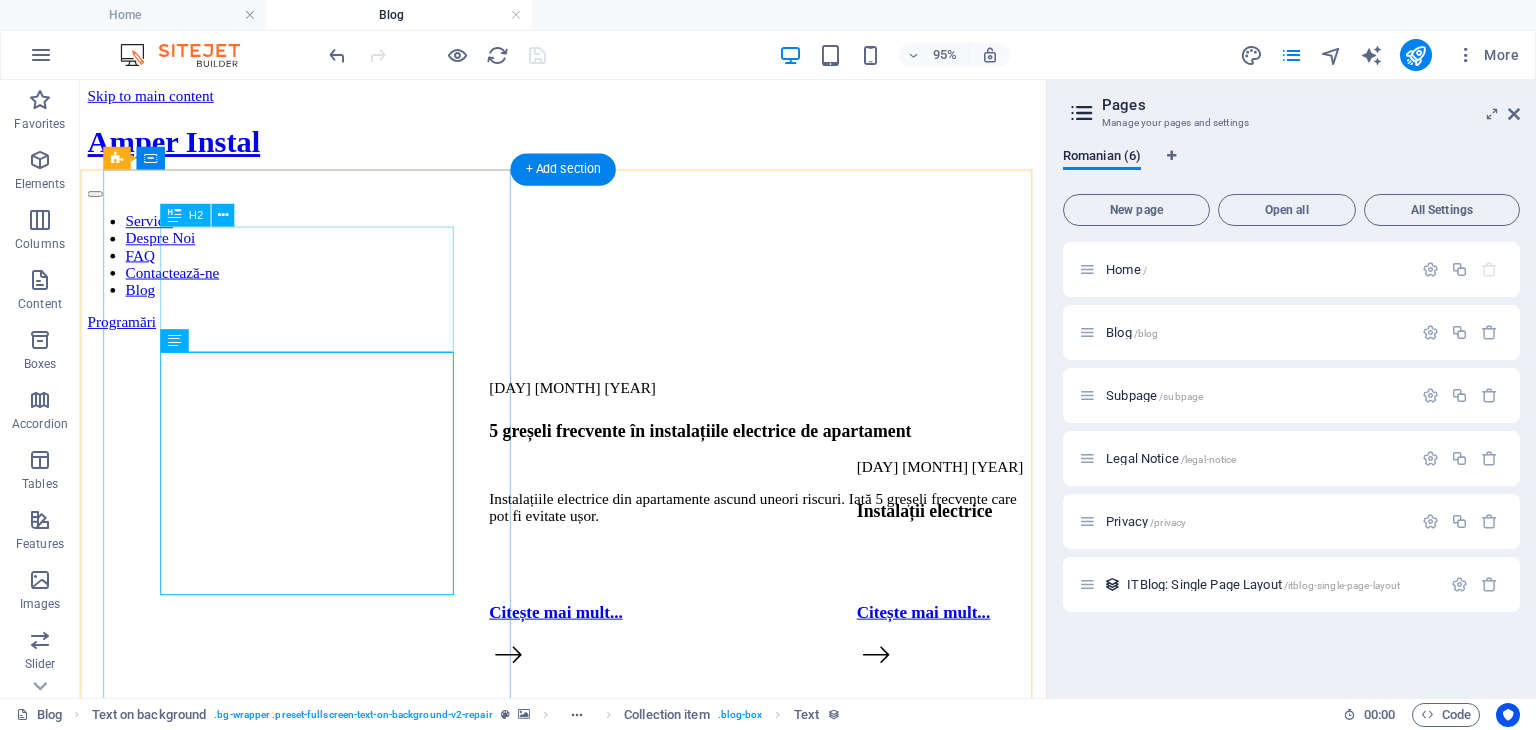 click on "Lumea Instalațiilor Electrice" at bounding box center [588, 1001] 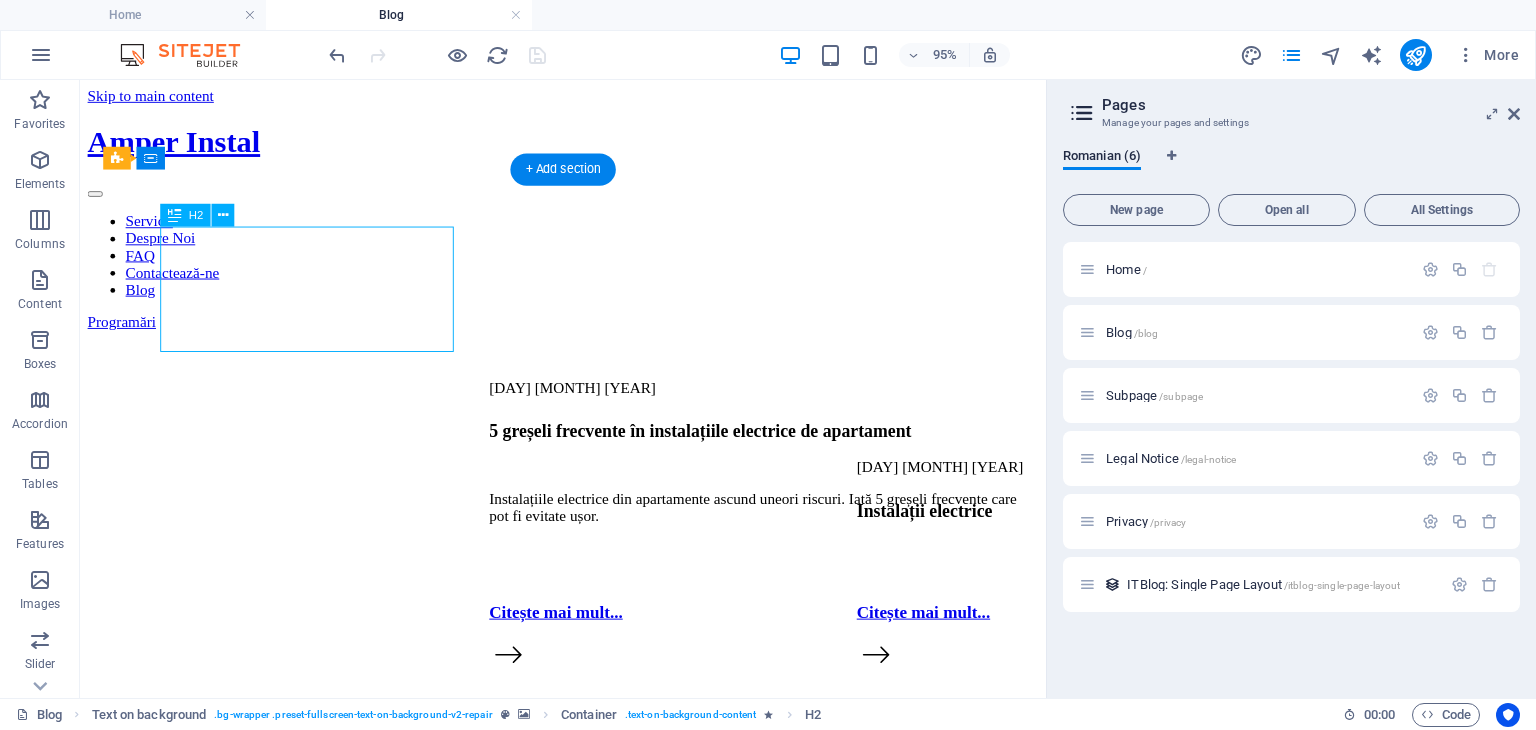 click on "Lumea Instalațiilor Electrice" at bounding box center [588, 1001] 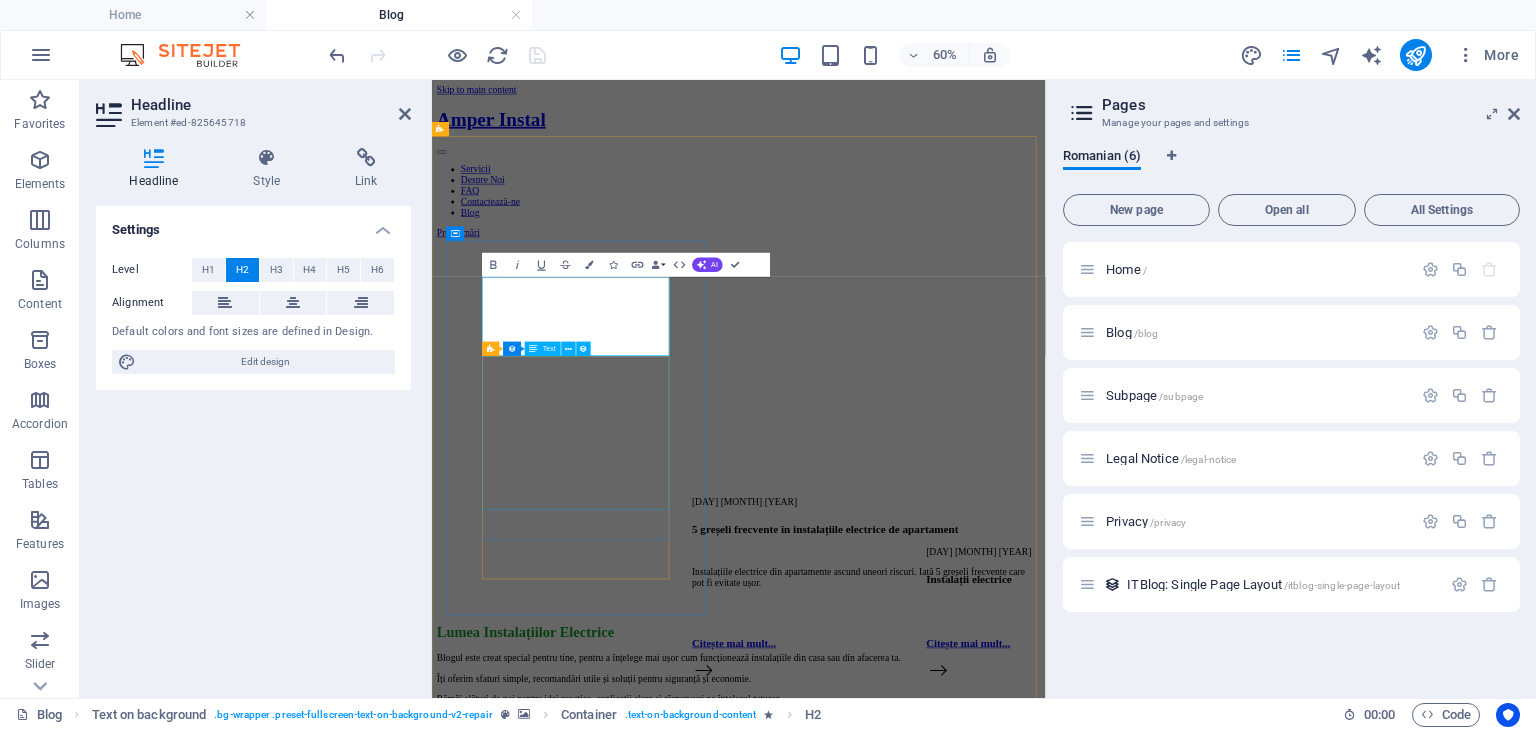 click on "Blogul este creat special pentru tine, pentru a înțelege mai ușor cum funcționează instalațiile din casa sau din afacerea ta. Îți oferim sfaturi simple, recomandări utile și soluții pentru siguranță și economie. Rămâi alături de noi pentru idei practice, explicații clare și răspunsuri pe înțelesul tuturor." at bounding box center (943, 1078) 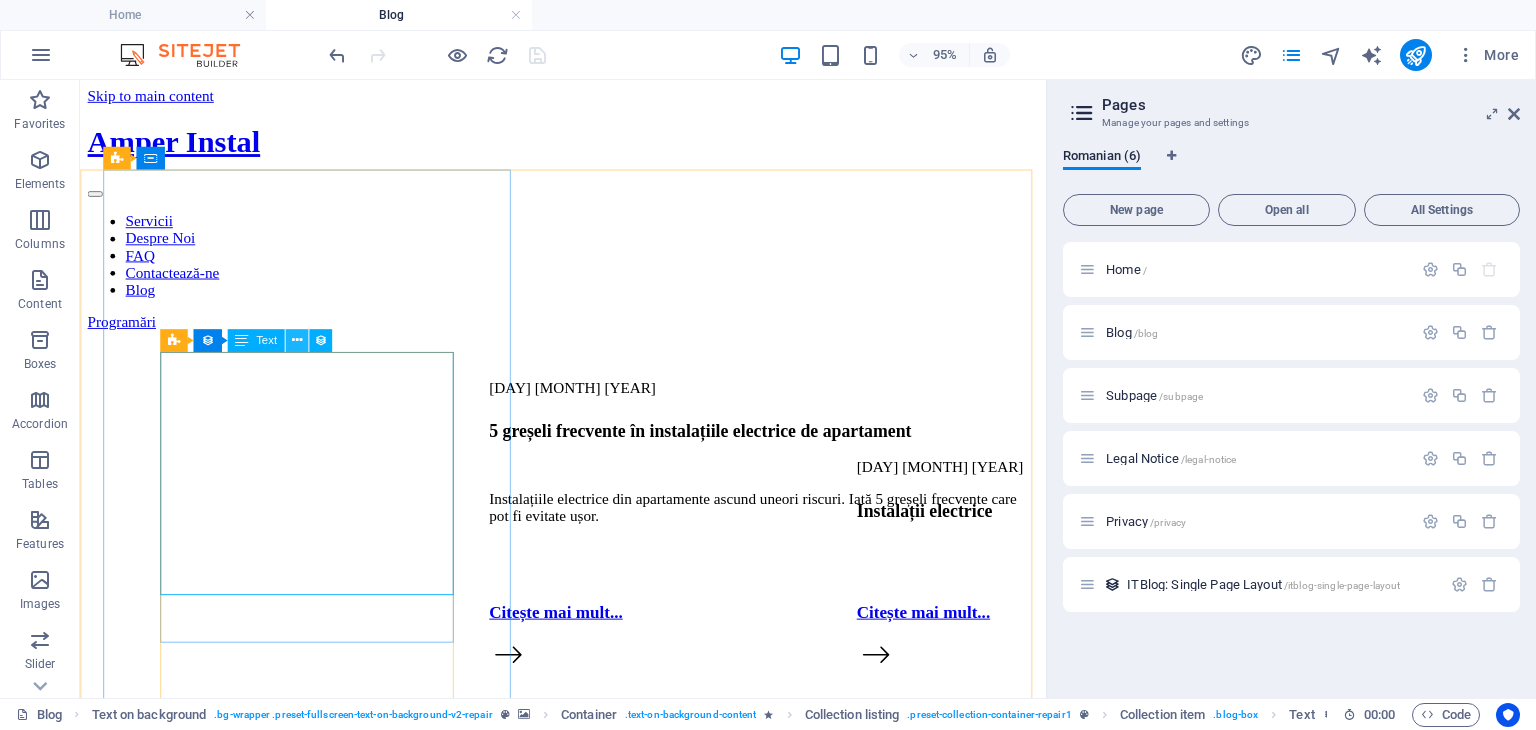 click at bounding box center (296, 340) 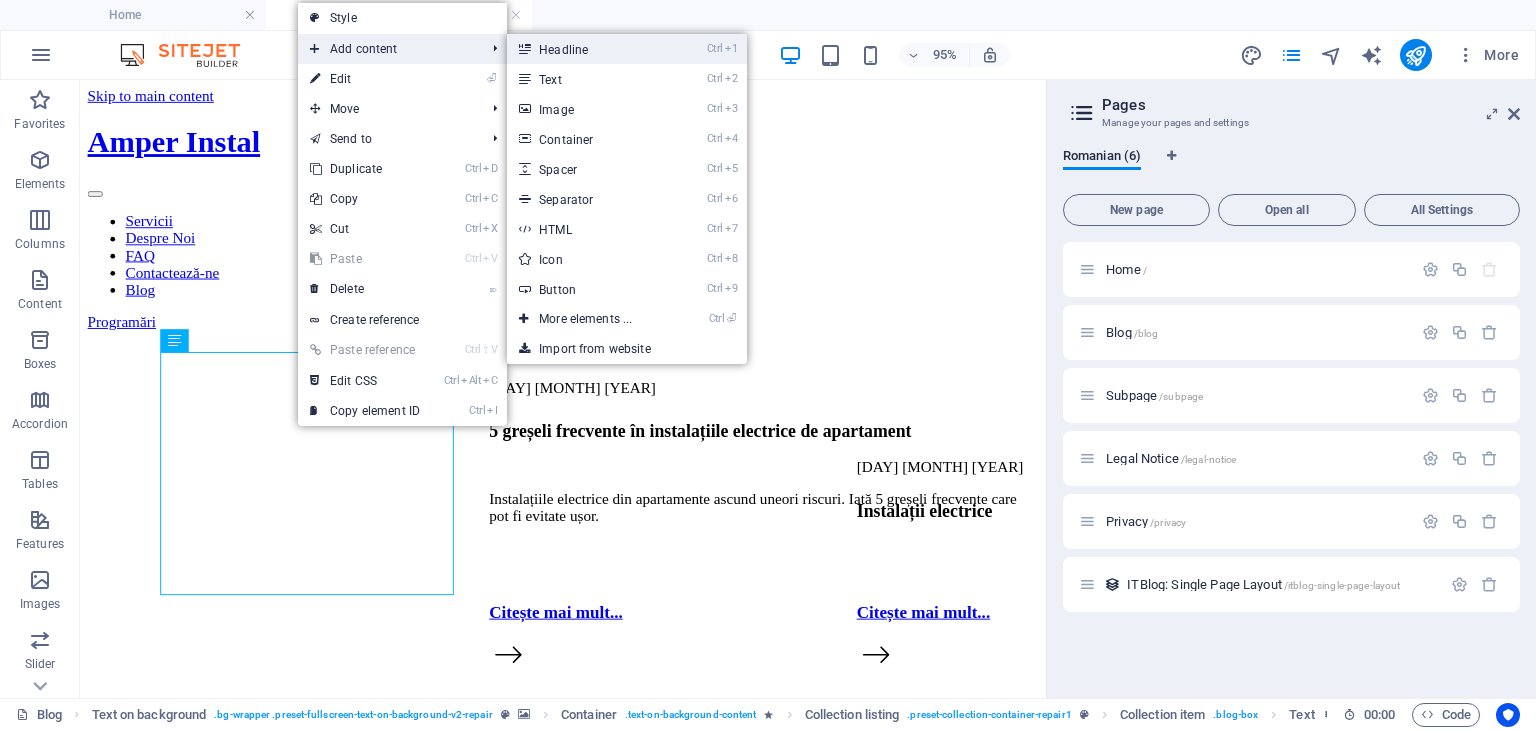 click on "Ctrl 1  Headline" at bounding box center [589, 49] 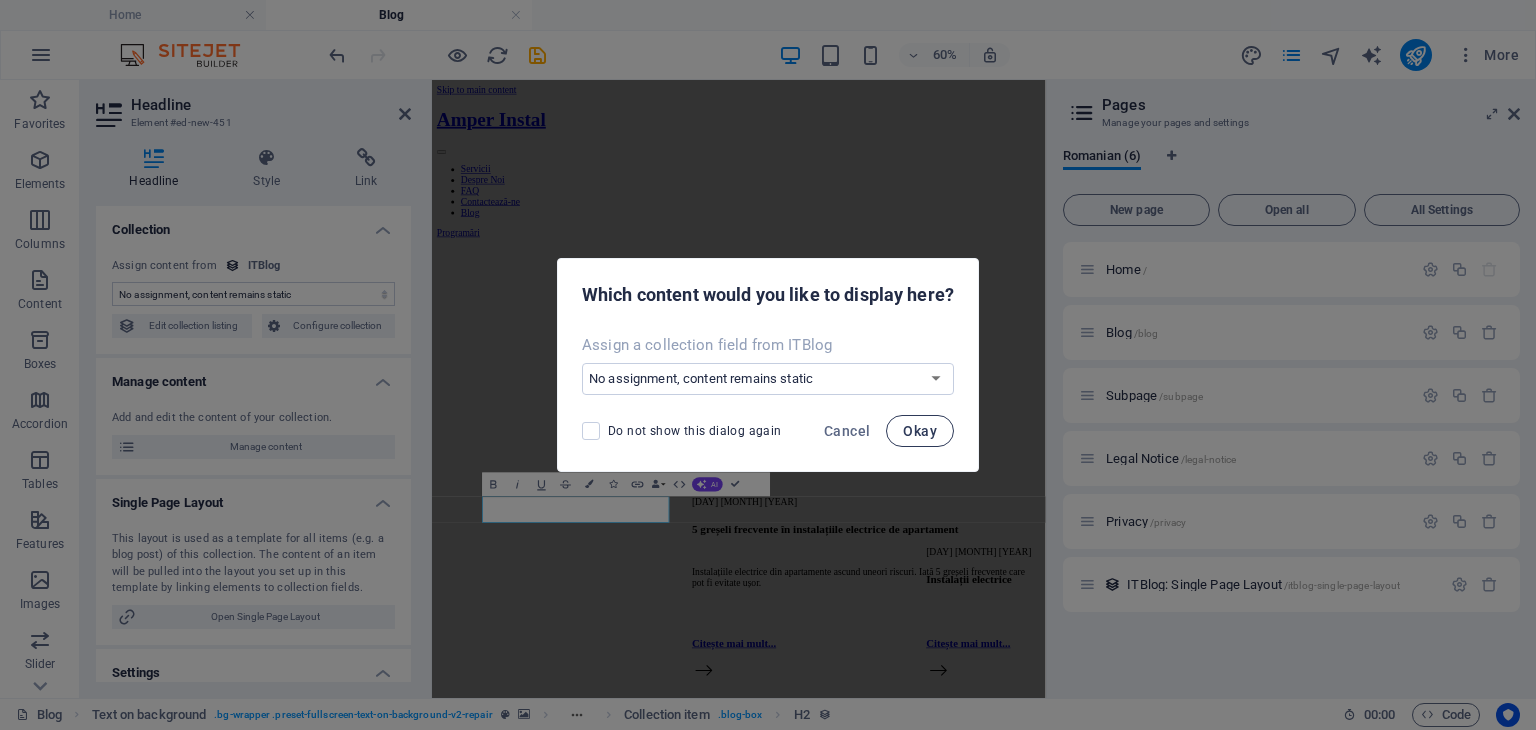 click on "Okay" at bounding box center (920, 431) 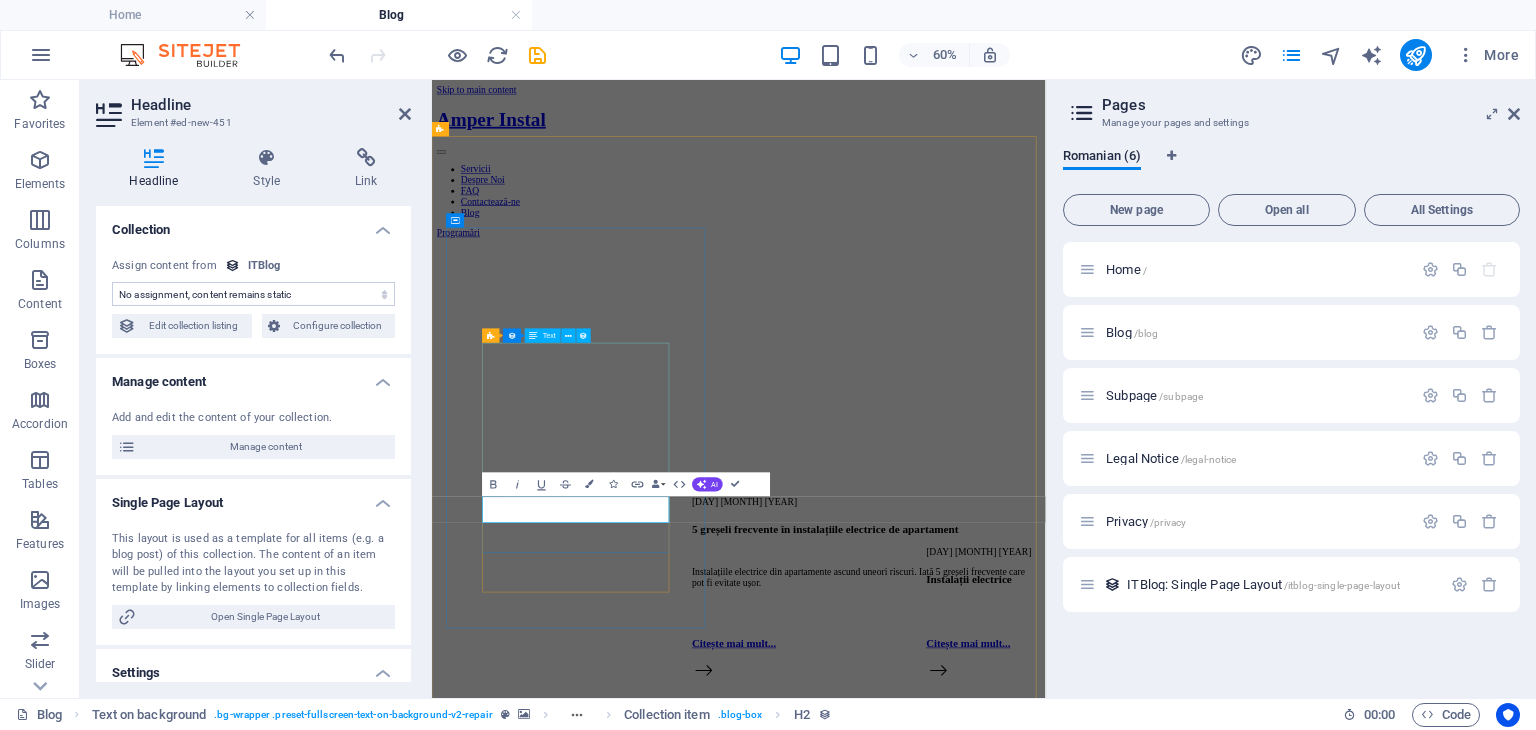 click on "Blogul este creat special pentru tine, pentru a înțelege mai ușor cum funcționează instalațiile din casa sau din afacerea ta. Îți oferim sfaturi simple, recomandări utile și soluții pentru siguranță și economie. Rămâi alături de noi pentru idei practice, explicații clare și răspunsuri pe înțelesul tuturor." at bounding box center [943, 1427] 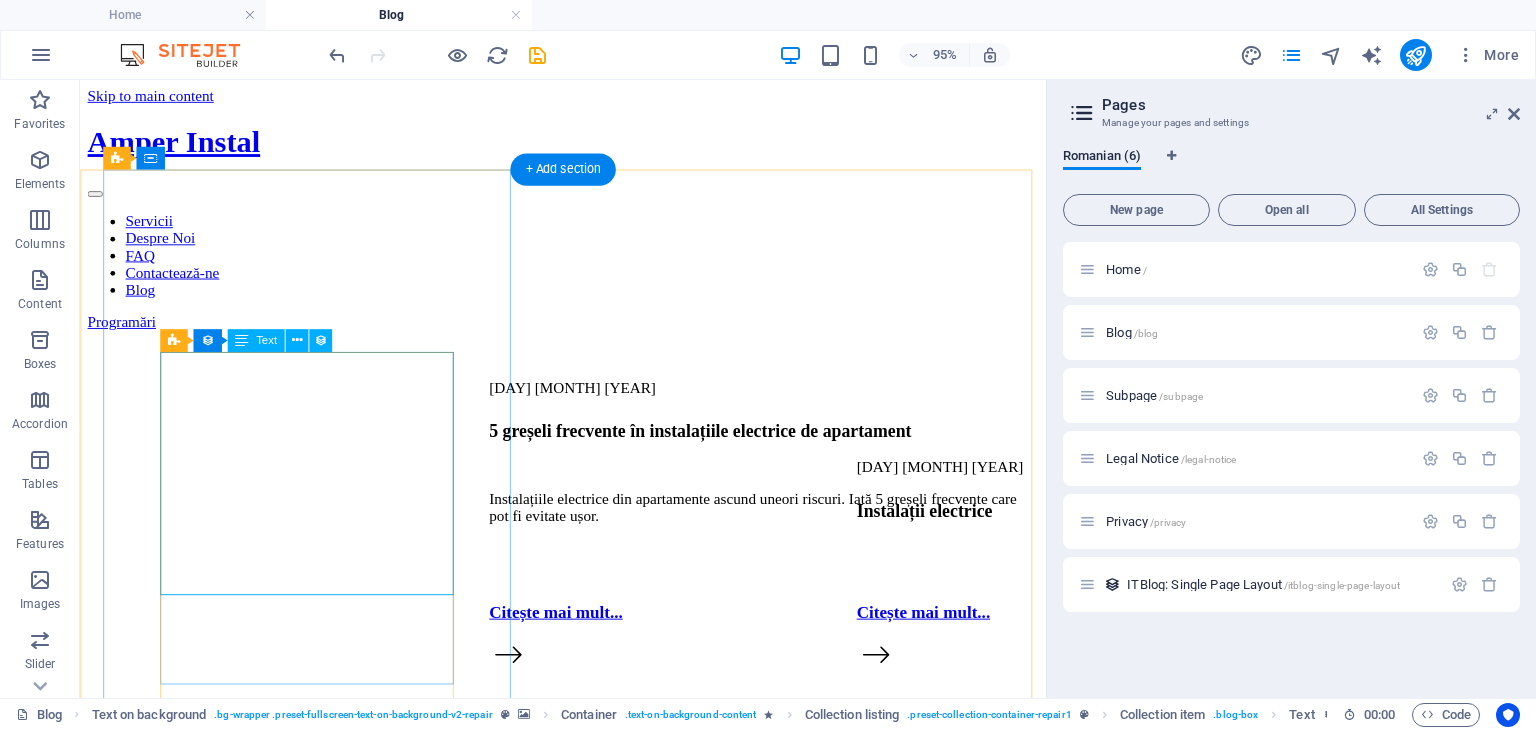 click on "Blogul este creat special pentru tine, pentru a înțelege mai ușor cum funcționează instalațiile din casa sau din afacerea ta. Îți oferim sfaturi simple, recomandări utile și soluții pentru siguranță și economie. Rămâi alături de noi pentru idei practice, explicații clare și răspunsuri pe înțelesul tuturor." at bounding box center [588, 1427] 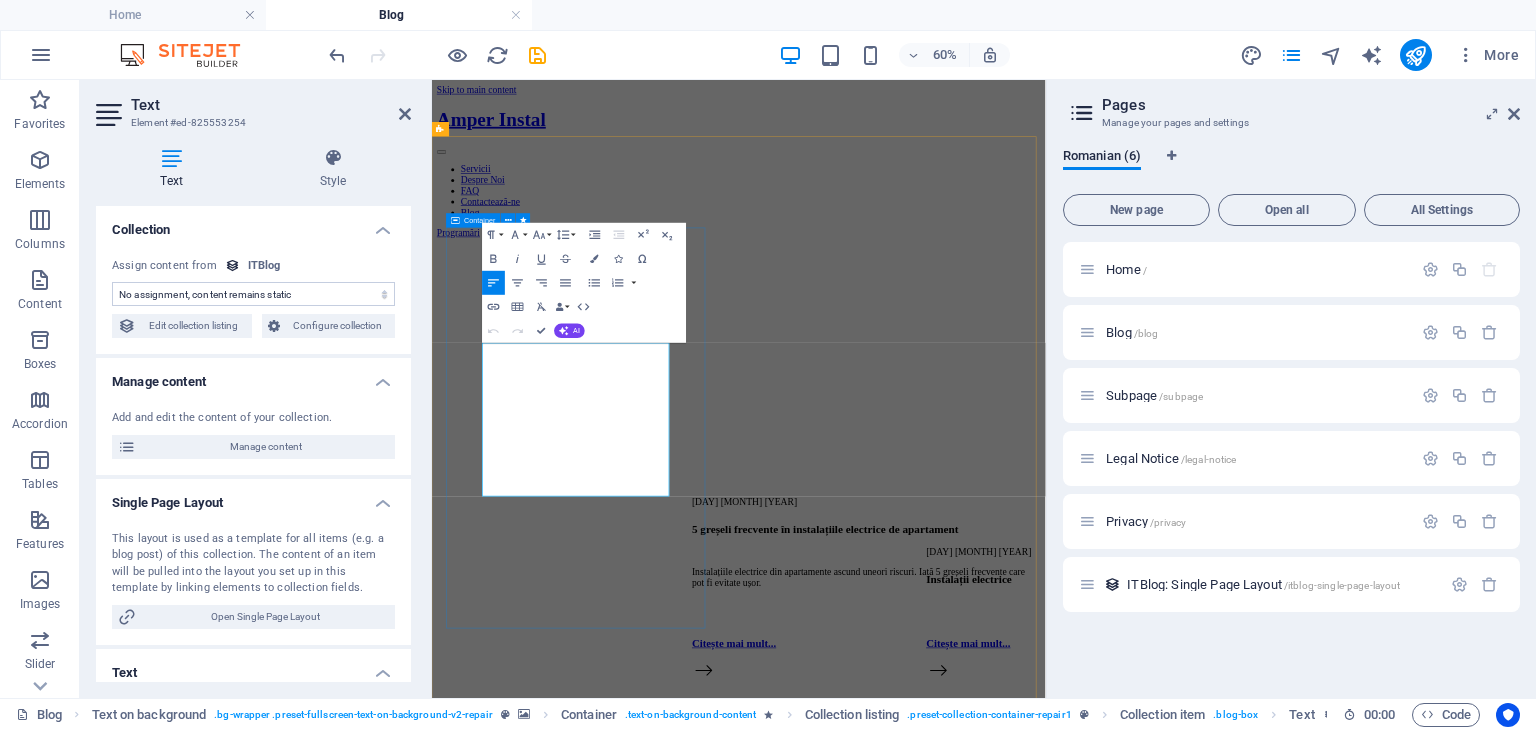 drag, startPoint x: 630, startPoint y: 754, endPoint x: 513, endPoint y: 529, distance: 253.60205 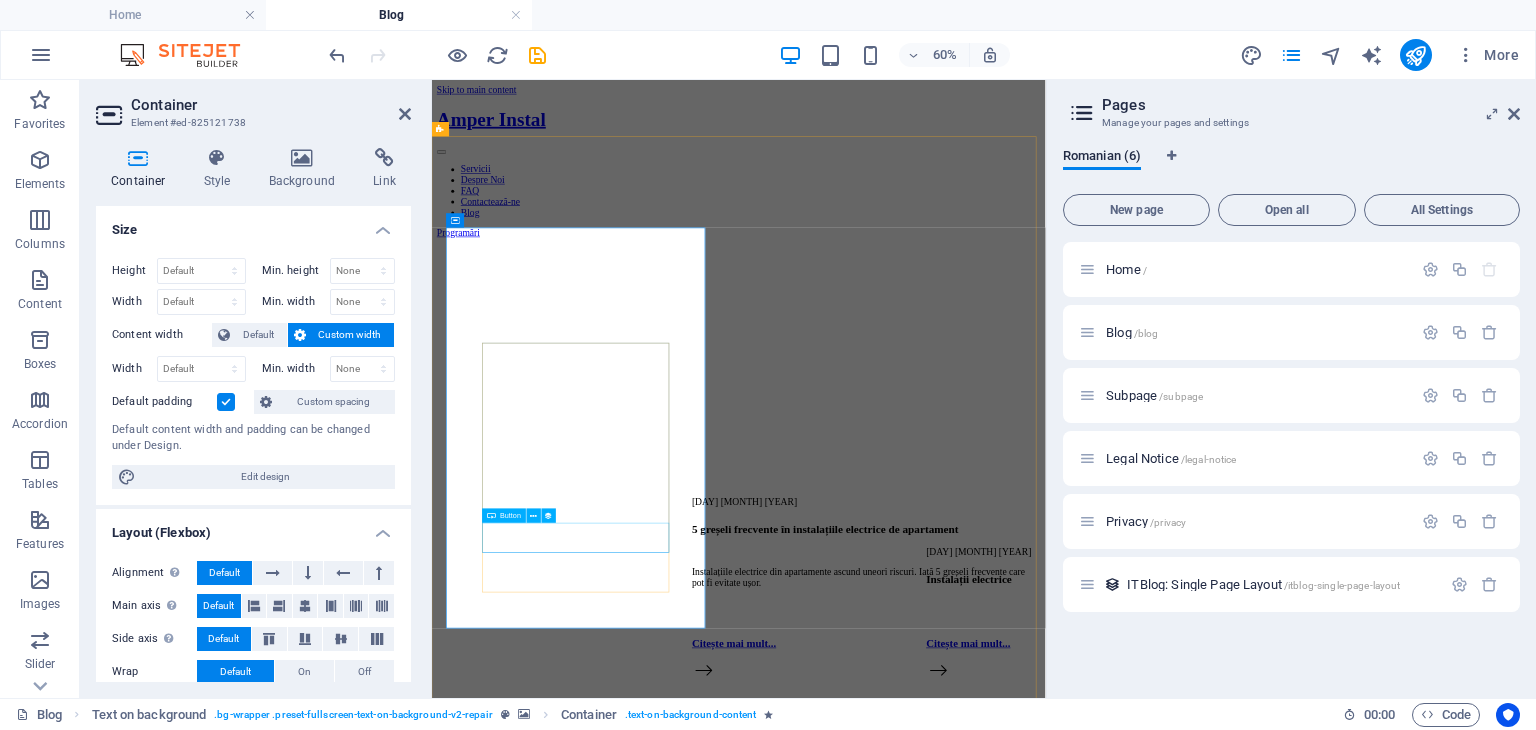 click on "Read More" at bounding box center [943, 1546] 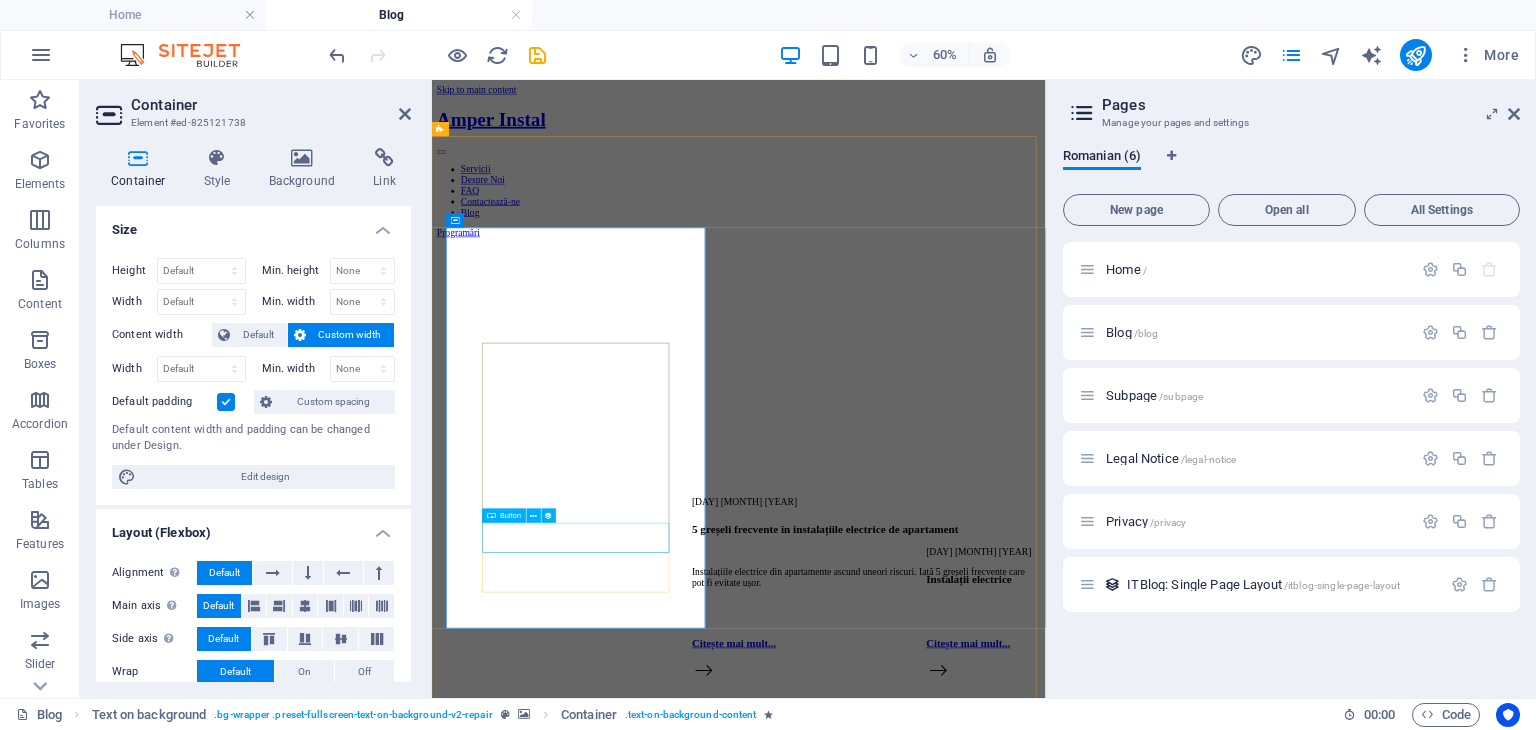 click on "Read More" at bounding box center [943, 1546] 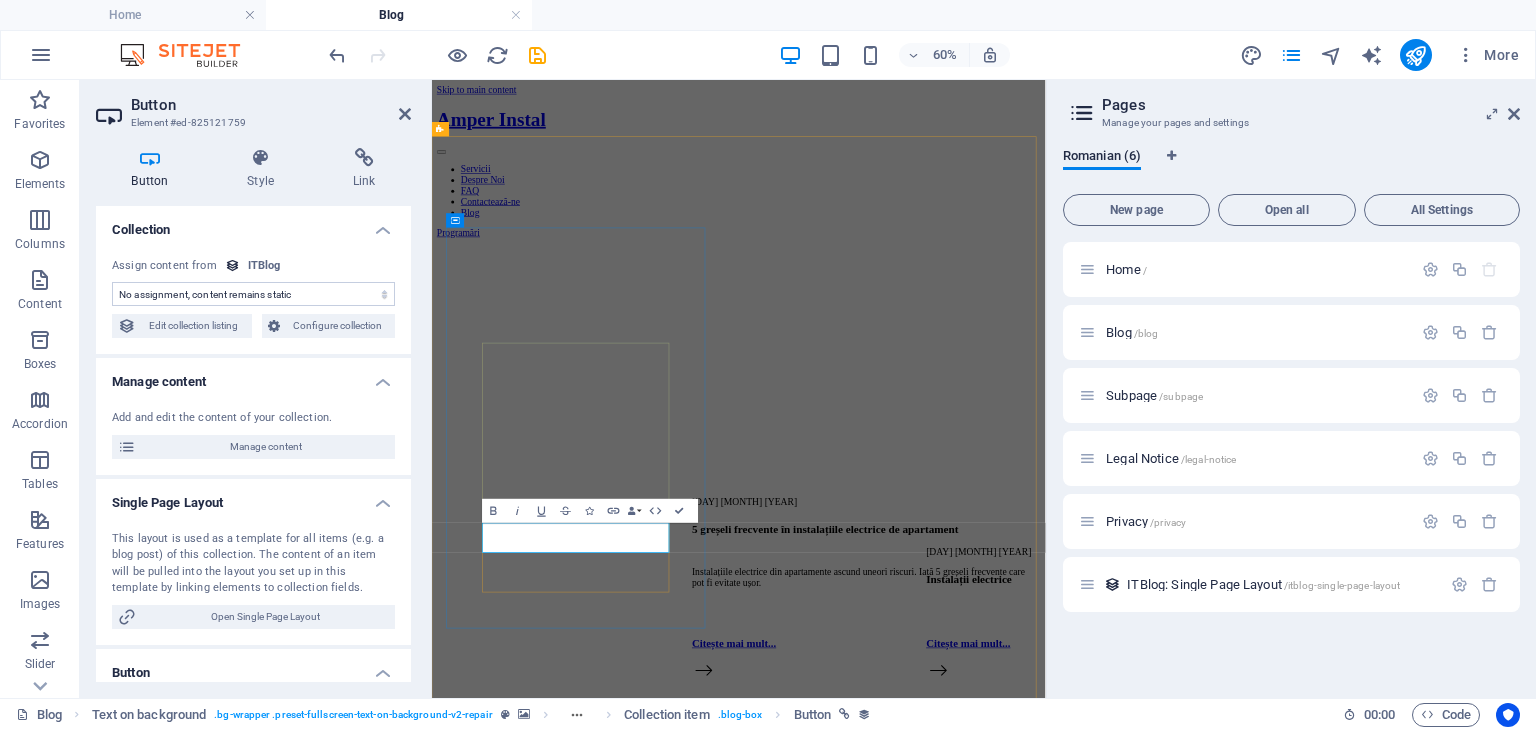 click on "Read More" at bounding box center [476, 1545] 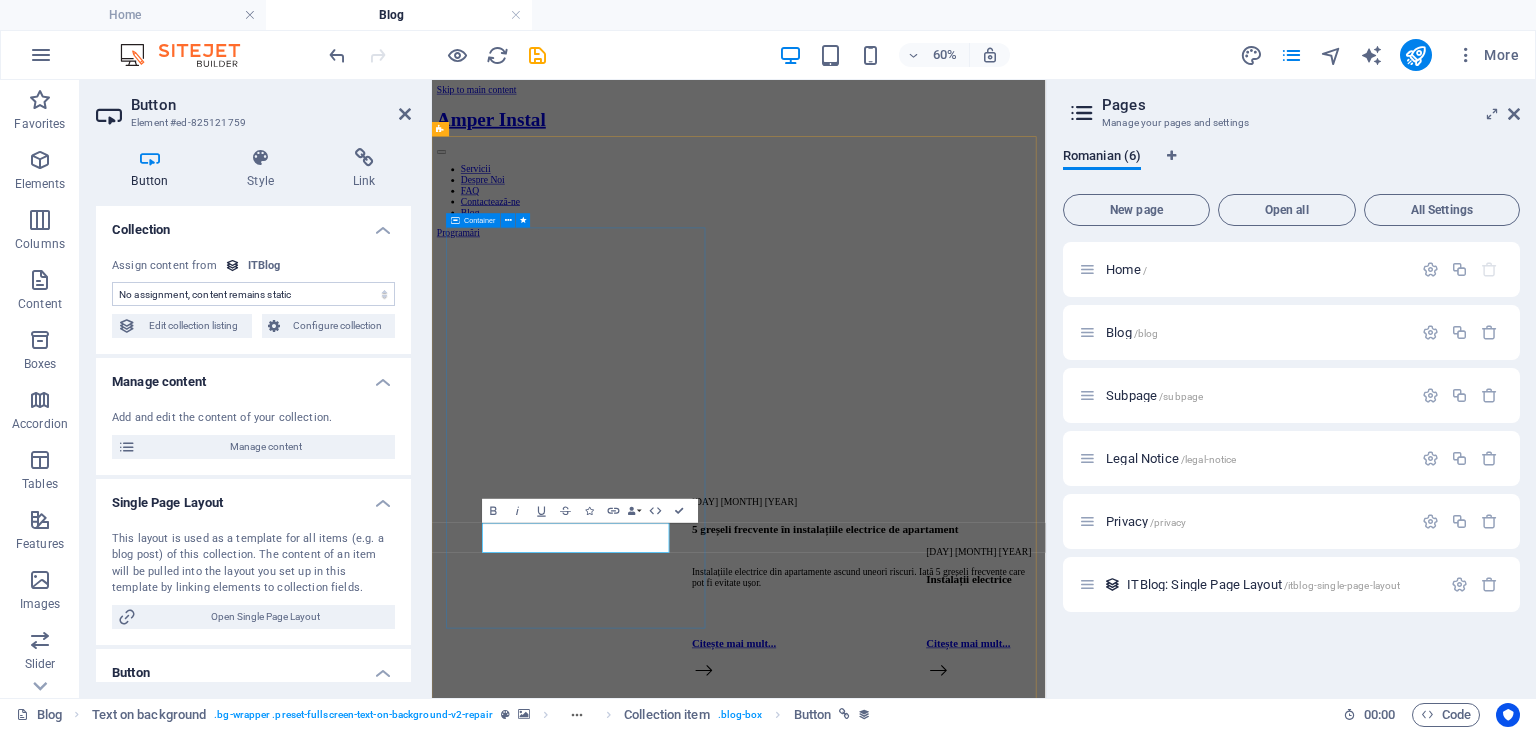 click on "Lumea Instalațiilor Electrice Blogul este creat special pentru tine, pentru a înțelege mai ușor cum funcționează instalațiile din casa sau din afacerea ta. Îți oferim sfaturi simple, recomandări utile și soluții pentru siguranță și economie. Rămâi alături de noi pentru idei practice, explicații clare și răspunsuri pe înțelesul tuturor. New headline Read More  Înapoi Înainte" at bounding box center [943, 1489] 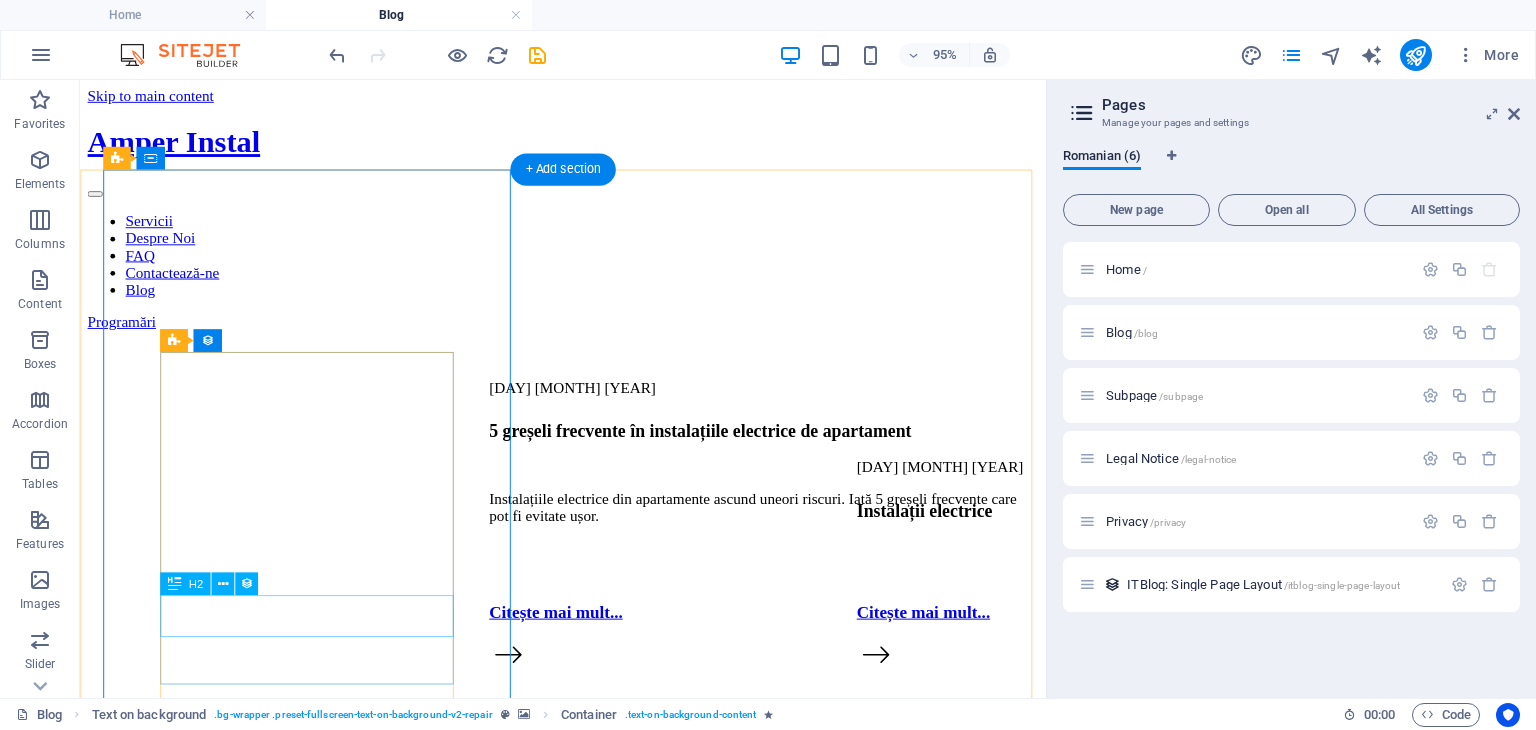 click on "New headline" at bounding box center (588, 1503) 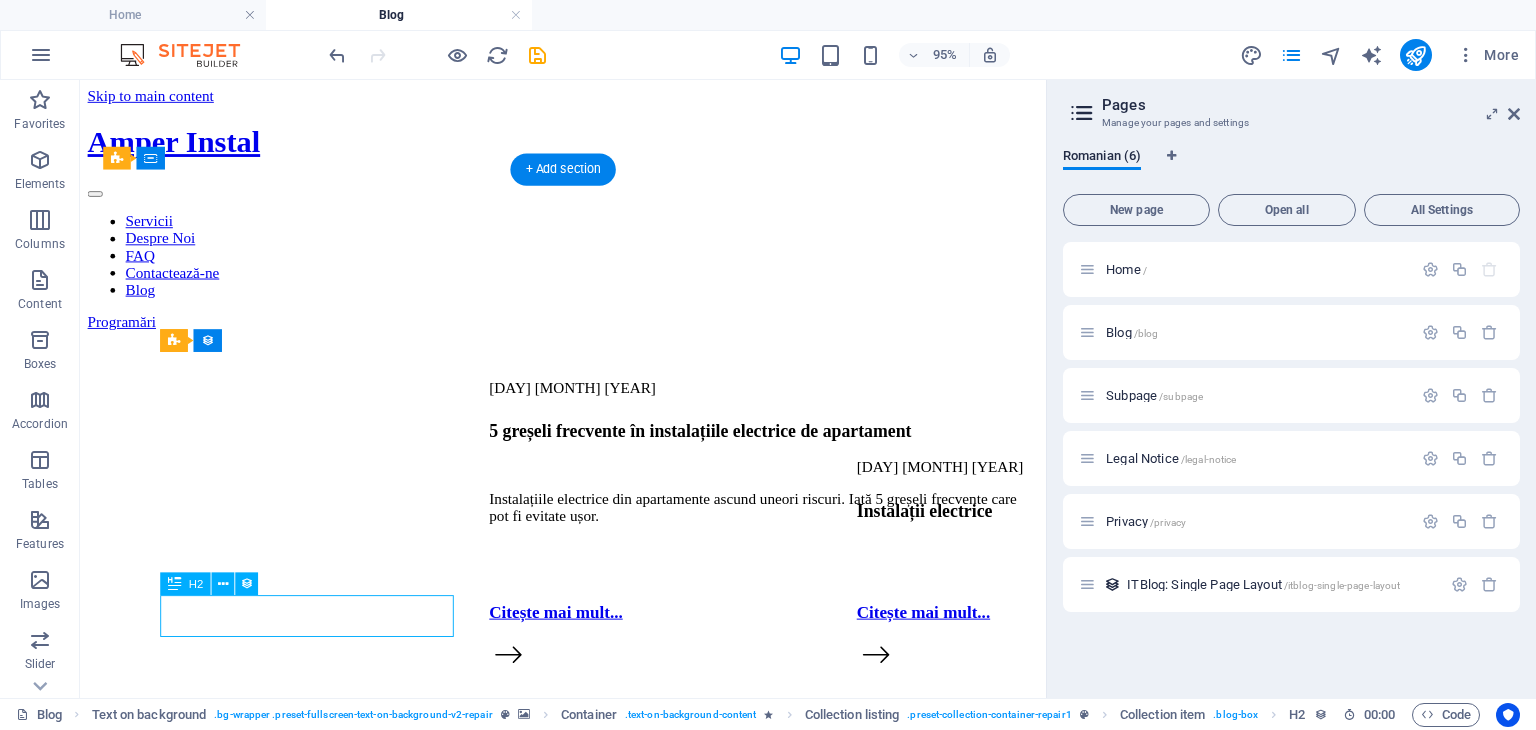 click on "New headline" at bounding box center [588, 1503] 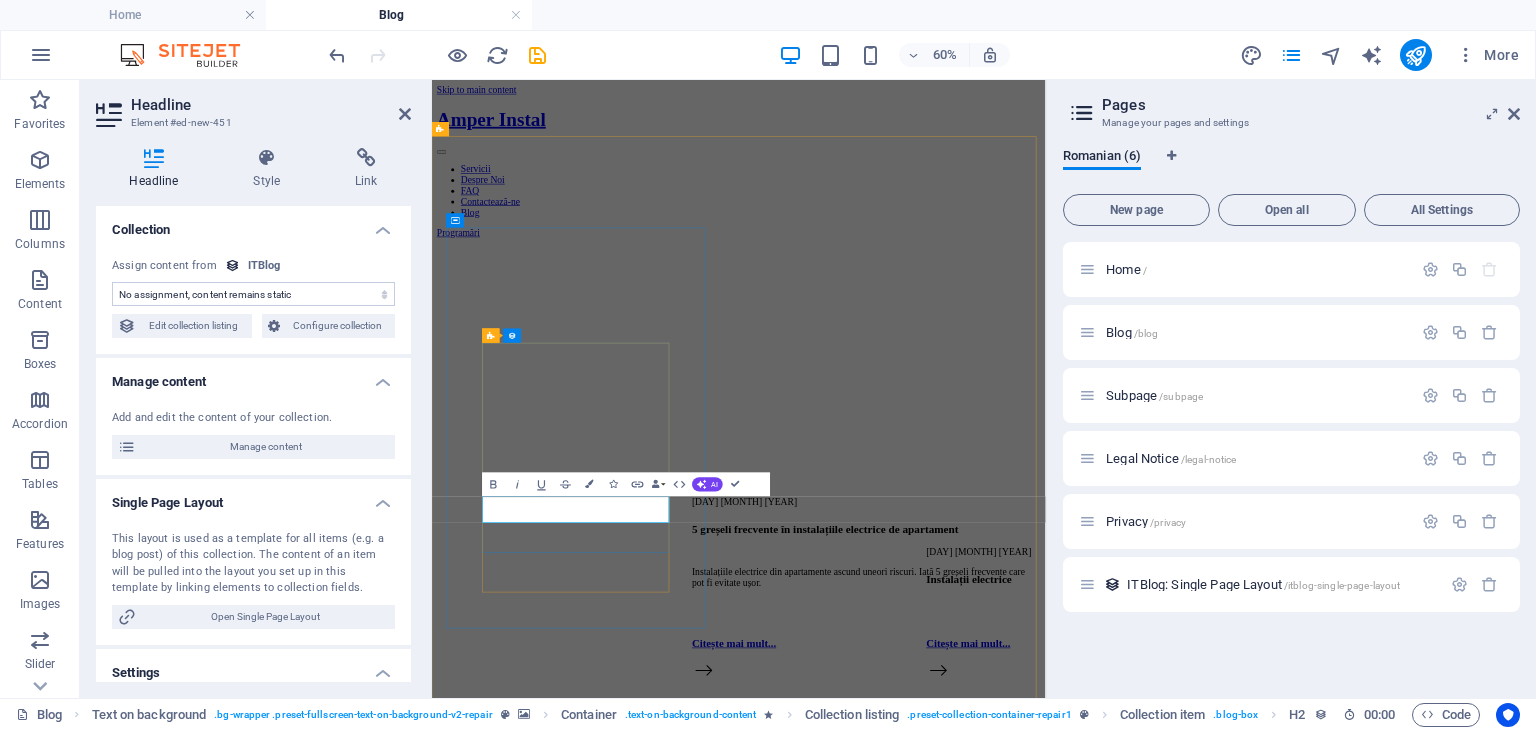 click on "New headline" at bounding box center [943, 1503] 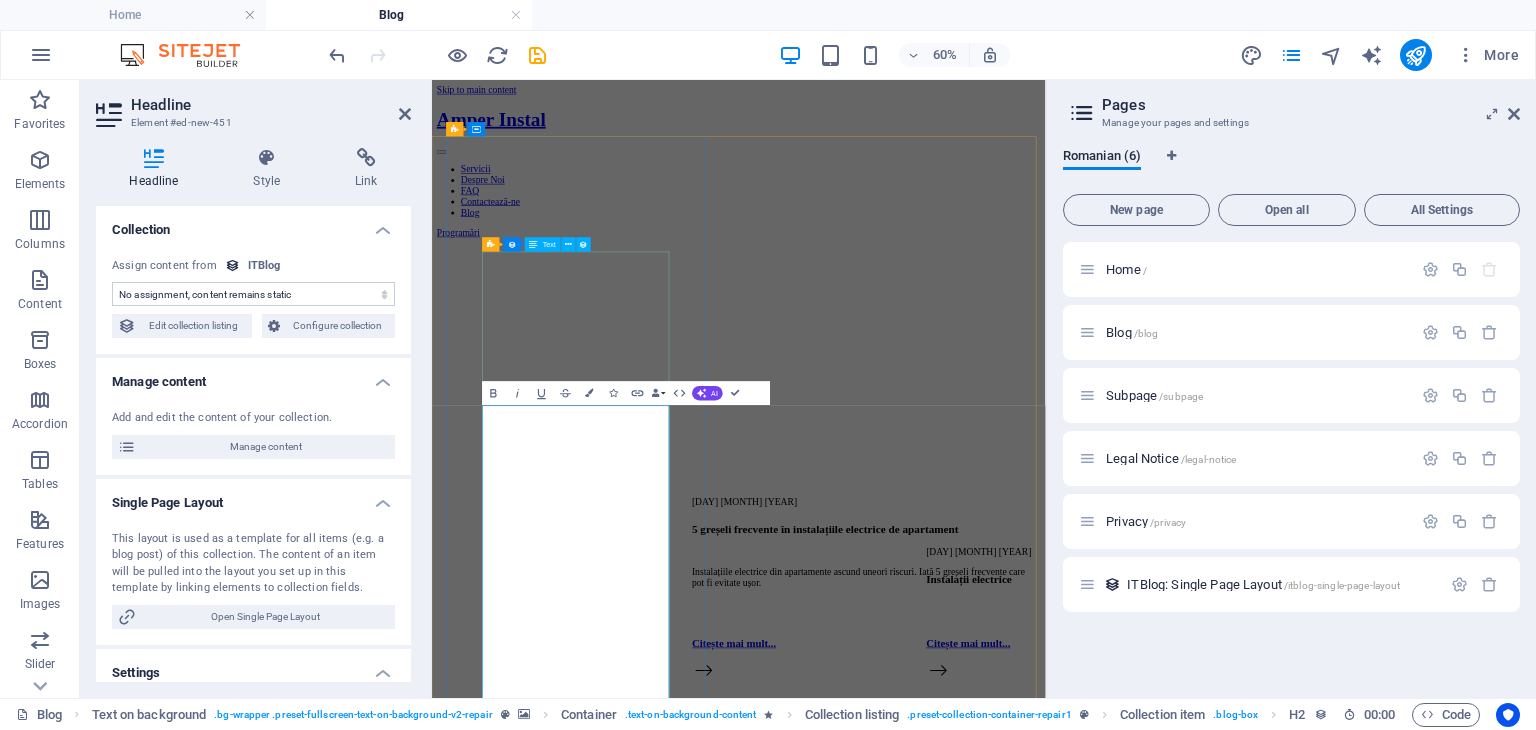 click on "Blogul este creat special pentru tine, pentru a înțelege mai ușor cum funcționează instalațiile din casa sau din afacerea ta. Îți oferim sfaturi simple, recomandări utile și soluții pentru siguranță și economie. Rămâi alături de noi pentru idei practice, explicații clare și răspunsuri pe înțelesul tuturor." at bounding box center [943, 2222] 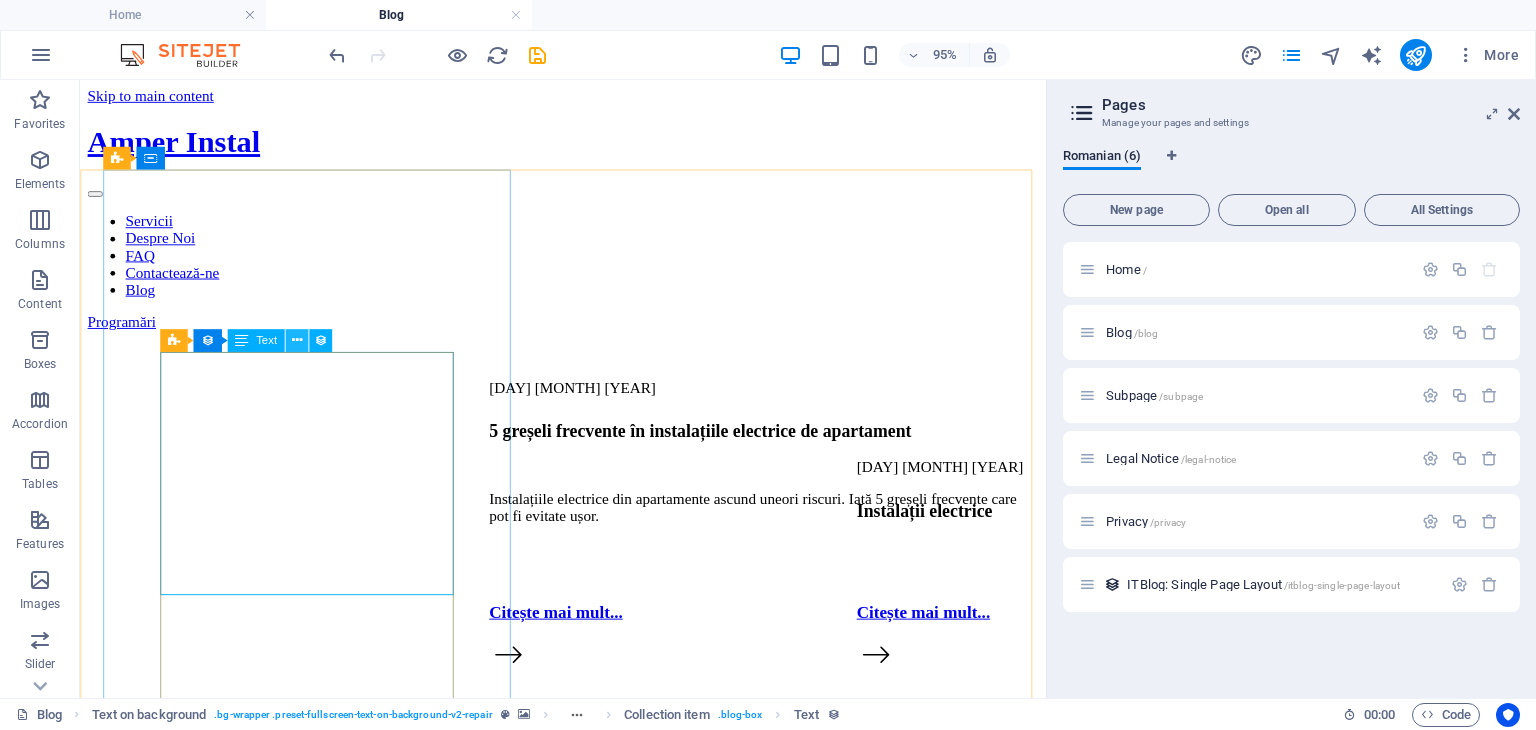click at bounding box center [296, 340] 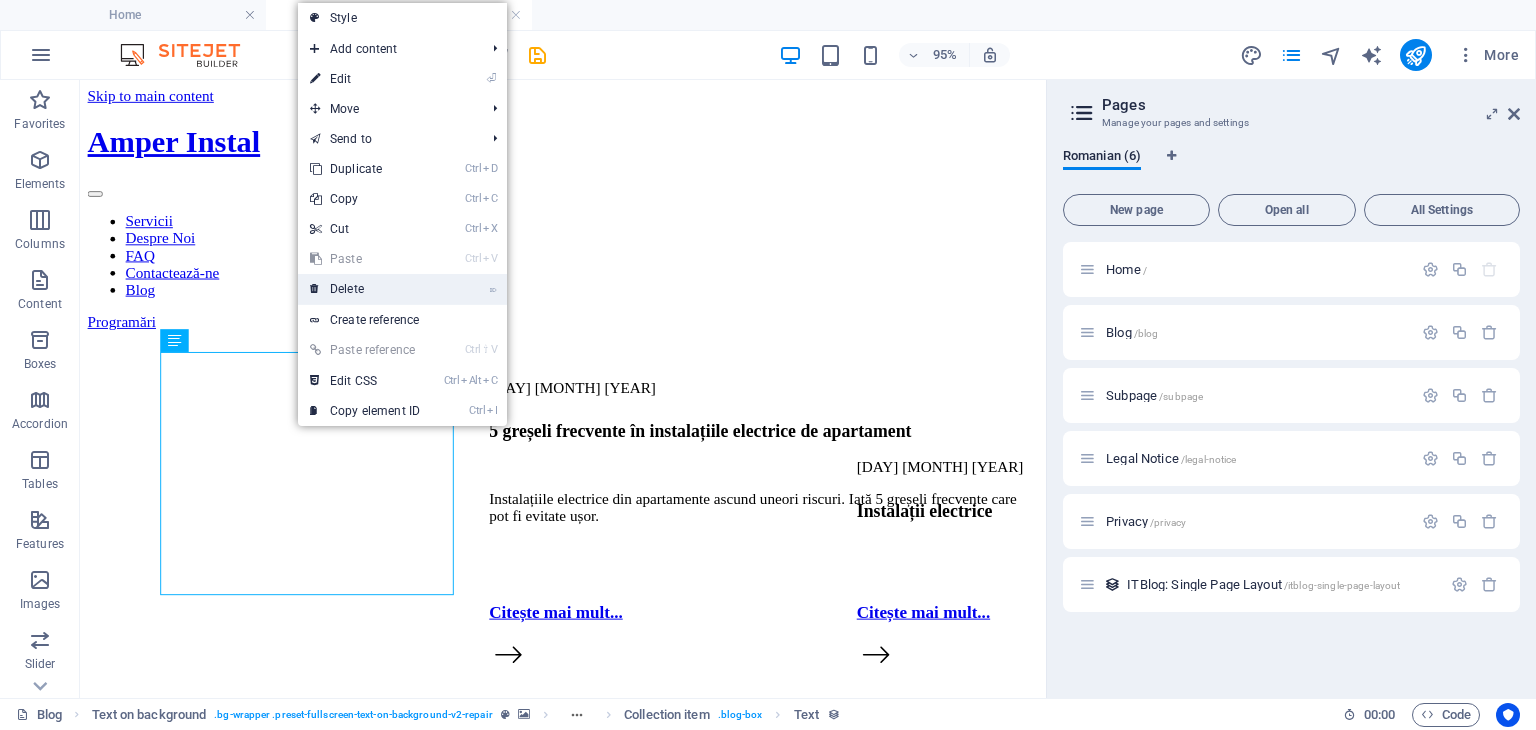 click on "⌦  Delete" at bounding box center (365, 289) 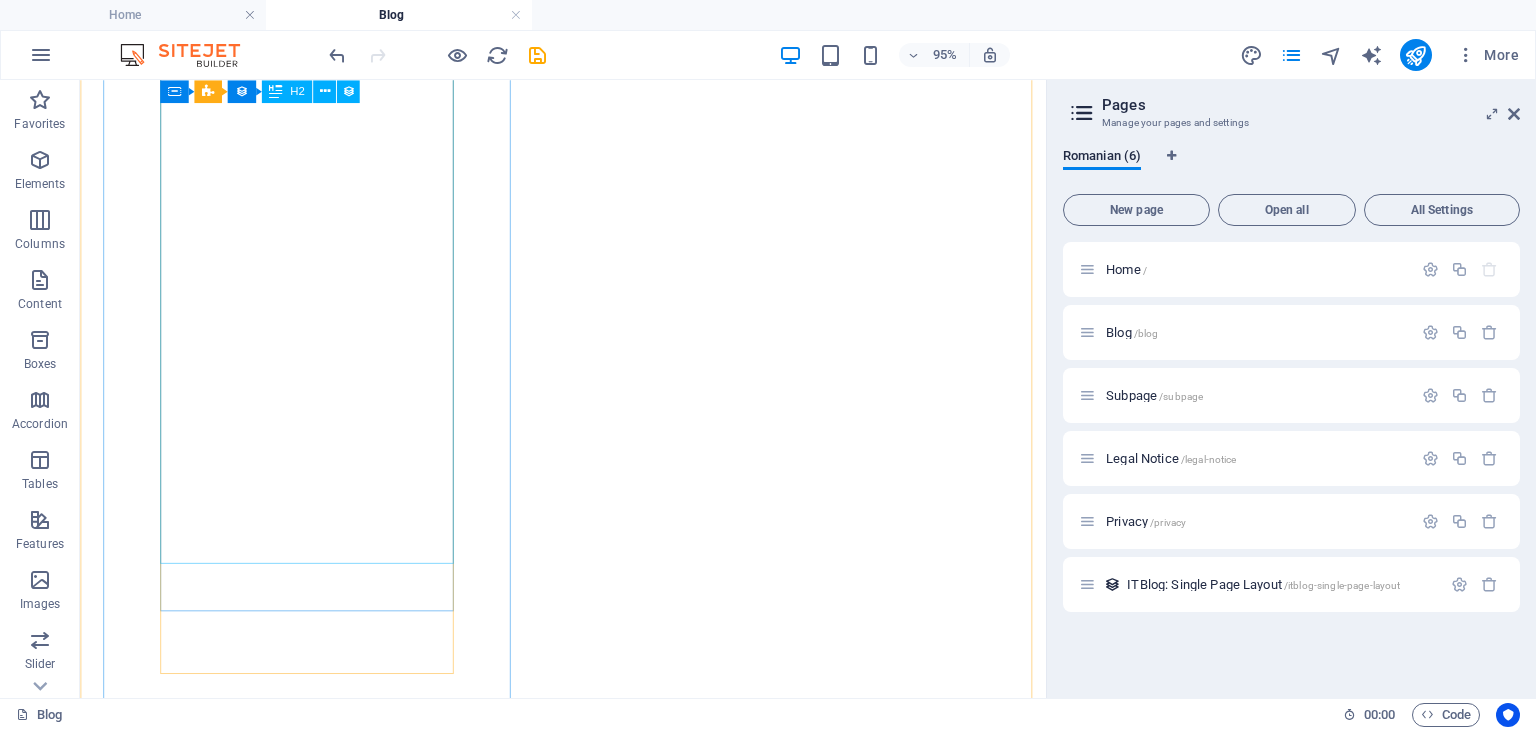 scroll, scrollTop: 943, scrollLeft: 0, axis: vertical 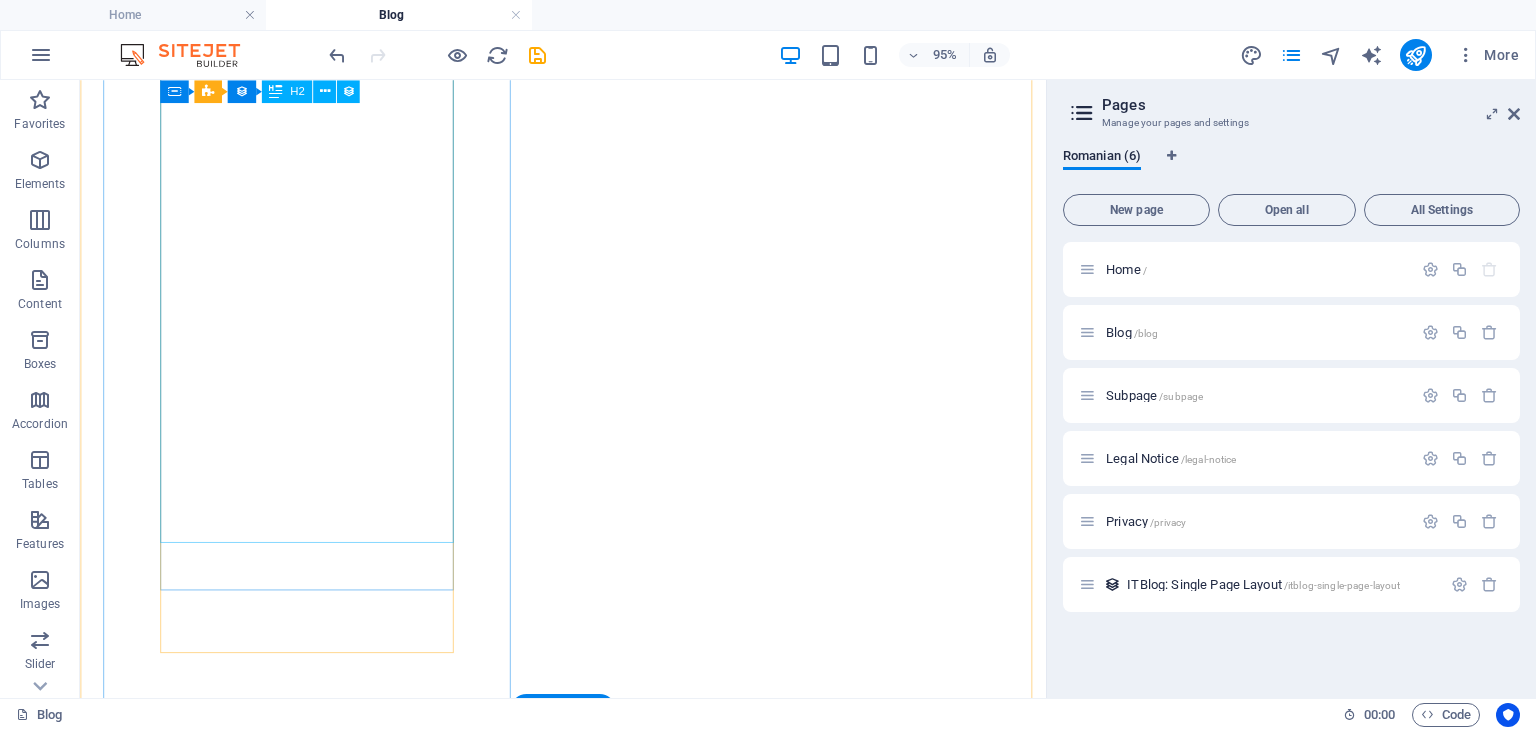 click on "Blogul este creat special pentru tine, pentru a înțelege mai ușor cum funcționează instalațiile din casa sau din afacerea ta.Îți oferim sfaturi simple, recomandări utile și soluții pentru siguranță și economie.Rămâi alături de noi pentru idei practice, explicații clare și răspunsuri pe înțelesul tuturor." at bounding box center [588, 1034] 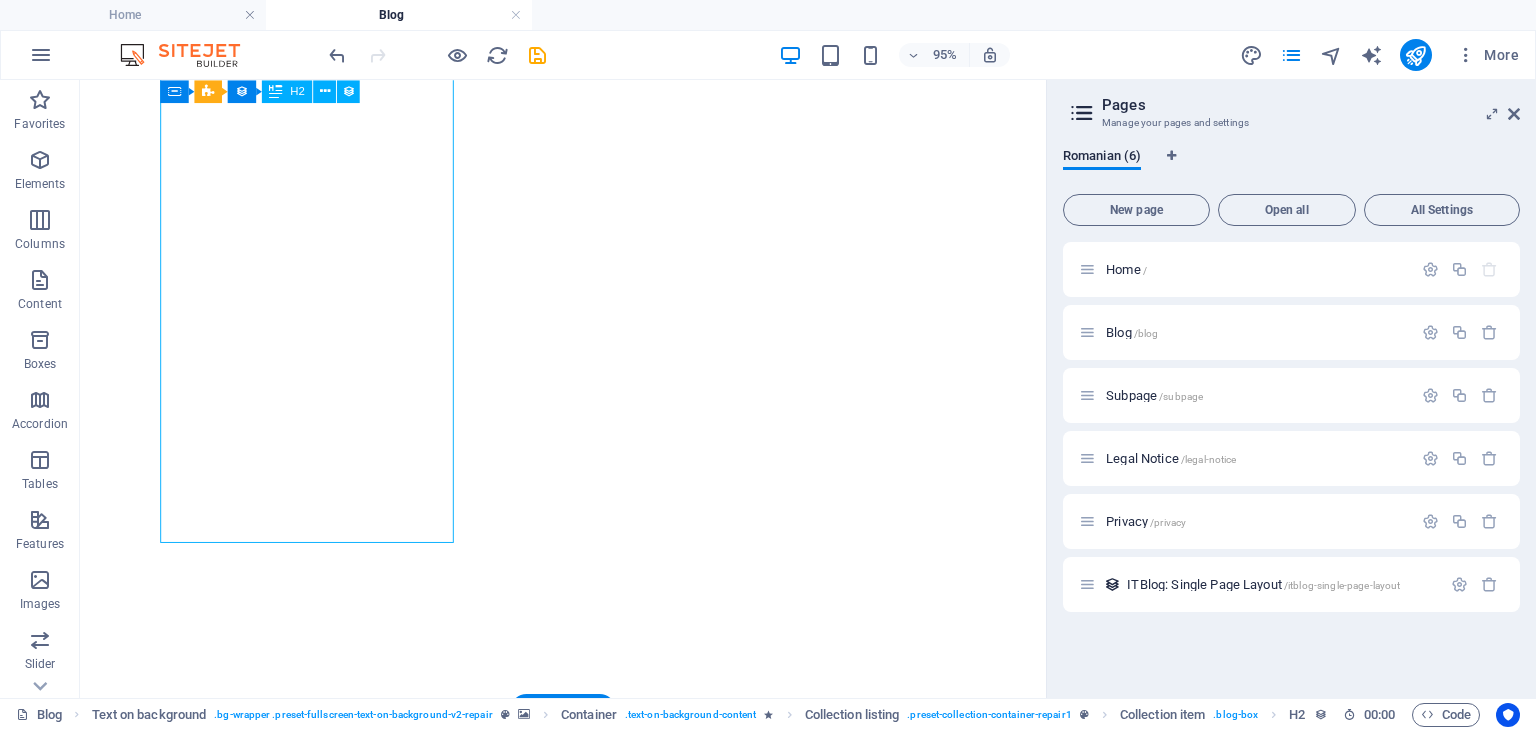 click on "Blogul este creat special pentru tine, pentru a înțelege mai ușor cum funcționează instalațiile din casa sau din afacerea ta.Îți oferim sfaturi simple, recomandări utile și soluții pentru siguranță și economie.Rămâi alături de noi pentru idei practice, explicații clare și răspunsuri pe înțelesul tuturor." at bounding box center [588, 1034] 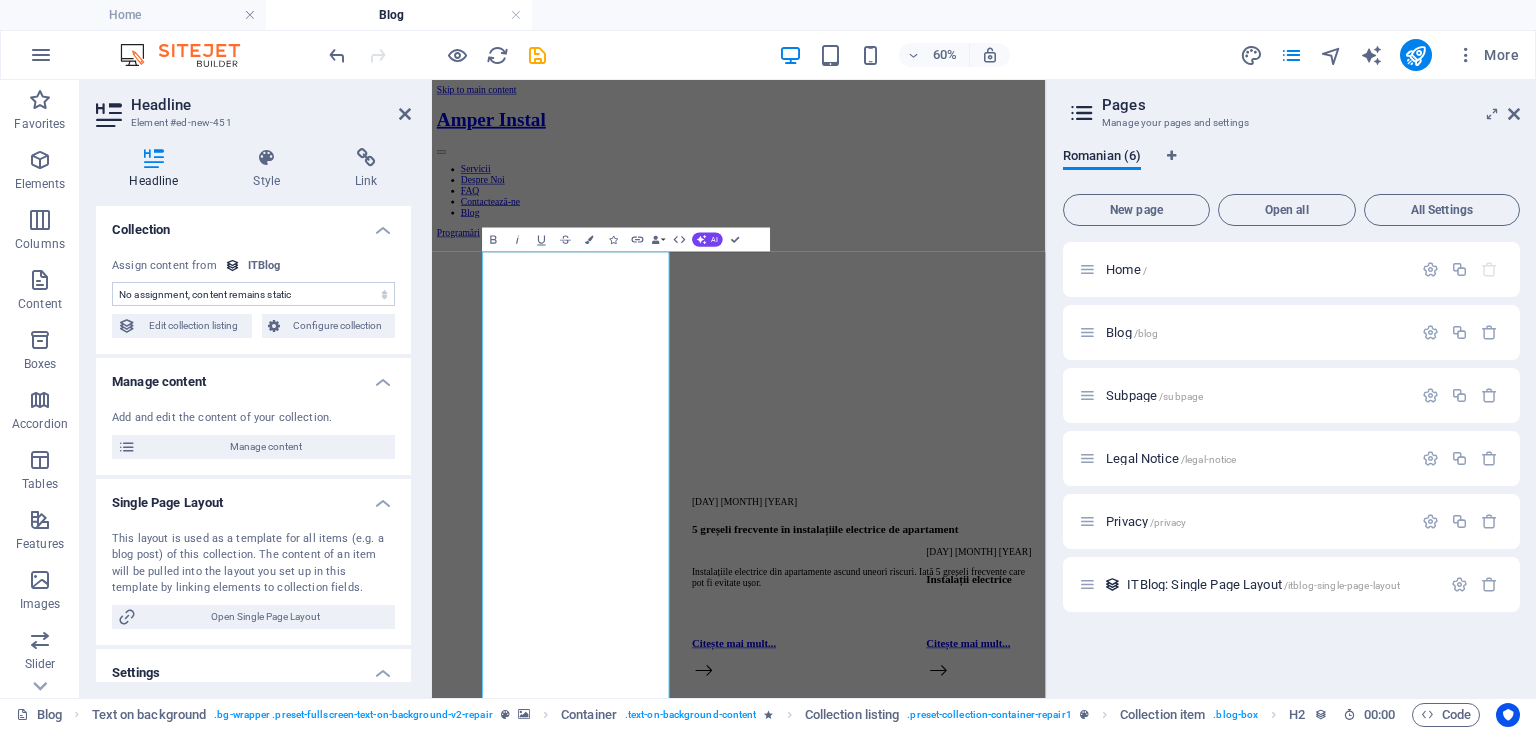 scroll, scrollTop: 151, scrollLeft: 0, axis: vertical 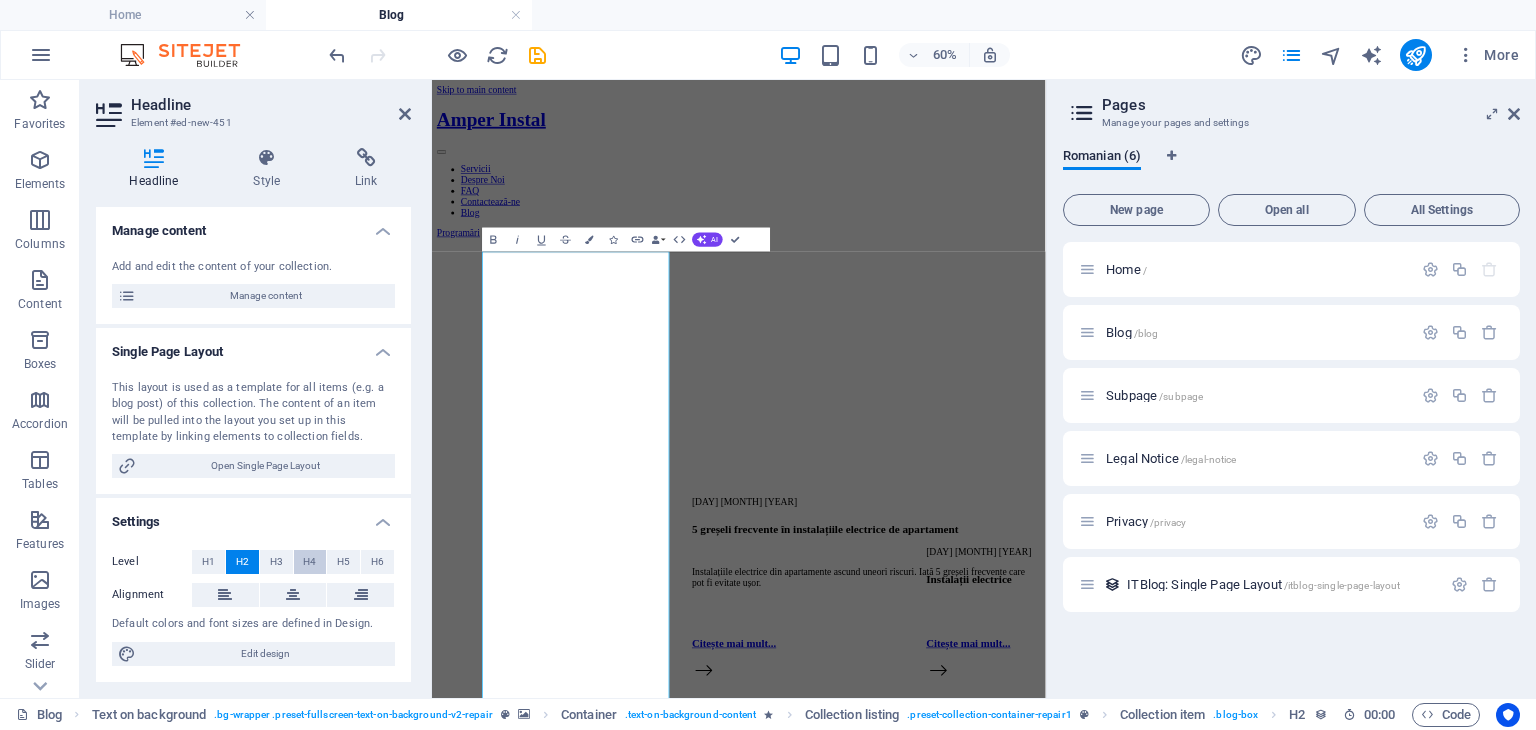 click on "H4" at bounding box center (309, 562) 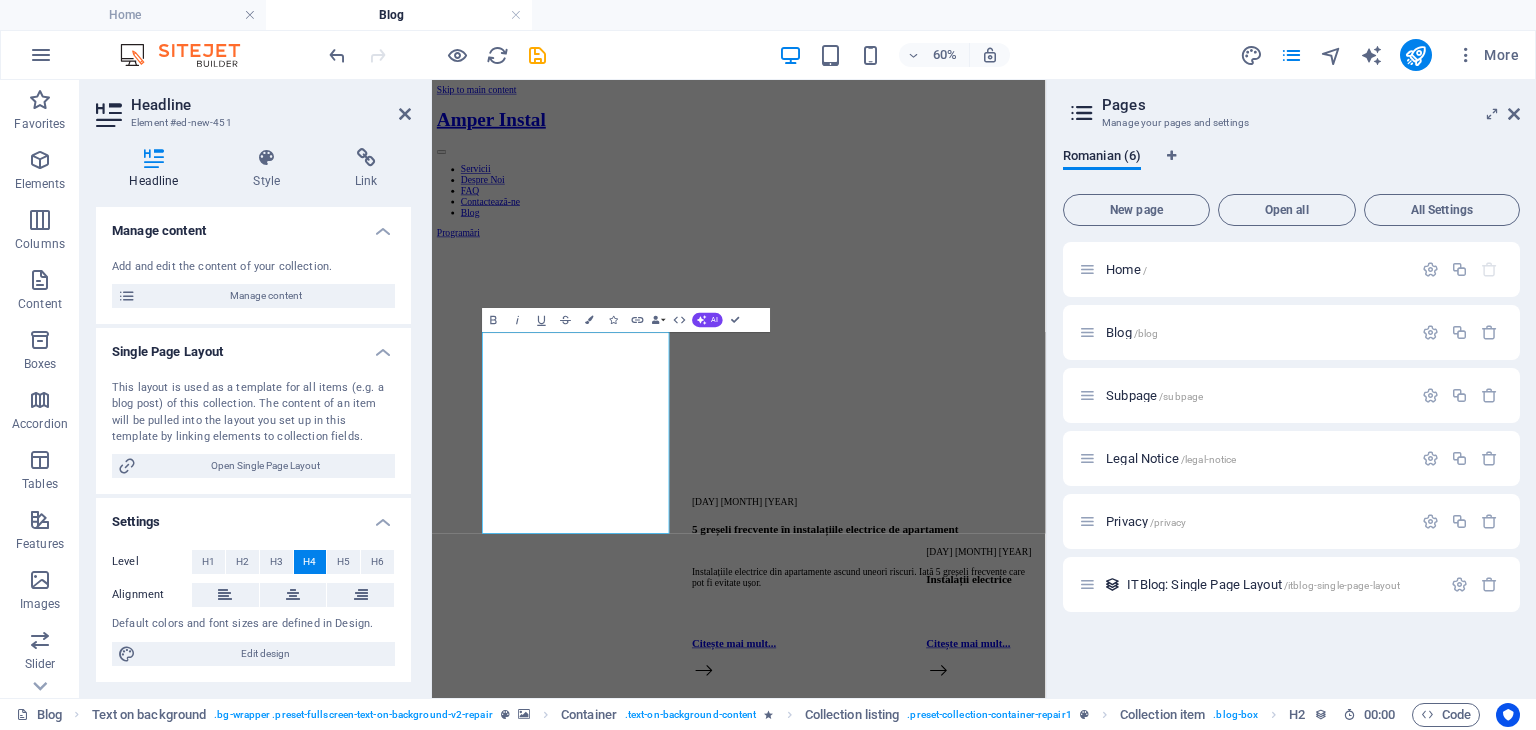 click at bounding box center [943, 344] 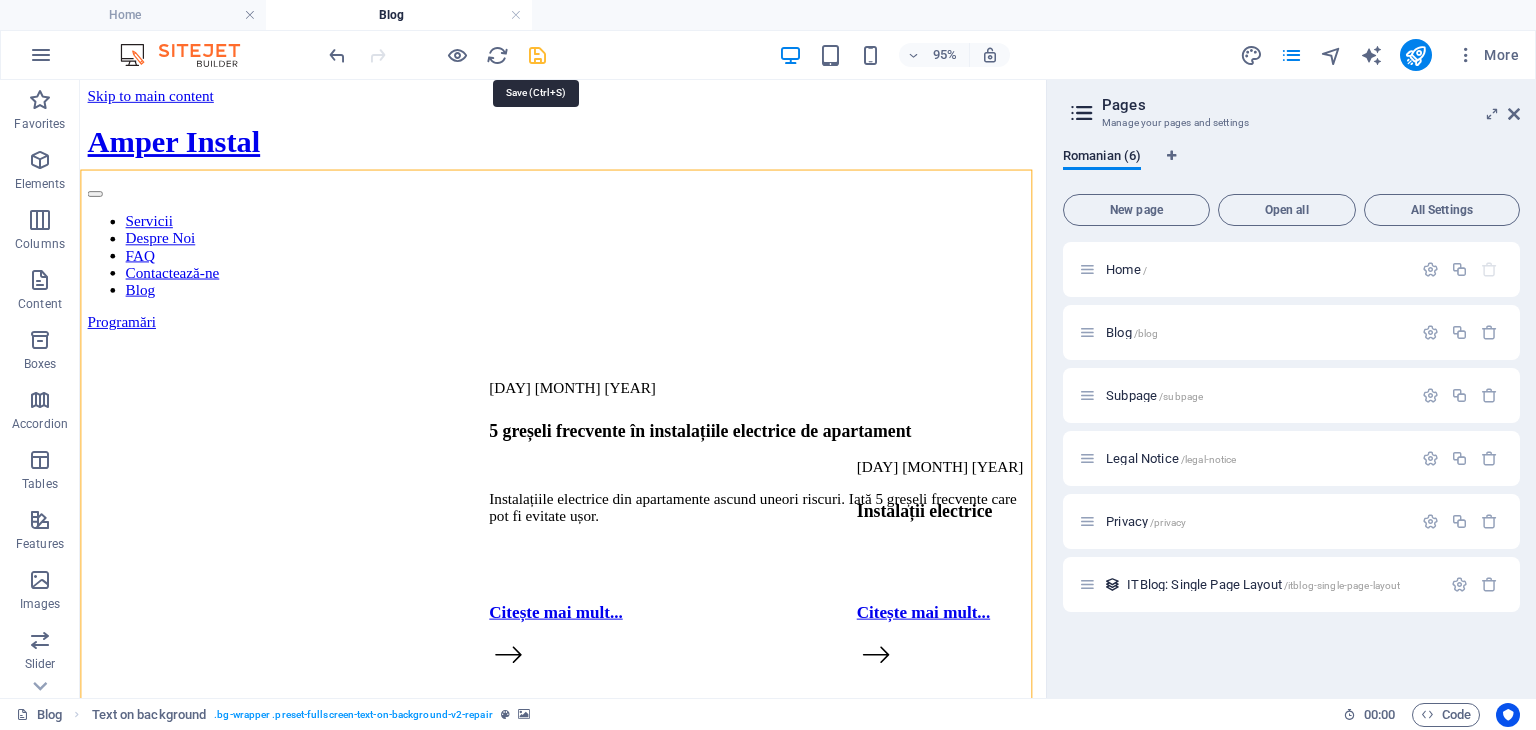 click at bounding box center (537, 55) 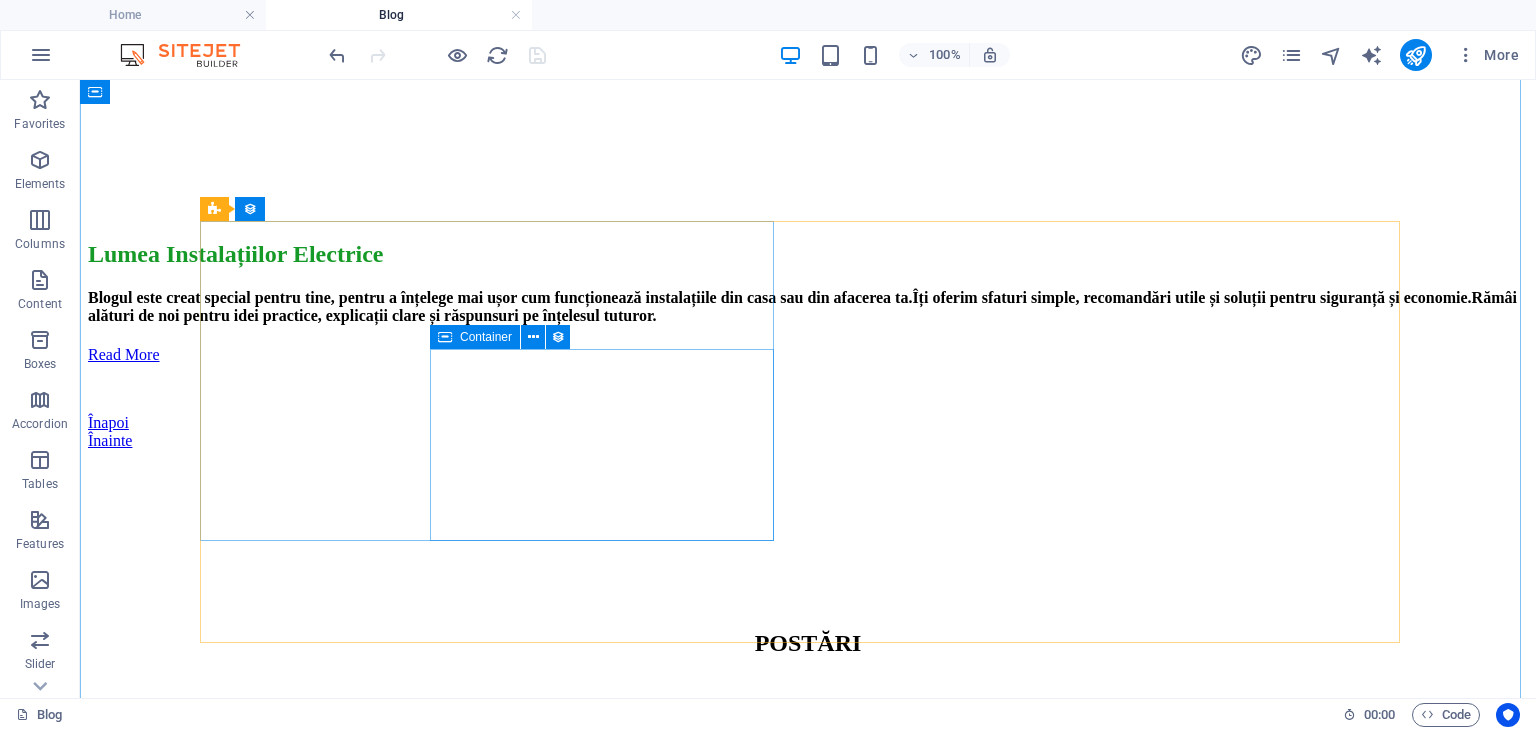 scroll, scrollTop: 780, scrollLeft: 0, axis: vertical 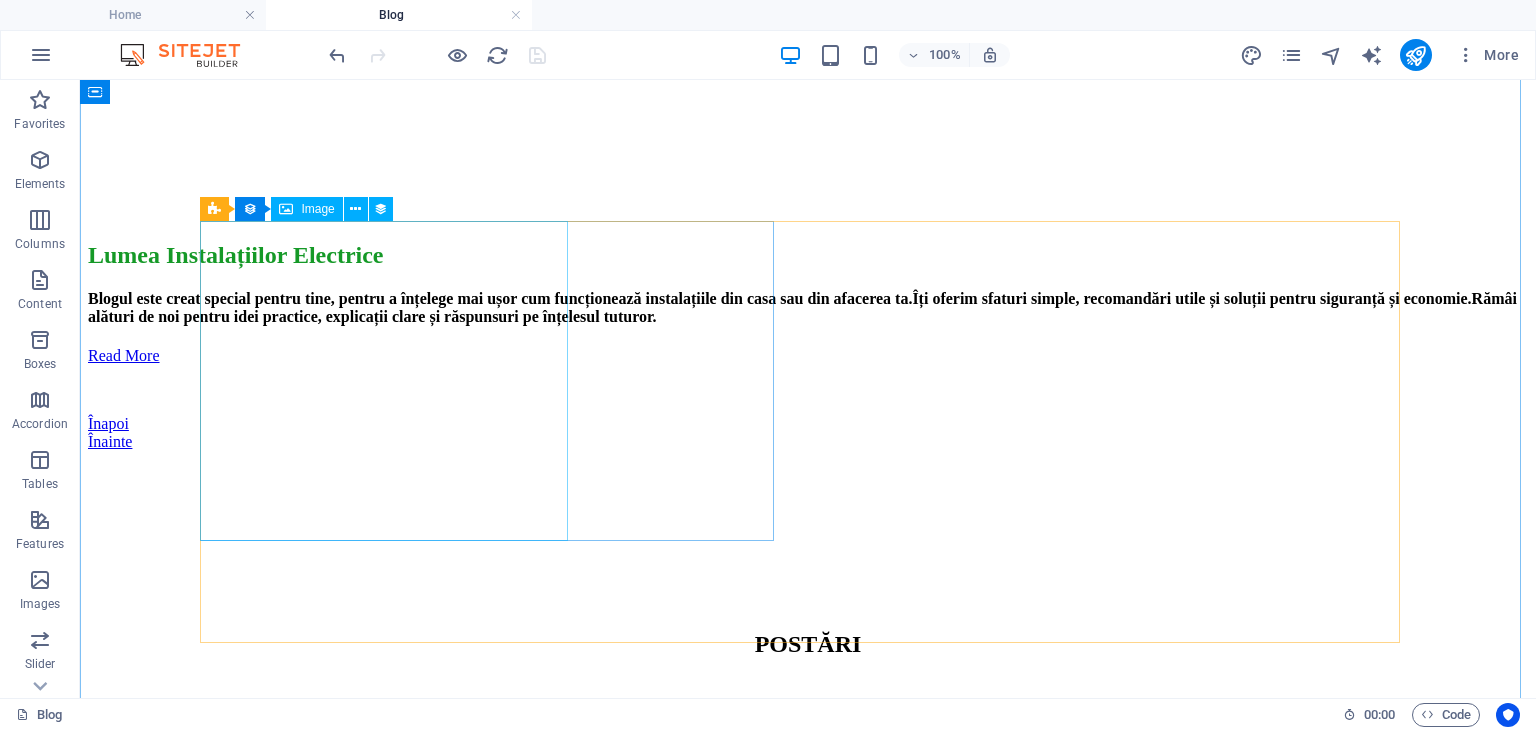 click at bounding box center [808, 900] 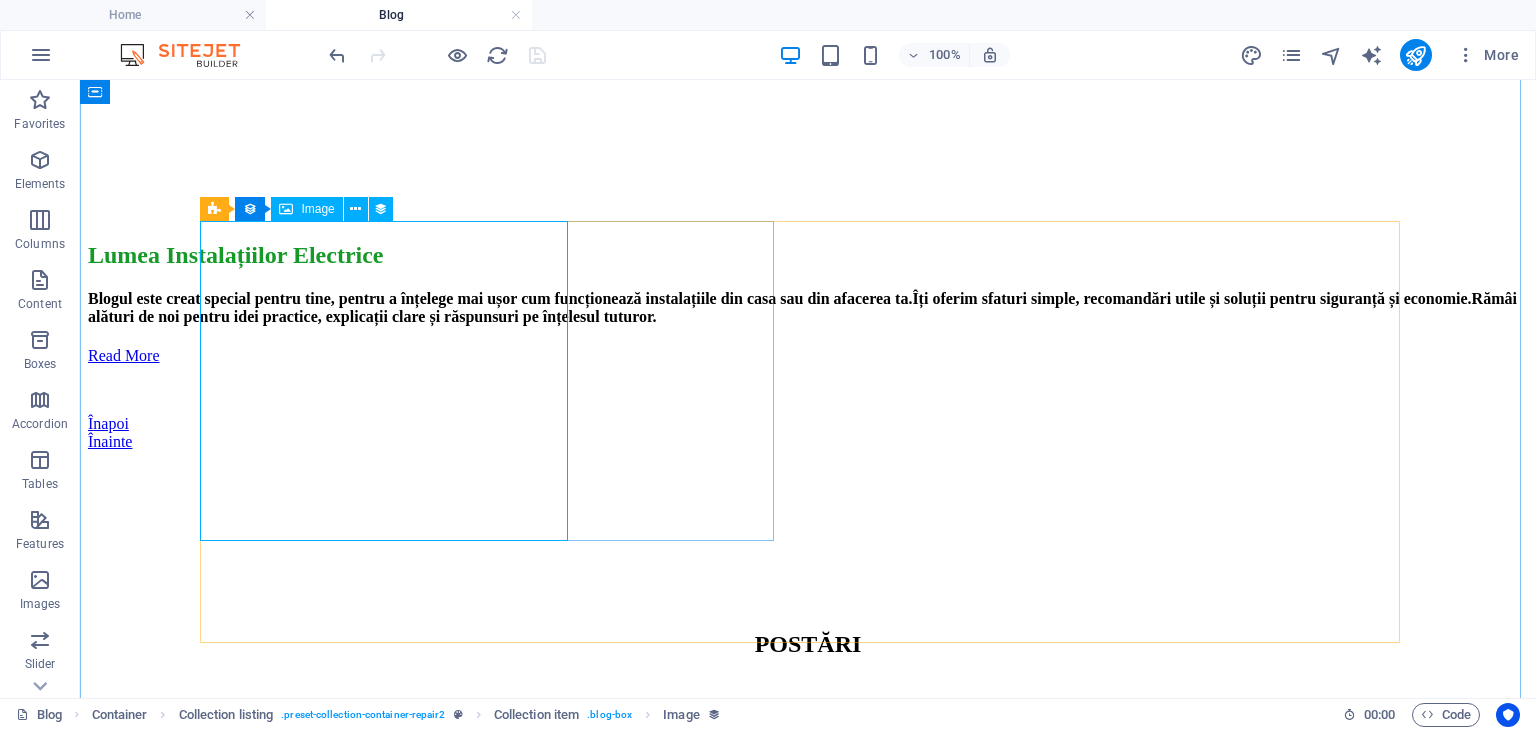 click on "Image" at bounding box center [317, 209] 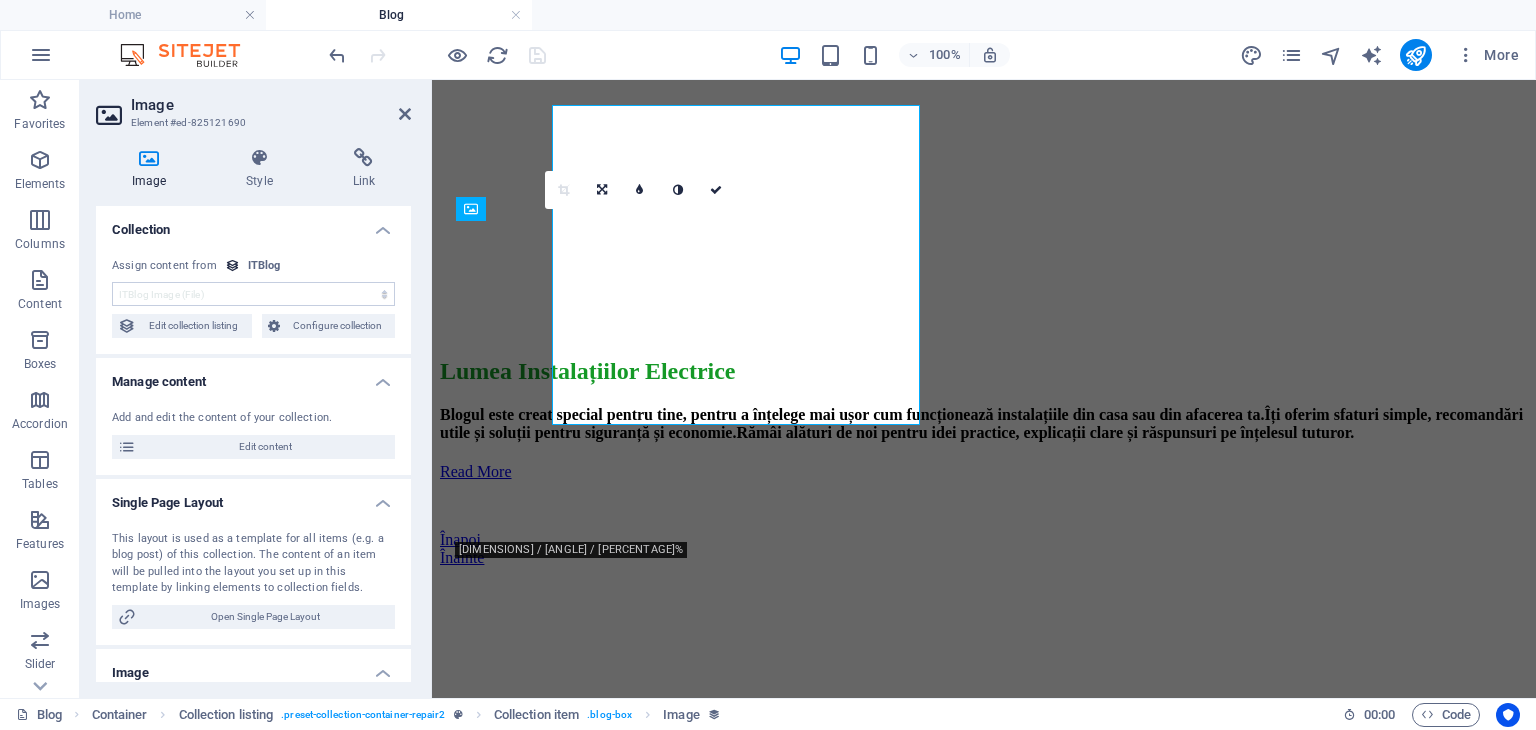scroll, scrollTop: 896, scrollLeft: 0, axis: vertical 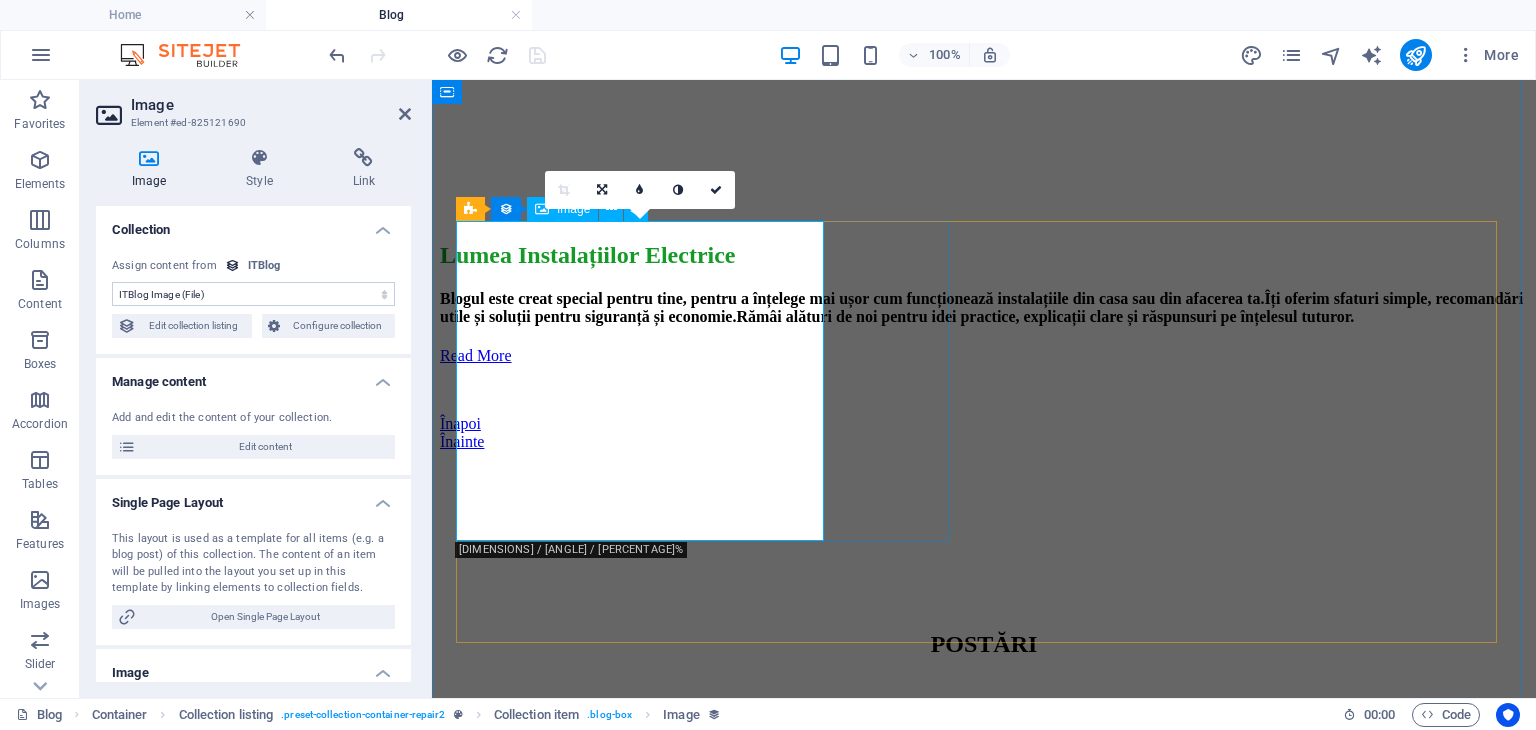 click at bounding box center (984, 900) 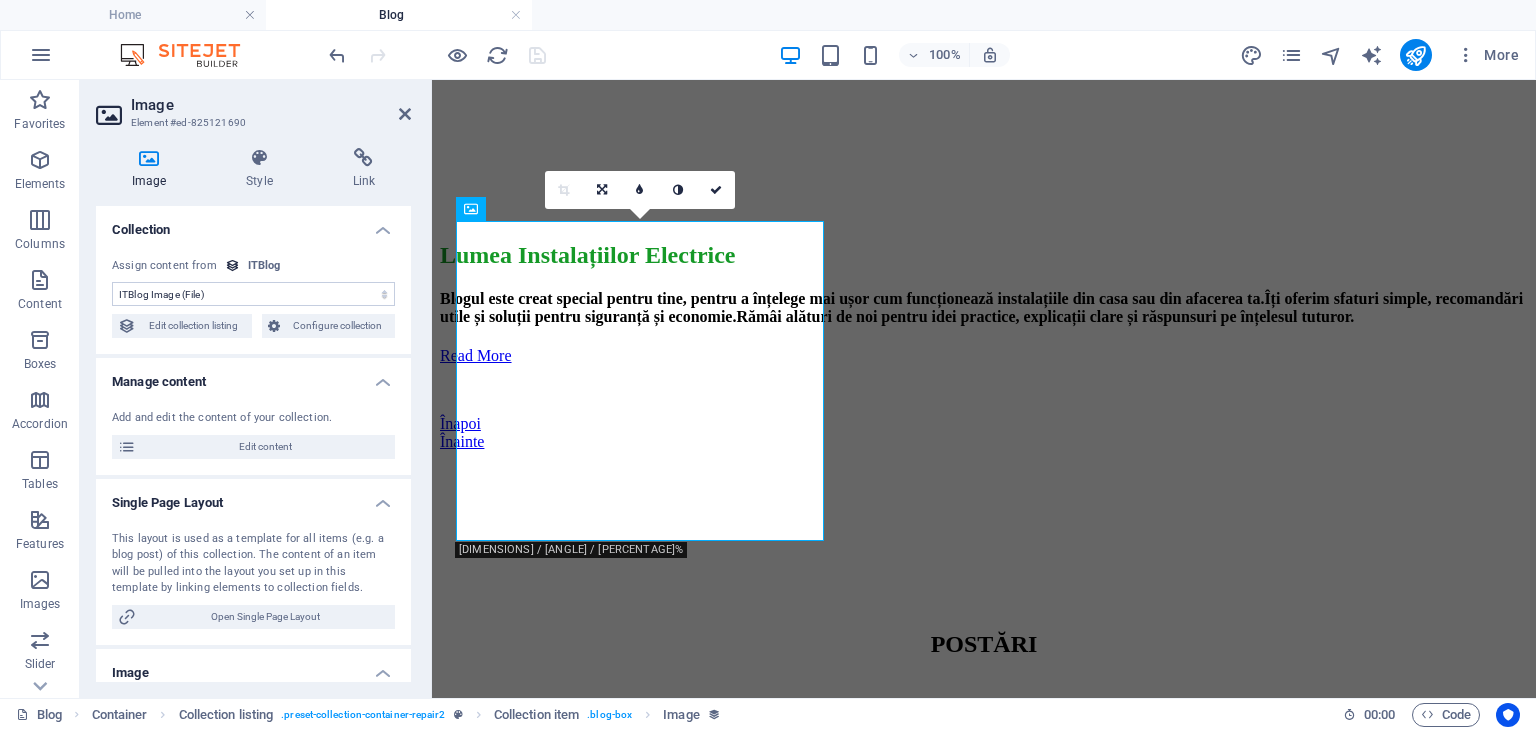 click on "Image" at bounding box center [153, 169] 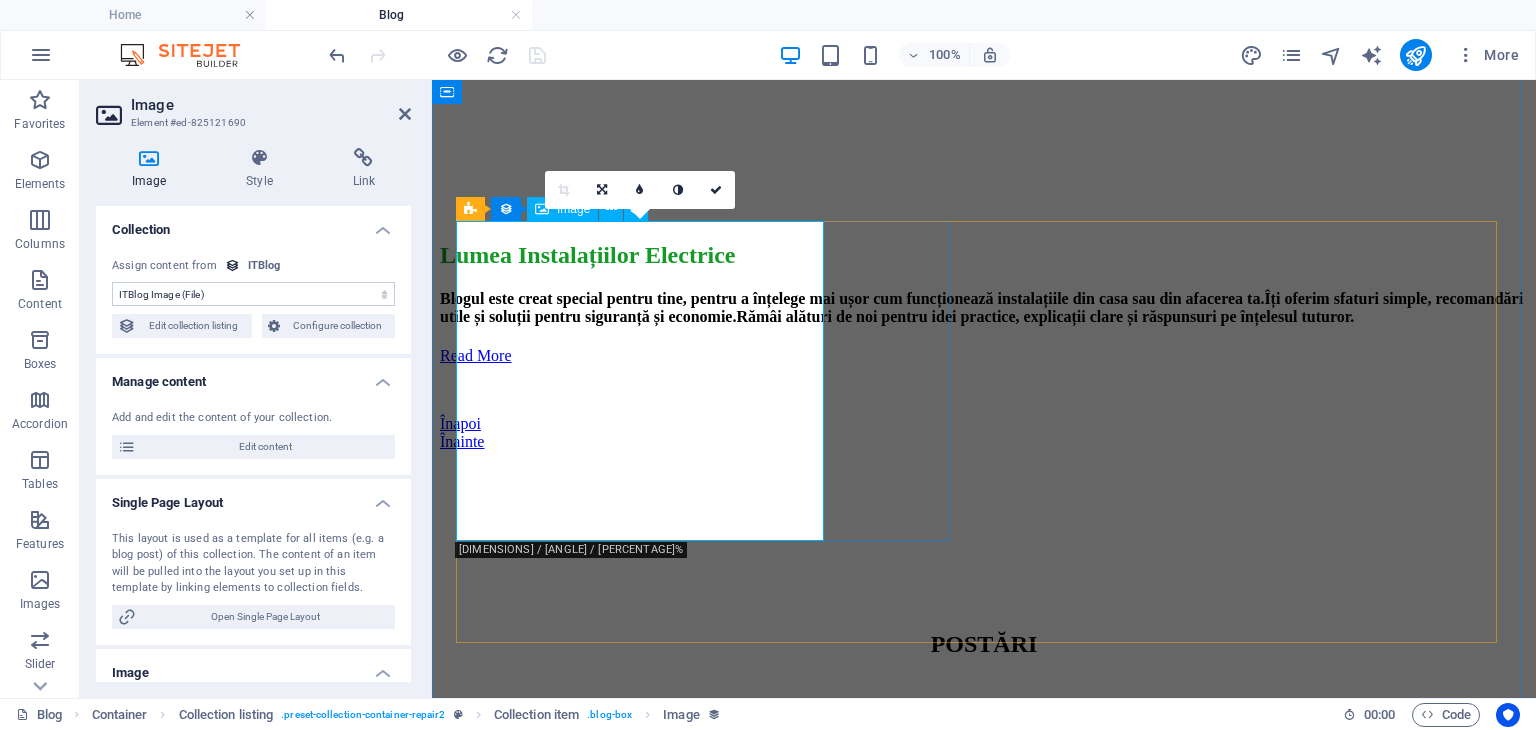 click at bounding box center (984, 900) 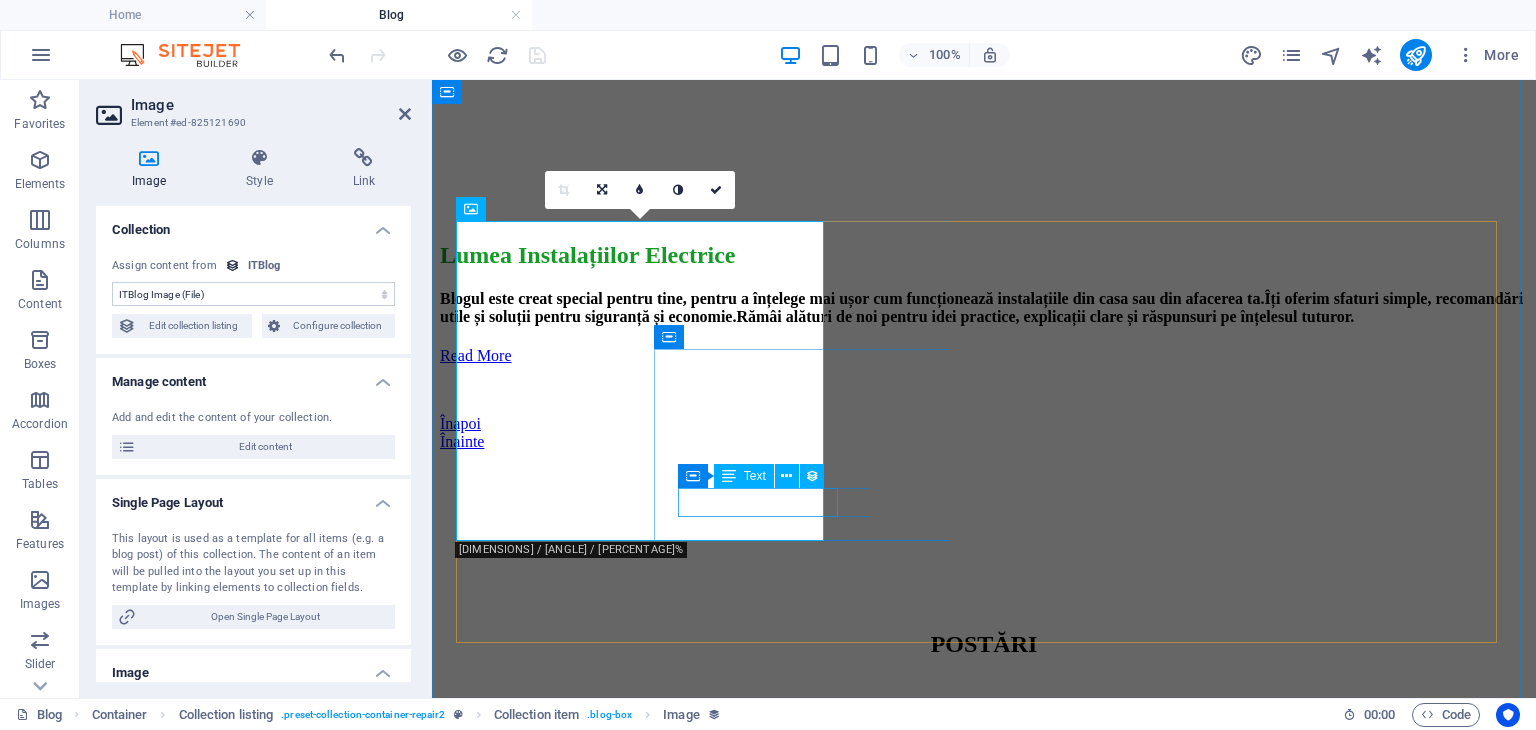 click on "Citește mai mult..." at bounding box center (1424, -289) 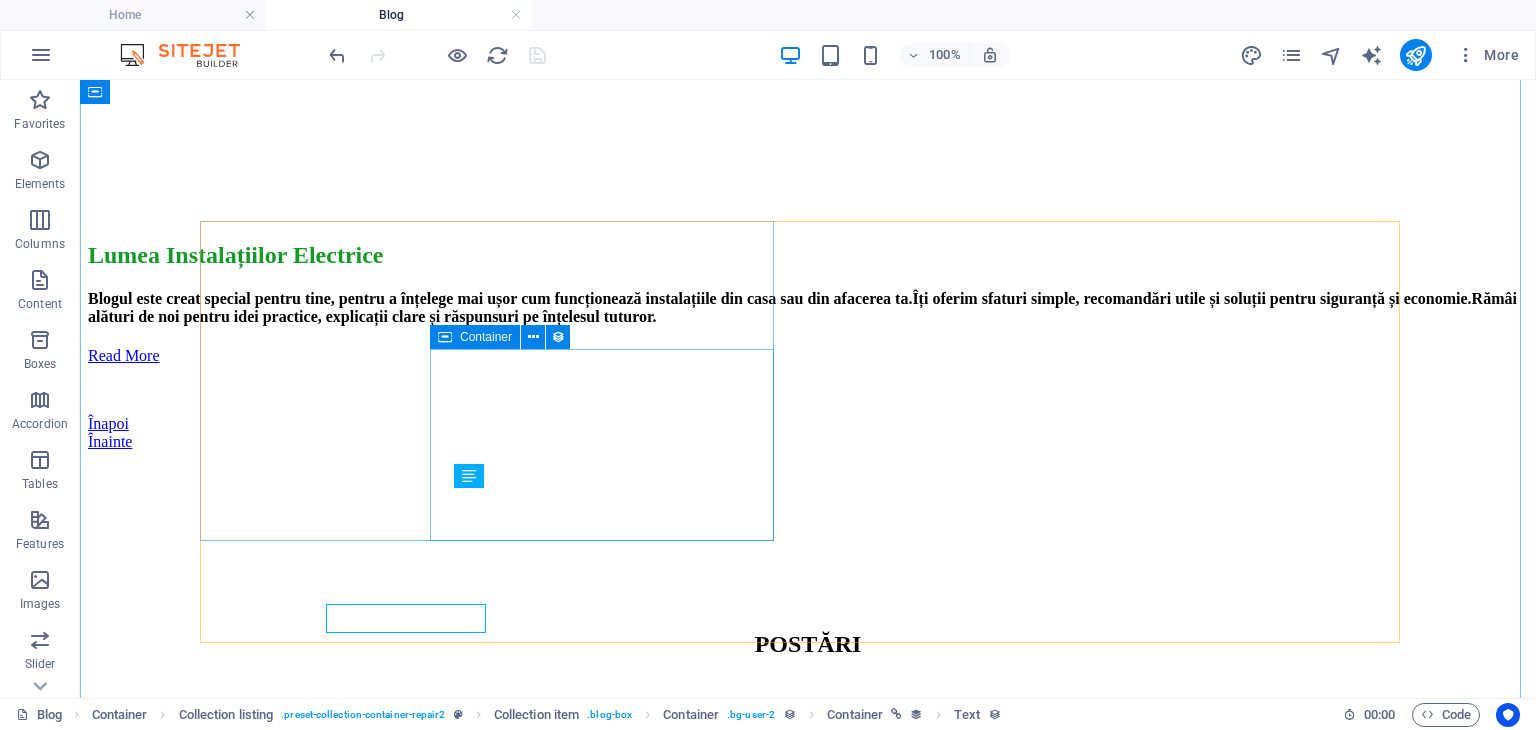 scroll, scrollTop: 780, scrollLeft: 0, axis: vertical 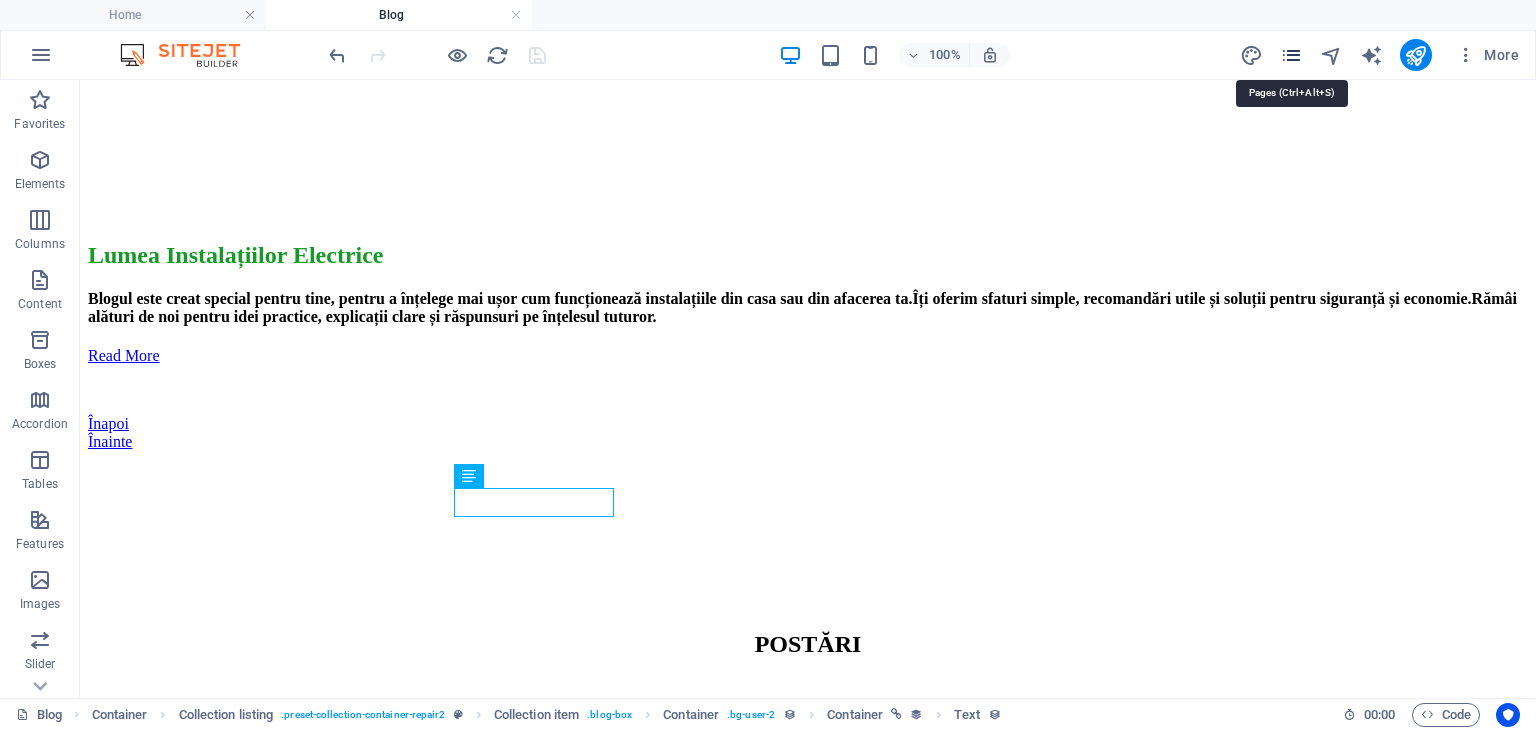 click at bounding box center (1291, 55) 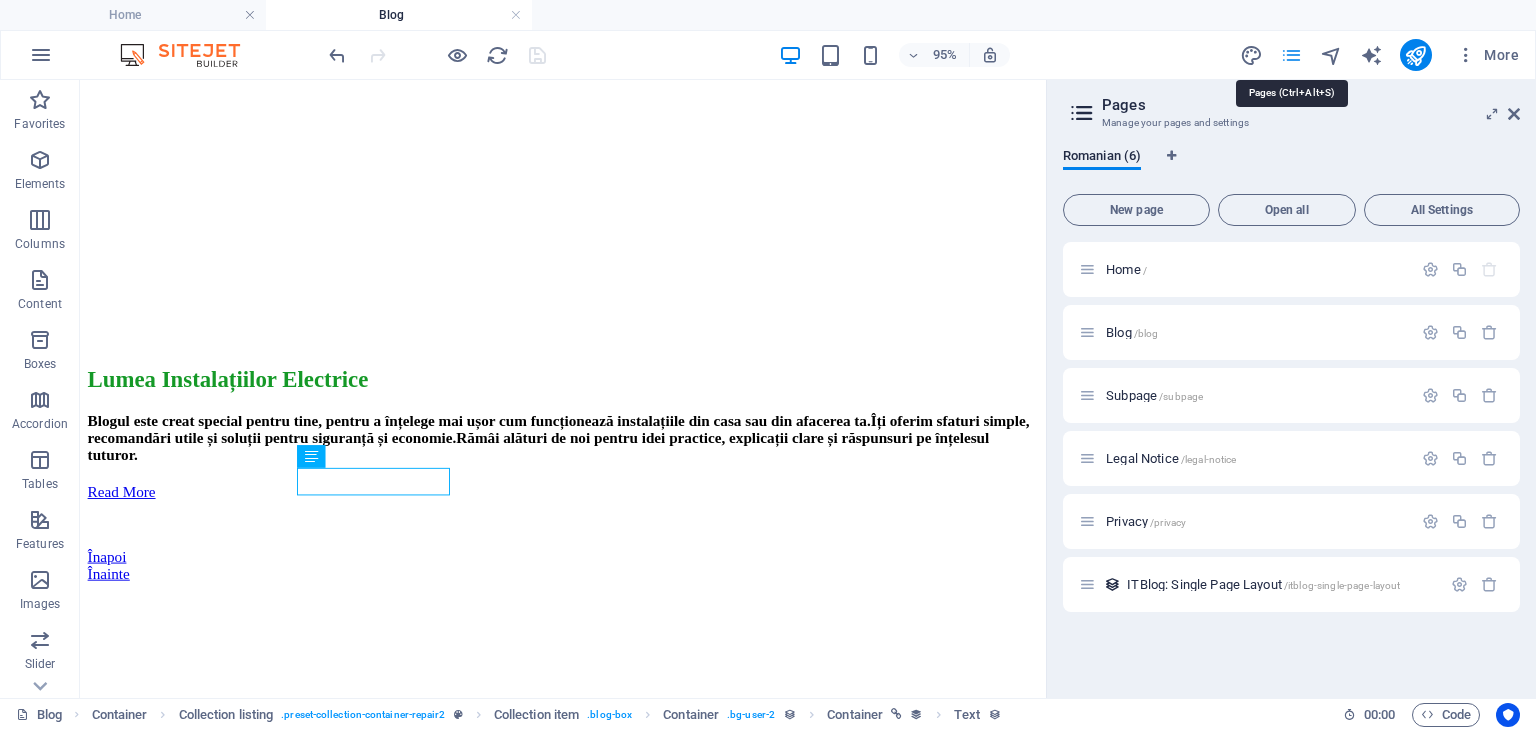 scroll, scrollTop: 920, scrollLeft: 0, axis: vertical 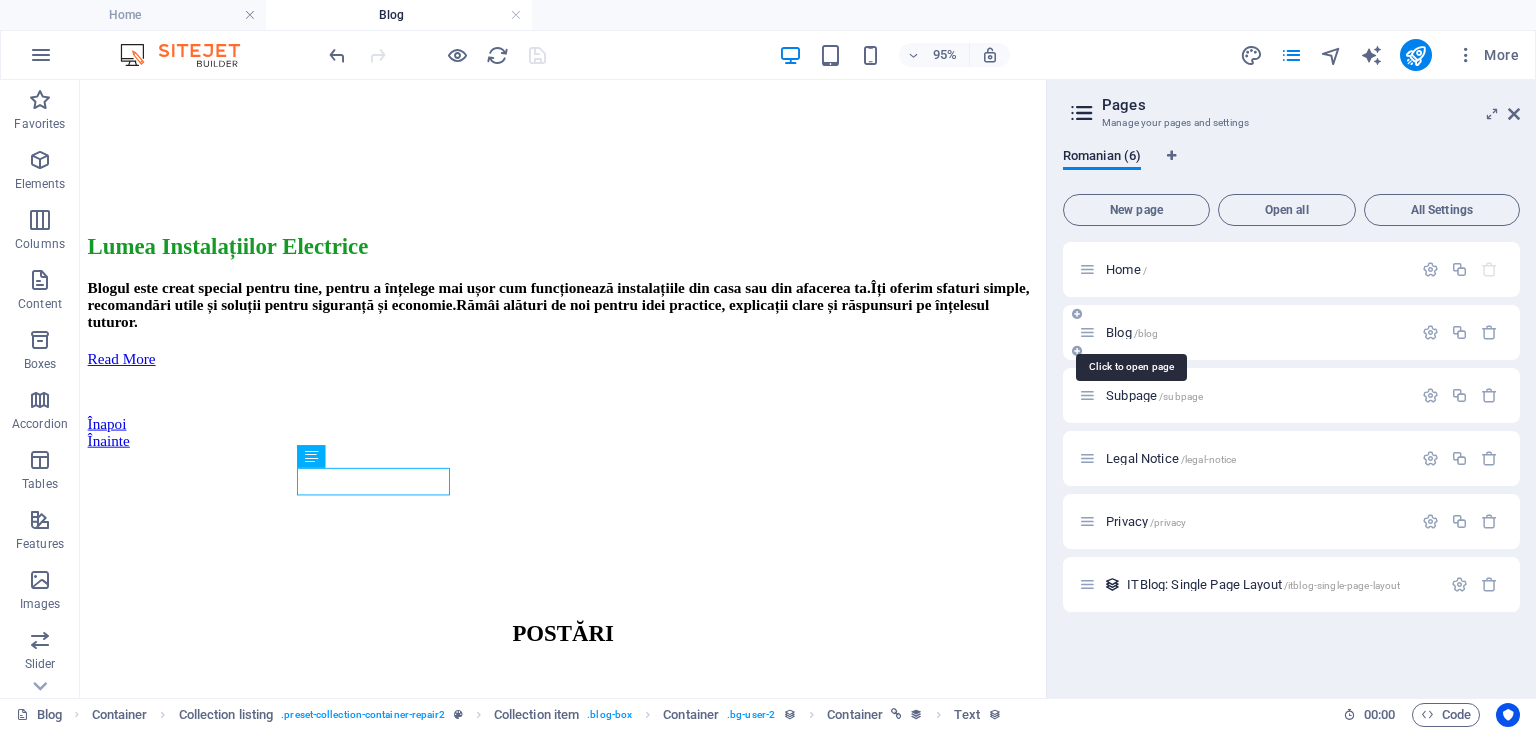 click on "Blog /blog" at bounding box center (1132, 332) 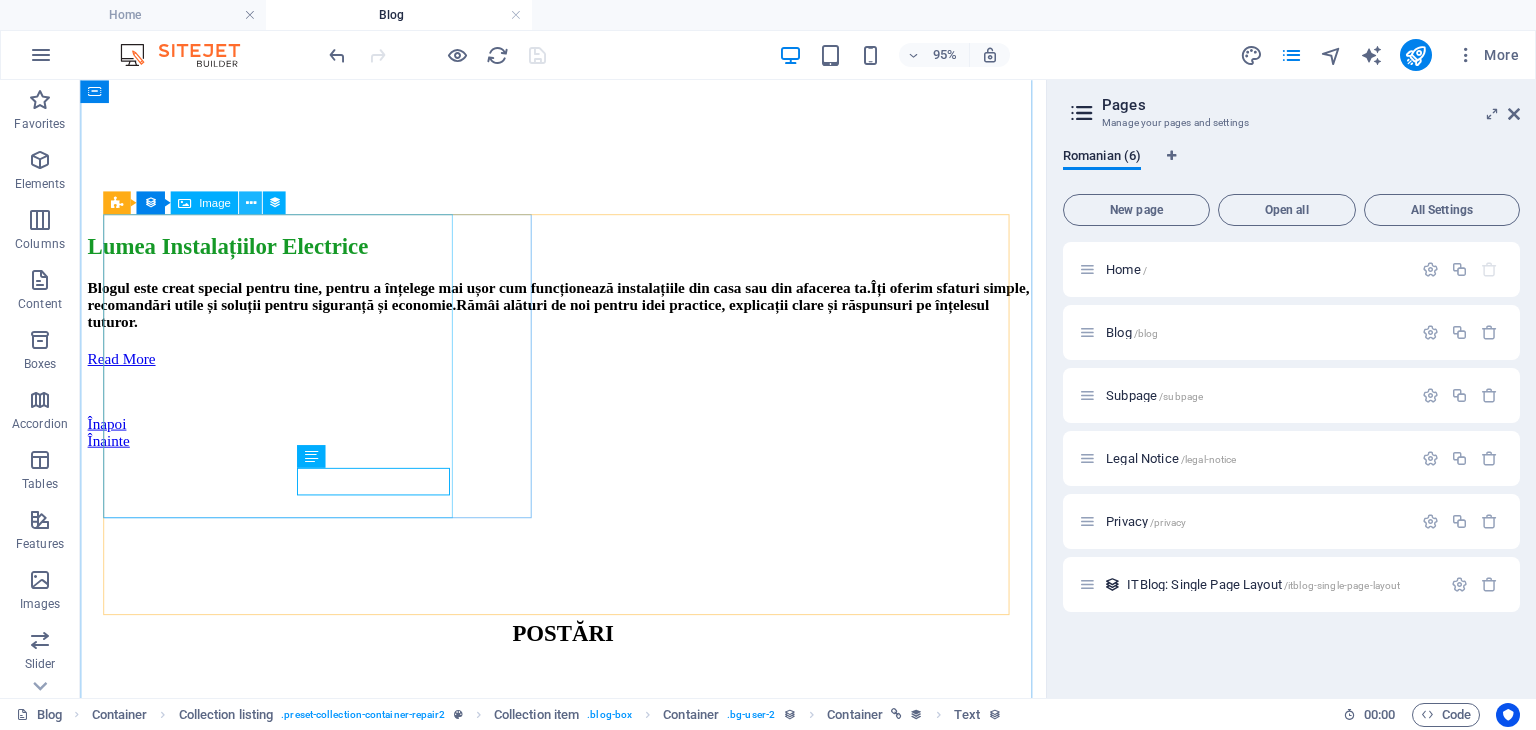 click at bounding box center [250, 203] 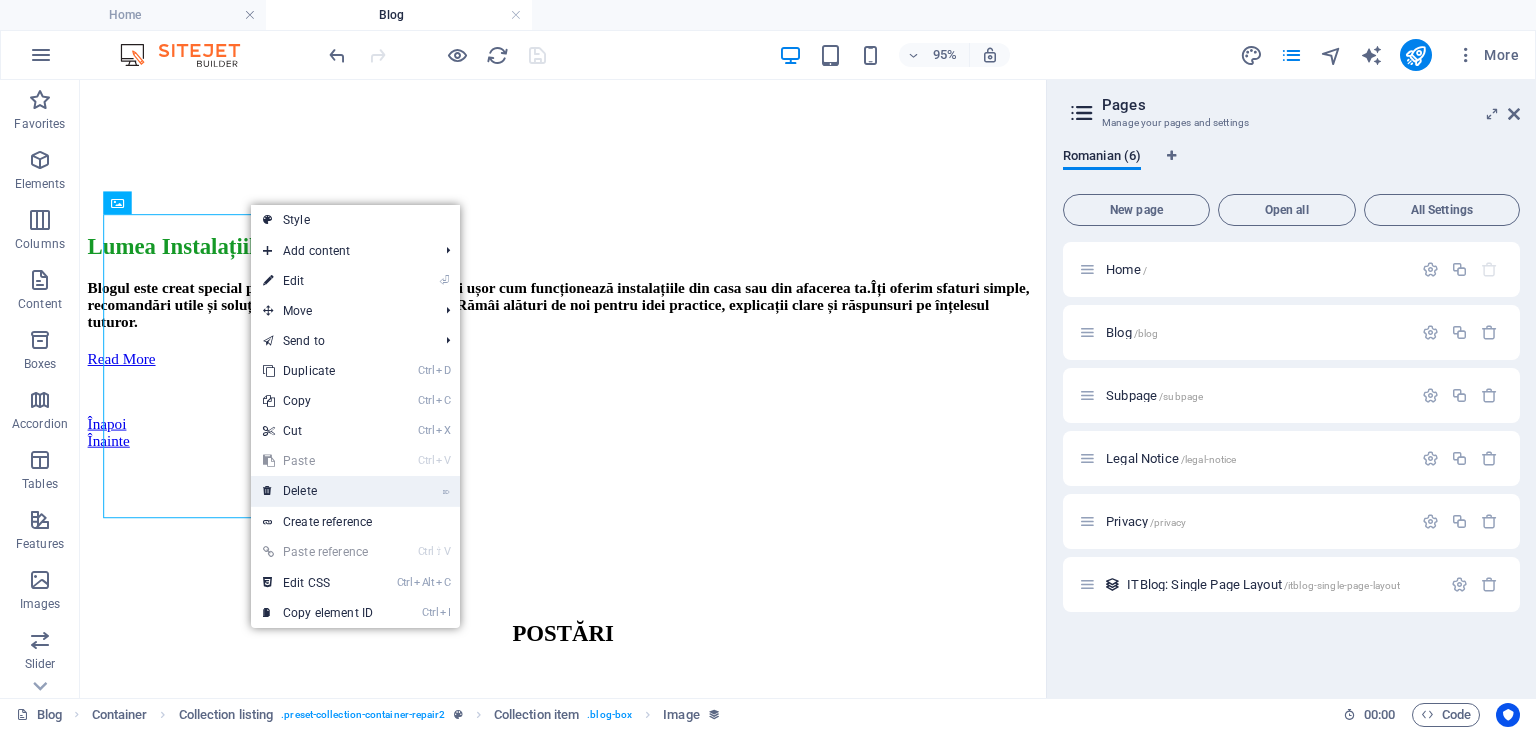 click on "⌦  Delete" at bounding box center [318, 491] 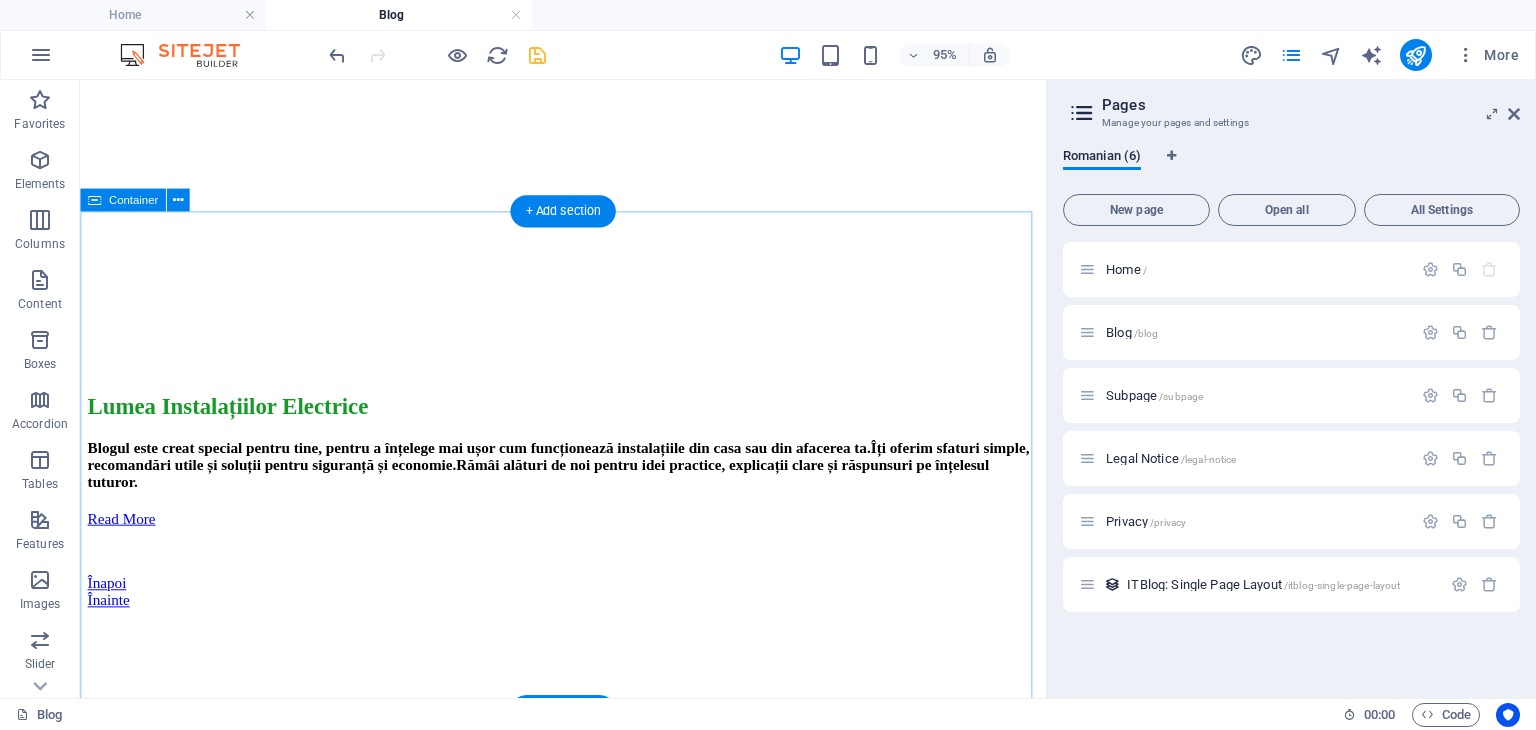 scroll, scrollTop: 664, scrollLeft: 0, axis: vertical 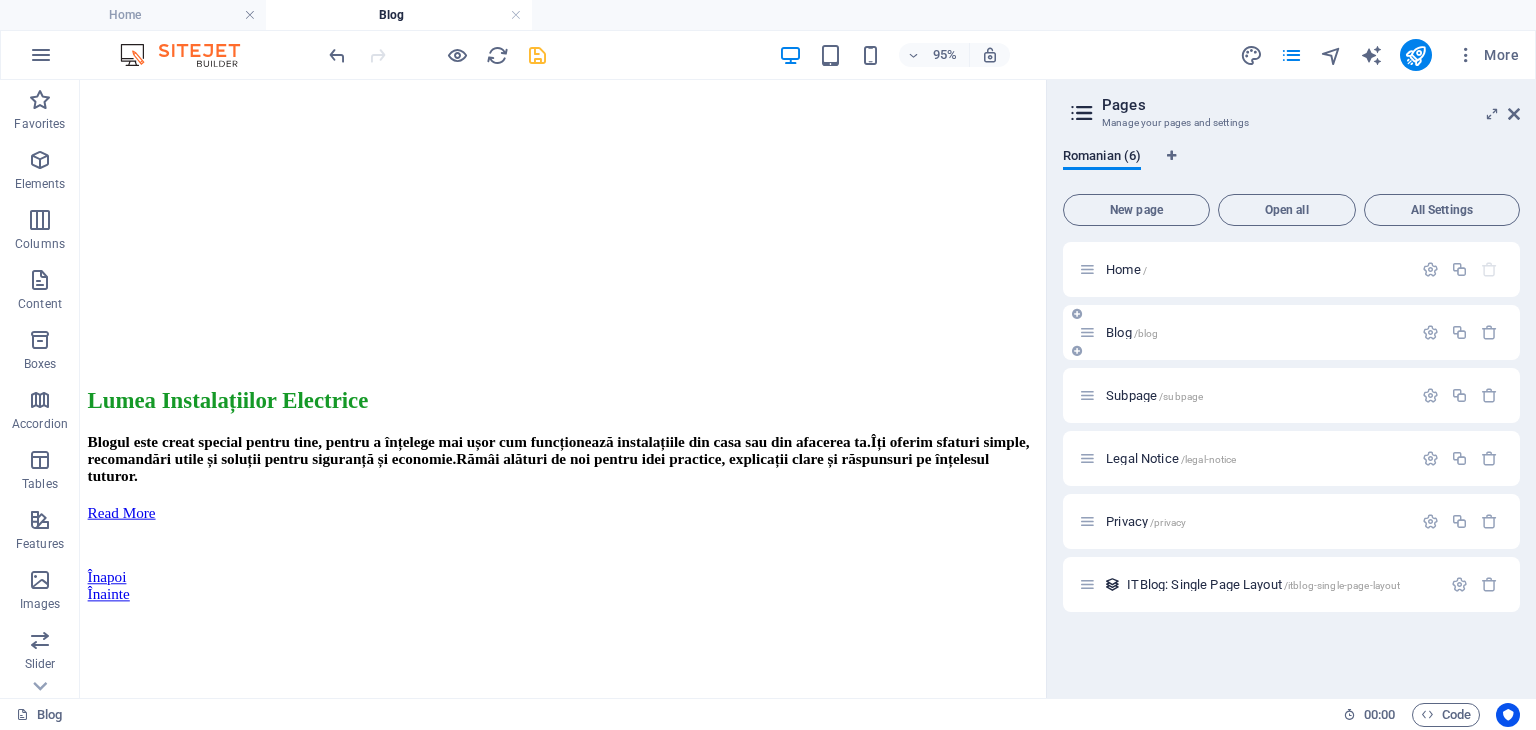 click on "Blog /blog" at bounding box center [1132, 332] 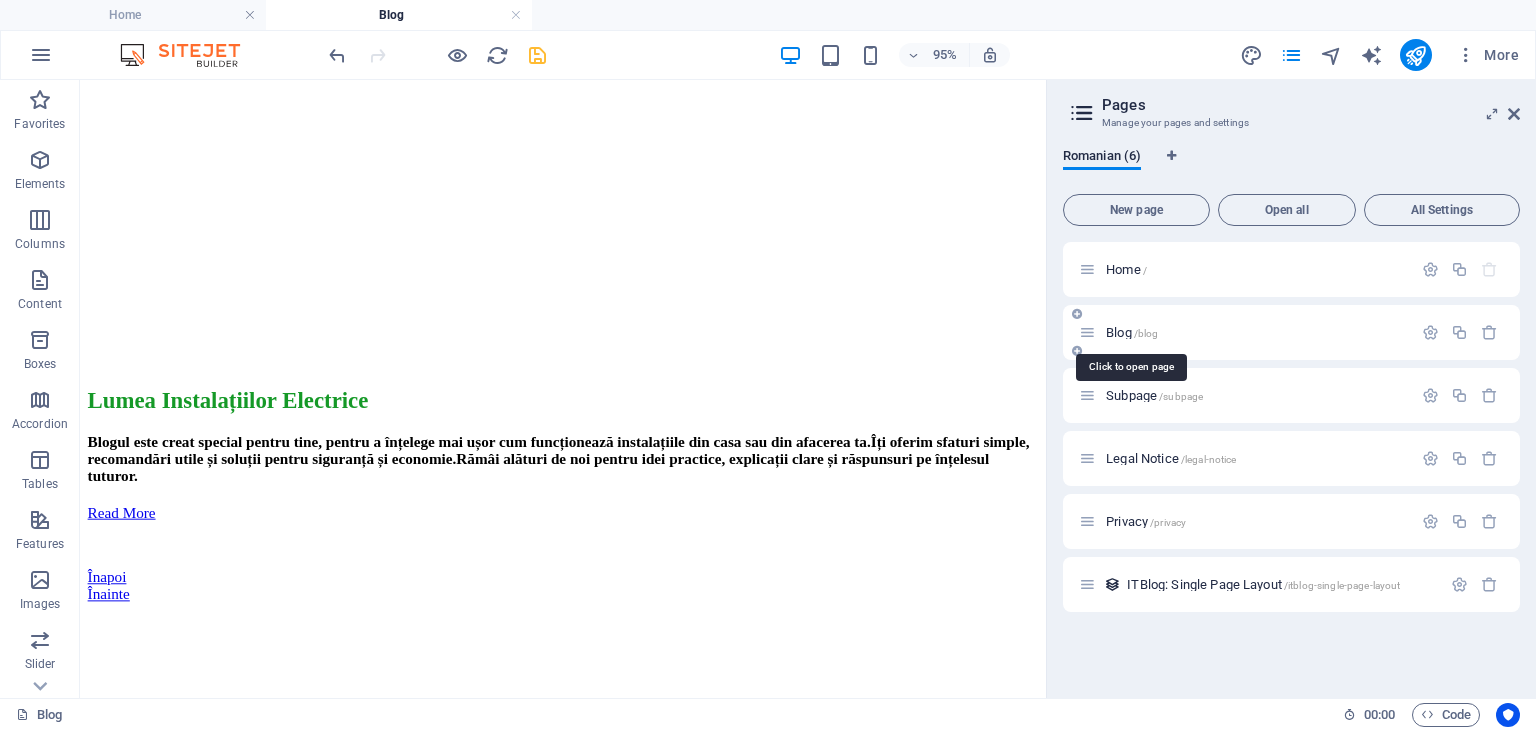 click on "Blog /blog" at bounding box center (1132, 332) 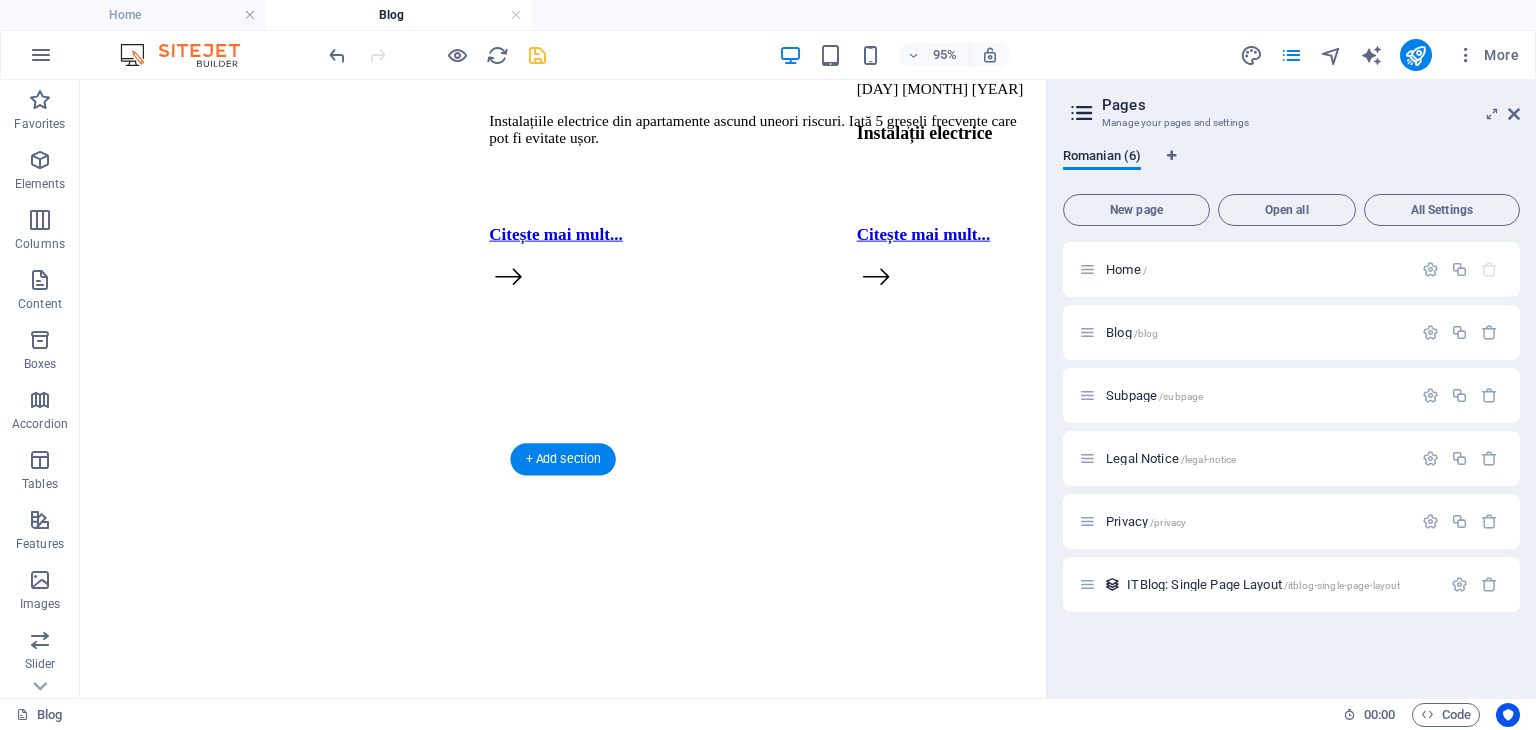 scroll, scrollTop: 400, scrollLeft: 0, axis: vertical 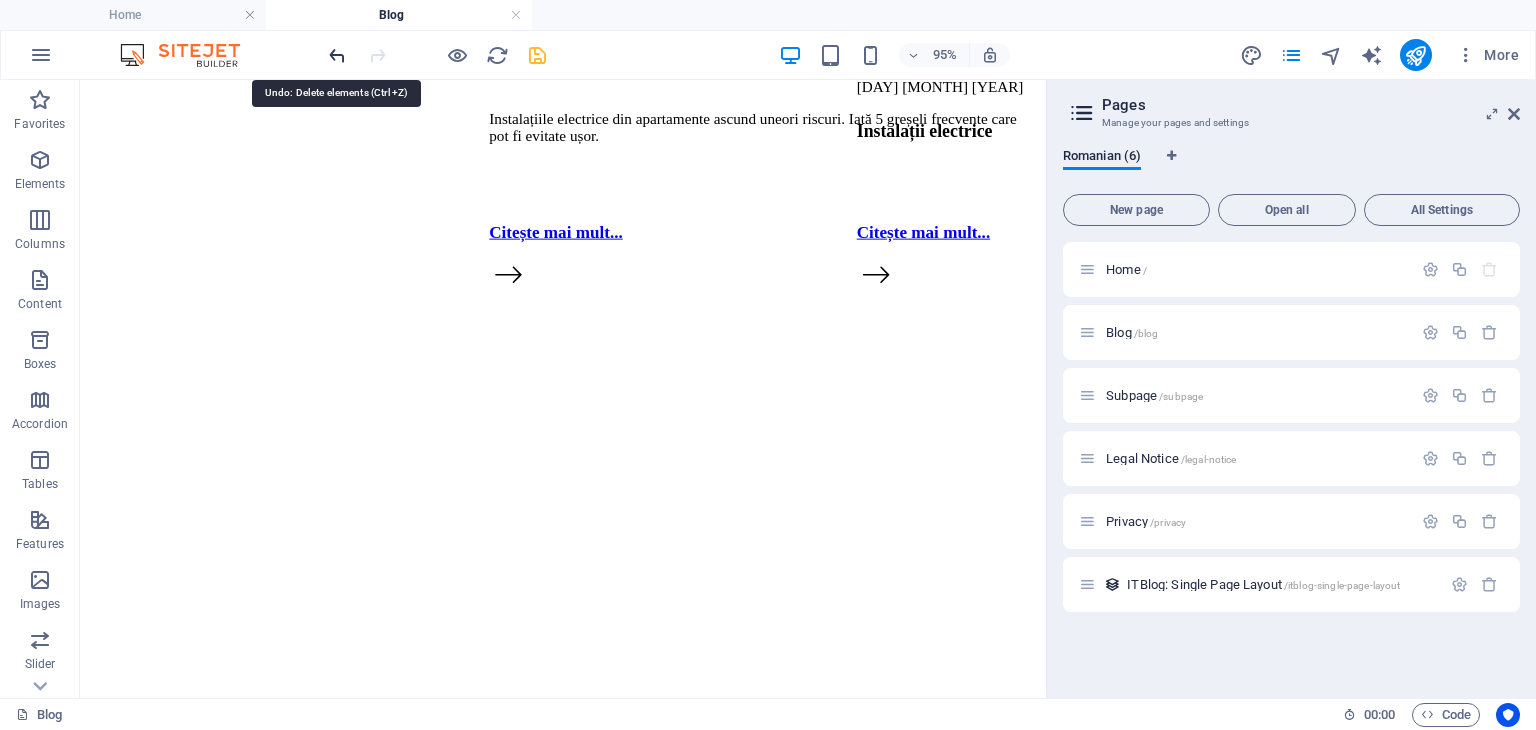 click at bounding box center [337, 55] 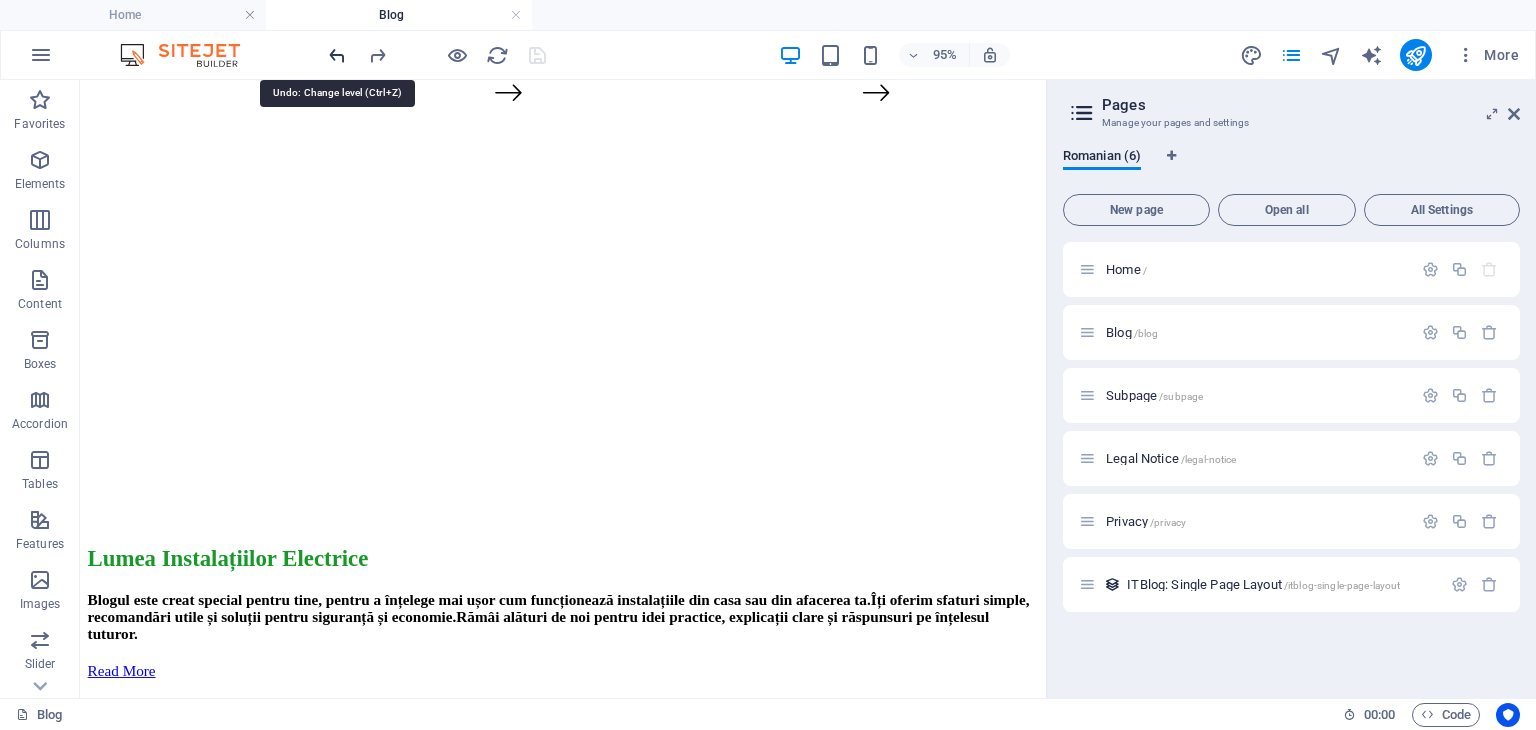 scroll, scrollTop: 896, scrollLeft: 0, axis: vertical 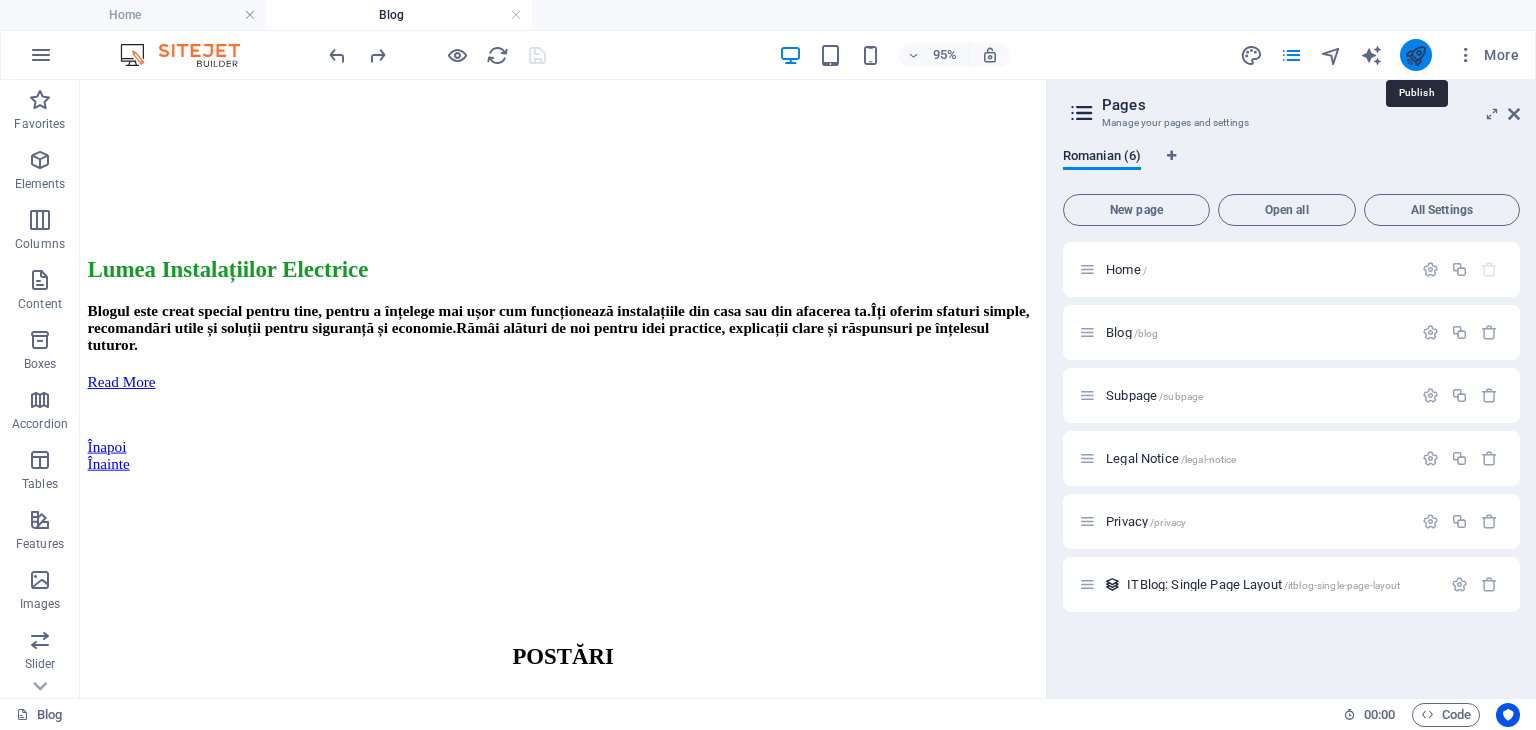 click at bounding box center (1415, 55) 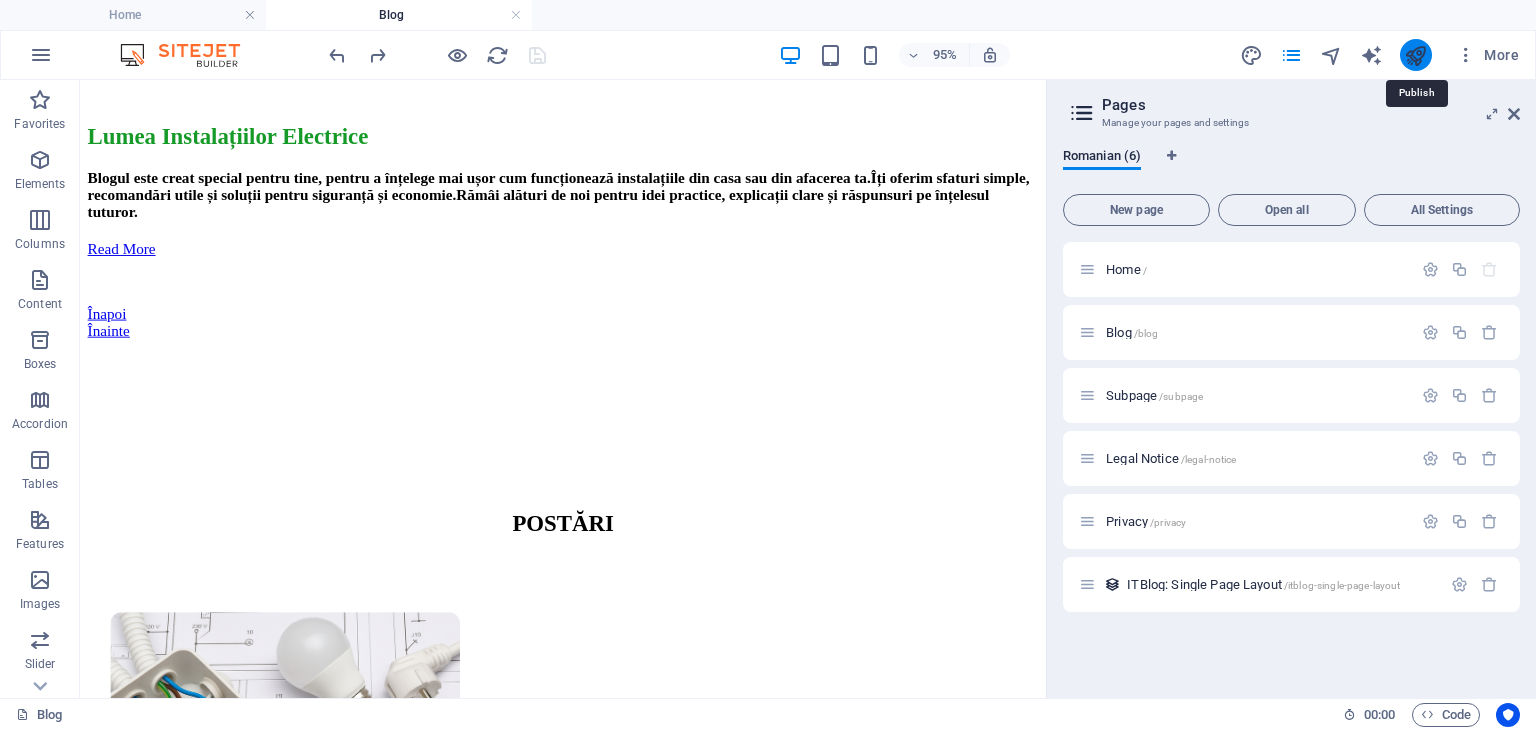 scroll, scrollTop: 756, scrollLeft: 0, axis: vertical 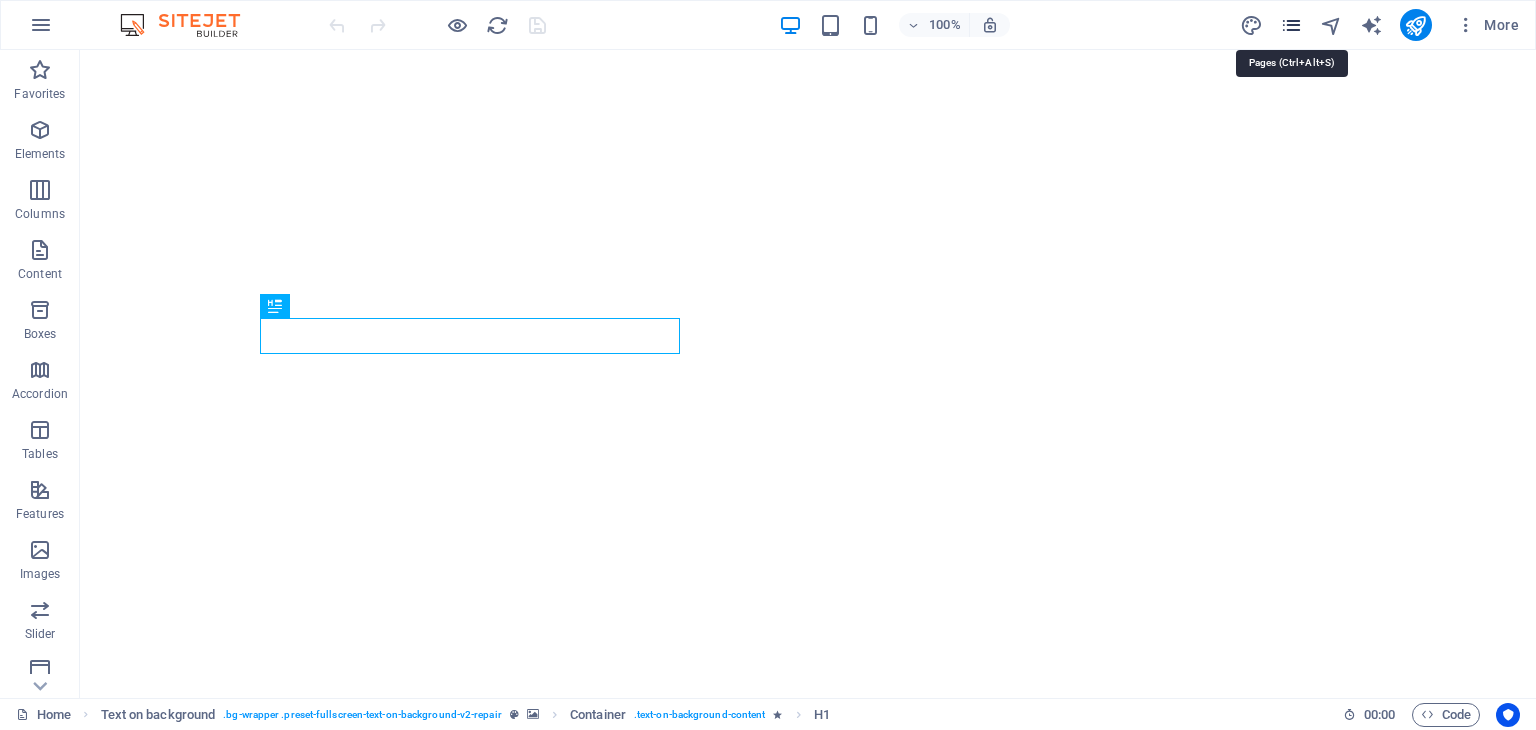 click at bounding box center [1291, 25] 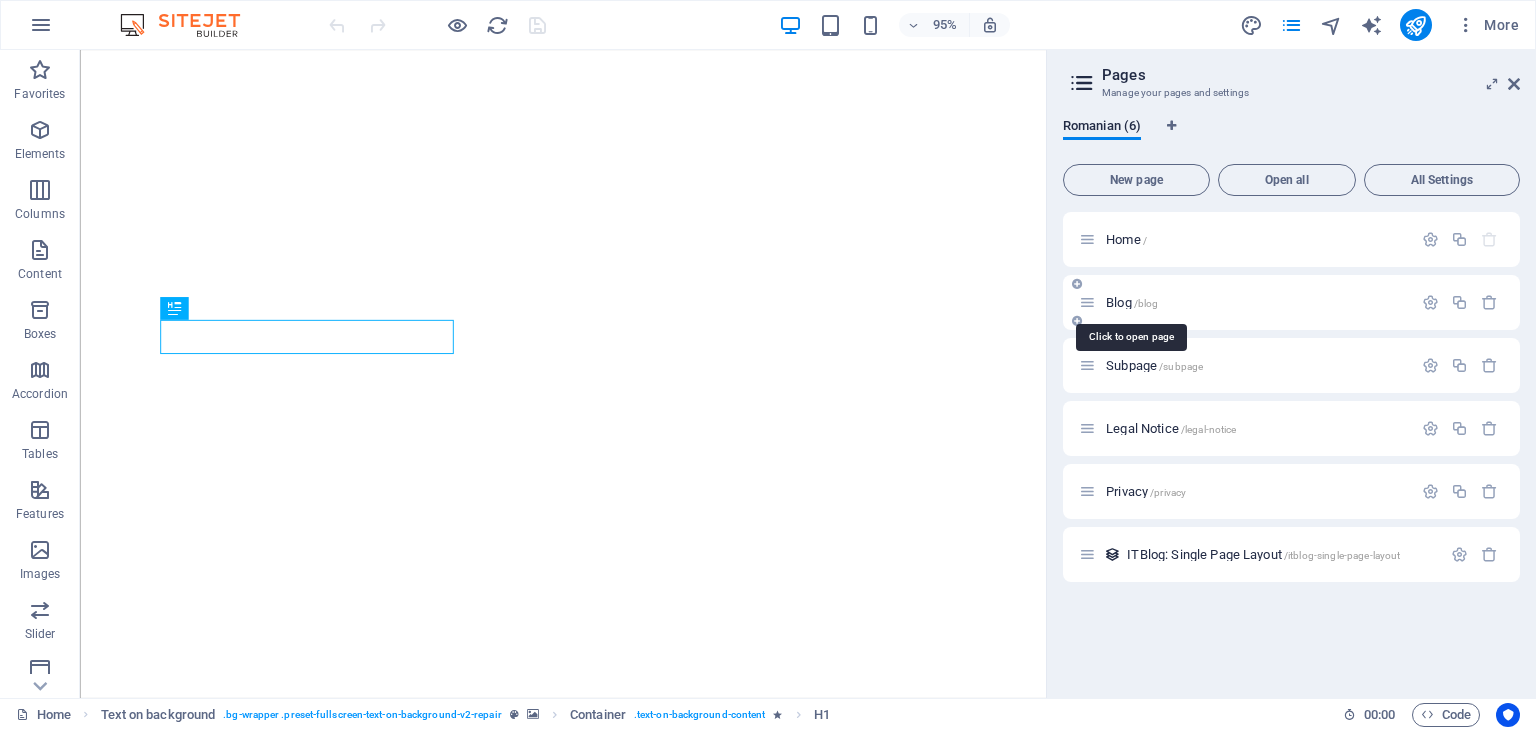 click on "Blog /blog" at bounding box center (1132, 302) 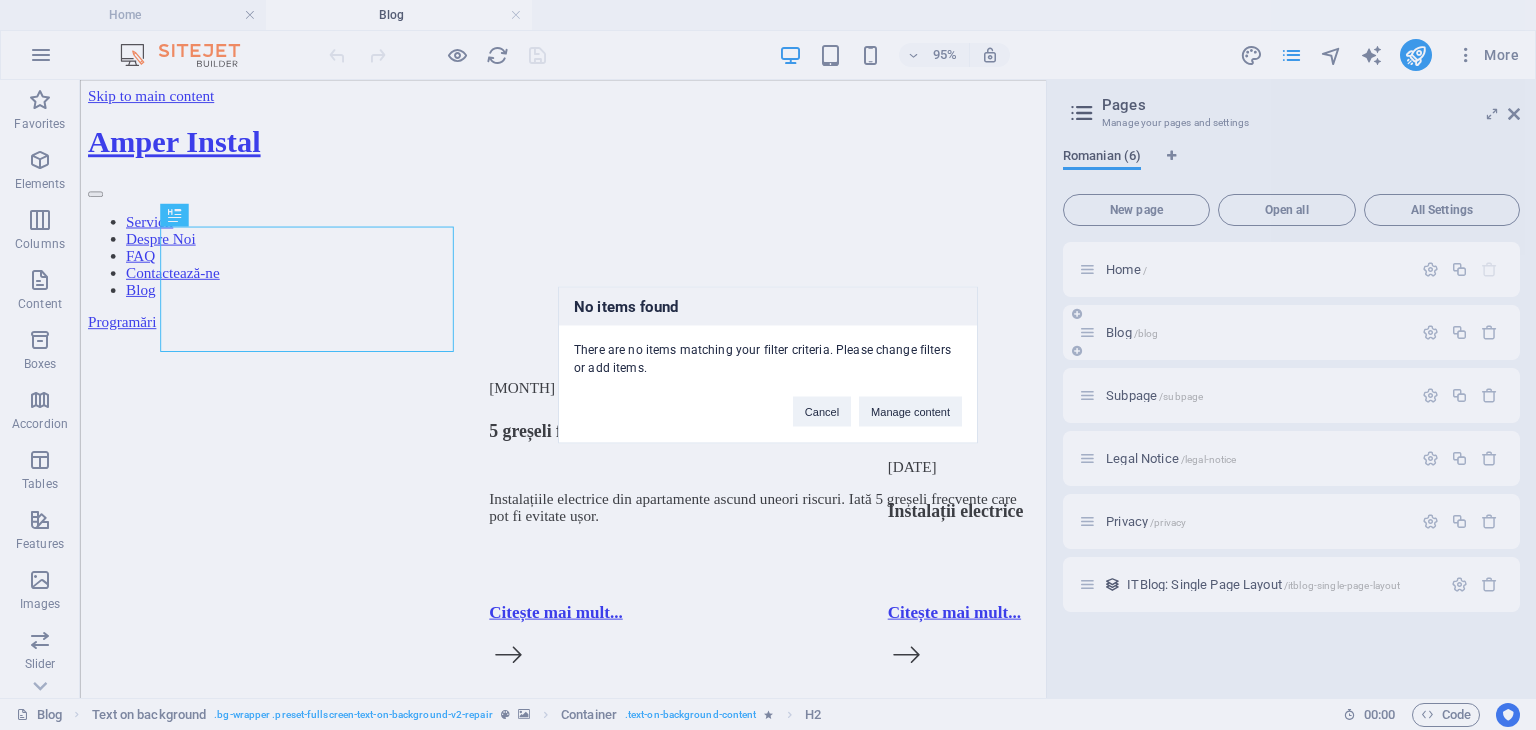 scroll, scrollTop: 0, scrollLeft: 0, axis: both 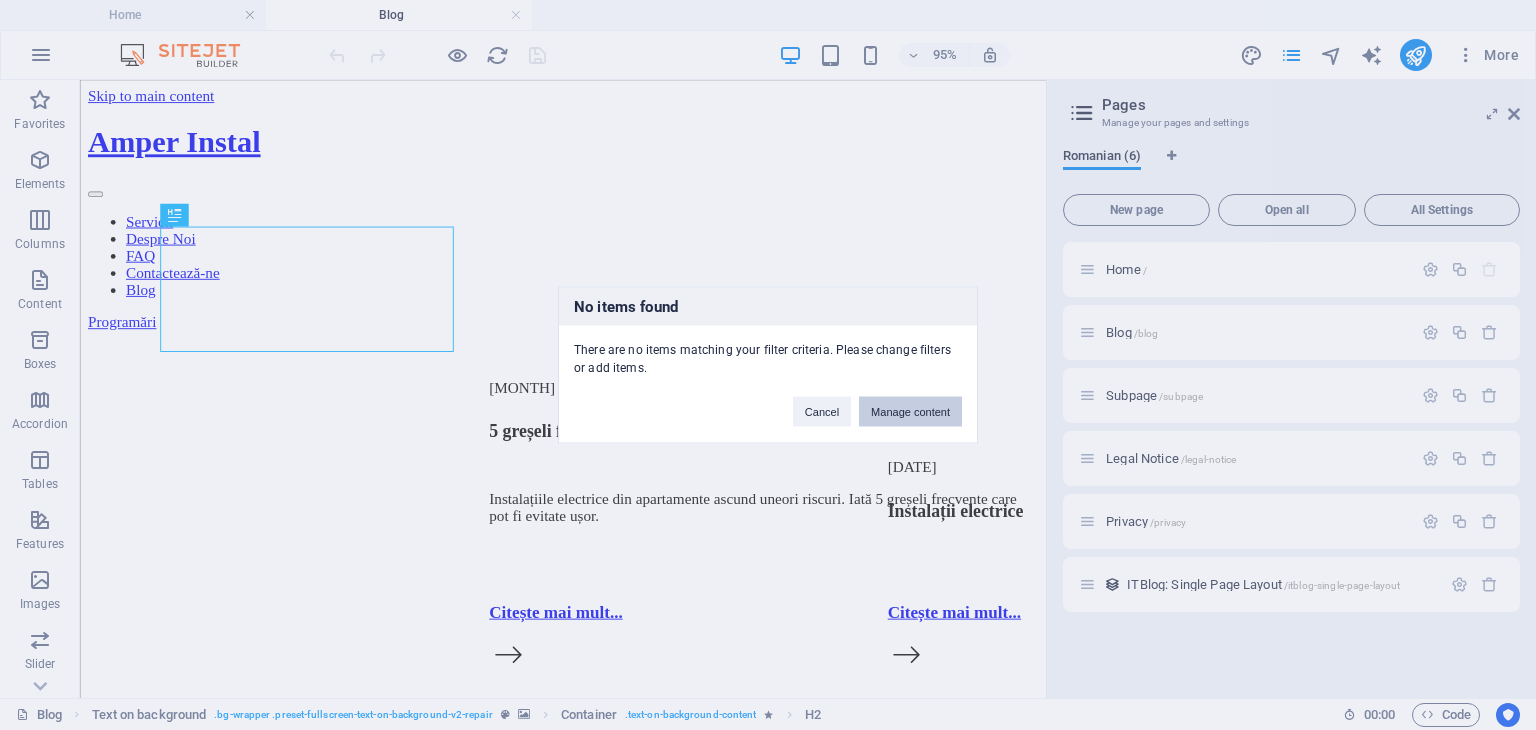 click on "Manage content" at bounding box center [910, 412] 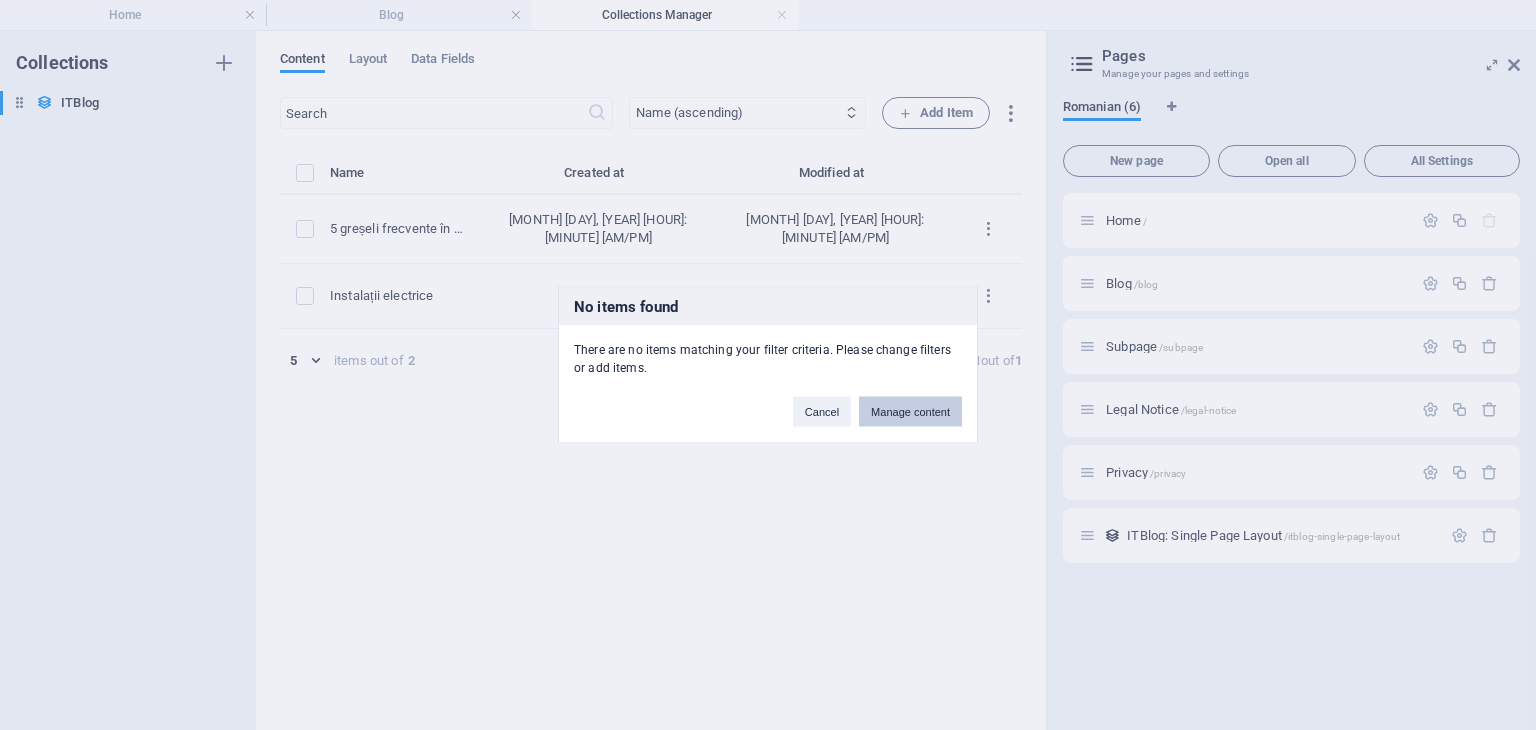click on "Manage content" at bounding box center [910, 412] 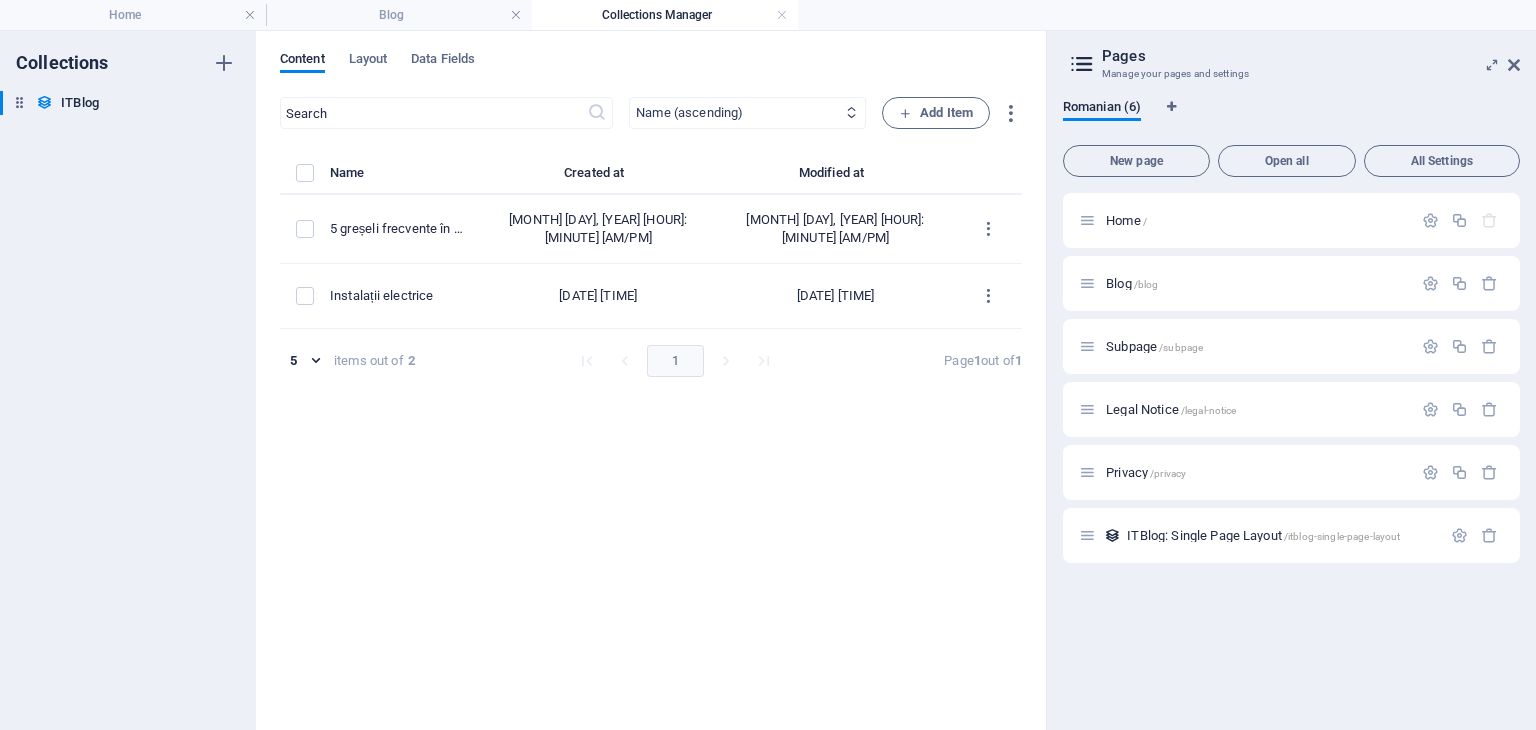 click on "Newest first Oldest first Last modified ITBlog Date (ascending) ITBlog Date (descending) Name (ascending) Name (descending) Slug (ascending) Slug (descending) ITBlog Author Name (ascending) ITBlog Author Name (descending) Featured Blog (ascending) Featured Blog (descending) Related Tag (ascending) Related Tag (descending)" at bounding box center [747, 113] 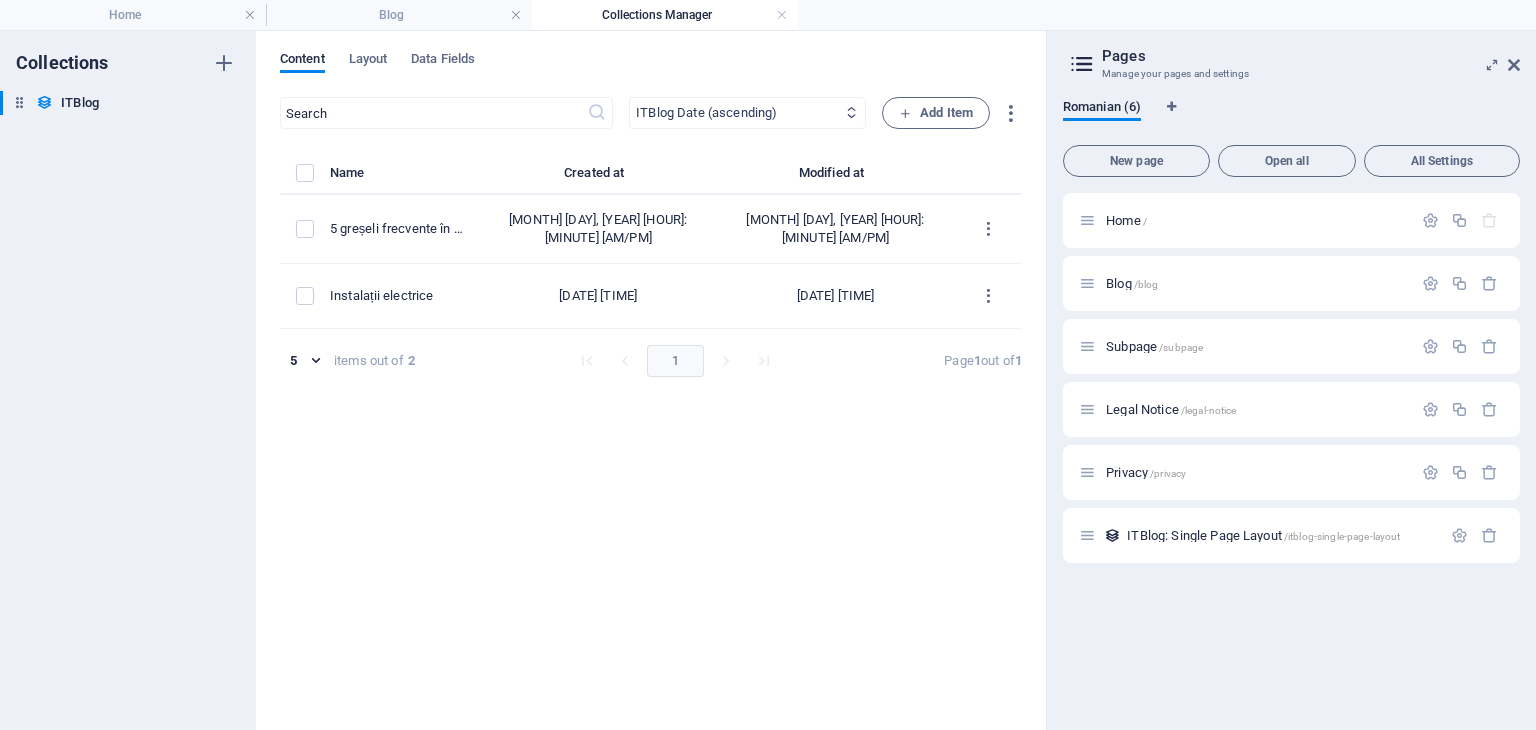 click on "Newest first Oldest first Last modified ITBlog Date (ascending) ITBlog Date (descending) Name (ascending) Name (descending) Slug (ascending) Slug (descending) ITBlog Author Name (ascending) ITBlog Author Name (descending) Featured Blog (ascending) Featured Blog (descending) Related Tag (ascending) Related Tag (descending)" at bounding box center (747, 113) 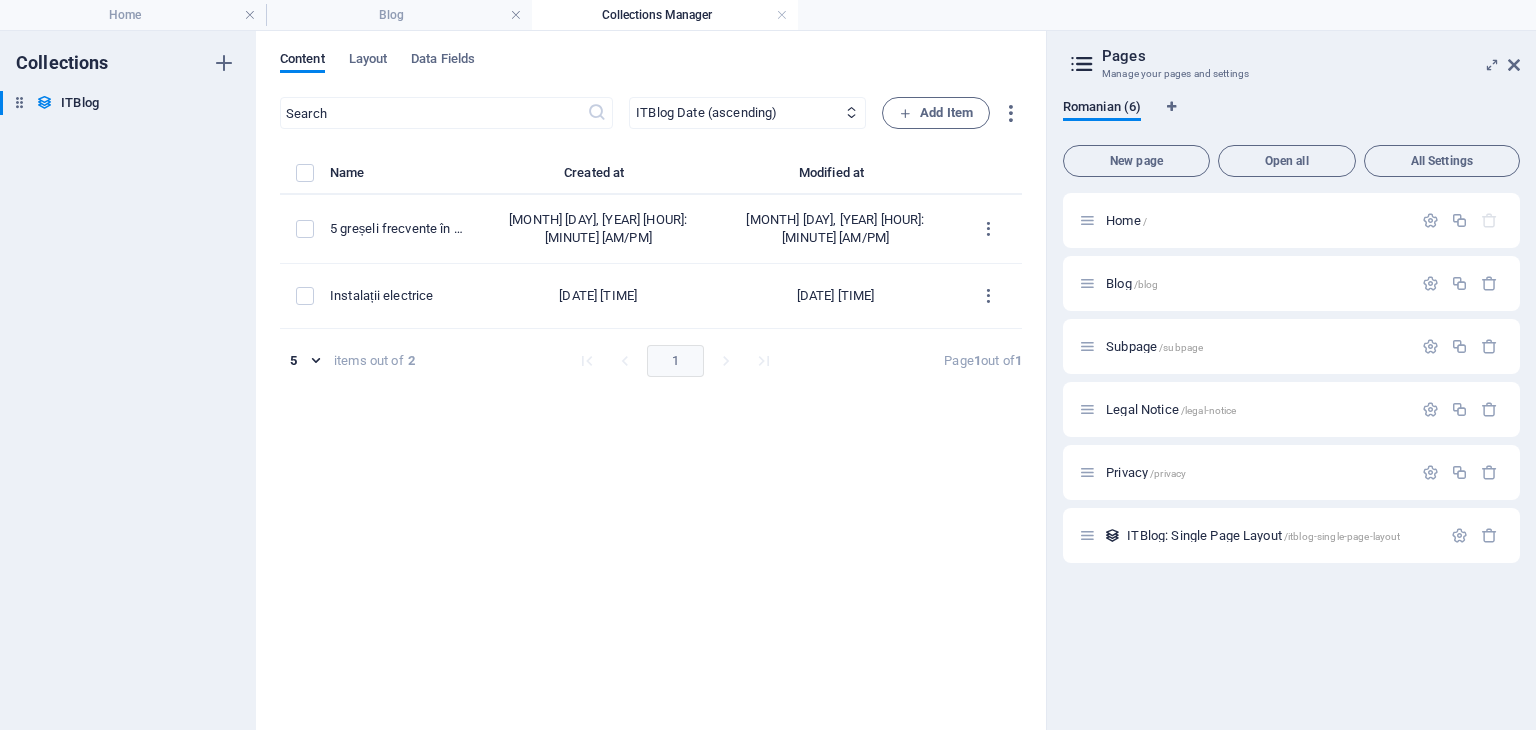 click on "​ Newest first Oldest first Last modified ITBlog Date (ascending) ITBlog Date (descending) Name (ascending) Name (descending) Slug (ascending) Slug (descending) ITBlog Author Name (ascending) ITBlog Author Name (descending) Featured Blog (ascending) Featured Blog (descending) Related Tag (ascending) Related Tag (descending) Add Item Name Created at Modified at 5 greșeli frecvente în instalațiile electrice de apartament [MONTH] [DAY], [YEAR] [HOUR]:[MINUTE] [AM/PM] [MONTH] [DAY], [YEAR] [HOUR]:[MINUTE] [AM/PM] Instalații electrice [MONTH] [DAY], [YEAR] [HOUR]:[MINUTE] [AM/PM] [MONTH] [DAY], [YEAR] [HOUR]:[MINUTE] [AM/PM] 5 5 items out of 2 1 Page  1  out of  1" at bounding box center (651, 403) 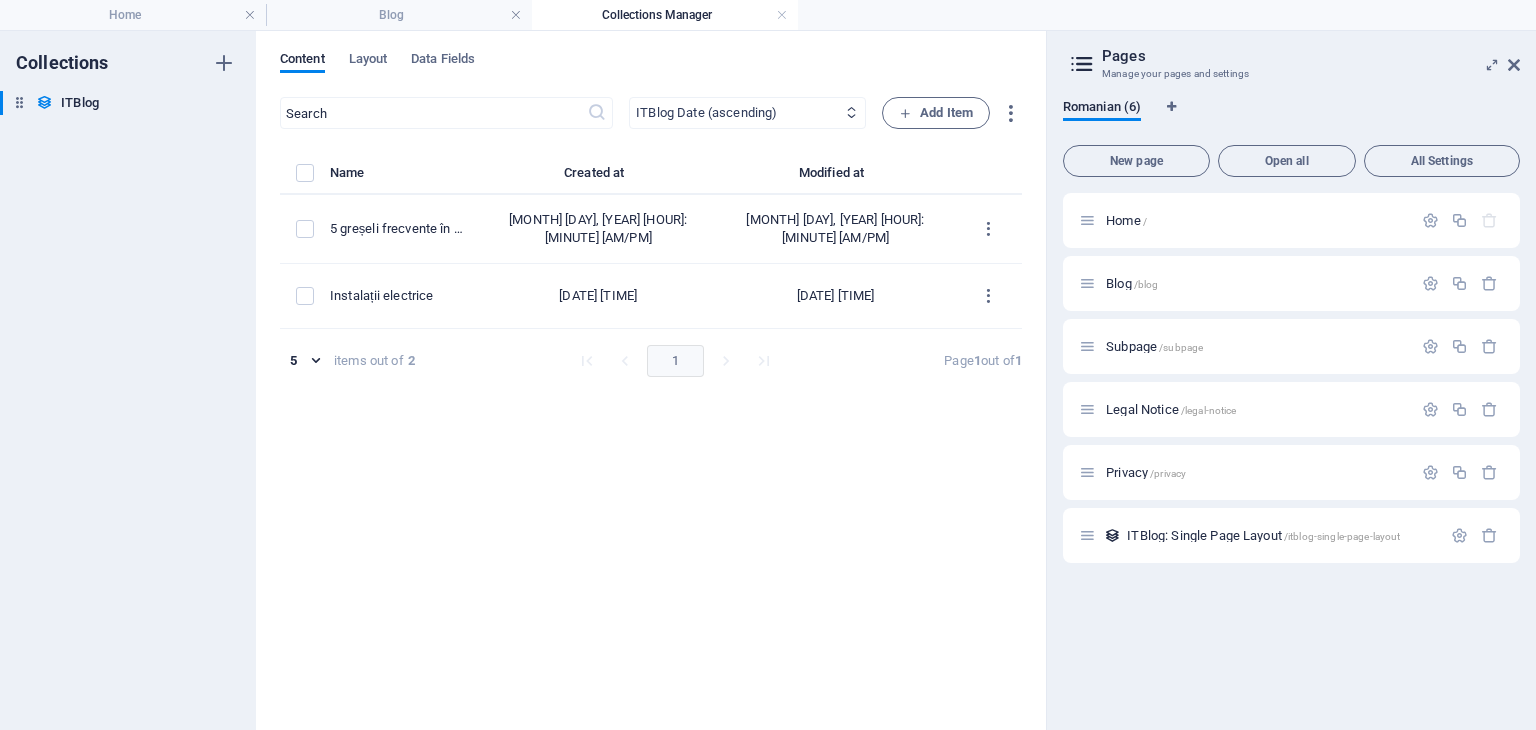click on "Newest first Oldest first Last modified ITBlog Date (ascending) ITBlog Date (descending) Name (ascending) Name (descending) Slug (ascending) Slug (descending) ITBlog Author Name (ascending) ITBlog Author Name (descending) Featured Blog (ascending) Featured Blog (descending) Related Tag (ascending) Related Tag (descending)" at bounding box center [747, 113] 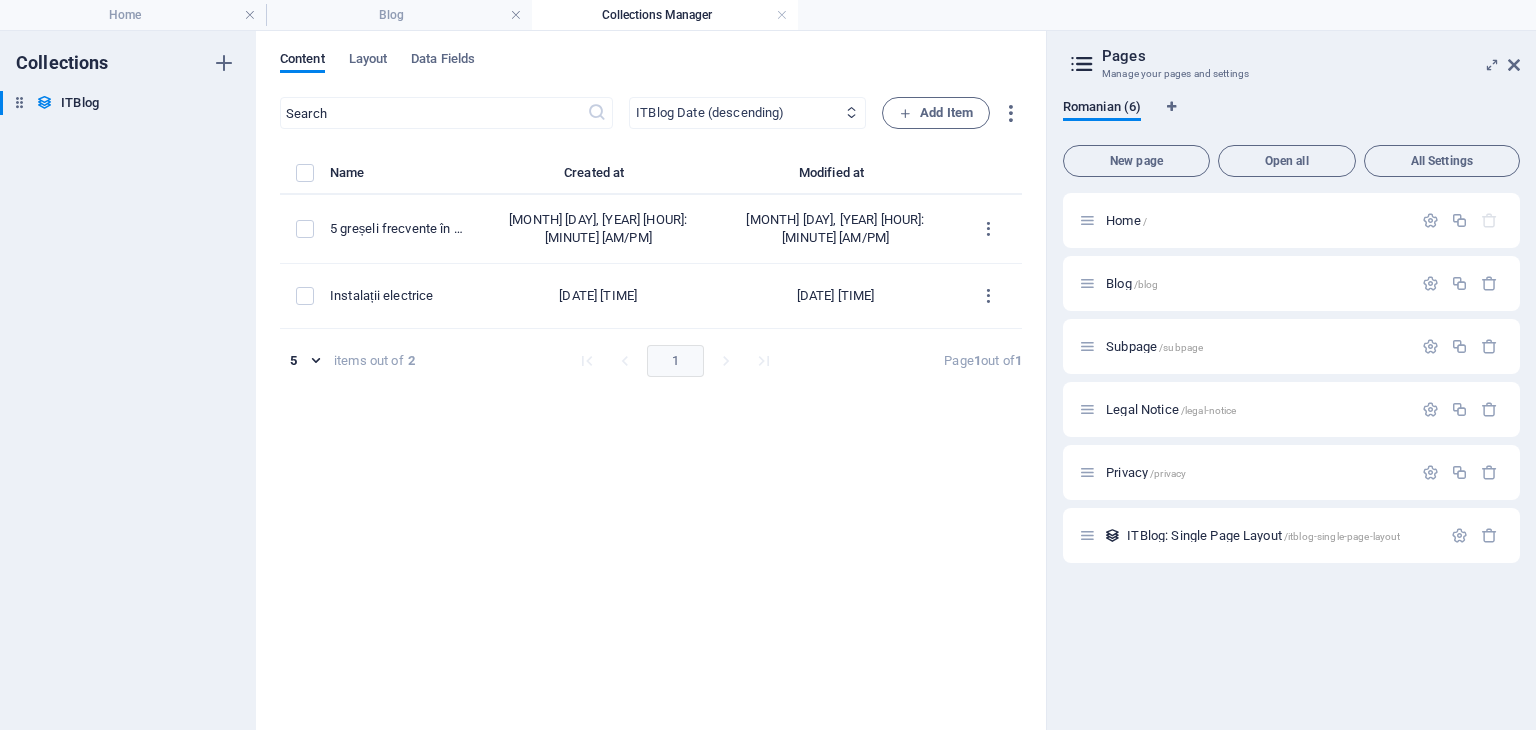click on "Newest first Oldest first Last modified ITBlog Date (ascending) ITBlog Date (descending) Name (ascending) Name (descending) Slug (ascending) Slug (descending) ITBlog Author Name (ascending) ITBlog Author Name (descending) Featured Blog (ascending) Featured Blog (descending) Related Tag (ascending) Related Tag (descending)" at bounding box center (747, 113) 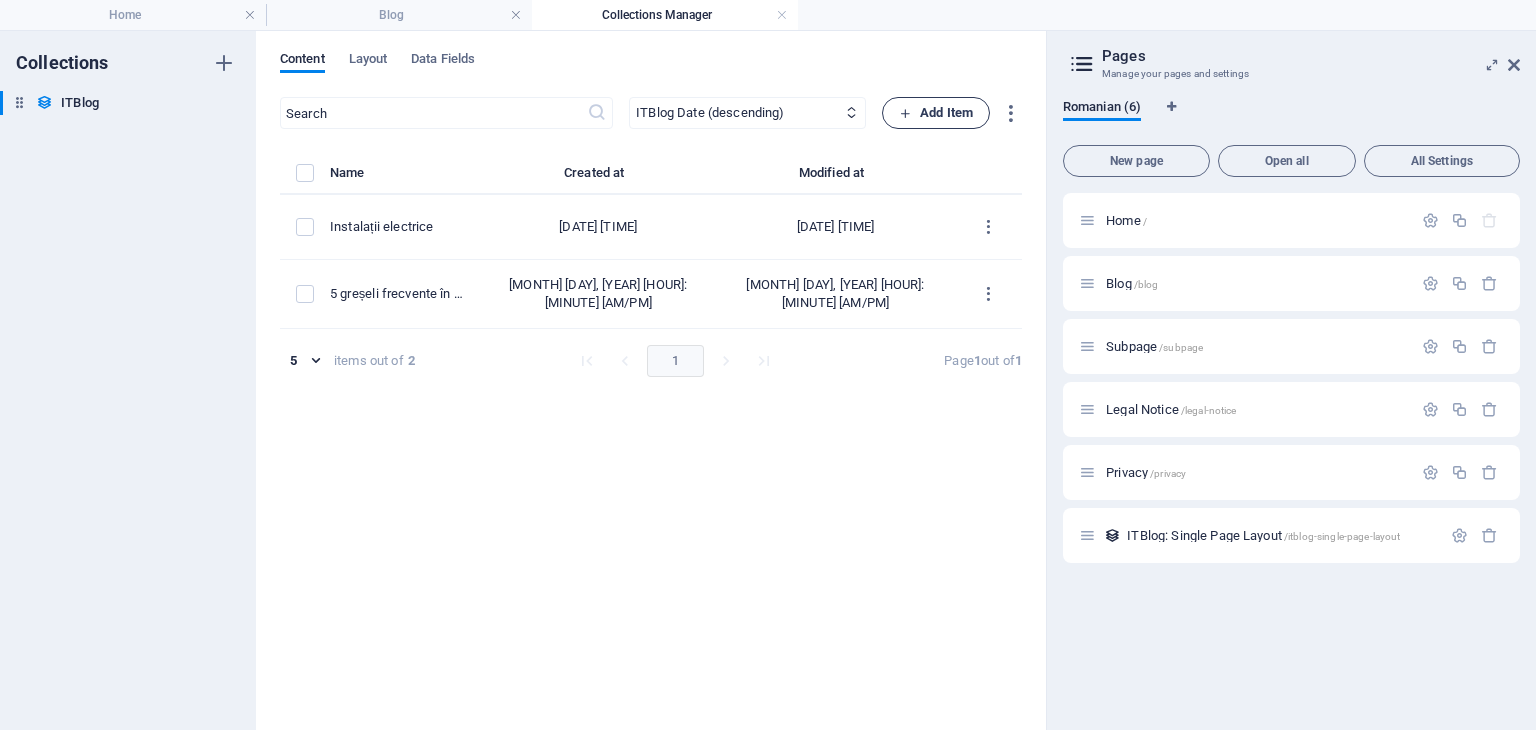 click on "Add Item" at bounding box center (936, 113) 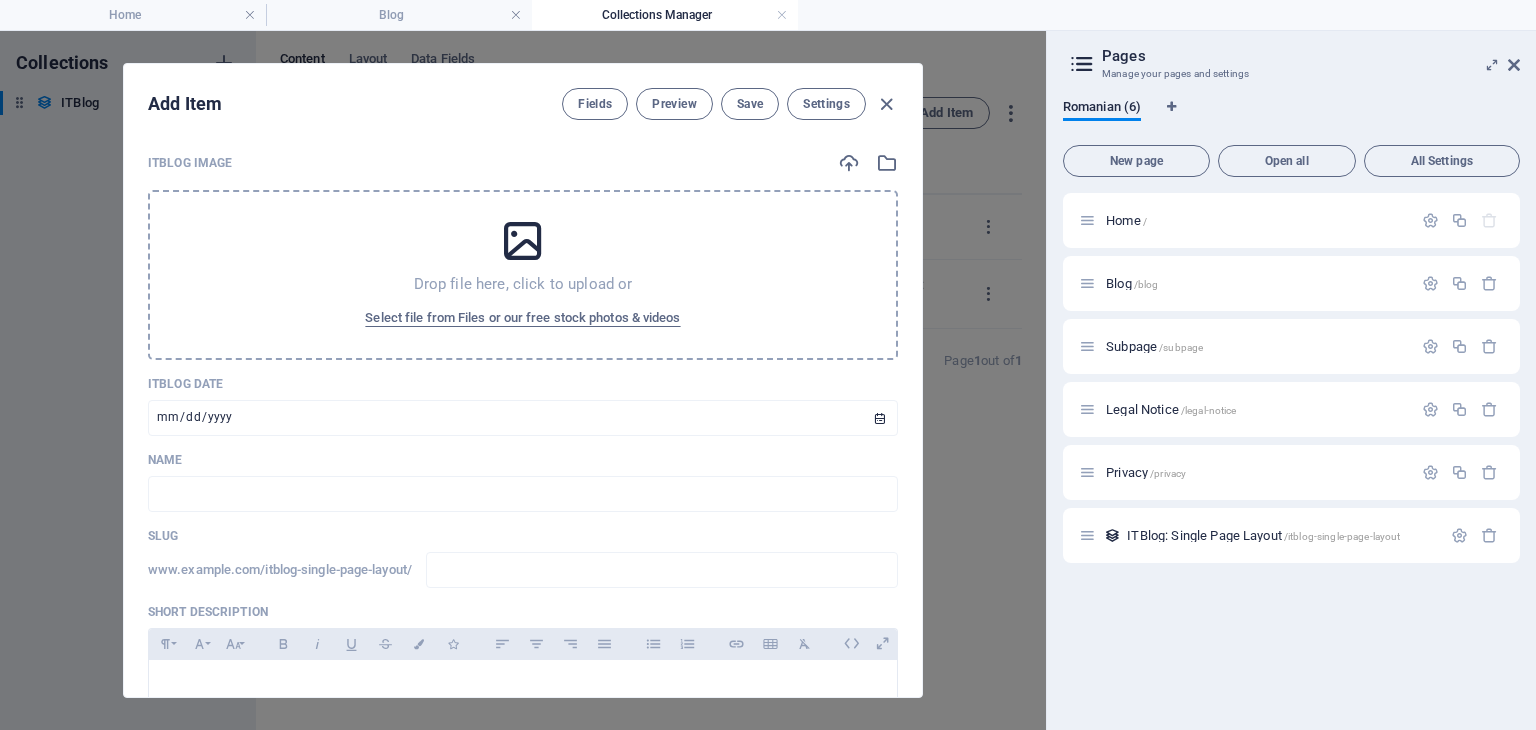 click at bounding box center (523, 241) 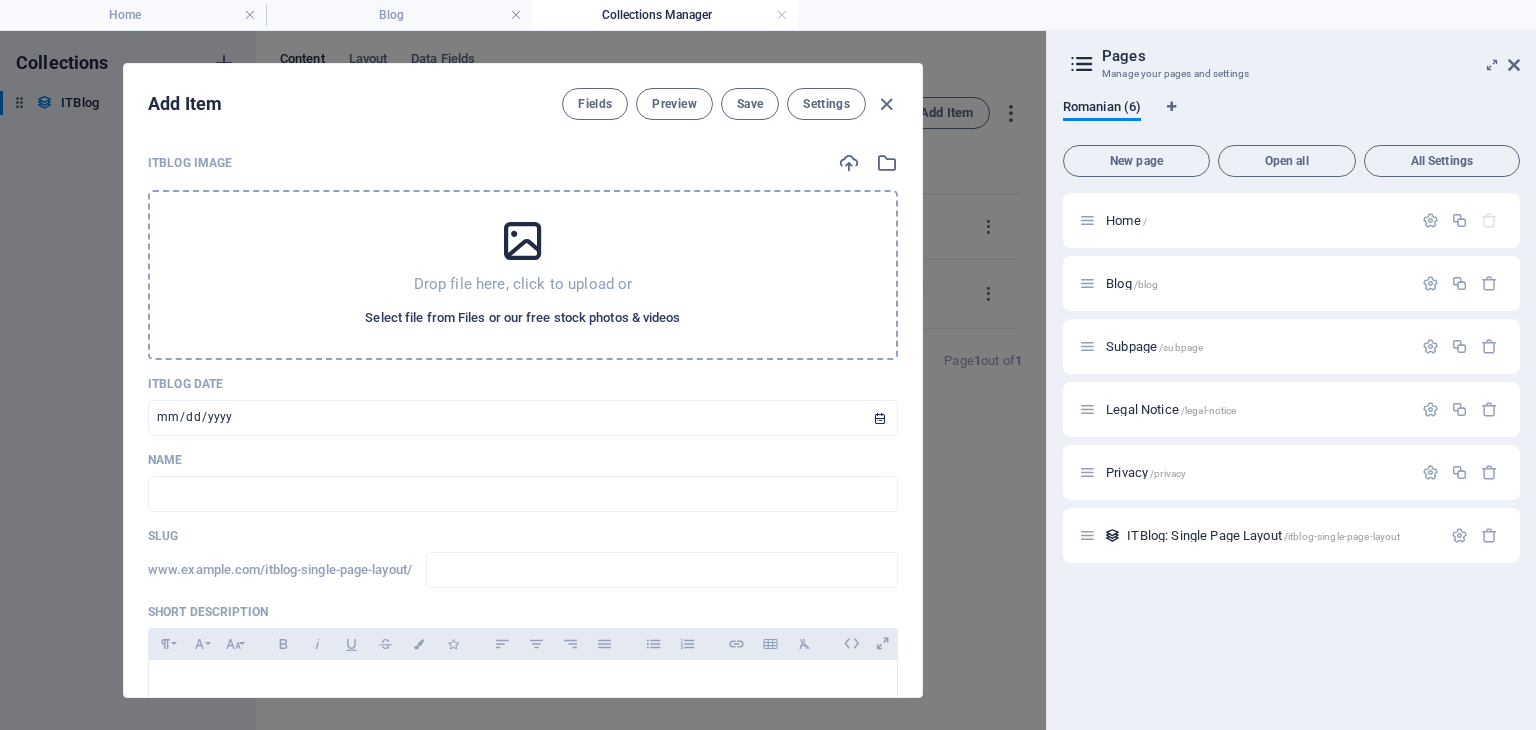 click on "Select file from Files or our free stock photos & videos" at bounding box center (522, 318) 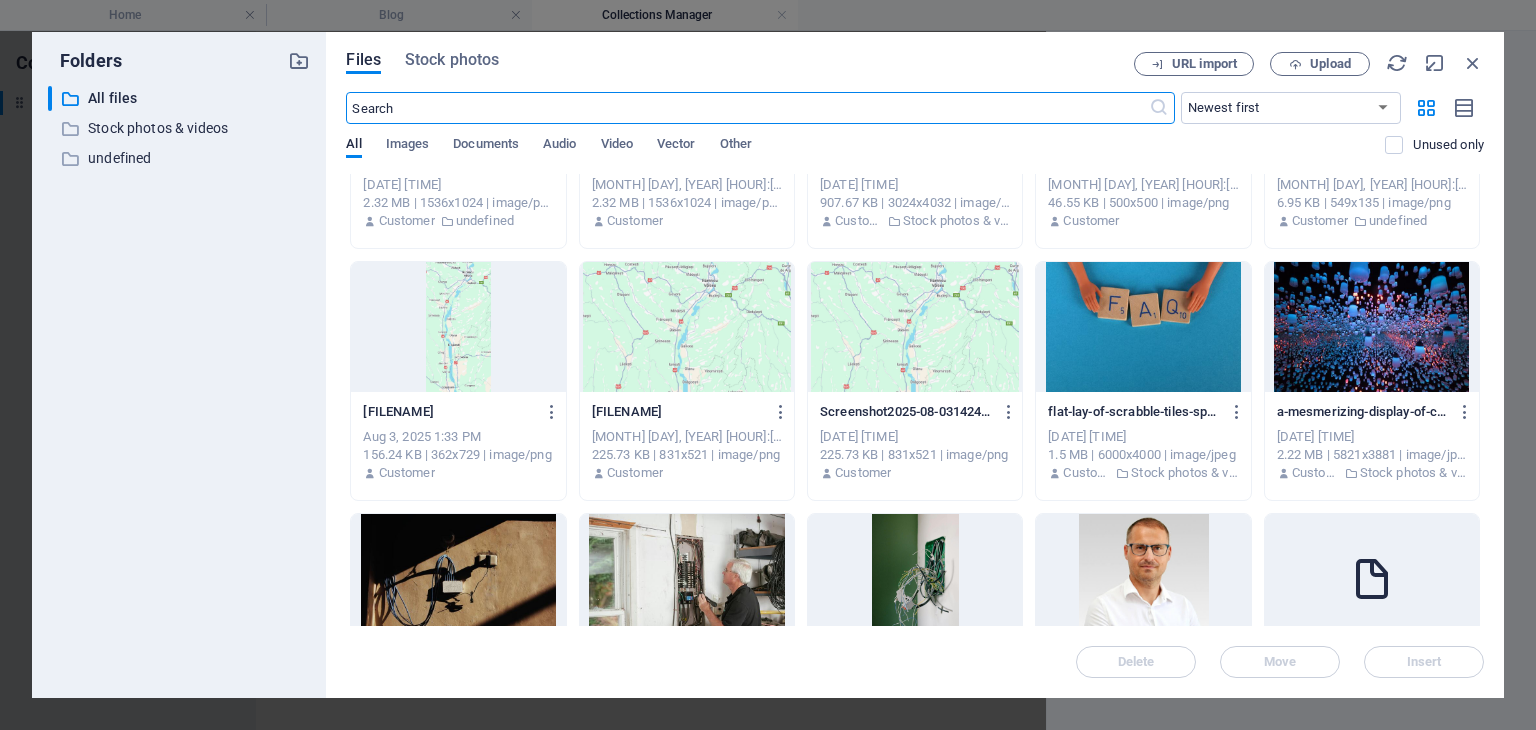 scroll, scrollTop: 0, scrollLeft: 0, axis: both 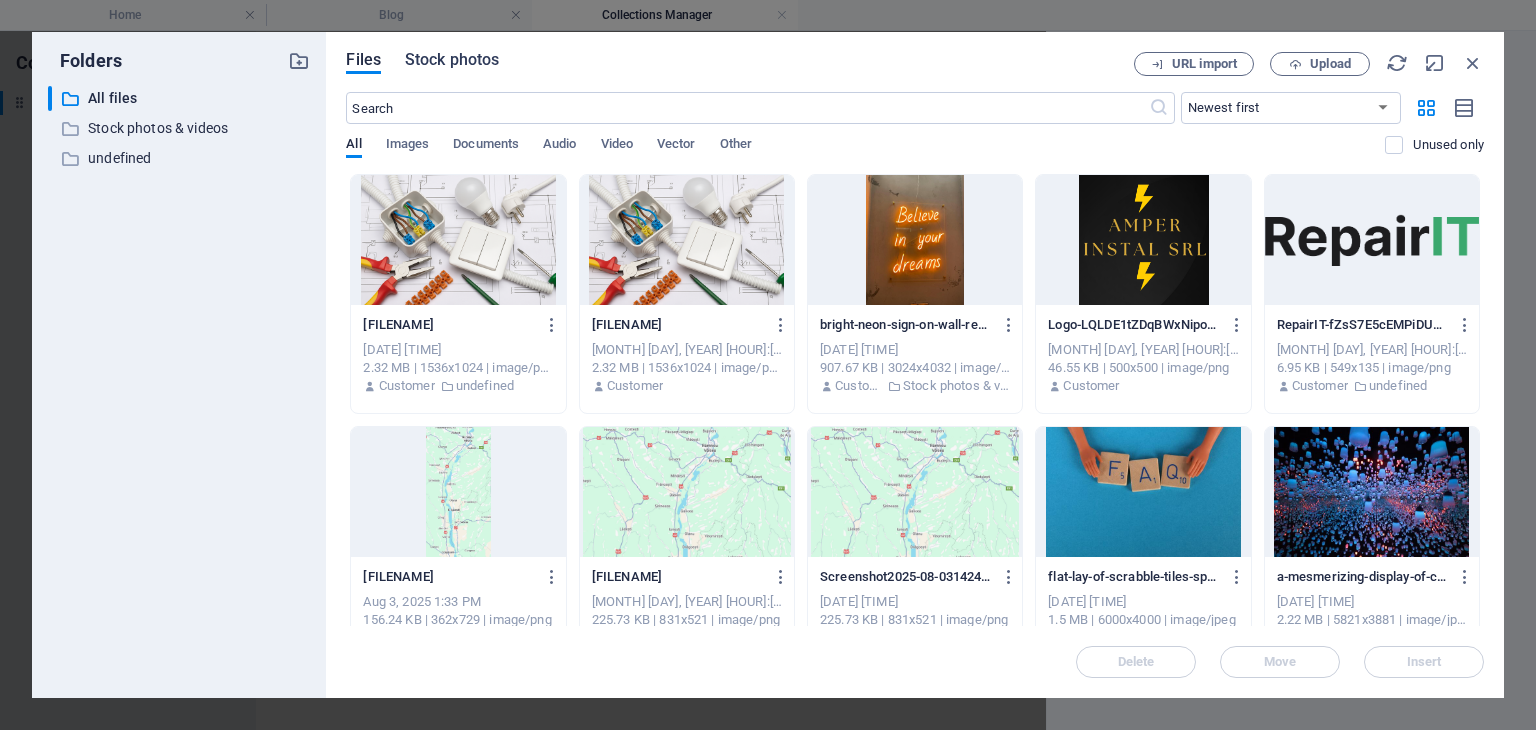click on "Stock photos" at bounding box center (452, 60) 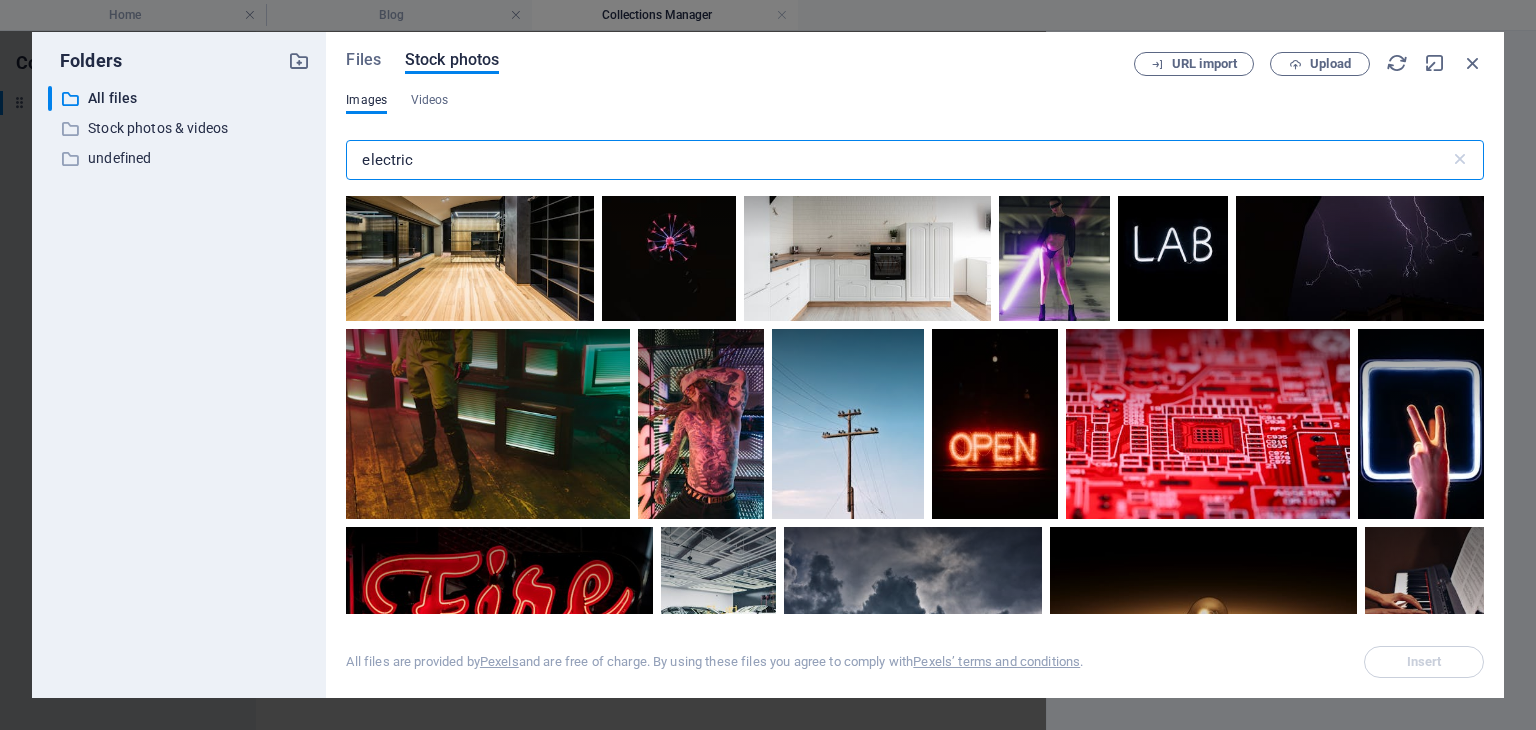scroll, scrollTop: 11832, scrollLeft: 0, axis: vertical 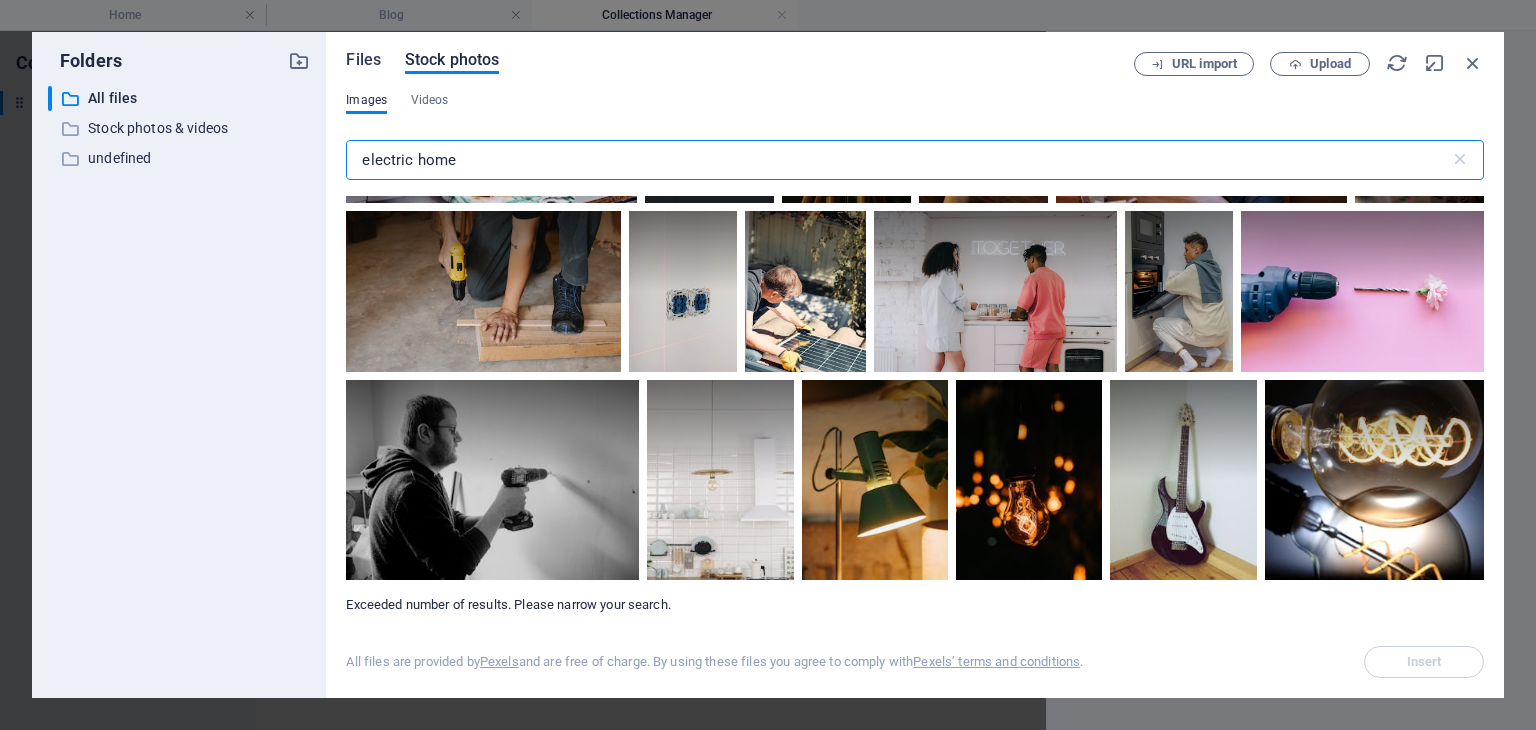 type on "electric home" 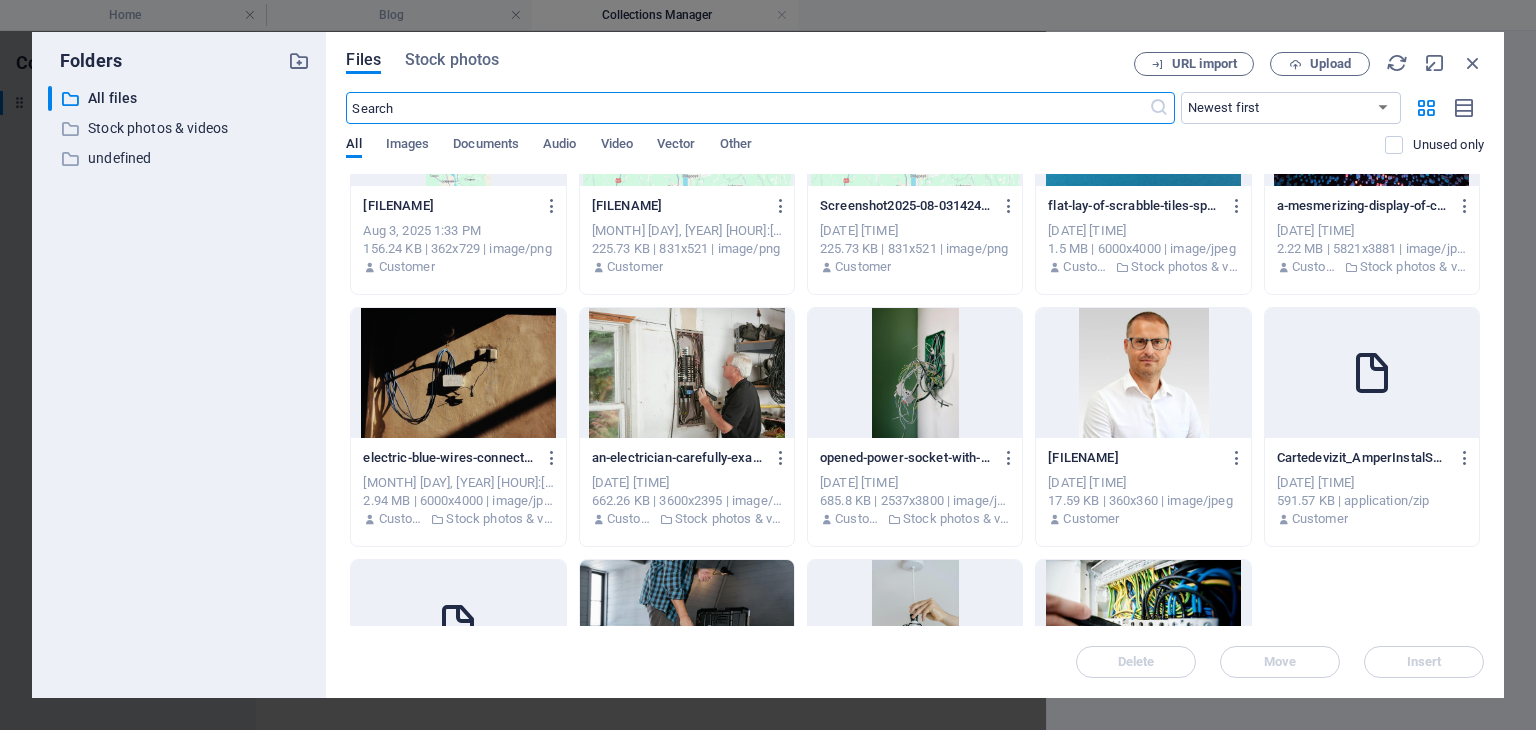 scroll, scrollTop: 351, scrollLeft: 0, axis: vertical 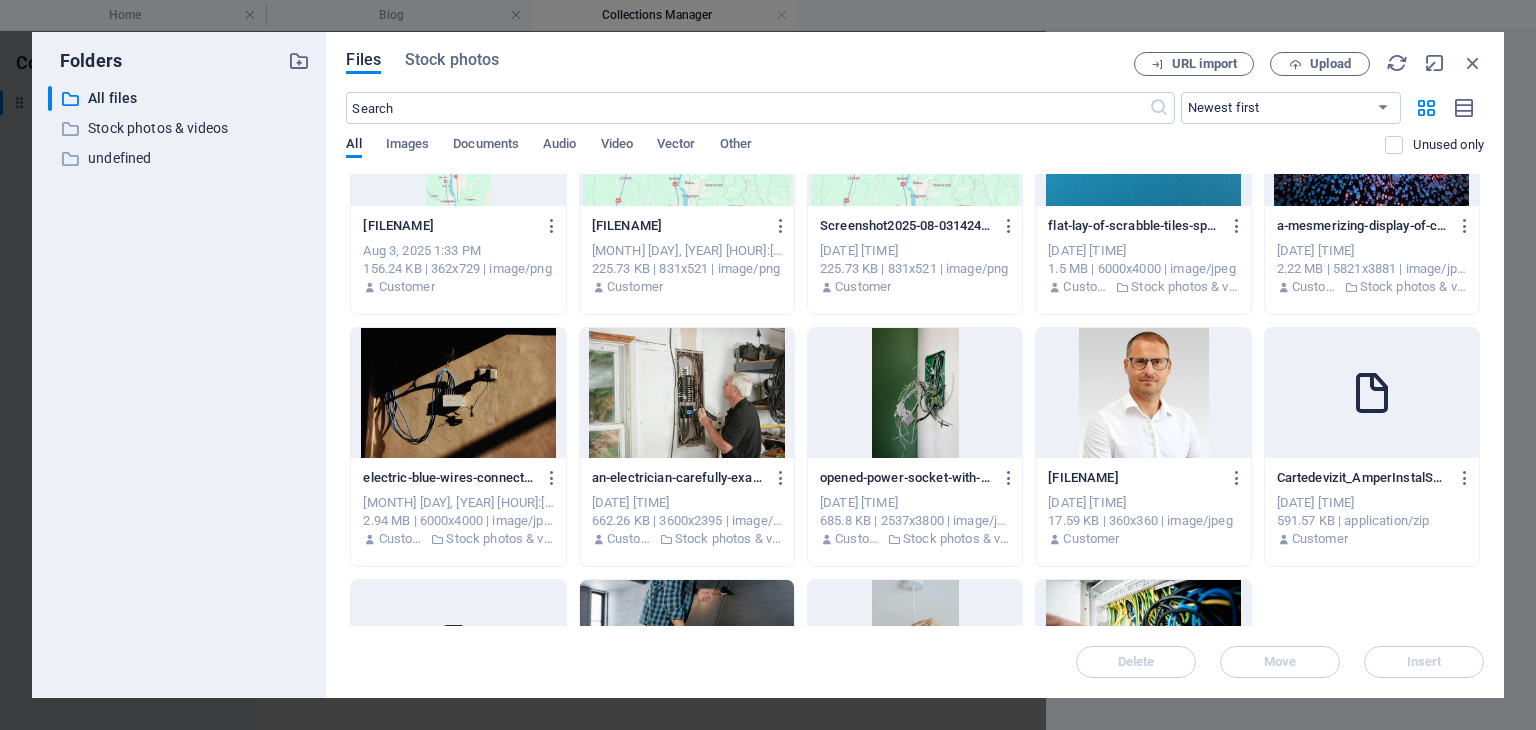 click at bounding box center (915, 393) 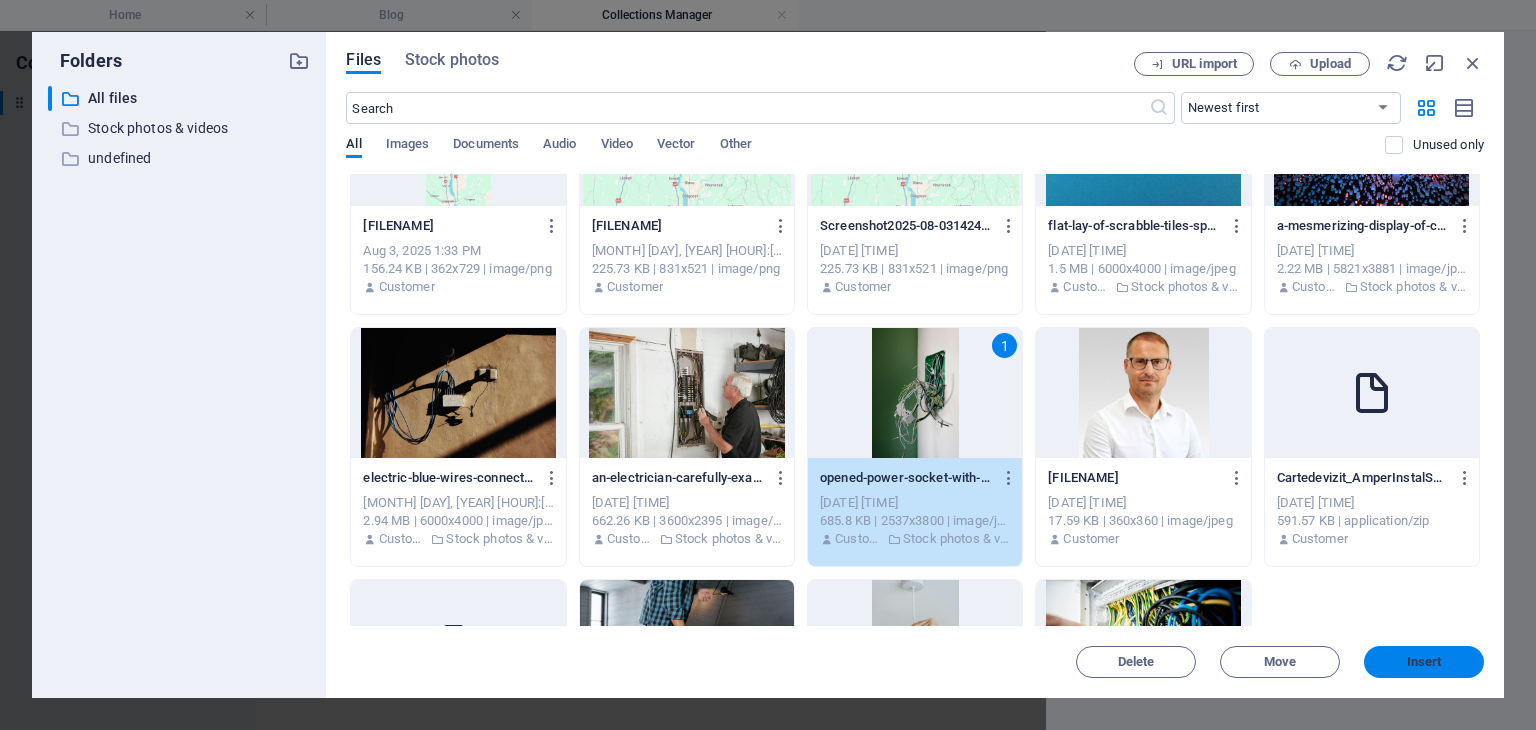 click on "Insert" at bounding box center [1424, 662] 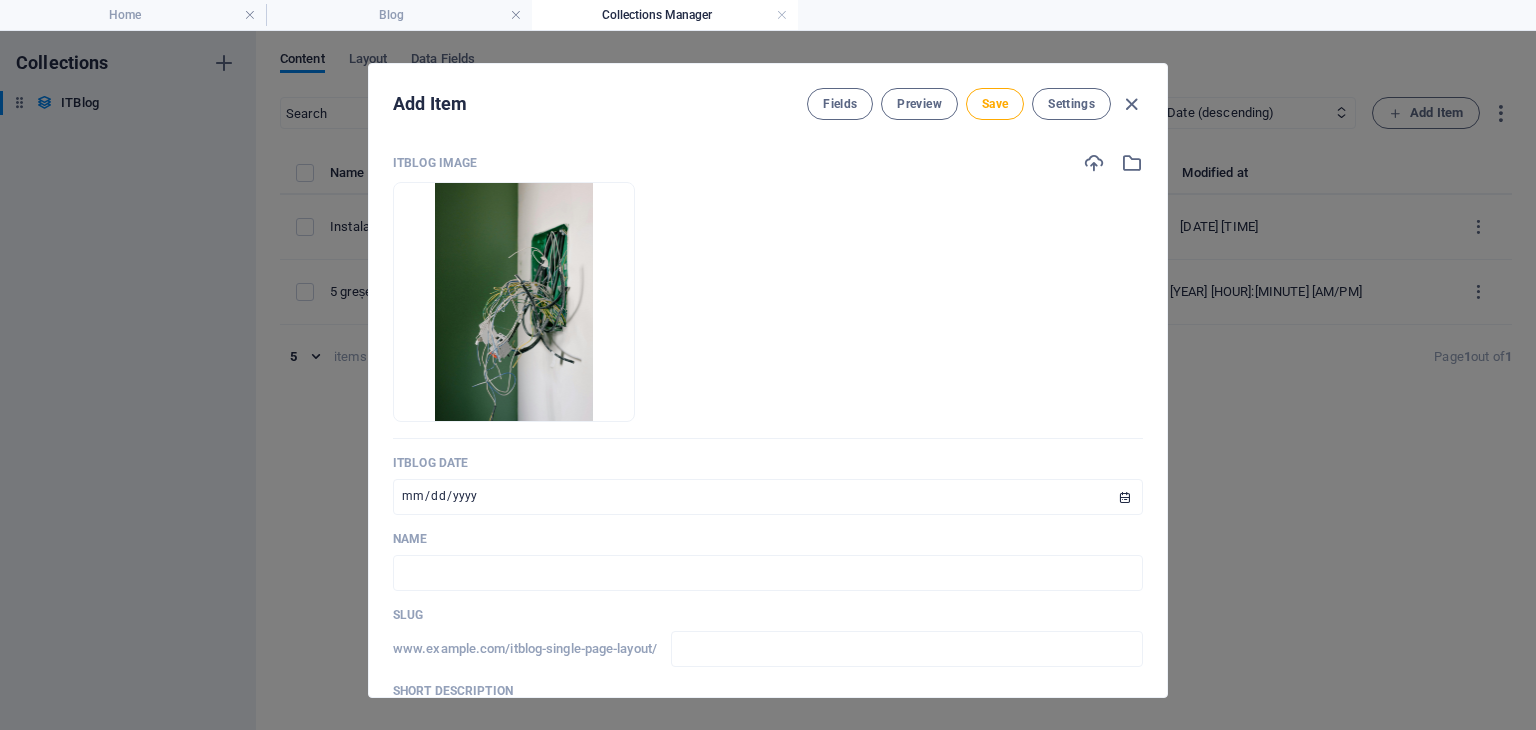 click on "Name" at bounding box center (768, 539) 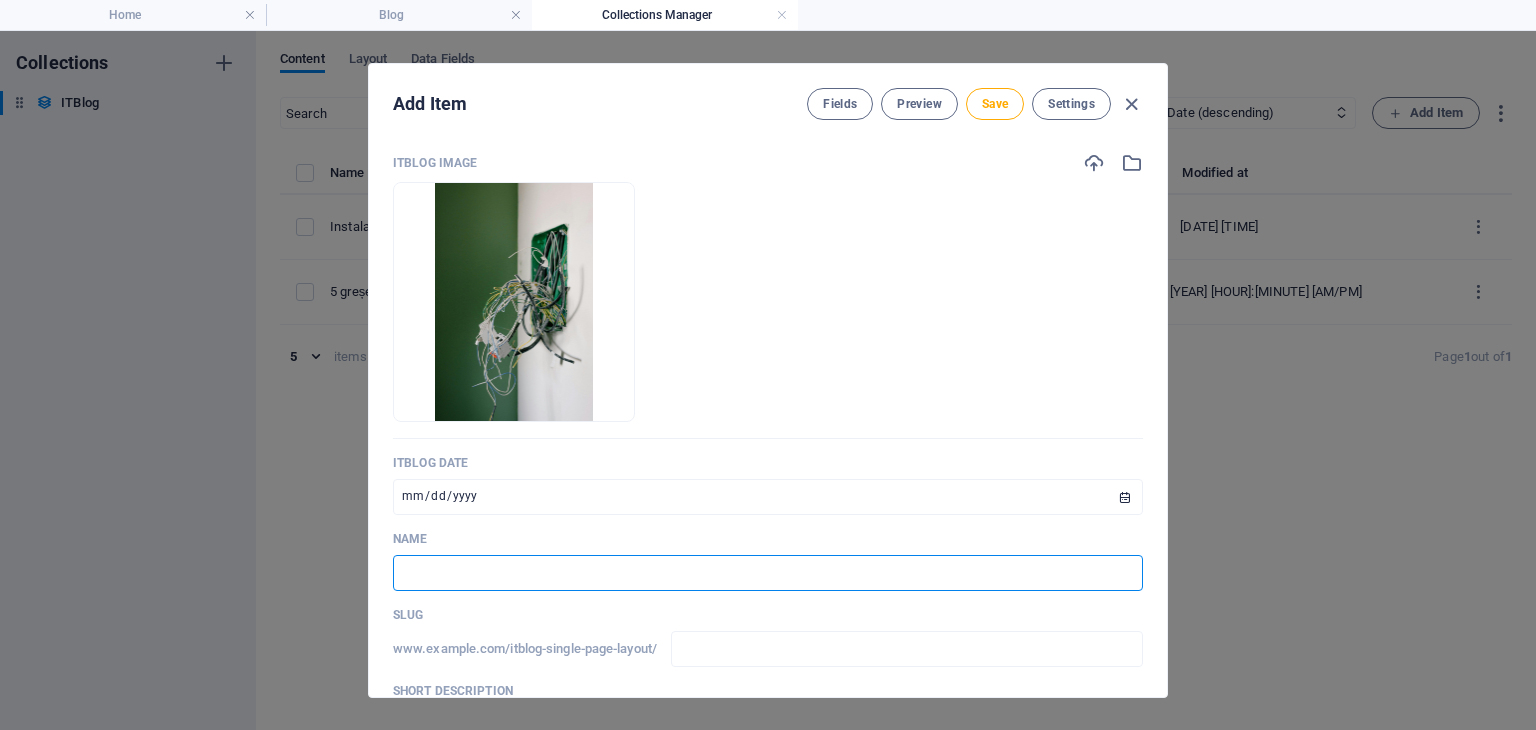 click at bounding box center (768, 573) 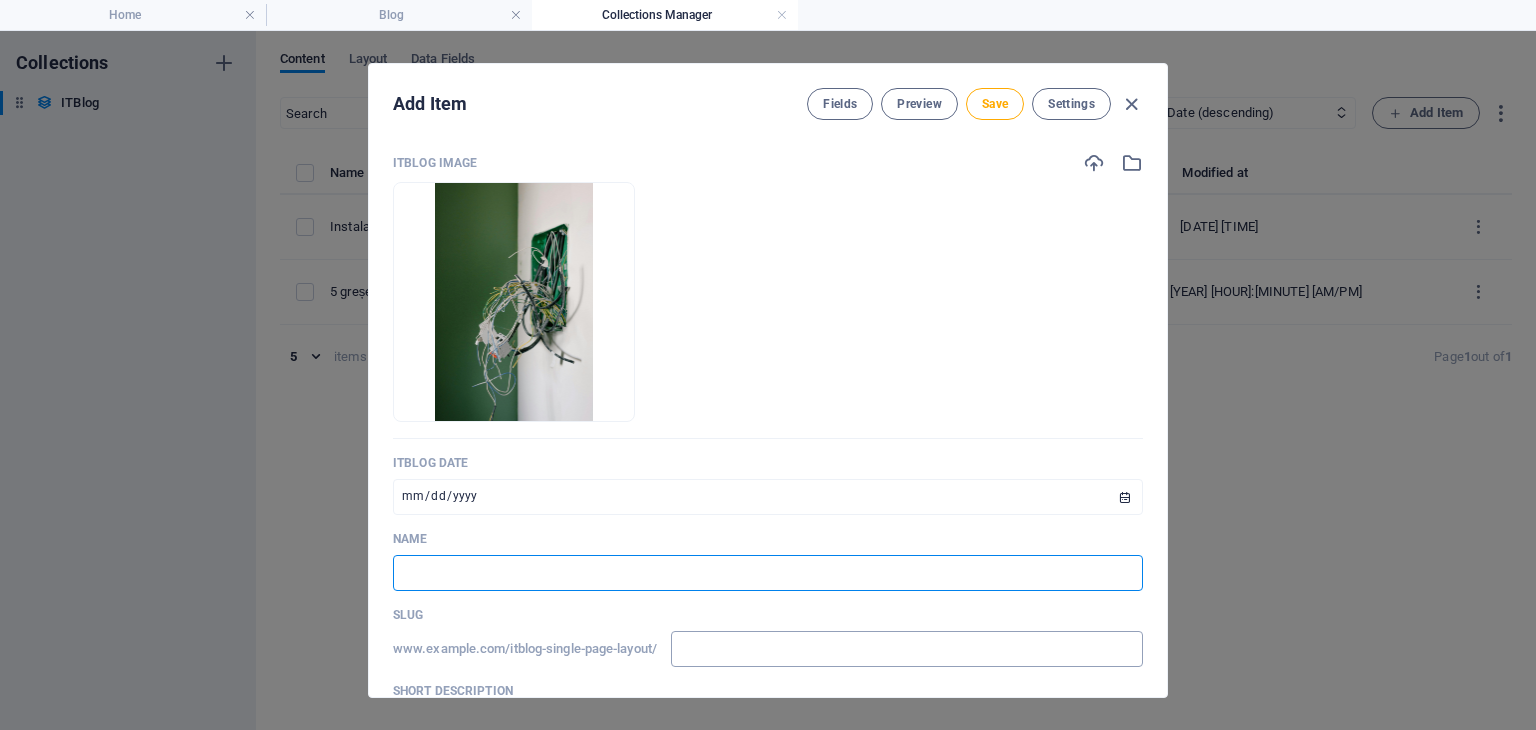 paste on "5 greșeli frecvente în instalațiile electrice de apartament" 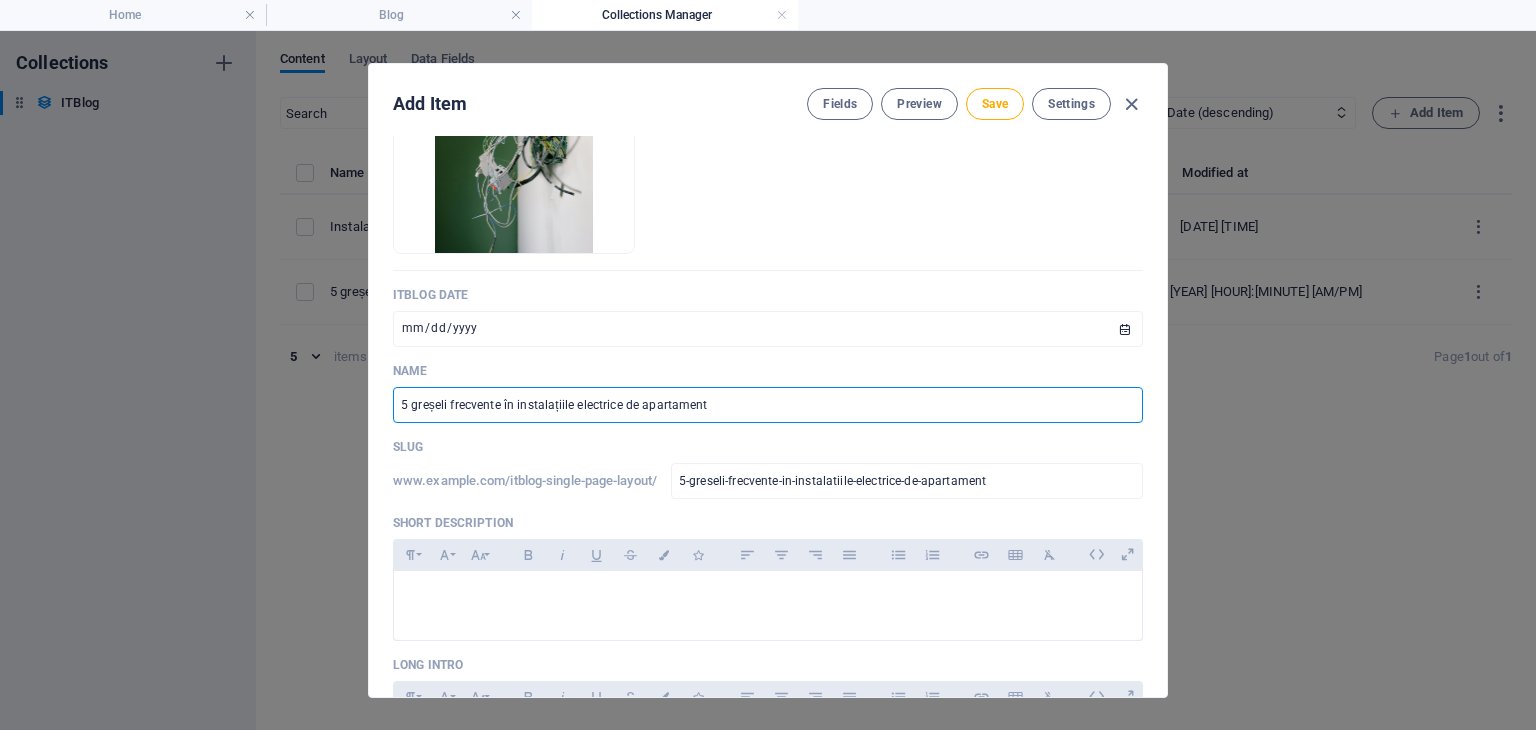 scroll, scrollTop: 368, scrollLeft: 0, axis: vertical 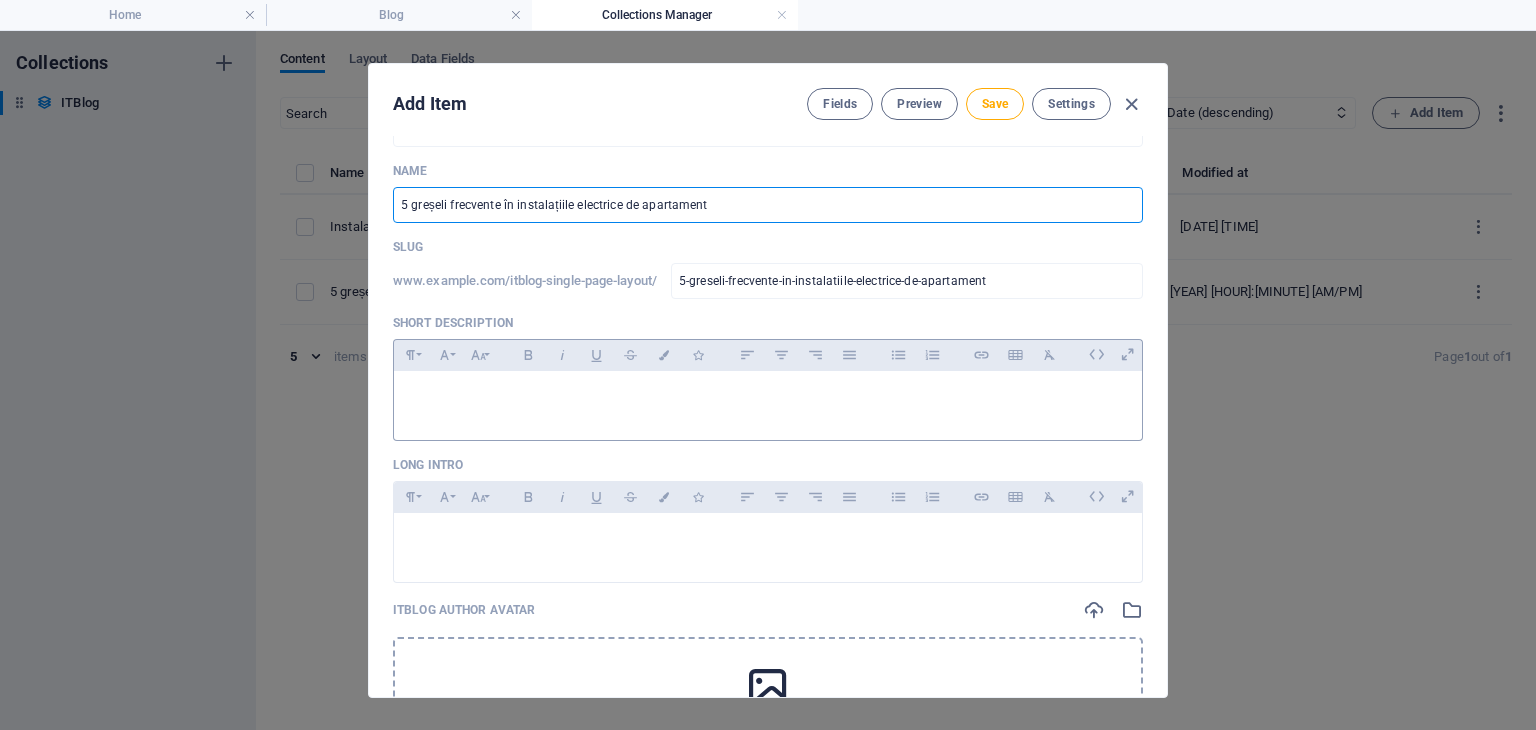 type on "5 greșeli frecvente în instalațiile electrice de apartament" 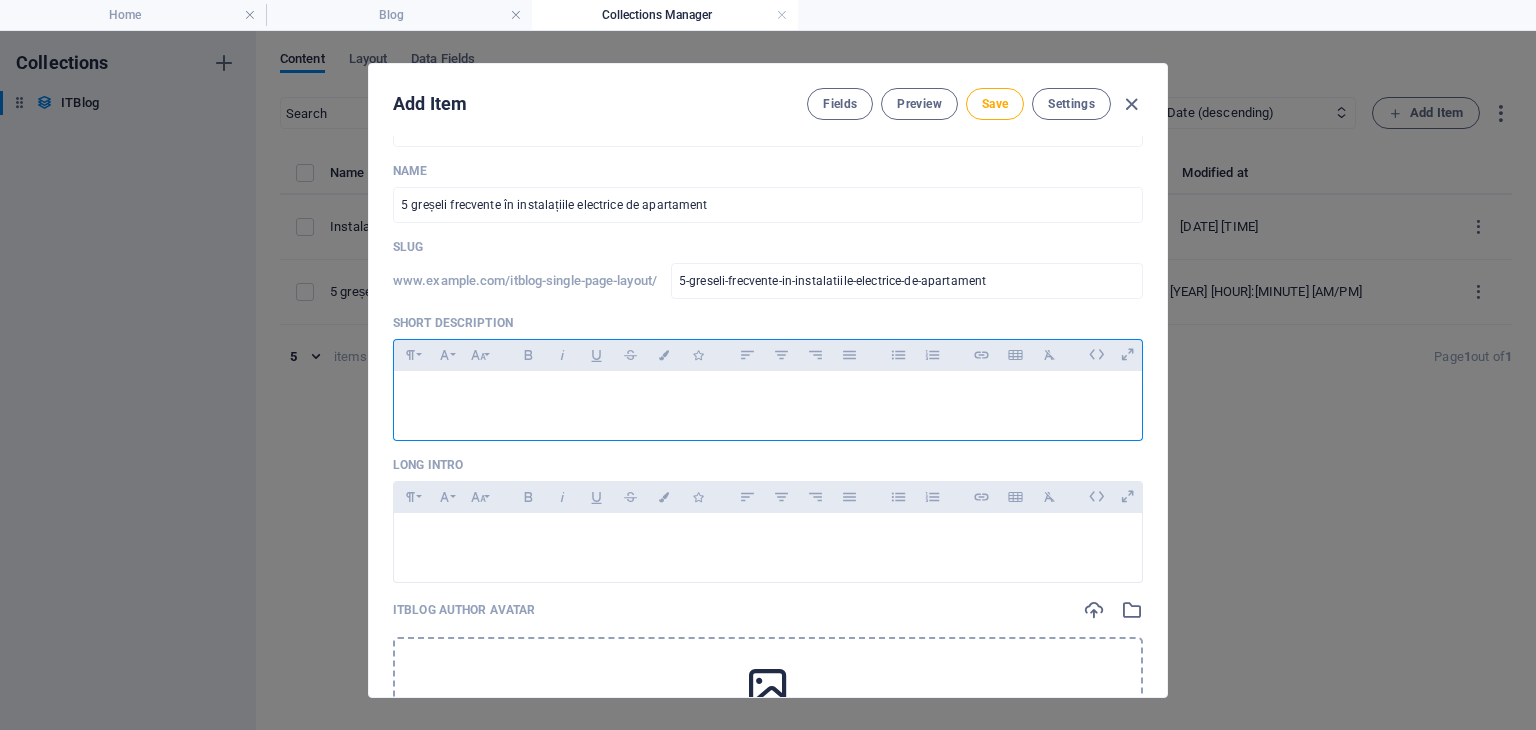click at bounding box center (768, 396) 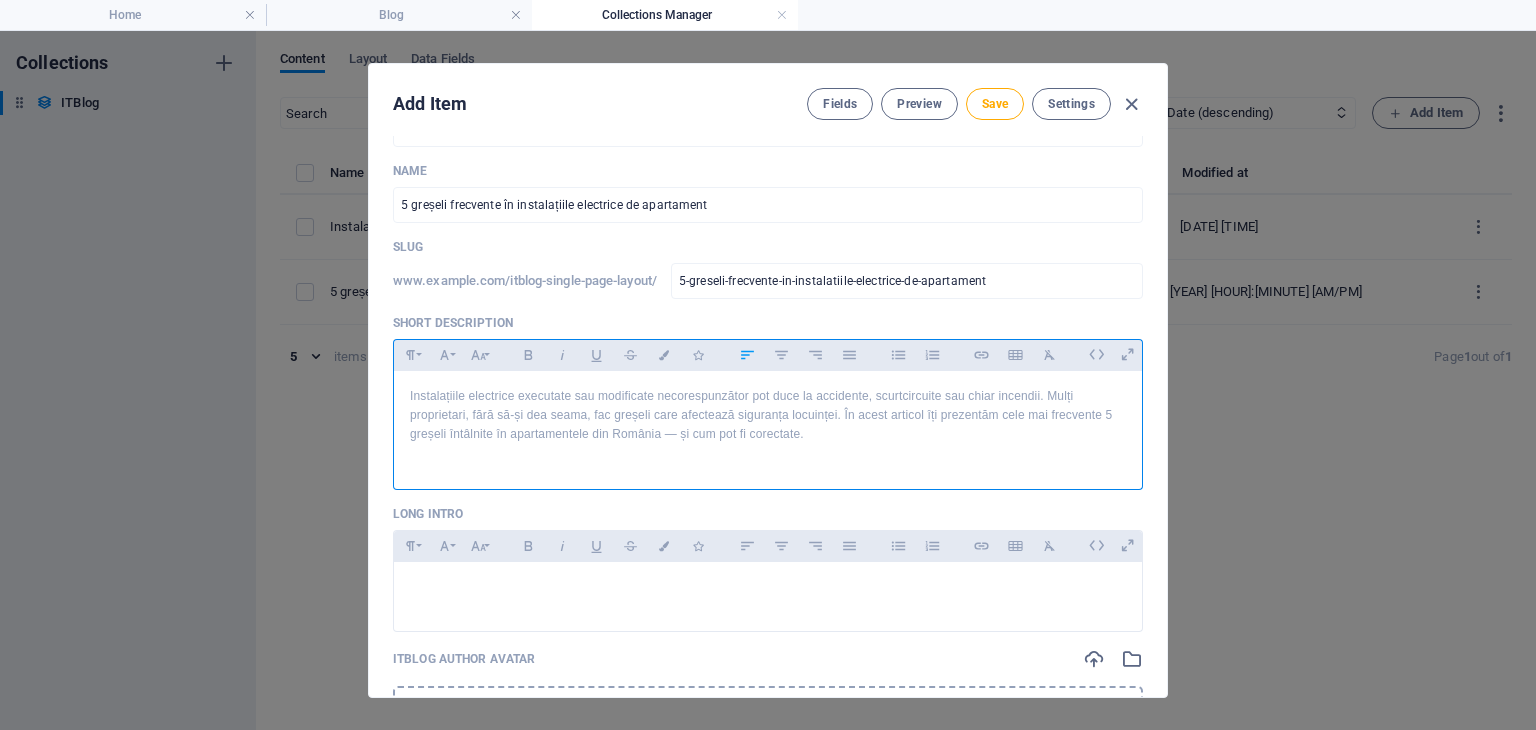 scroll, scrollTop: 4546, scrollLeft: 0, axis: vertical 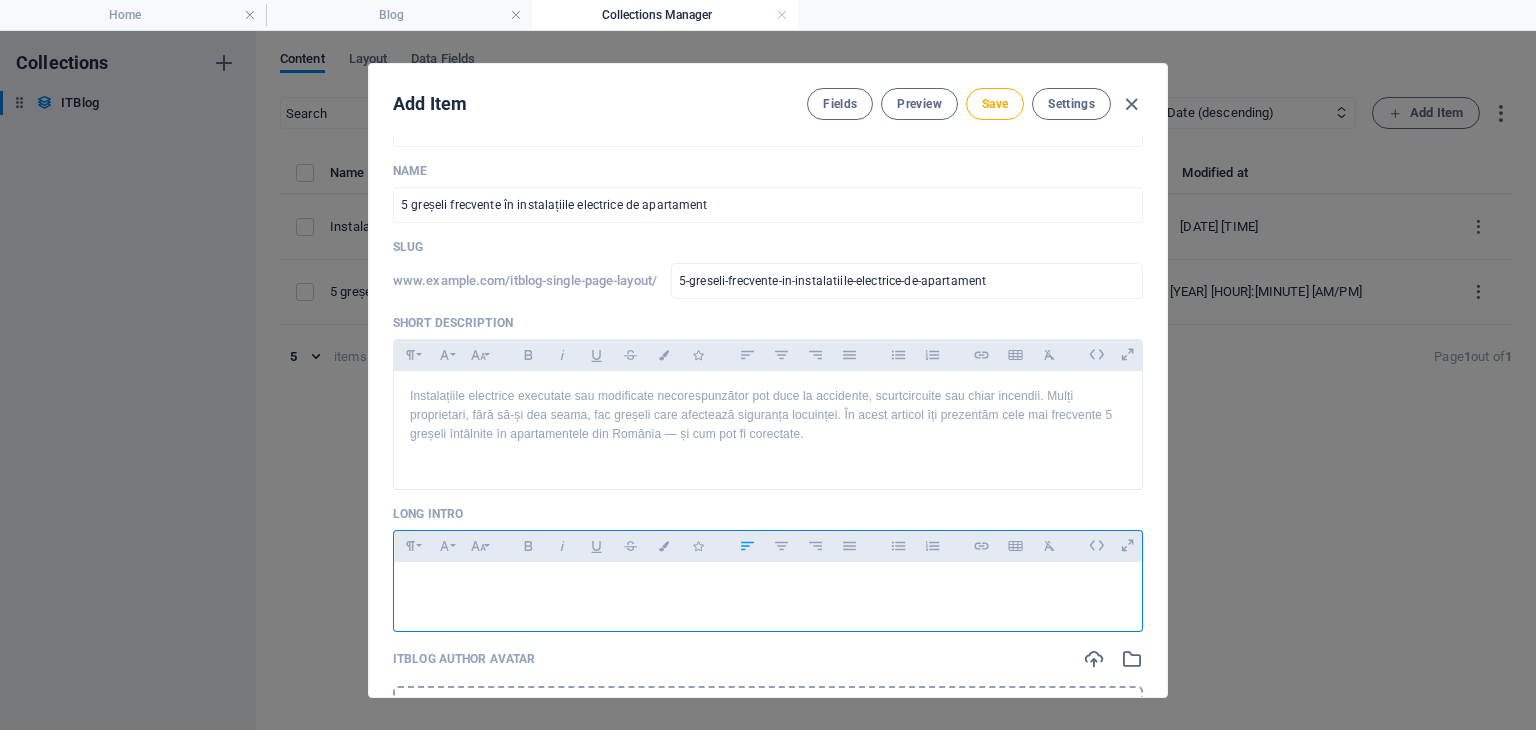 click at bounding box center (768, 592) 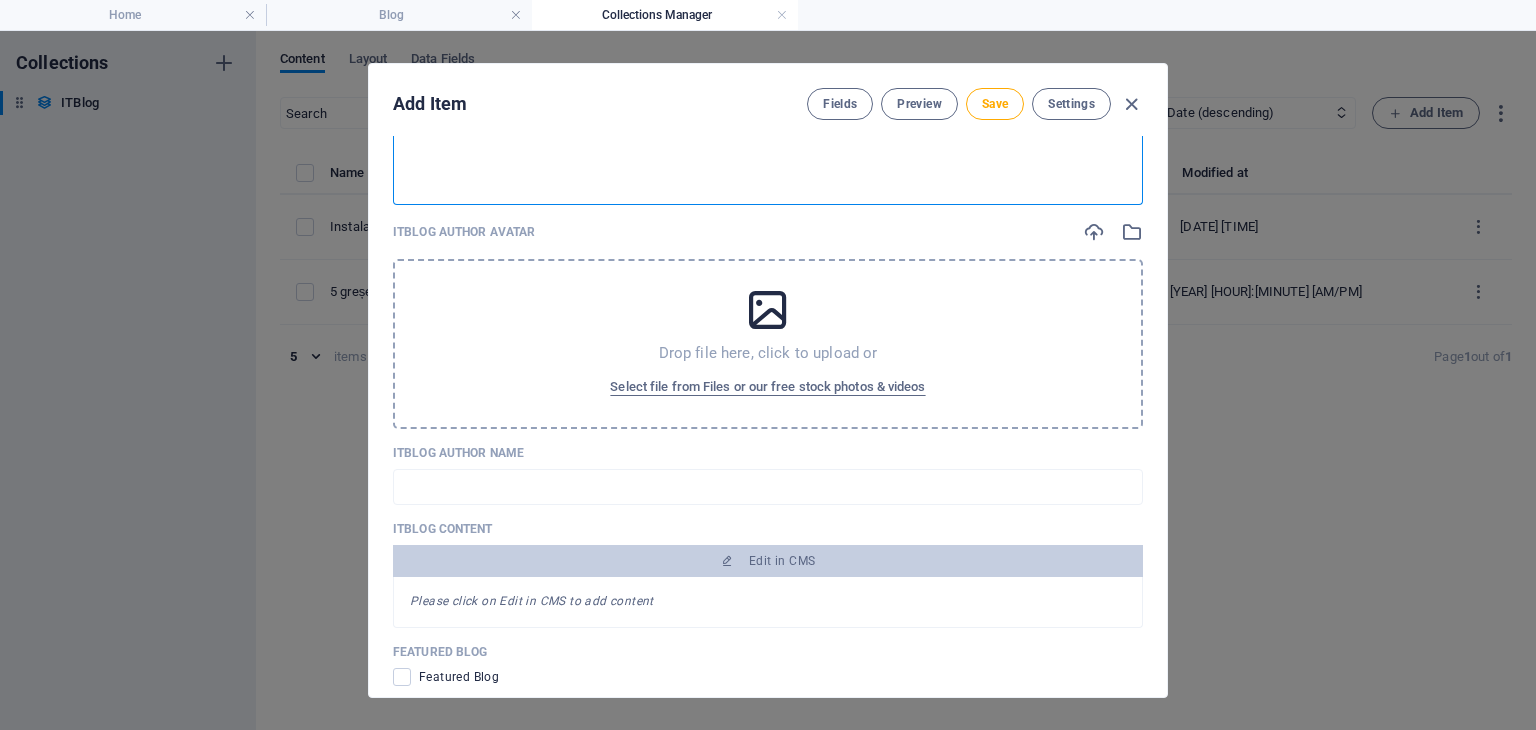 scroll, scrollTop: 958, scrollLeft: 0, axis: vertical 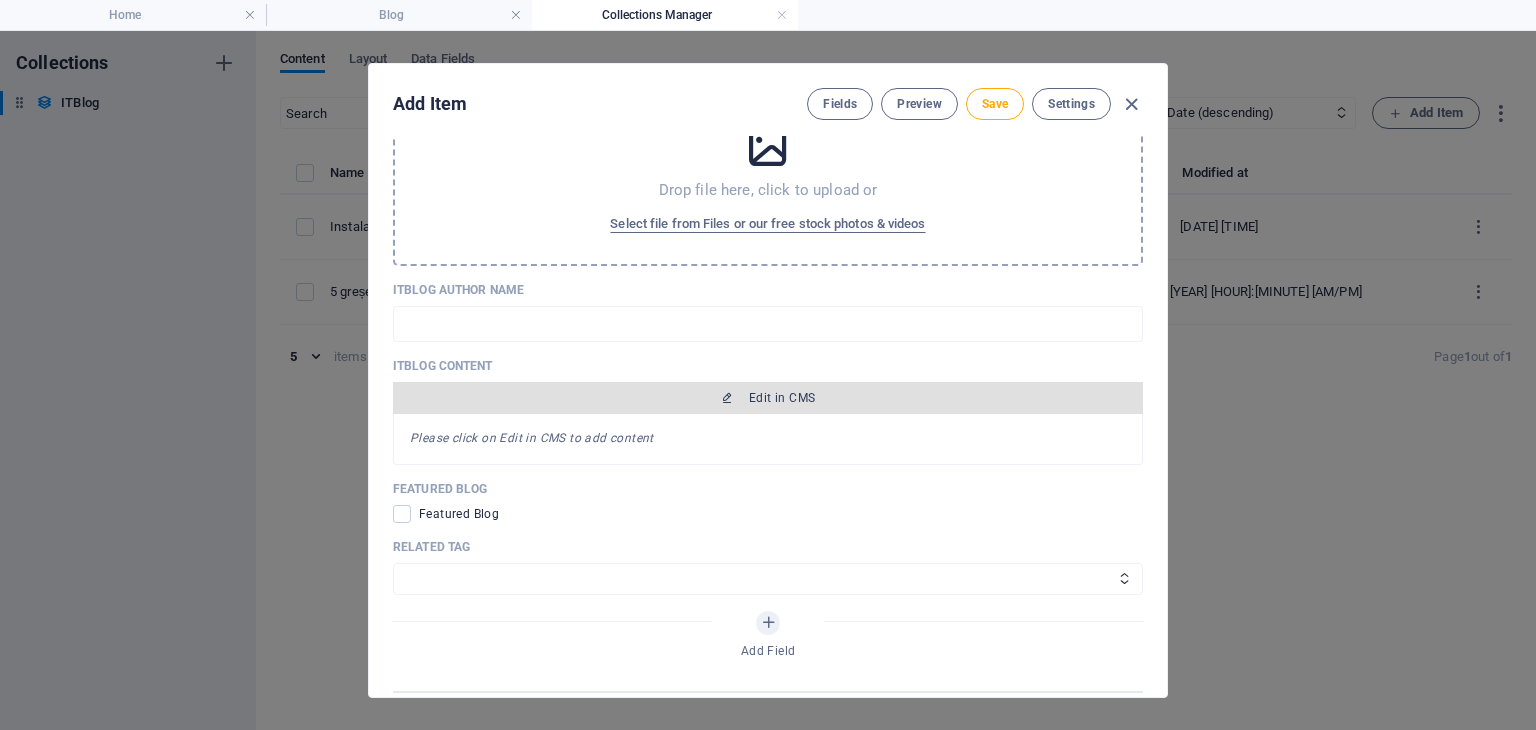 click on "Edit in CMS" at bounding box center [782, 398] 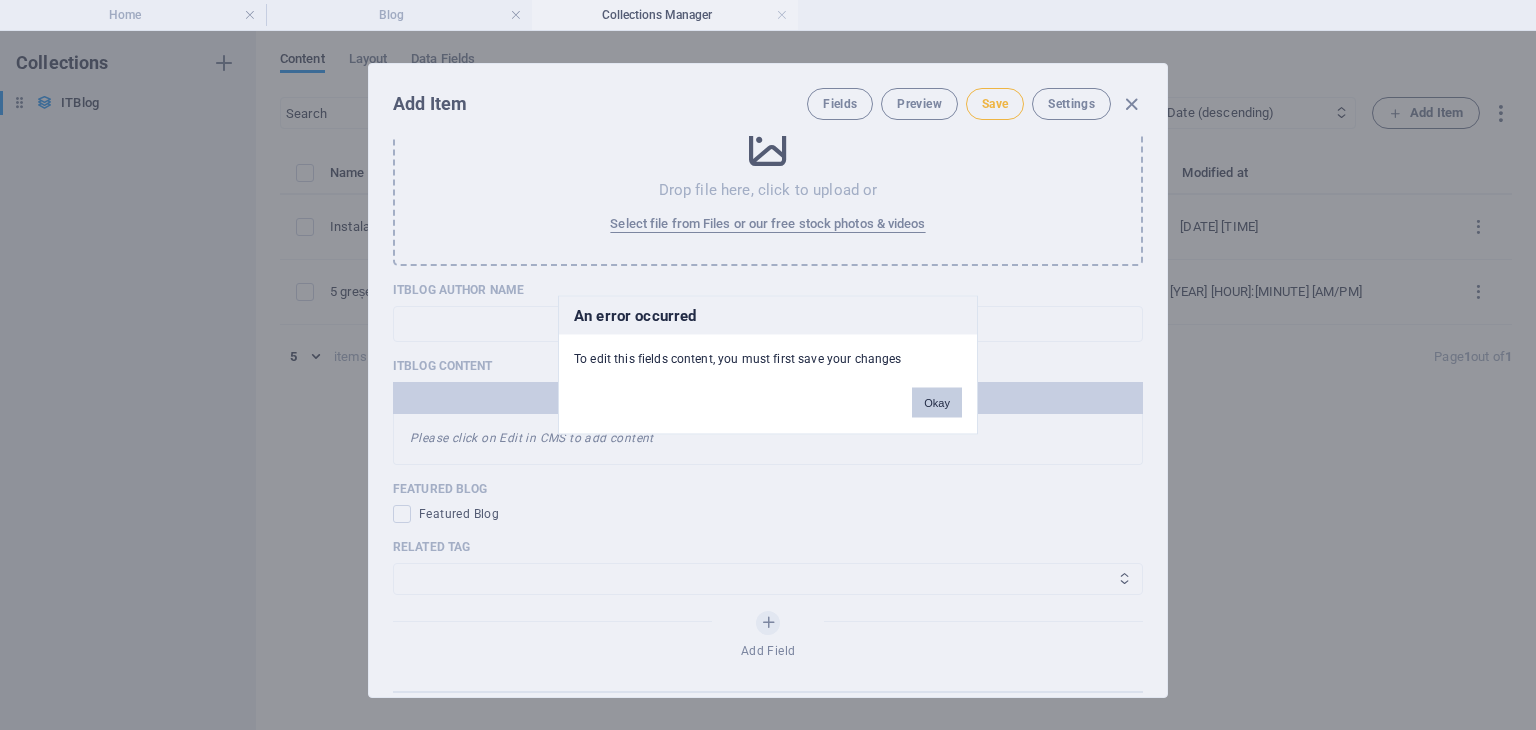 click on "Okay" at bounding box center (937, 403) 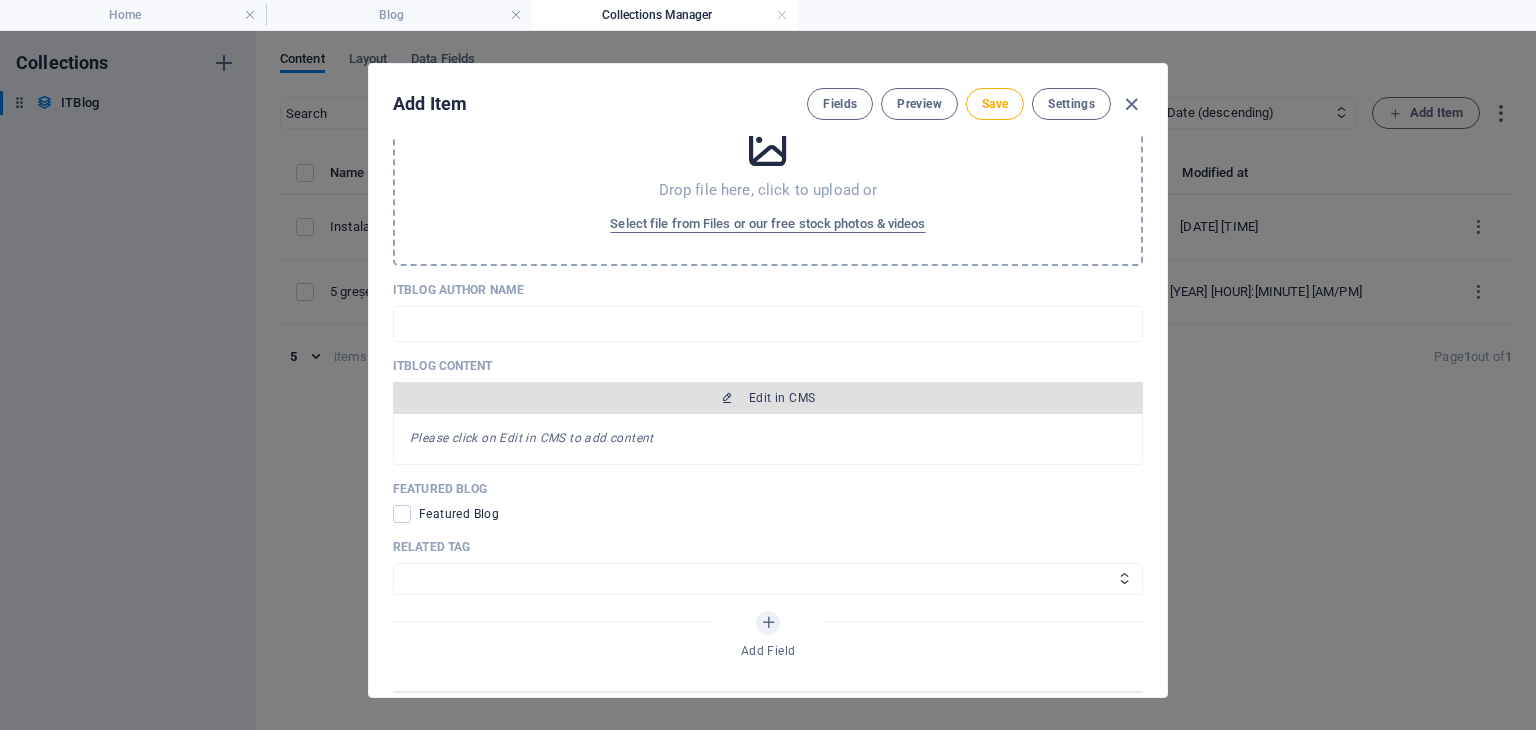 click on "Edit in CMS" at bounding box center [782, 398] 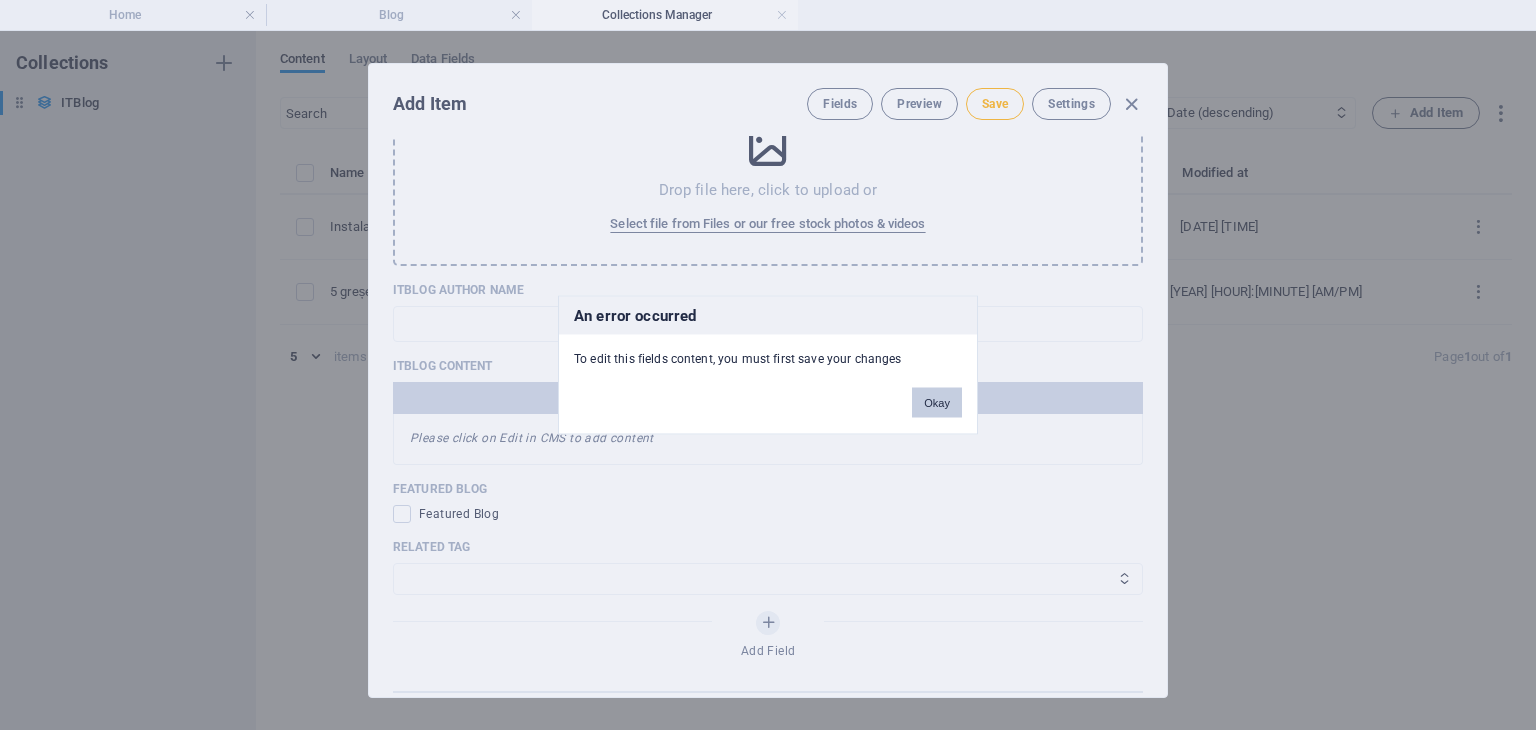 click on "Okay" at bounding box center [937, 403] 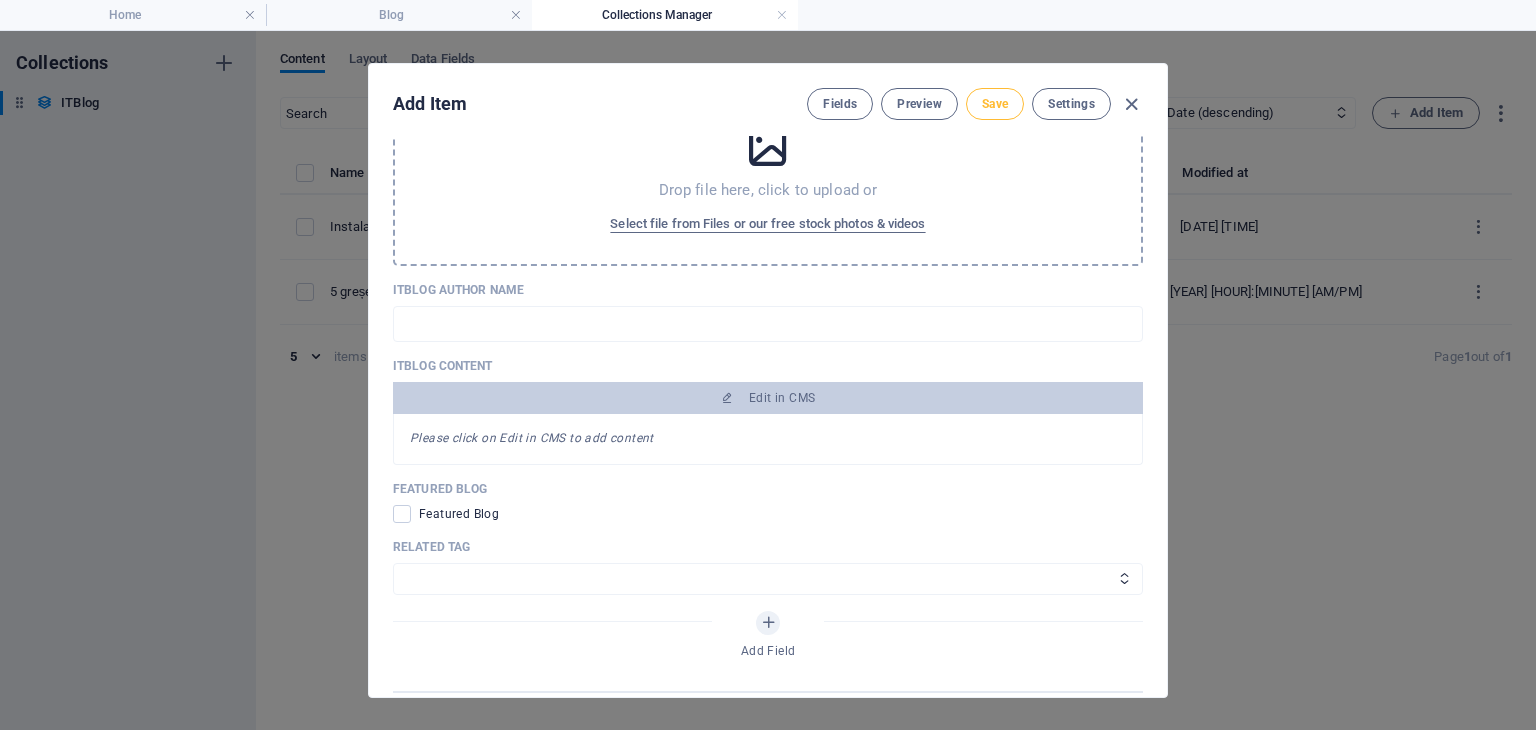click on "Save" at bounding box center [995, 104] 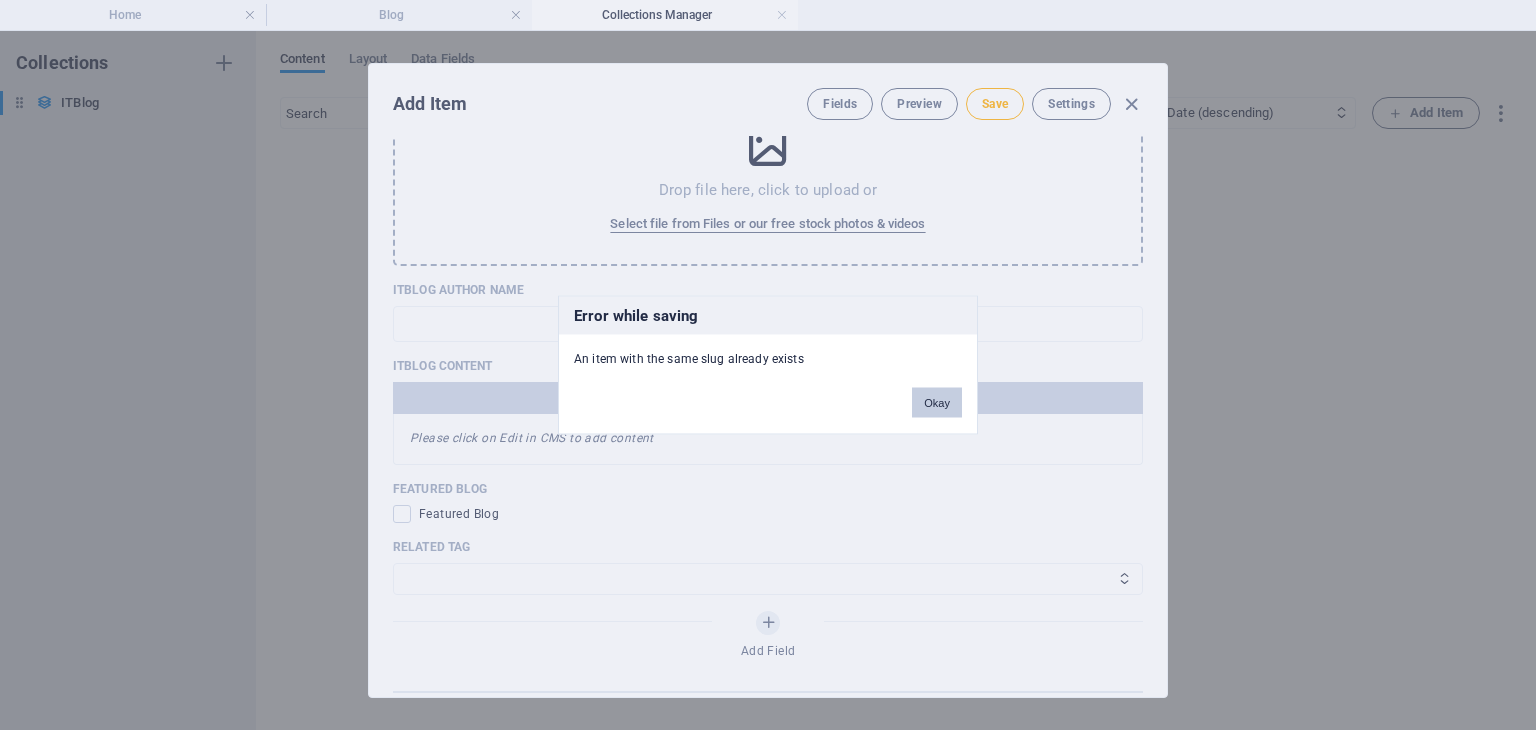 click on "Okay" at bounding box center [937, 403] 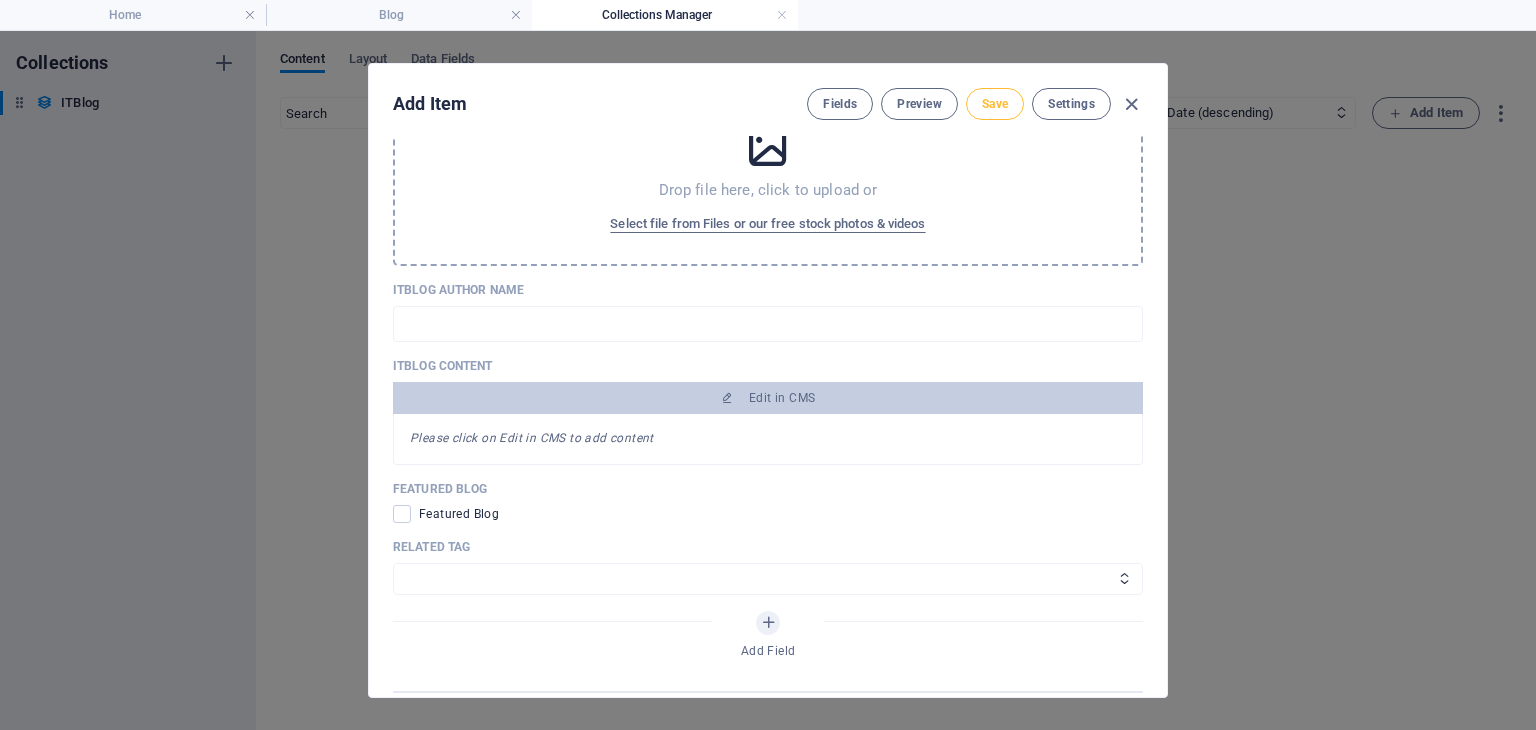 click on "Save" at bounding box center [995, 104] 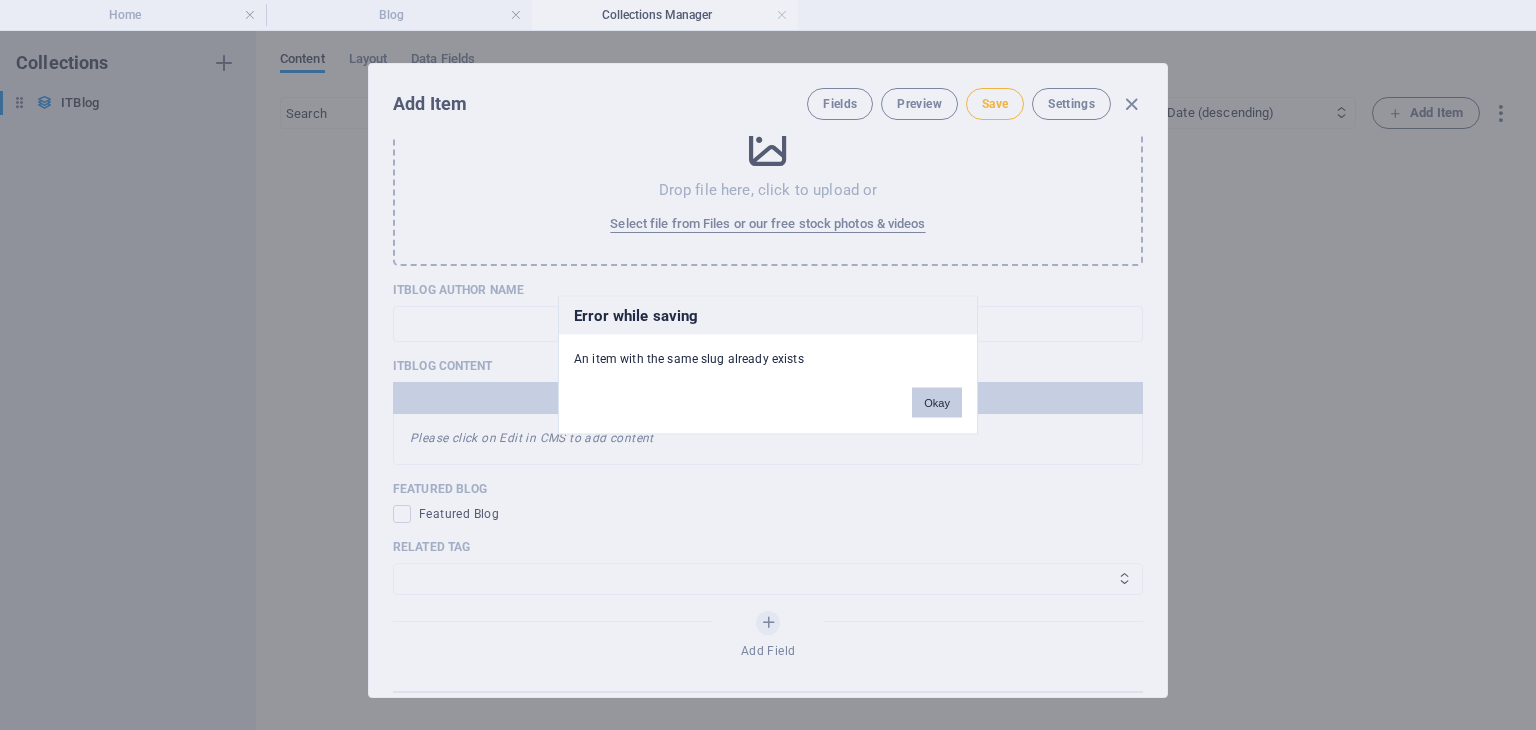 click on "Okay" at bounding box center [937, 403] 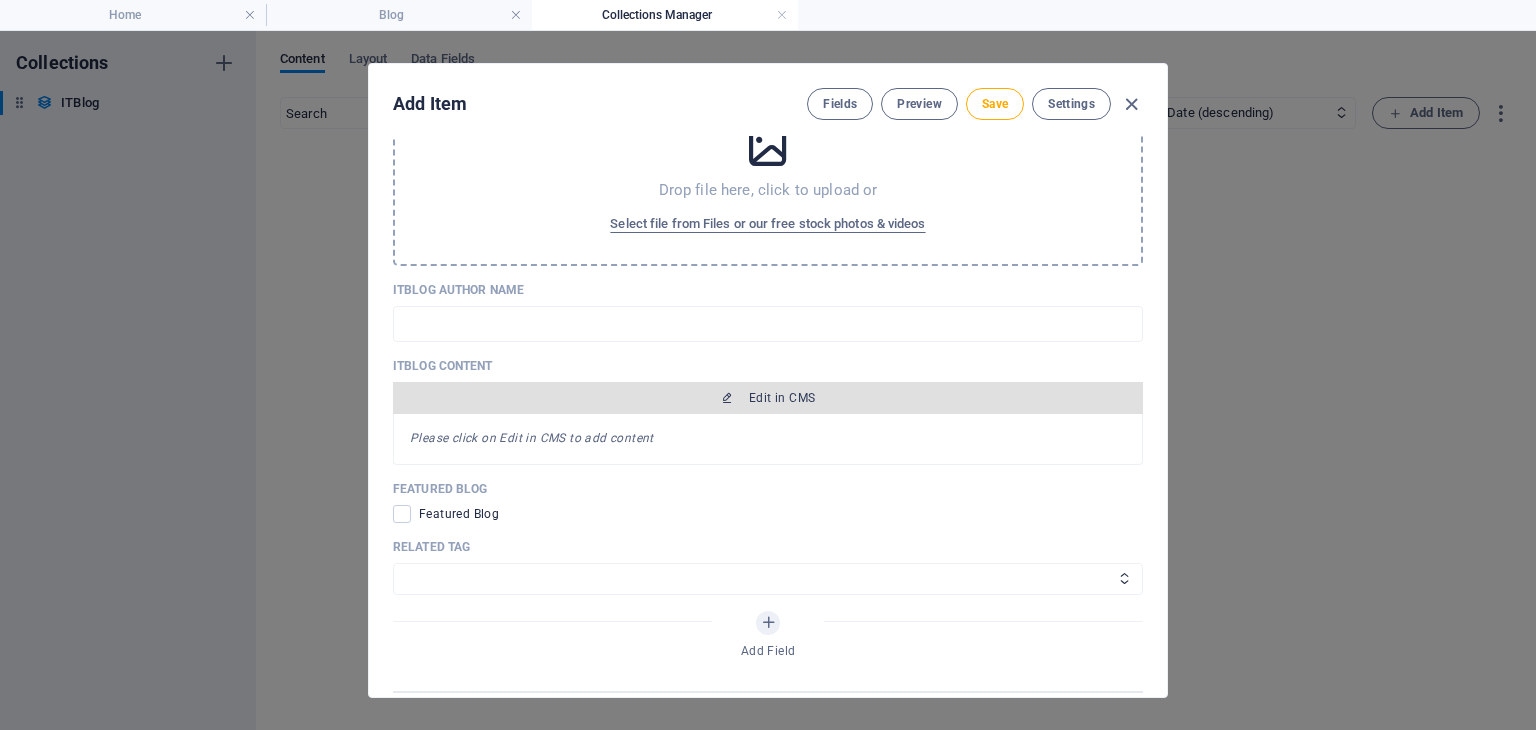 click on "Edit in CMS" at bounding box center [782, 398] 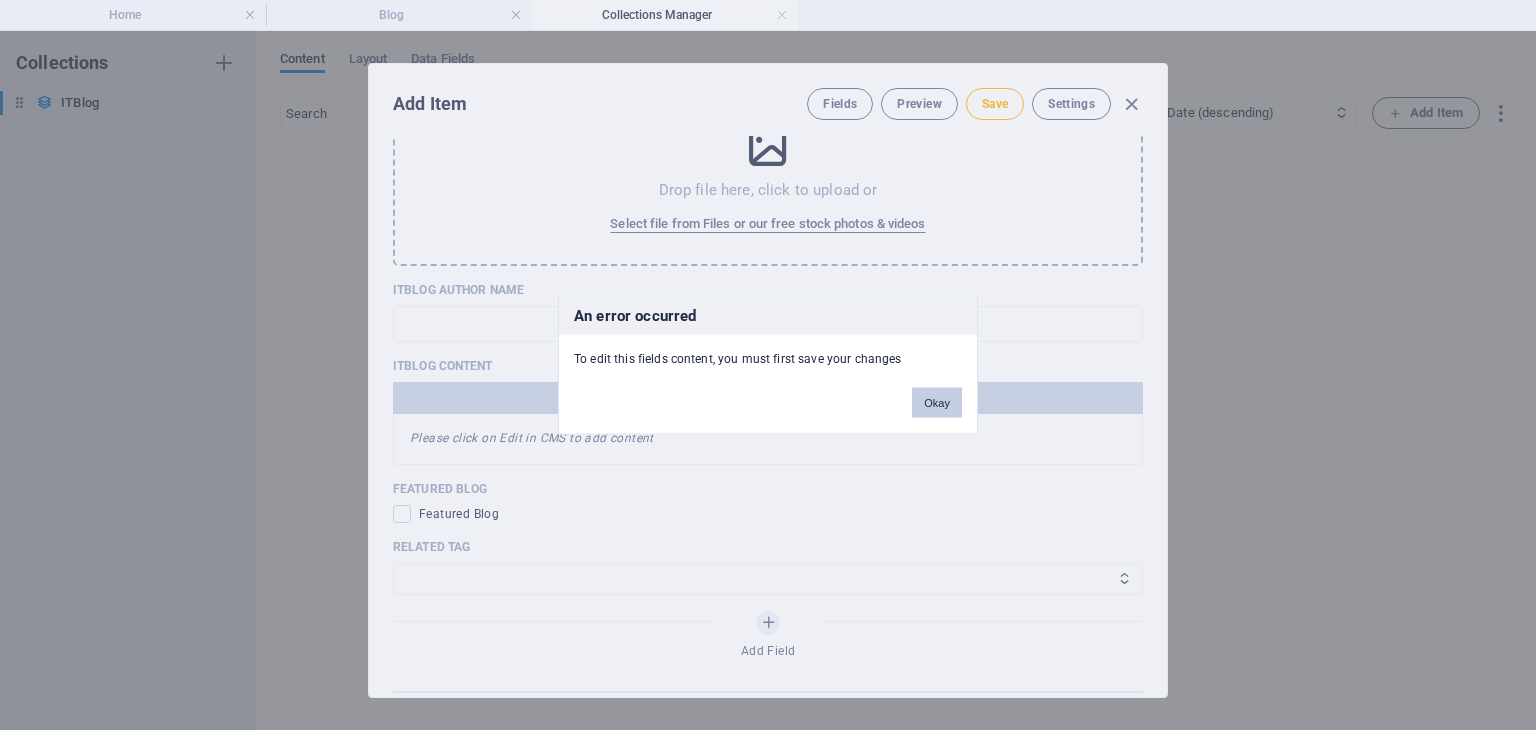 click on "Okay" at bounding box center [937, 403] 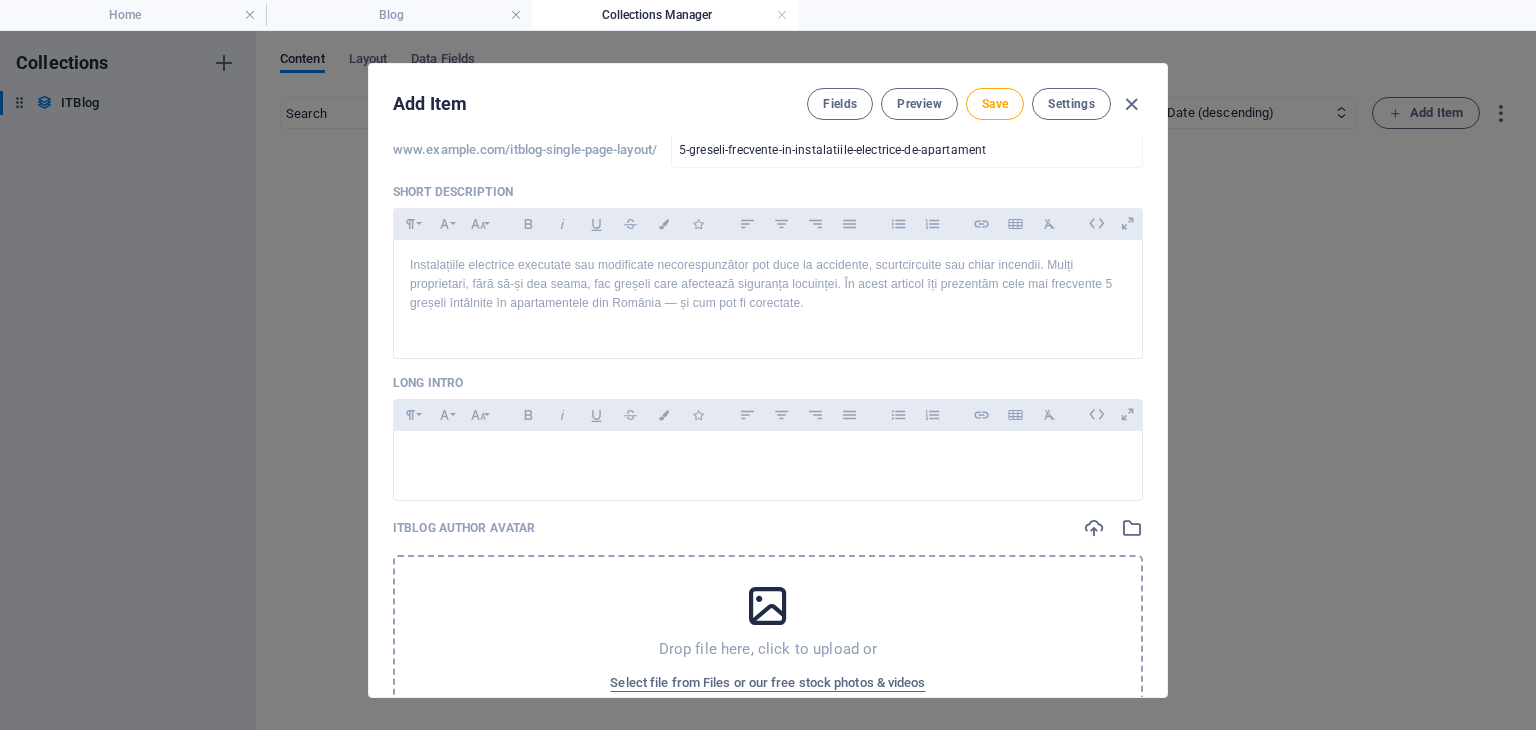 scroll, scrollTop: 490, scrollLeft: 0, axis: vertical 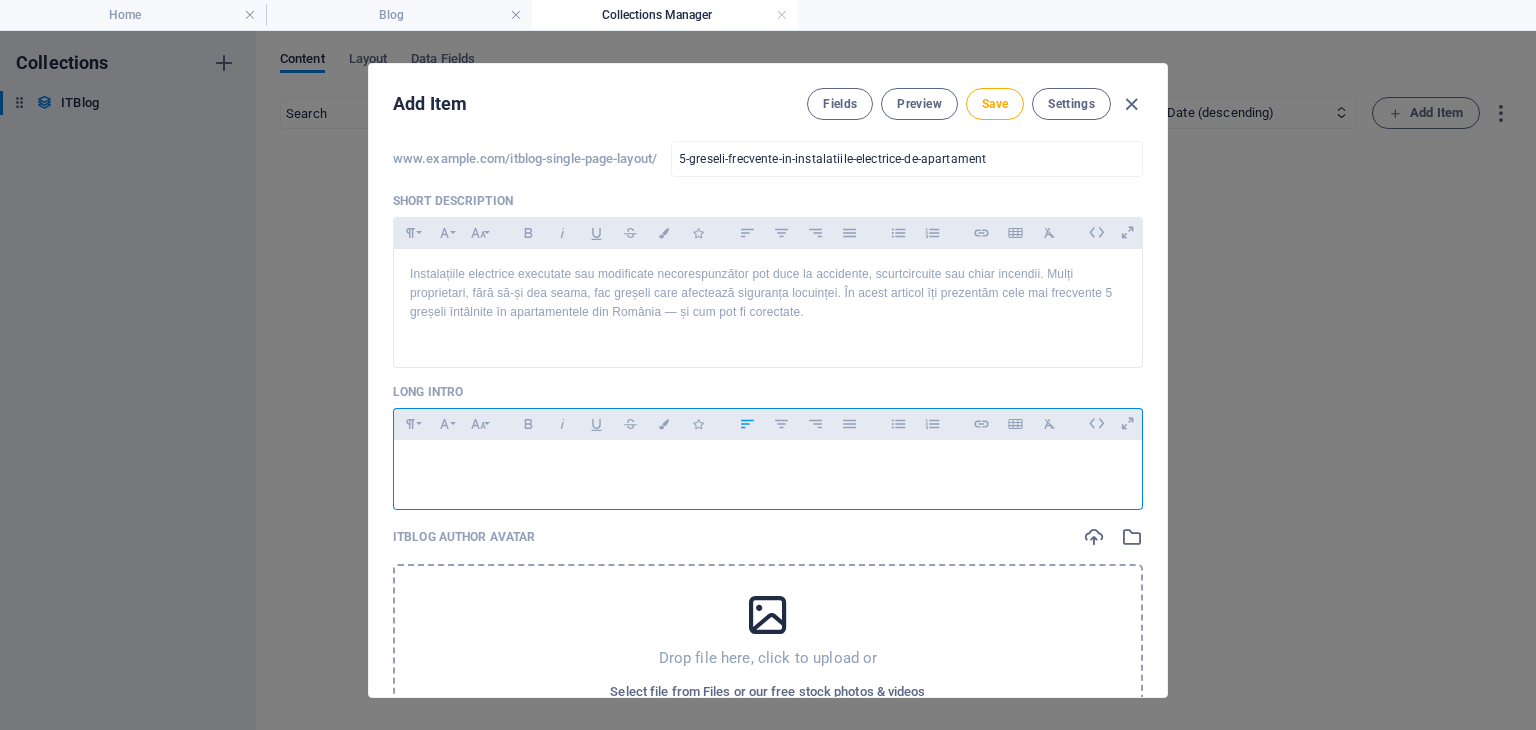 click at bounding box center (768, 465) 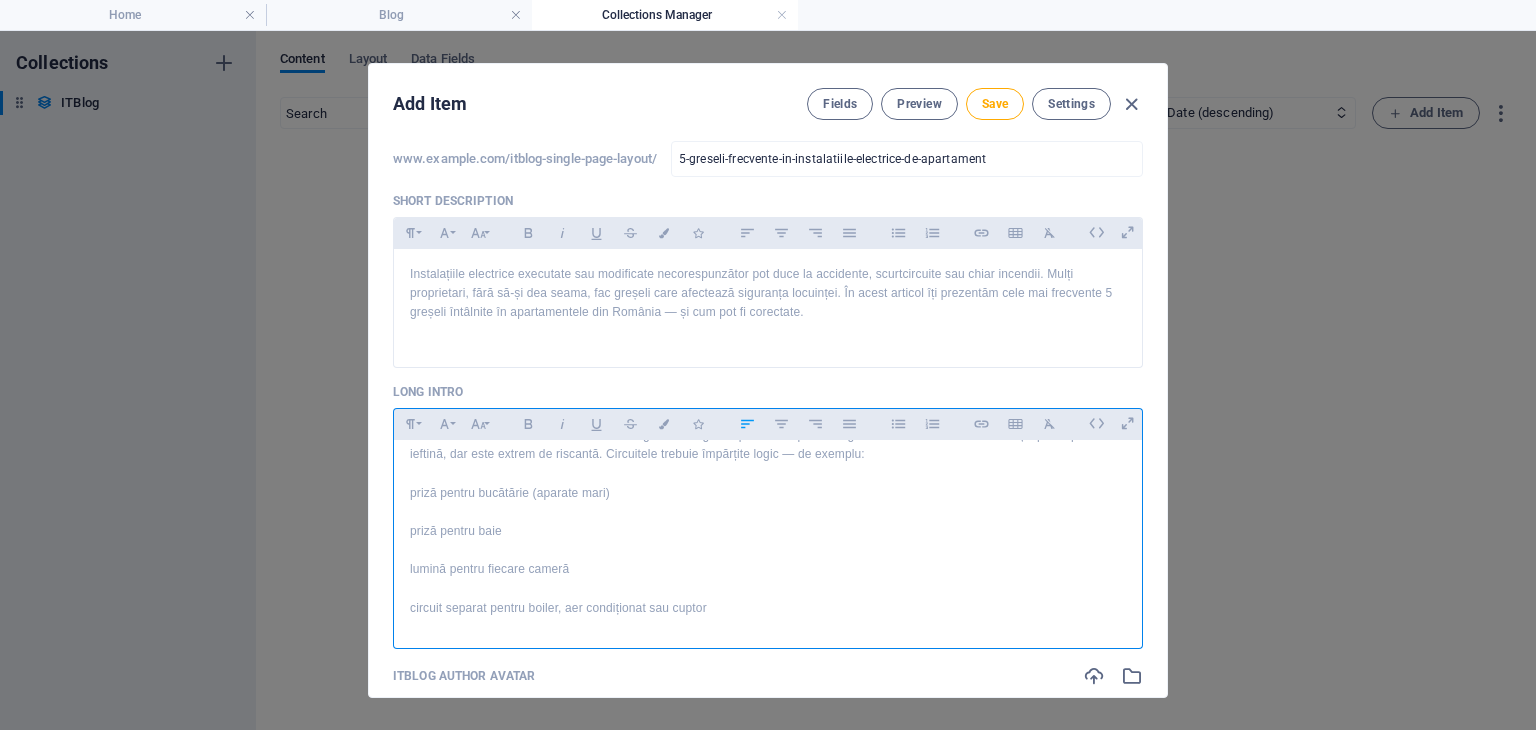scroll, scrollTop: 101, scrollLeft: 0, axis: vertical 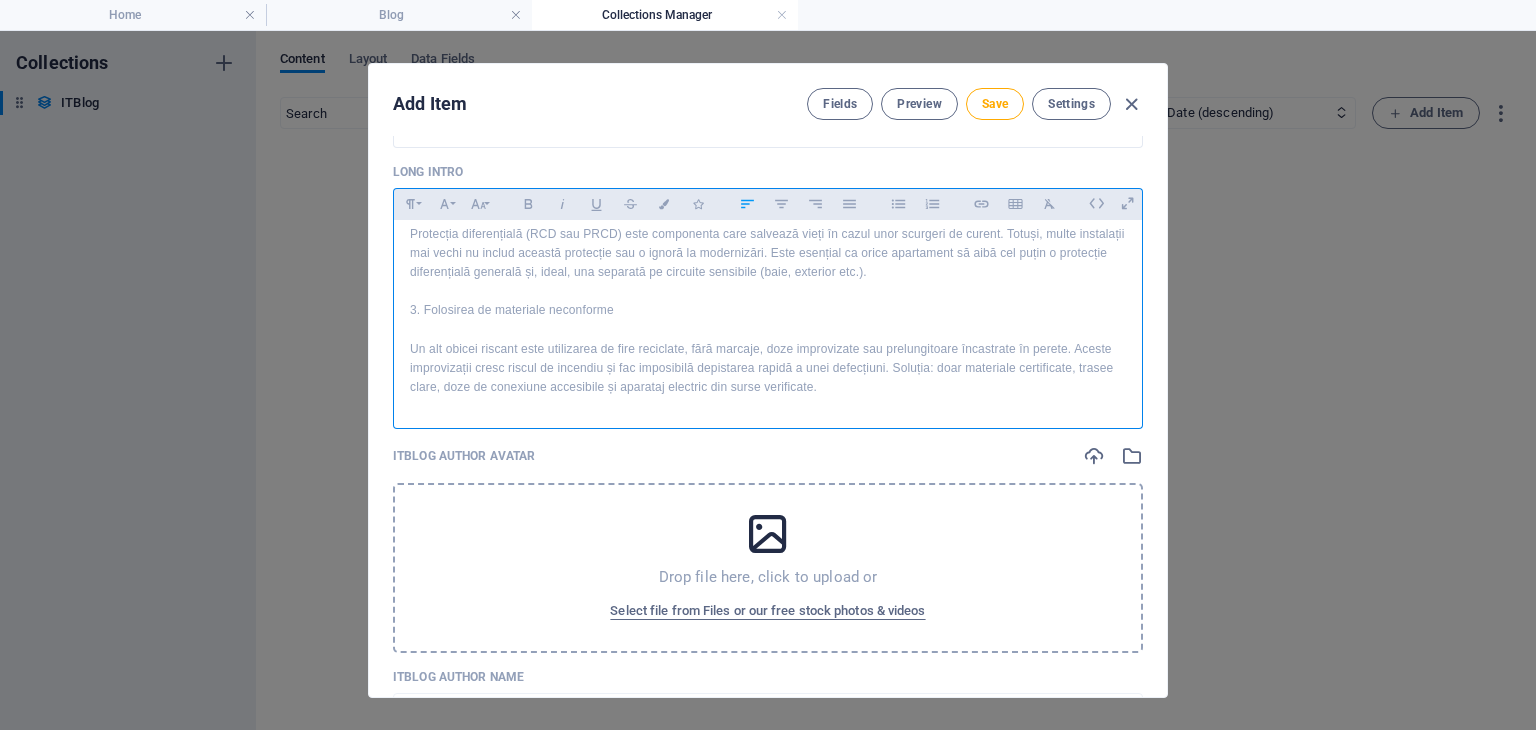 click at bounding box center (768, 330) 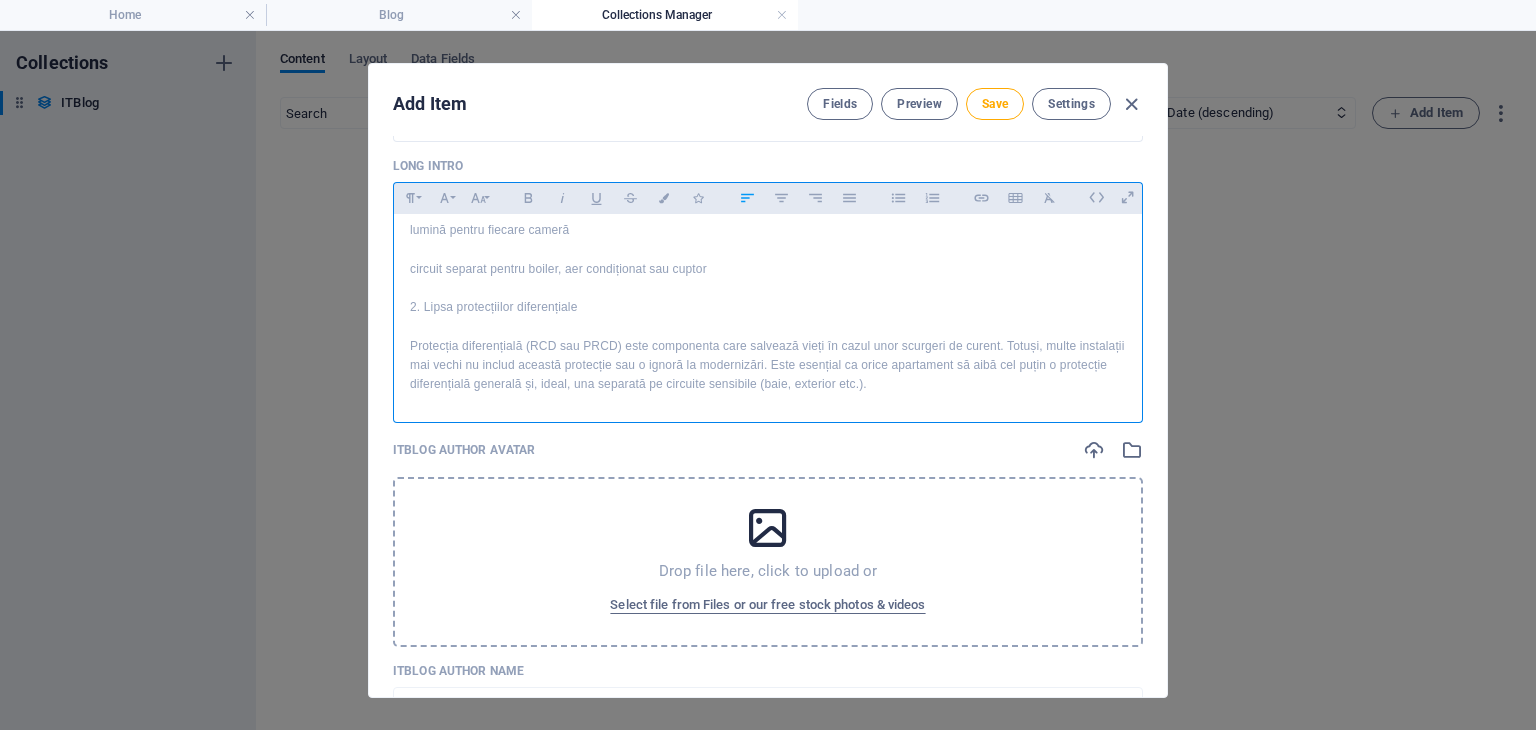 scroll, scrollTop: 148, scrollLeft: 0, axis: vertical 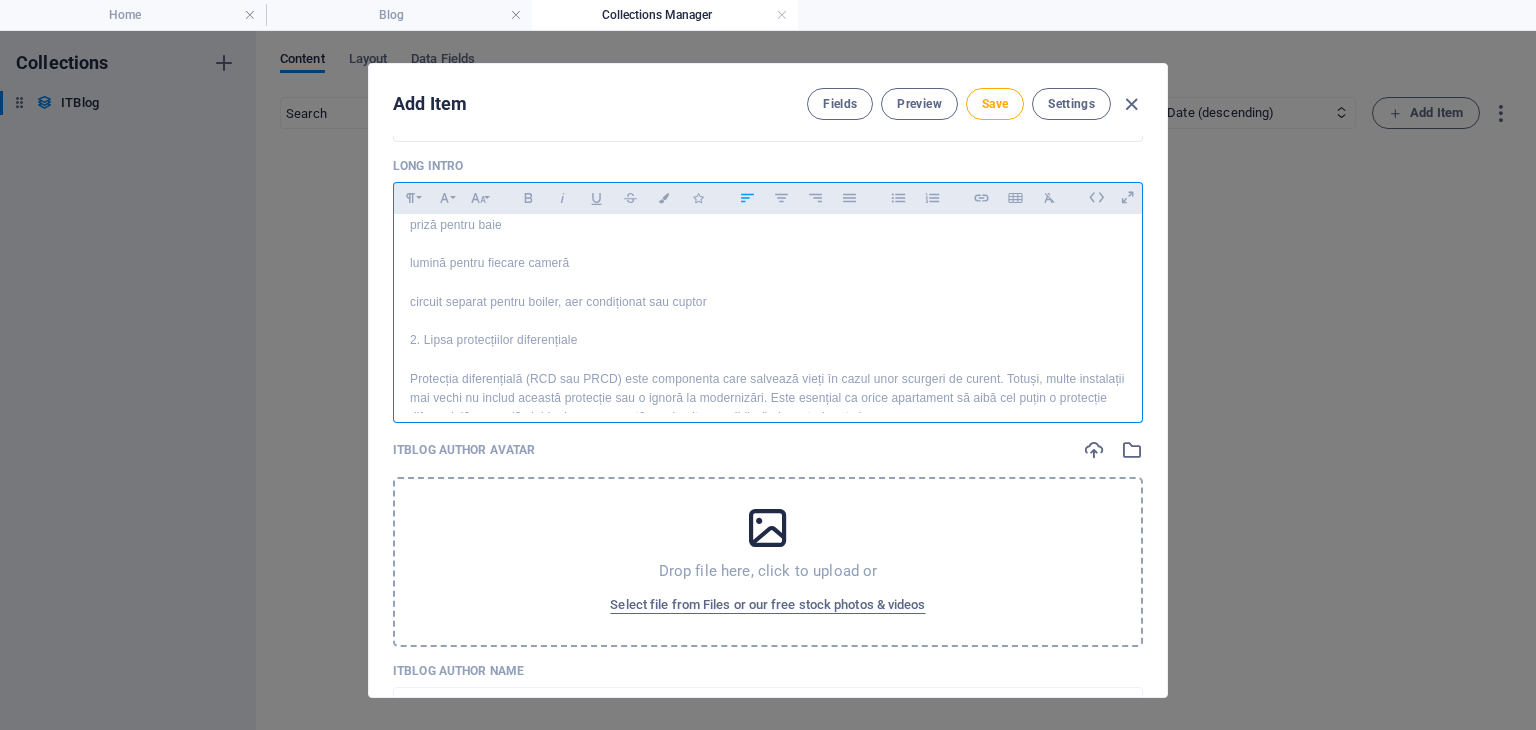 click at bounding box center (768, 359) 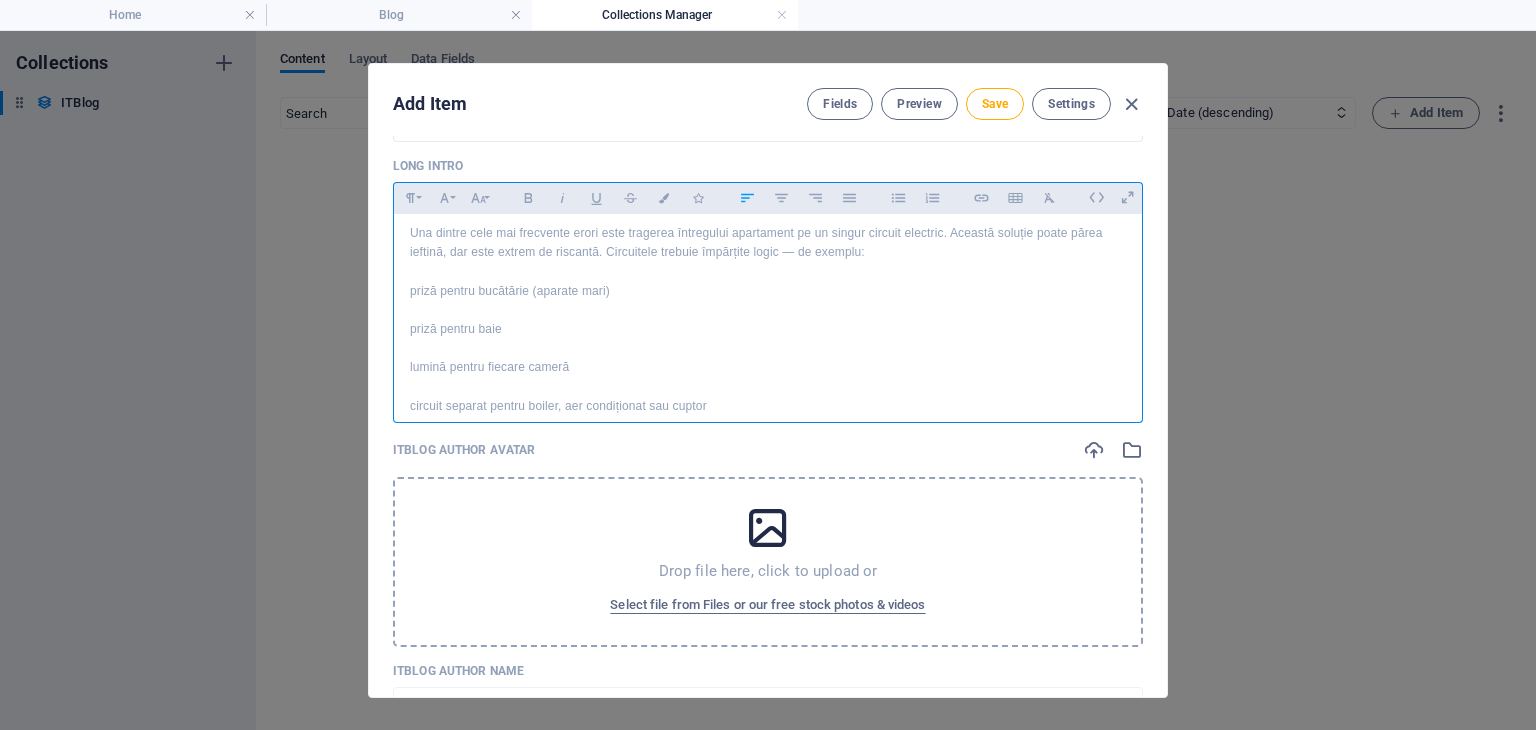 scroll, scrollTop: 0, scrollLeft: 0, axis: both 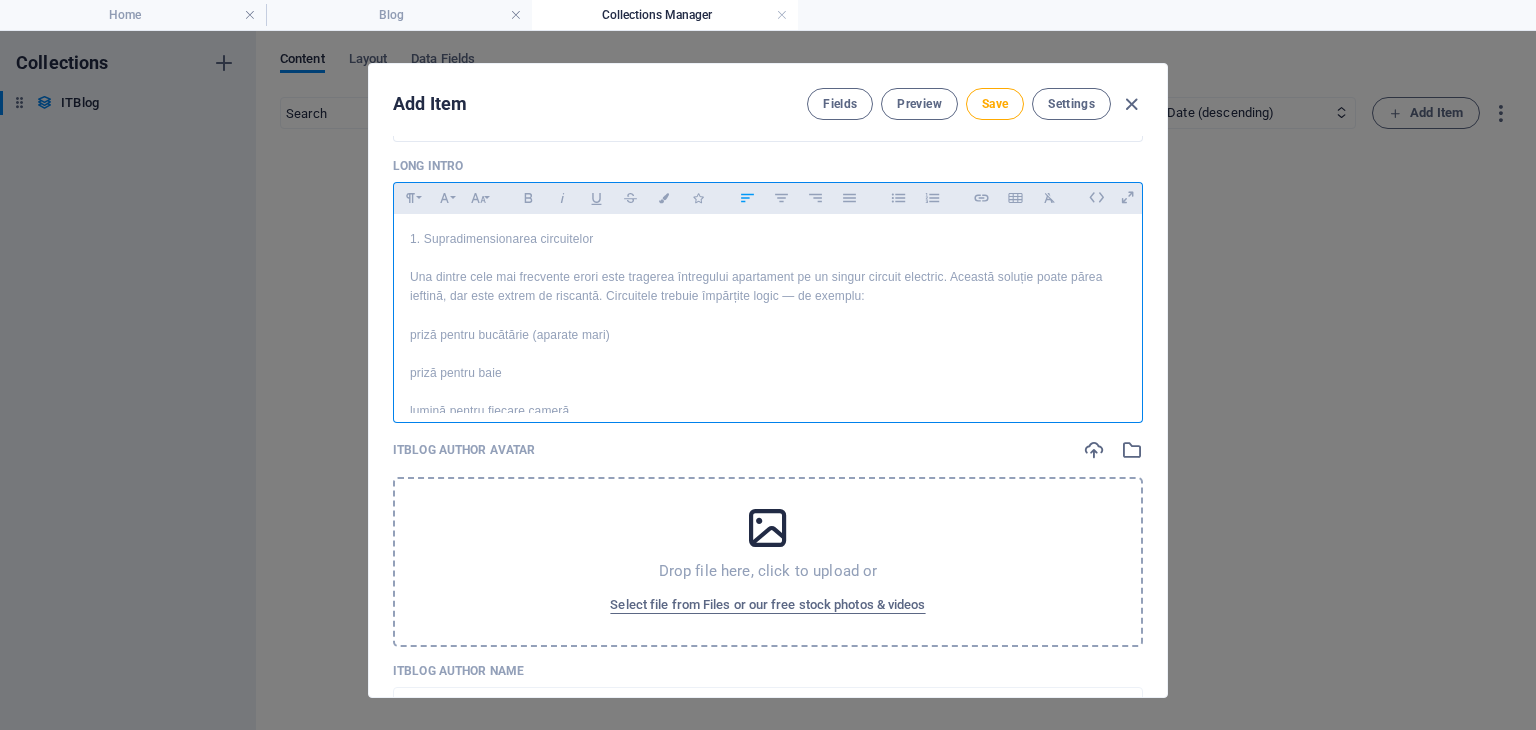 click at bounding box center [768, 258] 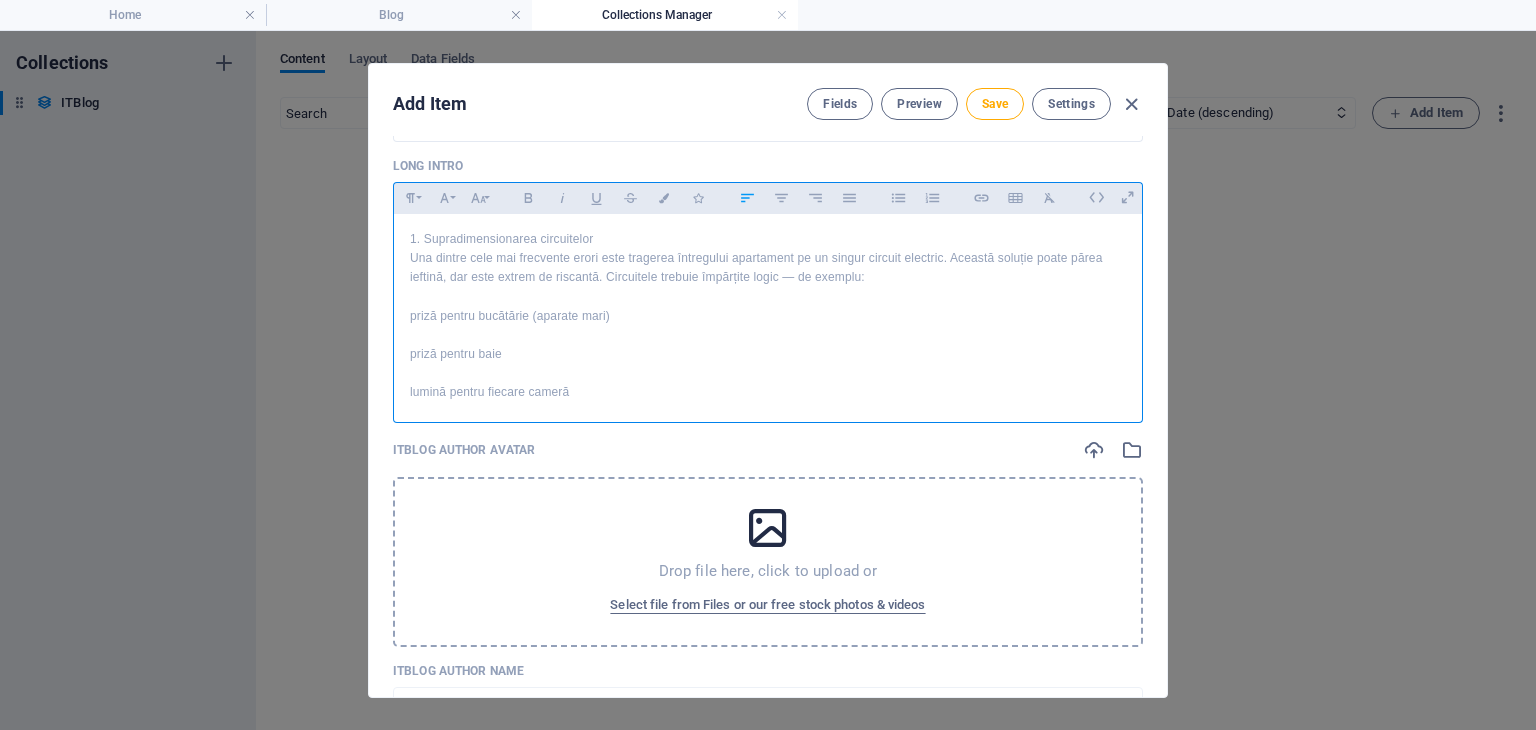 click at bounding box center [768, 296] 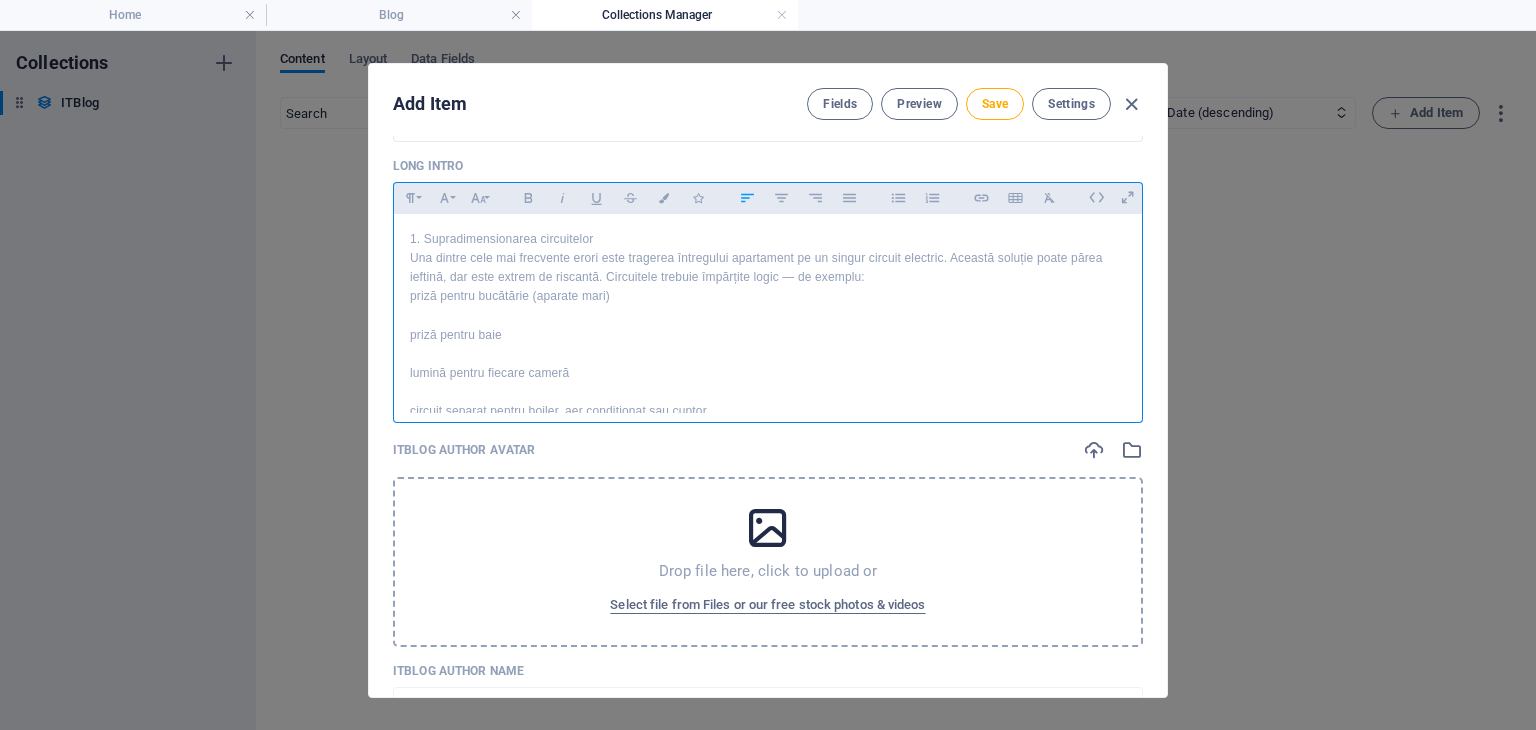 click on "1. Supradimensionarea circuitelor Una dintre cele mai frecvente erori este tragerea întregului apartament pe un singur circuit electric. Această soluție poate părea ieftină, dar este extrem de riscantă. Circuitele trebuie împărțite logic — de exemplu: priză pentru bucătărie (aparate mari) priză pentru baie lumină pentru fiecare cameră circuit separat pentru boiler, aer condiționat sau cuptor 2. Lipsa protecțiilor diferențiale Protecția diferențială (RCD sau PRCD) este componenta care salvează vieți în cazul unor scurgeri de curent. Totuși, multe instalații mai vechi nu includ această protecție sau o ignoră la modernizări. Este esențial ca orice apartament să aibă cel puțin o protecție diferențială generală și, ideal, una separată pe circuite sensibile (baie, exterior etc.). 3. Folosirea de materiale neconforme" at bounding box center (768, 431) 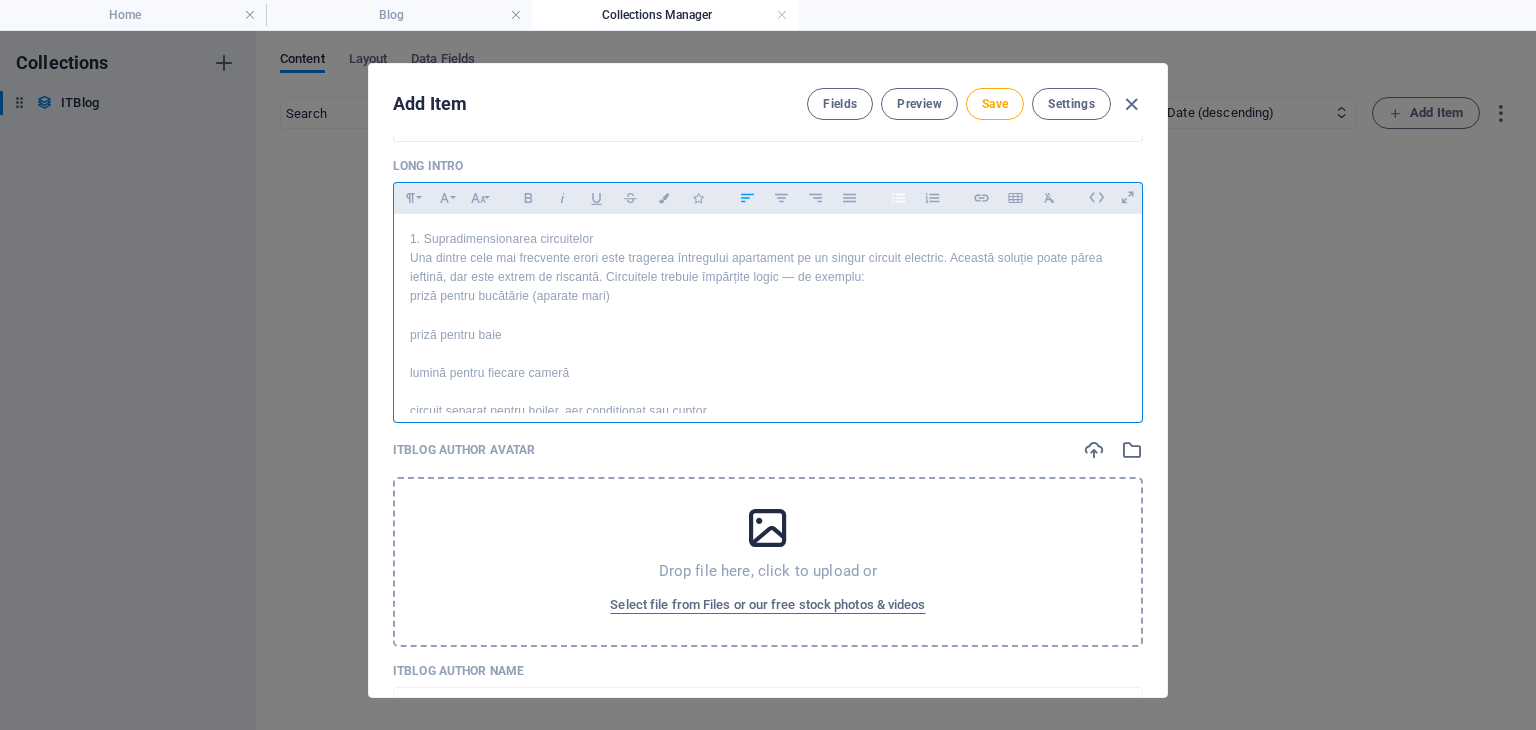 click 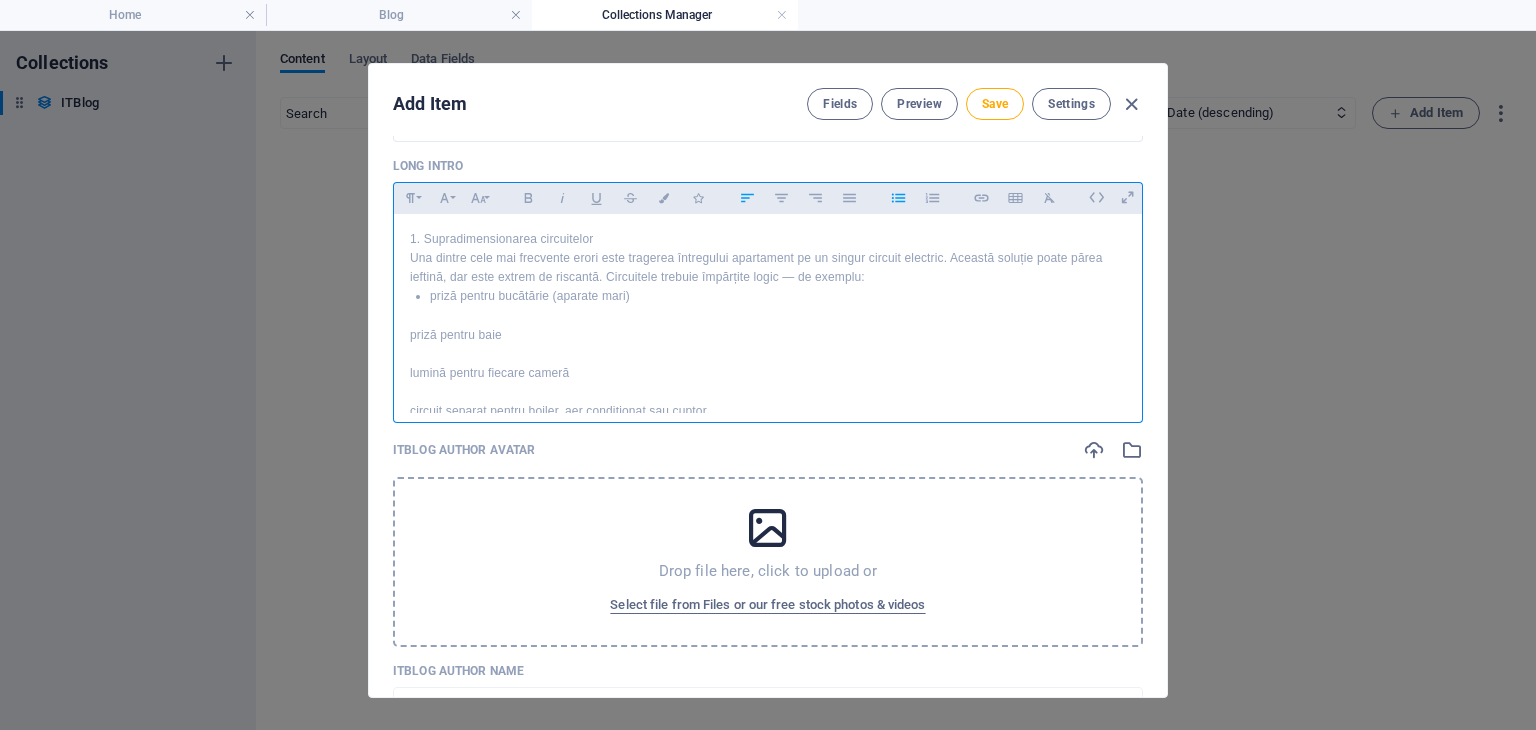 click on "1. Supradimensionarea circuitelor Una dintre cele mai frecvente erori este tragerea întregului apartament pe un singur circuit electric. Această soluție poate părea ieftină, dar este extrem de riscantă. Circuitele trebuie împărțite logic — de exemplu: priză pentru bucătărie (aparate mari) priză pentru baie lumină pentru fiecare cameră circuit separat pentru boiler, aer condiționat sau cuptor 2. Lipsa protecțiilor diferențiale Protecția diferențială (RCD sau PRCD) este componenta care salvează vieți în cazul unor scurgeri de curent. Totuși, multe instalații mai vechi nu includ această protecție sau o ignoră la modernizări. Este esențial ca orice apartament să aibă cel puțin o protecție diferențială generală și, ideal, una separată pe circuite sensibile (baie, exterior etc.). 3. Folosirea de materiale neconforme" at bounding box center (768, 431) 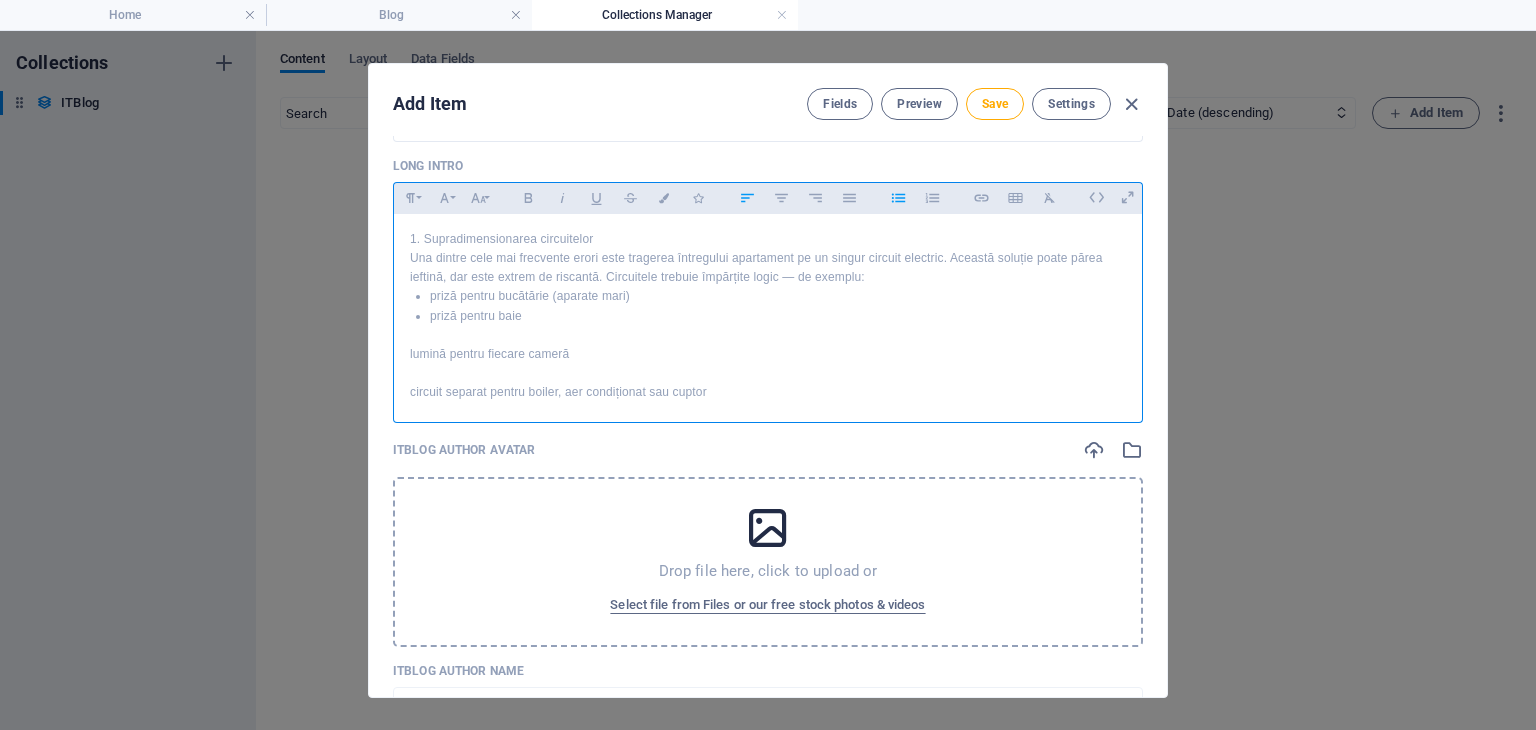 click on "1. Supradimensionarea circuitelor Una dintre cele mai frecvente erori este tragerea întregului apartament pe un singur circuit electric. Această soluție poate părea ieftină, dar este extrem de riscantă. Circuitele trebuie împărțite logic — de exemplu: priză pentru bucătărie (aparate mari) priză pentru baie lumină pentru fiecare cameră circuit separat pentru boiler, aer condiționat sau cuptor 2. Lipsa protecțiilor diferențiale Protecția diferențială (RCD sau PRCD) este componenta care salvează vieți în cazul unor scurgeri de curent. Totuși, multe instalații mai vechi nu includ această protecție sau o ignoră la modernizări. Este esențial ca orice apartament să aibă cel puțin o protecție diferențială generală și, ideal, una separată pe circuite sensibile (baie, exterior etc.). 3. Folosirea de materiale neconforme" at bounding box center (768, 422) 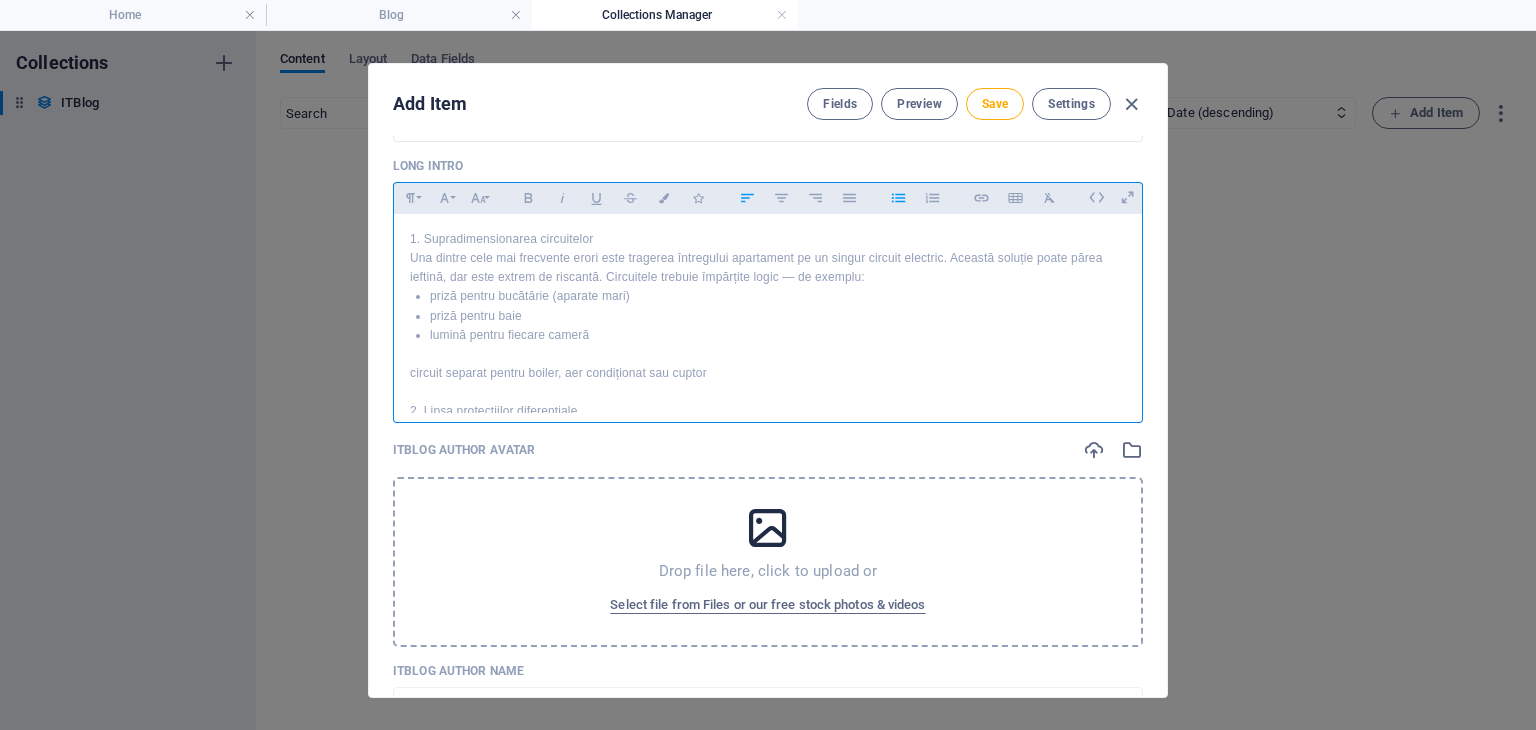 click on "1. Supradimensionarea circuitelor Una dintre cele mai frecvente erori este tragerea întregului apartament pe un singur circuit electric. Această soluție poate părea ieftină, dar este extrem de riscantă. Circuitele trebuie împărțite logic — de exemplu: priză pentru bucătărie (aparate mari) priză pentru baie lumină pentru fiecare cameră circuit separat pentru boiler, aer condiționat sau cuptor 2. Lipsa protecțiilor diferențiale Protecția diferențială (RCD sau PRCD) este componenta care salvează vieți în cazul unor scurgeri de curent. Totuși, multe instalații mai vechi nu includ această protecție sau o ignoră la modernizări. Este esențial ca orice apartament să aibă cel puțin o protecție diferențială generală și, ideal, una separată pe circuite sensibile (baie, exterior etc.). 3. Folosirea de materiale neconforme" at bounding box center (768, 412) 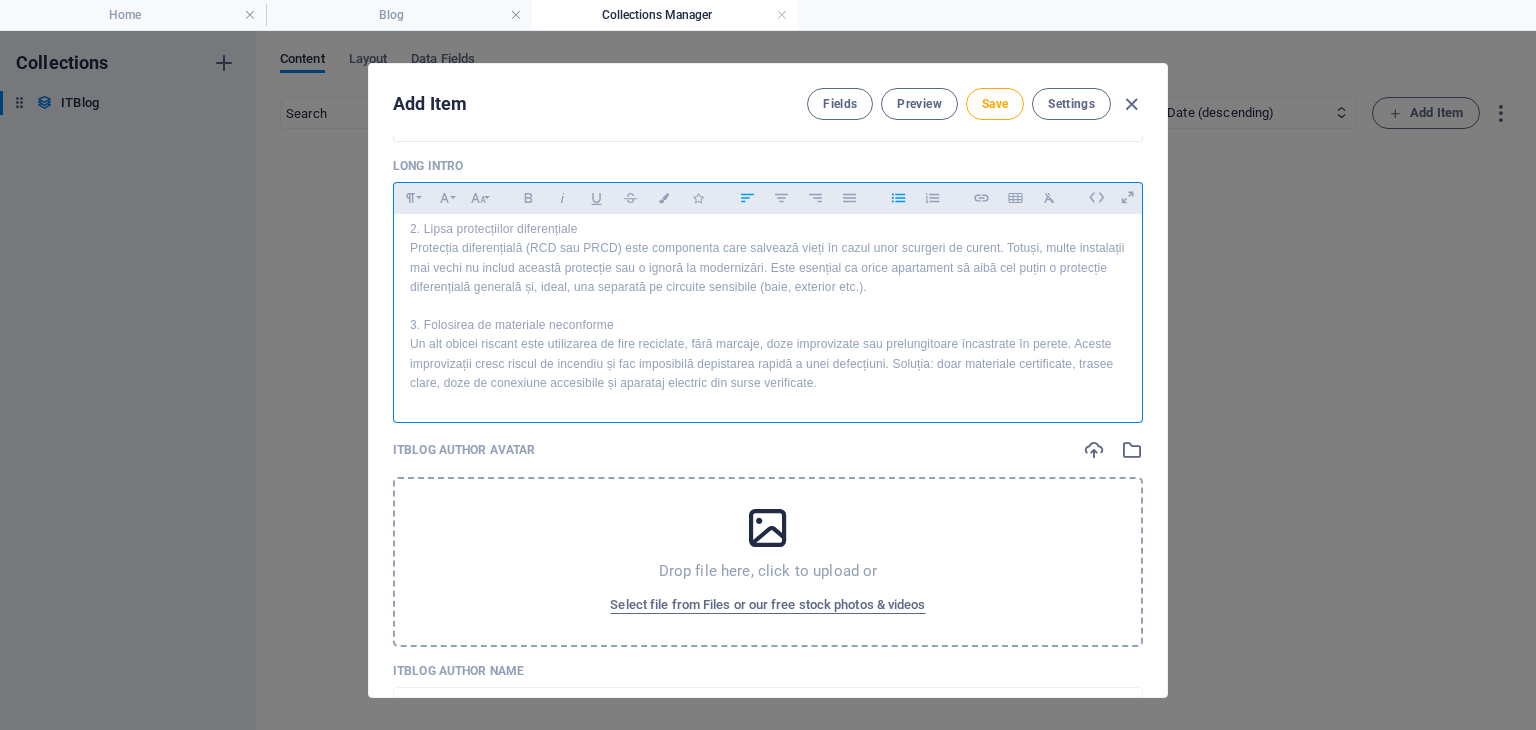 scroll, scrollTop: 178, scrollLeft: 0, axis: vertical 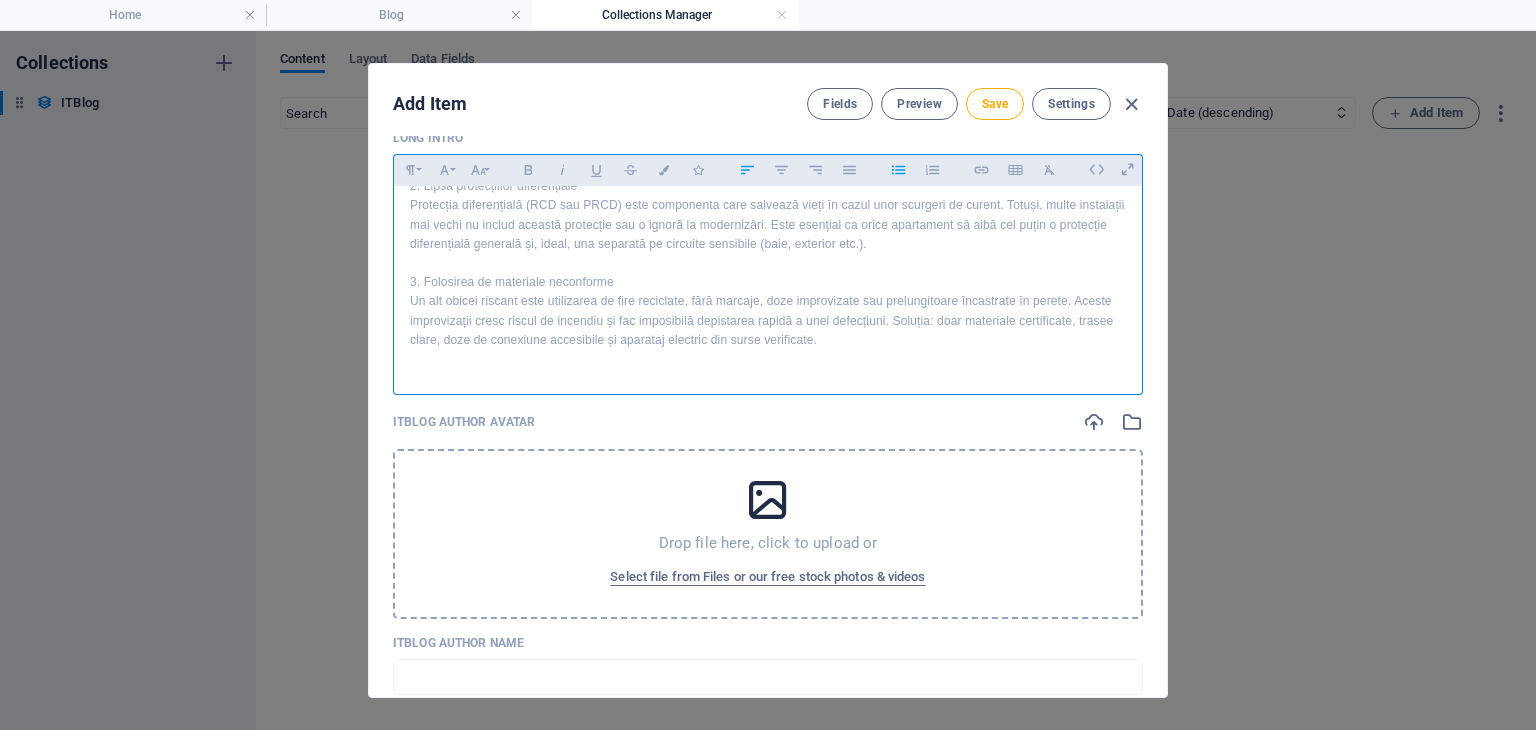 click on "1. Supradimensionarea circuitelor Una dintre cele mai frecvente erori este tragerea întregului apartament pe un singur circuit electric. Această soluție poate părea ieftină, dar este extrem de riscantă. Circuitele trebuie împărțite logic — de exemplu: priză pentru bucătărie (aparate mari) priză pentru baie lumină pentru fiecare cameră circuit separat pentru boiler, aer condiționat sau cuptor 2. Lipsa protecțiilor diferențiale Protecția diferențială (RCD sau PRCD) este componenta care salvează vieți în cazul unor scurgeri de curent. Totuși, multe instalații mai vechi nu includ această protecție sau o ignoră la modernizări. Este esențial ca orice apartament să aibă cel puțin o protecție diferențială generală și, ideal, una separată pe circuite sensibile (baie, exterior etc.). 3. Folosirea de materiale neconforme" at bounding box center (768, 196) 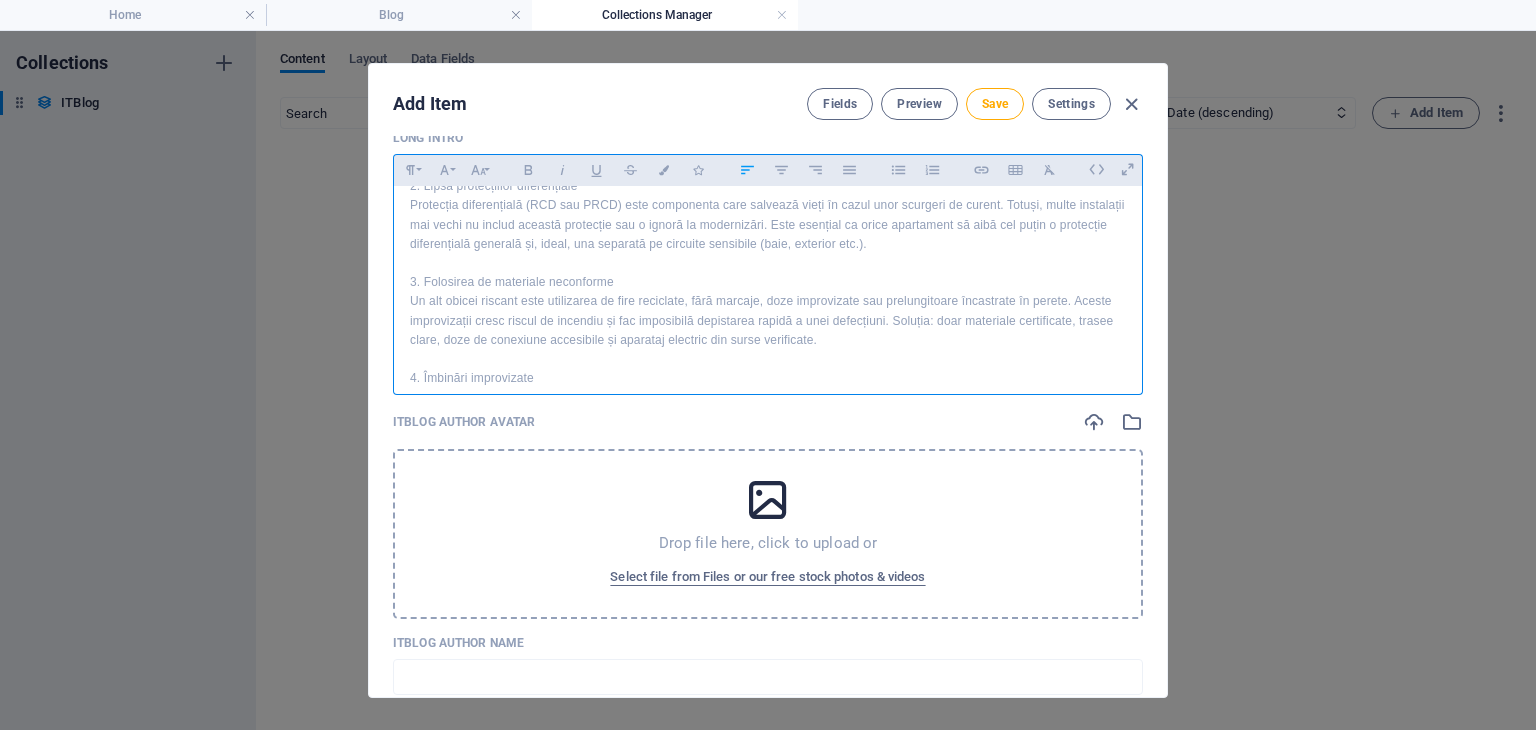 scroll, scrollTop: 3709, scrollLeft: 0, axis: vertical 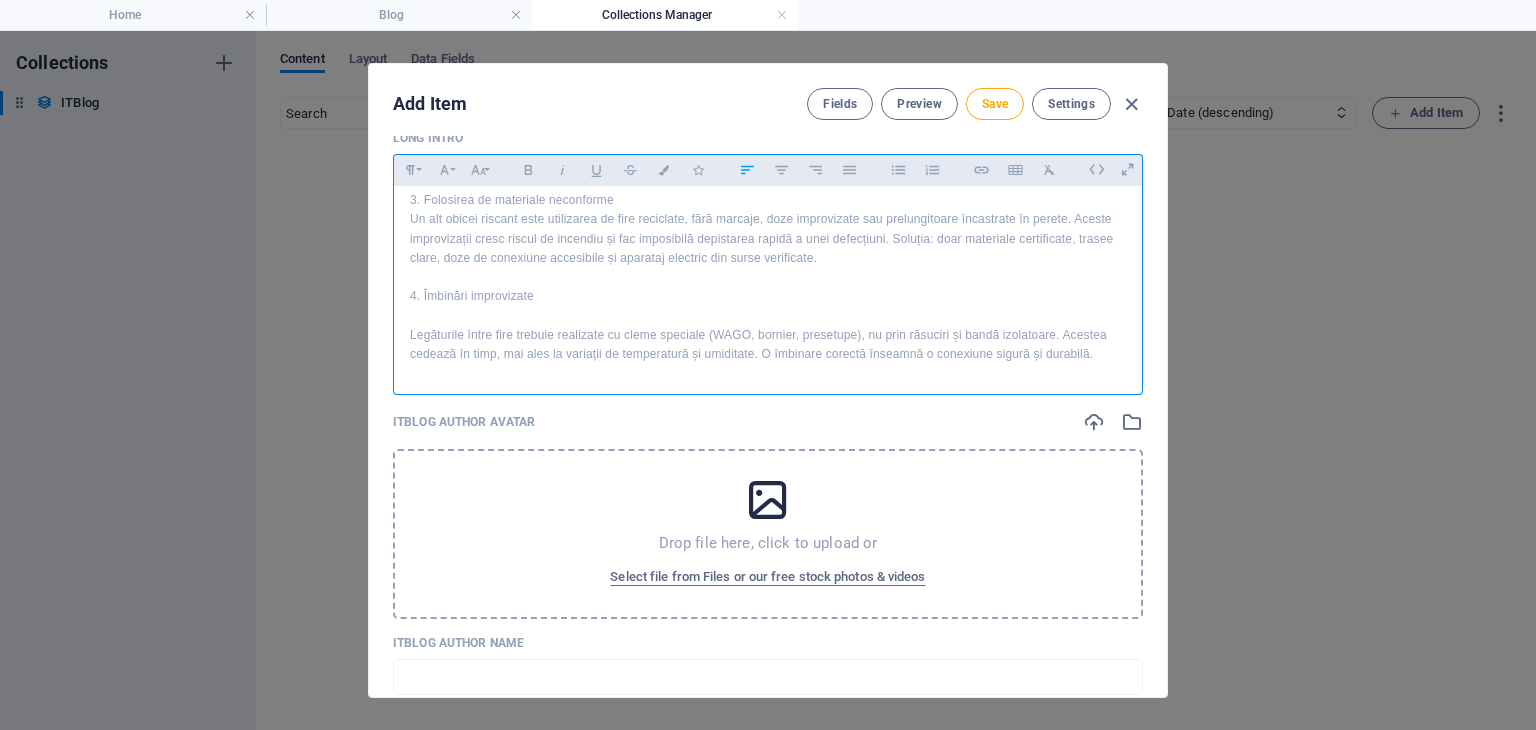 click at bounding box center (768, 315) 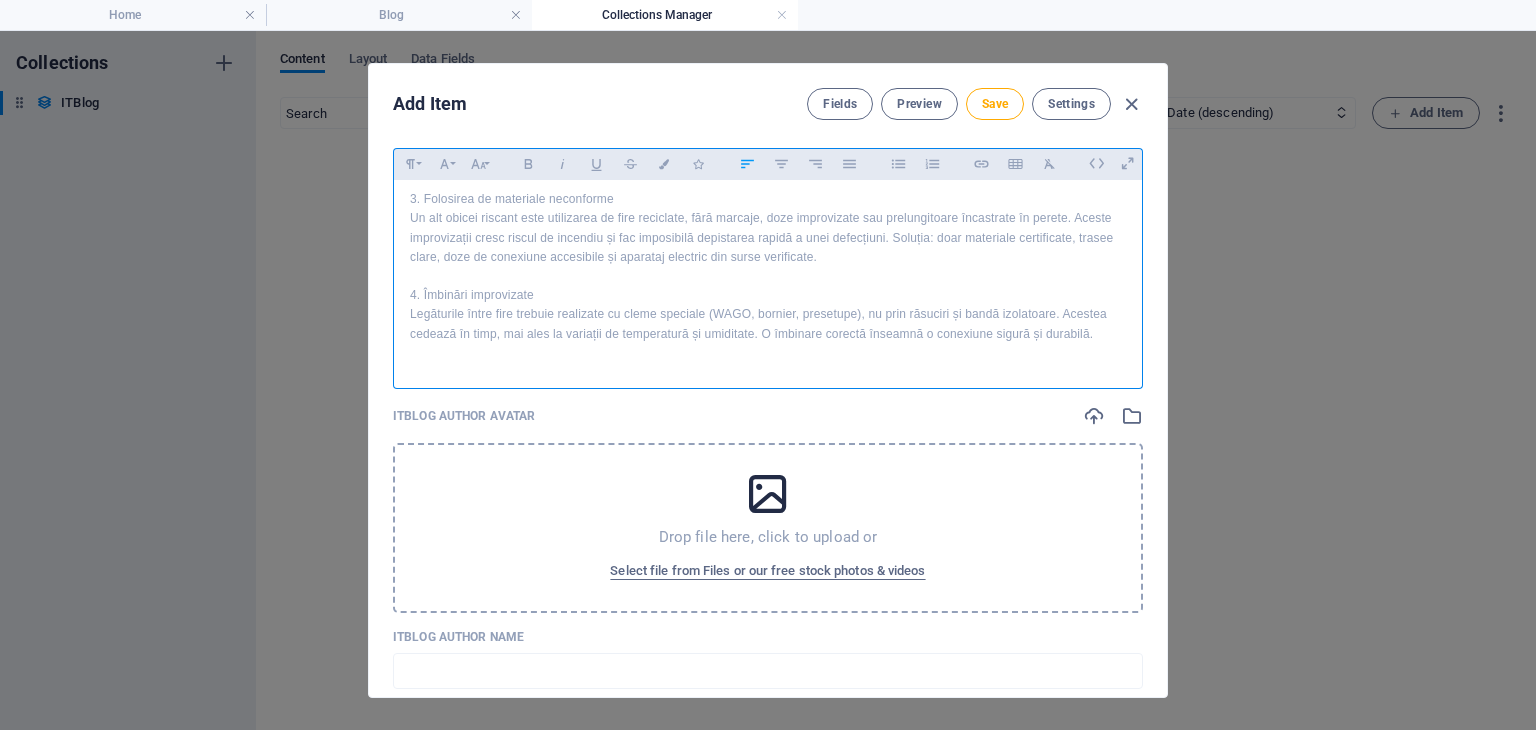 click on "1. Supradimensionarea circuitelor Una dintre cele mai frecvente erori este tragerea întregului apartament pe un singur circuit electric. Această soluție poate părea ieftină, dar este extrem de riscantă. Circuitele trebuie împărțite logic — de exemplu: priză pentru bucătărie (aparate mari) priză pentru baie lumină pentru fiecare cameră circuit separat pentru boiler, aer condiționat sau cuptor 2. Lipsa protecțiilor diferențiale Protecția diferențială (RCD sau PRCD) este componenta care salvează vieți în cazul unor scurgeri de curent. Totuși, multe instalații mai vechi nu includ această protecție sau o ignoră la modernizări. Este esențial ca orice apartament să aibă cel puțin o protecție diferențială generală și, ideal, una separată pe circuite sensibile (baie, exterior etc.). 3. Folosirea de materiale neconforme 4. Îmbinări improvizate" at bounding box center (768, 152) 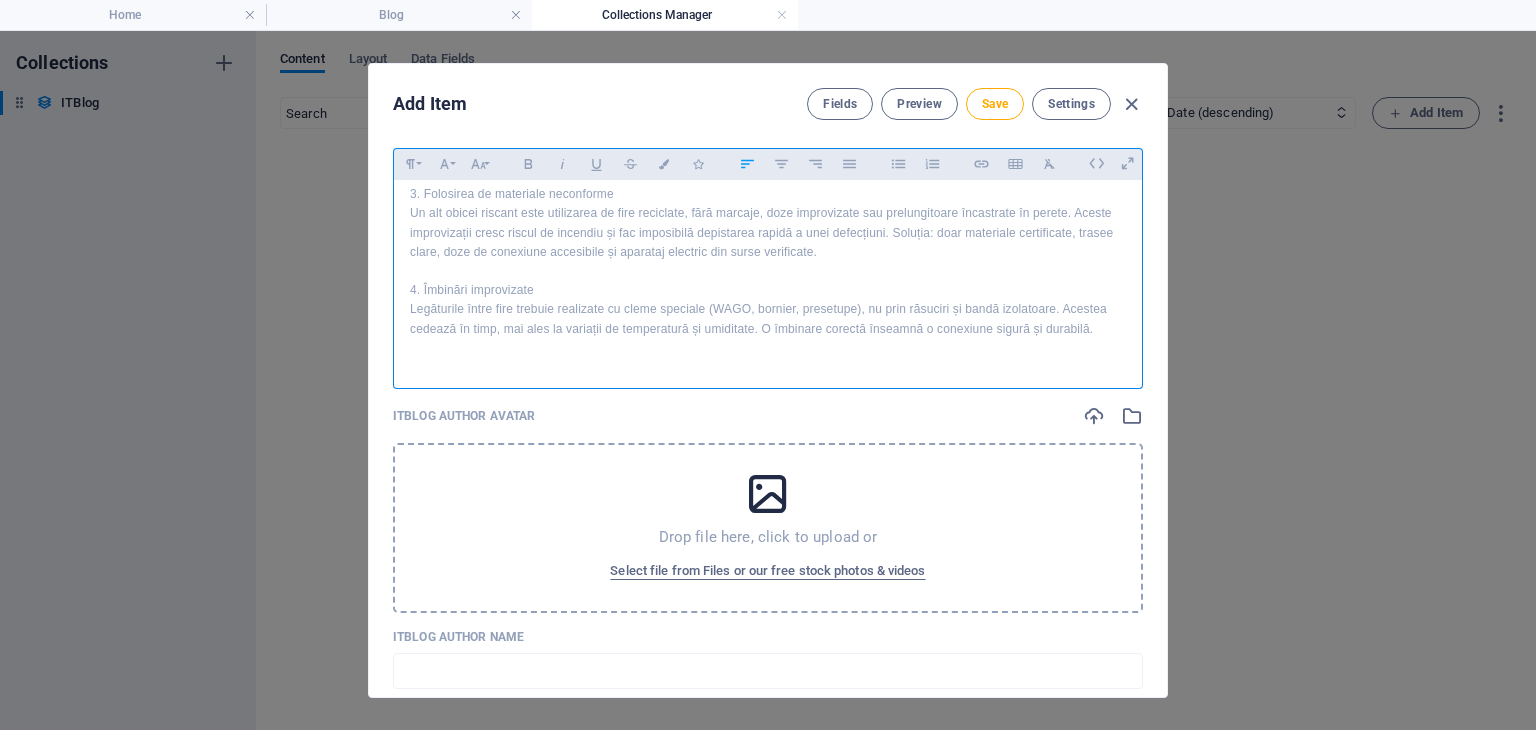 scroll, scrollTop: 744, scrollLeft: 0, axis: vertical 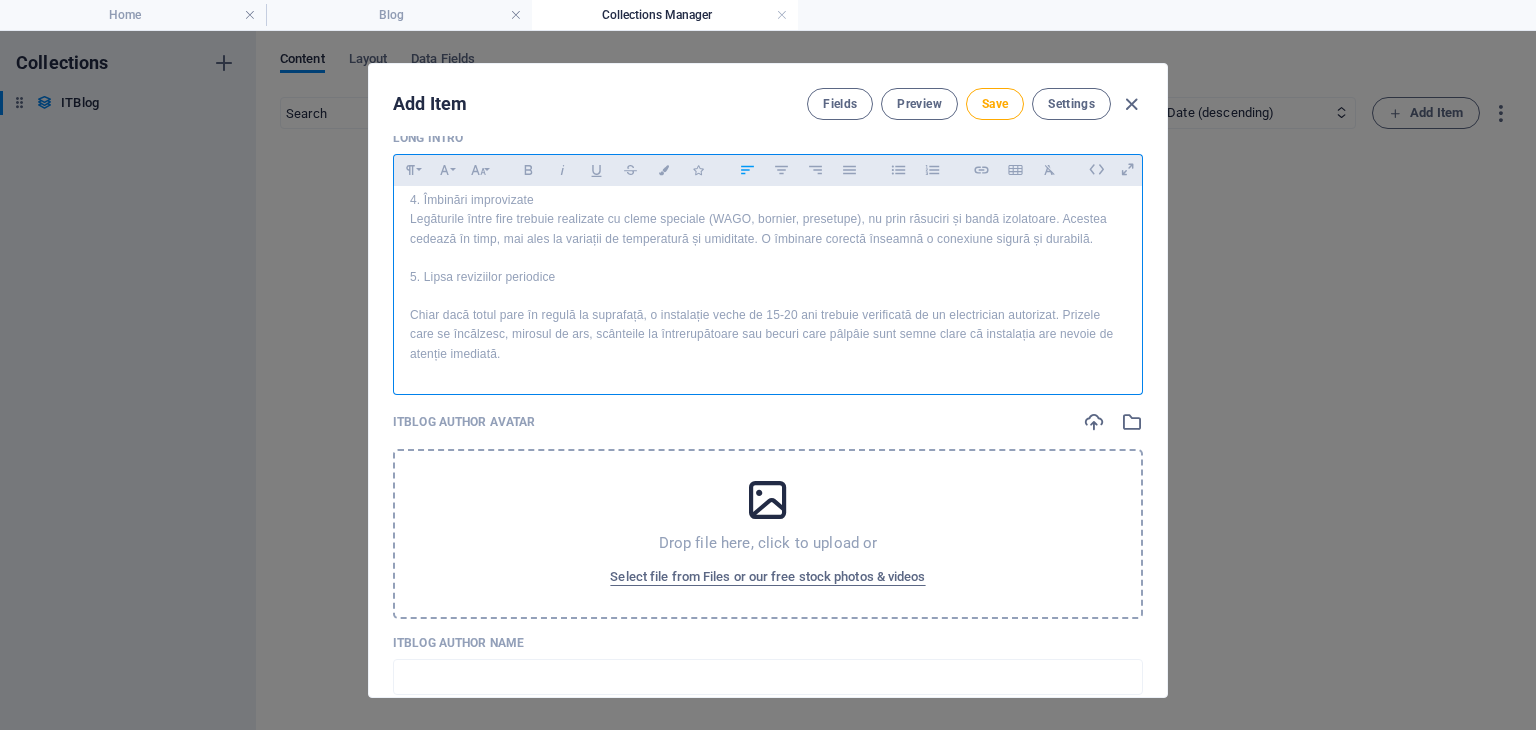click at bounding box center [768, 296] 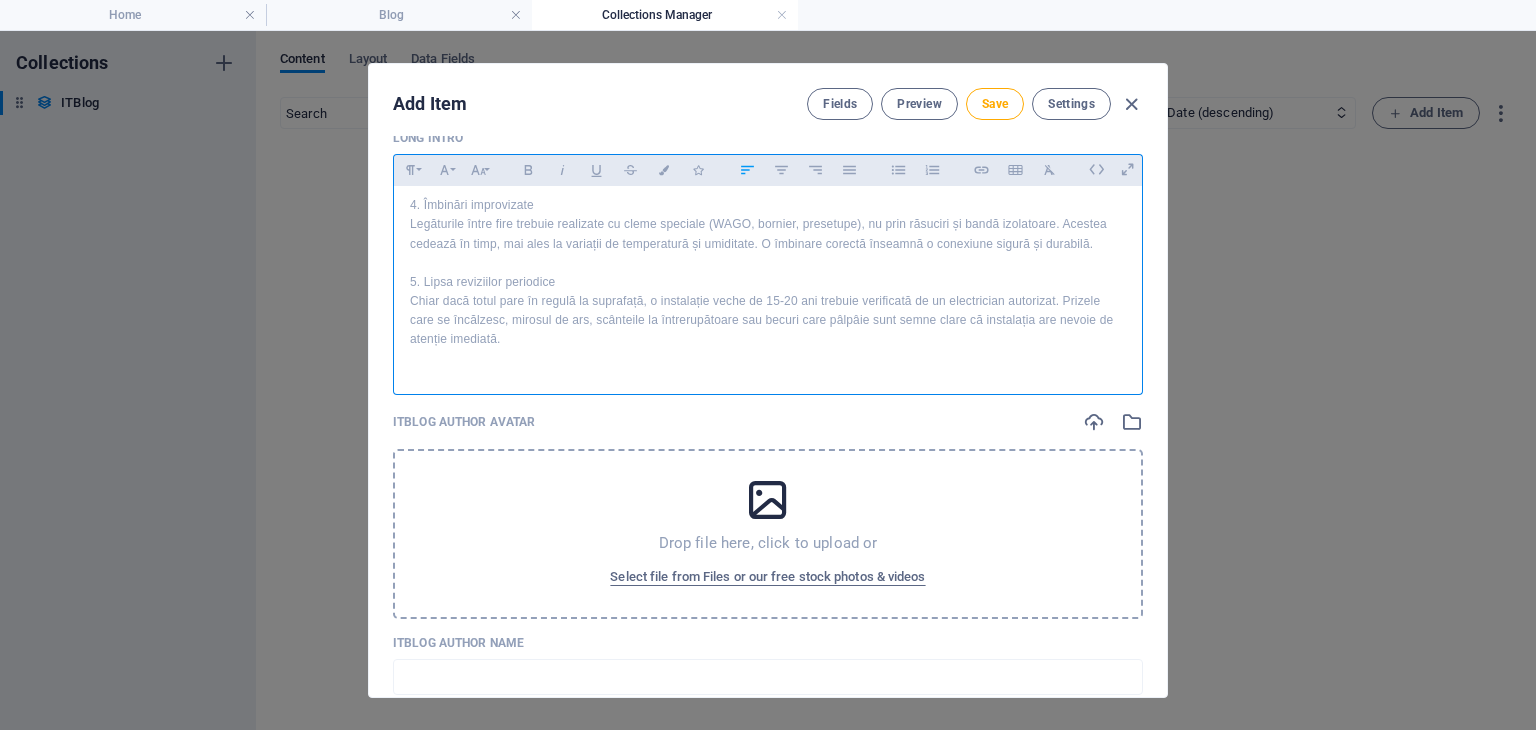 scroll, scrollTop: 351, scrollLeft: 0, axis: vertical 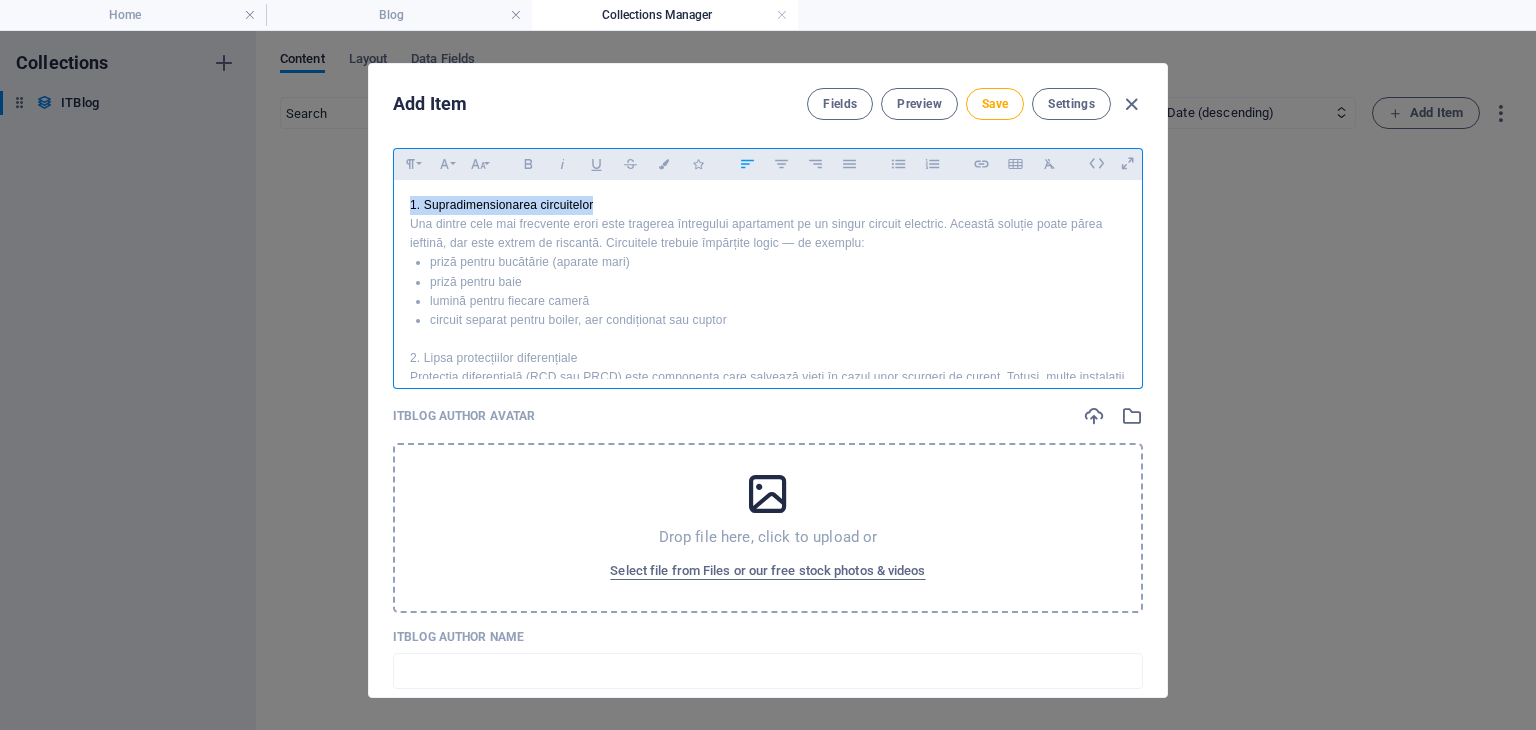 drag, startPoint x: 595, startPoint y: 205, endPoint x: 406, endPoint y: 206, distance: 189.00264 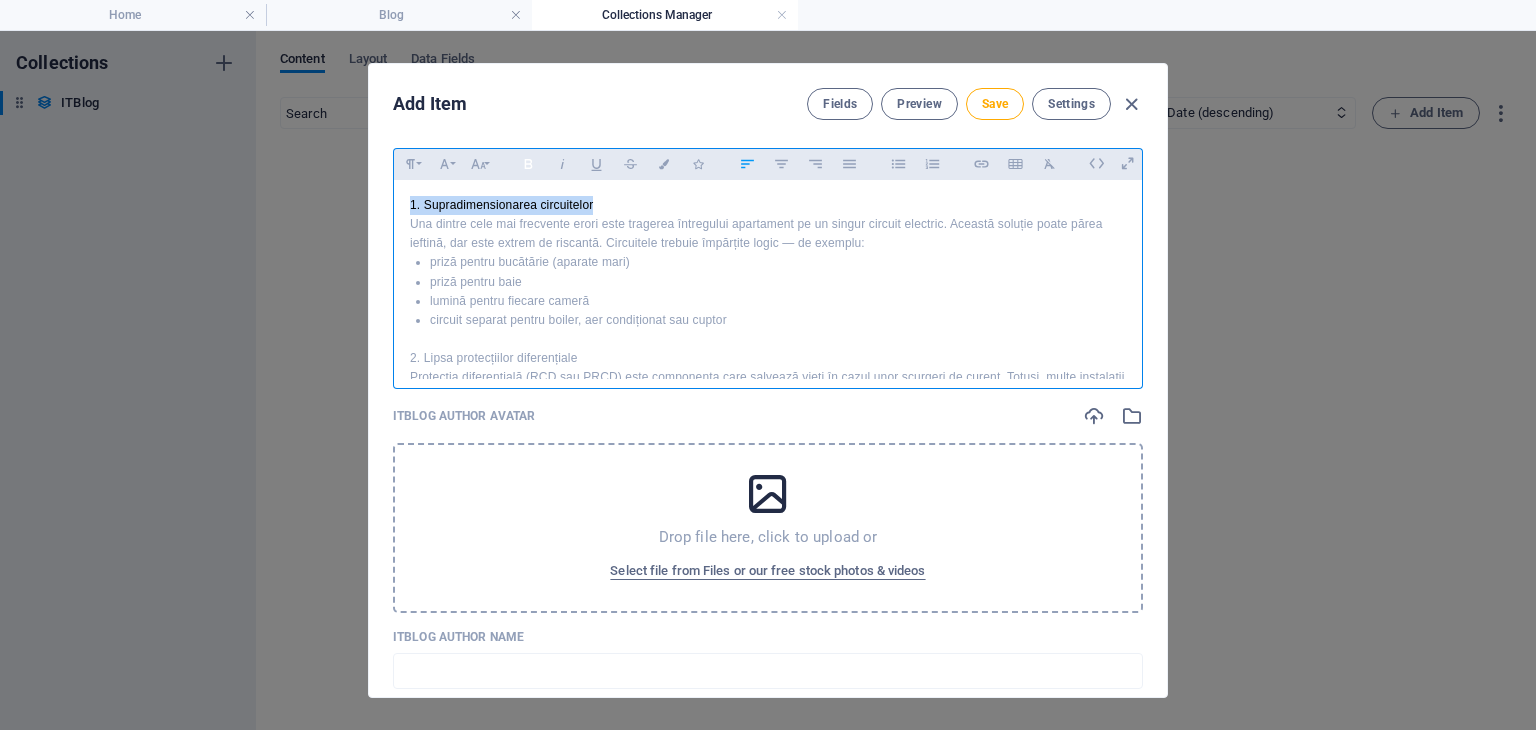 click 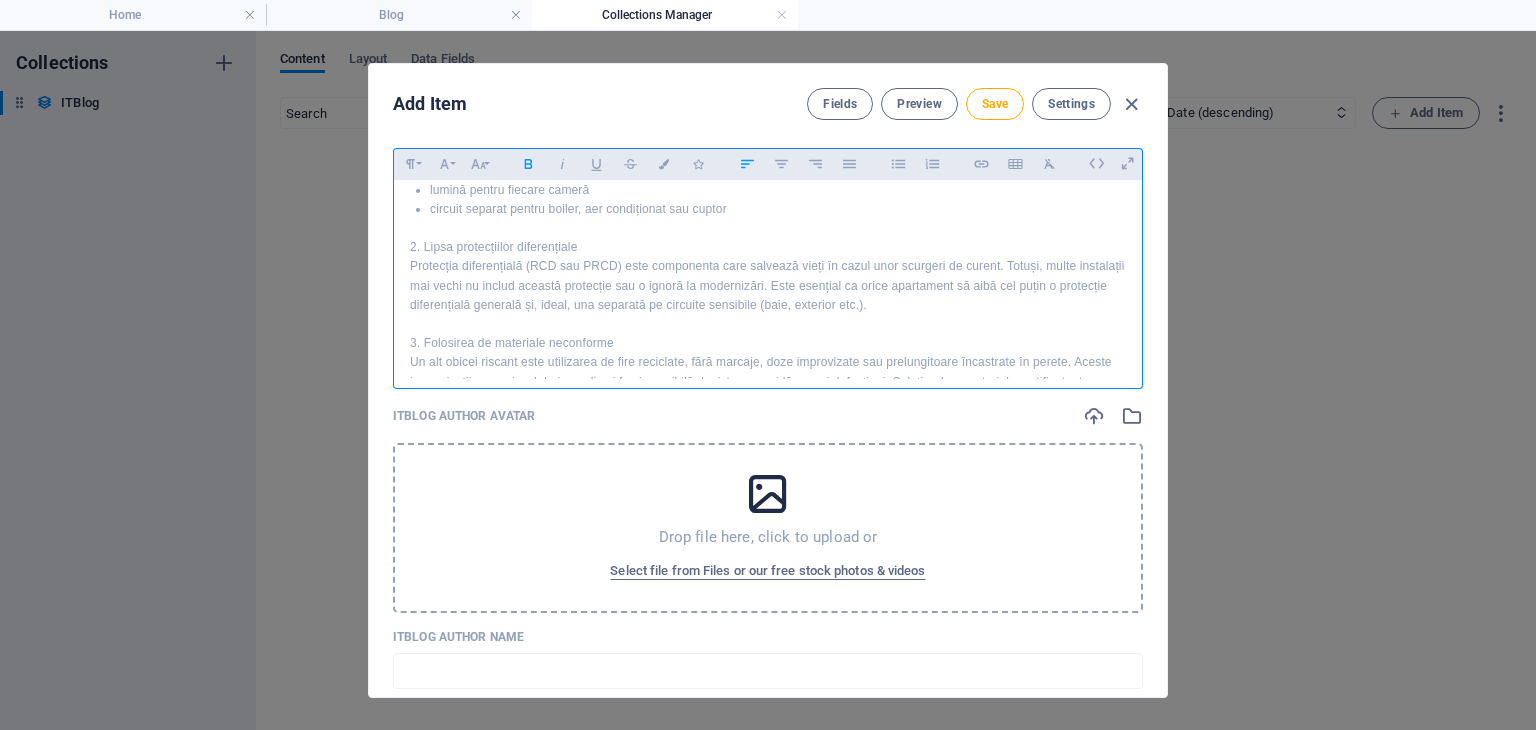 scroll, scrollTop: 116, scrollLeft: 0, axis: vertical 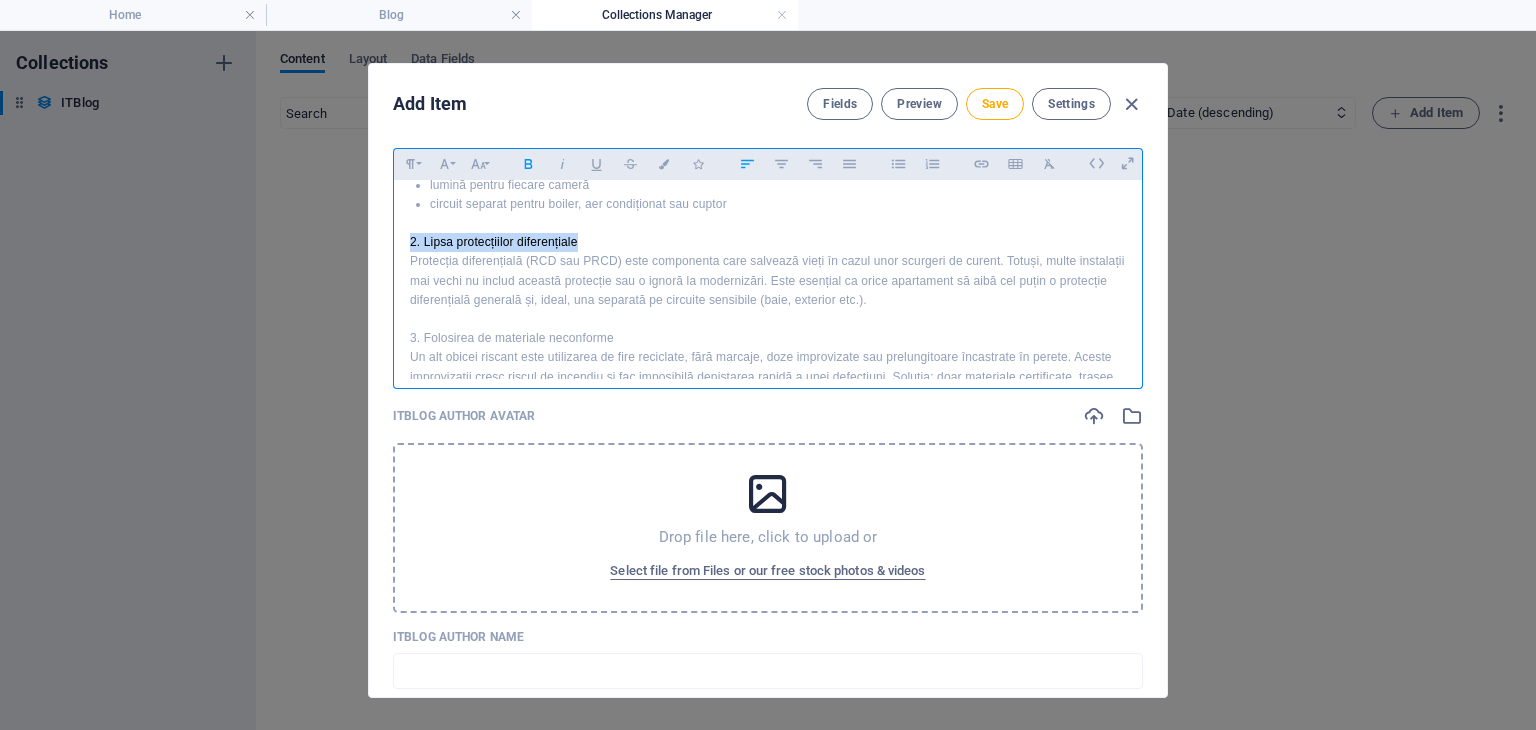 drag, startPoint x: 583, startPoint y: 241, endPoint x: 408, endPoint y: 237, distance: 175.04572 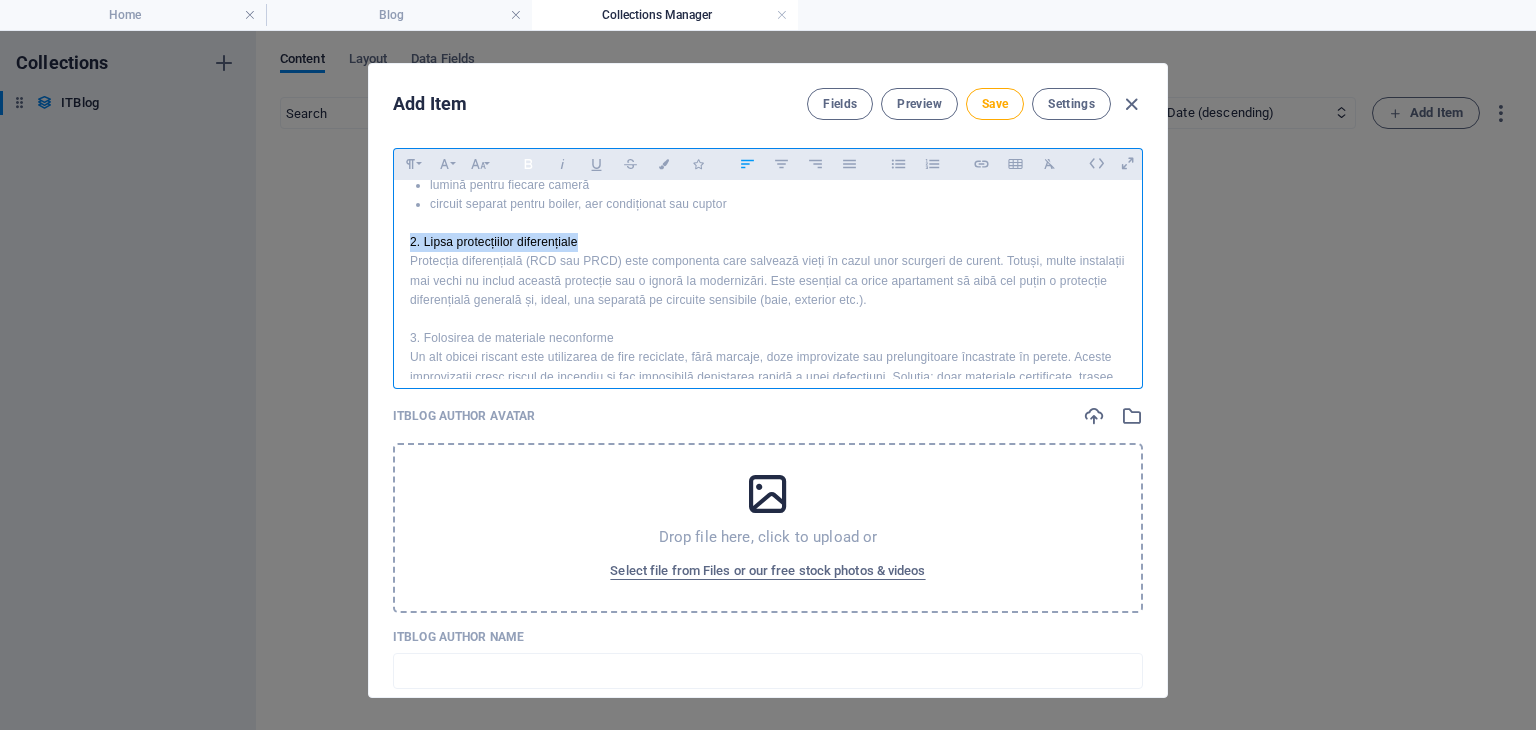 click 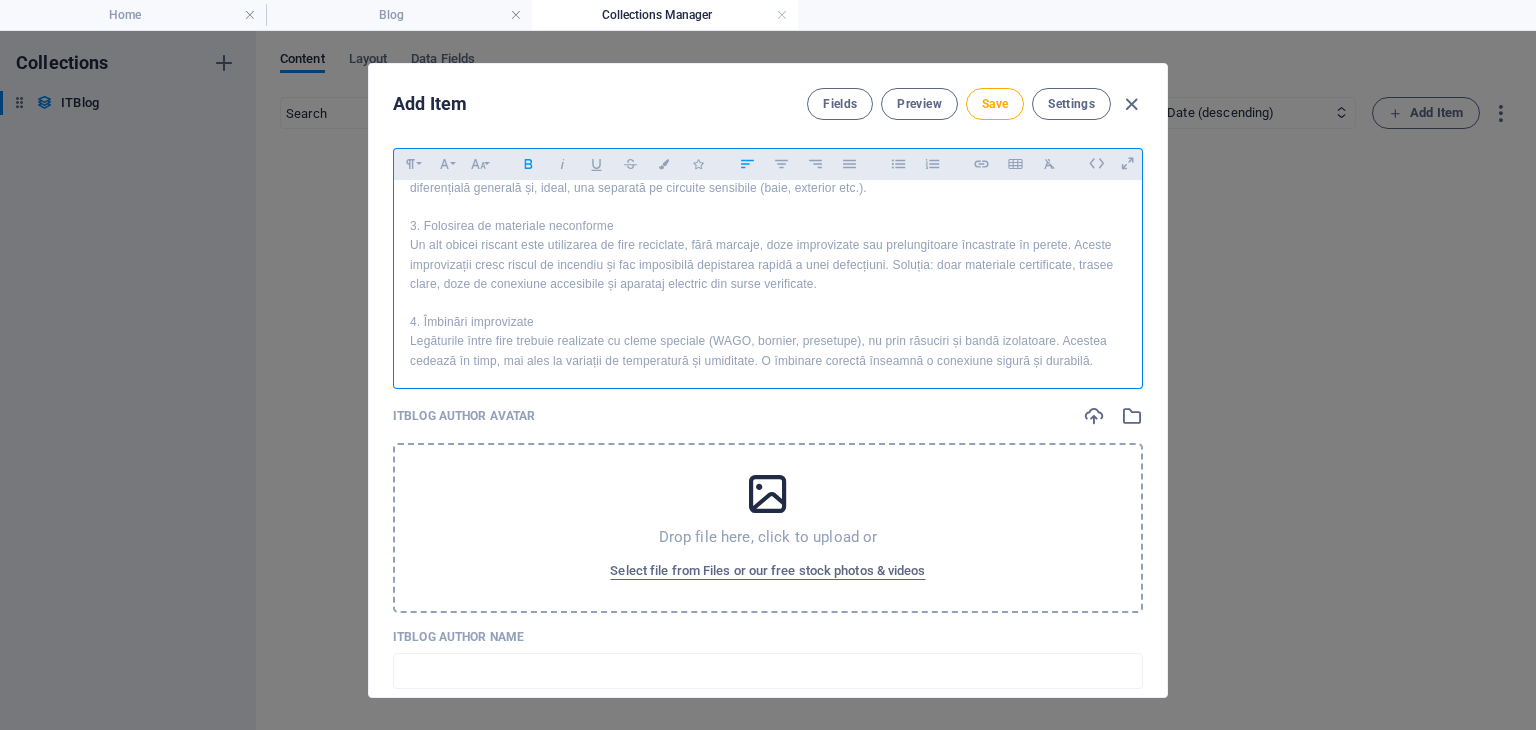 scroll, scrollTop: 250, scrollLeft: 0, axis: vertical 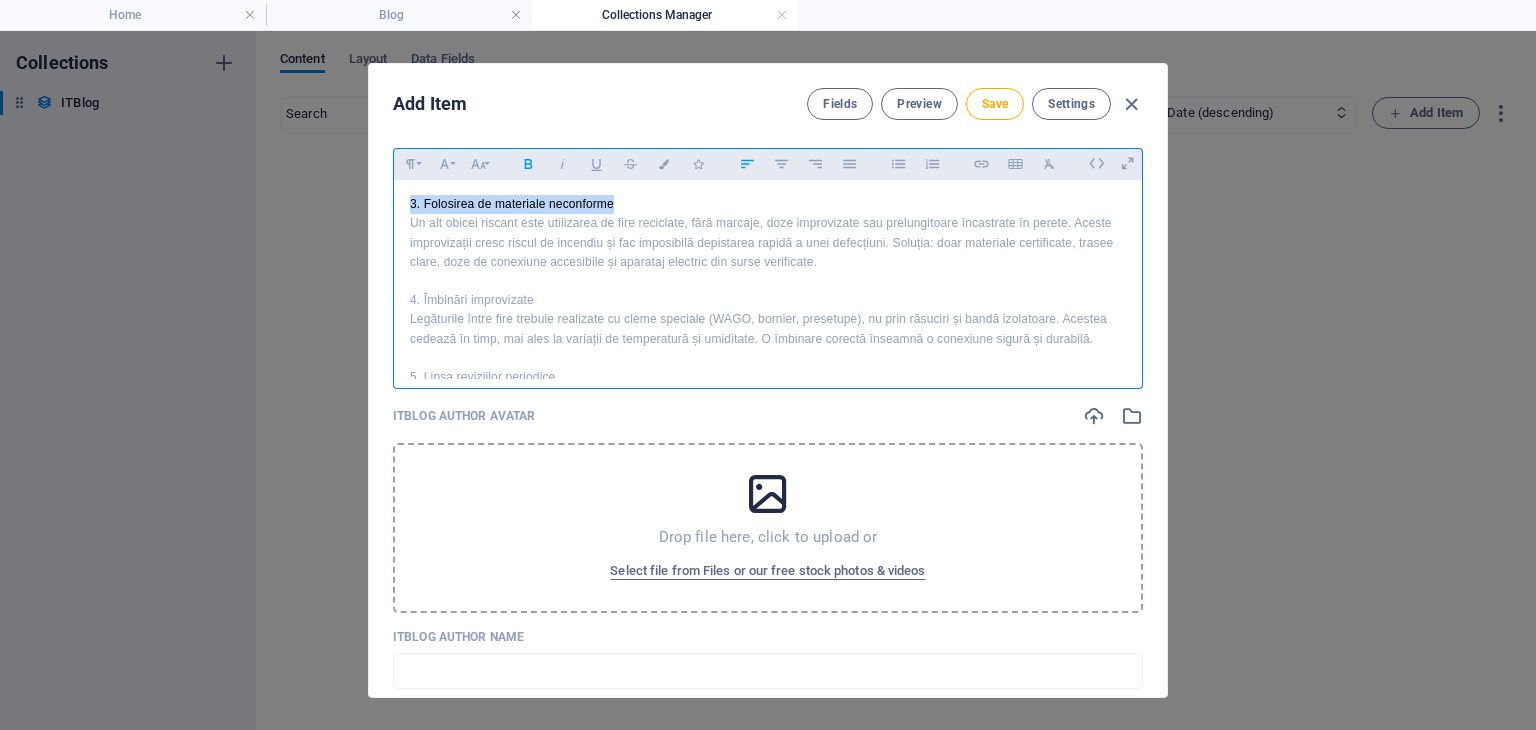 drag, startPoint x: 626, startPoint y: 205, endPoint x: 406, endPoint y: 201, distance: 220.03636 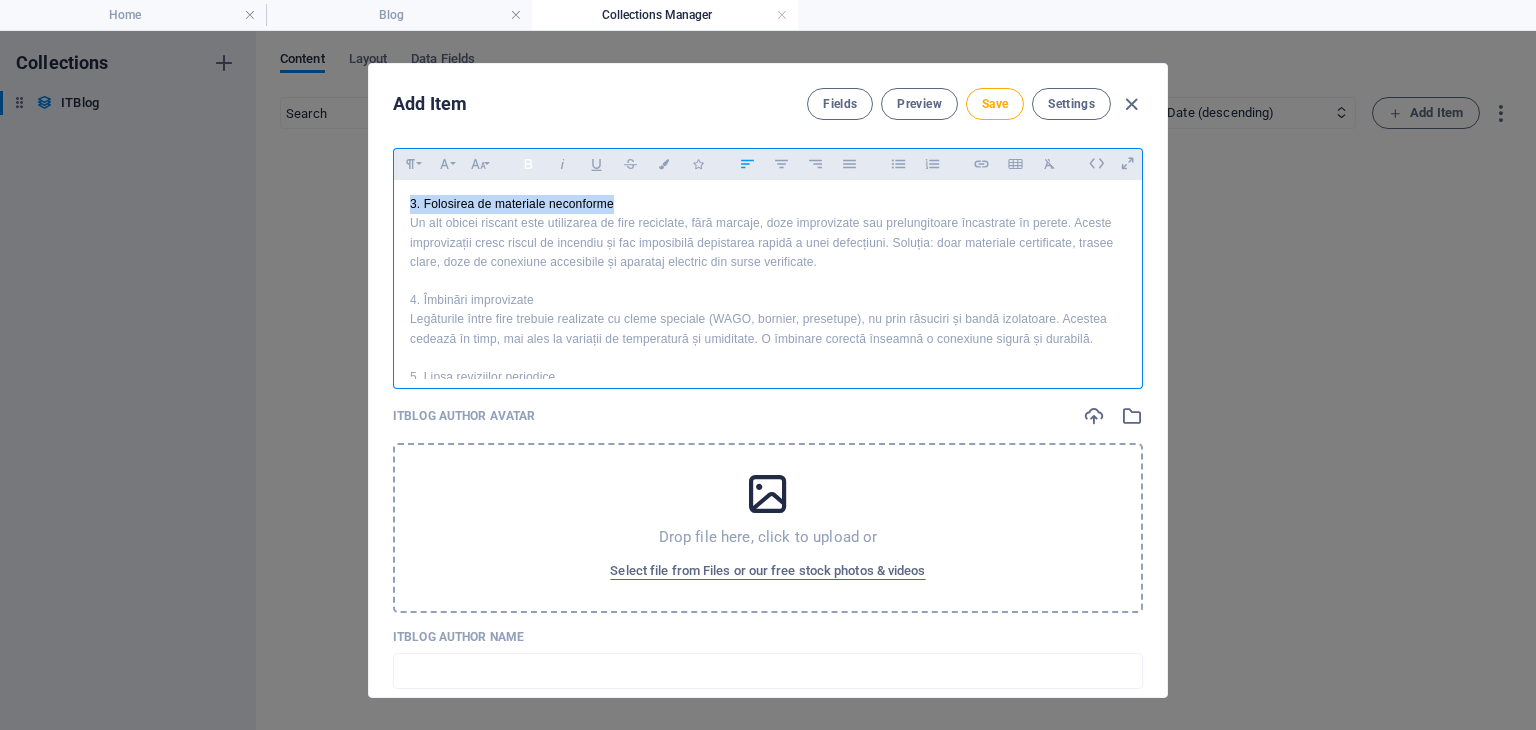 click 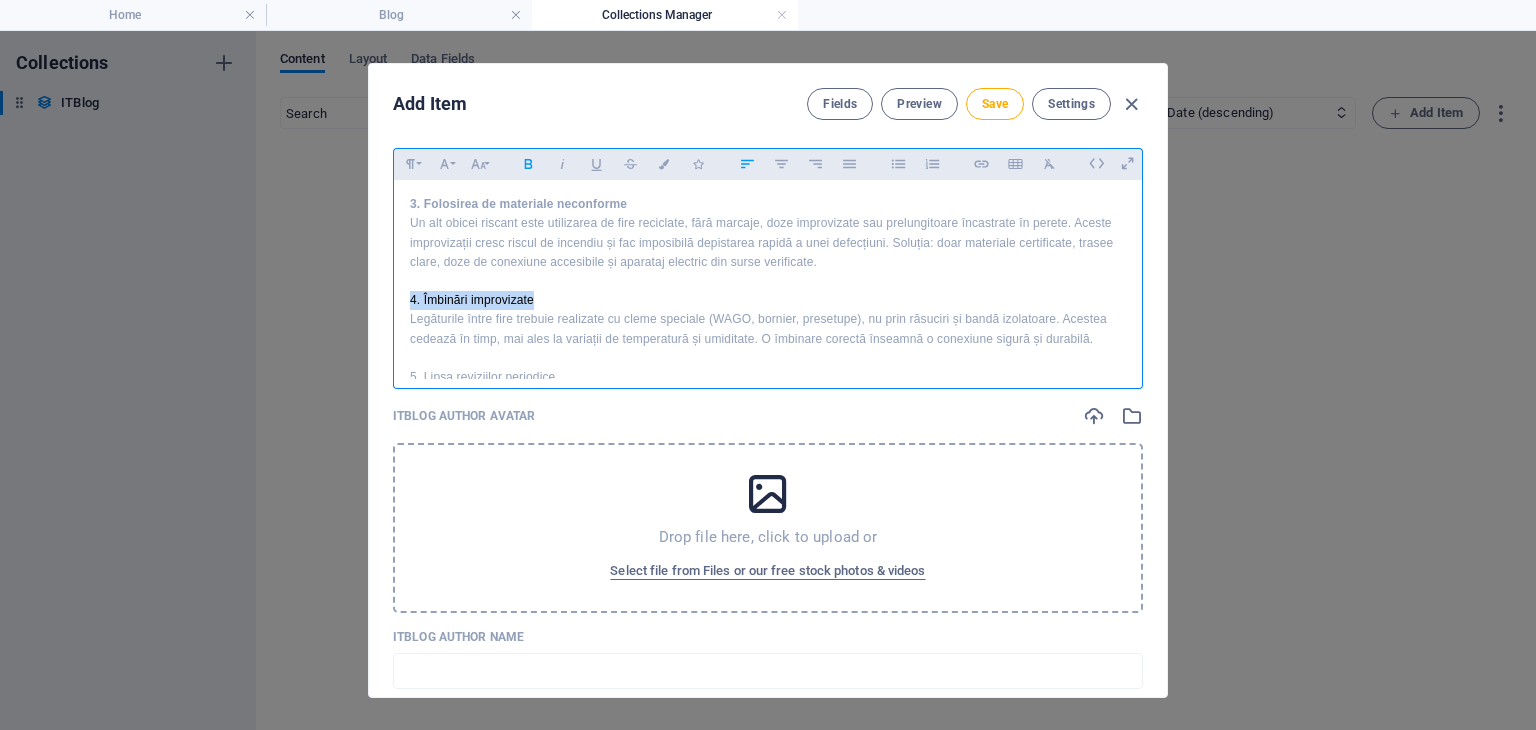 drag, startPoint x: 536, startPoint y: 299, endPoint x: 396, endPoint y: 305, distance: 140.12851 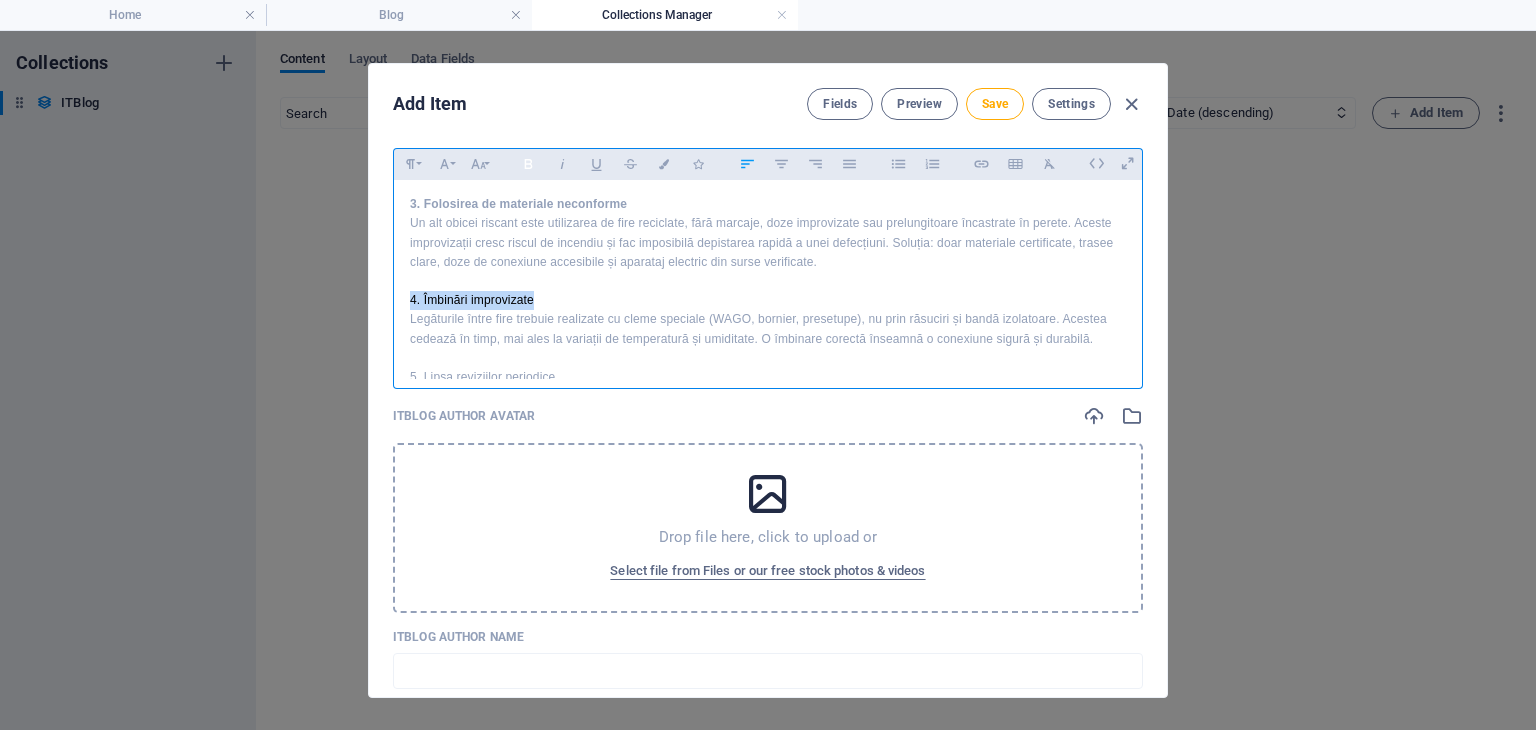 click 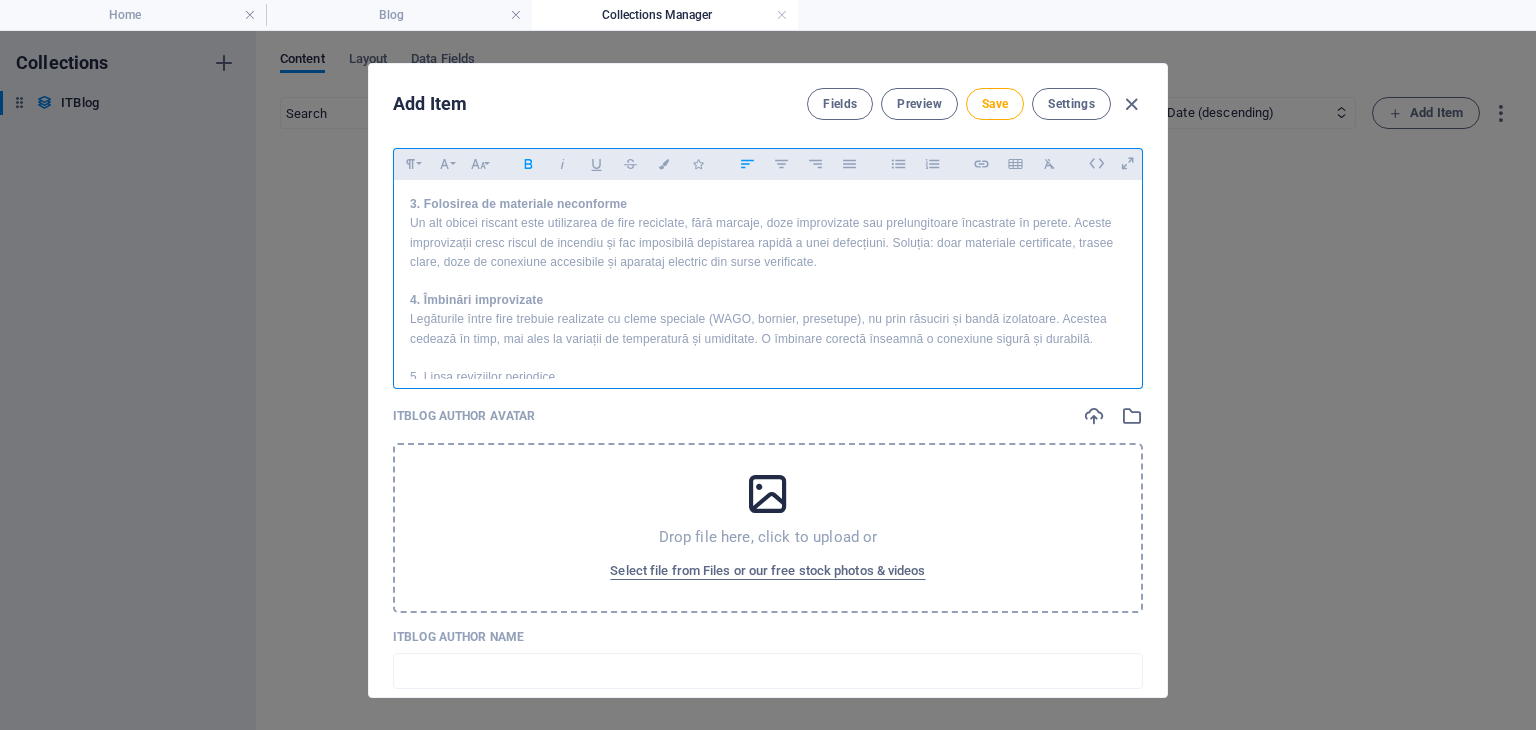 scroll, scrollTop: 351, scrollLeft: 0, axis: vertical 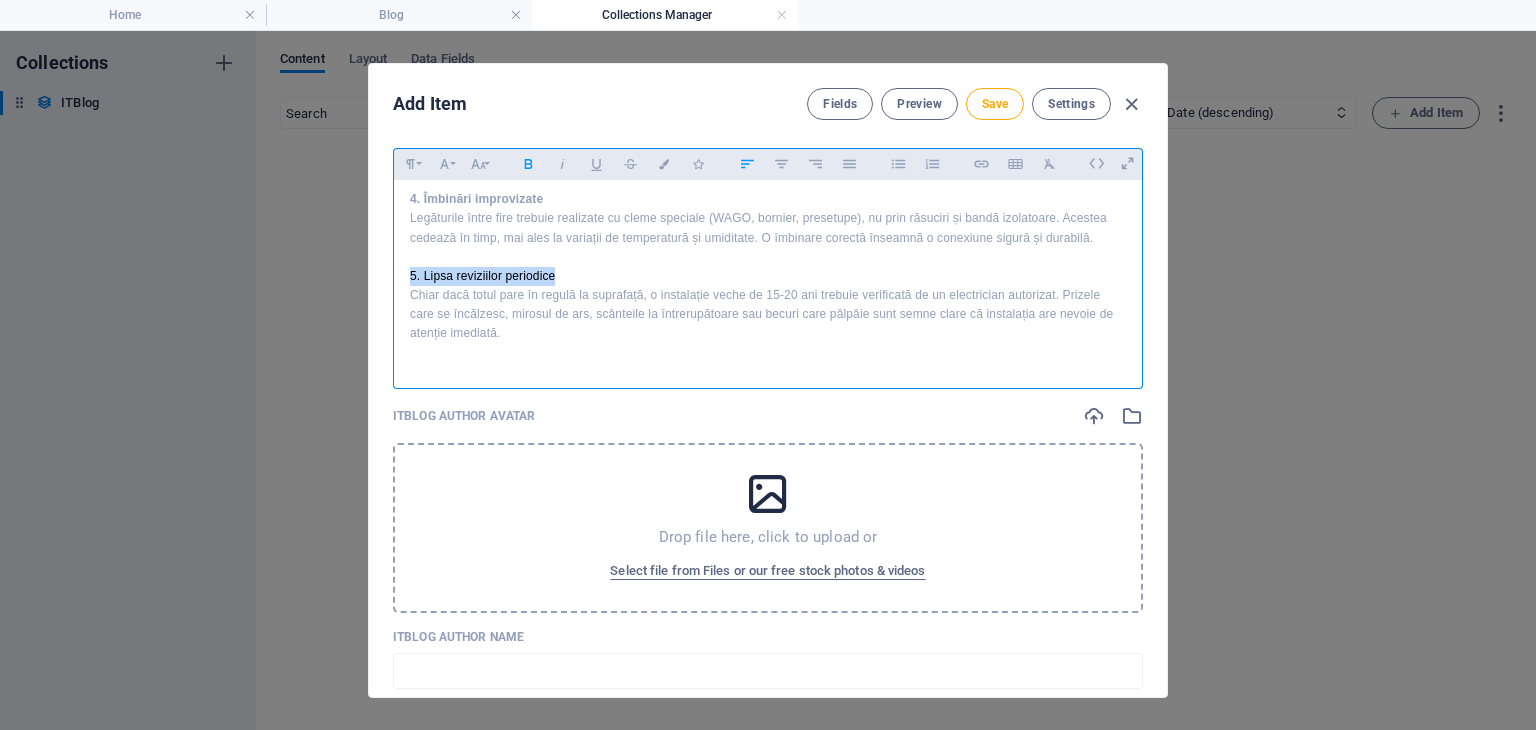 drag, startPoint x: 563, startPoint y: 274, endPoint x: 407, endPoint y: 273, distance: 156.0032 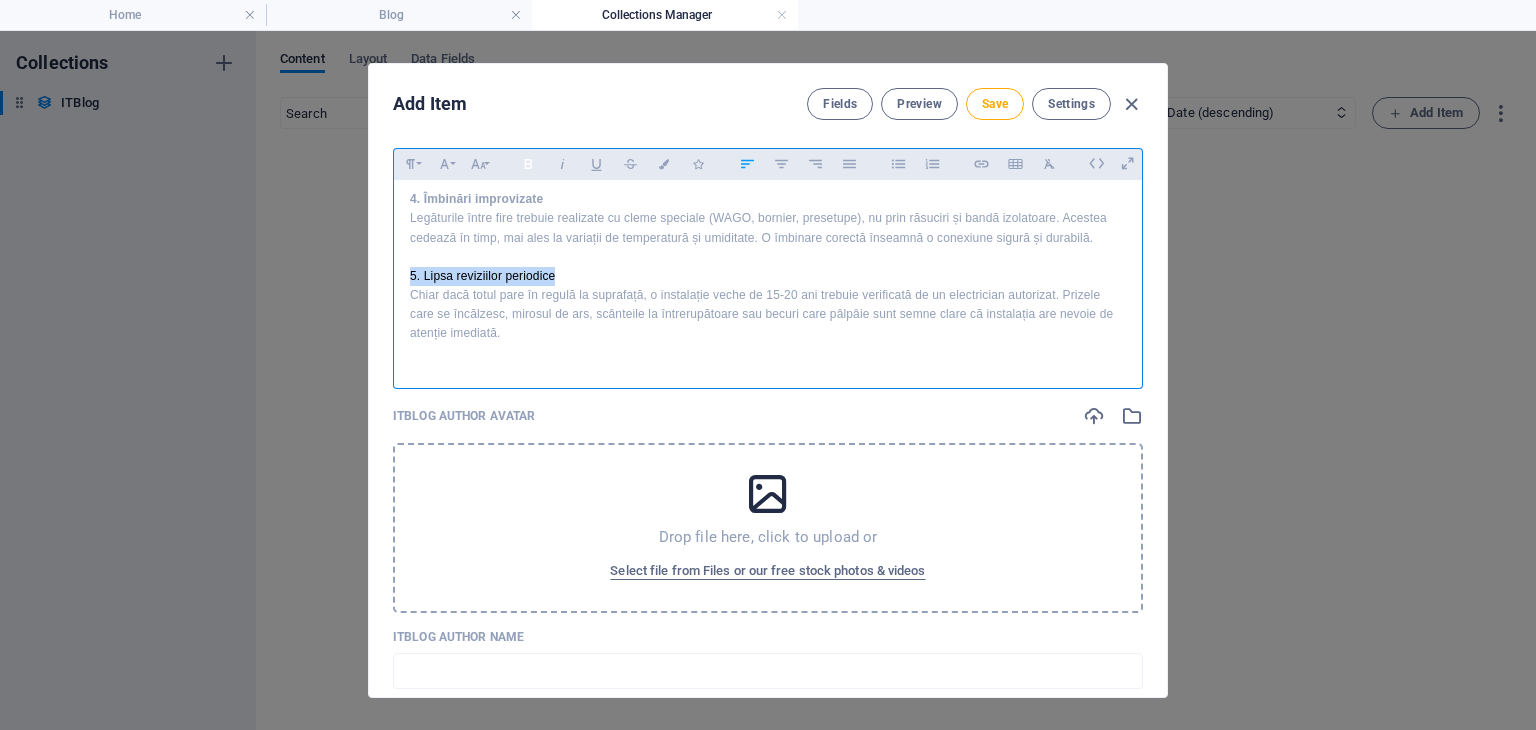 click 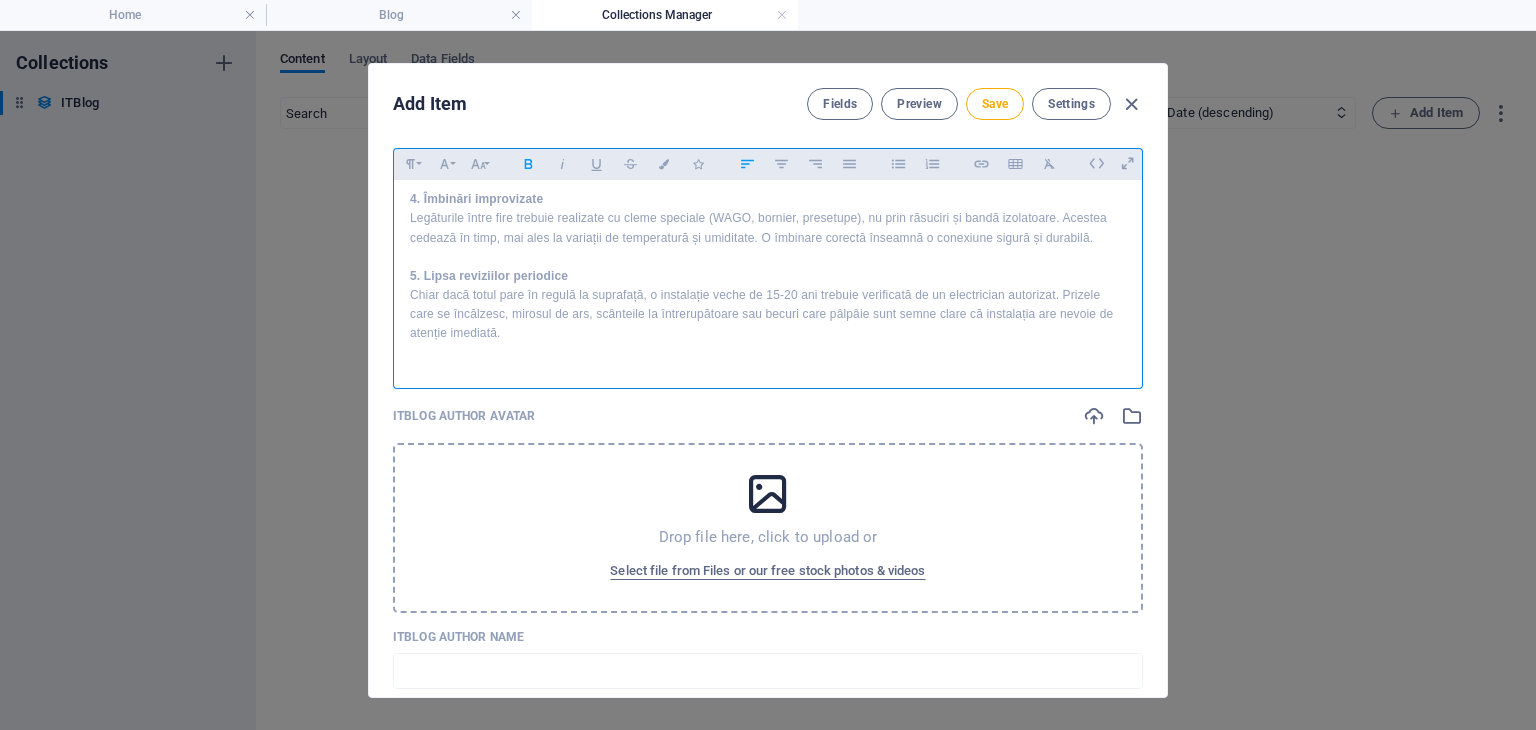 click on "1. Supradimensionarea circuitelor Una dintre cele mai frecvente erori este tragerea întregului apartament pe un singur circuit electric. Această soluție poate părea ieftină, dar este extrem de riscantă. Circuitele trebuie împărțite logic — de exemplu: priză pentru bucătărie (aparate mari) priză pentru baie lumină pentru fiecare cameră circuit separat pentru boiler, aer condiționat sau cuptor 2. Lipsa protecțiilor diferențiale Protecția diferențială (RCD sau PRCD) este componenta care salvează vieți în cazul unor scurgeri de curent. Totuși, multe instalații mai vechi nu includ această protecție sau o ignoră la modernizări. Este esențial ca orice apartament să aibă cel puțin o protecție diferențială generală și, ideal, una separată pe circuite sensibile (baie, exterior etc.). 3. Folosirea de materiale neconforme 4. Îmbinări improvizate 5. Lipsa reviziilor periodice" at bounding box center (768, 104) 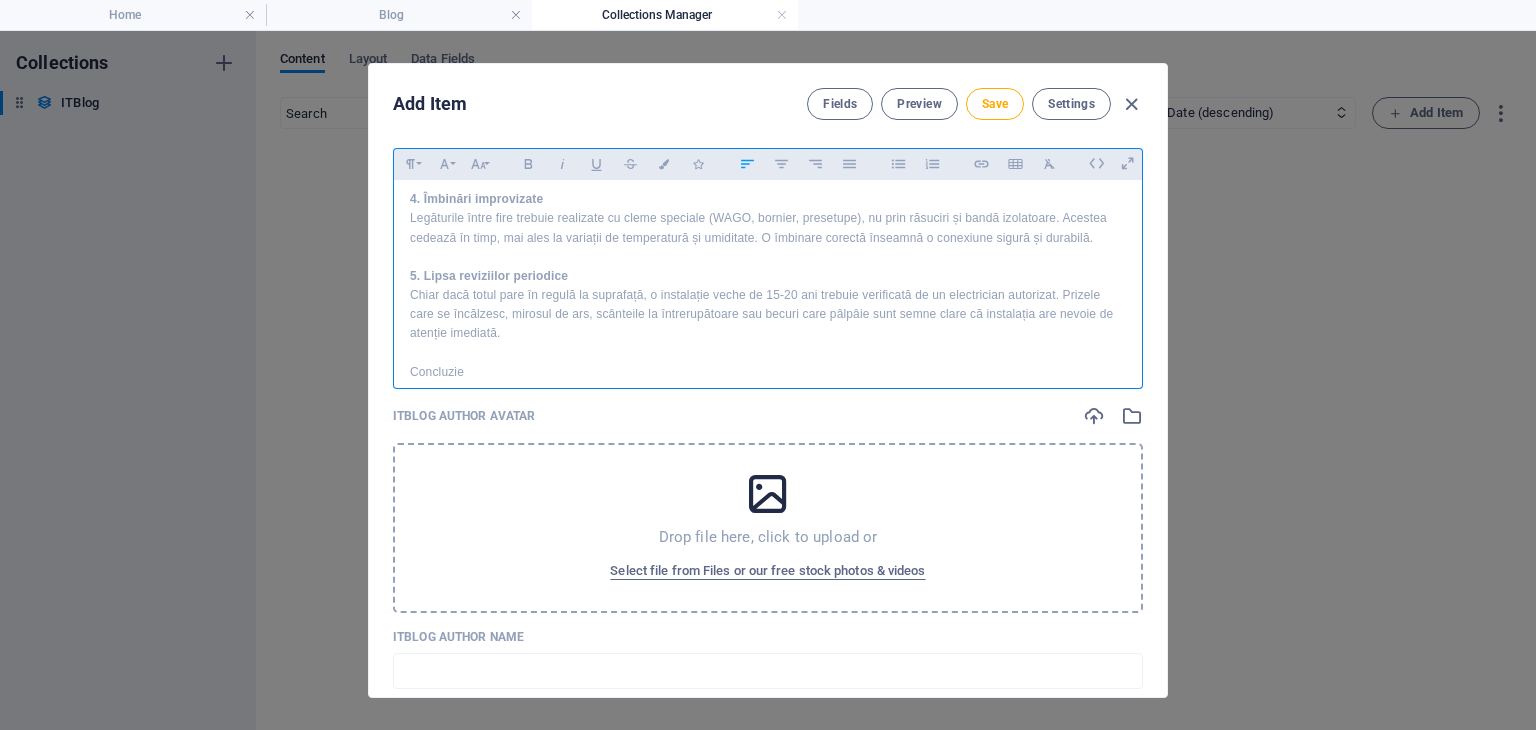 scroll, scrollTop: 5656, scrollLeft: 0, axis: vertical 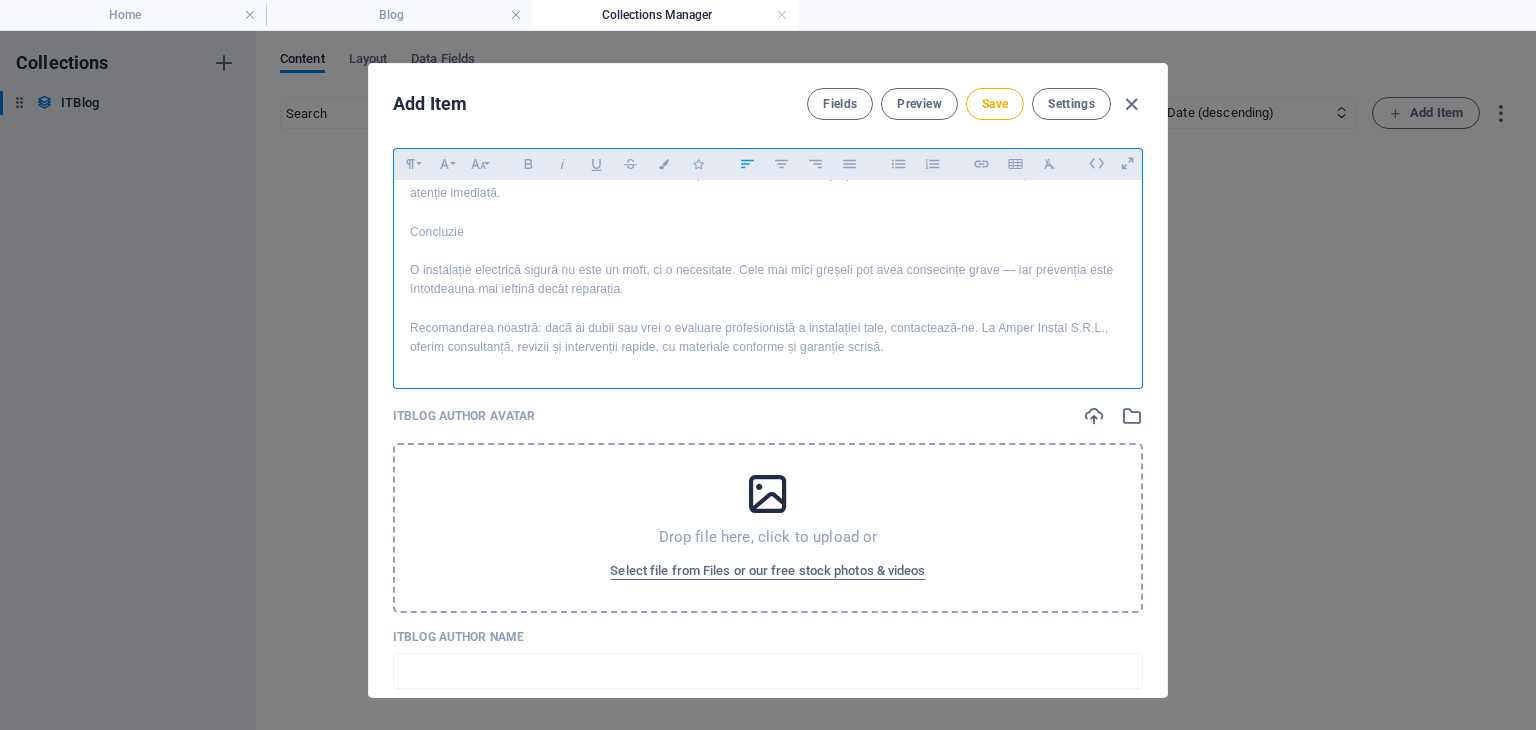 click at bounding box center (768, 309) 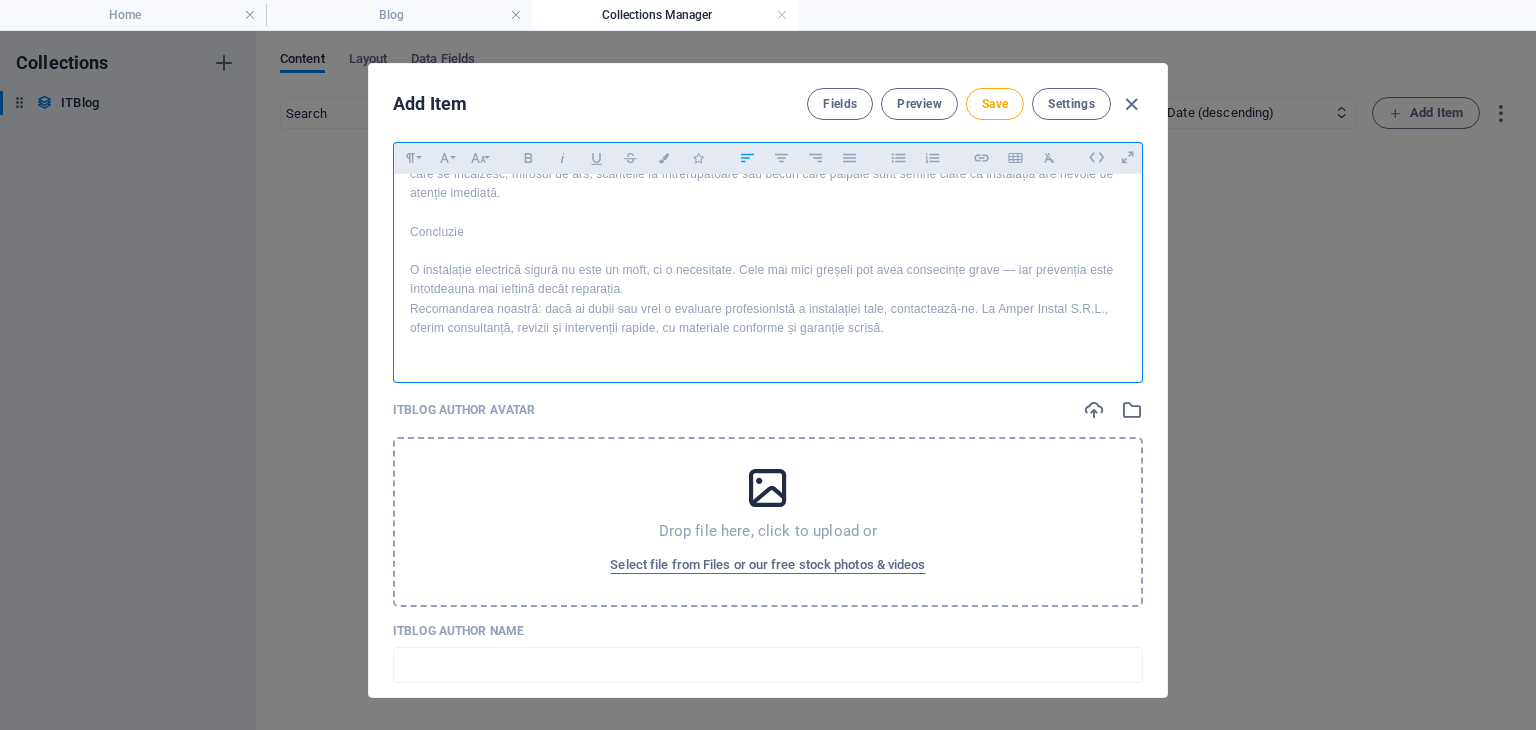 click at bounding box center [768, 251] 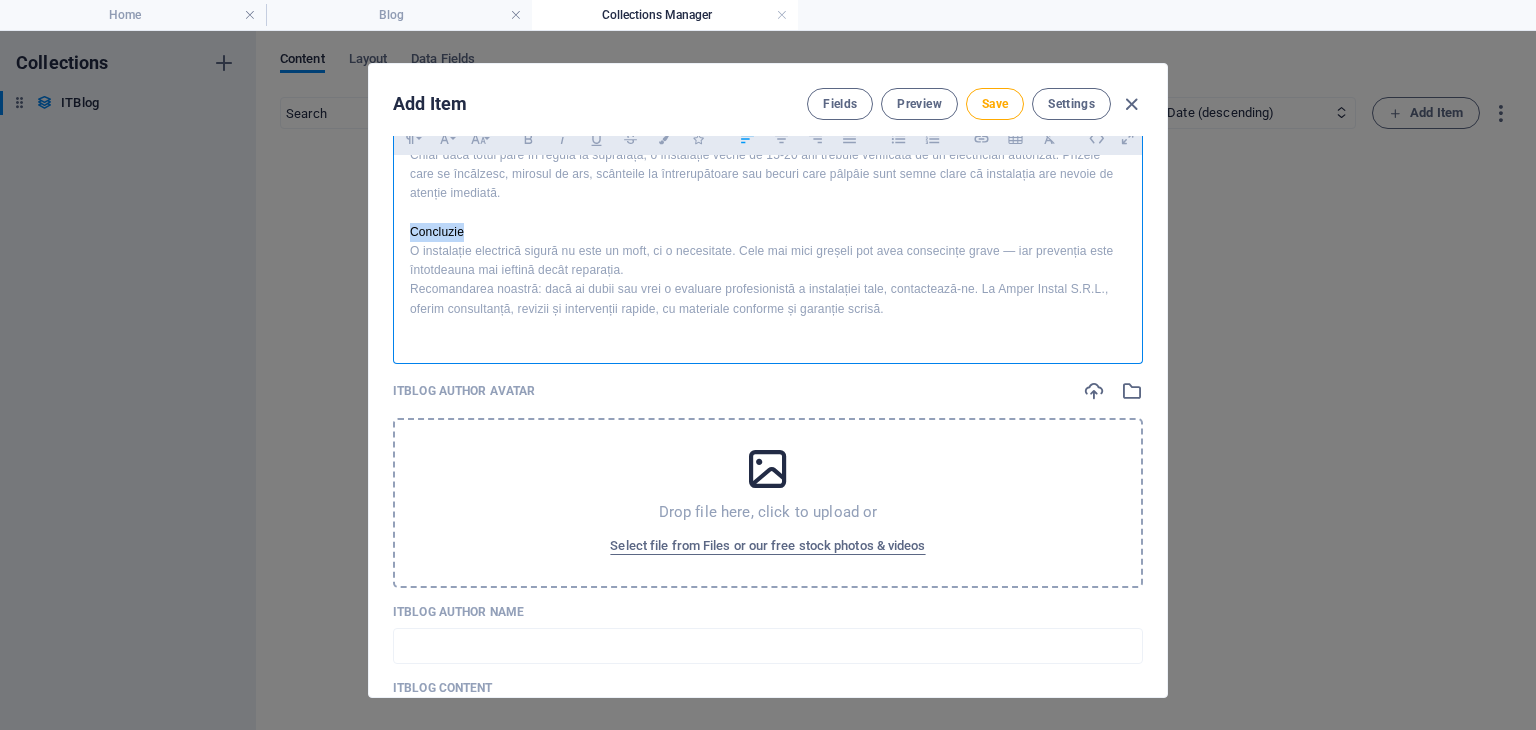 drag, startPoint x: 483, startPoint y: 229, endPoint x: 405, endPoint y: 228, distance: 78.00641 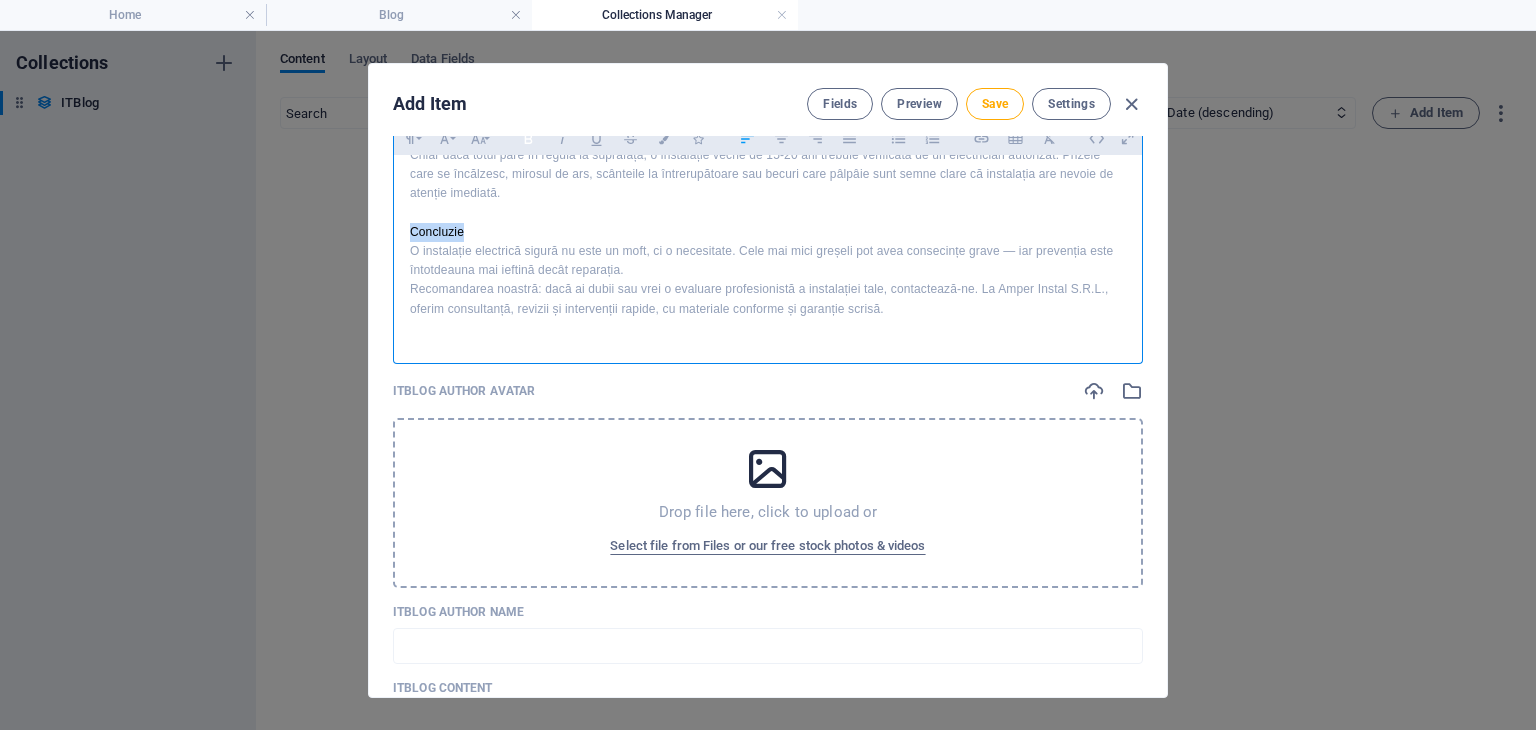 click 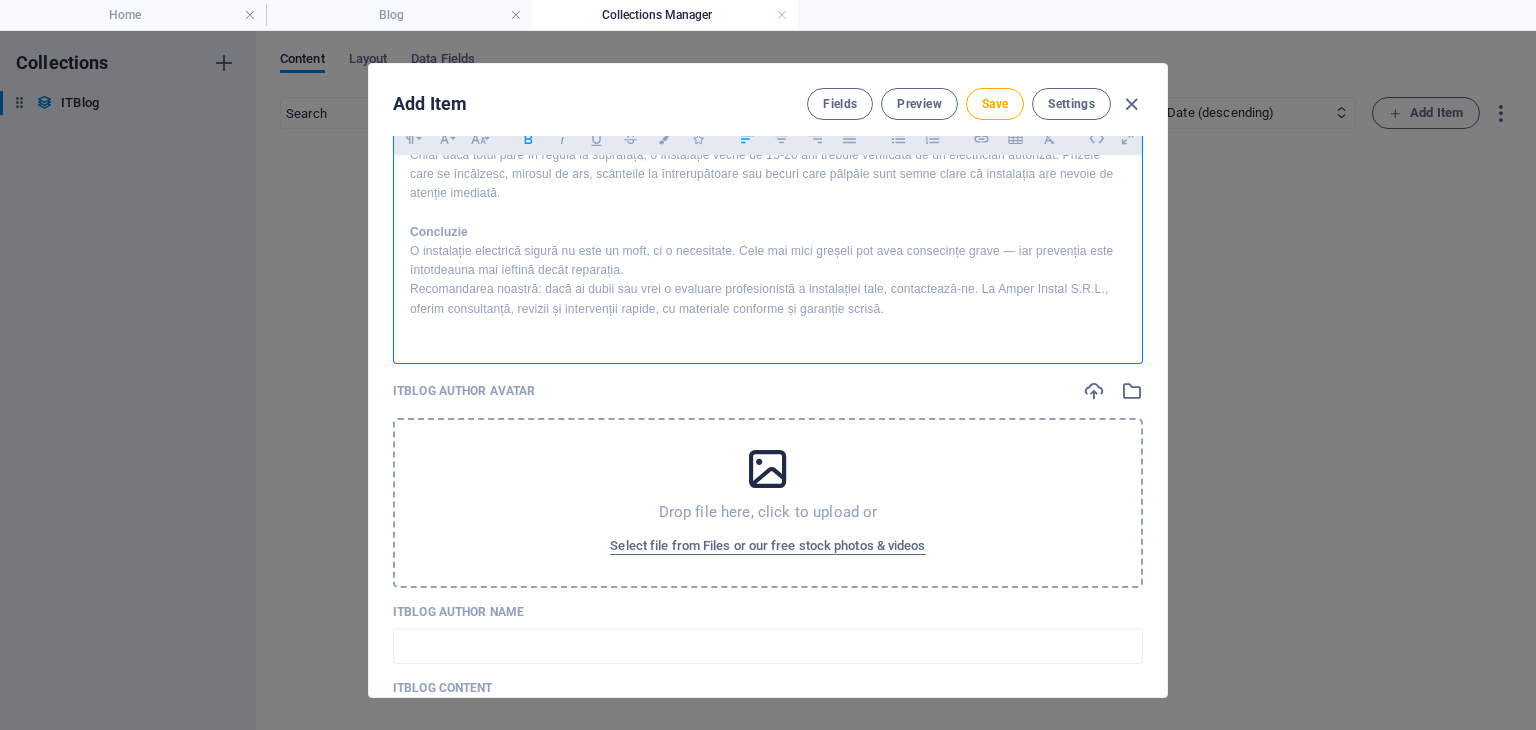 click on "Concluzie" at bounding box center [768, 232] 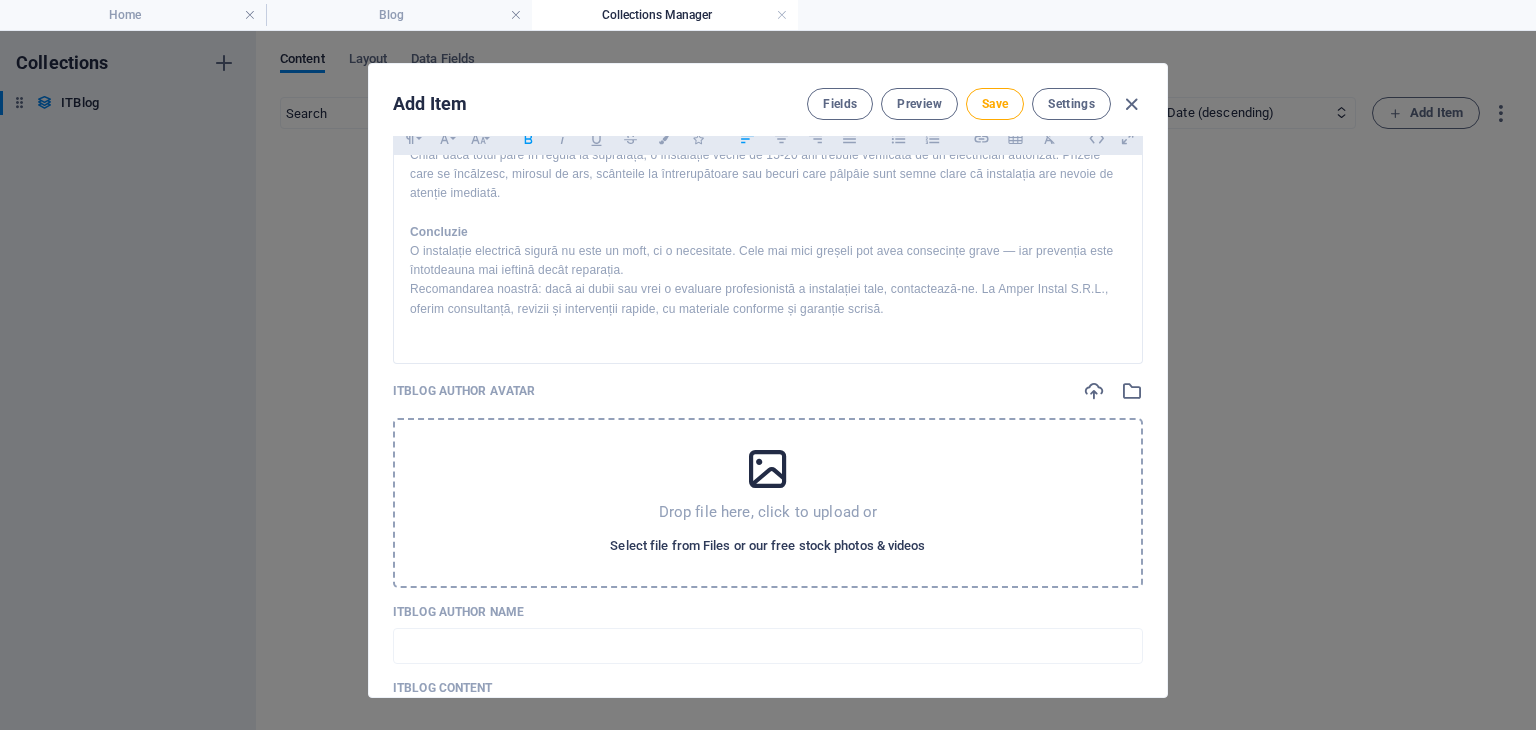 click on "Select file from Files or our free stock photos & videos" at bounding box center [767, 546] 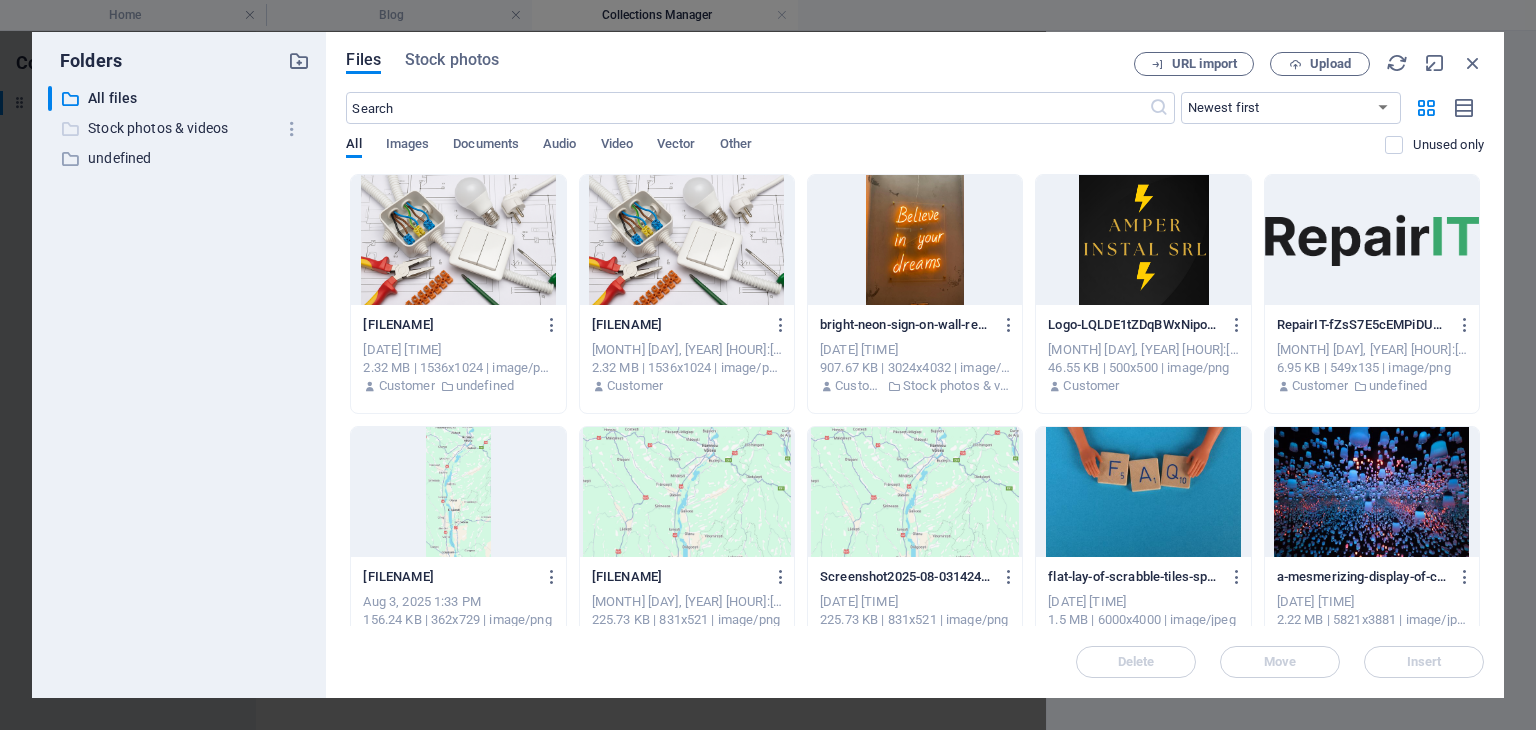 click on "Stock photos & videos" at bounding box center (181, 128) 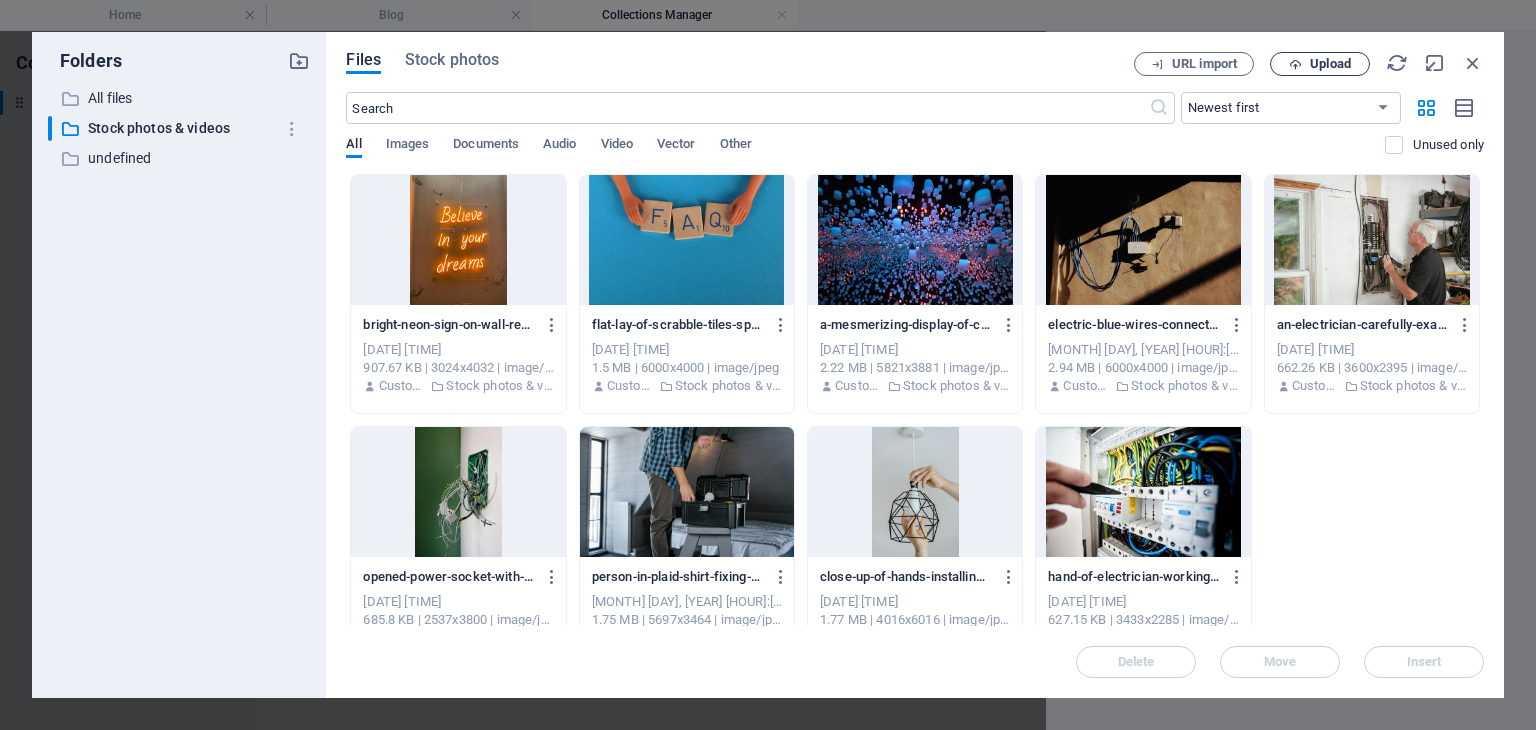 click on "Upload" at bounding box center [1330, 64] 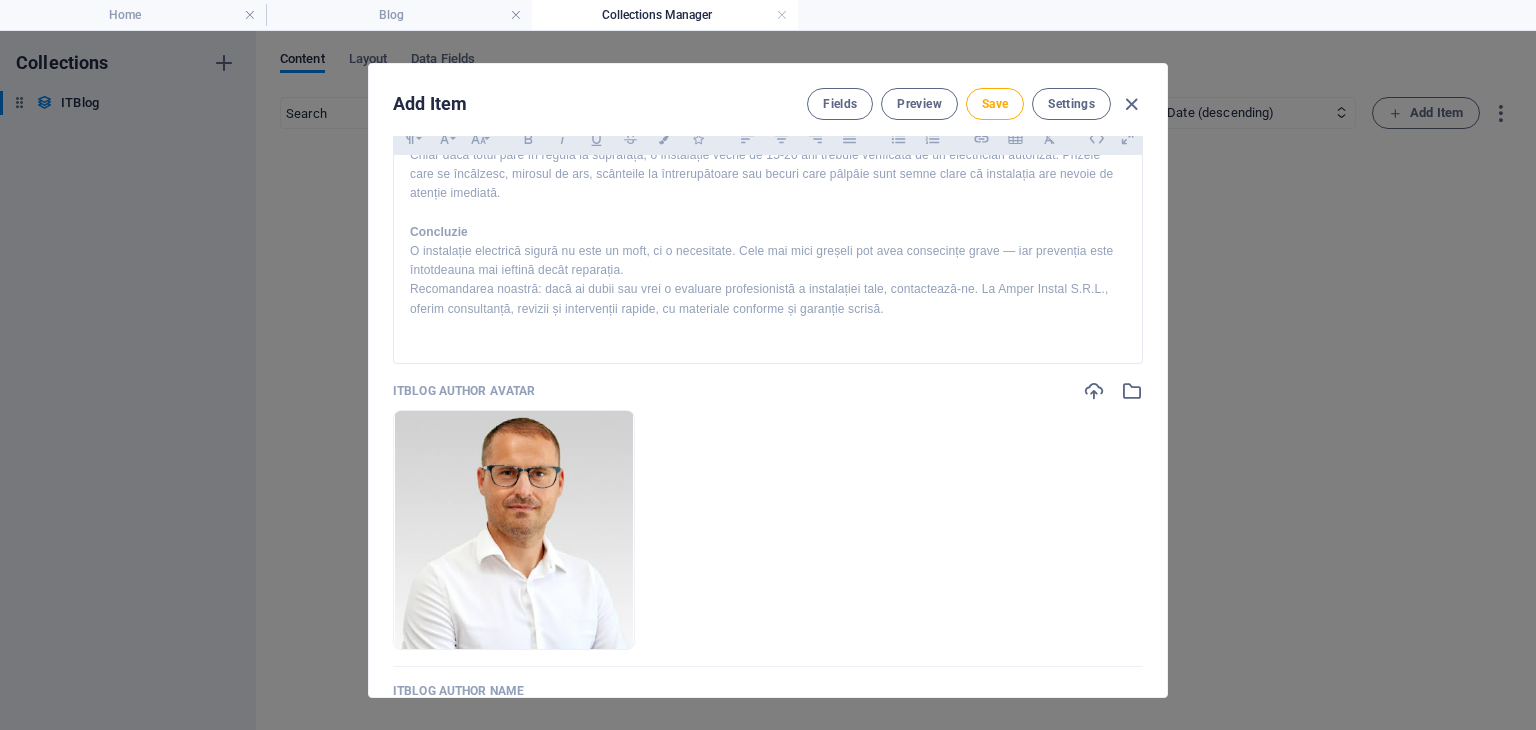 click on "ITBlog Author Avatar" at bounding box center (464, 391) 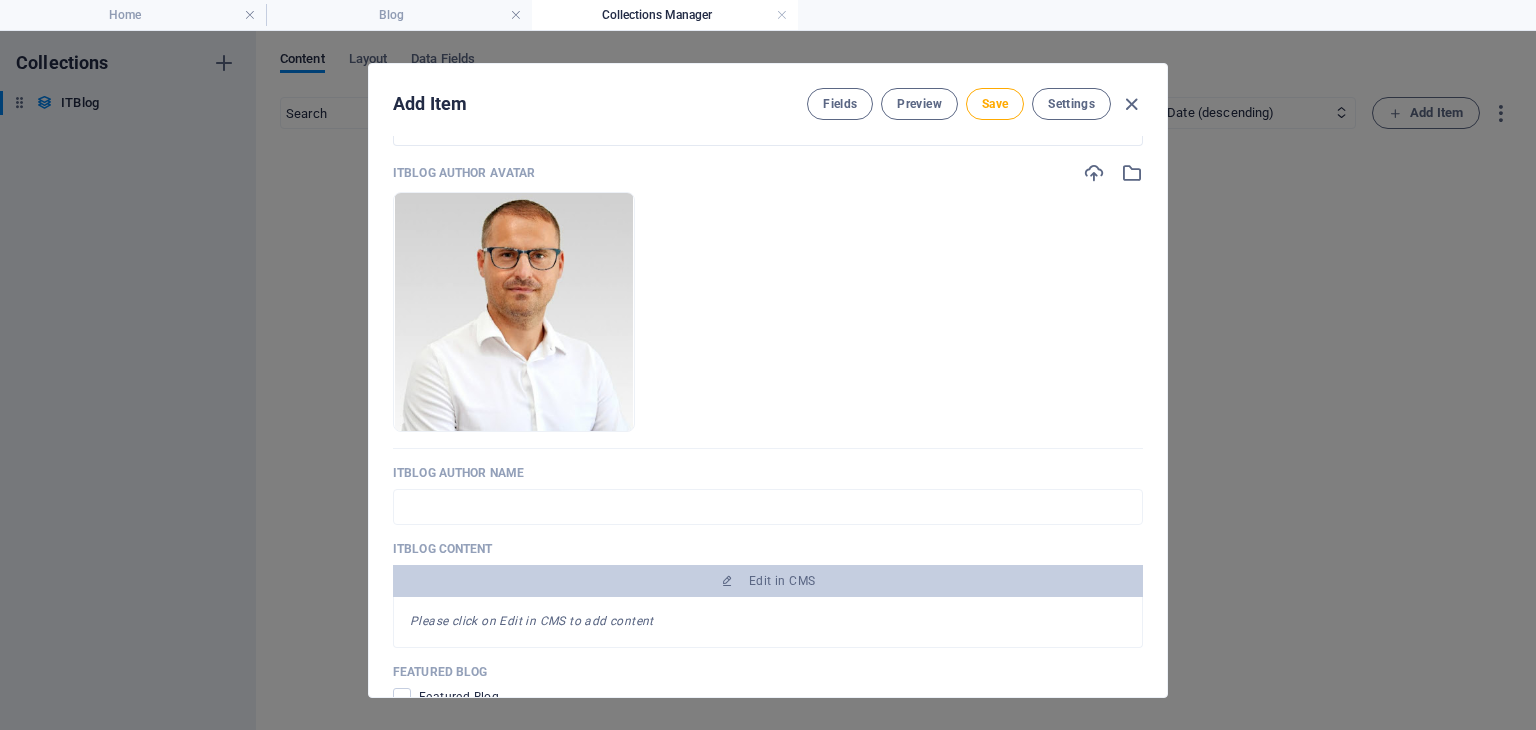scroll, scrollTop: 998, scrollLeft: 0, axis: vertical 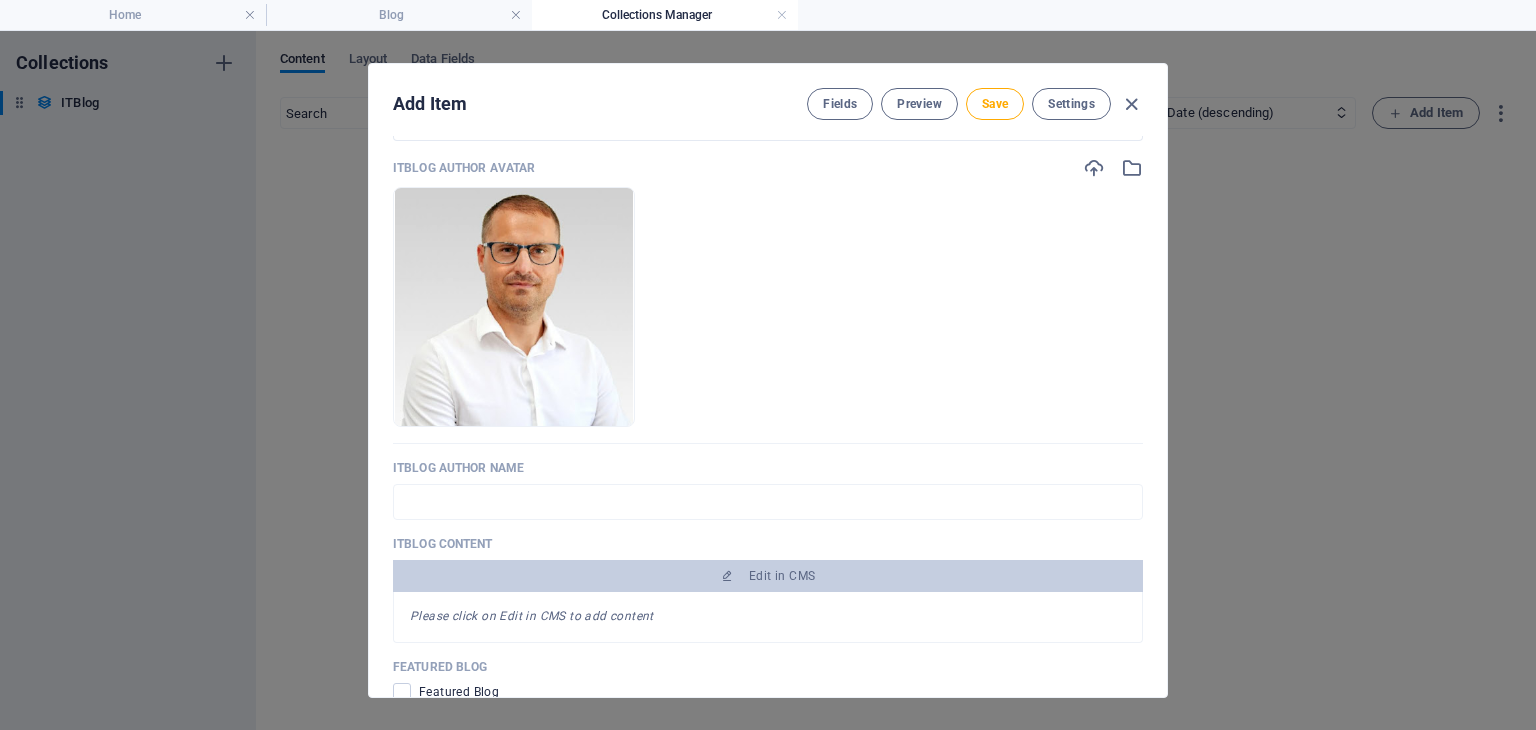 click on "ITBlog Author Name" at bounding box center [768, 468] 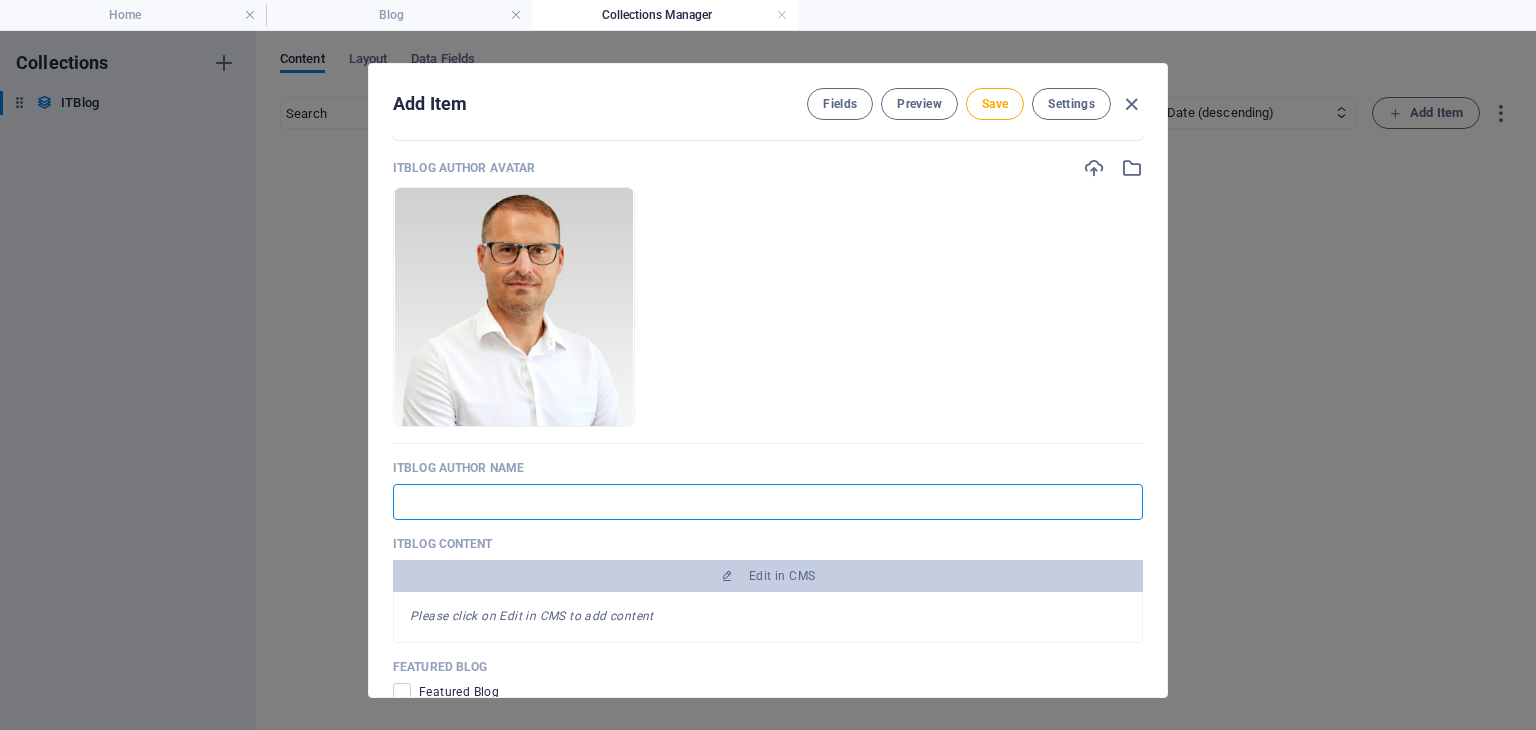 click at bounding box center (768, 502) 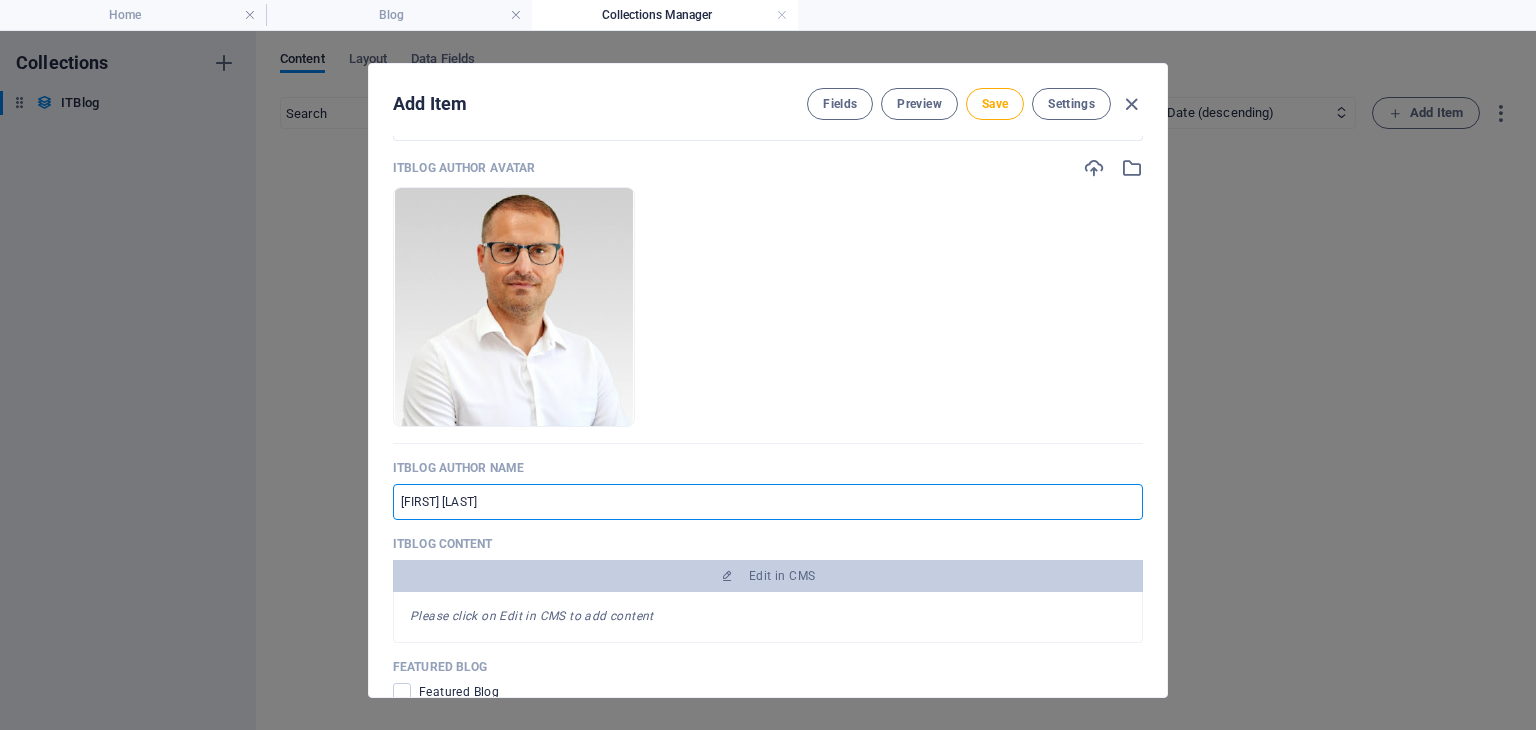 type on "[FIRST] [LAST]" 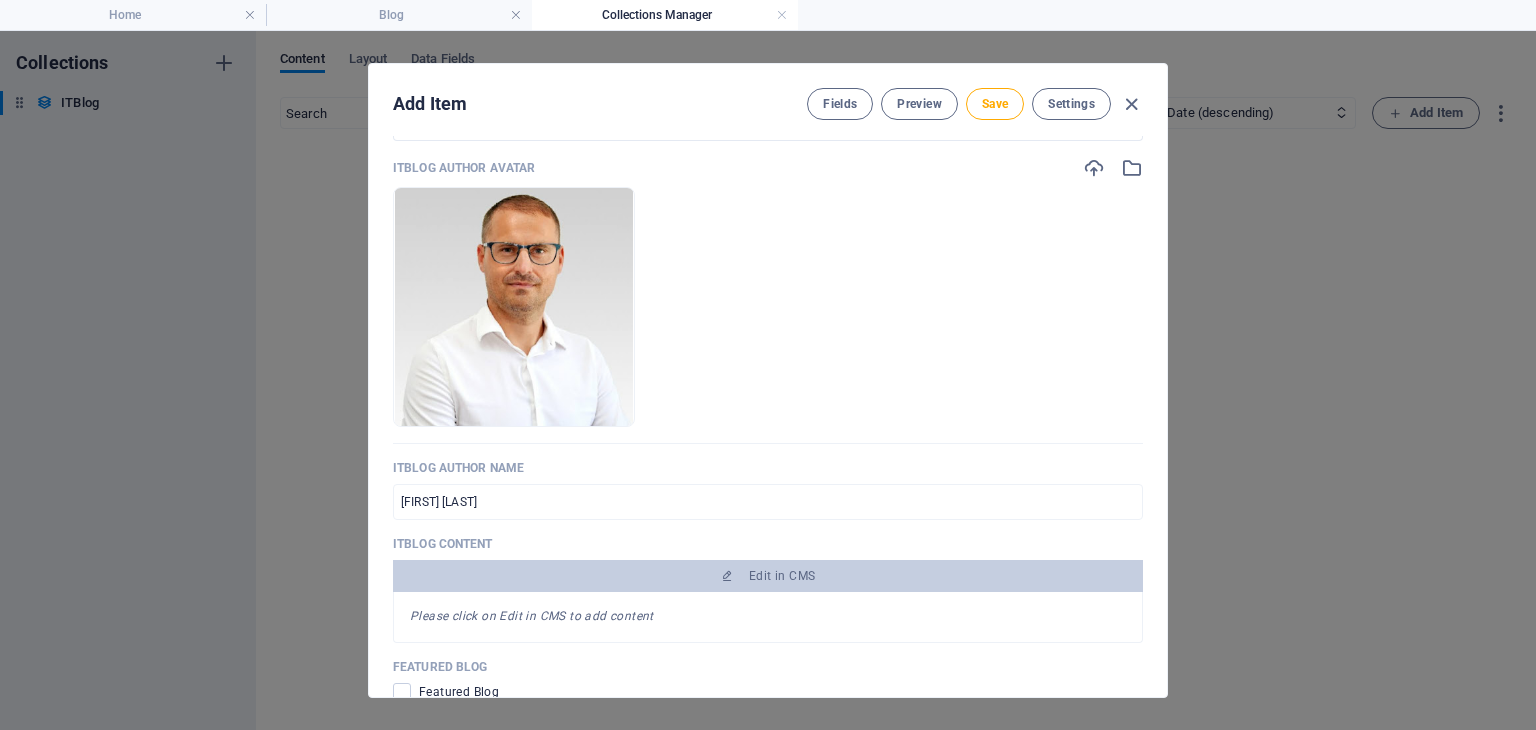 click on "Drop files here to upload them instantly" 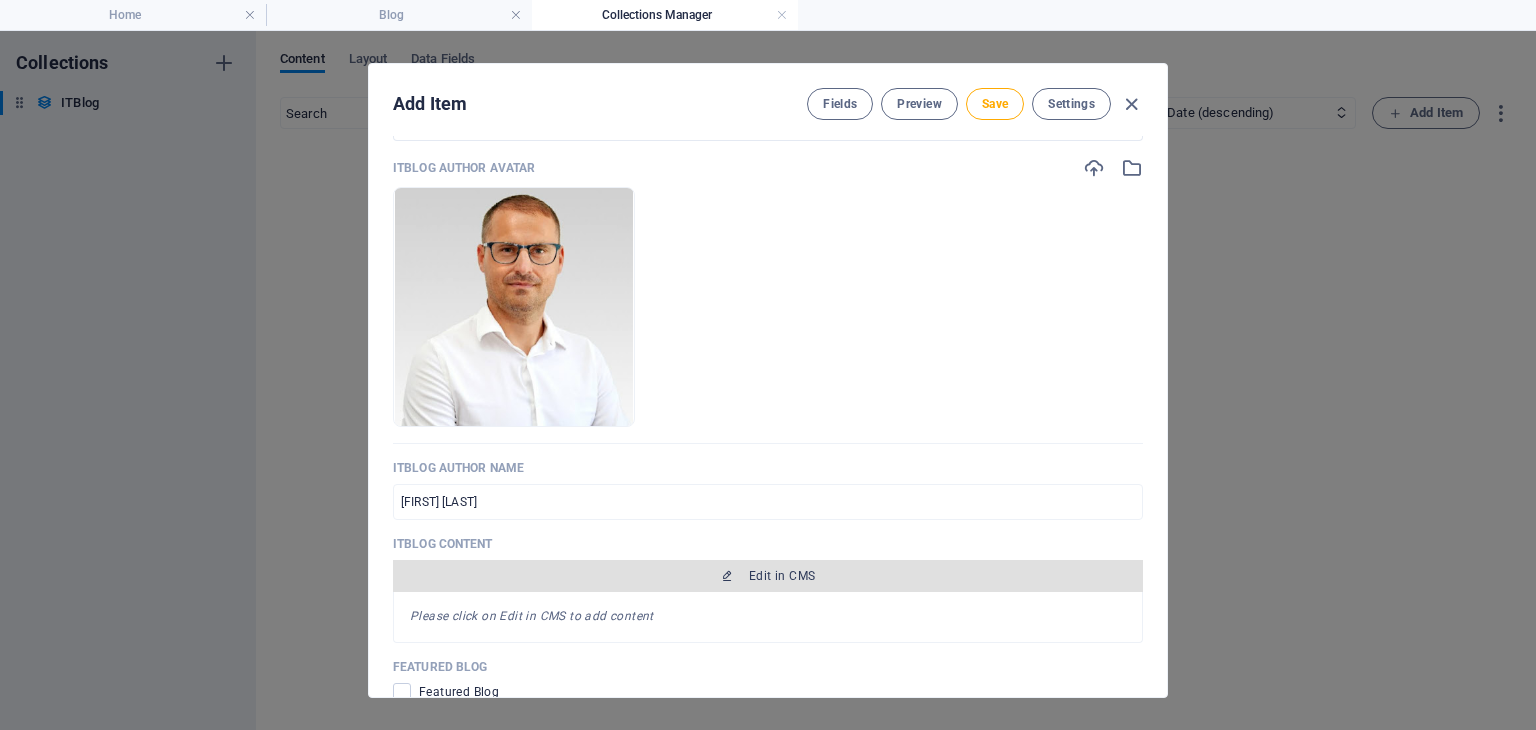 click on "Edit in CMS" at bounding box center (768, 576) 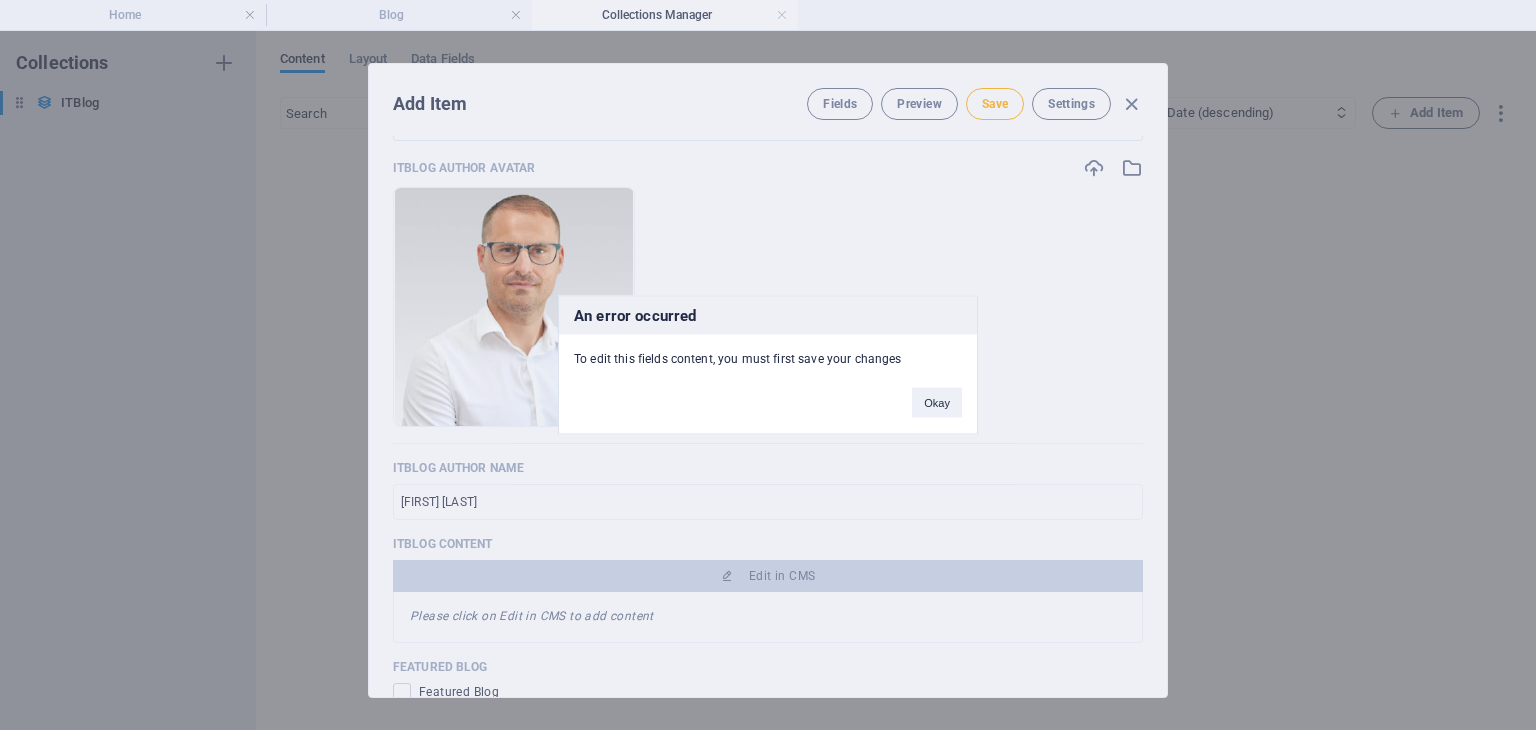 click on "An error occurred To edit this fields content, you must first save your changes Okay" at bounding box center (768, 365) 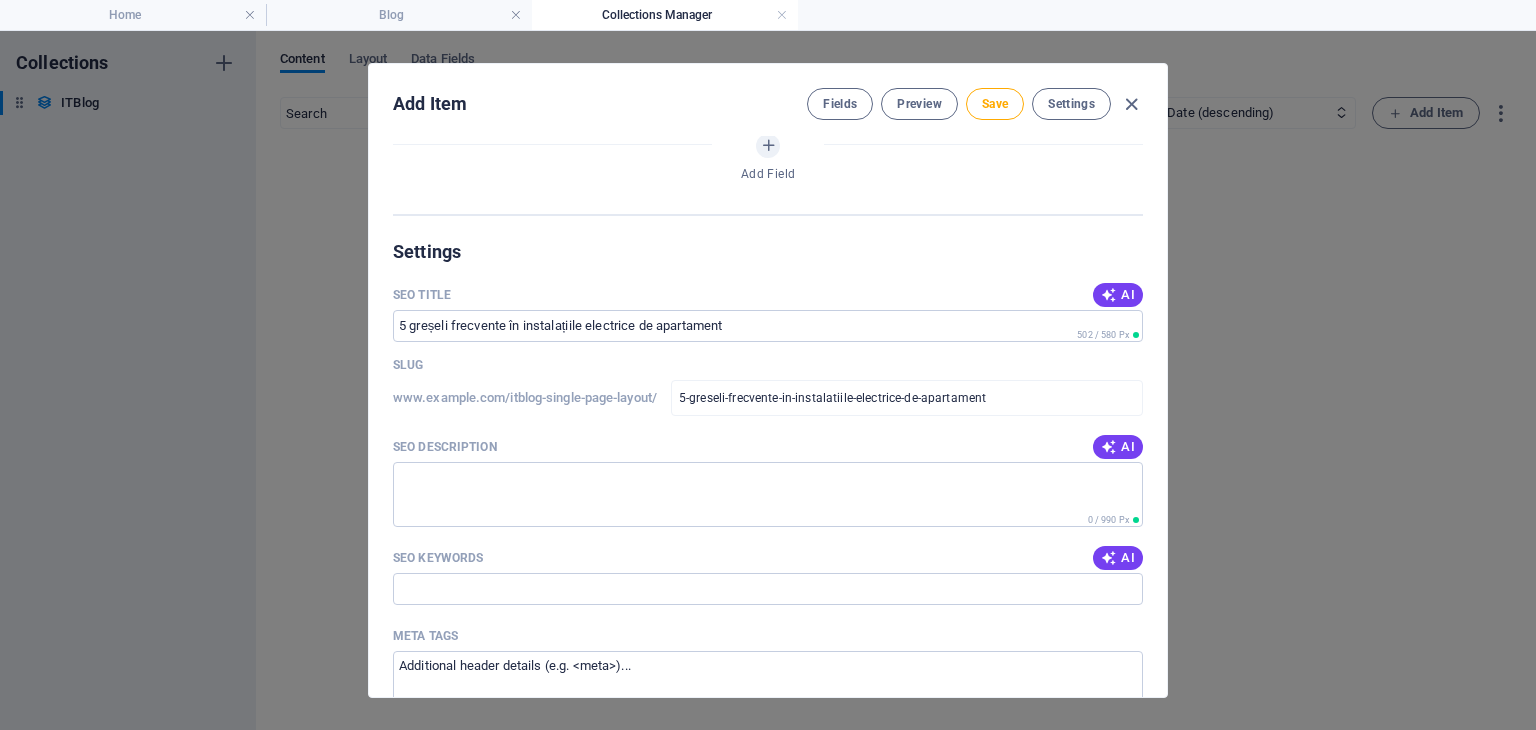 scroll, scrollTop: 1678, scrollLeft: 0, axis: vertical 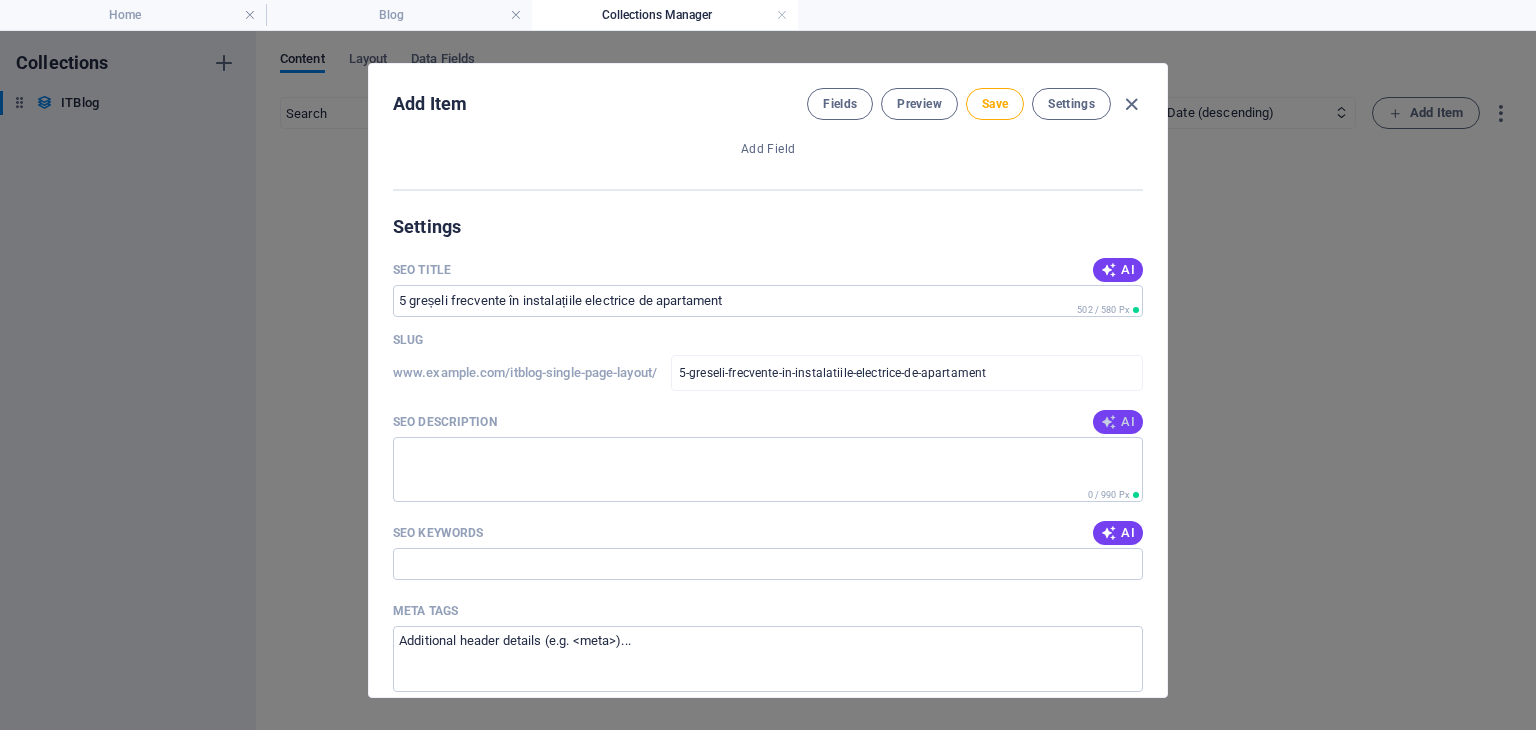 click at bounding box center [1109, 422] 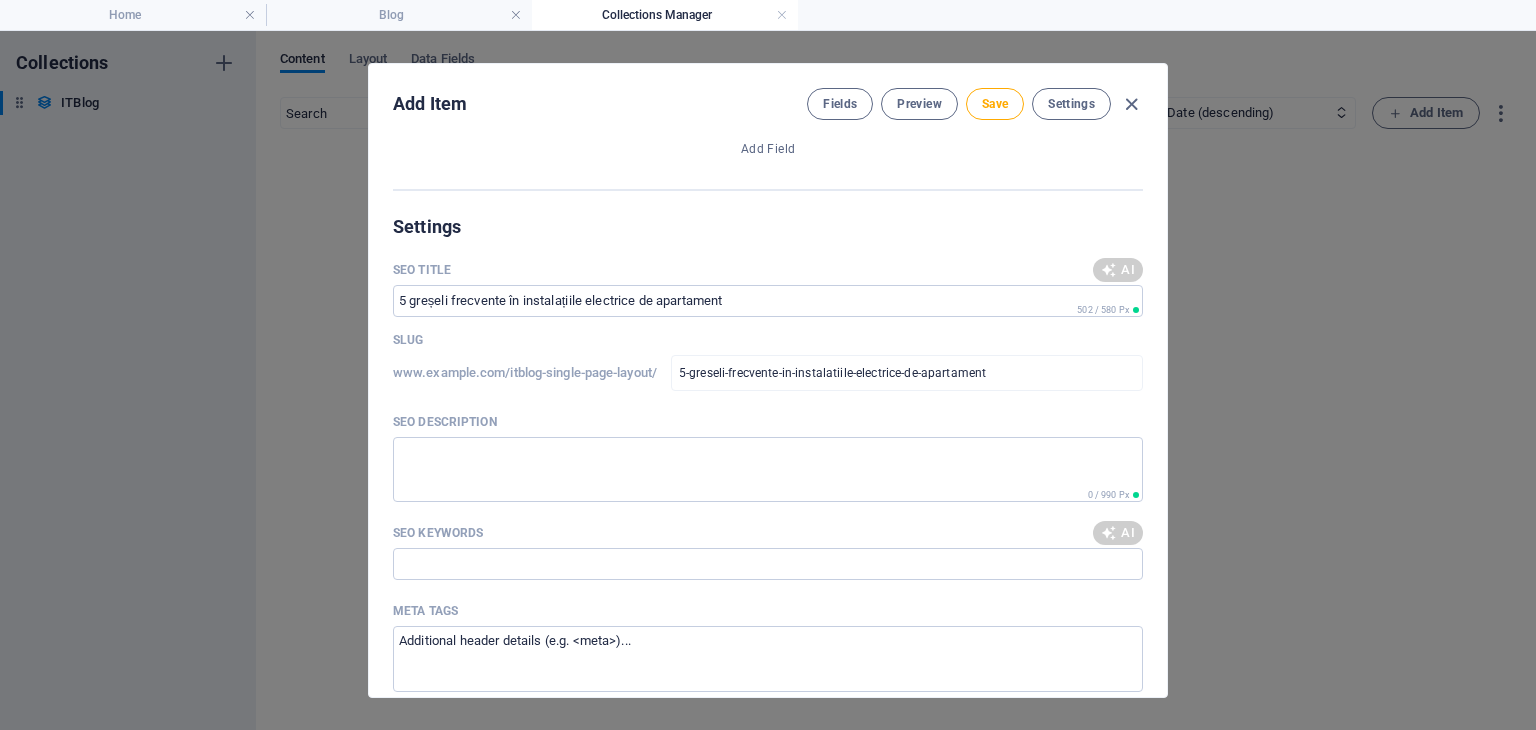 type on "Evitați accidentele electrice! Descoperiți cele 5 greșeli frecvente în instalațiile electrice de apartament și soluțiile corecte." 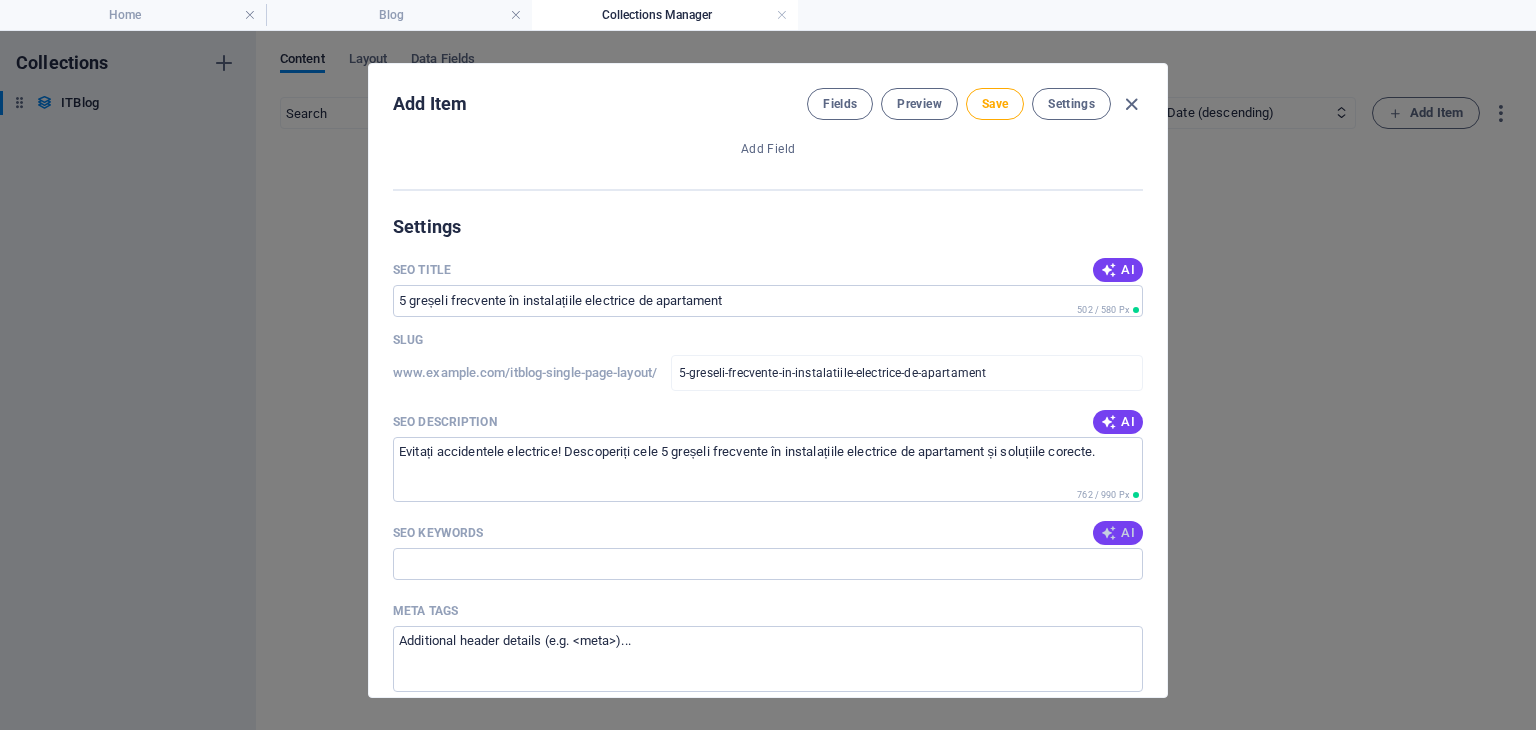 click on "AI" at bounding box center (1118, 533) 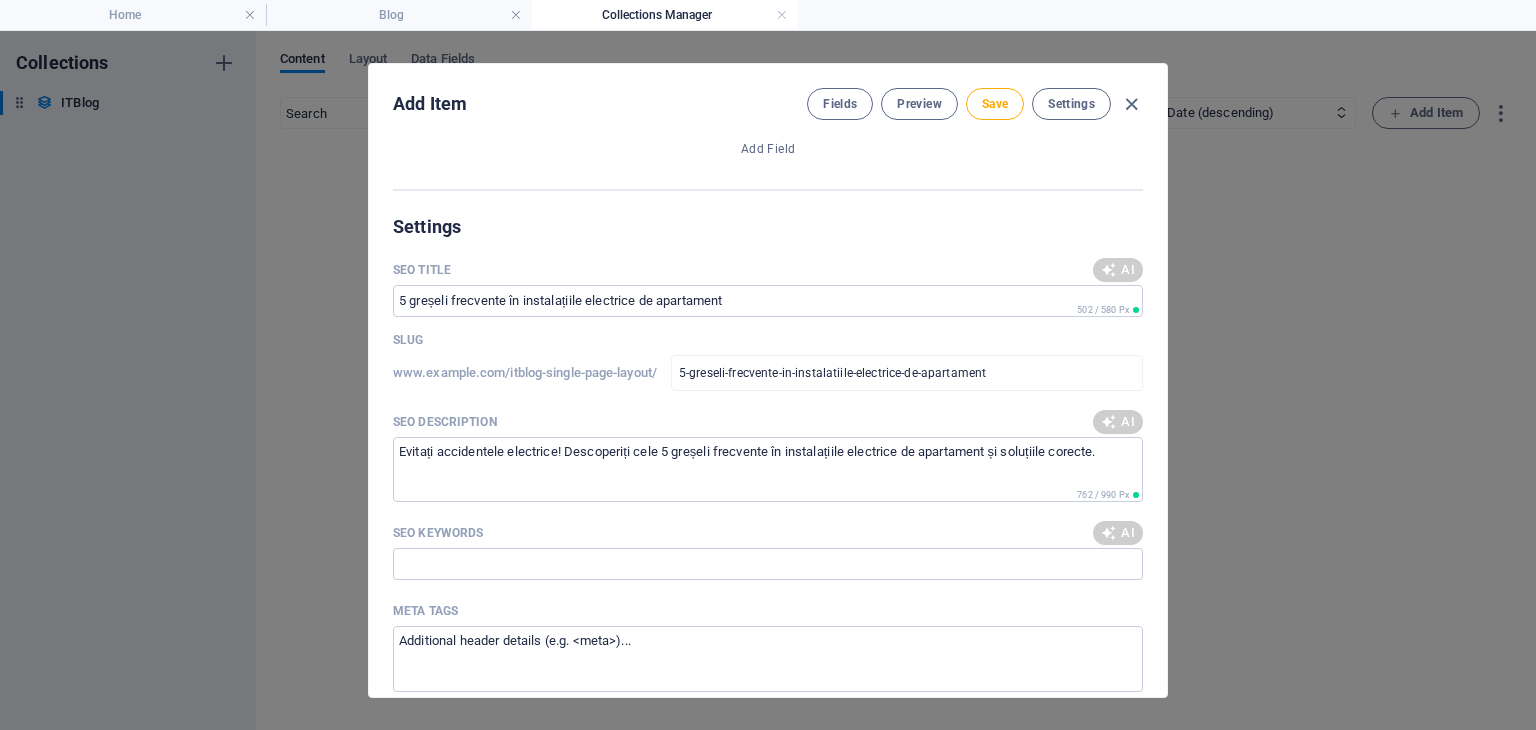 type on "instalații electrice, greșeli instalație apartament, siguranța electrică, protecție diferențială, revizii electrice, materiale electrice conforme" 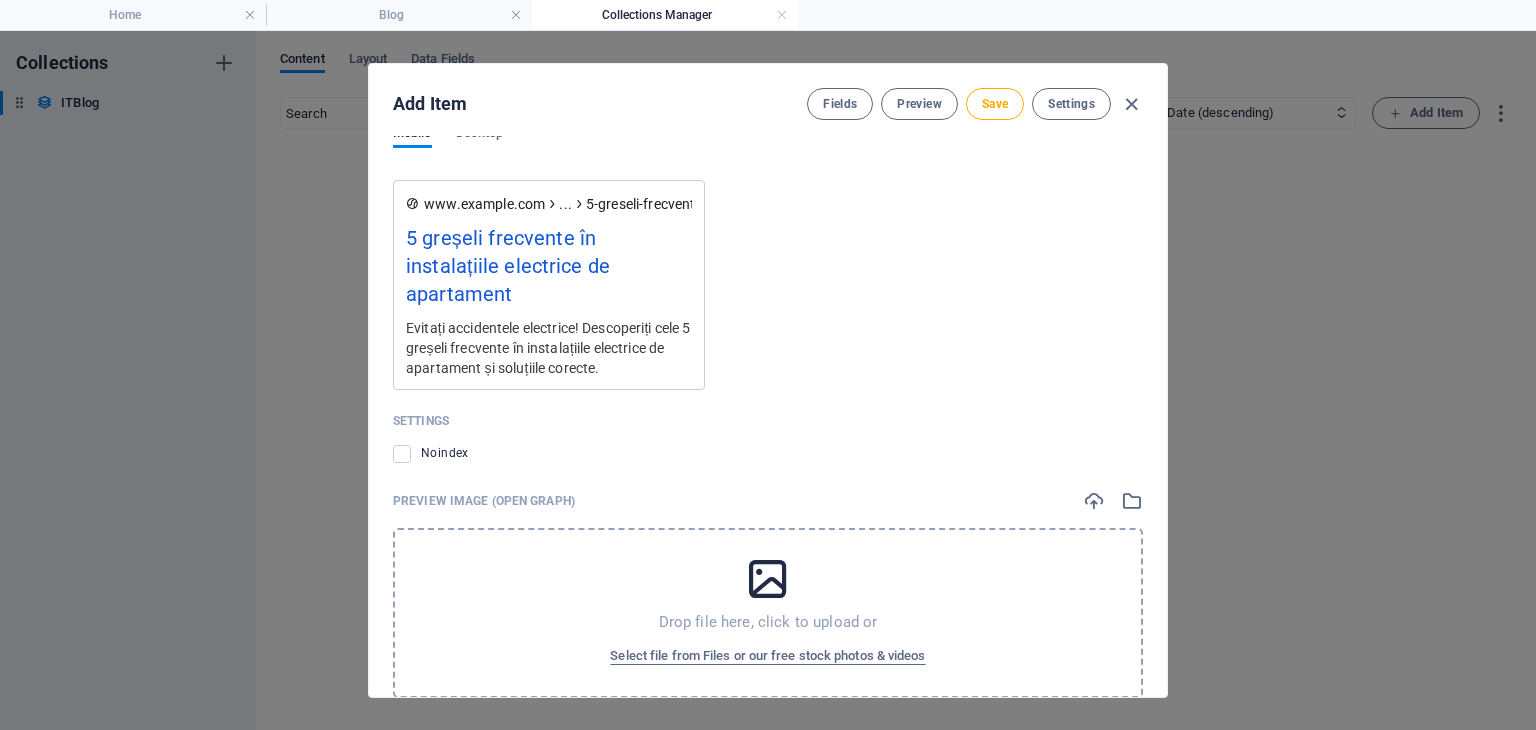 scroll, scrollTop: 2306, scrollLeft: 0, axis: vertical 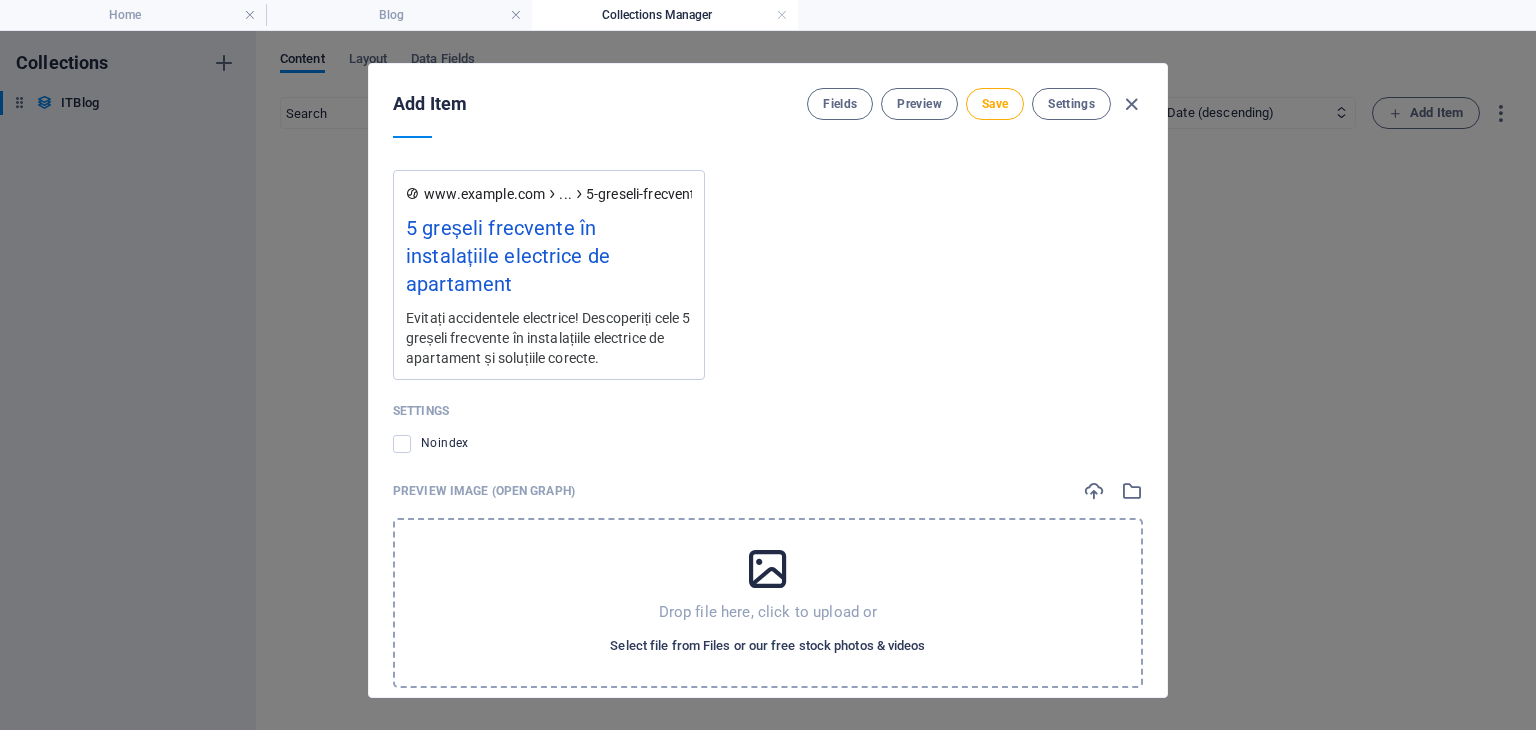 click on "Select file from Files or our free stock photos & videos" at bounding box center [767, 646] 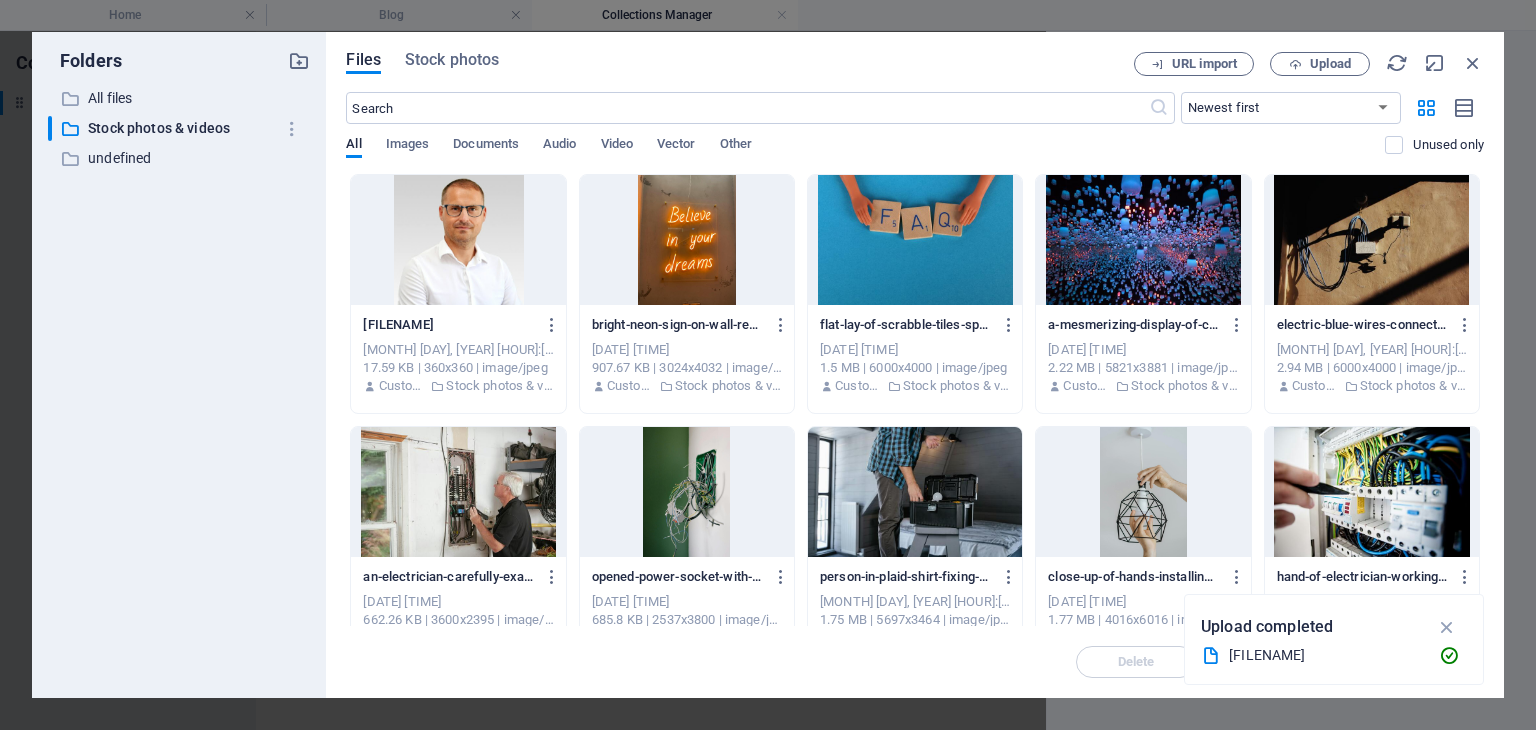 click at bounding box center [1372, 240] 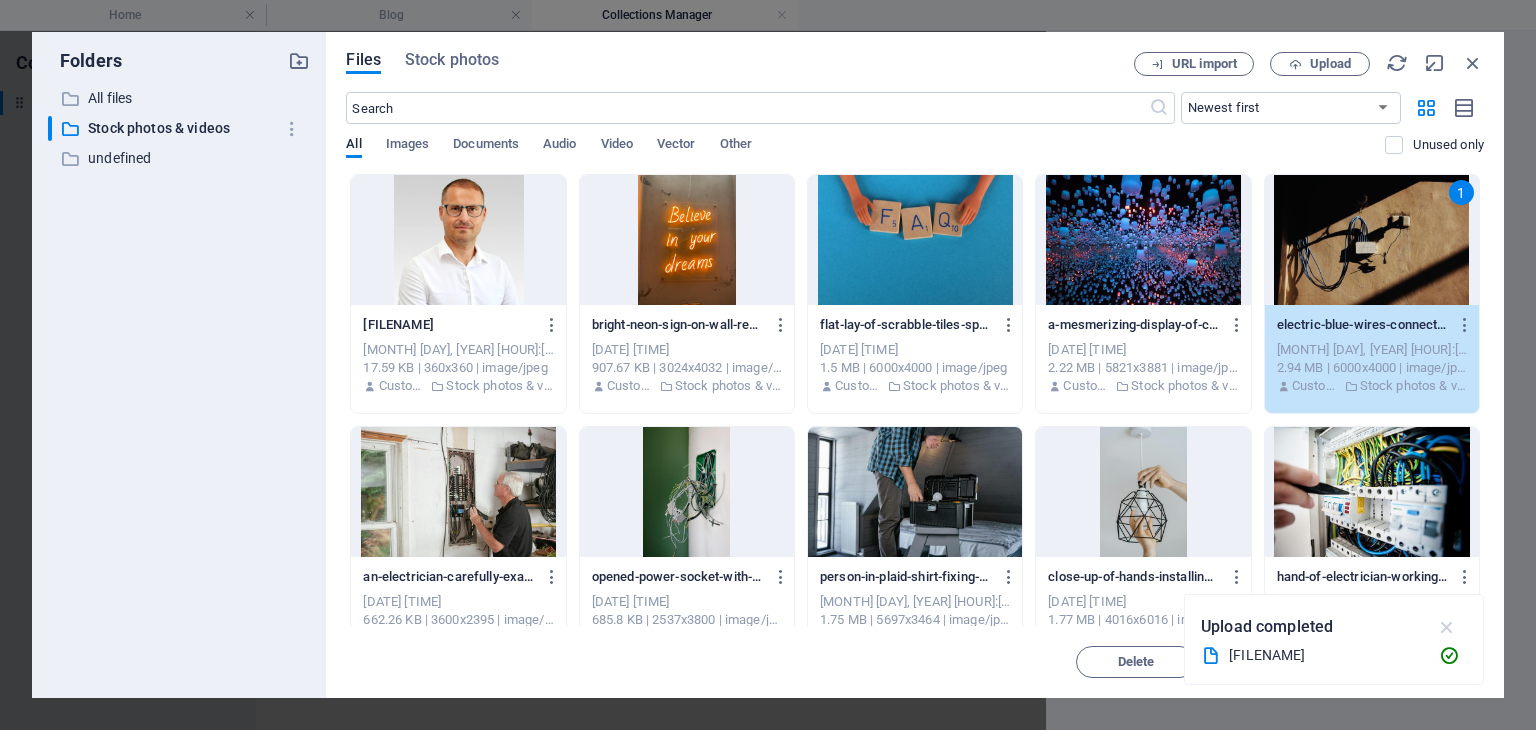 click at bounding box center (1447, 627) 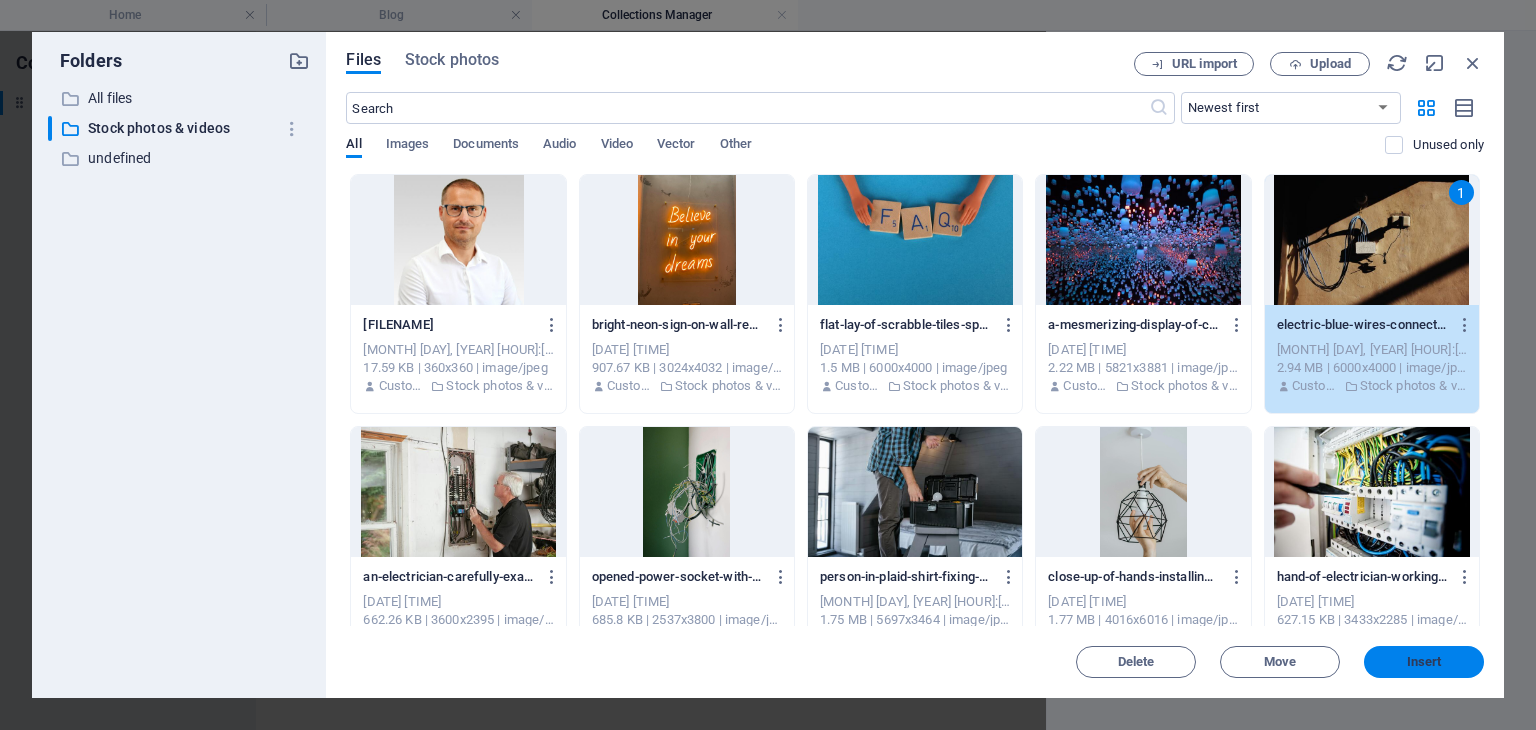 click on "Insert" at bounding box center (1424, 662) 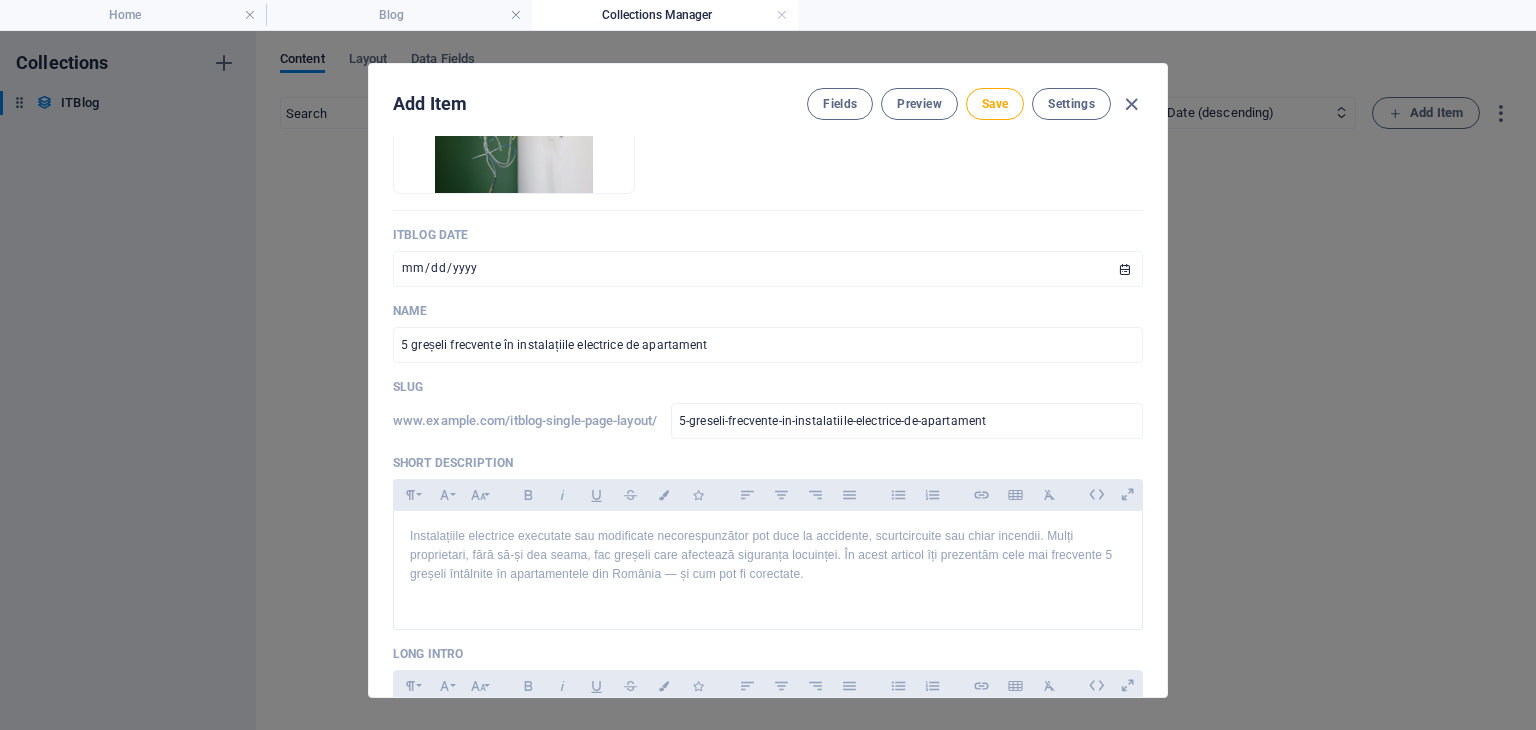 scroll, scrollTop: 0, scrollLeft: 0, axis: both 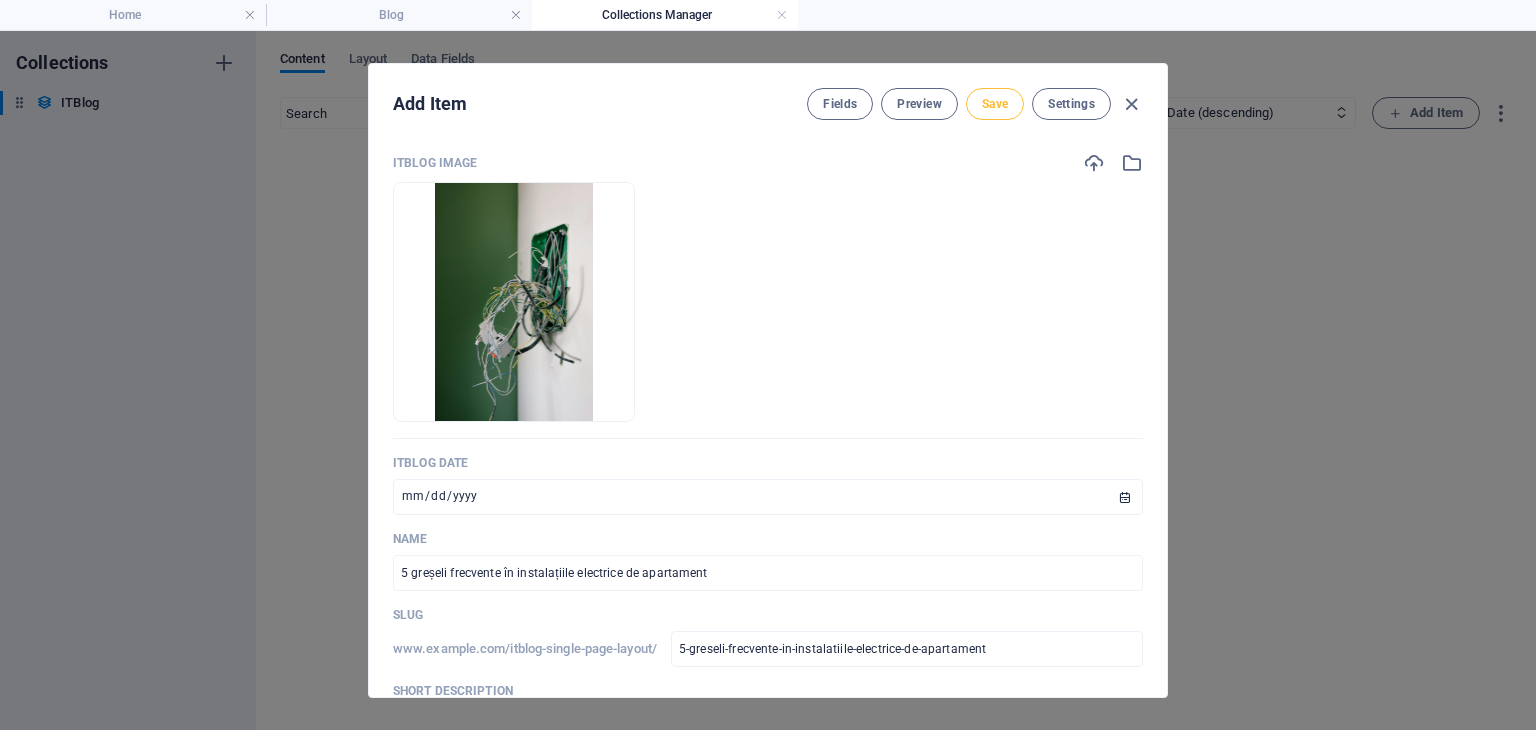 click on "Save" at bounding box center (995, 104) 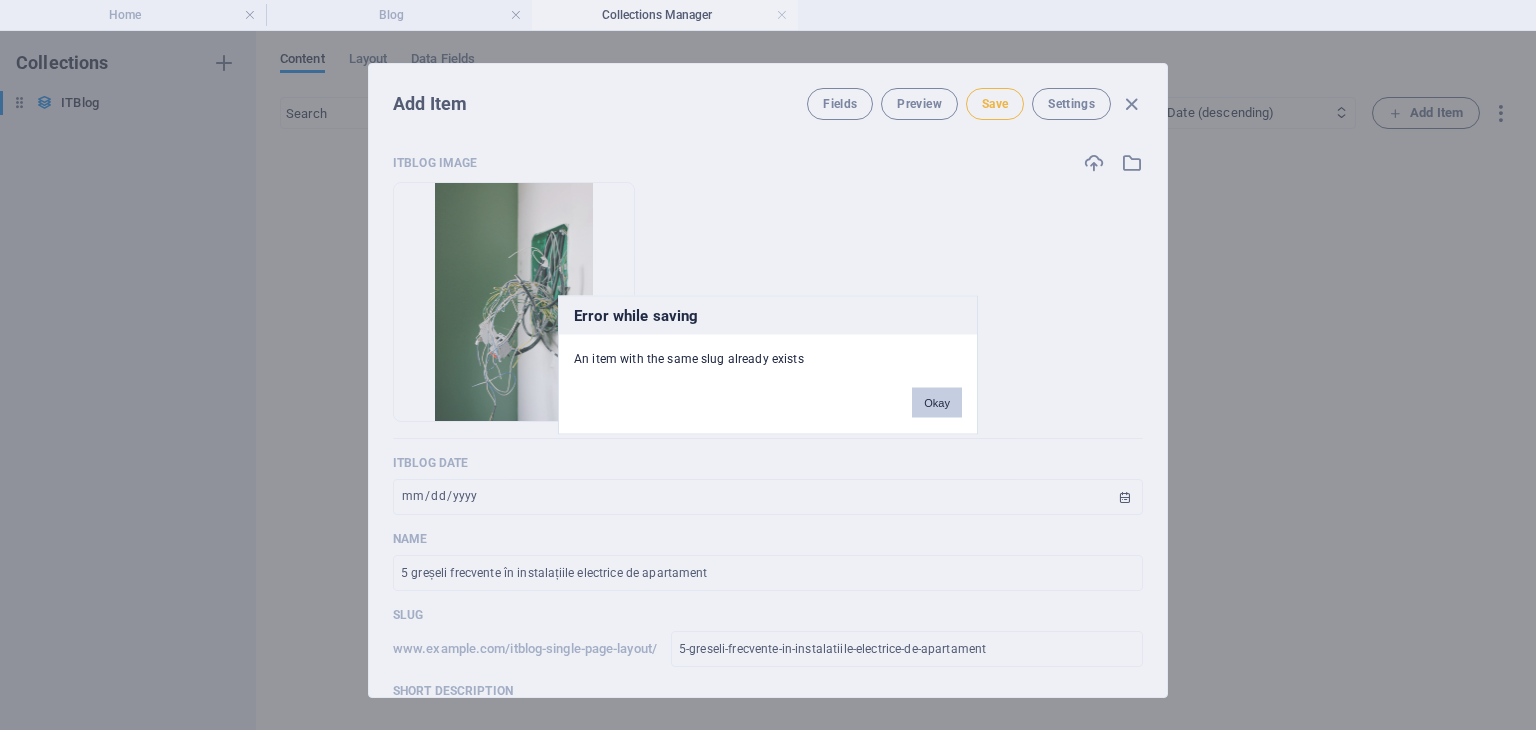 click on "Okay" at bounding box center (937, 403) 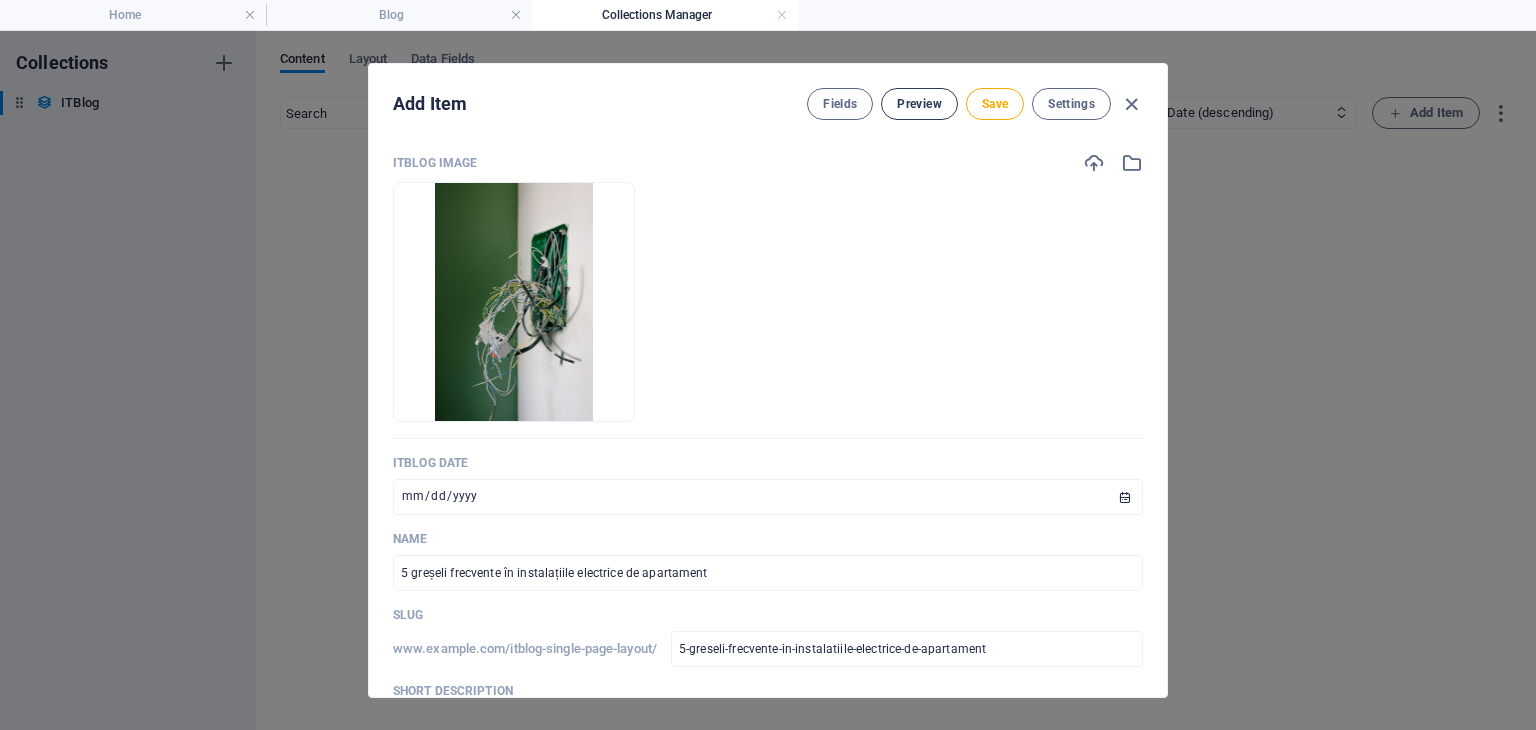 click on "Preview" at bounding box center [919, 104] 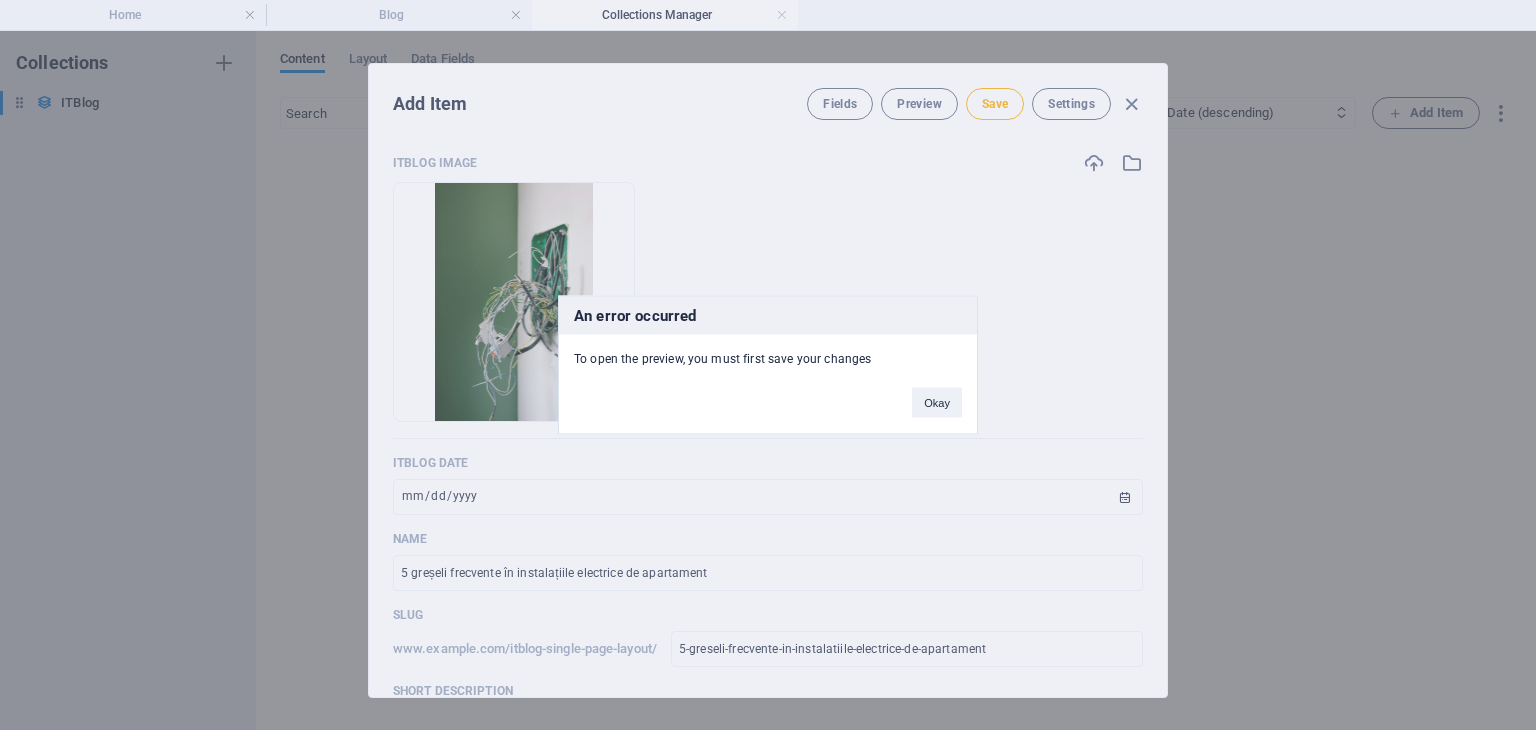 click on "An error occurred To open the preview, you must first save your changes Okay" at bounding box center [768, 365] 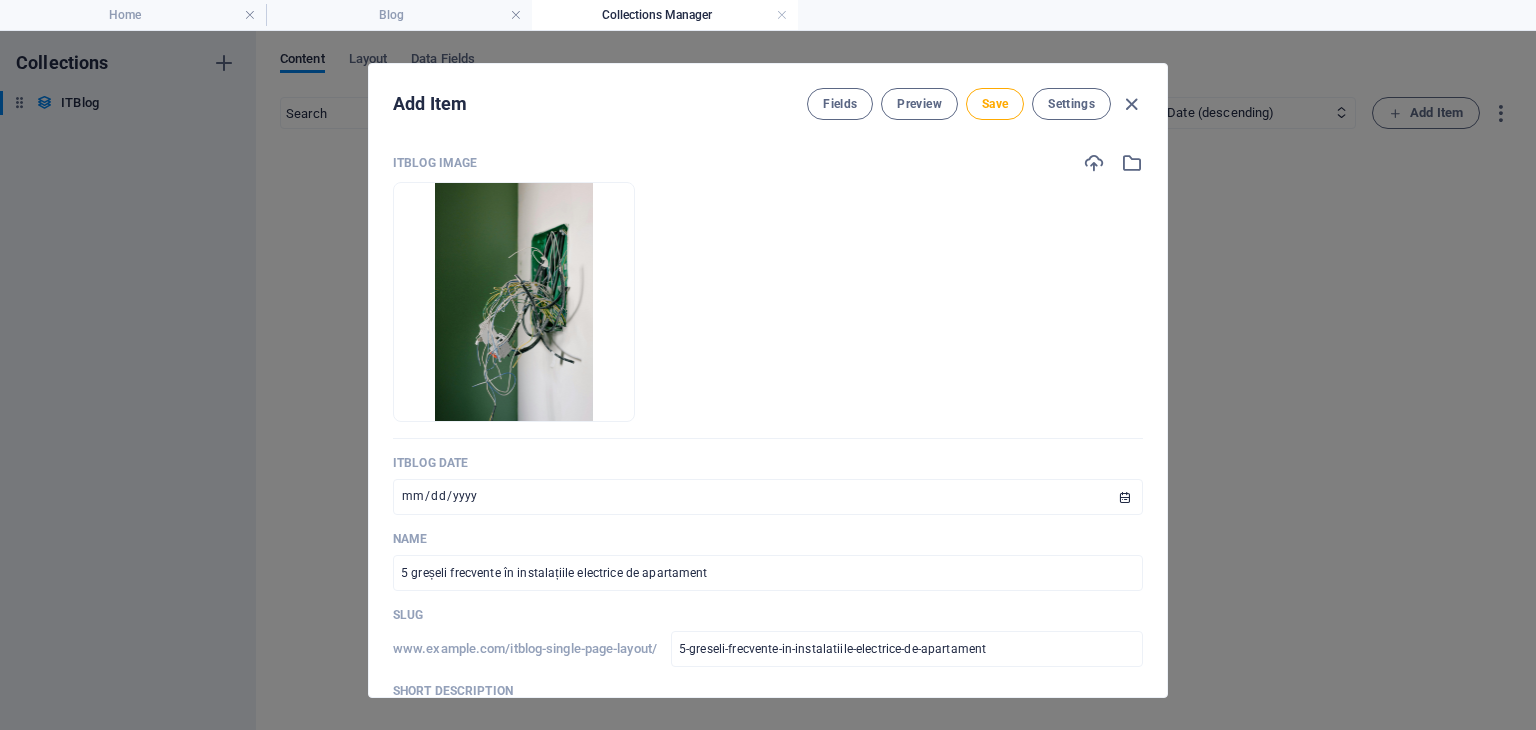 click on "Save" at bounding box center (995, 104) 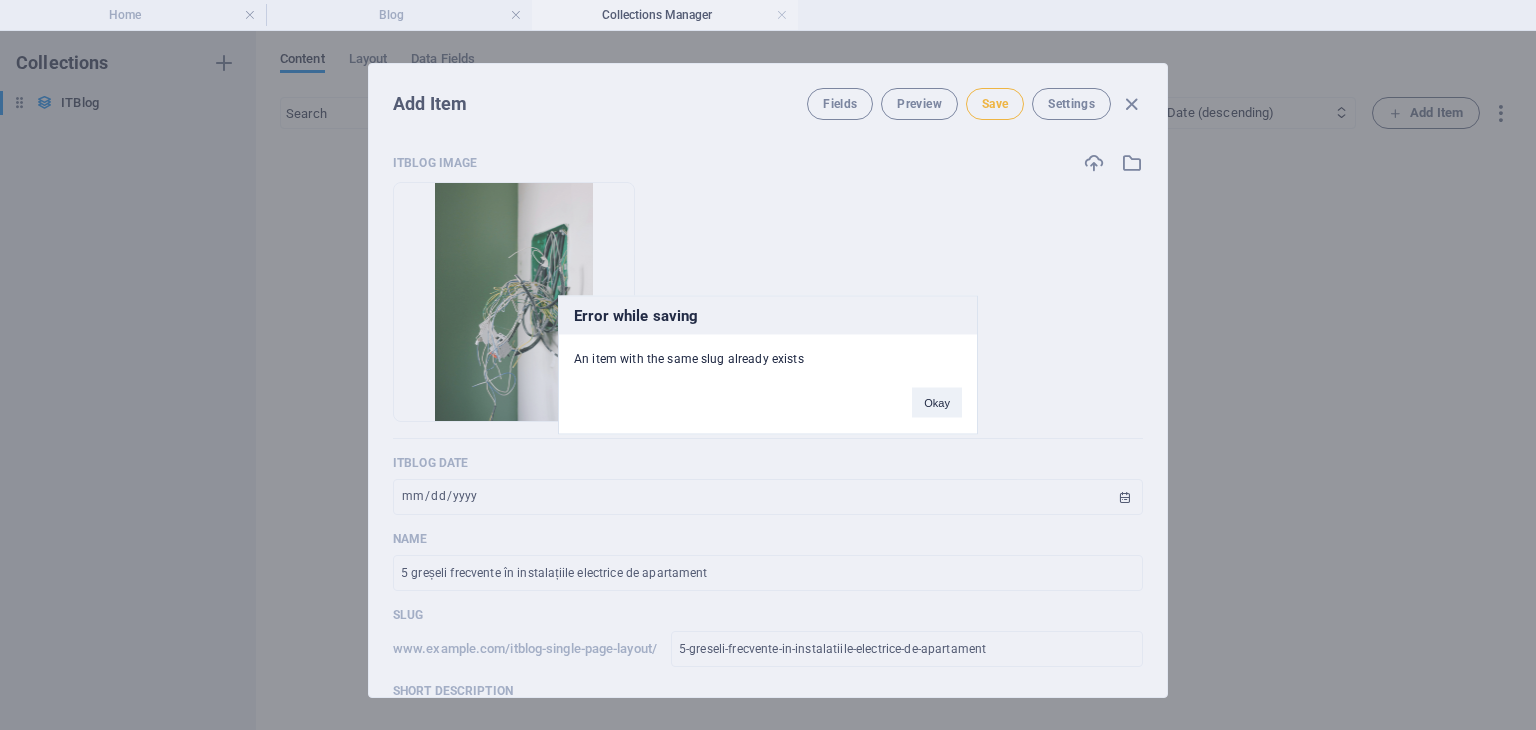 click on "Error while saving An item with the same slug already exists Okay" at bounding box center [768, 365] 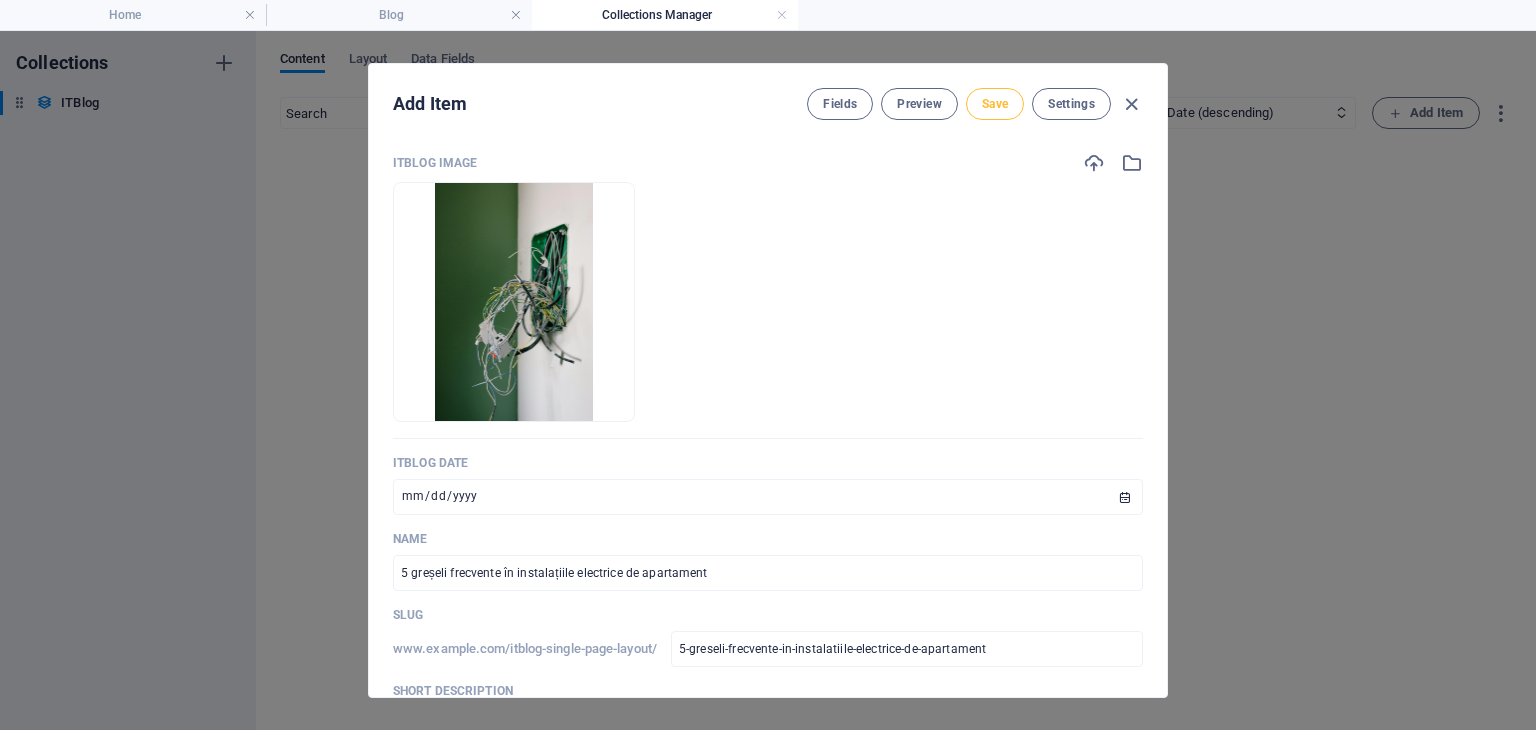 click on "Save" at bounding box center (995, 104) 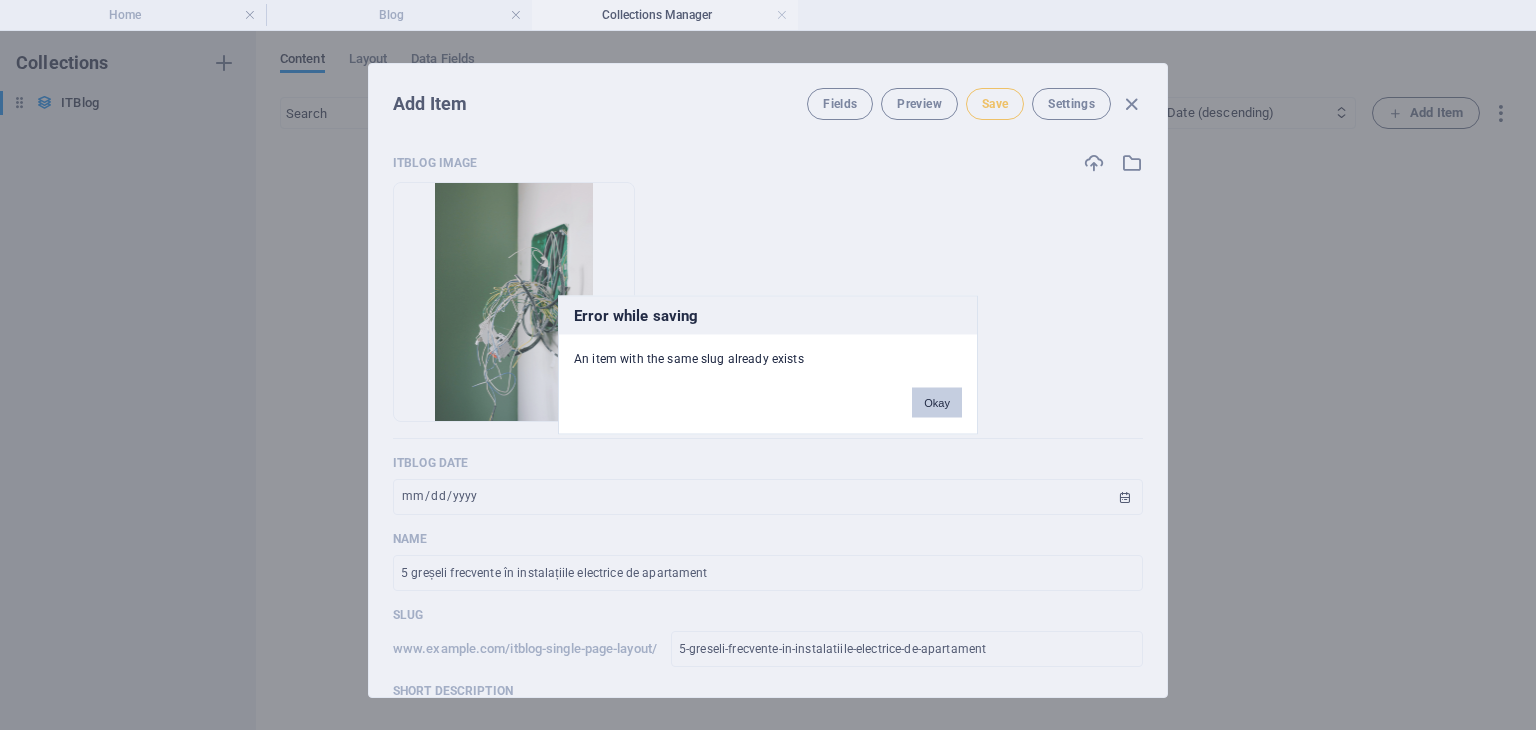 click on "Error while saving An item with the same slug already exists Okay" at bounding box center (768, 365) 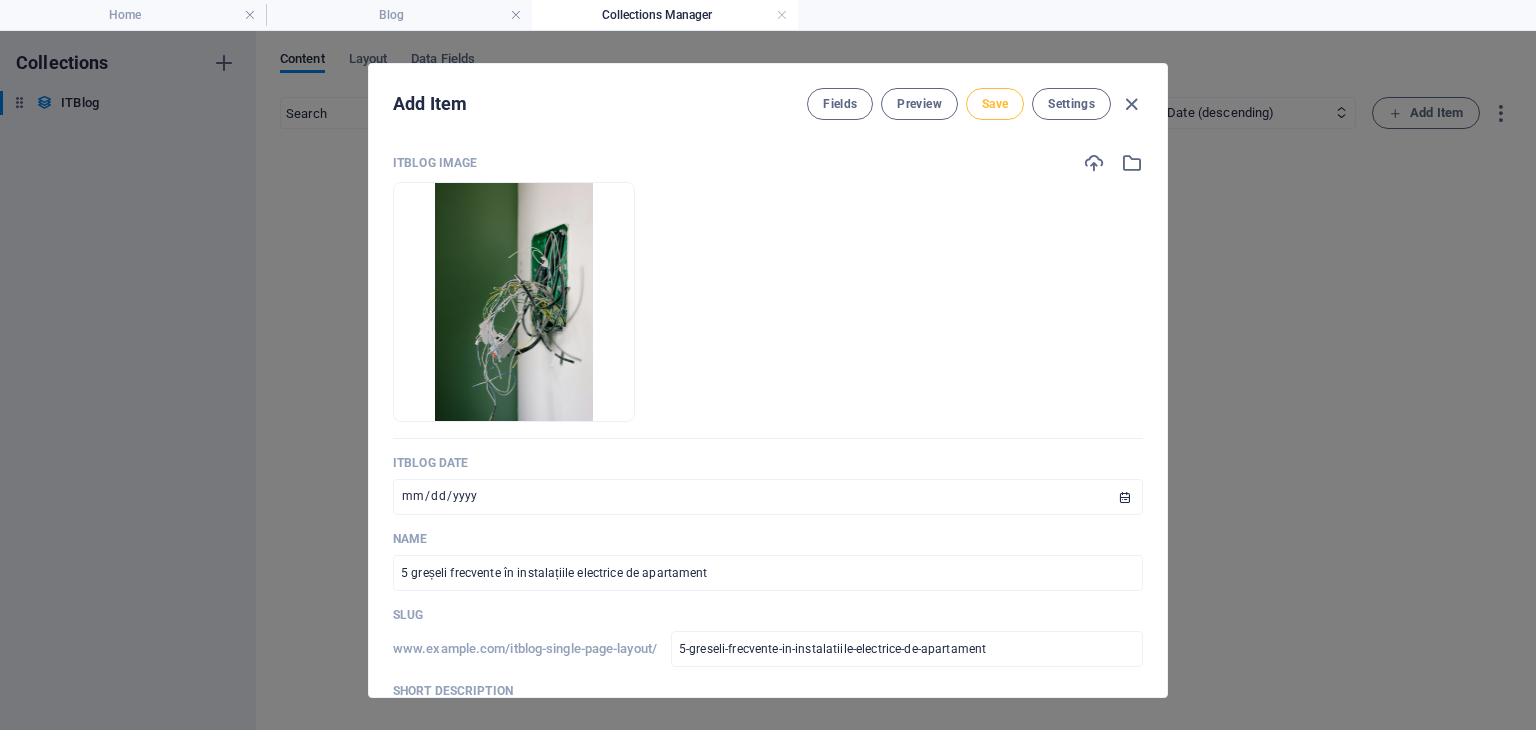 click on "Save" at bounding box center (995, 104) 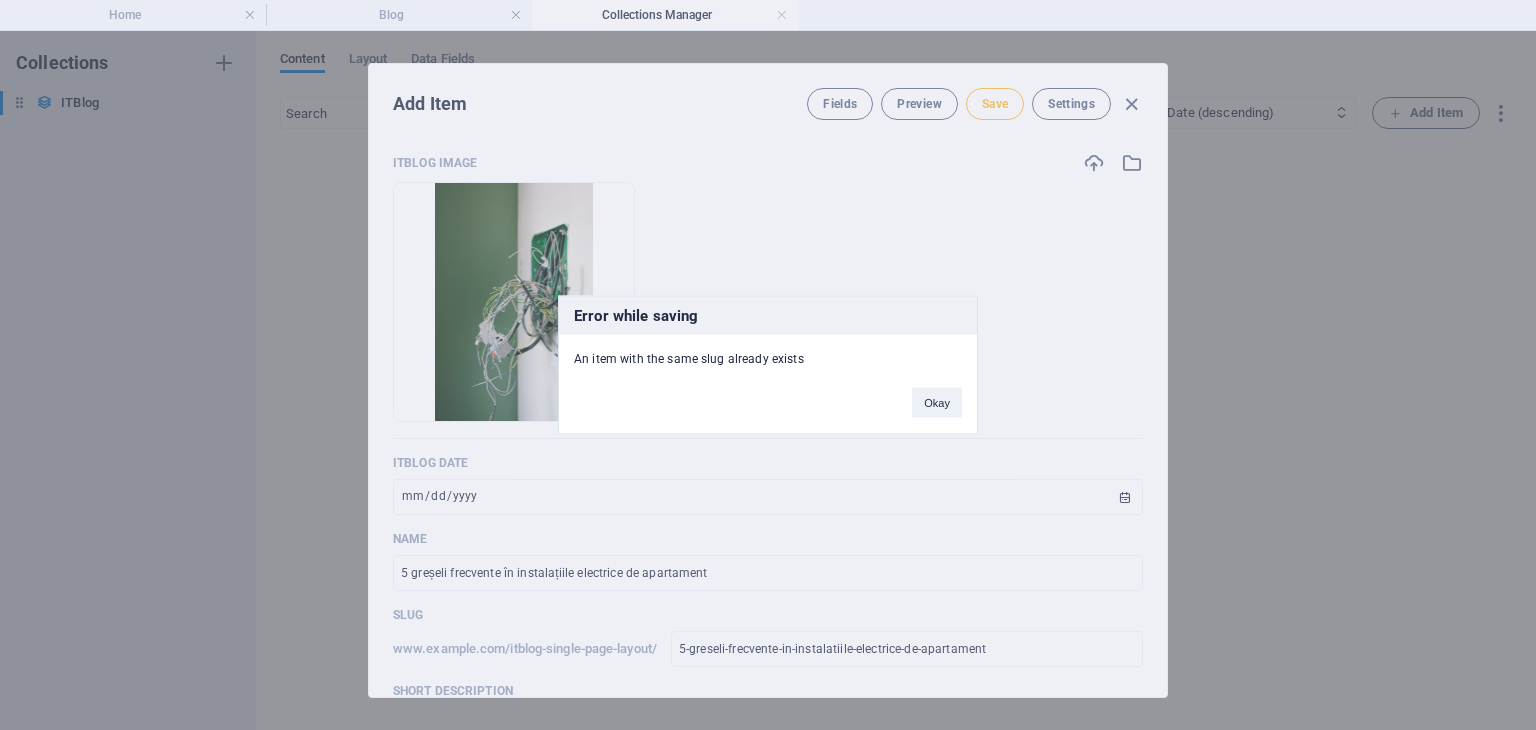 click on "Error while saving An item with the same slug already exists Okay" at bounding box center (768, 365) 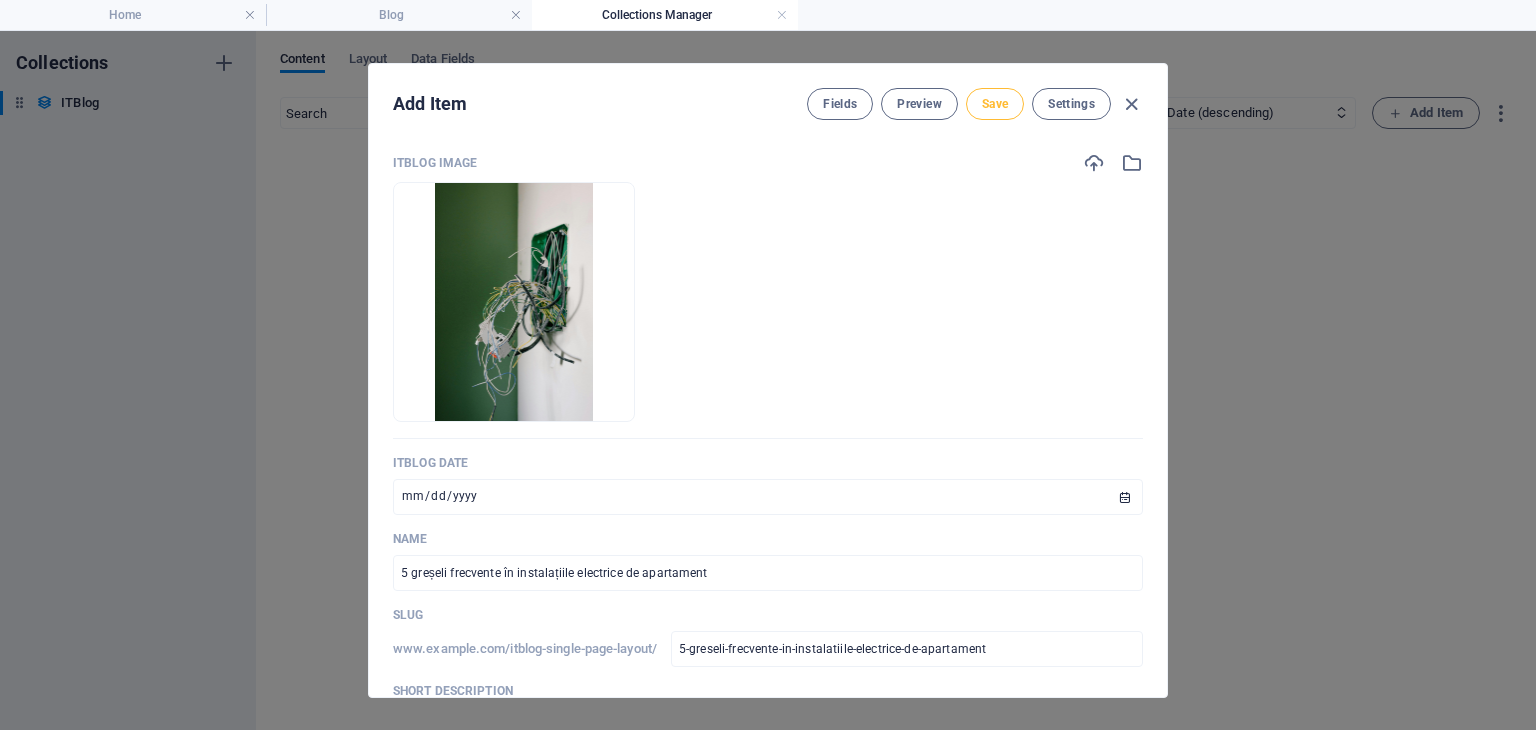 click on "Save" at bounding box center (995, 104) 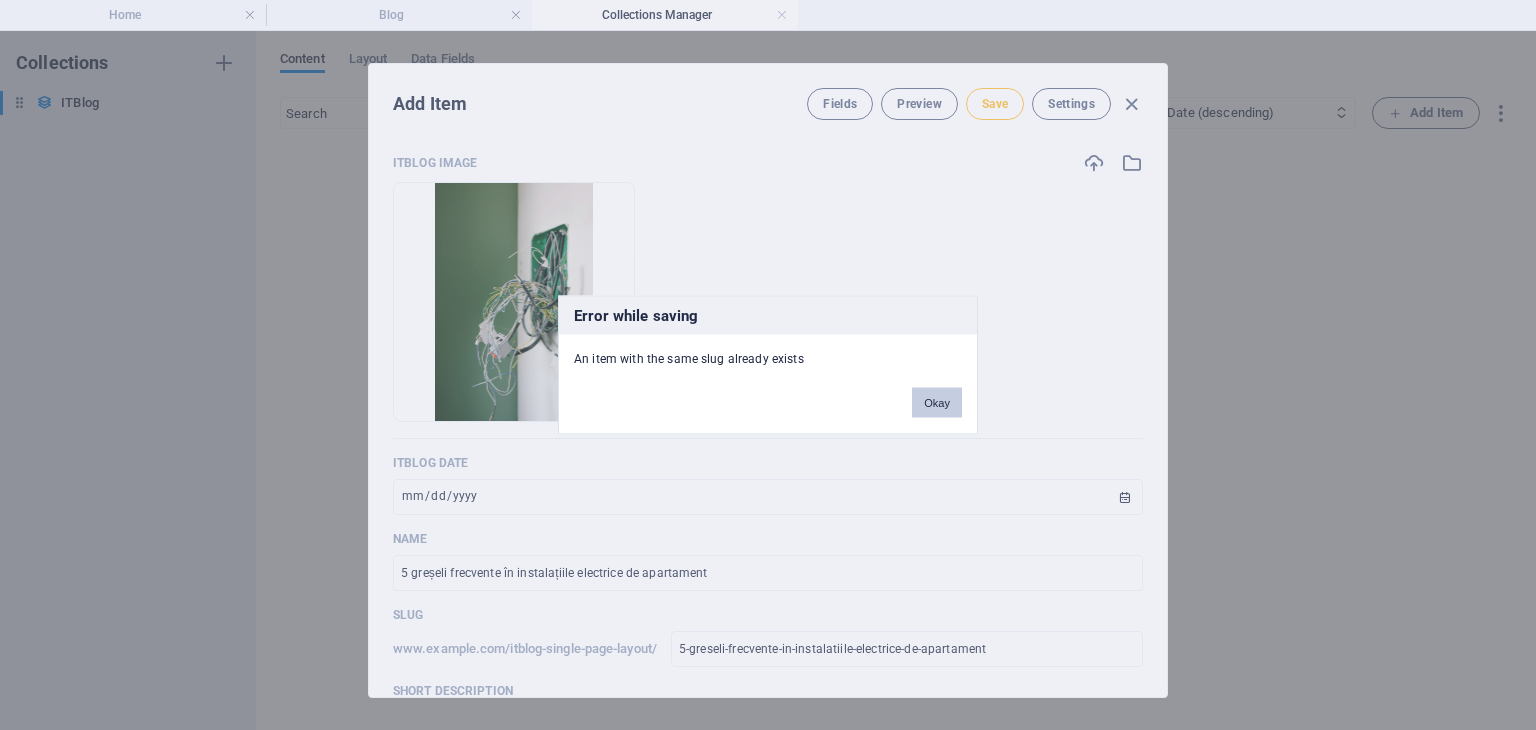 click on "Error while saving An item with the same slug already exists Okay" at bounding box center [768, 365] 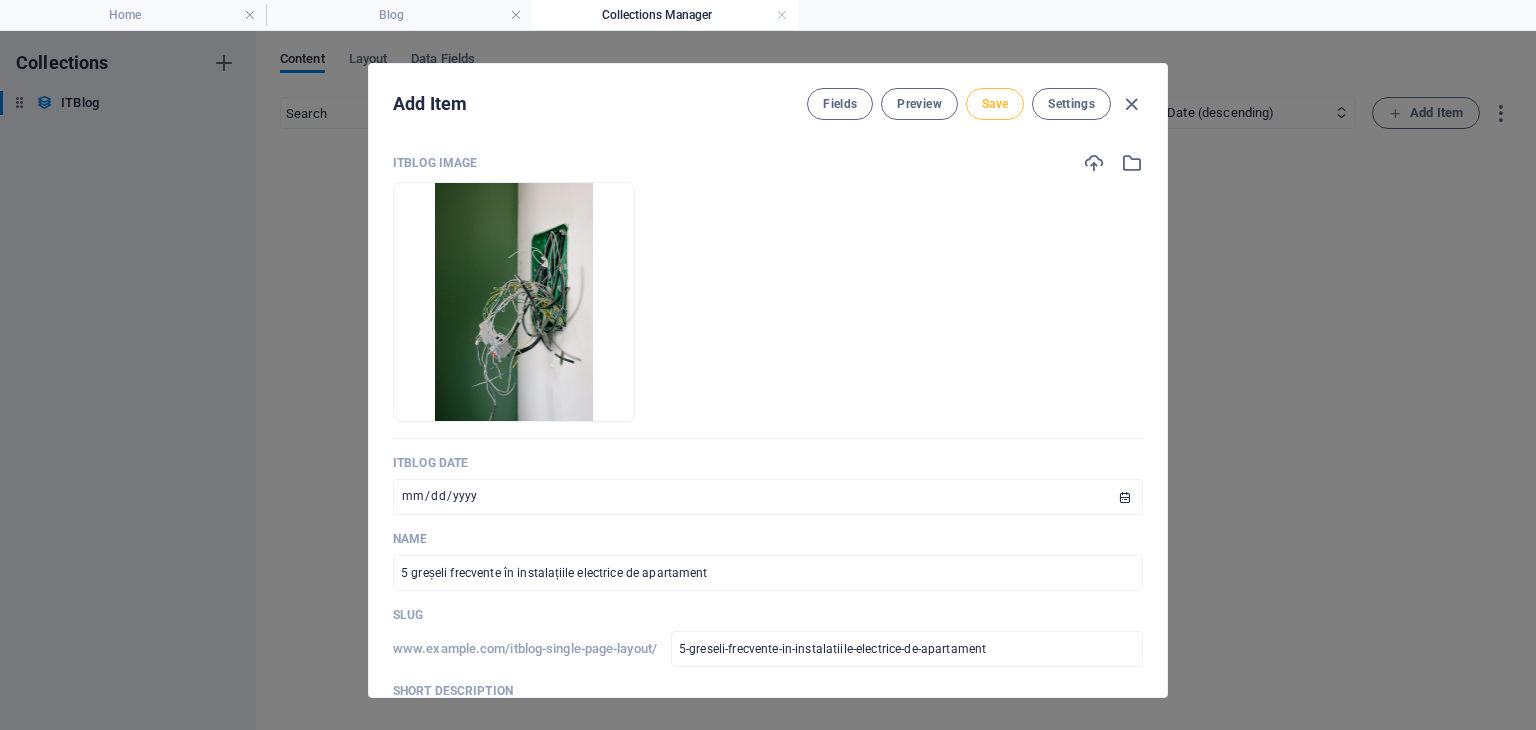 click on "Save" at bounding box center (995, 104) 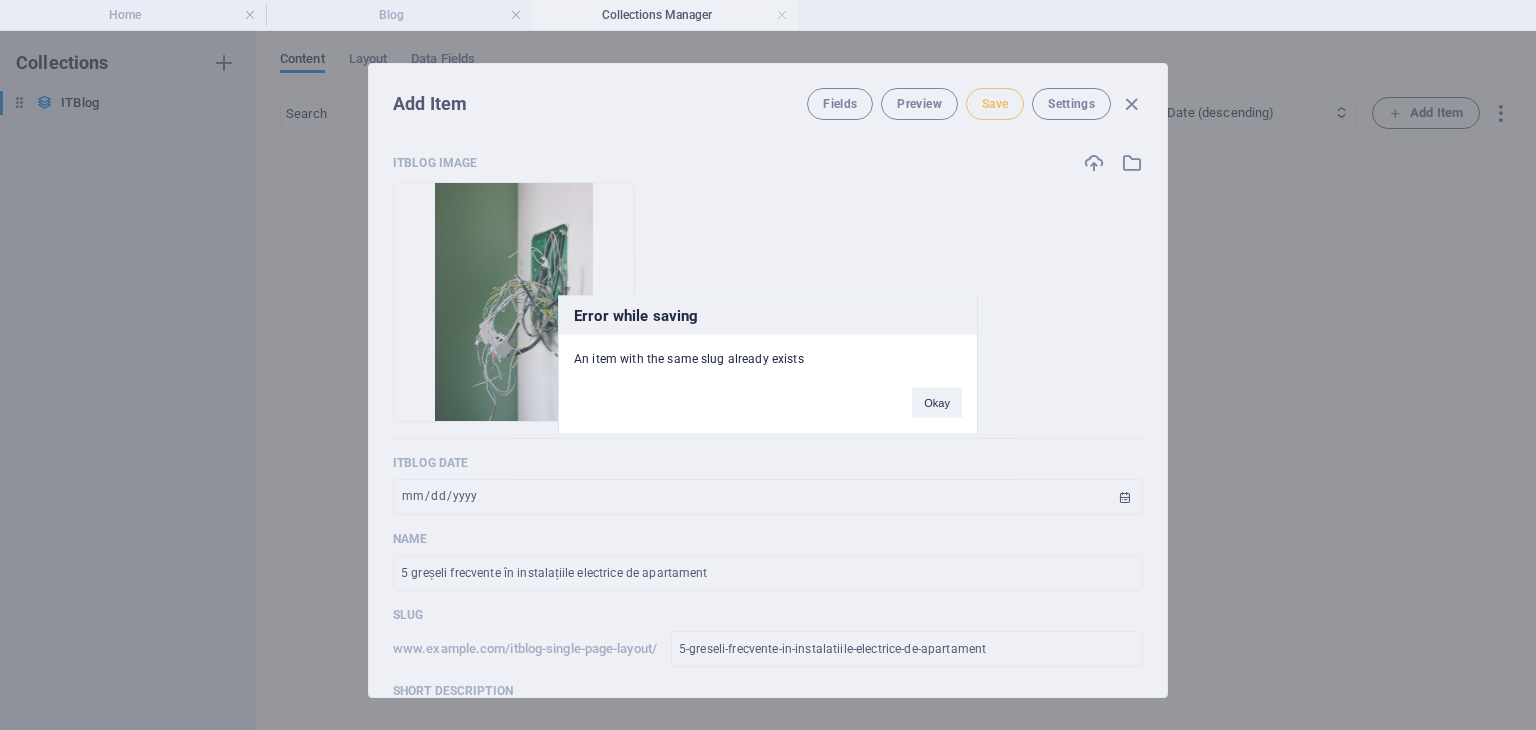 click on "Error while saving An item with the same slug already exists Okay" at bounding box center [768, 365] 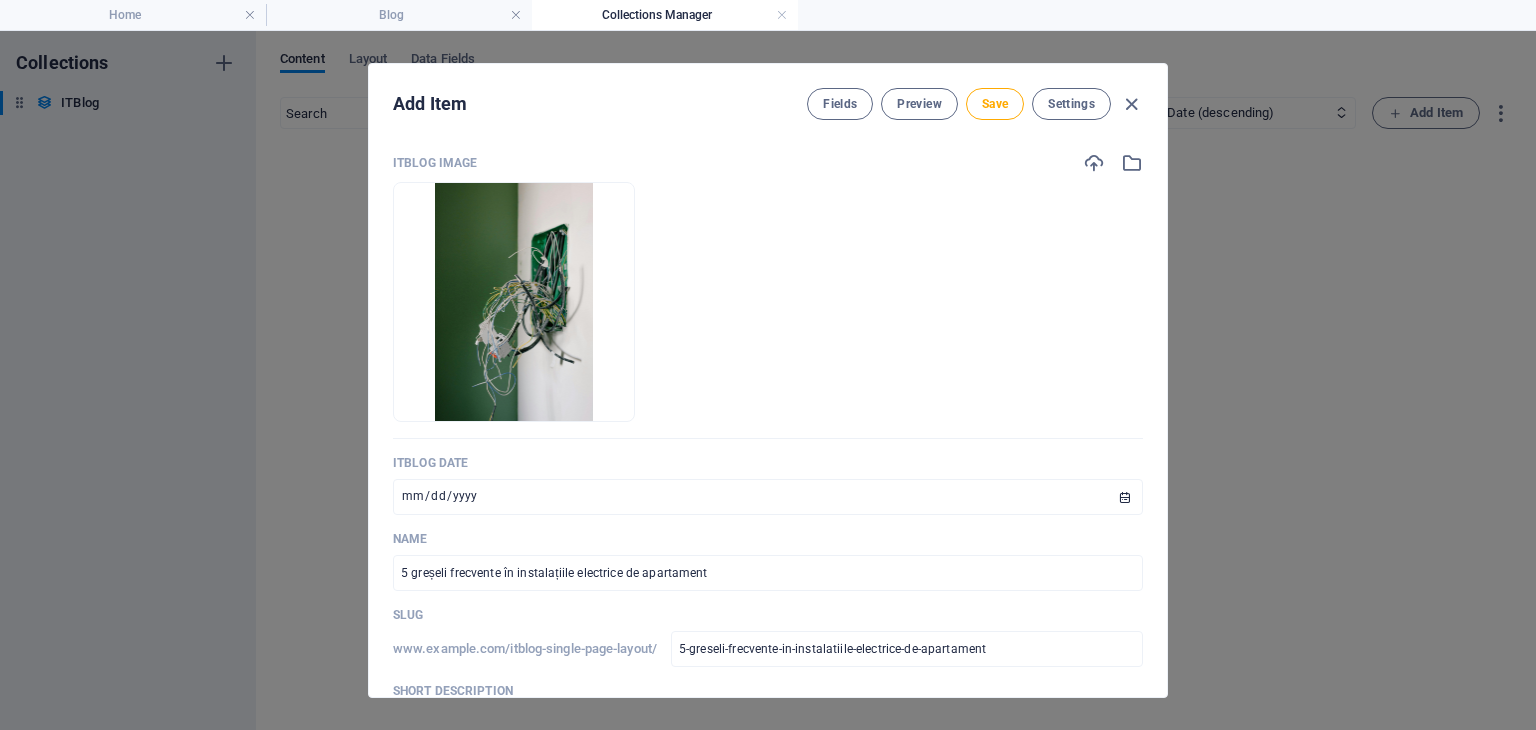 click on "Add Item Fields Preview Save Settings ITBlog Image Drop files here to upload them instantly ITBlog Date [DATE] ​ Name 5 greșeli frecvente în instalațiile electrice de apartament ​ Slug www.example.com/itblog-single-page-layout/ 5-greseli-frecvente-in-instalatiile-electrice-de-apartament ​ Short Description Paragraph Format Normal Heading 1 Heading 2 Heading 3 Heading 4 Heading 5 Heading 6 Code Font Family Arial Georgia Impact Tahoma Times New Roman Verdana Font Size 8 9 10 11 12 14 18 24 30 36 48 60 72 96 Bold Italic Underline Strikethrough Colors Icons Align Left Align Center Align Right Align Justify Unordered List Ordered List Insert Link Insert Table Clear Formatting Long Intro Paragraph Format Normal Heading 1 Heading 2 Heading 3 Heading 4 Heading 5 Heading 6 Code Font Family Arial Georgia Impact Tahoma Times New Roman Verdana Font Size 8 9 10 11 12 14 18 24 30 36 48 60 72 96 Bold Italic Underline Strikethrough Colors Icons Align Left Align Center Align Right Align Justify Unordered List ​" at bounding box center (768, 380) 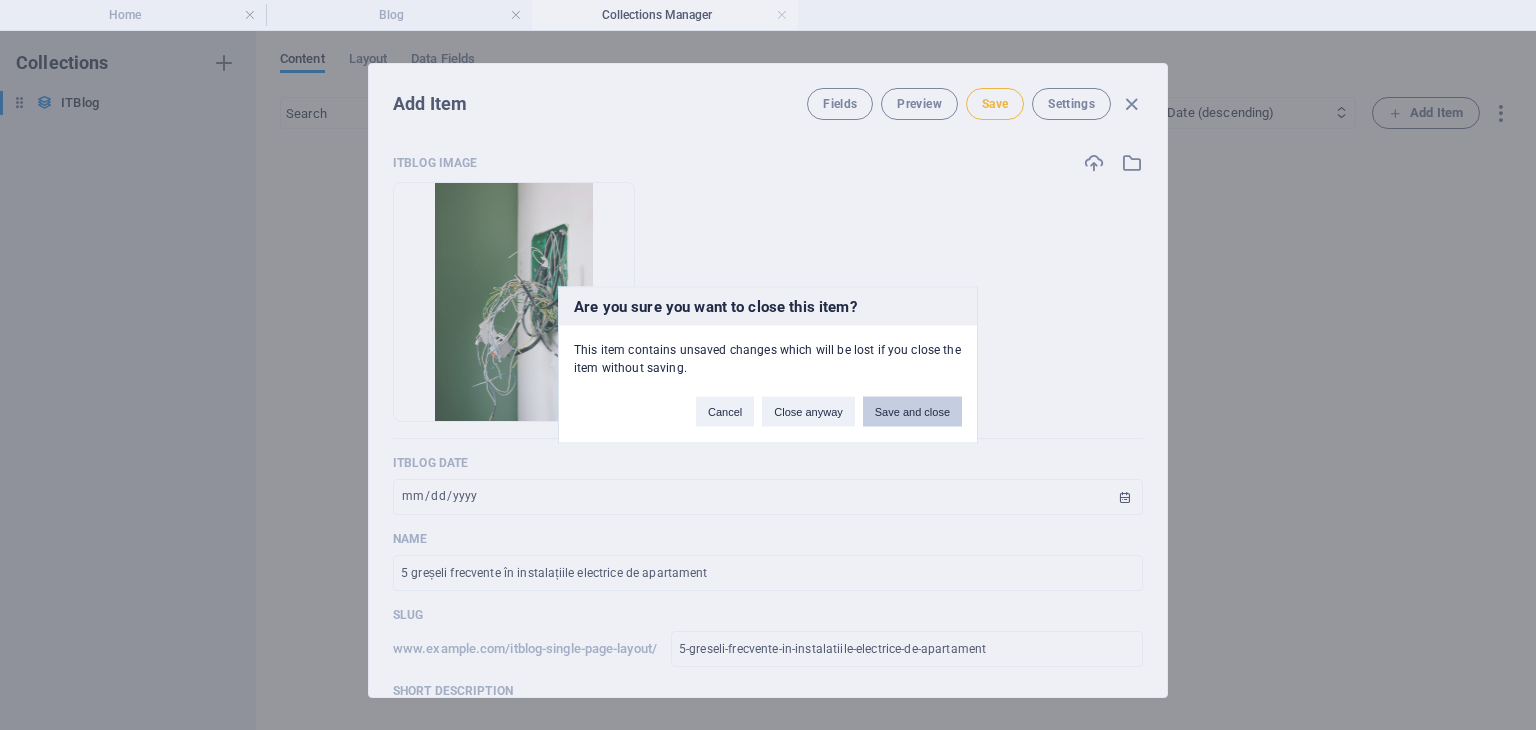 click on "Save and close" at bounding box center (912, 412) 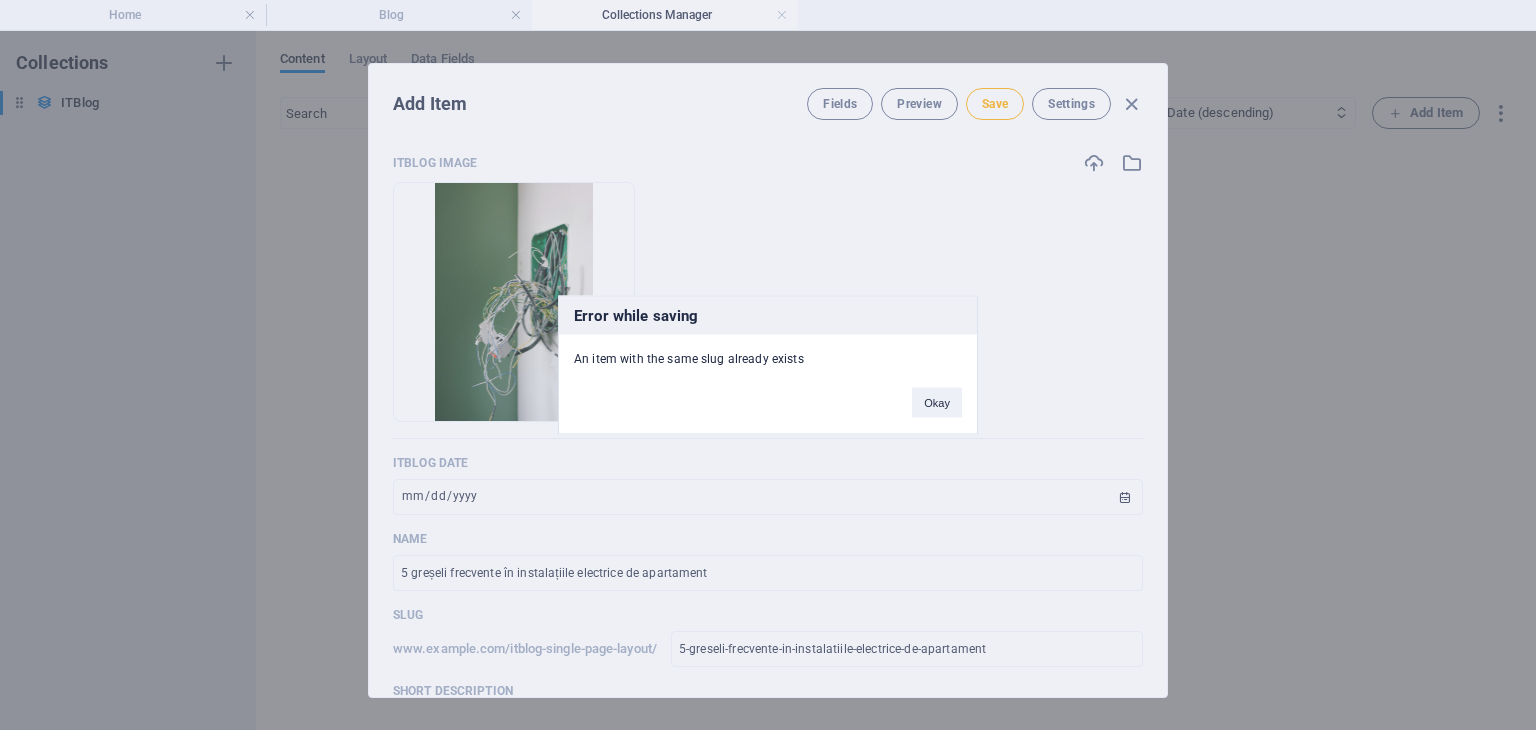 click on "Error while saving An item with the same slug already exists Okay" at bounding box center (768, 365) 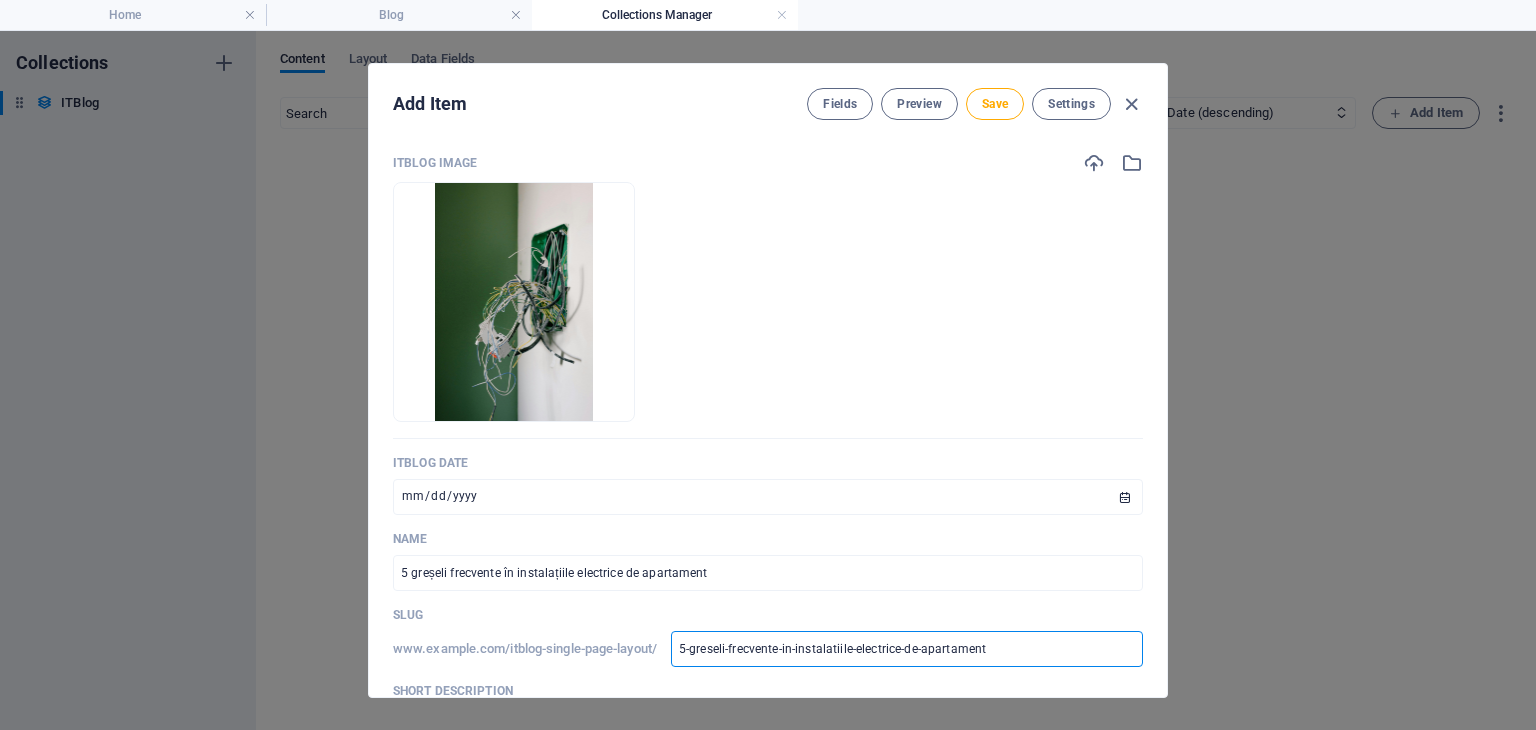 click on "5-greseli-frecvente-in-instalatiile-electrice-de-apartament" at bounding box center (907, 649) 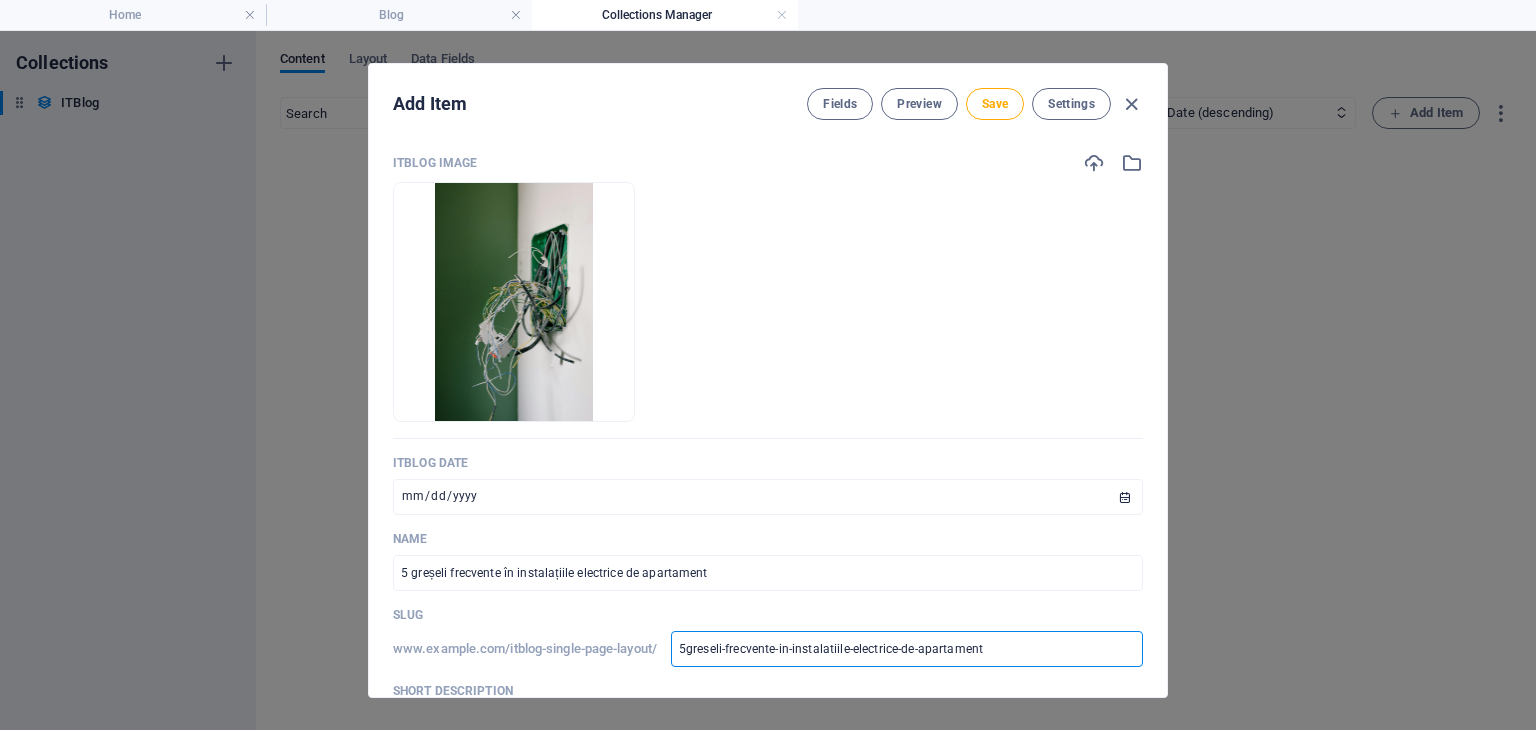 type on "5greseli-frecvente-in-instalatiile-electrice-de-apartament" 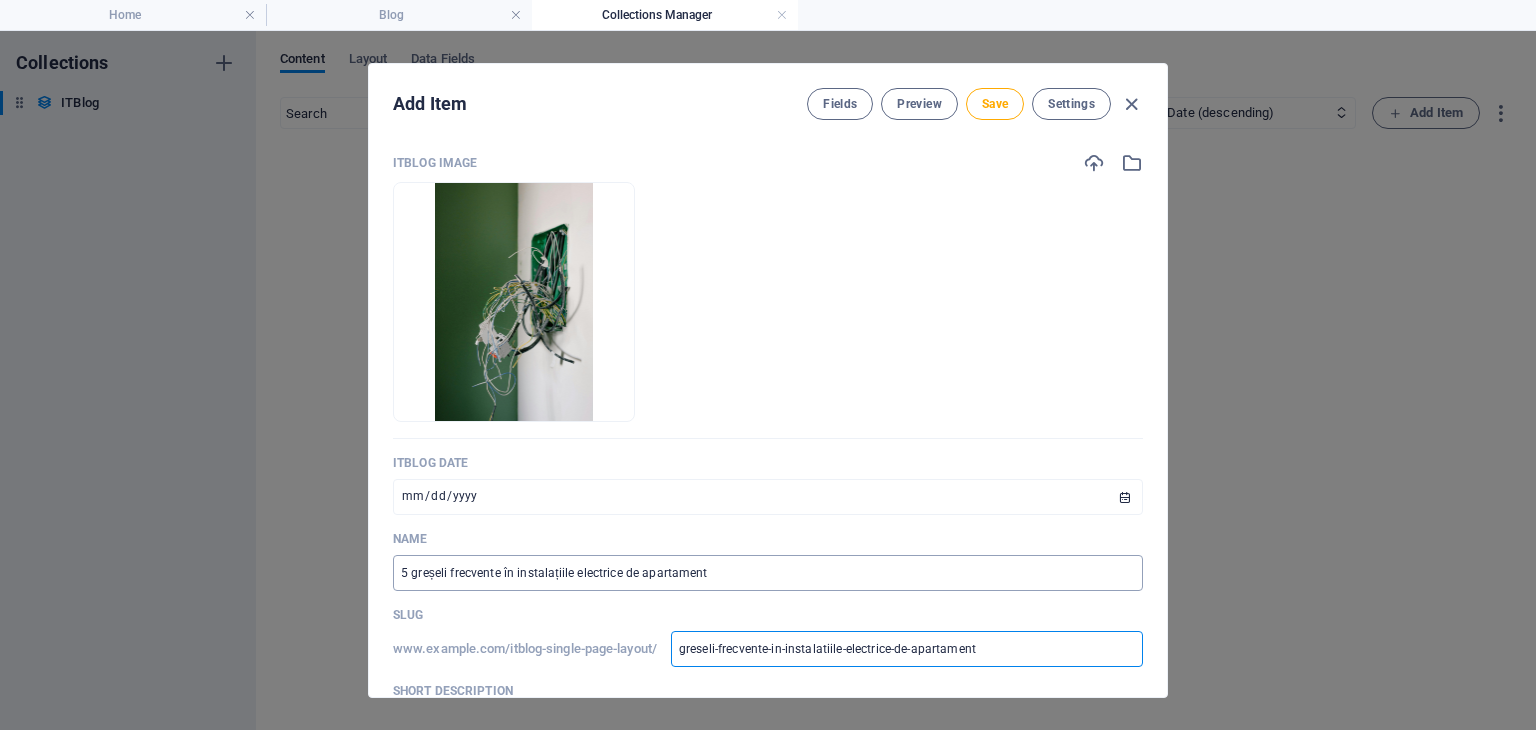 type on "greseli-frecvente-in-instalatiile-electrice-de-apartament" 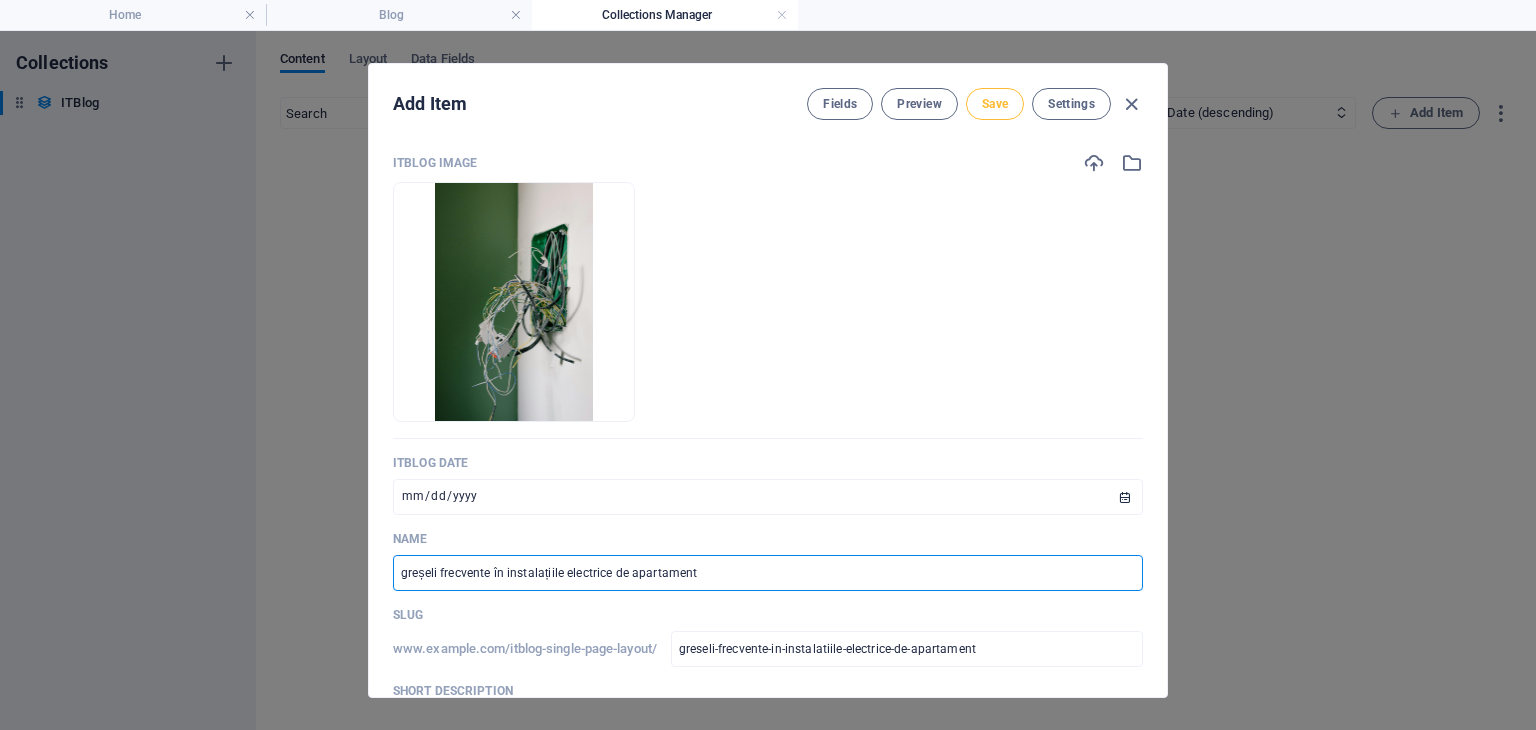 type on "greșeli frecvente în instalațiile electrice de apartament" 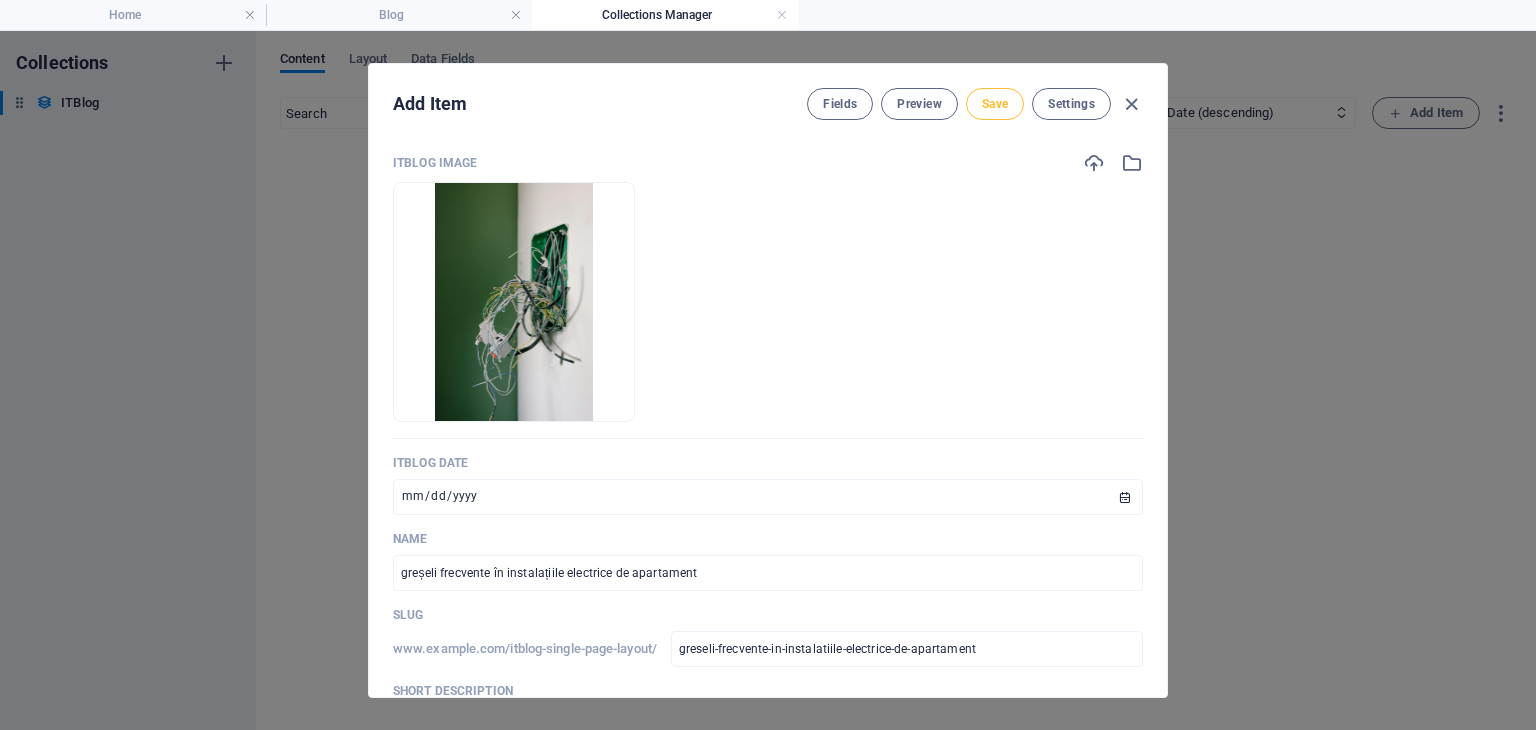 click on "Save" at bounding box center (995, 104) 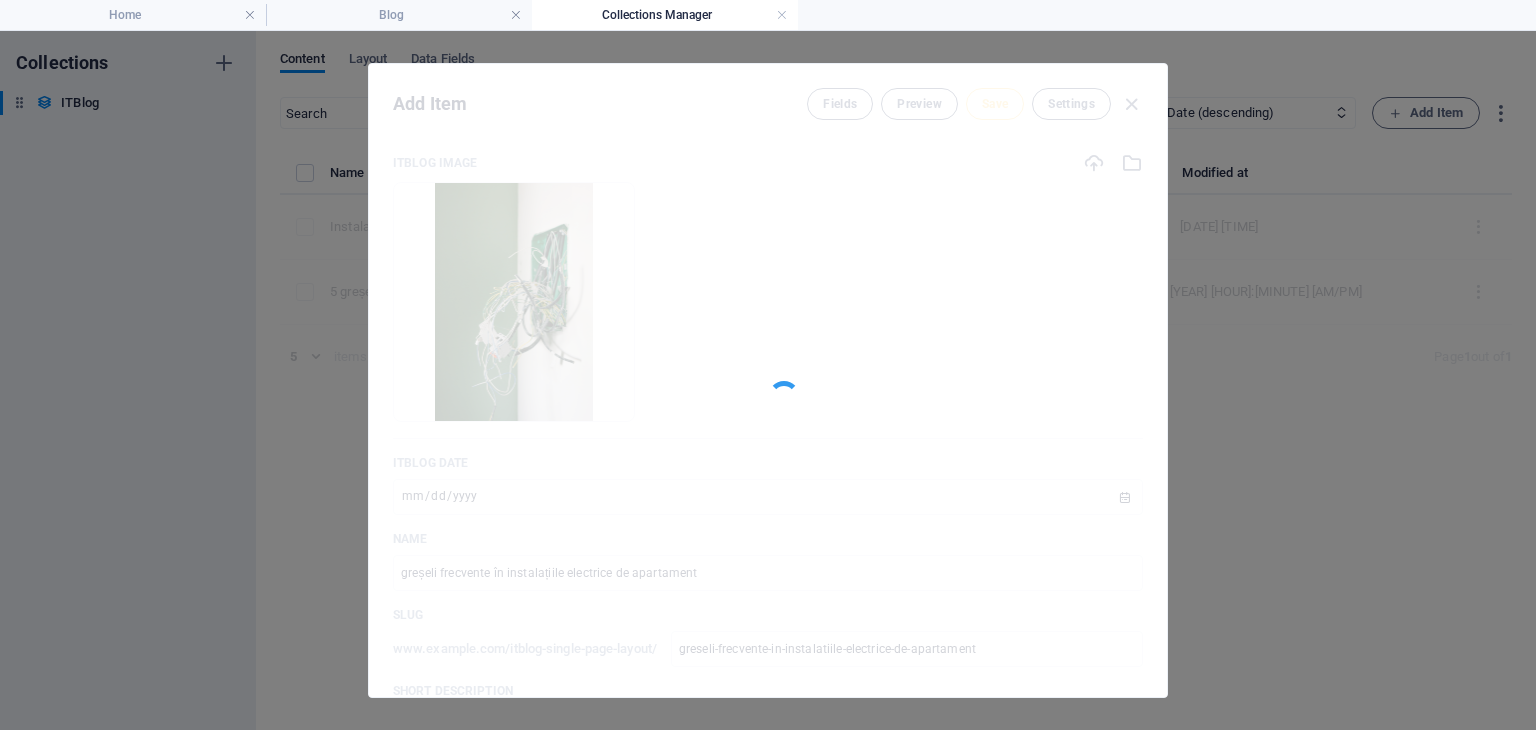 type on "greseli-frecvente-in-instalatiile-electrice-de-apartament" 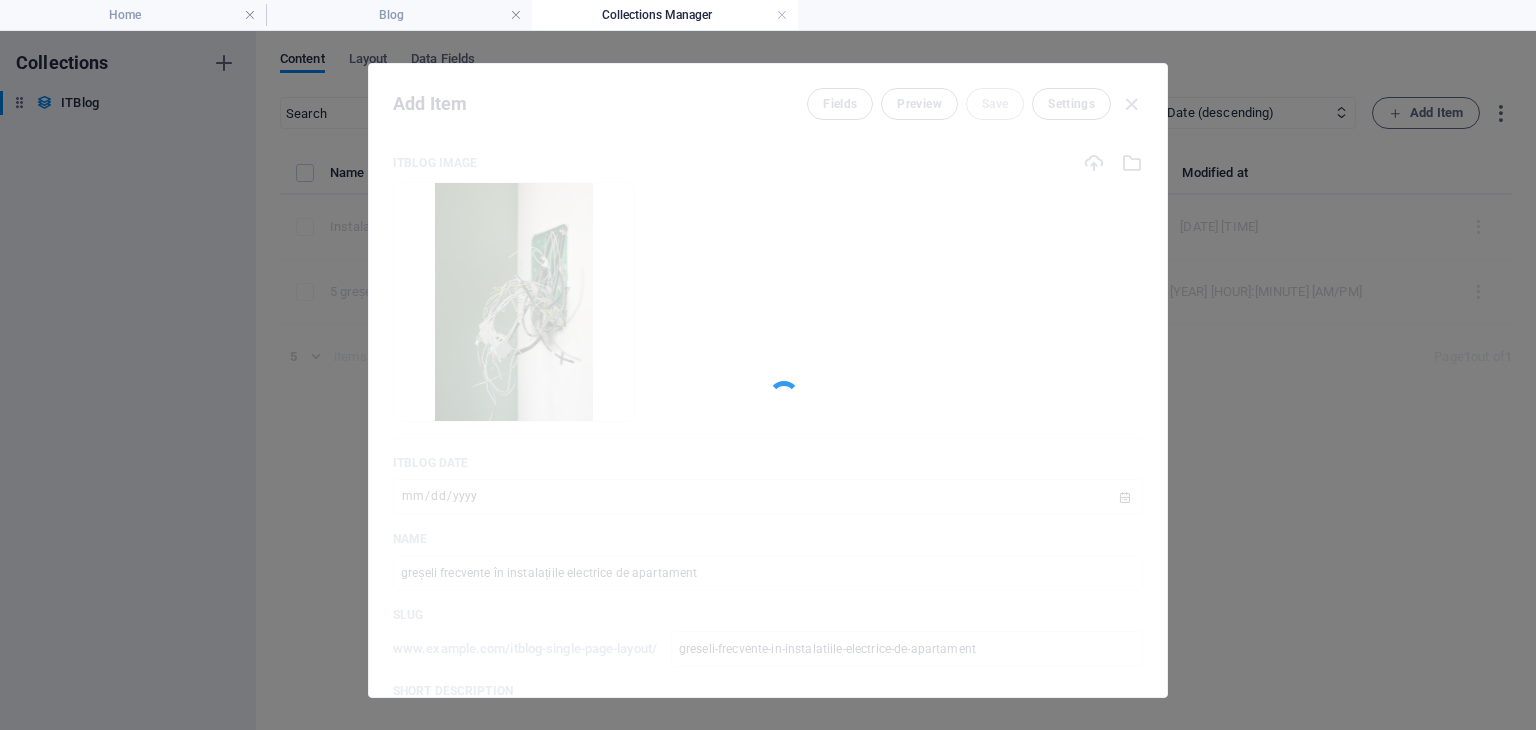 type 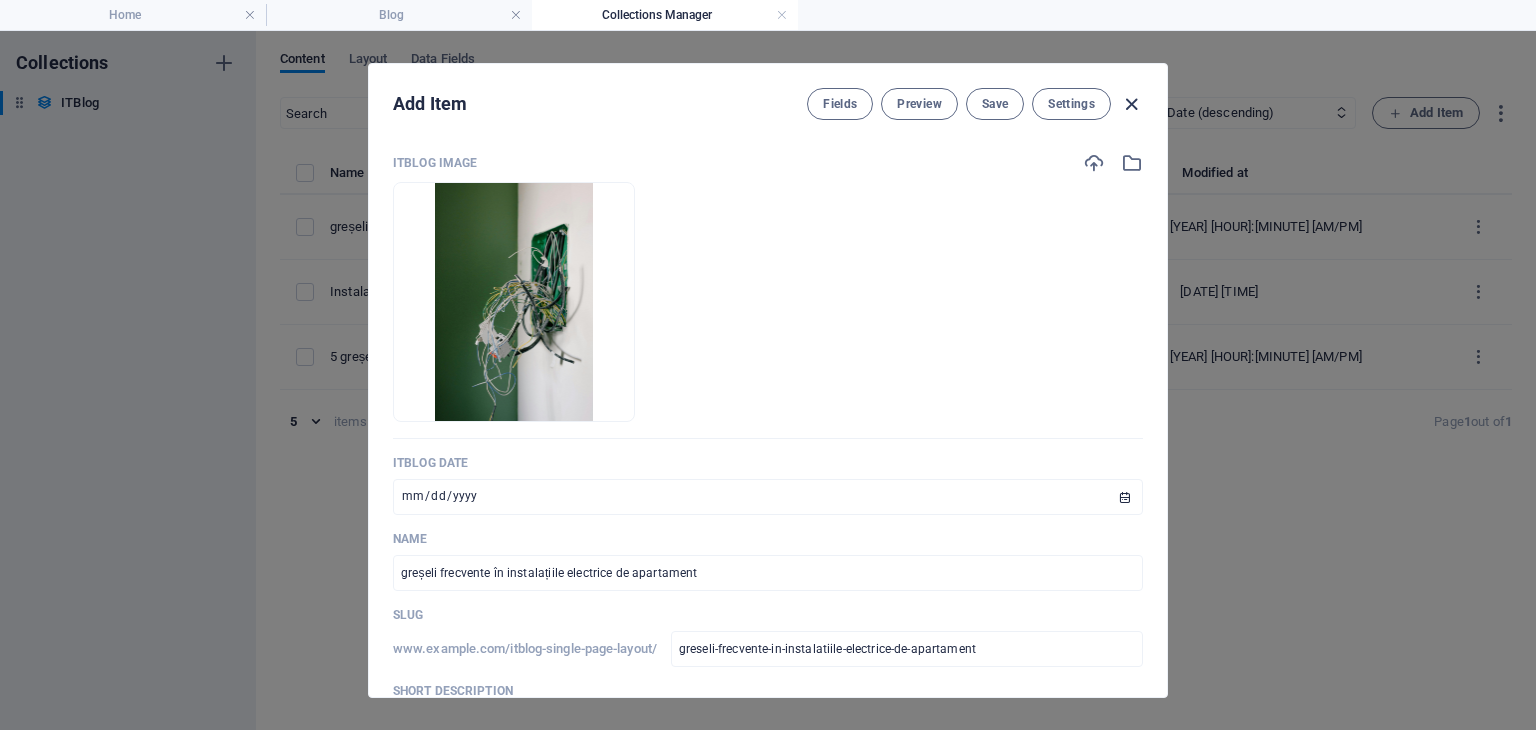 click at bounding box center (1131, 104) 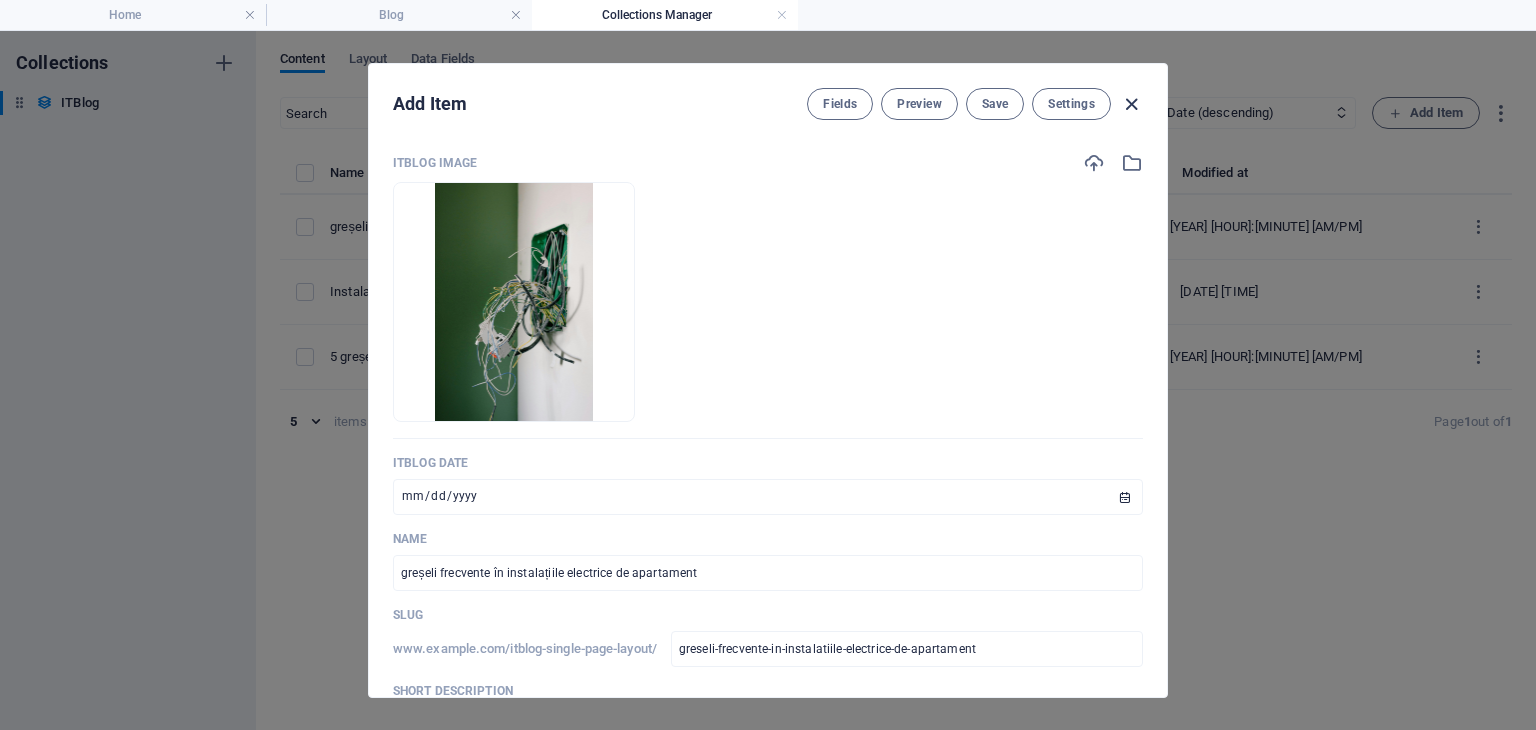type on "[DATE]" 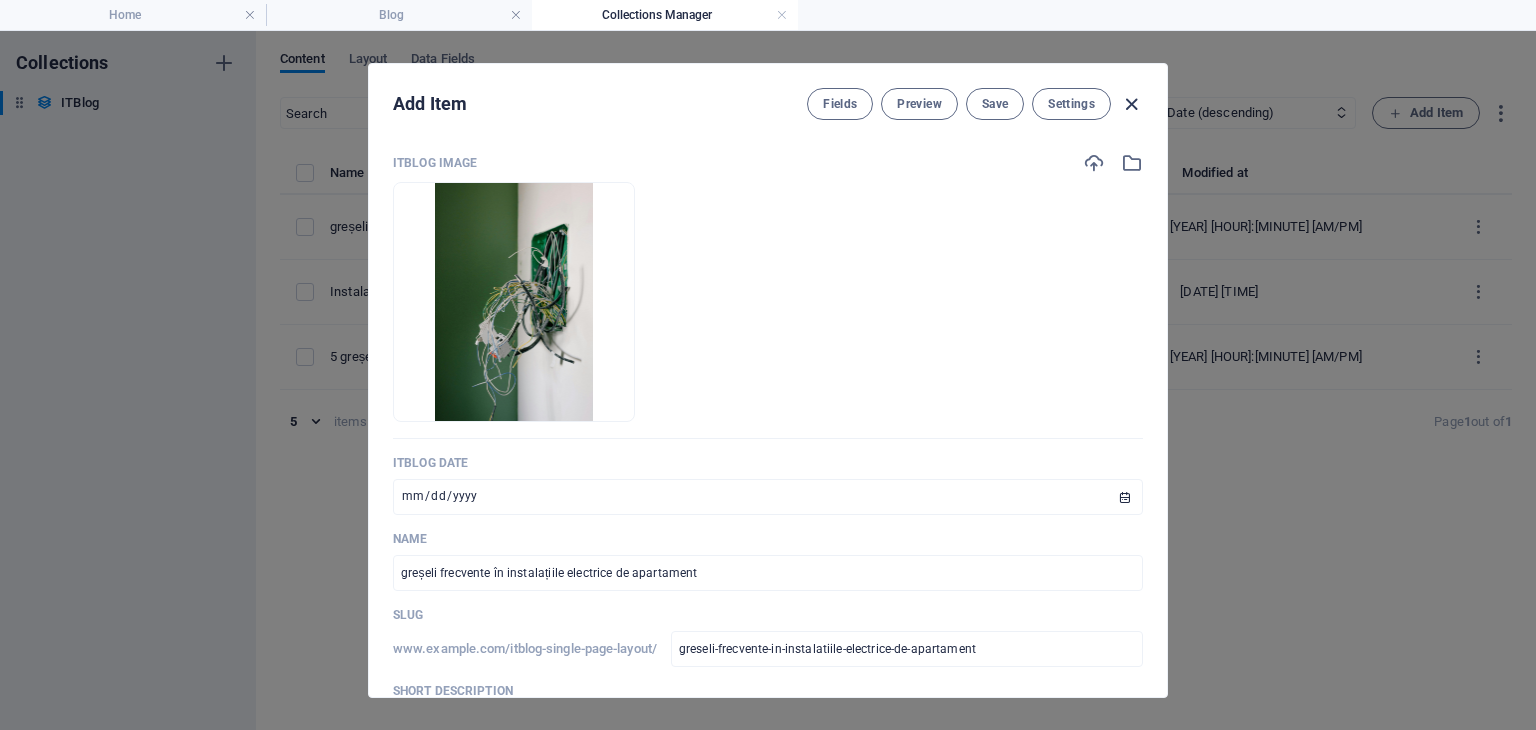 type on "greseli-frecvente-in-instalatiile-electrice-de-apartament" 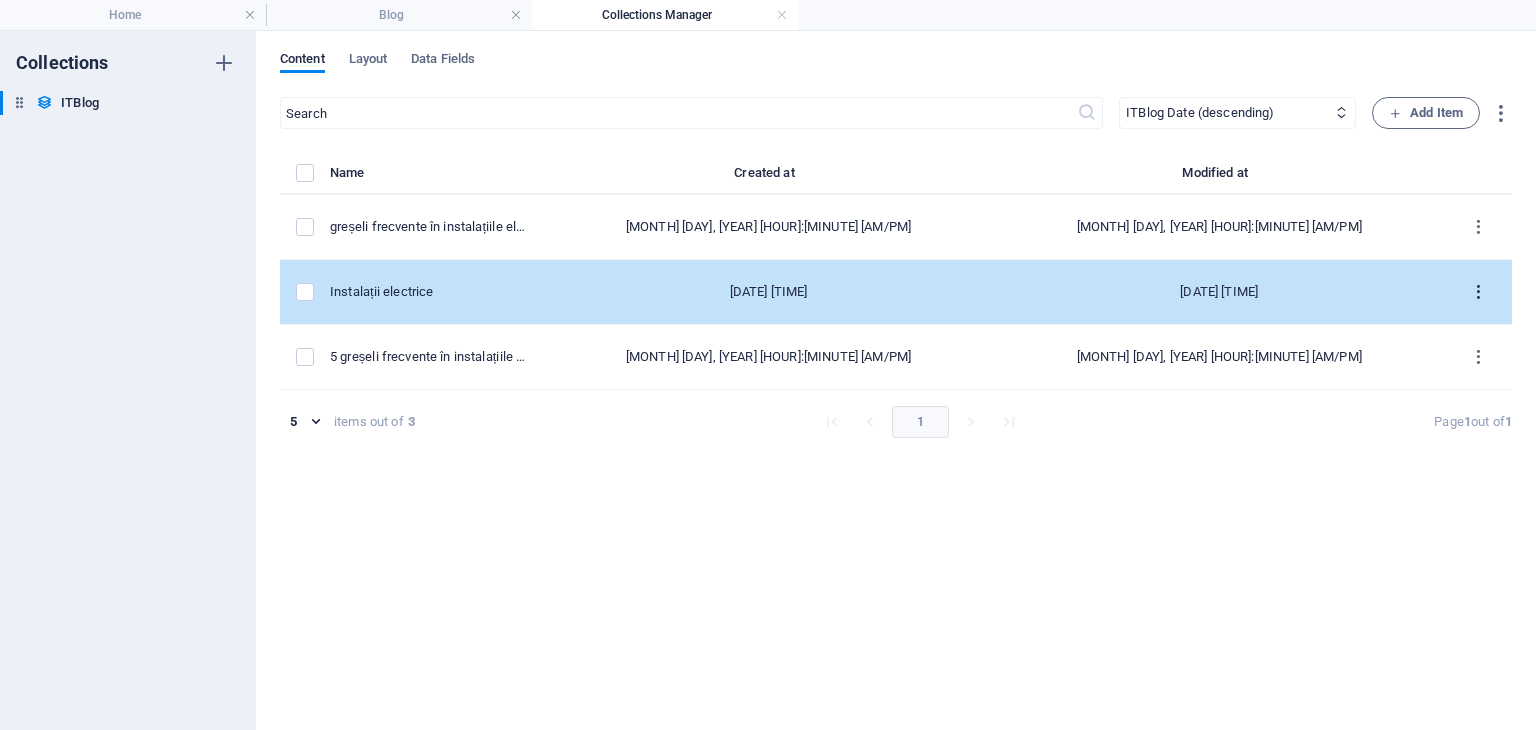click at bounding box center [1478, 292] 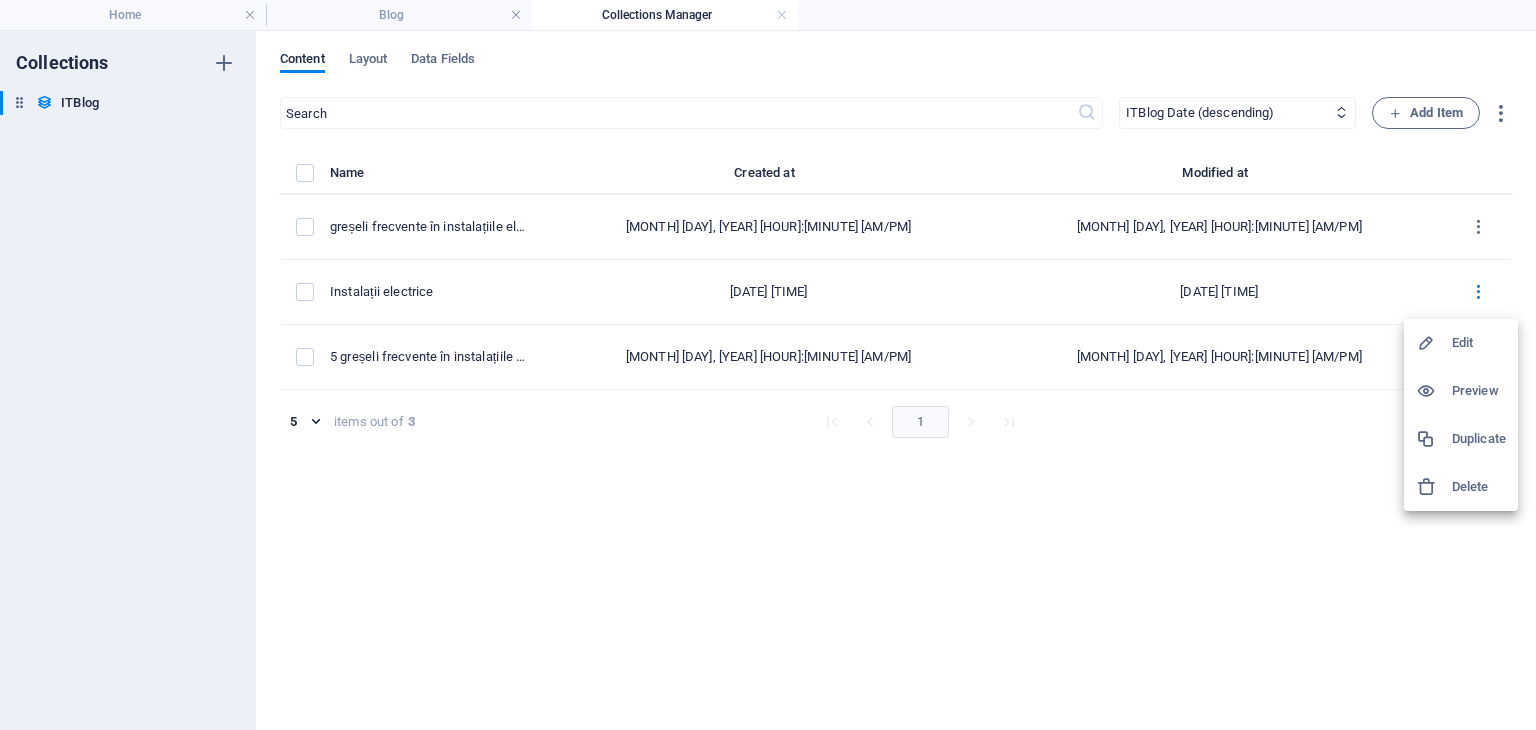 click at bounding box center [768, 365] 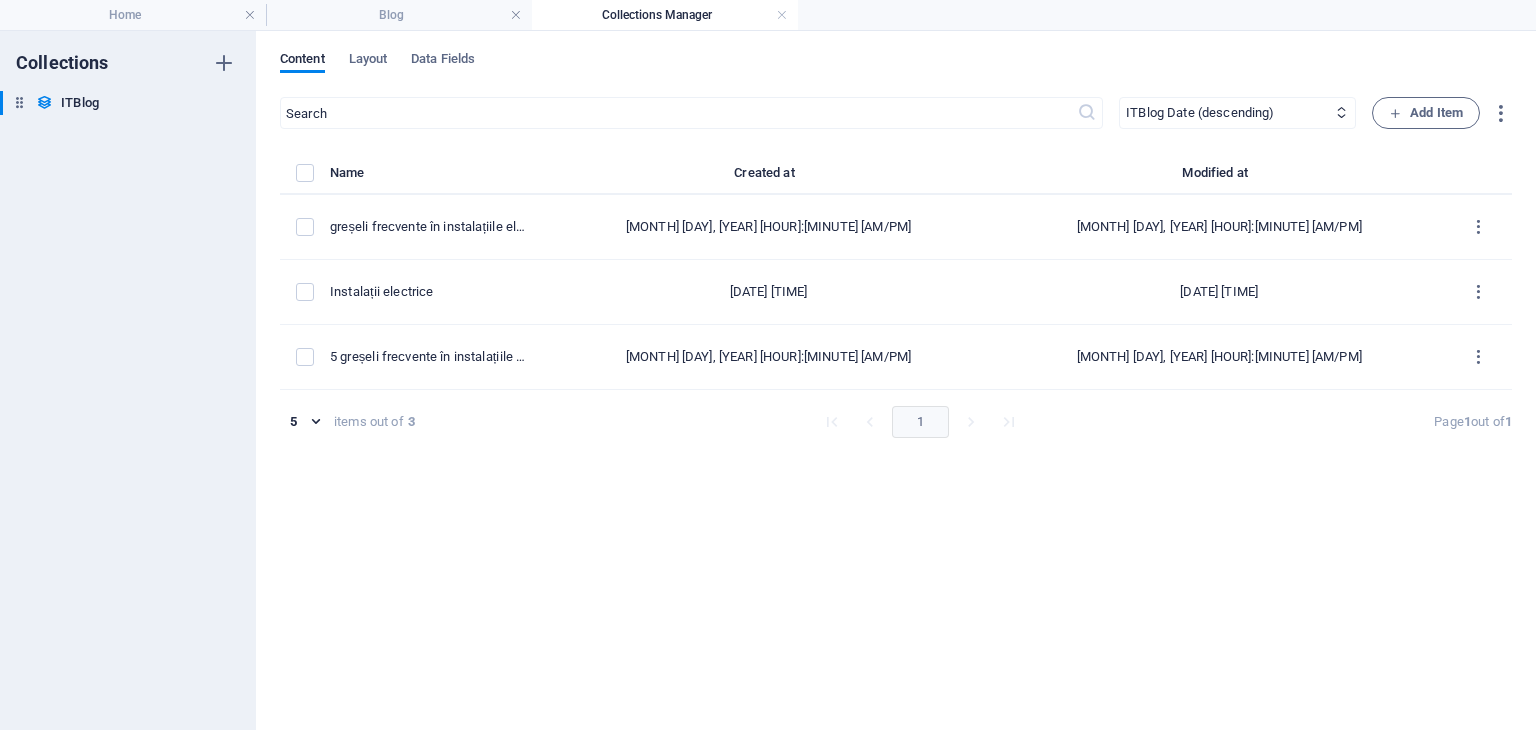 click at bounding box center [305, 292] 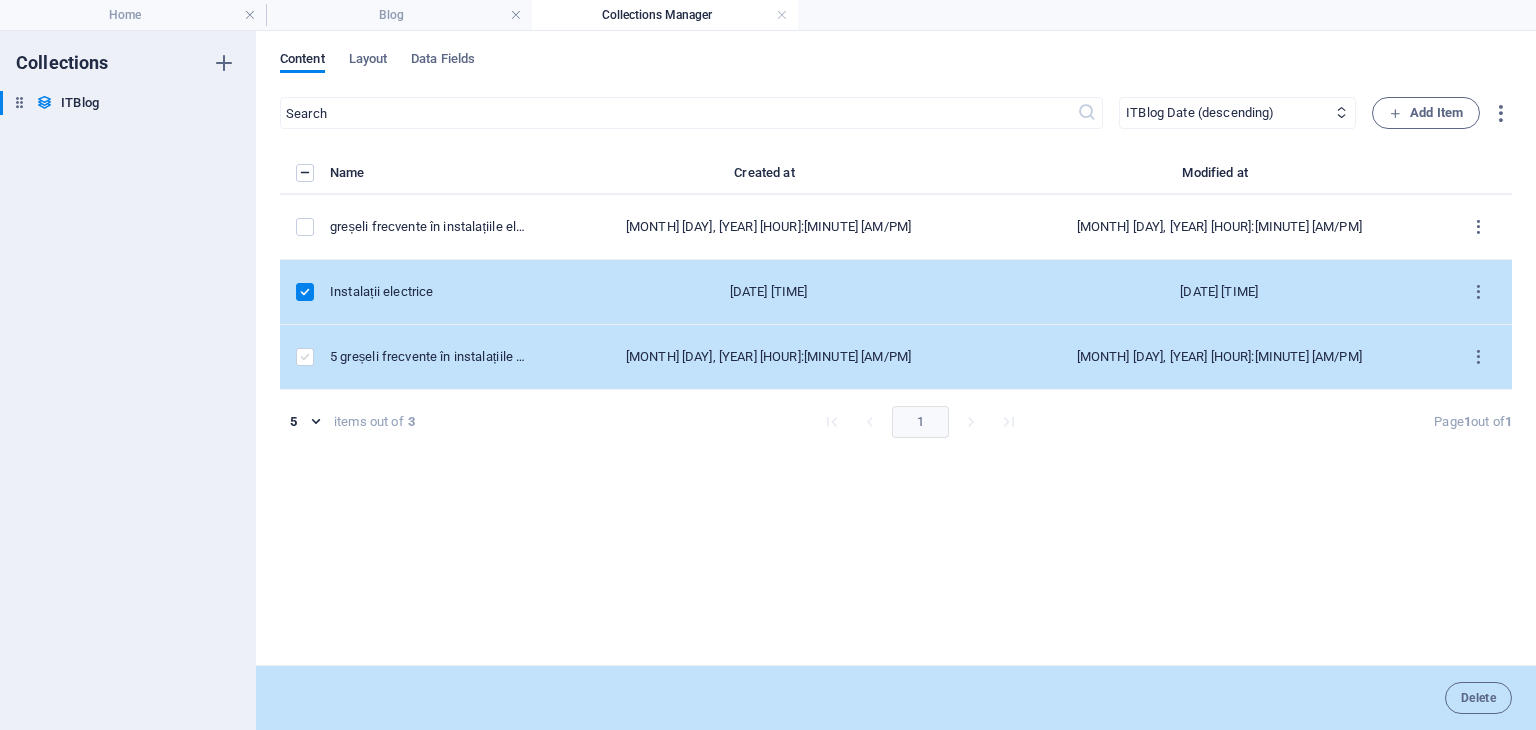 click at bounding box center [305, 357] 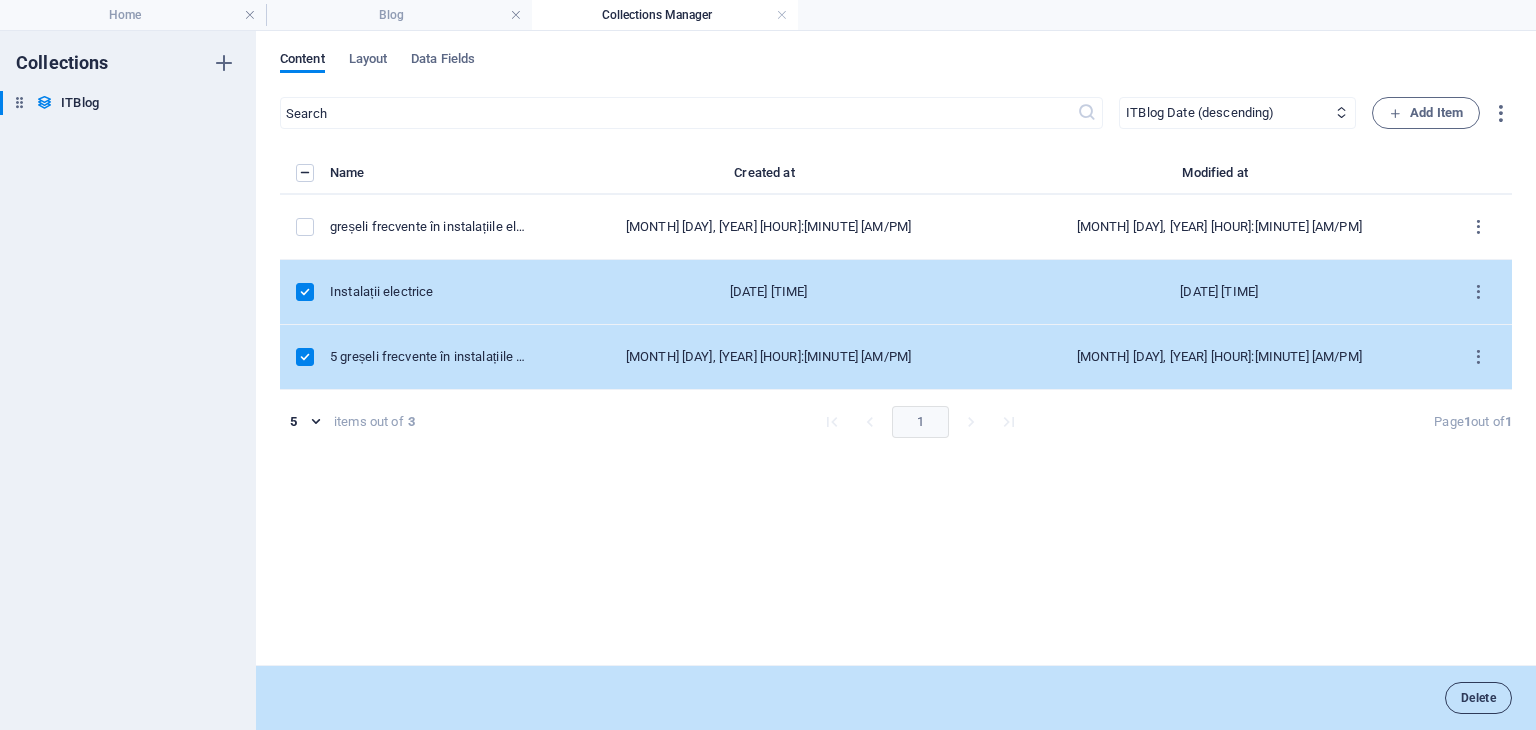 click on "Delete" at bounding box center [1478, 698] 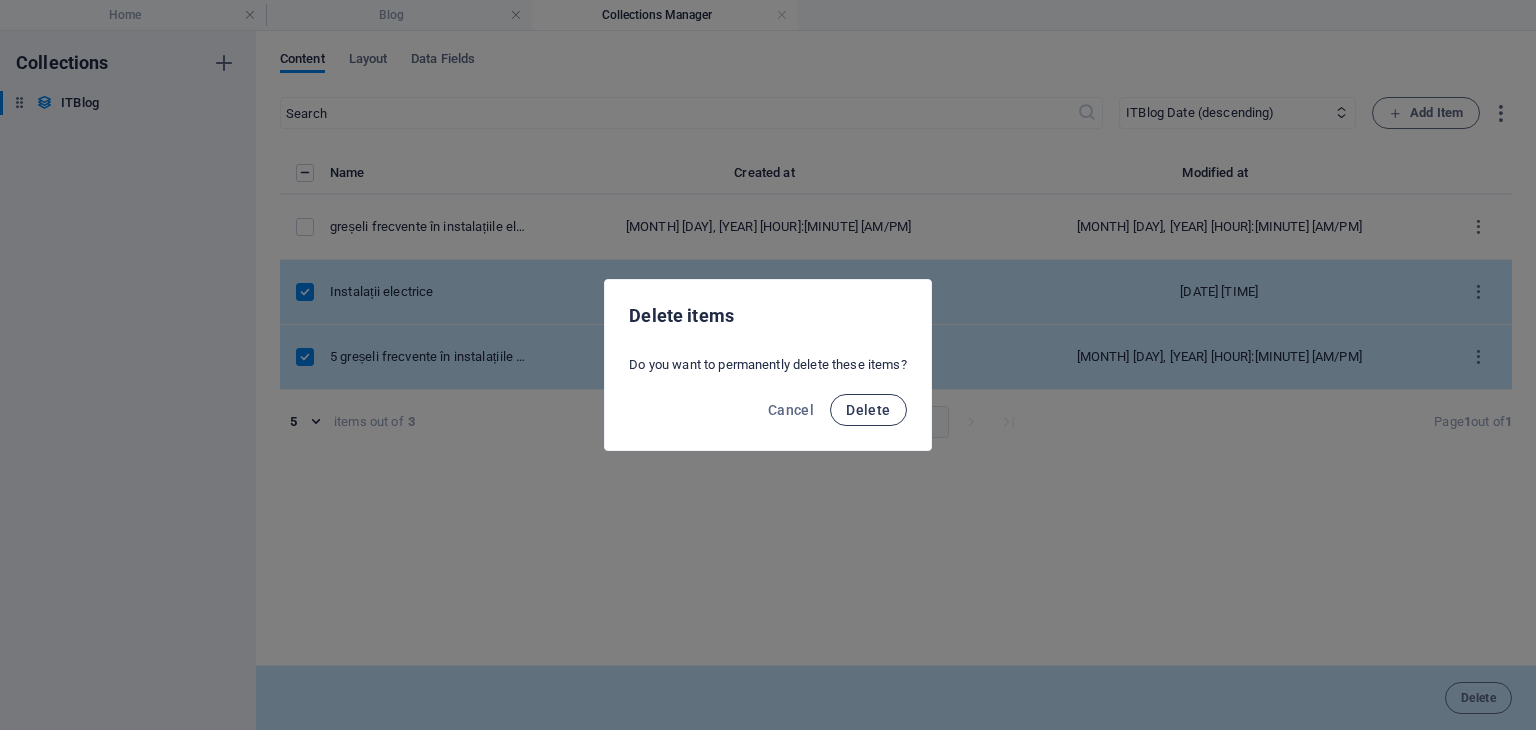 click on "Delete" at bounding box center [868, 410] 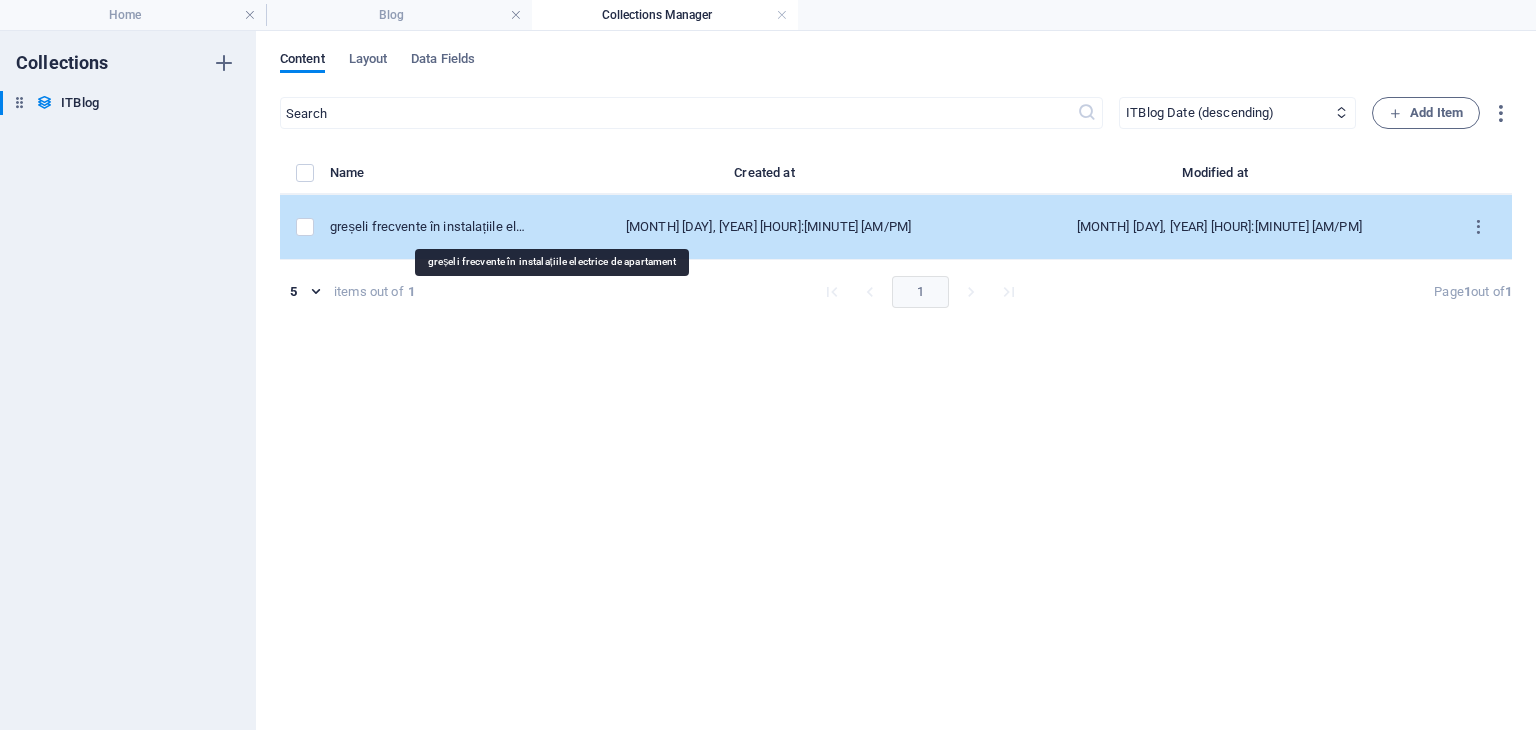 click on "greșeli frecvente în instalațiile electrice de apartament" at bounding box center [428, 227] 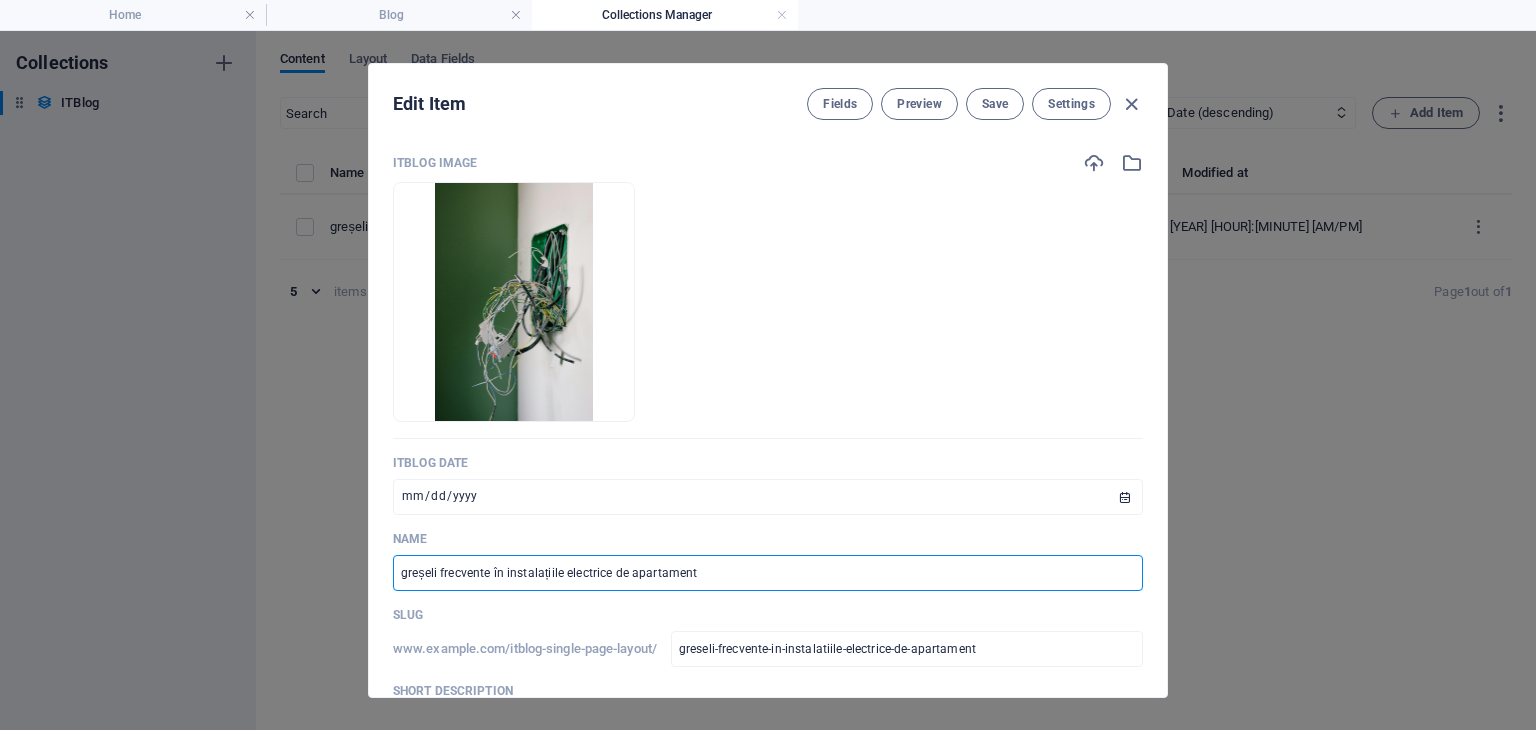 click on "greșeli frecvente în instalațiile electrice de apartament" at bounding box center [768, 573] 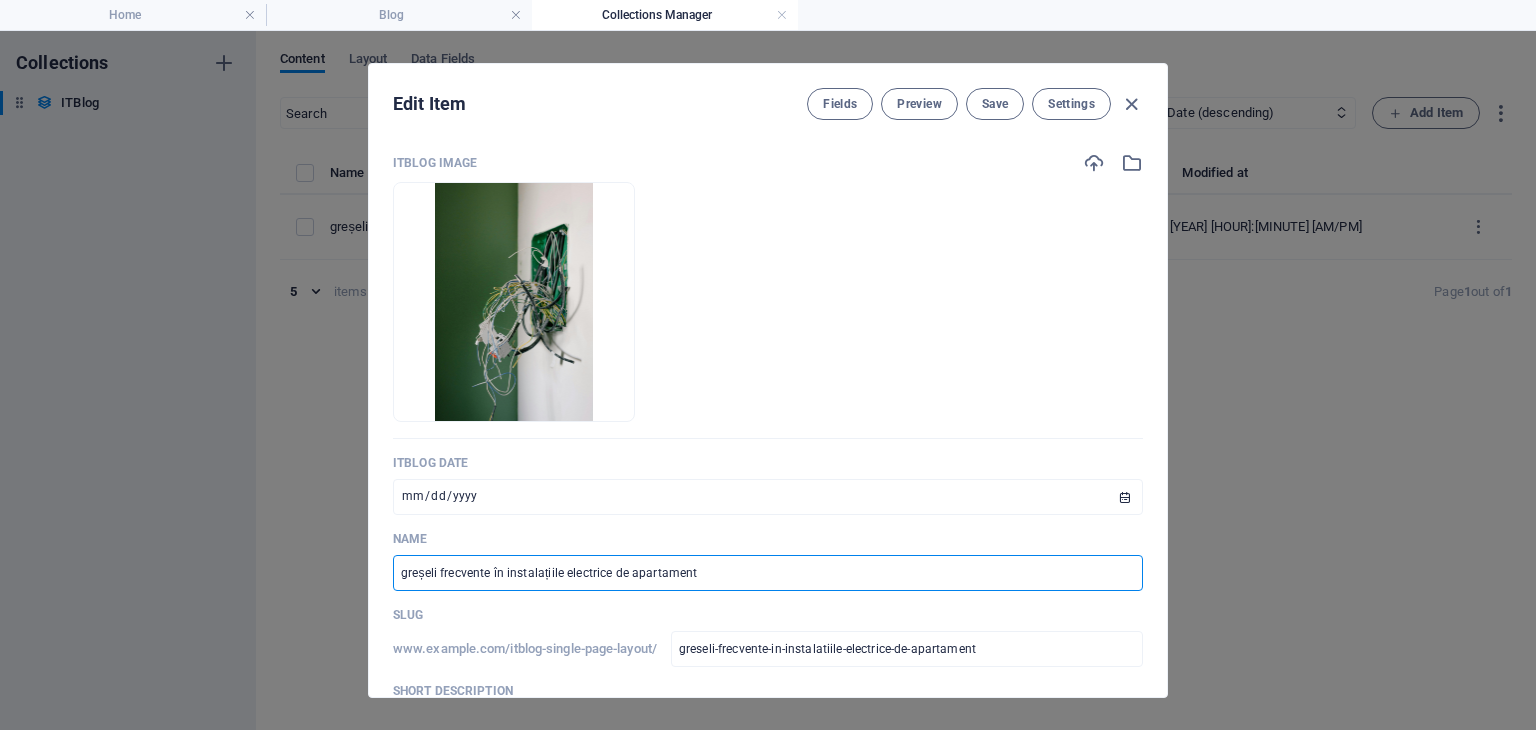 type on "5greșeli frecvente în instalațiile electrice de apartament" 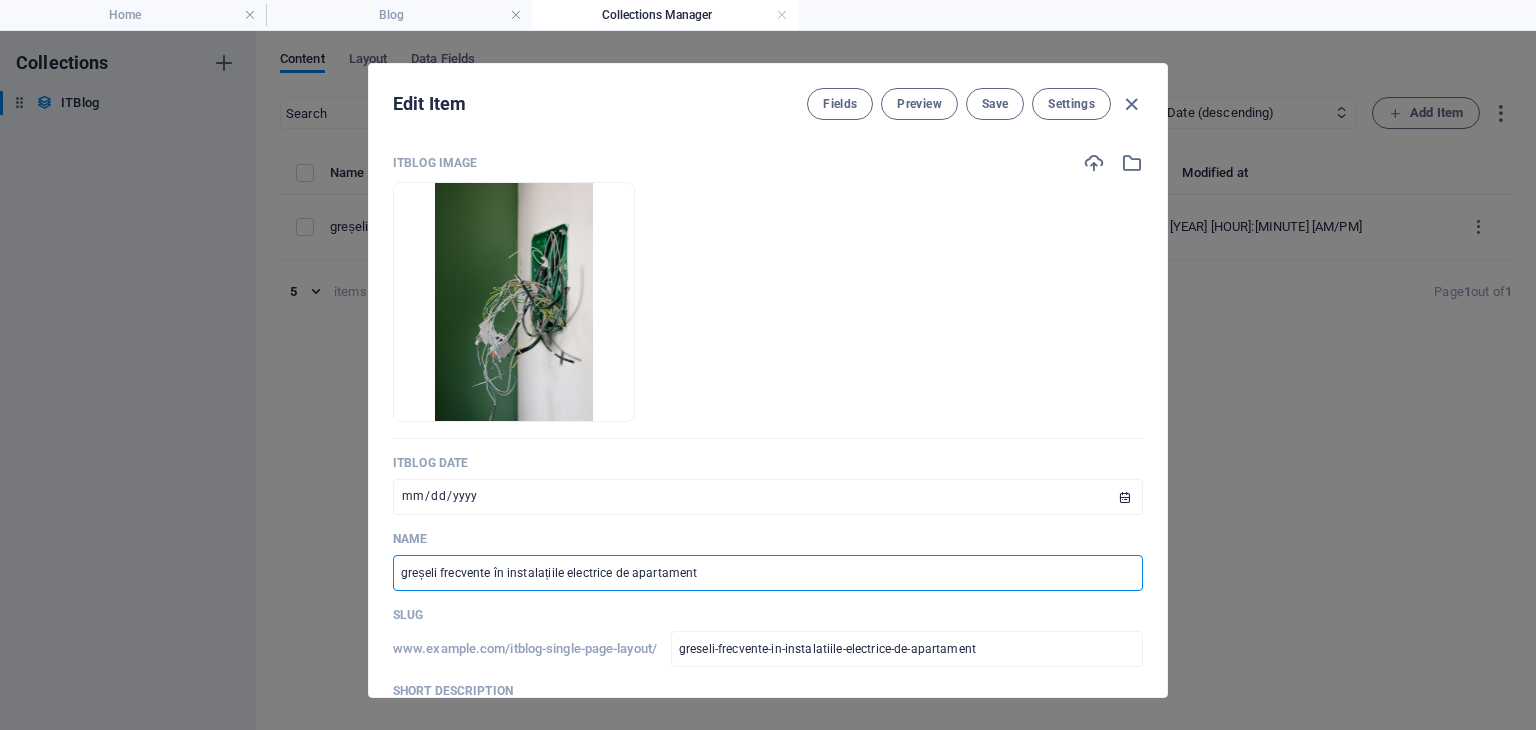 type on "5greseli-frecvente-in-instalatiile-electrice-de-apartament" 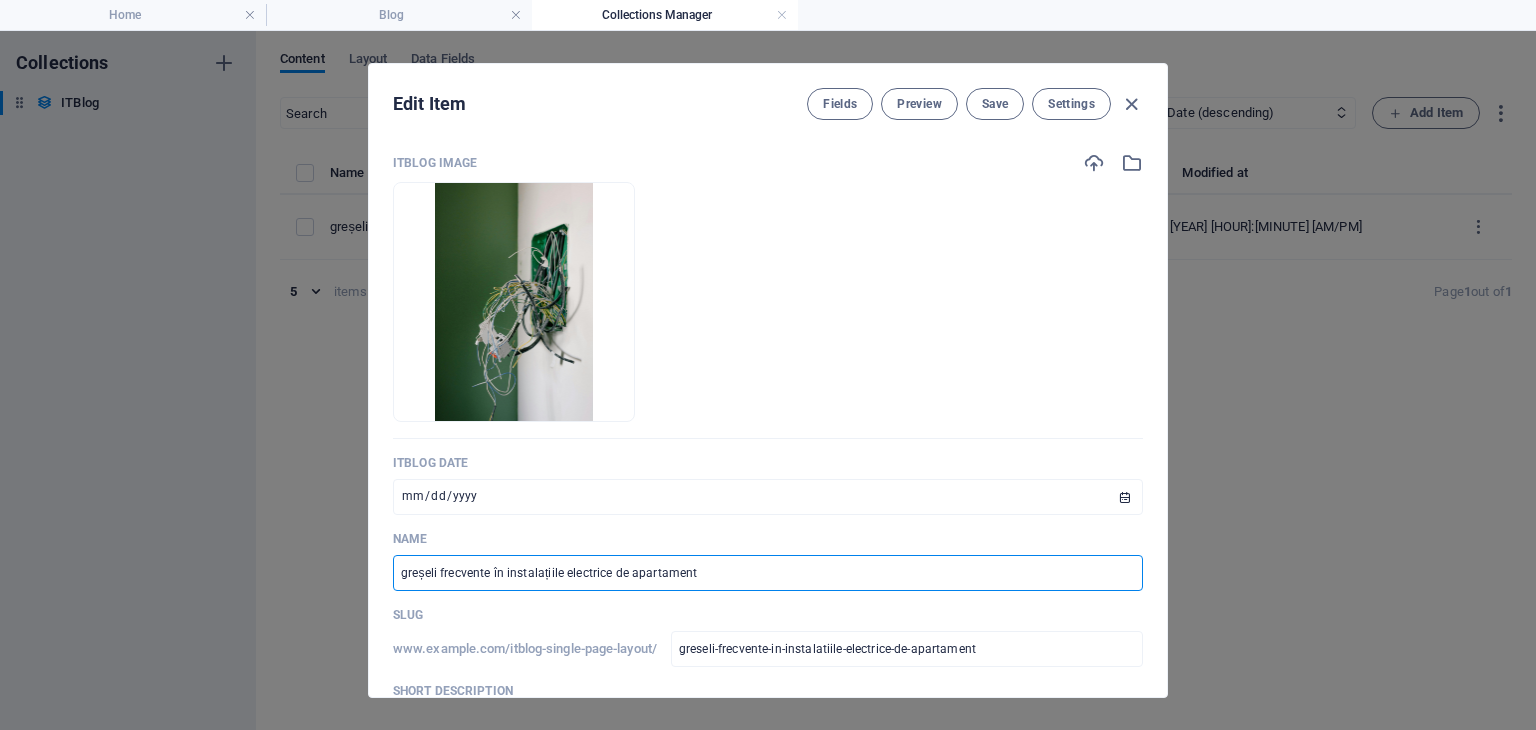 type on "5greseli-frecvente-in-instalatiile-electrice-de-apartament" 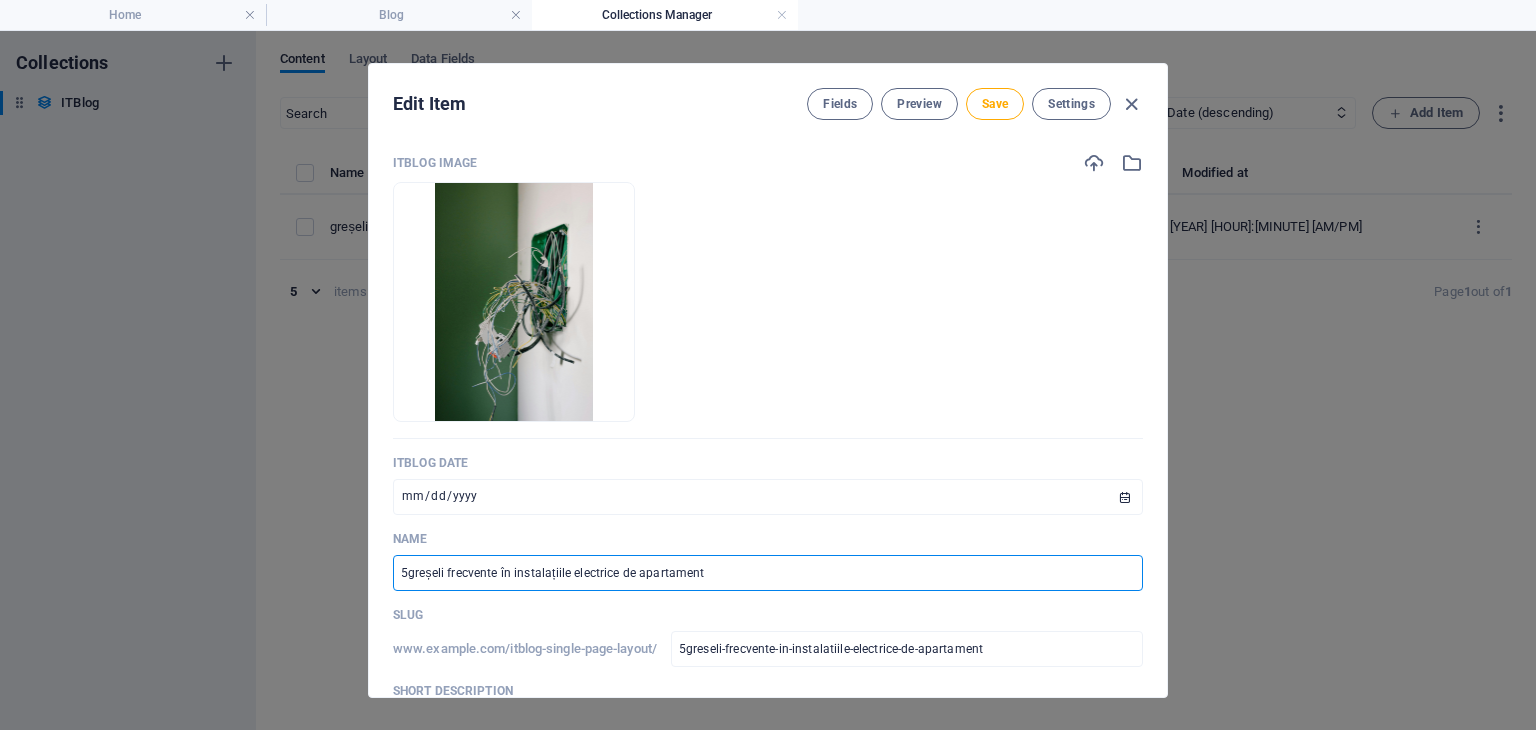 type on "5 greșeli frecvente în instalațiile electrice de apartament" 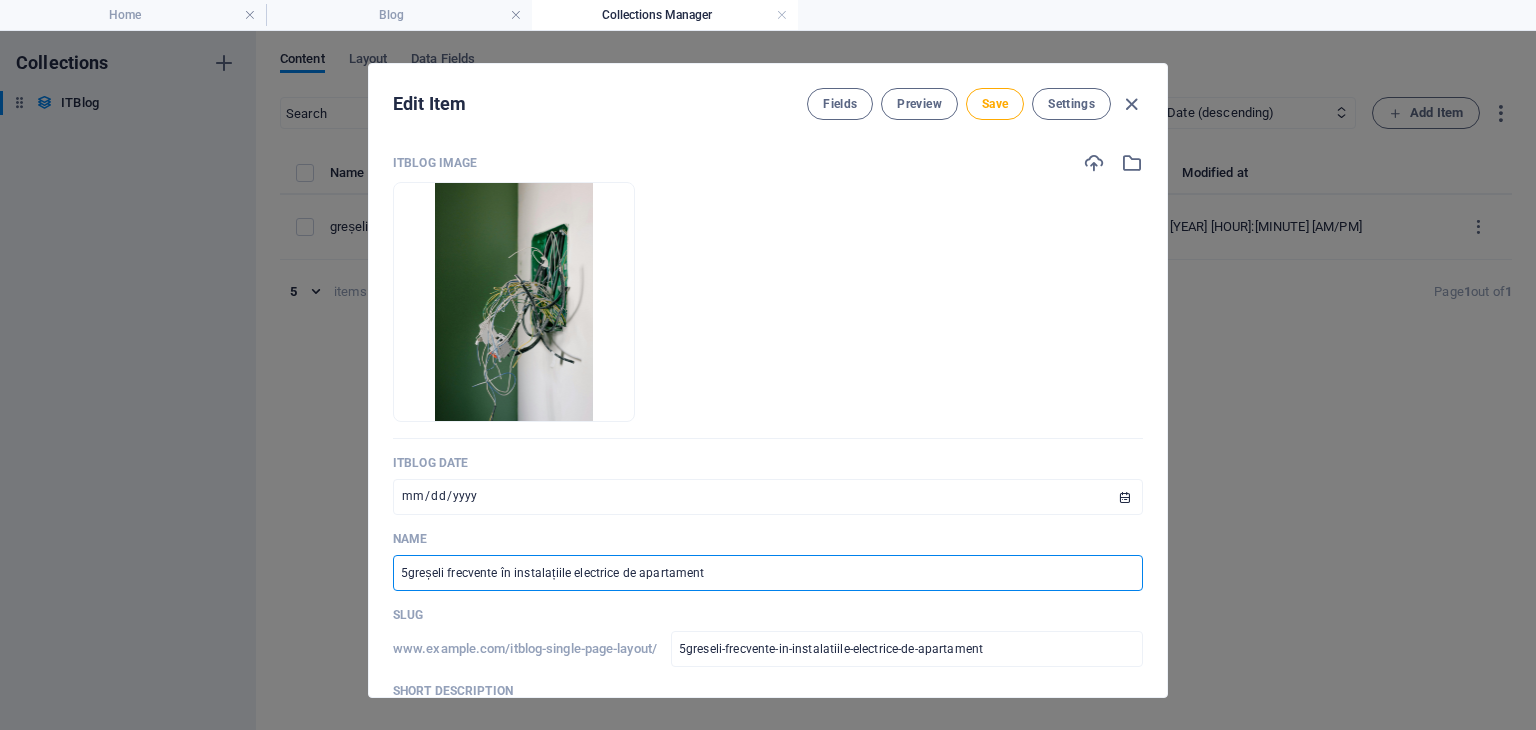 type on "5-greseli-frecvente-in-instalatiile-electrice-de-apartament" 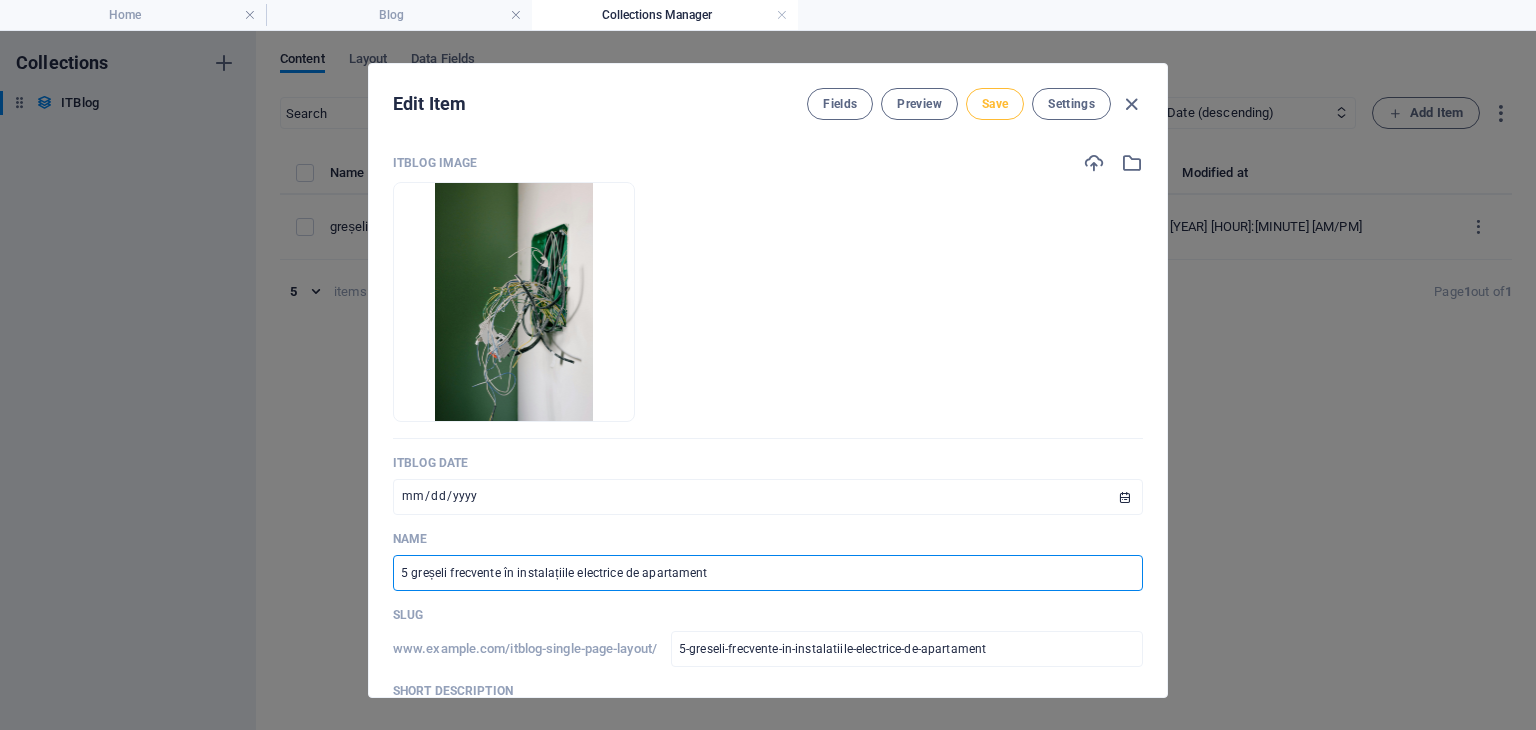 type on "5 greșeli frecvente în instalațiile electrice de apartament" 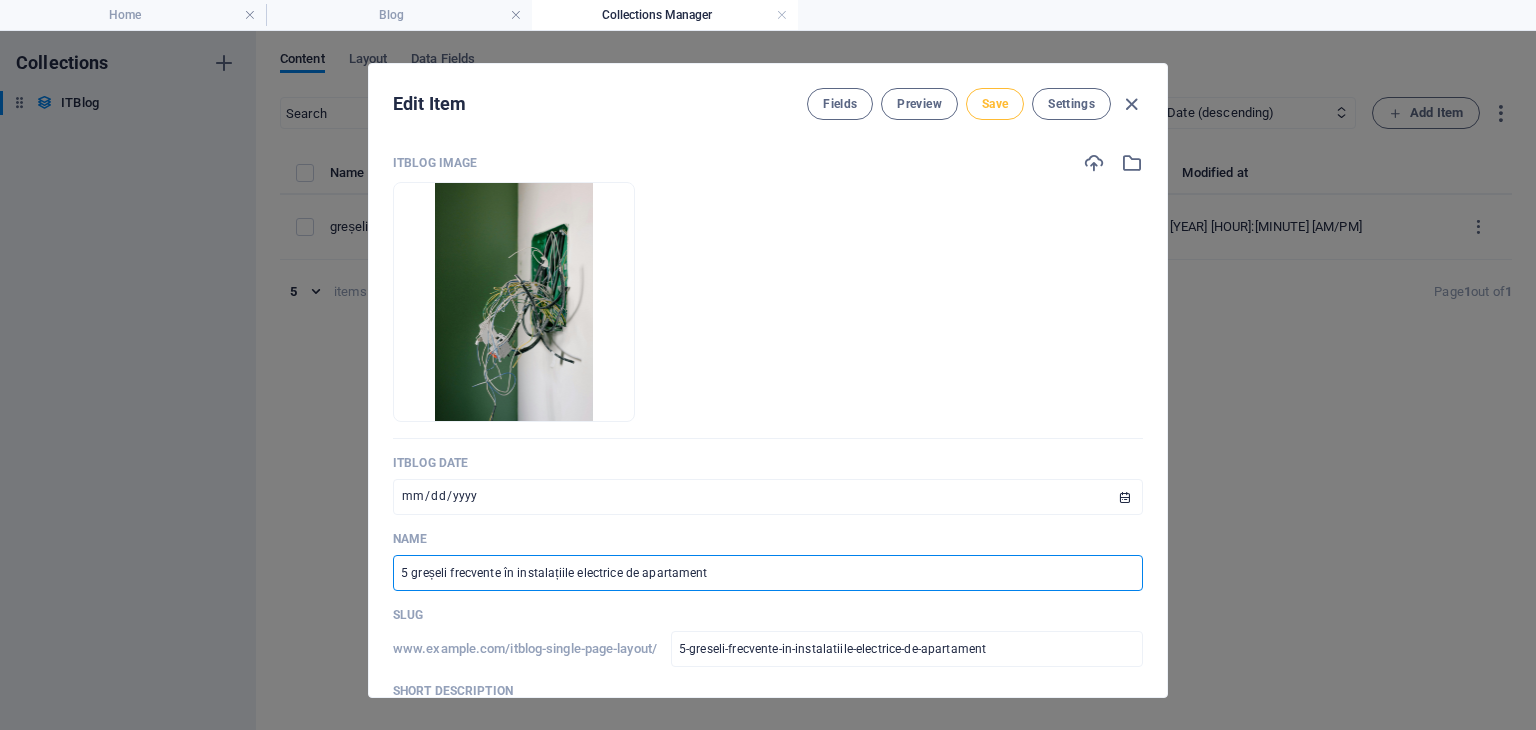 click on "Save" at bounding box center (995, 104) 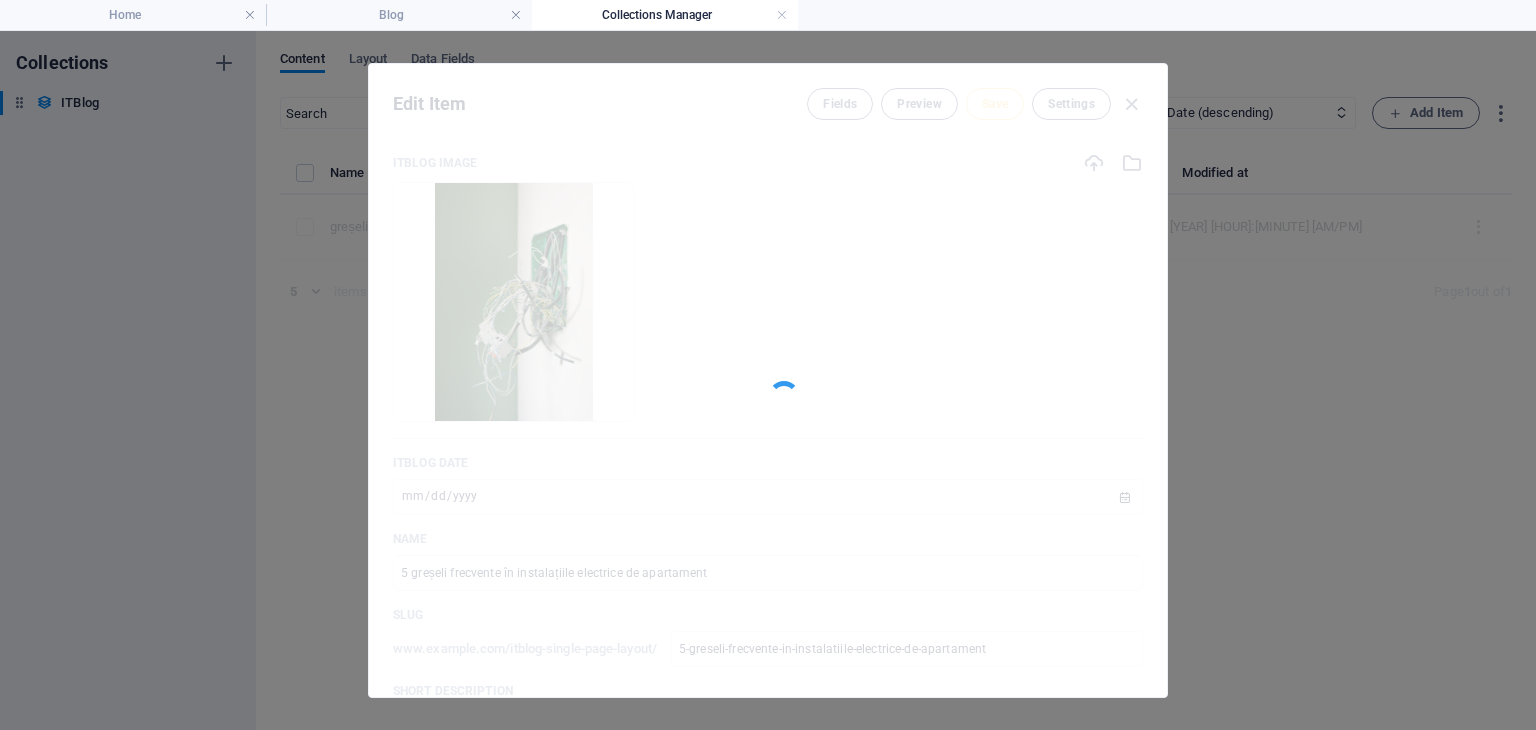 type on "5-greseli-frecvente-in-instalatiile-electrice-de-apartament" 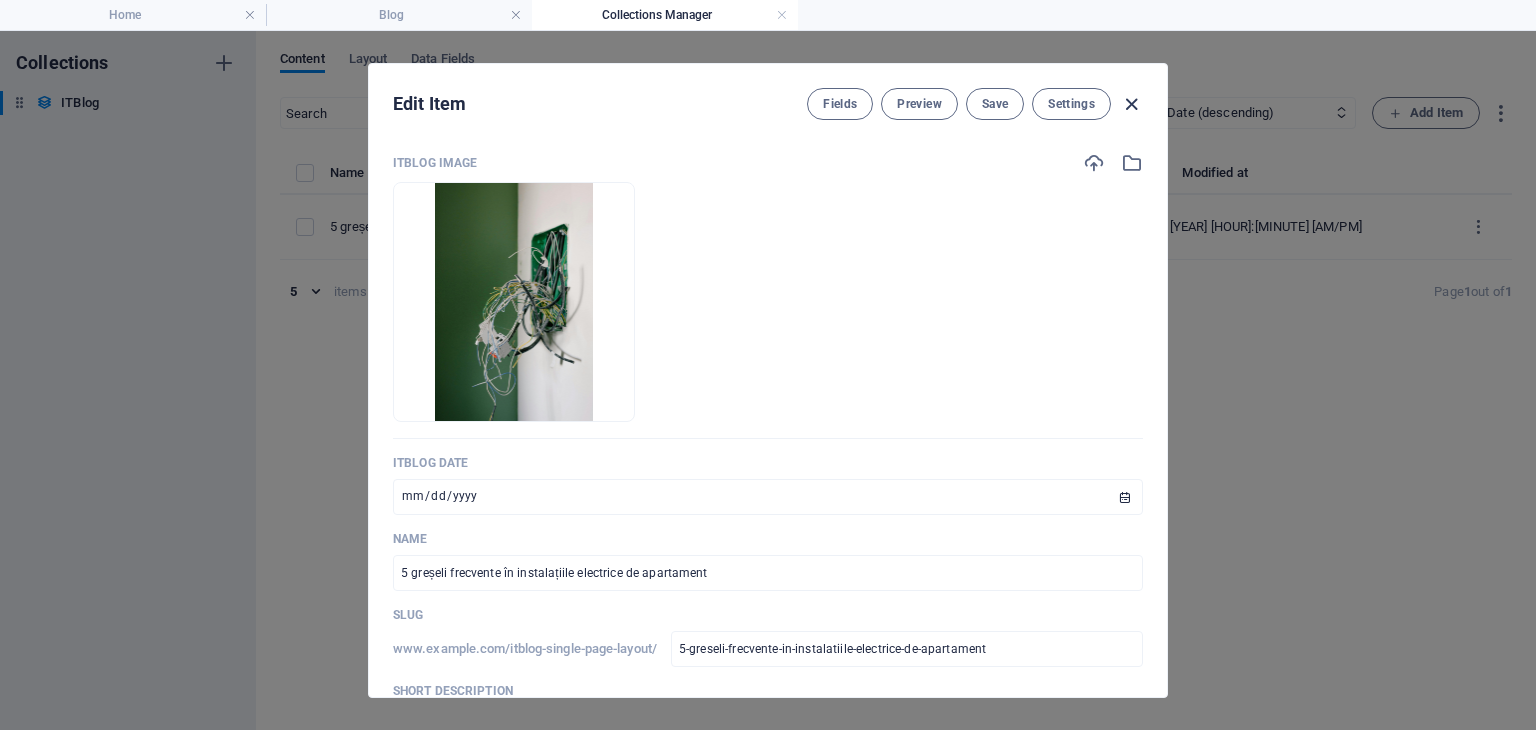 click at bounding box center [1131, 104] 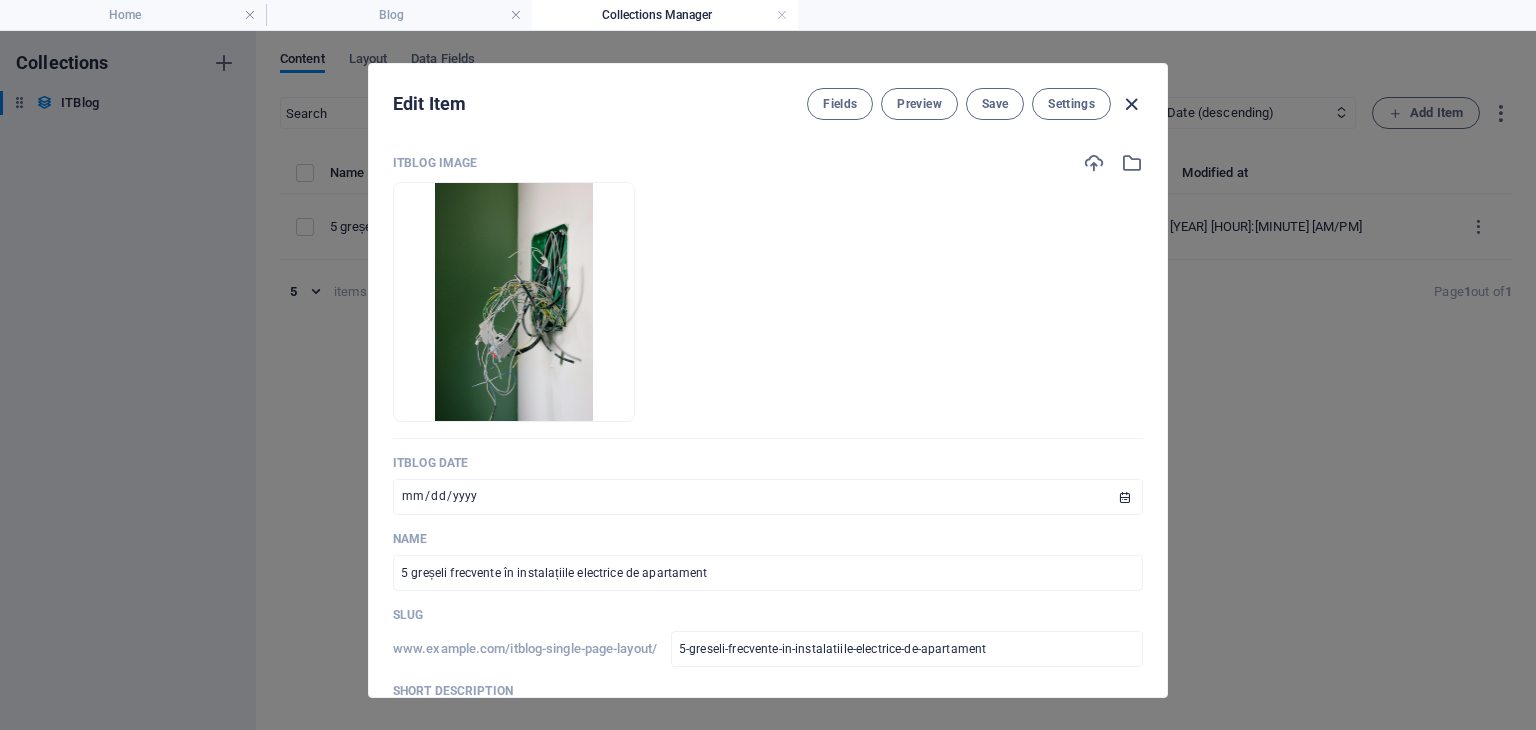 type on "[DATE]" 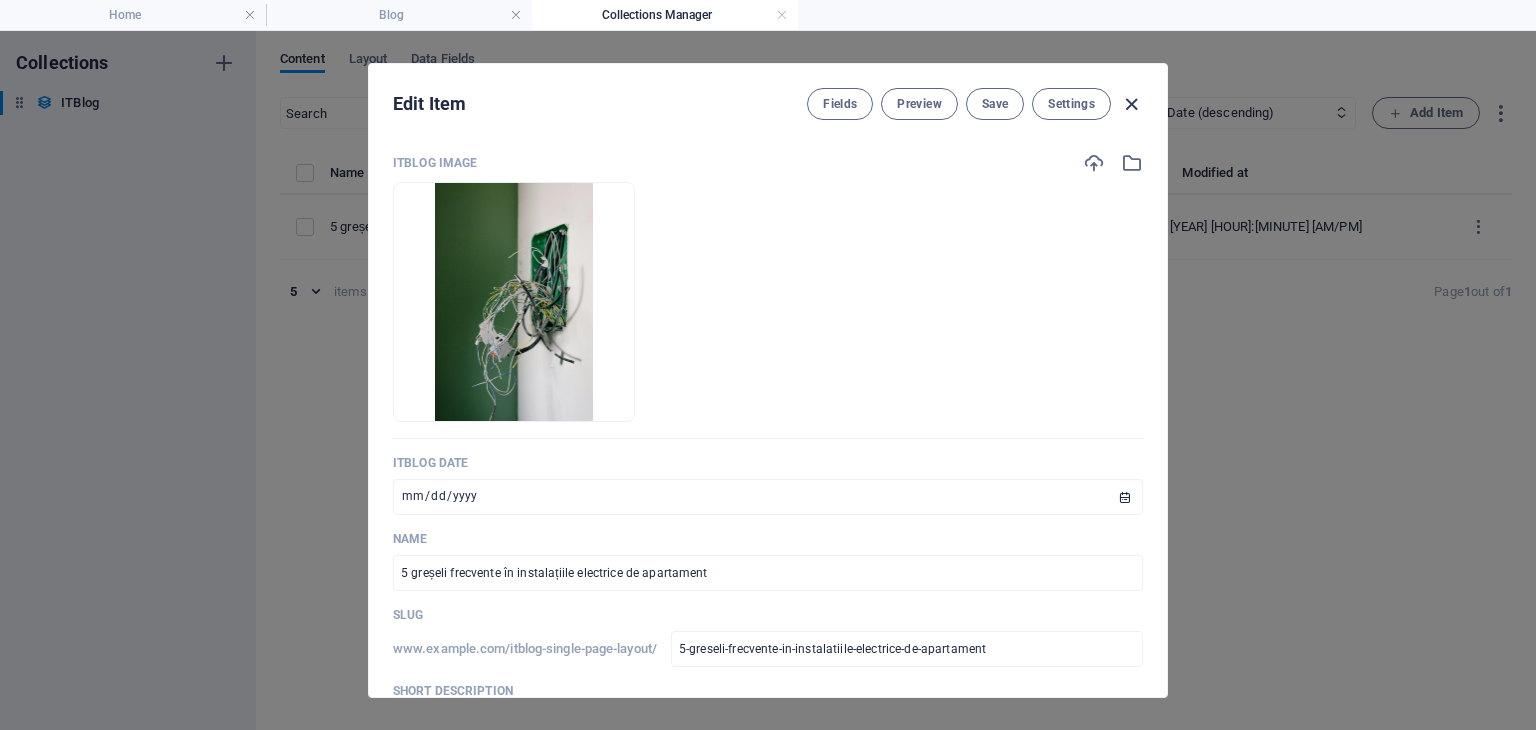 type on "5-greseli-frecvente-in-instalatiile-electrice-de-apartament" 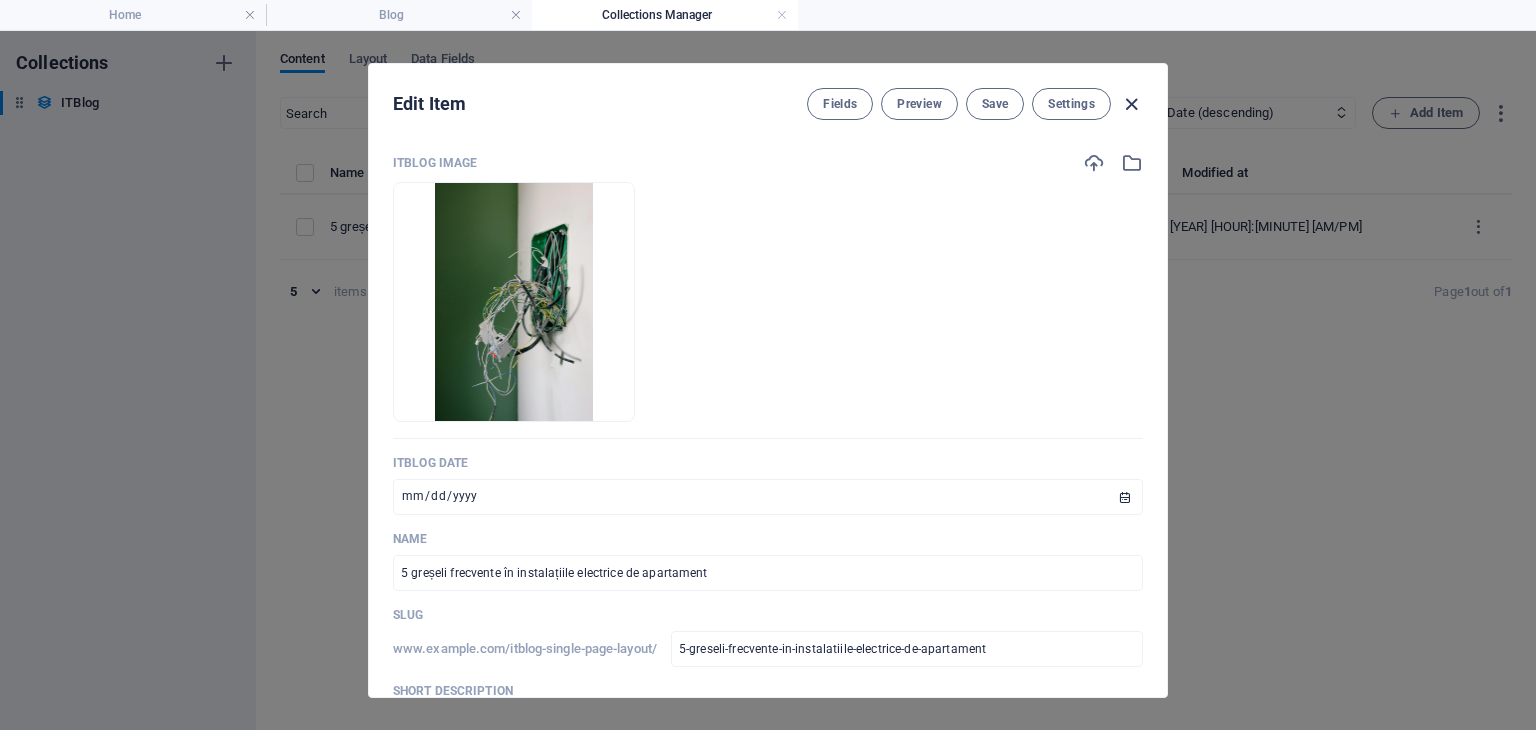 type 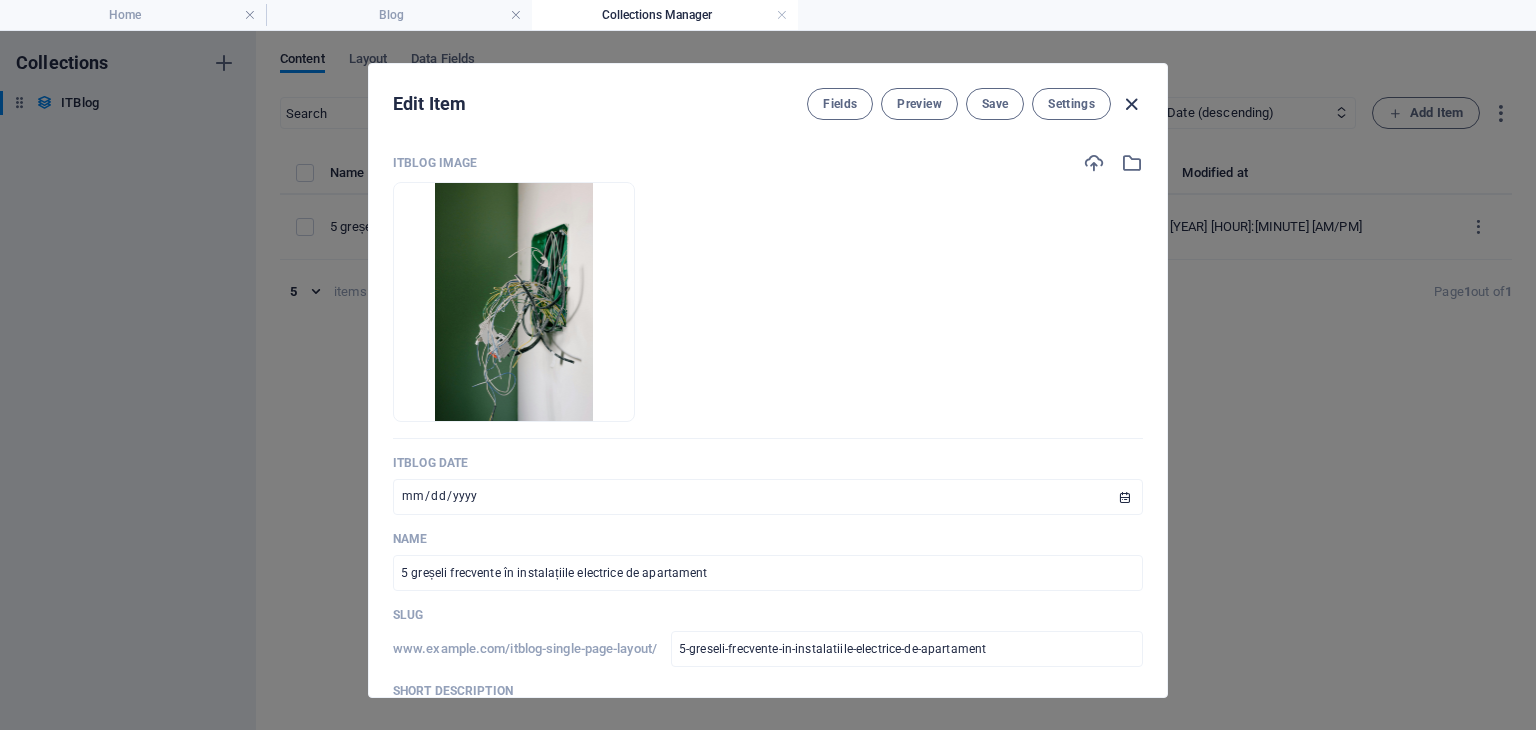 type 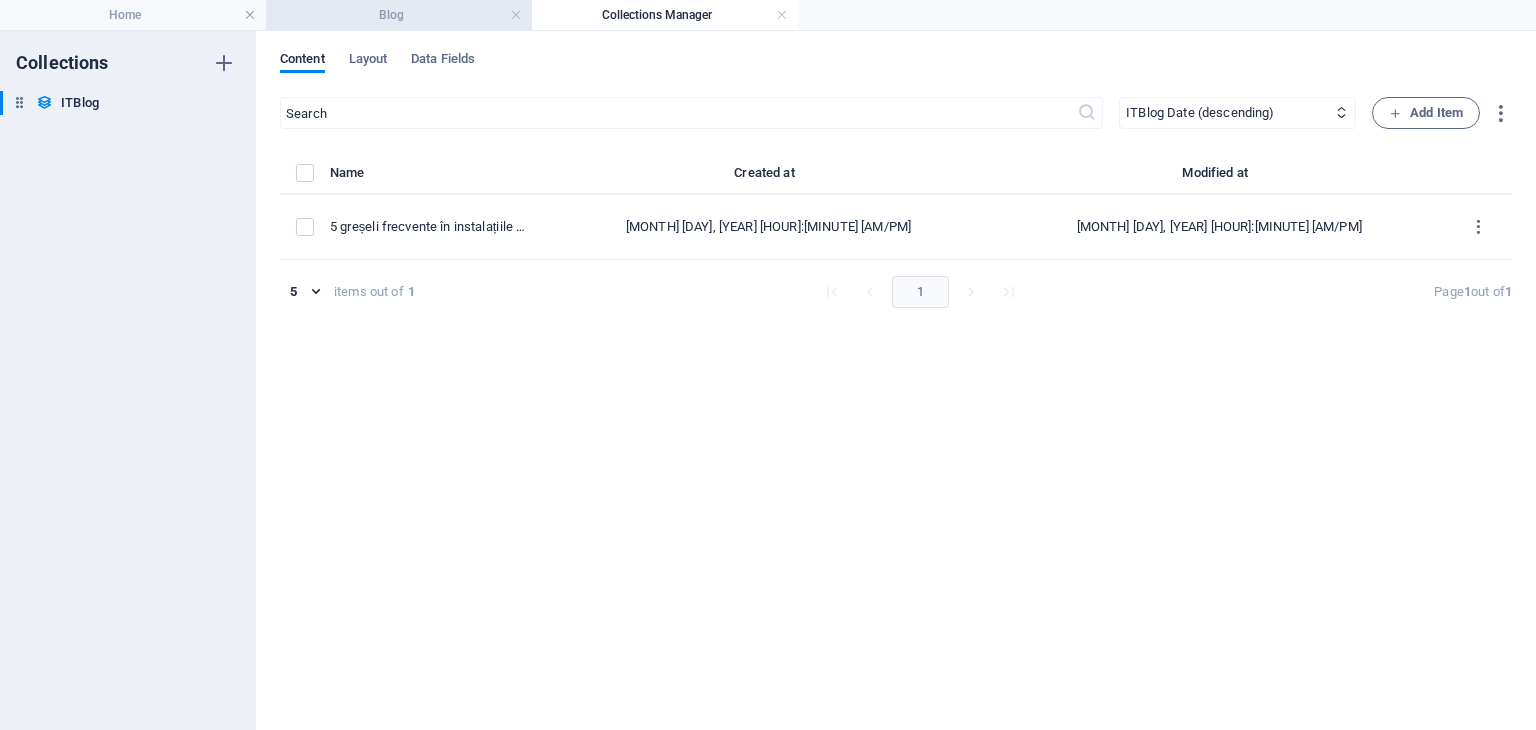 click on "Blog" at bounding box center [399, 15] 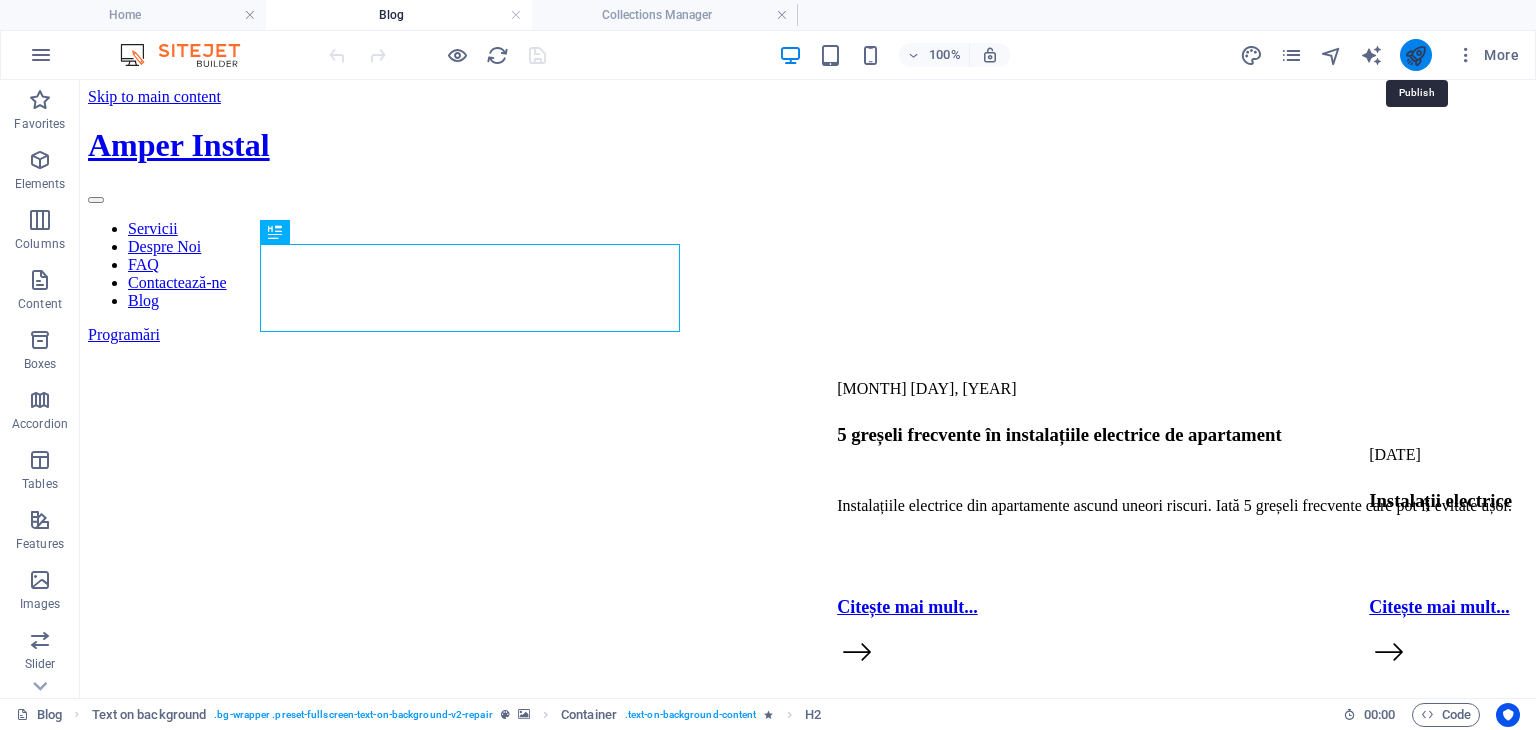 click at bounding box center [1415, 55] 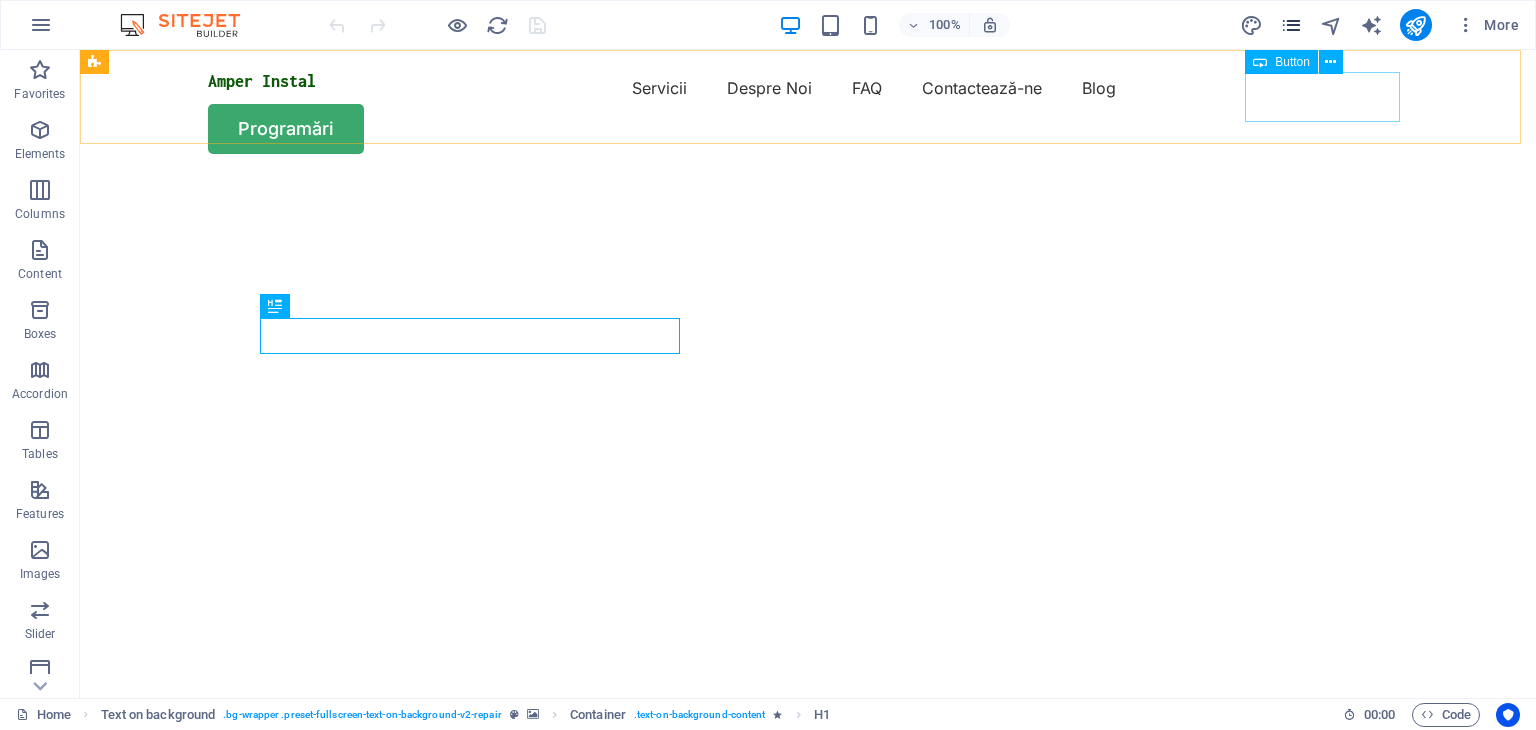 scroll, scrollTop: 0, scrollLeft: 0, axis: both 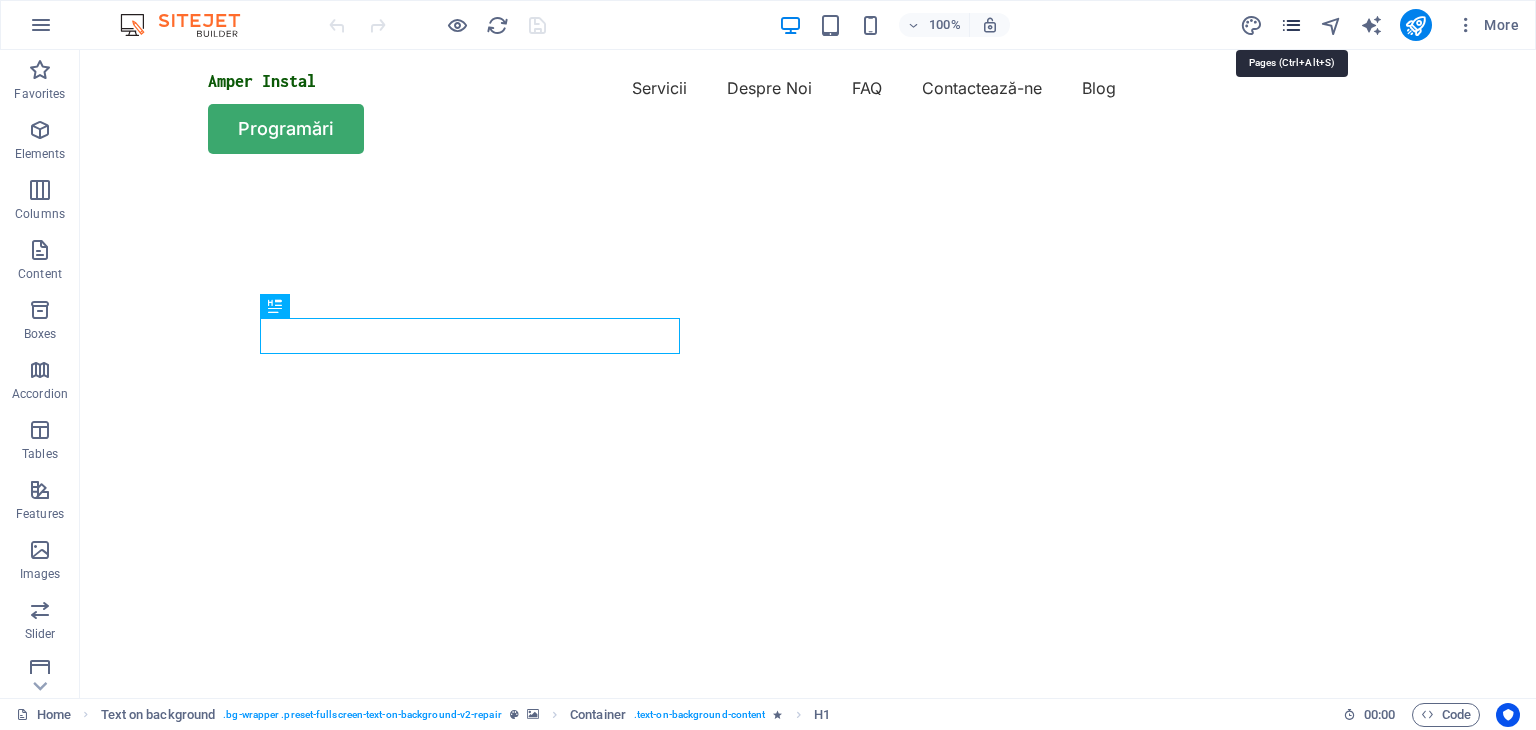 click at bounding box center (1291, 25) 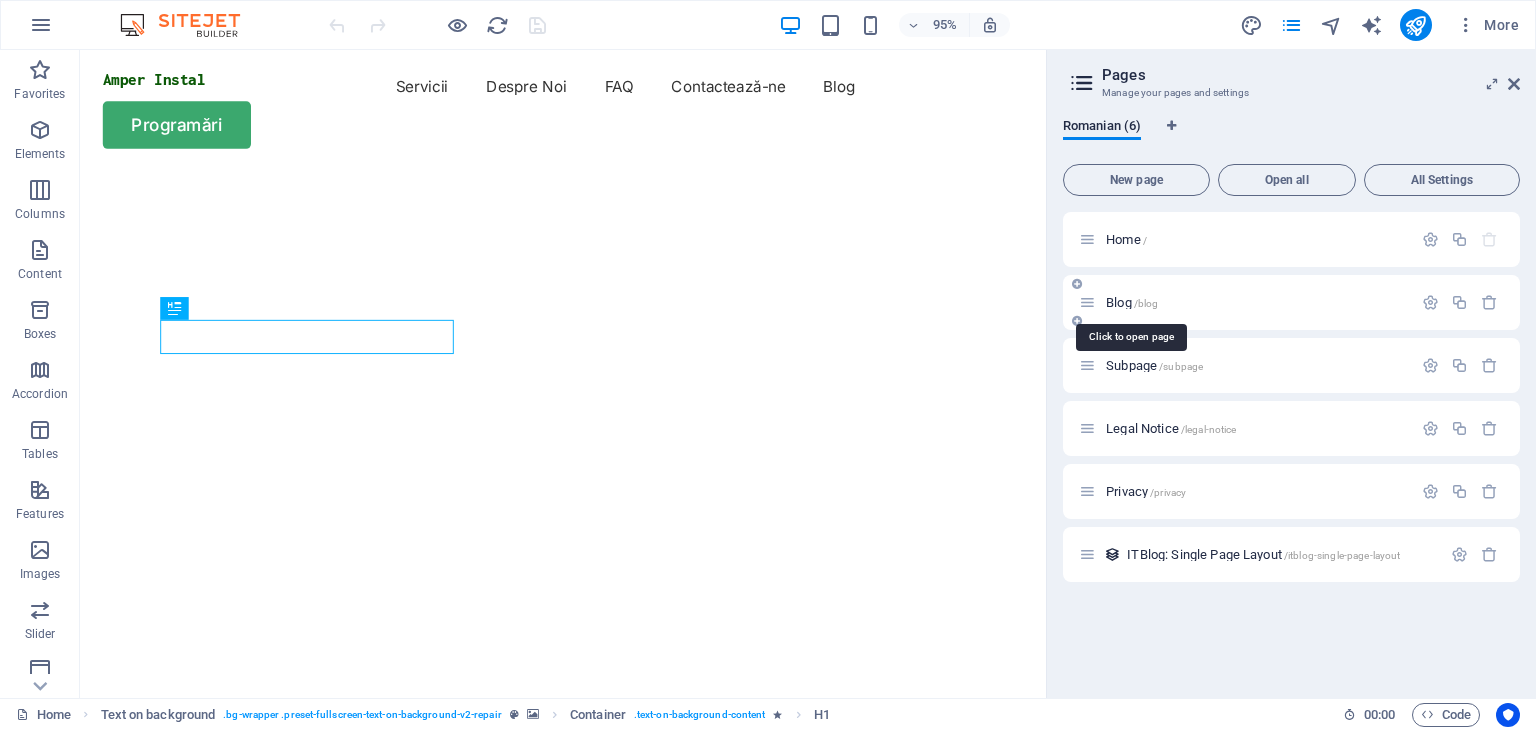 click on "Blog /blog" at bounding box center [1132, 302] 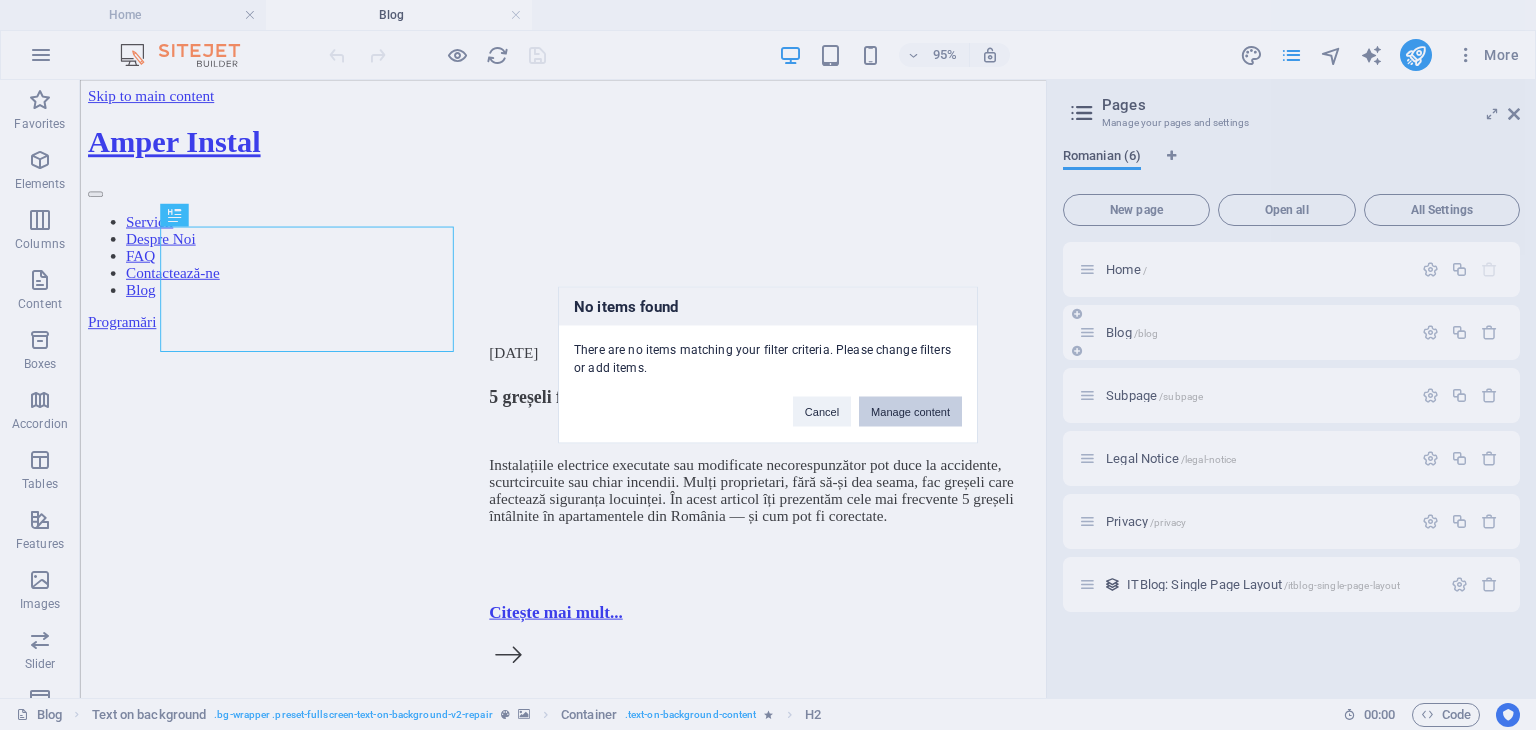 scroll, scrollTop: 0, scrollLeft: 0, axis: both 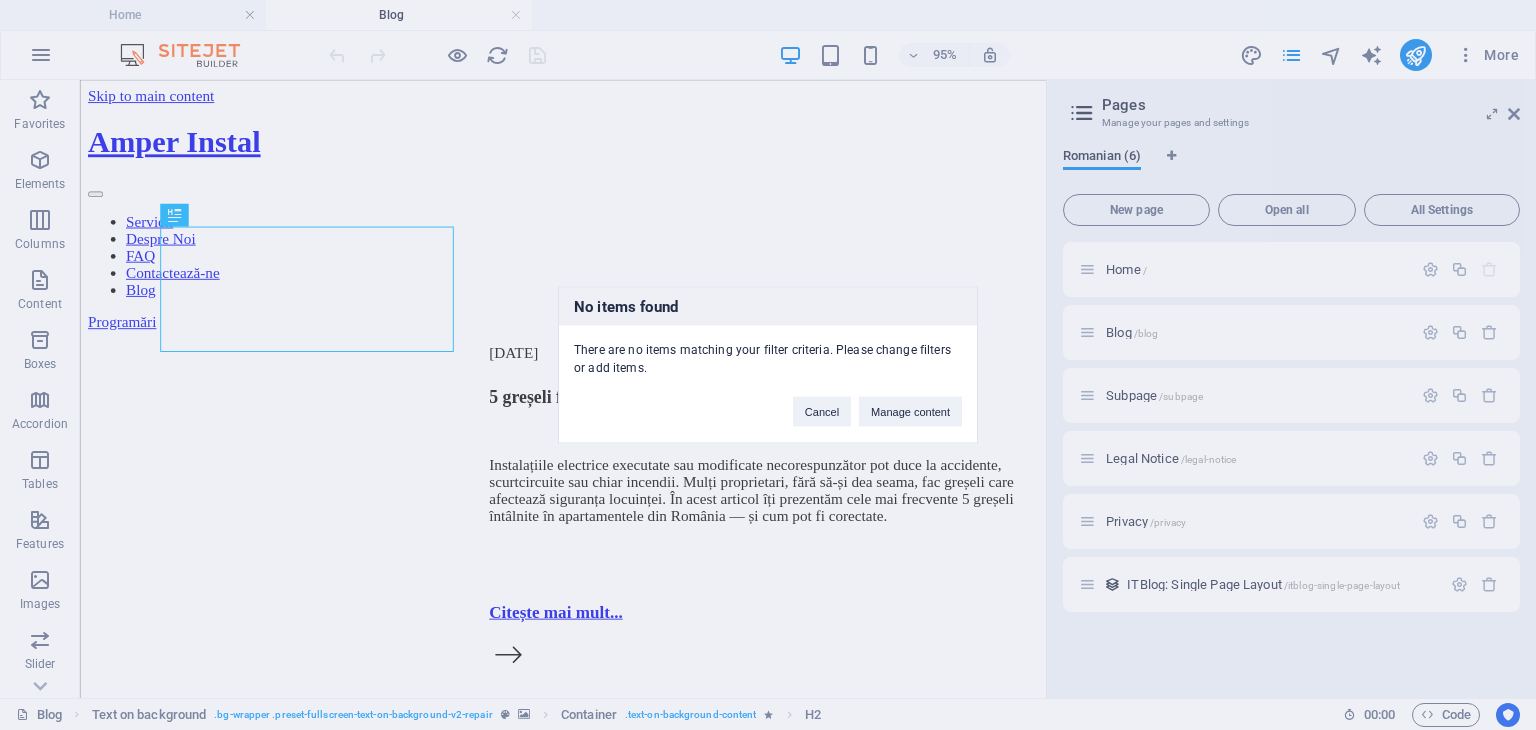 click on "No items found There are no items matching your filter criteria. Please change filters or add items. Cancel Manage content" at bounding box center [768, 365] 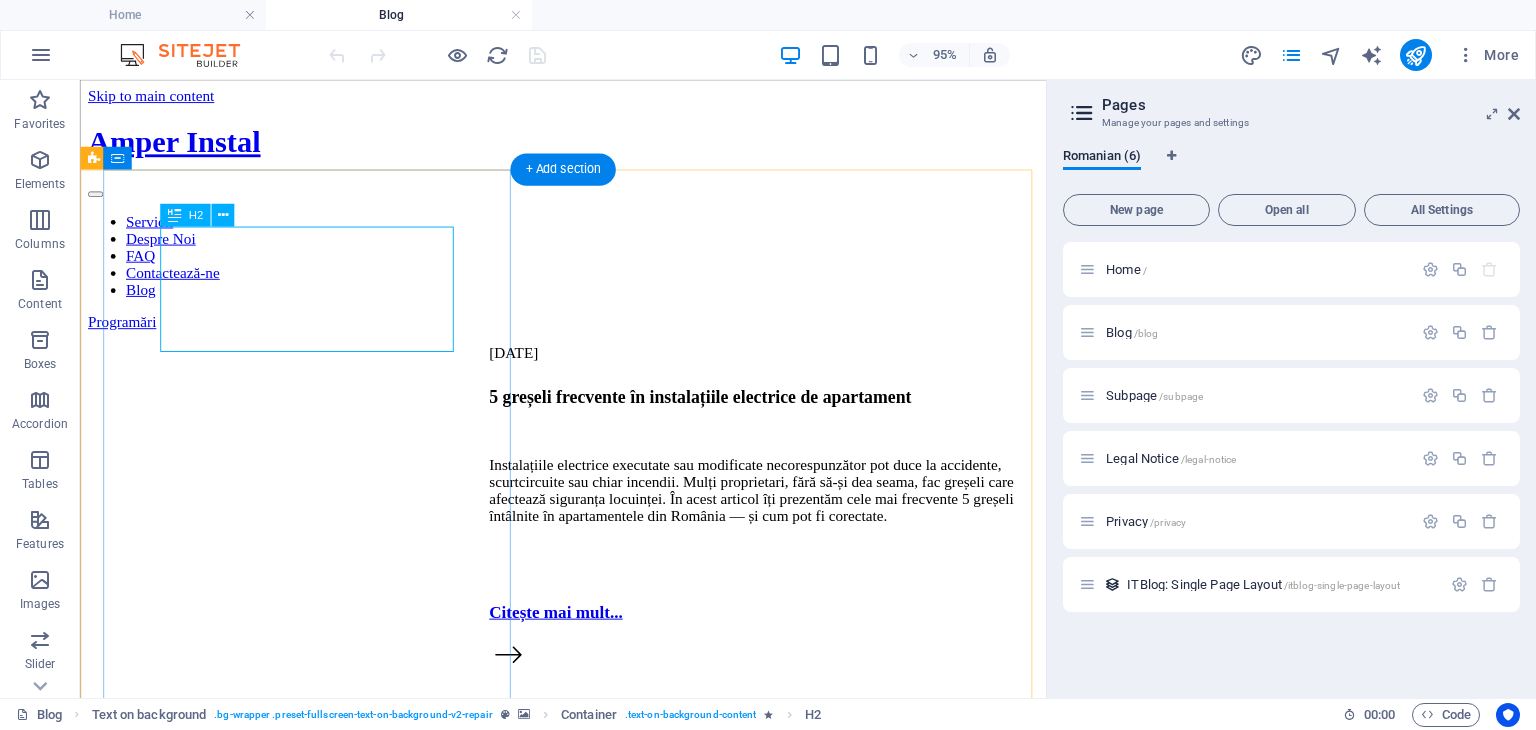 click on "Lumea Instalațiilor Electrice" at bounding box center (588, 1081) 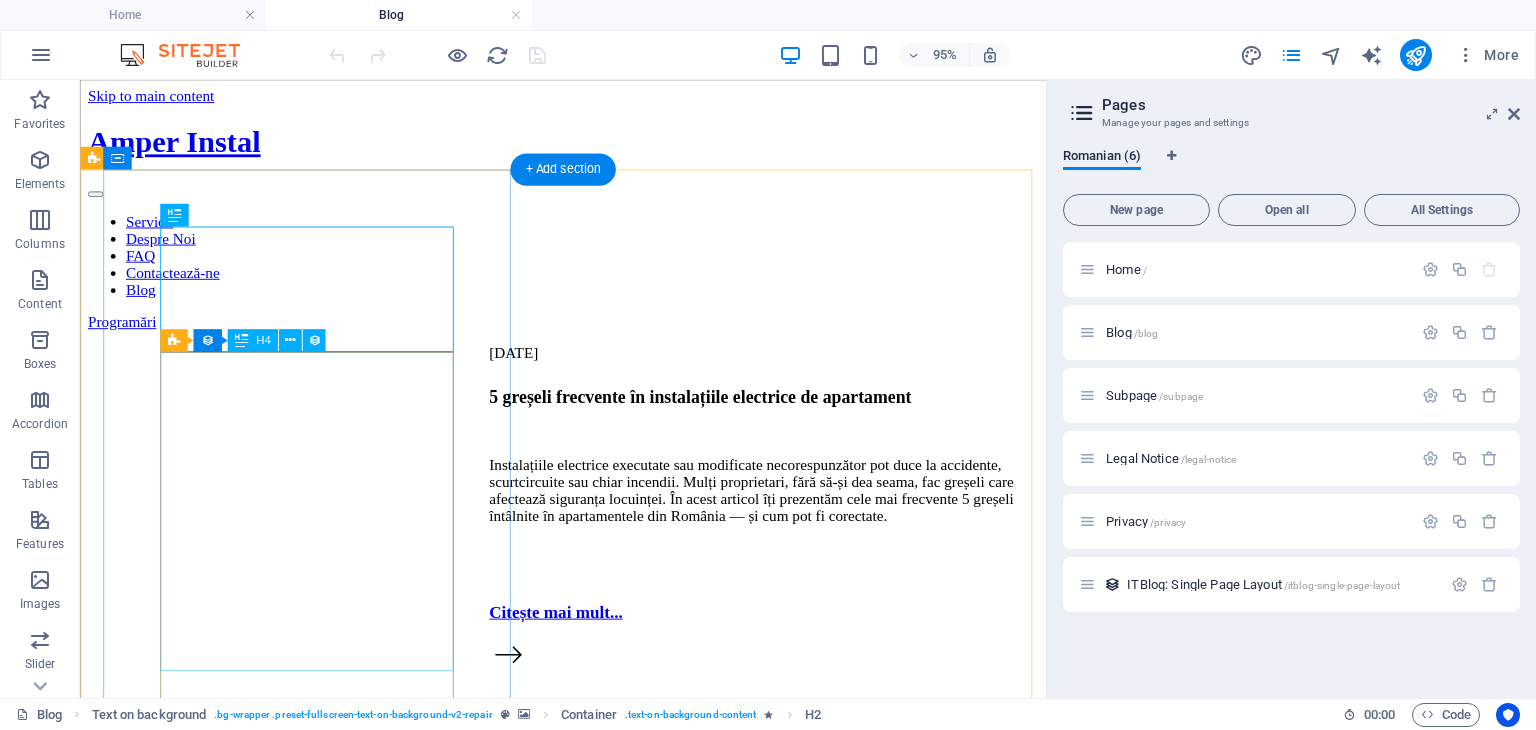 click on "Blogul este creat special pentru tine, pentru a înțelege mai ușor cum funcționează instalațiile din casa sau din afacerea ta.Îți oferim sfaturi simple, recomandări utile și soluții pentru siguranță și economie.Rămâi alături de noi pentru idei practice, explicații clare și răspunsuri pe înțelesul tuturor." at bounding box center (588, 1143) 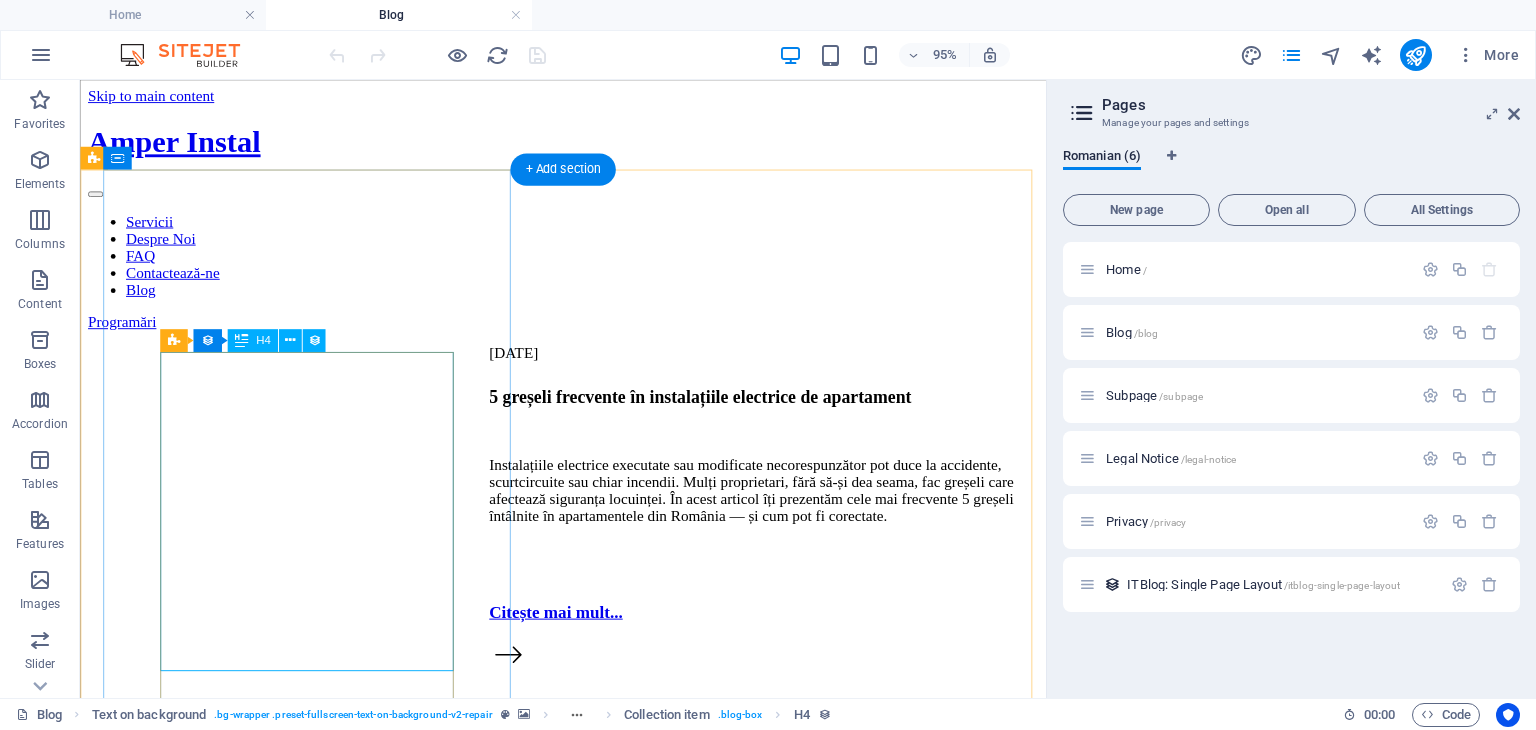click on "Blogul este creat special pentru tine, pentru a înțelege mai ușor cum funcționează instalațiile din casa sau din afacerea ta.Îți oferim sfaturi simple, recomandări utile și soluții pentru siguranță și economie.Rămâi alături de noi pentru idei practice, explicații clare și răspunsuri pe înțelesul tuturor." at bounding box center (588, 1143) 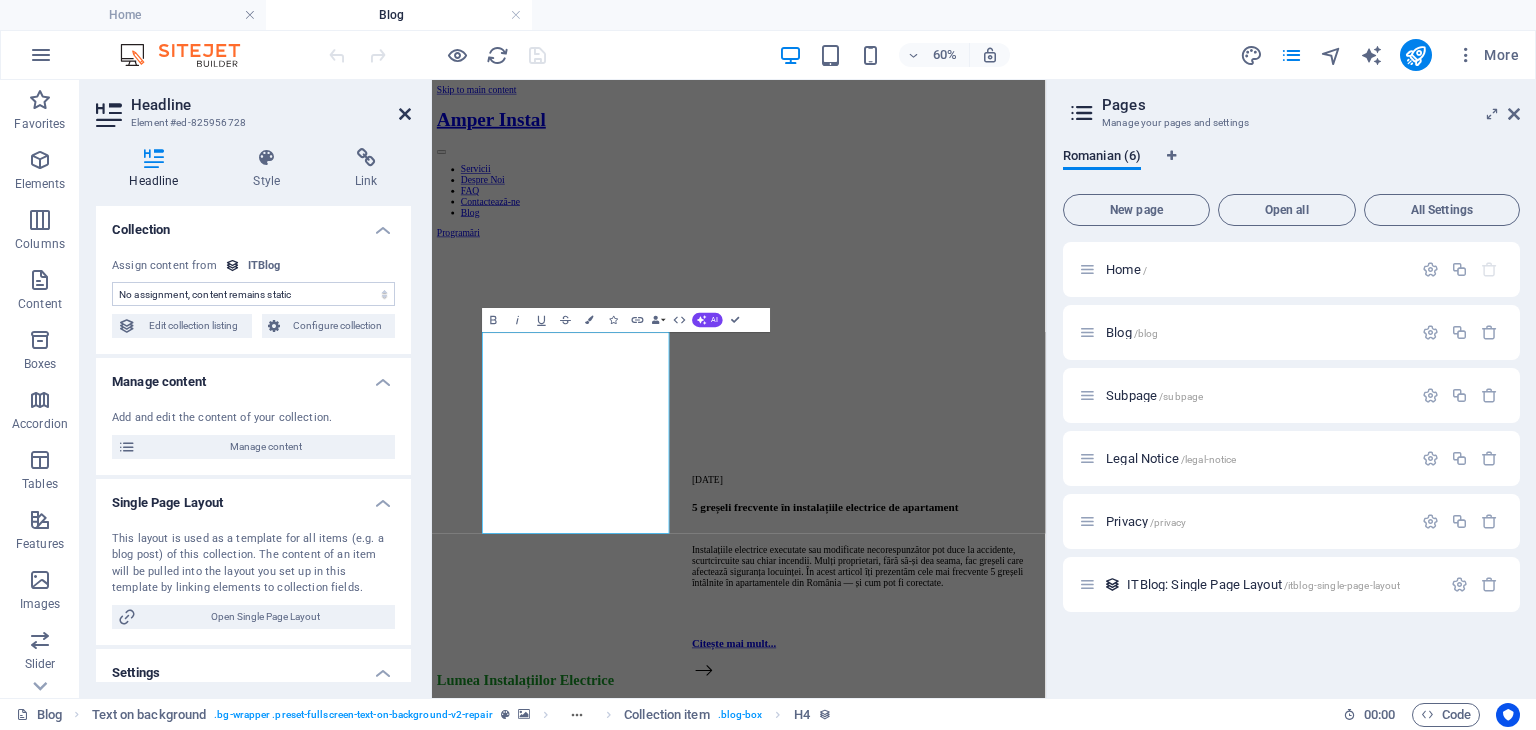 click at bounding box center [405, 114] 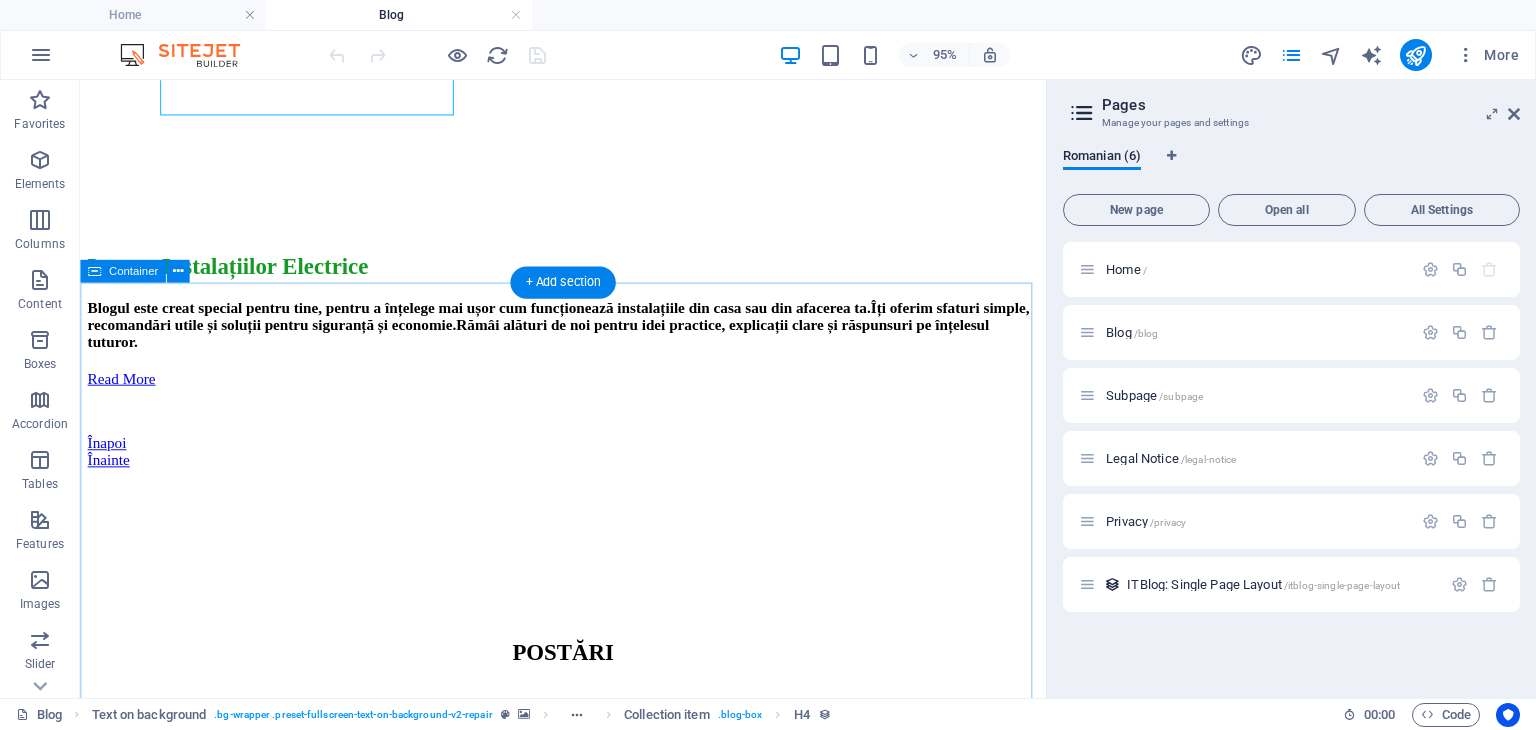 scroll, scrollTop: 812, scrollLeft: 0, axis: vertical 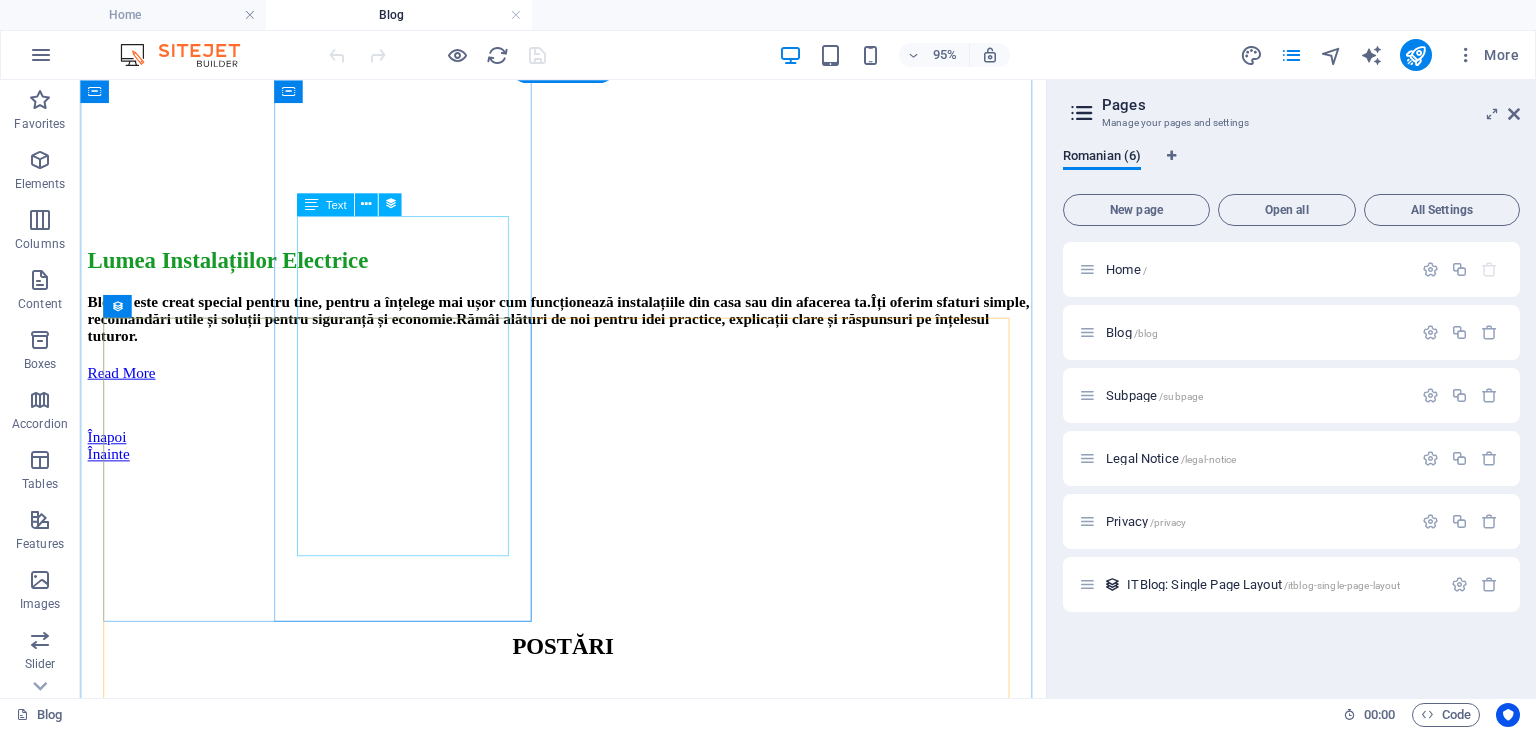 click on "Instalațiile electrice executate sau modificate necorespunzător pot duce la accidente, scurtcircuite sau chiar incendii. Mulți proprietari, fără să-și dea seama, fac greșeli care afectează siguranța locuinței. În acest articol îți prezentăm cele mai frecvente 5 greșeli întâlnite în apartamentele din România — și cum pot fi corectate." at bounding box center [792, -283] 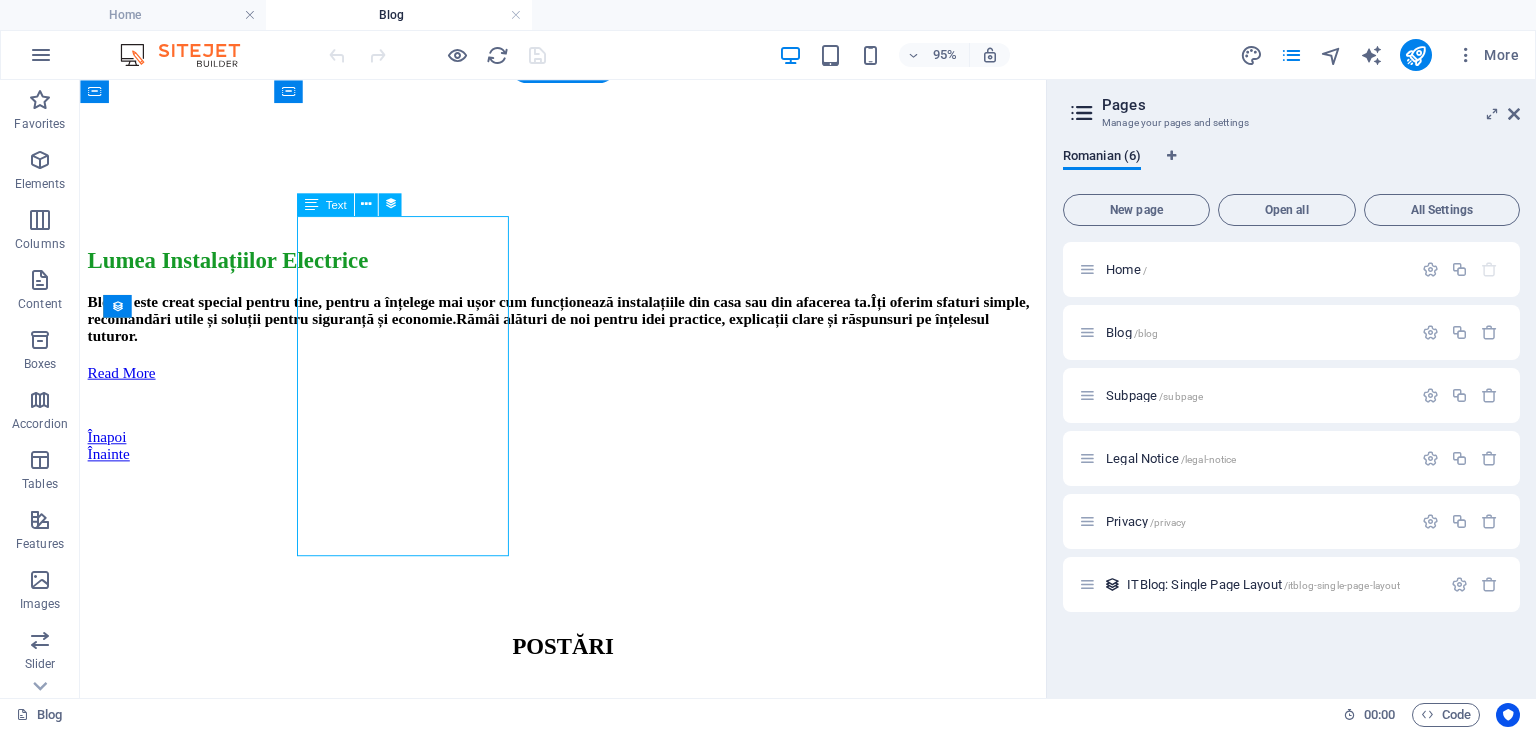 click on "Instalațiile electrice executate sau modificate necorespunzător pot duce la accidente, scurtcircuite sau chiar incendii. Mulți proprietari, fără să-și dea seama, fac greșeli care afectează siguranța locuinței. În acest articol îți prezentăm cele mai frecvente 5 greșeli întâlnite în apartamentele din România — și cum pot fi corectate." at bounding box center (792, -283) 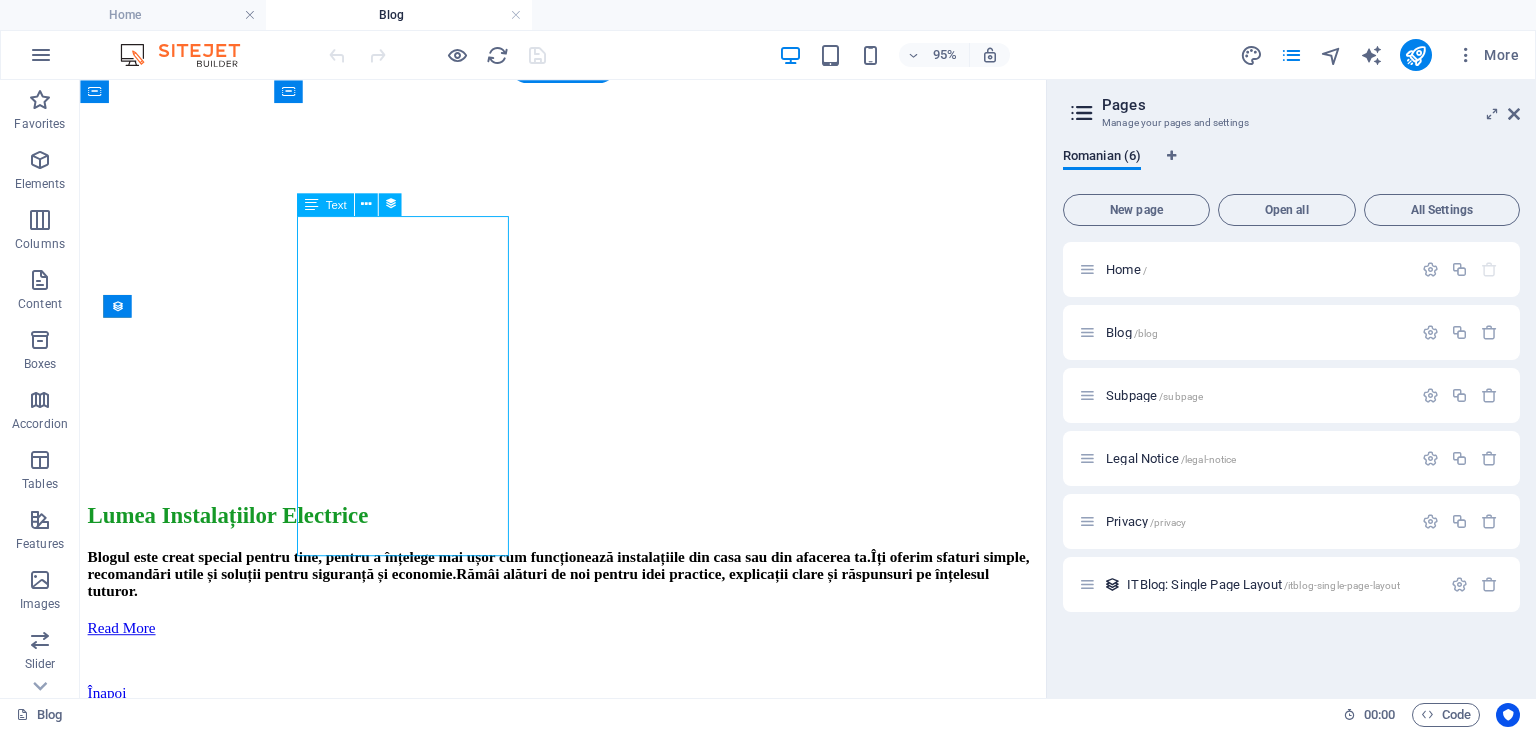 select on "short-description" 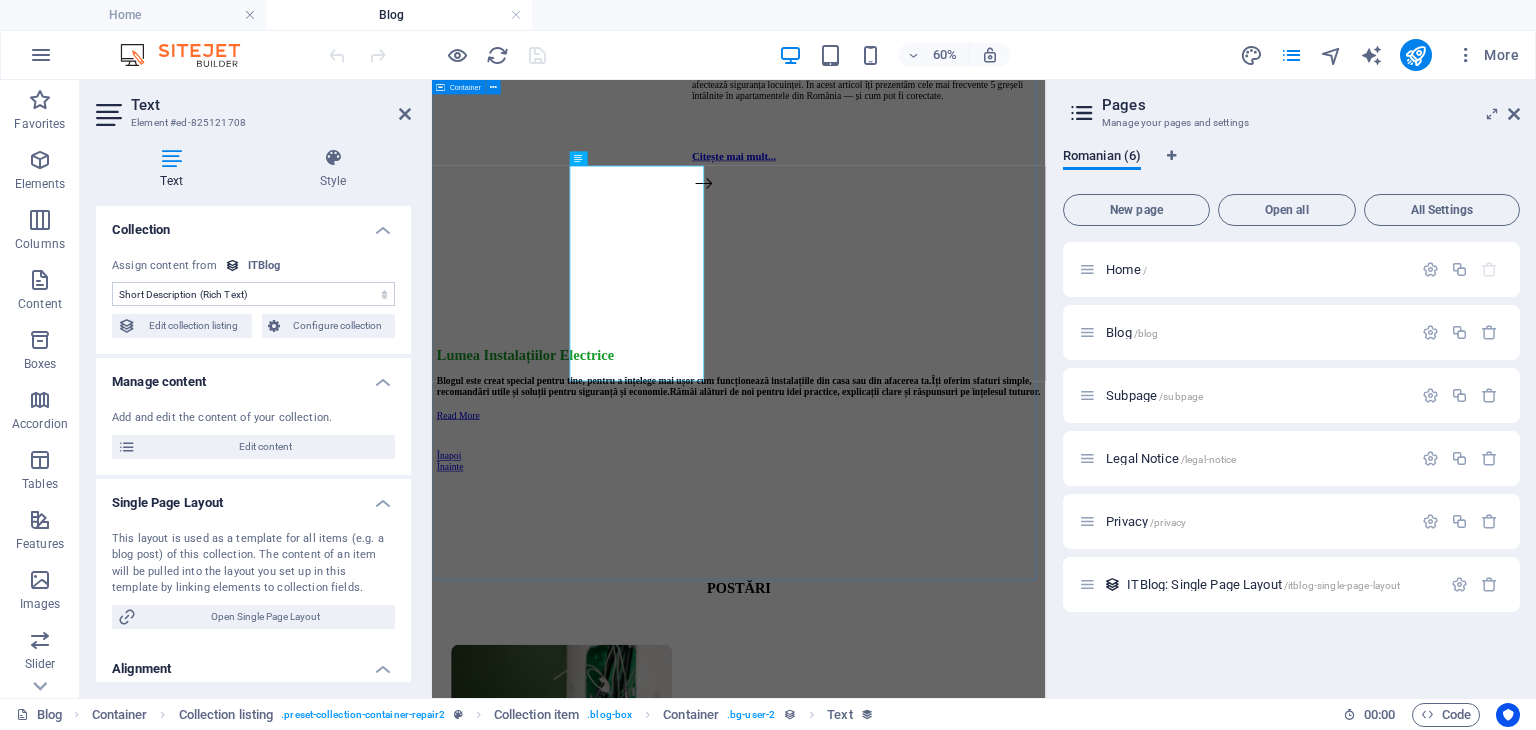 scroll, scrollTop: 986, scrollLeft: 0, axis: vertical 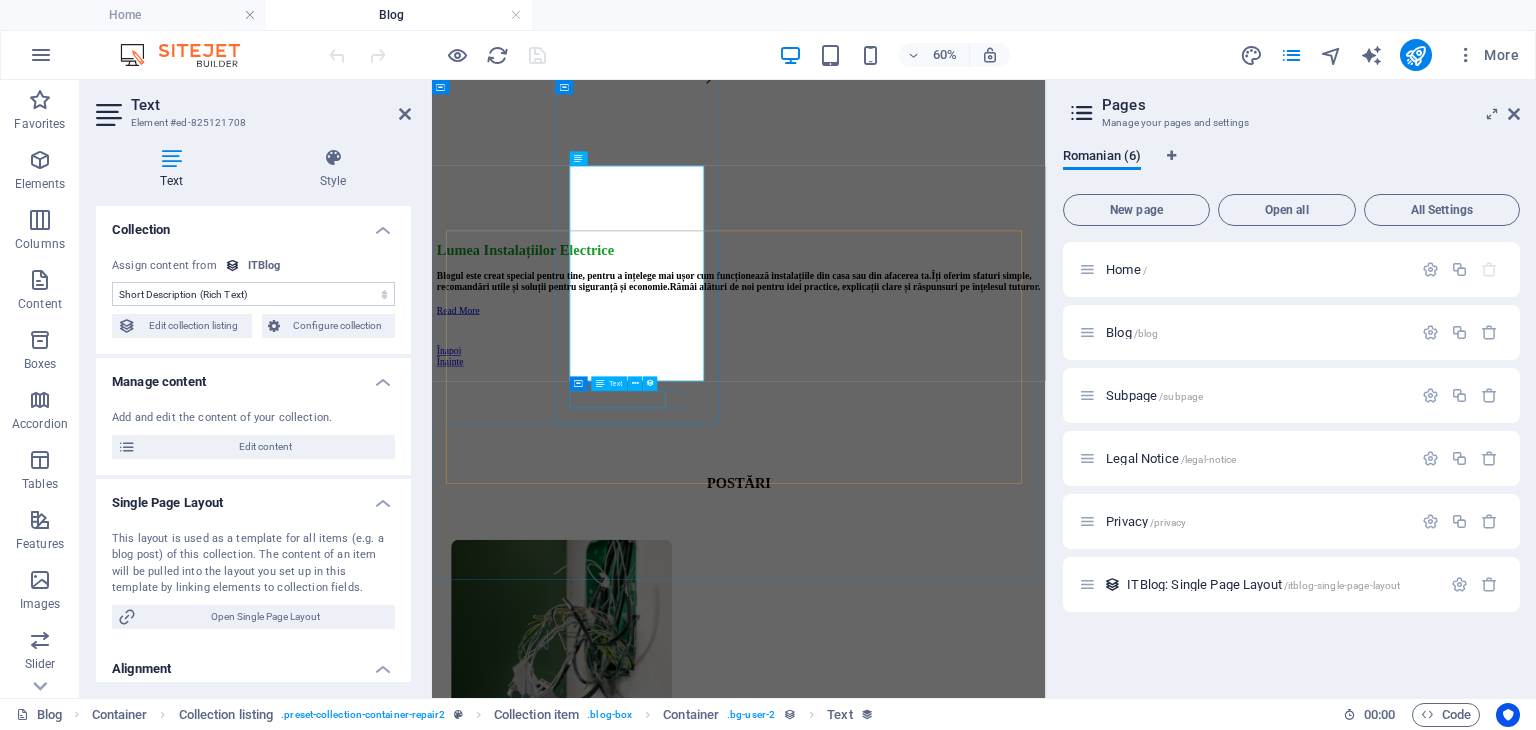 click on "Citește mai mult..." at bounding box center [1148, 33] 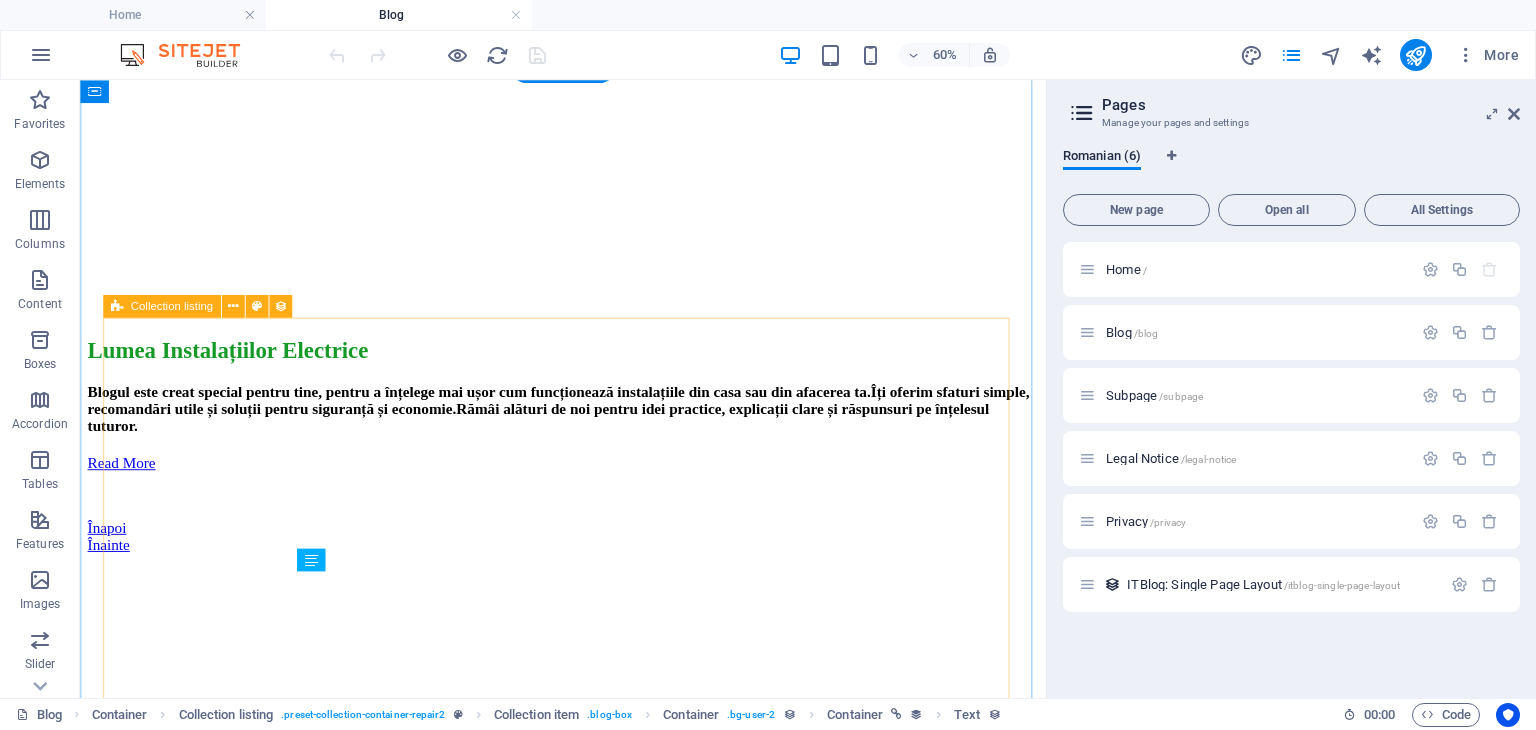scroll, scrollTop: 812, scrollLeft: 0, axis: vertical 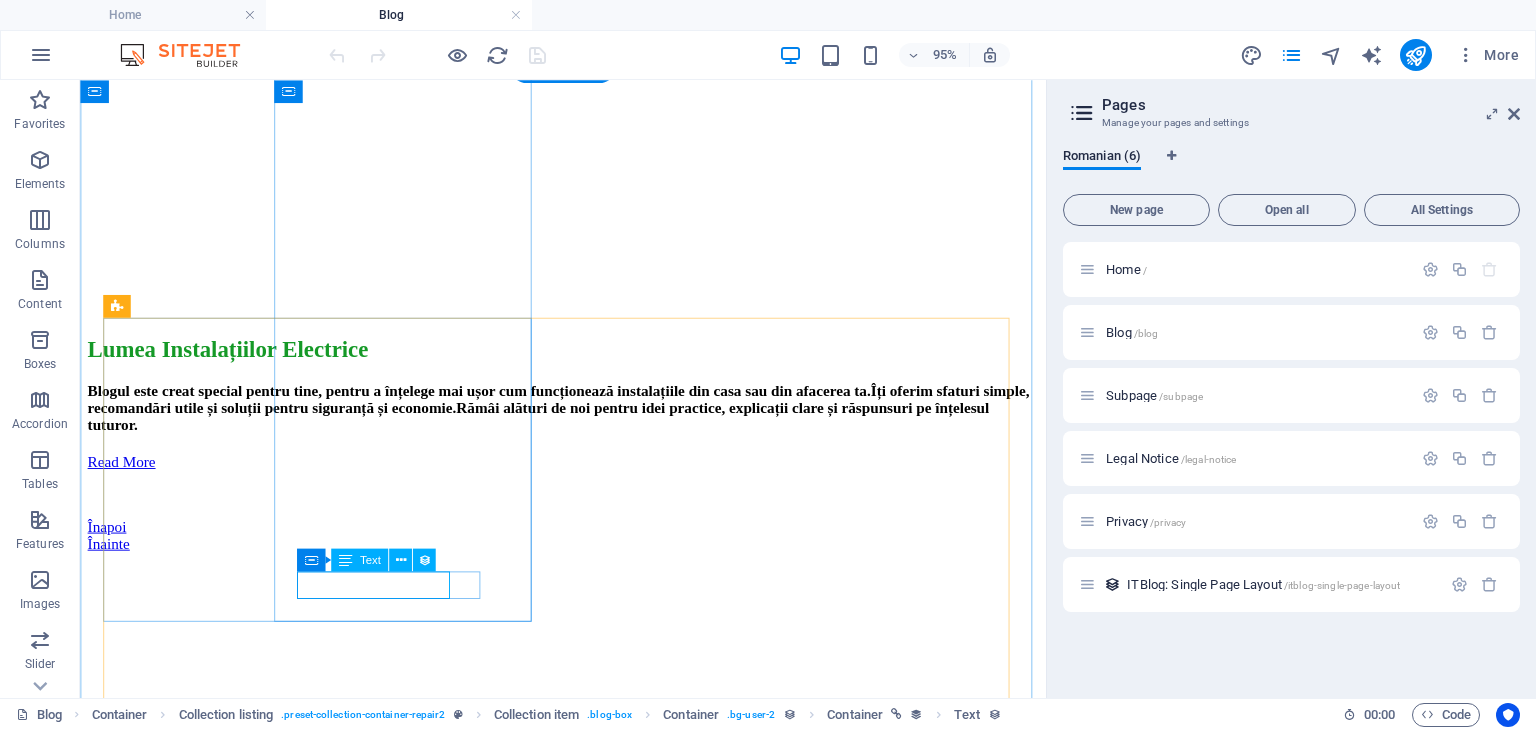 click on "Citește mai mult..." at bounding box center [792, -172] 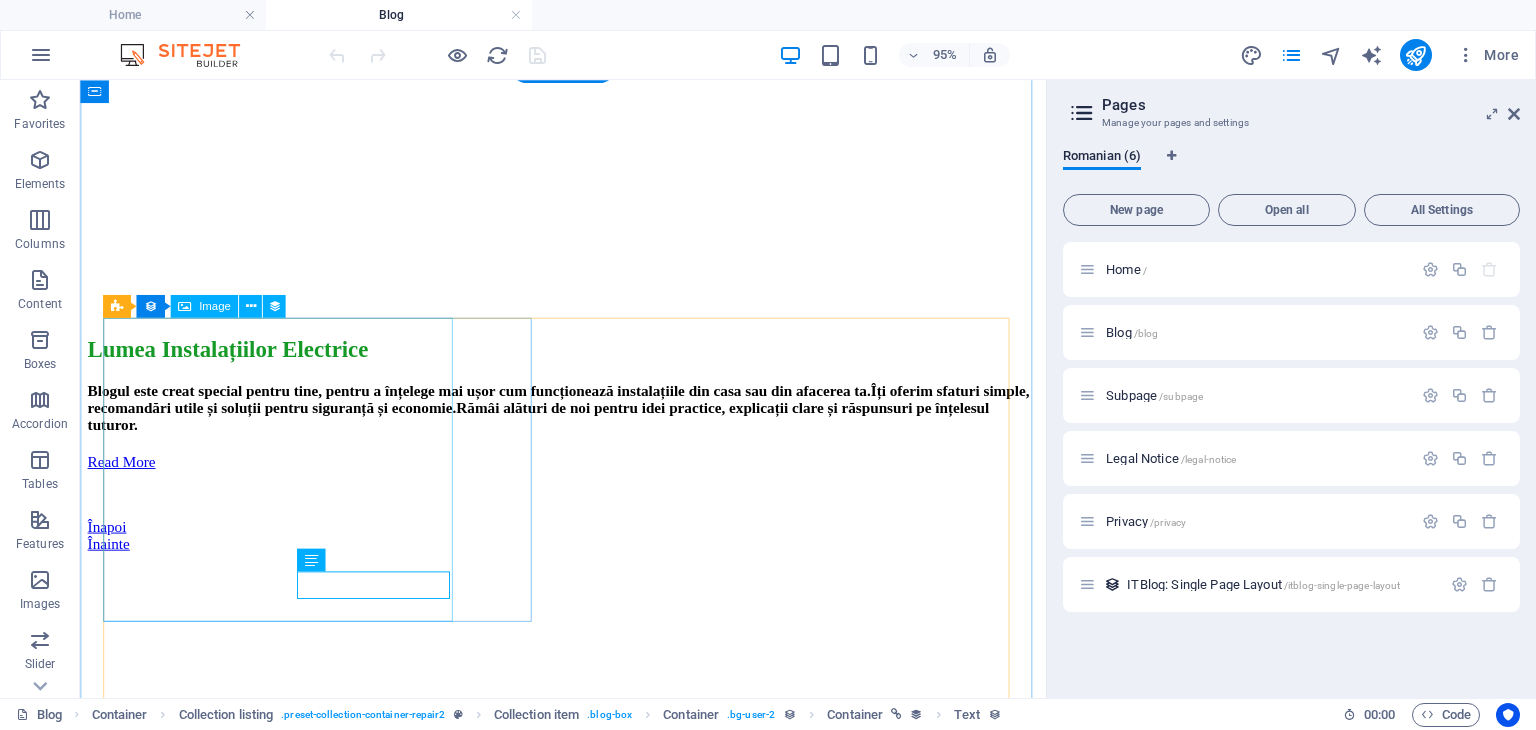 click at bounding box center (588, 1026) 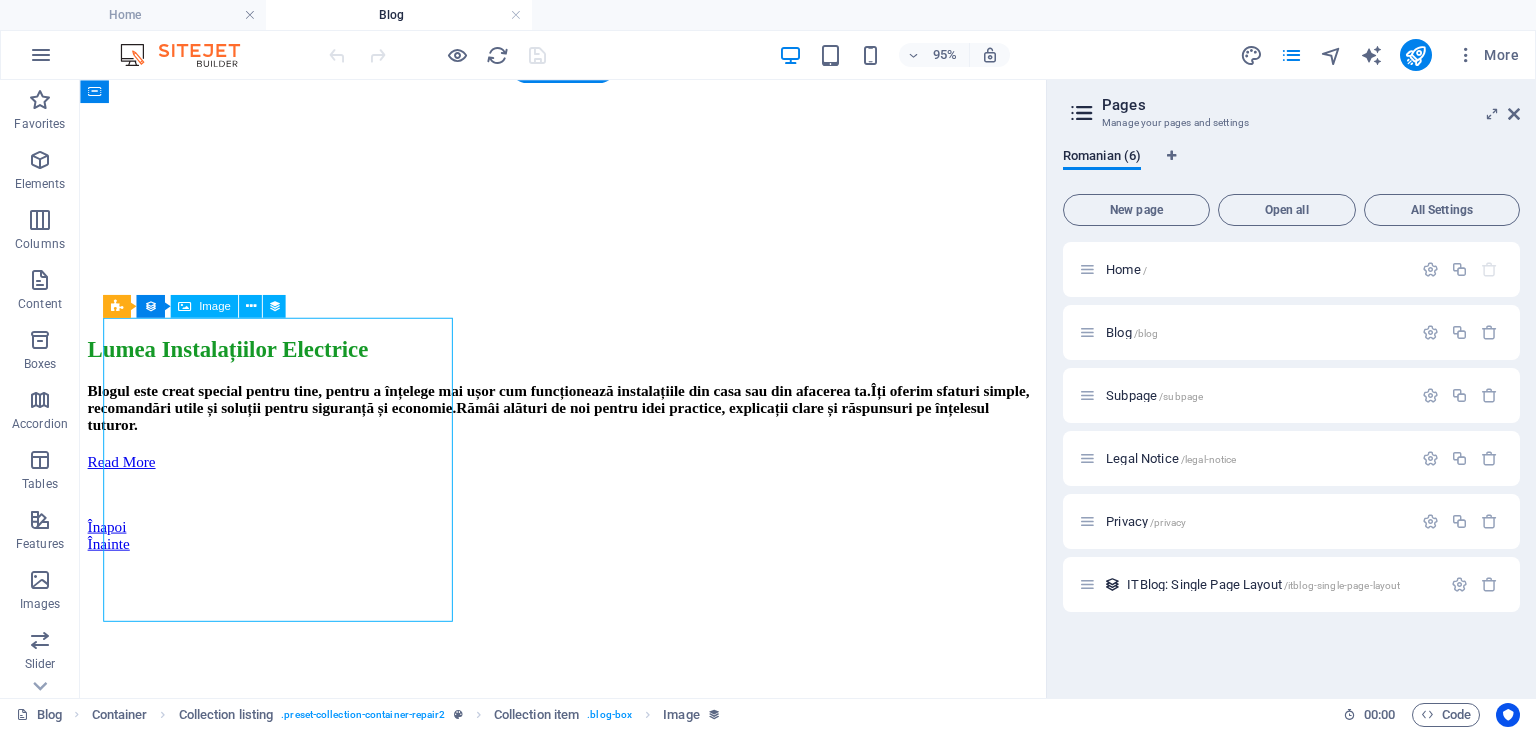 click at bounding box center [588, 1026] 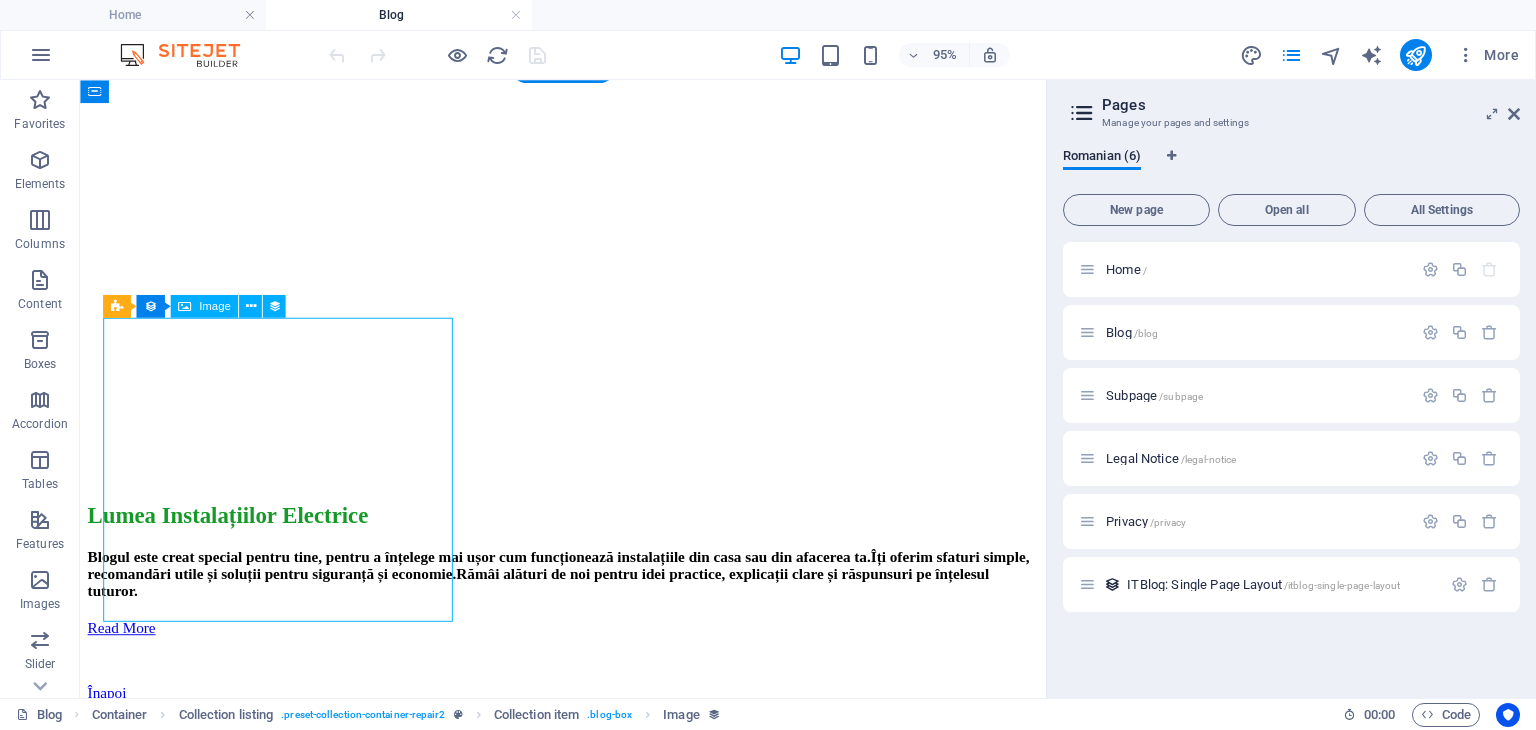 select on "itblog-image" 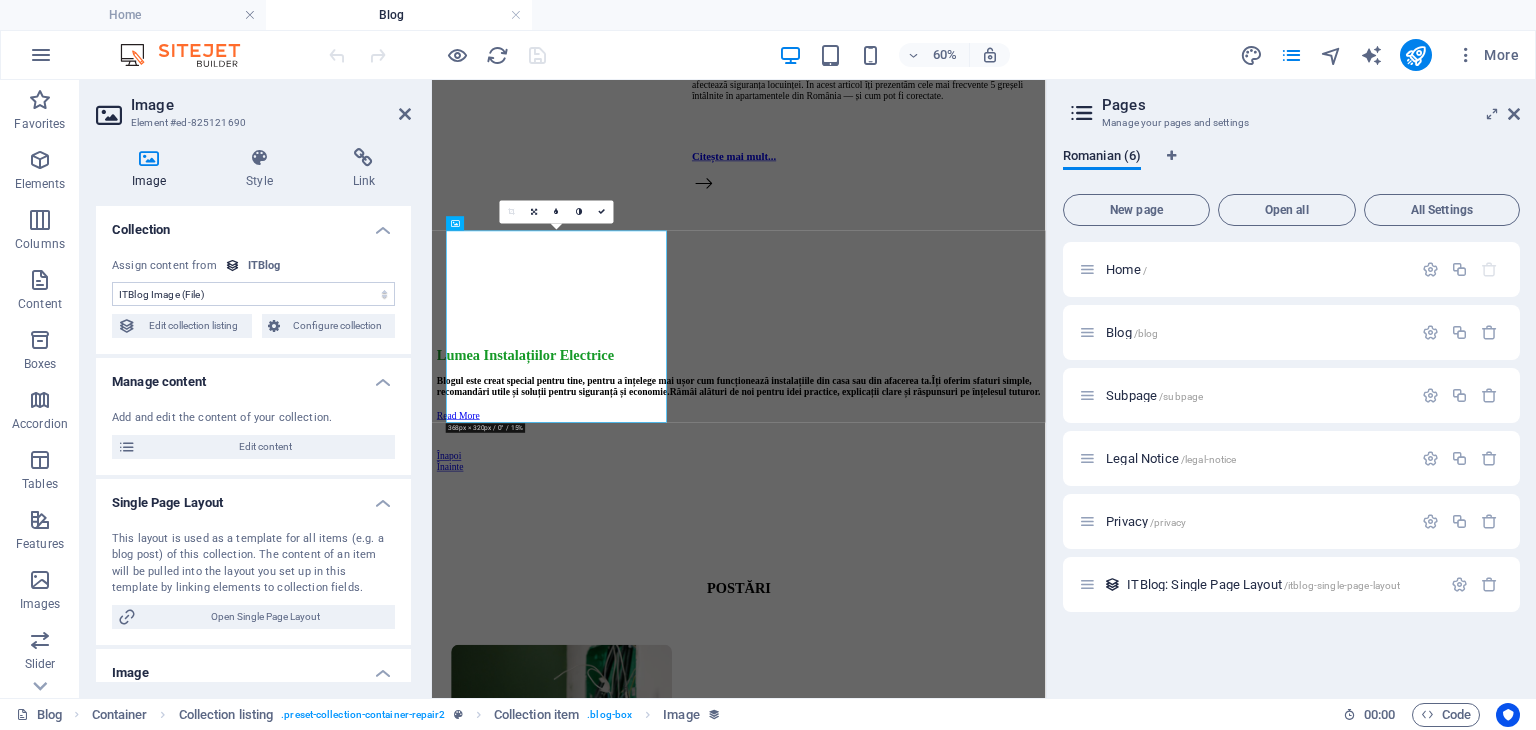 scroll, scrollTop: 986, scrollLeft: 0, axis: vertical 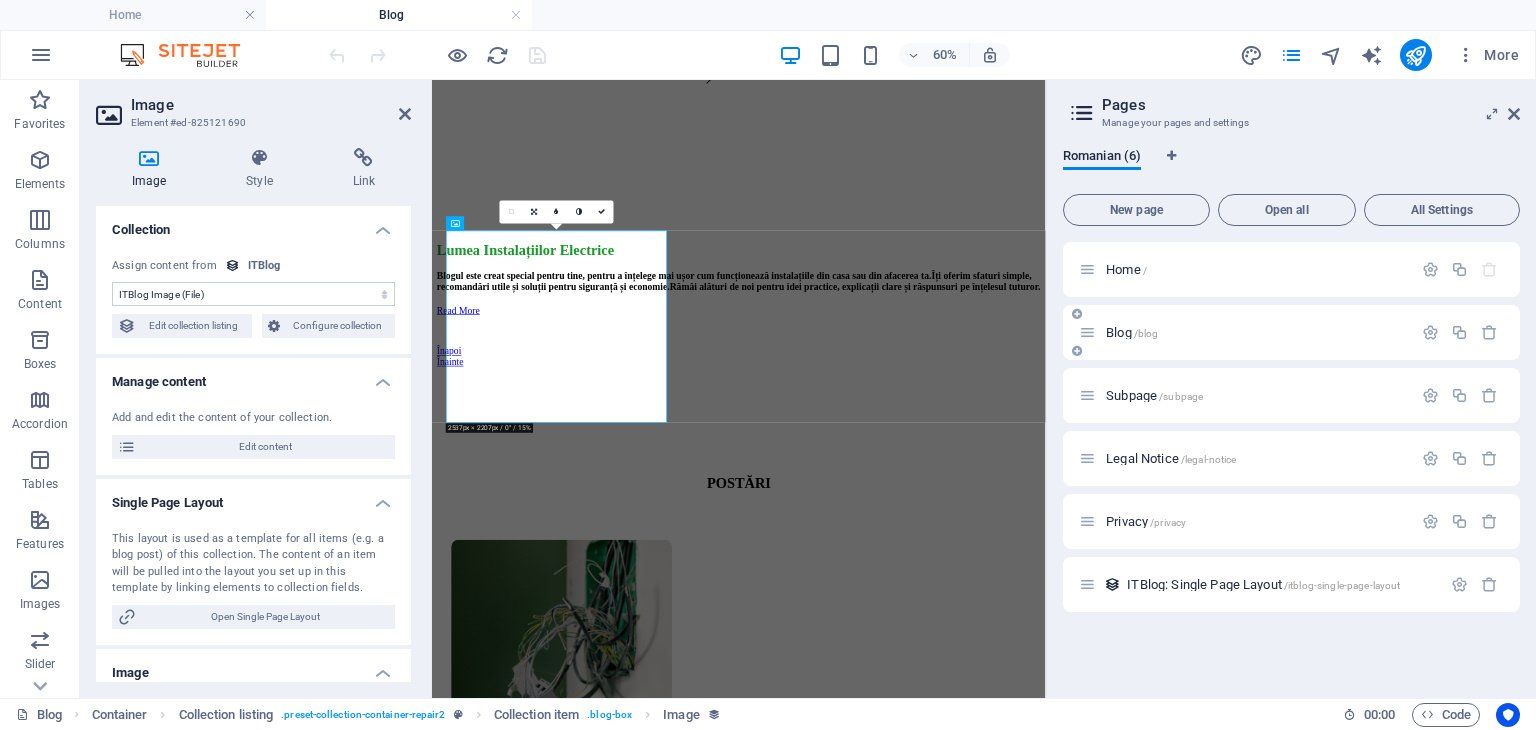 click on "Blog /blog" at bounding box center (1132, 332) 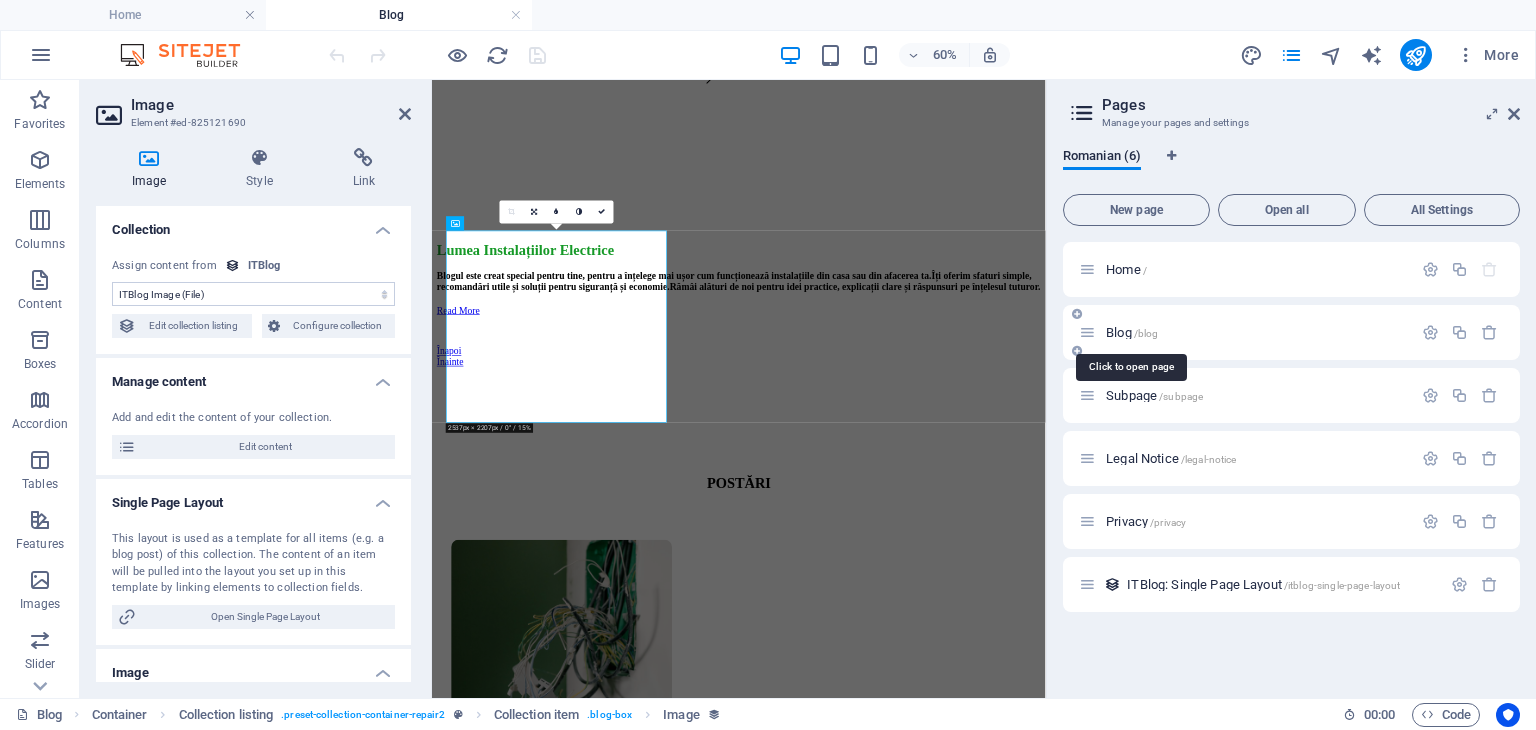 click on "Blog /blog" at bounding box center (1132, 332) 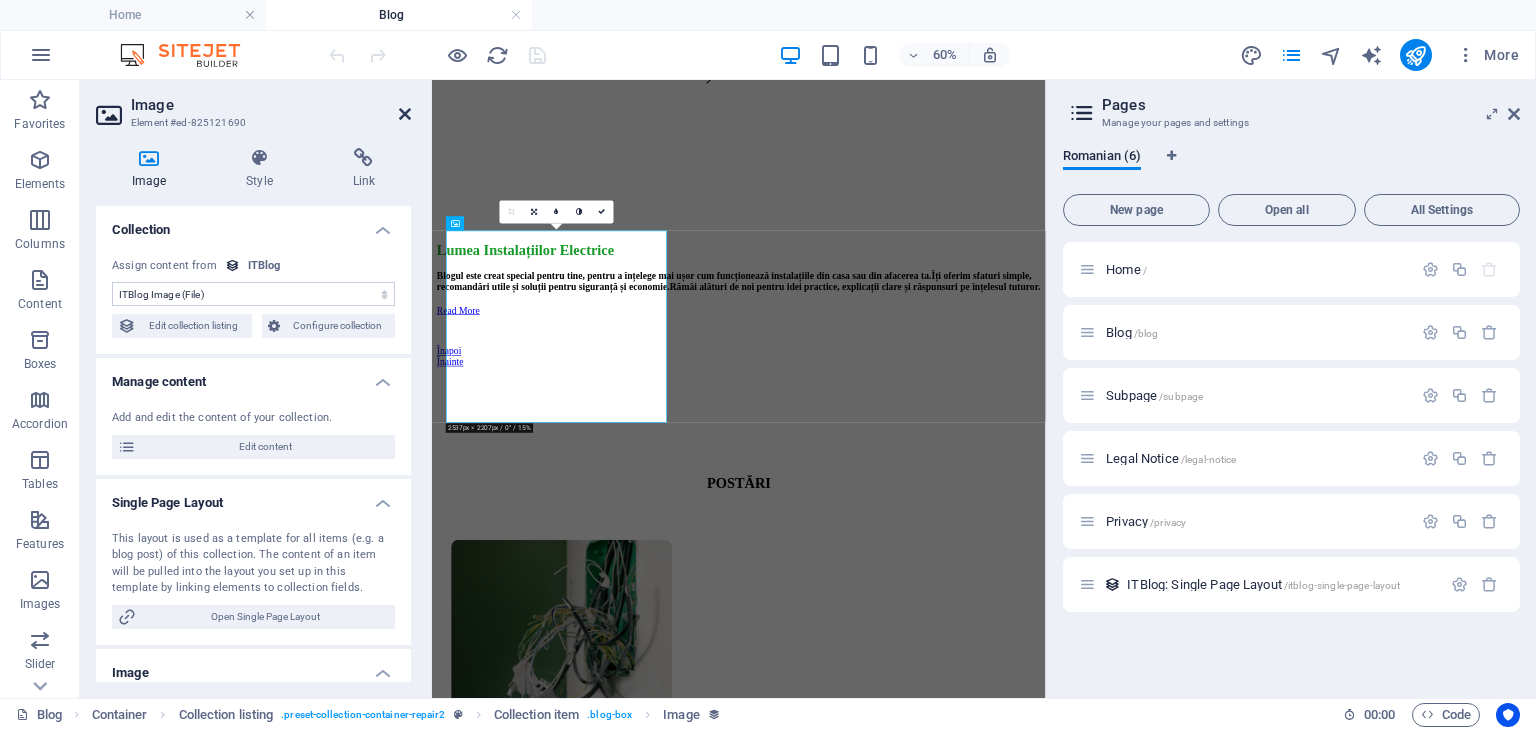 click at bounding box center (405, 114) 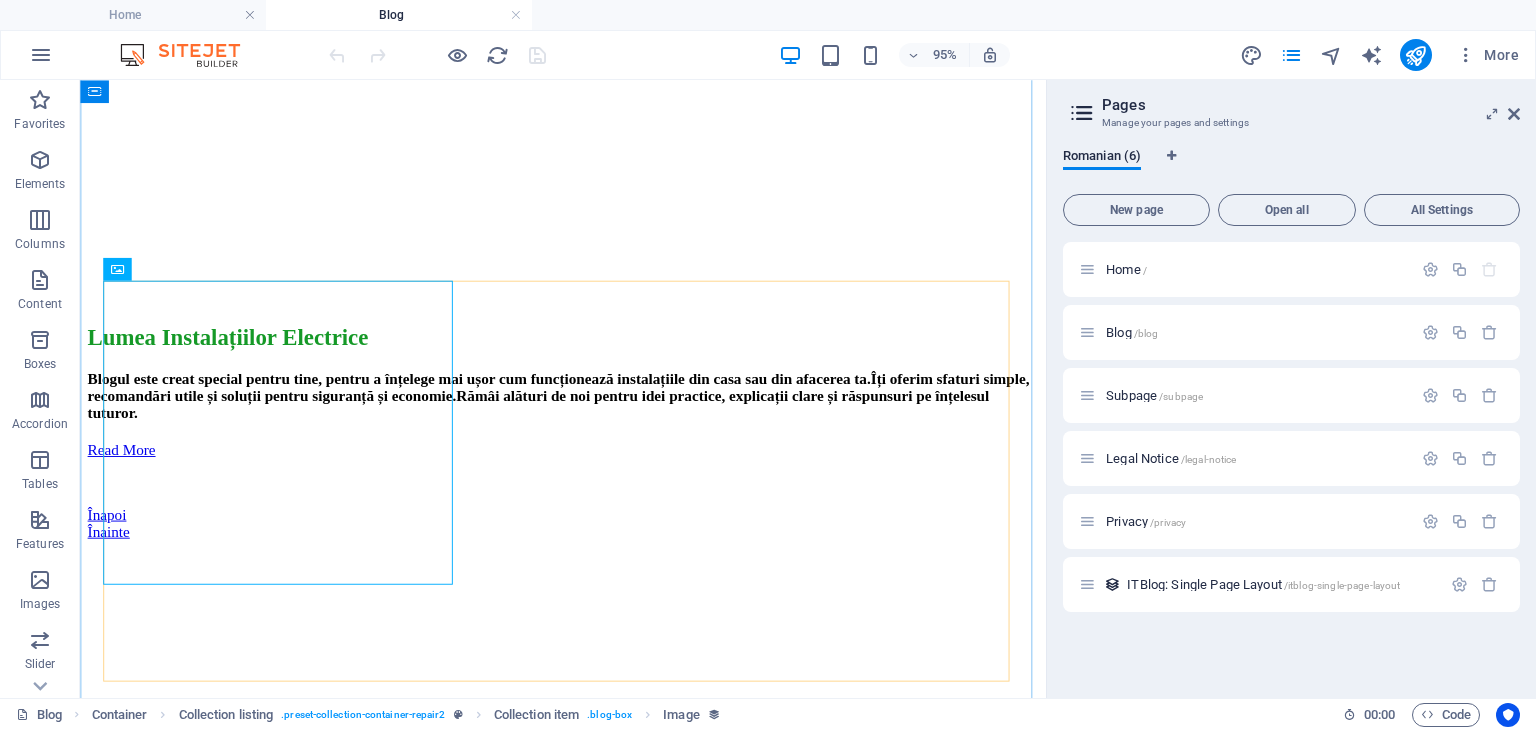 scroll, scrollTop: 820, scrollLeft: 0, axis: vertical 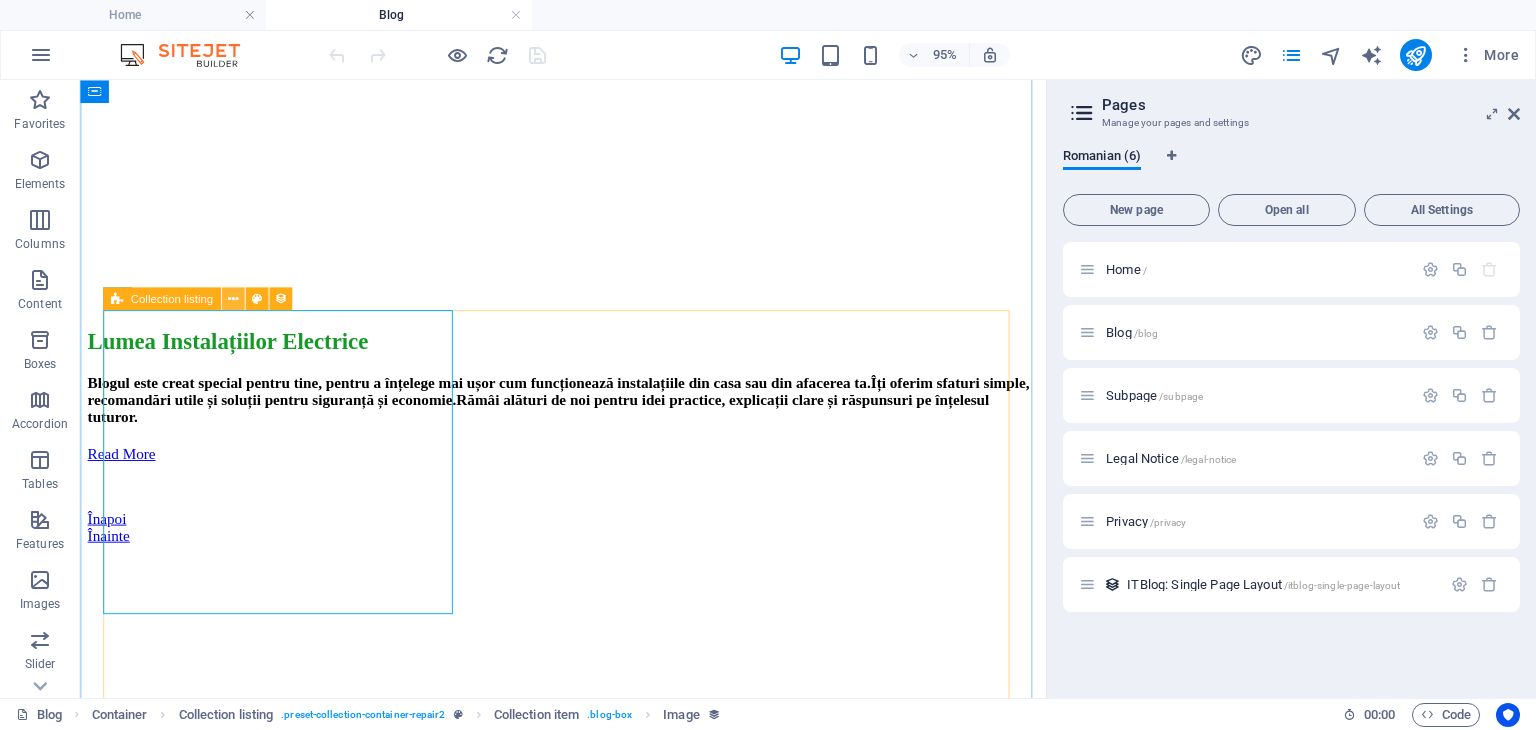 click at bounding box center [232, 299] 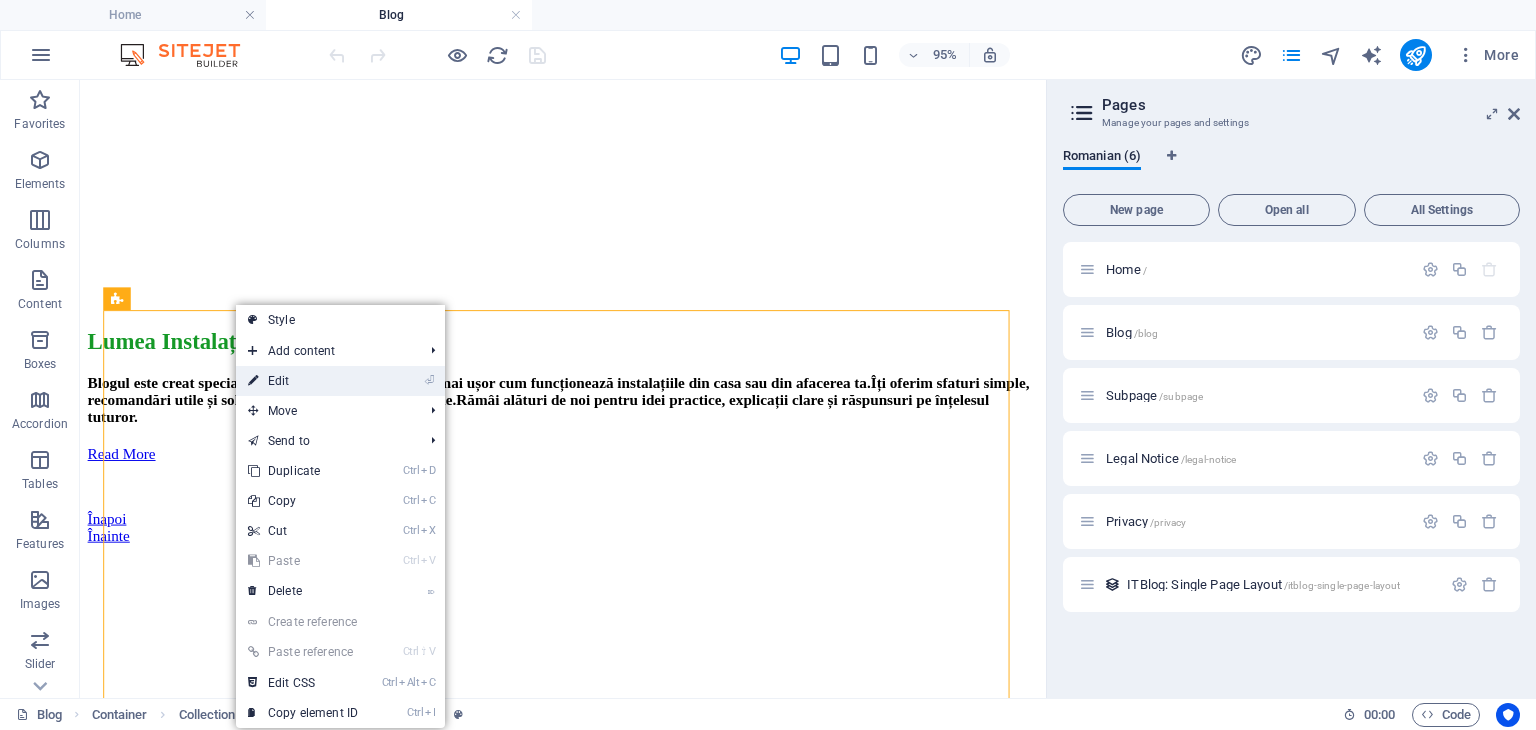 click on "⏎  Edit" at bounding box center (303, 381) 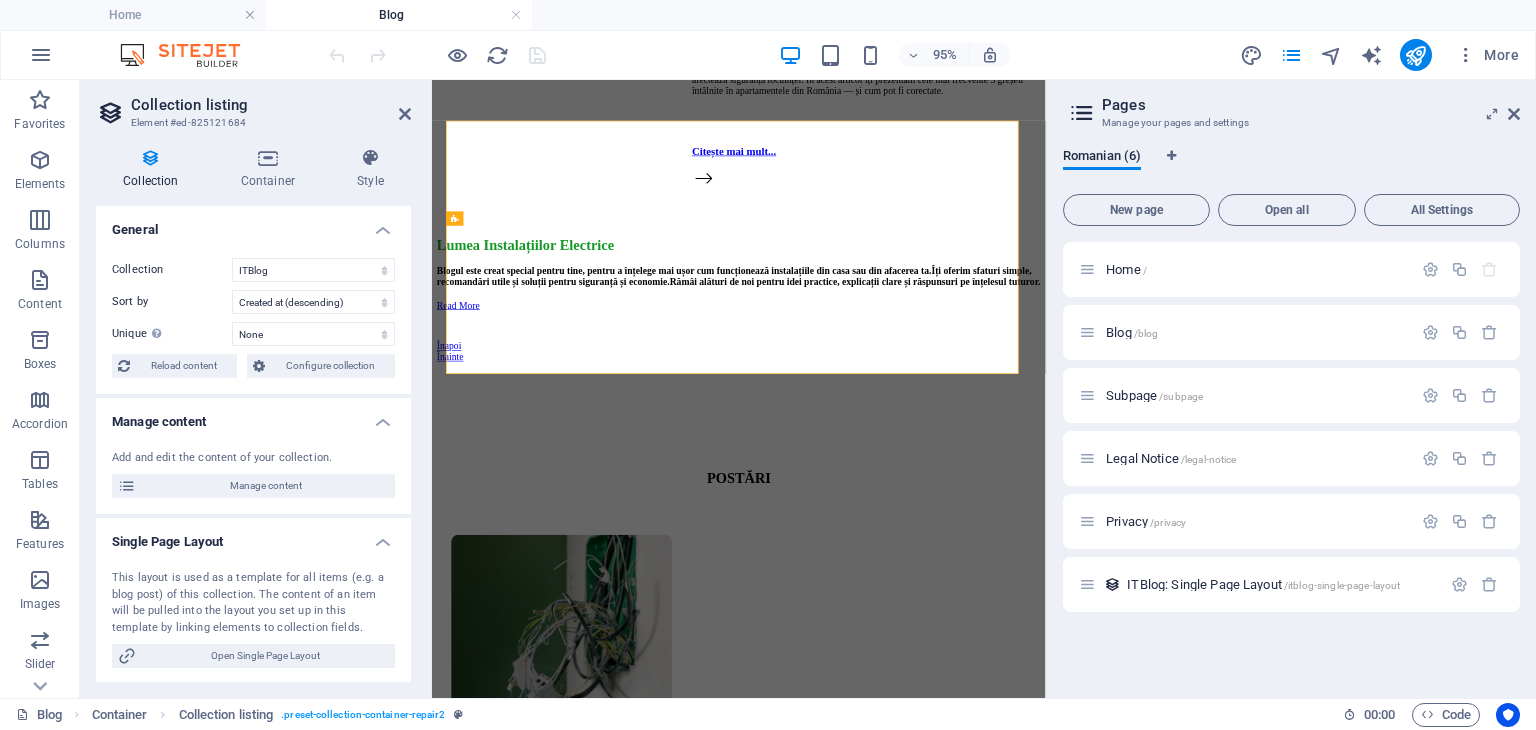 scroll, scrollTop: 994, scrollLeft: 0, axis: vertical 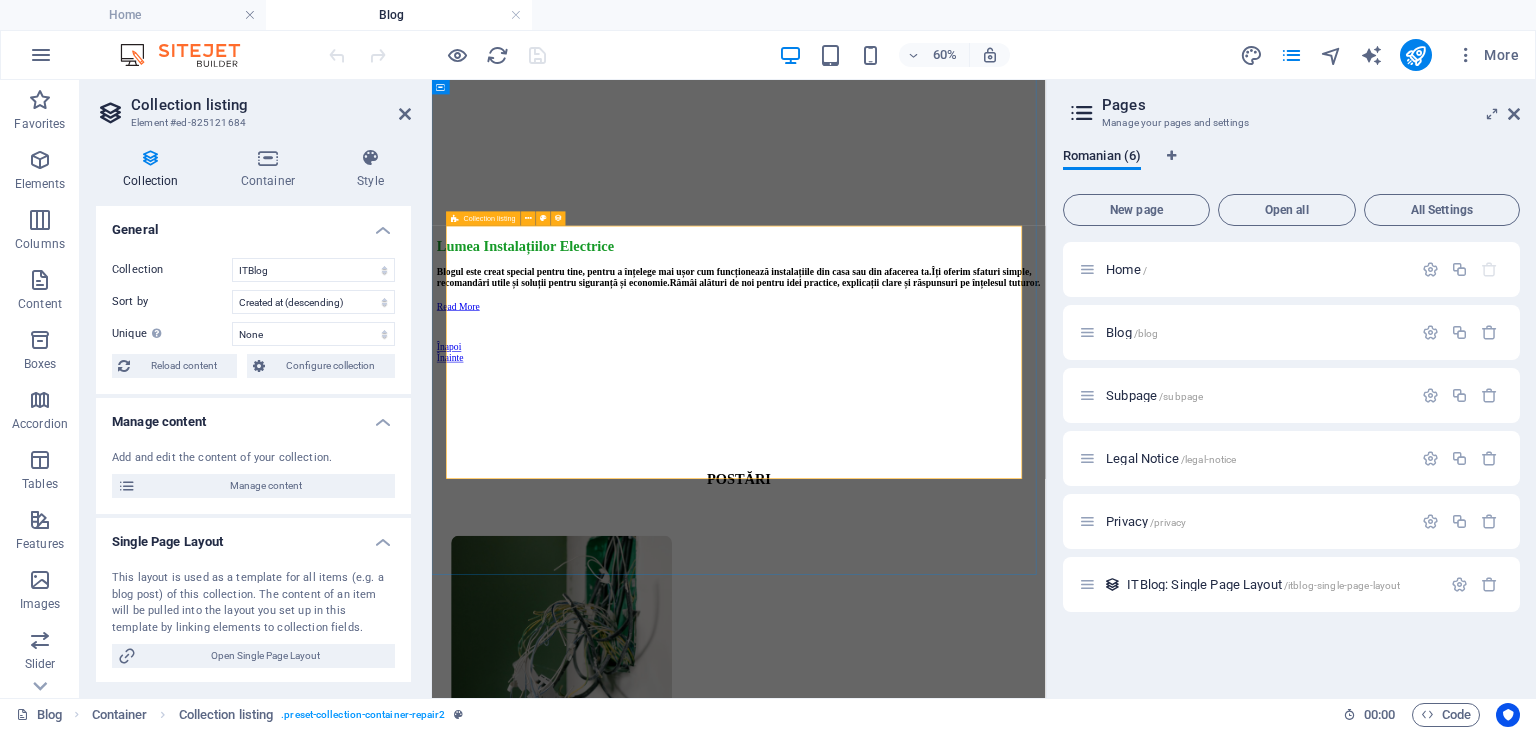 click on "4 august 2025 5 greșeli frecvente în instalațiile electrice de apartament Instalațiile electrice executate sau modificate necorespunzător pot duce la accidente, scurtcircuite sau chiar incendii. Mulți proprietari, fără să-și dea seama, fac greșeli care afectează siguranța locuinței. În acest articol îți prezentăm cele mai frecvente 5 greșeli întâlnite în apartamentele din România — și cum pot fi corectate. Citește mai mult...  Înapoi Înainte" at bounding box center [943, 1019] 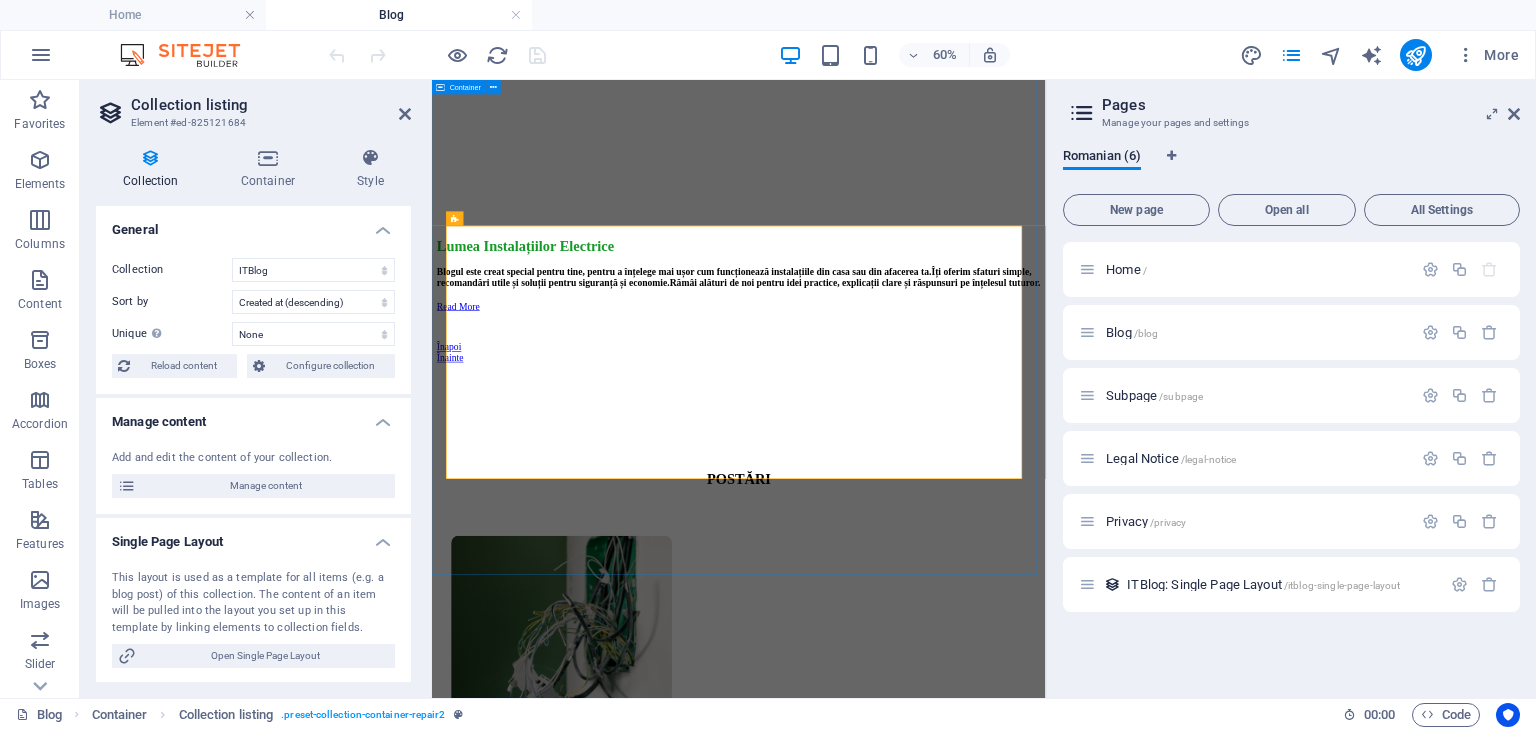 click on "POSTĂRI 4 august 2025 5 greșeli frecvente în instalațiile electrice de apartament Instalațiile electrice executate sau modificate necorespunzător pot duce la accidente, scurtcircuite sau chiar incendii. Mulți proprietari, fără să-și dea seama, fac greșeli care afectează siguranța locuinței. În acest articol îți prezentăm cele mai frecvente 5 greșeli întâlnite în apartamentele din România — și cum pot fi corectate. Citește mai mult...  Înapoi Înainte" at bounding box center [943, 955] 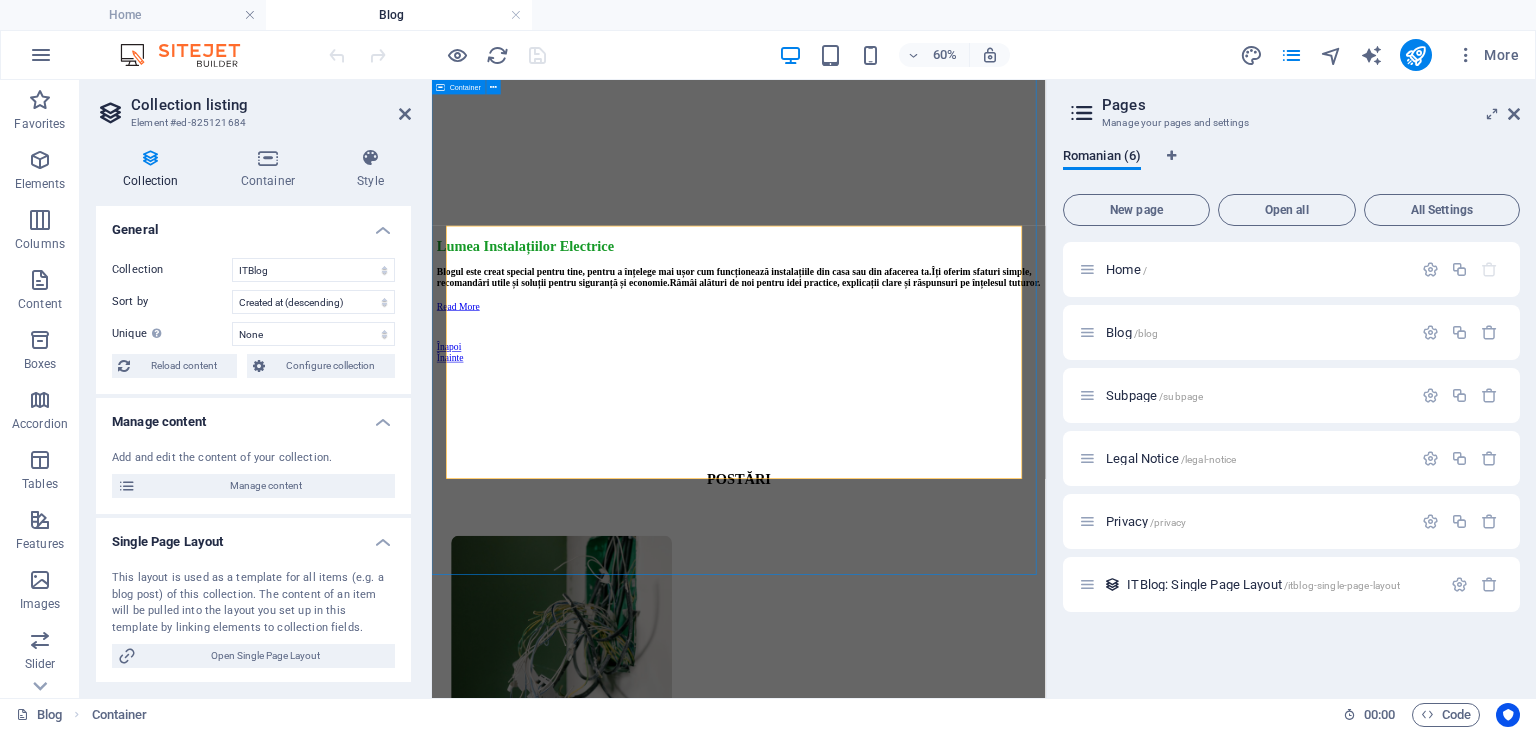 click on "POSTĂRI 4 august 2025 5 greșeli frecvente în instalațiile electrice de apartament Instalațiile electrice executate sau modificate necorespunzător pot duce la accidente, scurtcircuite sau chiar incendii. Mulți proprietari, fără să-și dea seama, fac greșeli care afectează siguranța locuinței. În acest articol îți prezentăm cele mai frecvente 5 greșeli întâlnite în apartamentele din România — și cum pot fi corectate. Citește mai mult...  Înapoi Înainte" at bounding box center [943, 955] 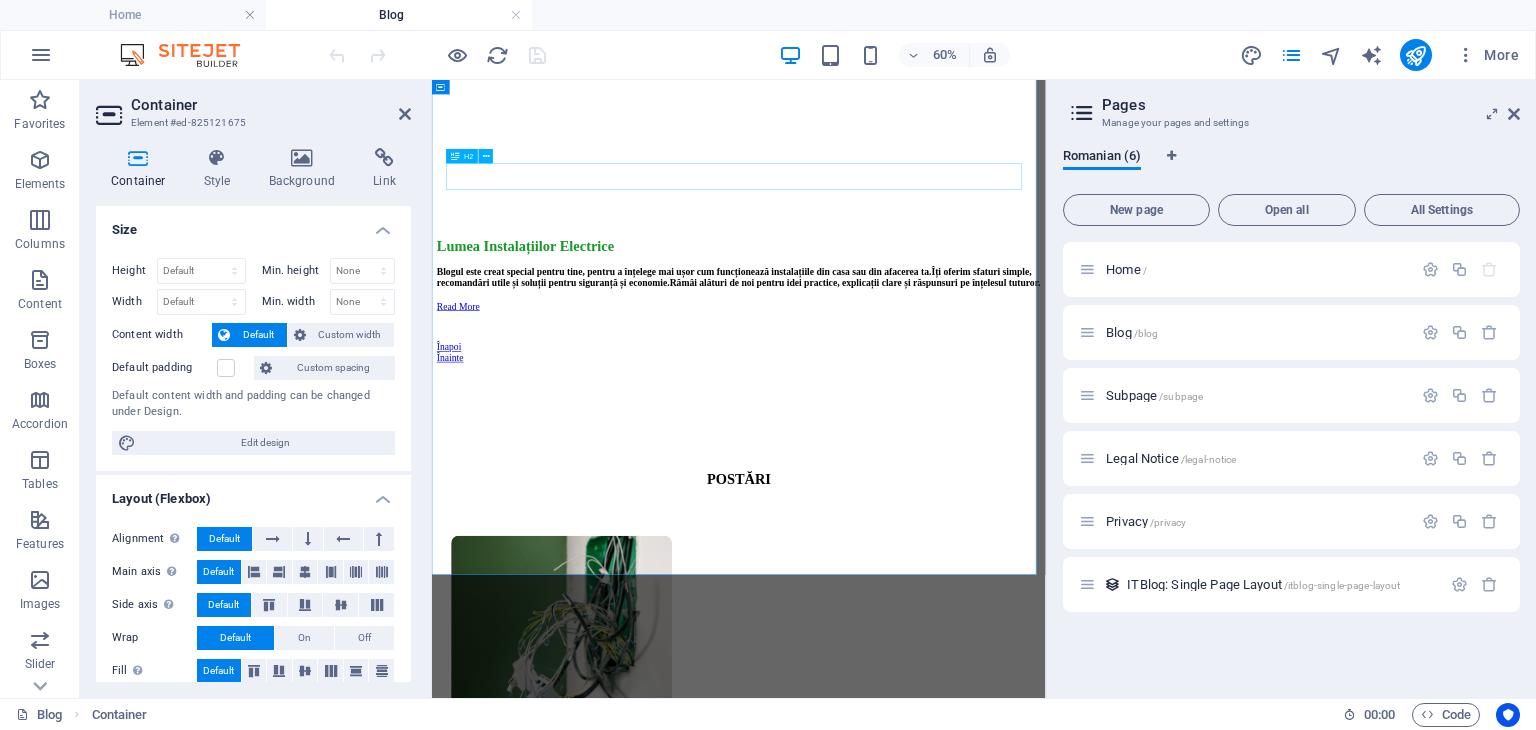click on "POSTĂRI" at bounding box center (943, 745) 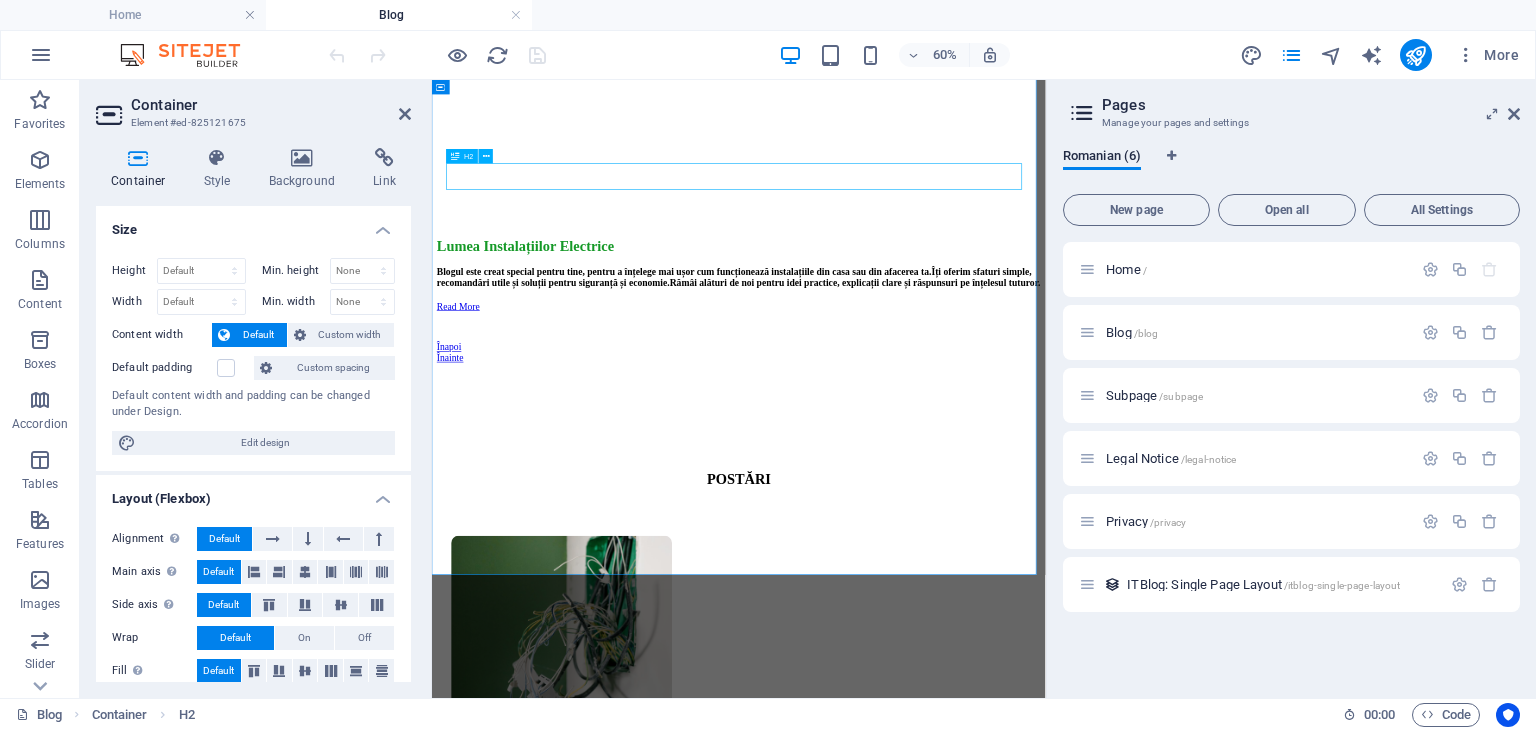 click on "POSTĂRI" at bounding box center [943, 745] 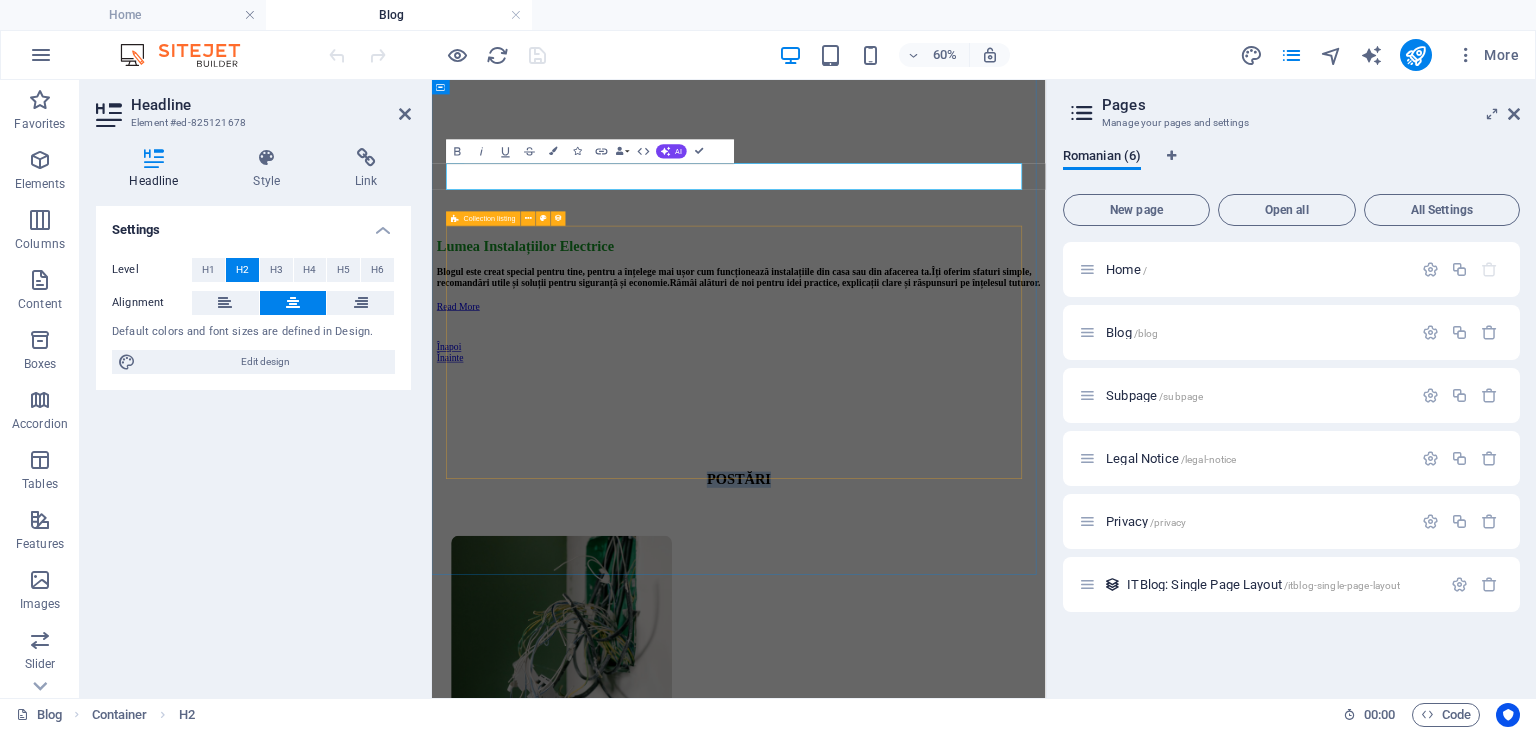 click on "4 august 2025 5 greșeli frecvente în instalațiile electrice de apartament Instalațiile electrice executate sau modificate necorespunzător pot duce la accidente, scurtcircuite sau chiar incendii. Mulți proprietari, fără să-și dea seama, fac greșeli care afectează siguranța locuinței. În acest articol îți prezentăm cele mai frecvente 5 greșeli întâlnite în apartamentele din România — și cum pot fi corectate. Citește mai mult...  Înapoi Înainte" at bounding box center (943, 1019) 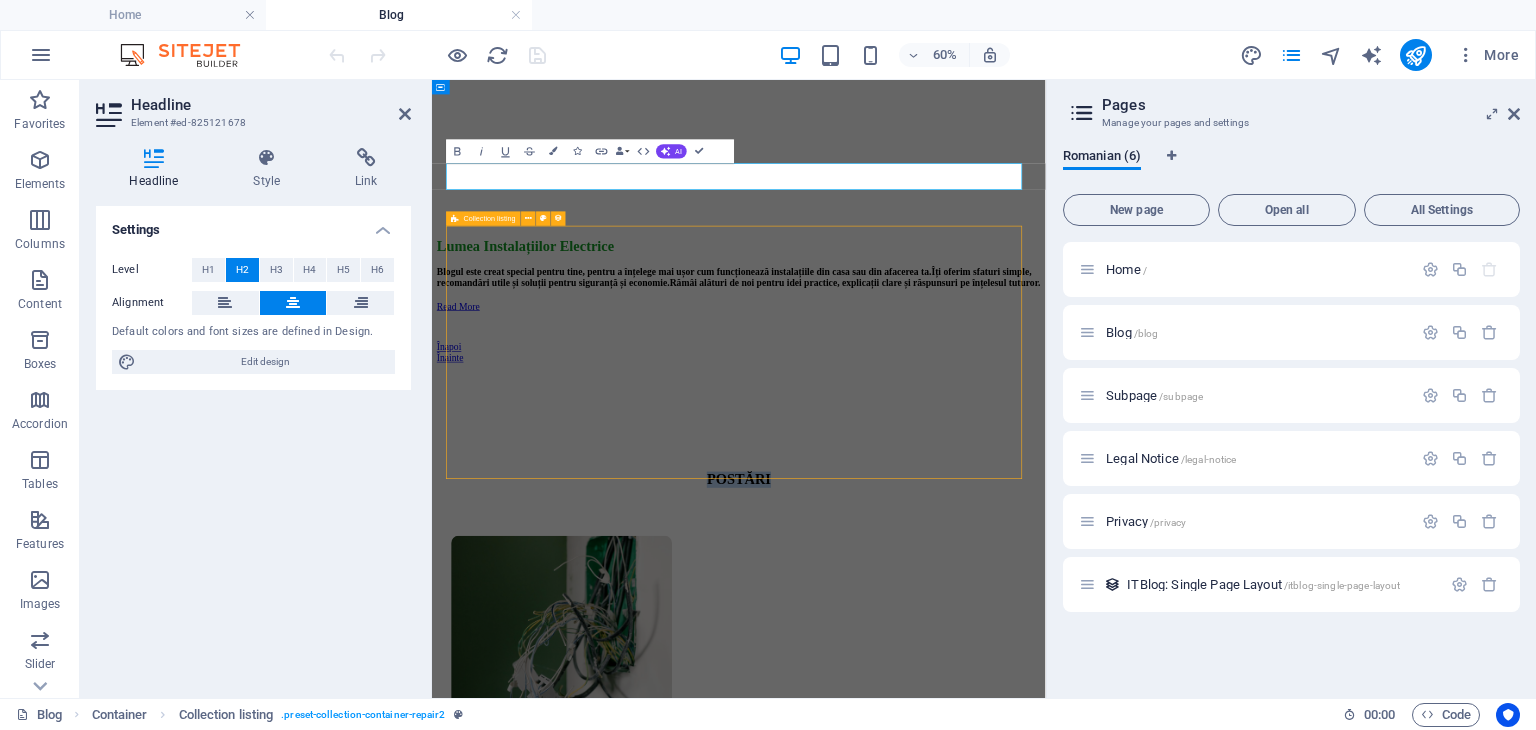 click on "4 august 2025 5 greșeli frecvente în instalațiile electrice de apartament Instalațiile electrice executate sau modificate necorespunzător pot duce la accidente, scurtcircuite sau chiar incendii. Mulți proprietari, fără să-și dea seama, fac greșeli care afectează siguranța locuinței. În acest articol îți prezentăm cele mai frecvente 5 greșeli întâlnite în apartamentele din România — și cum pot fi corectate. Citește mai mult...  Înapoi Înainte" at bounding box center (943, 1019) 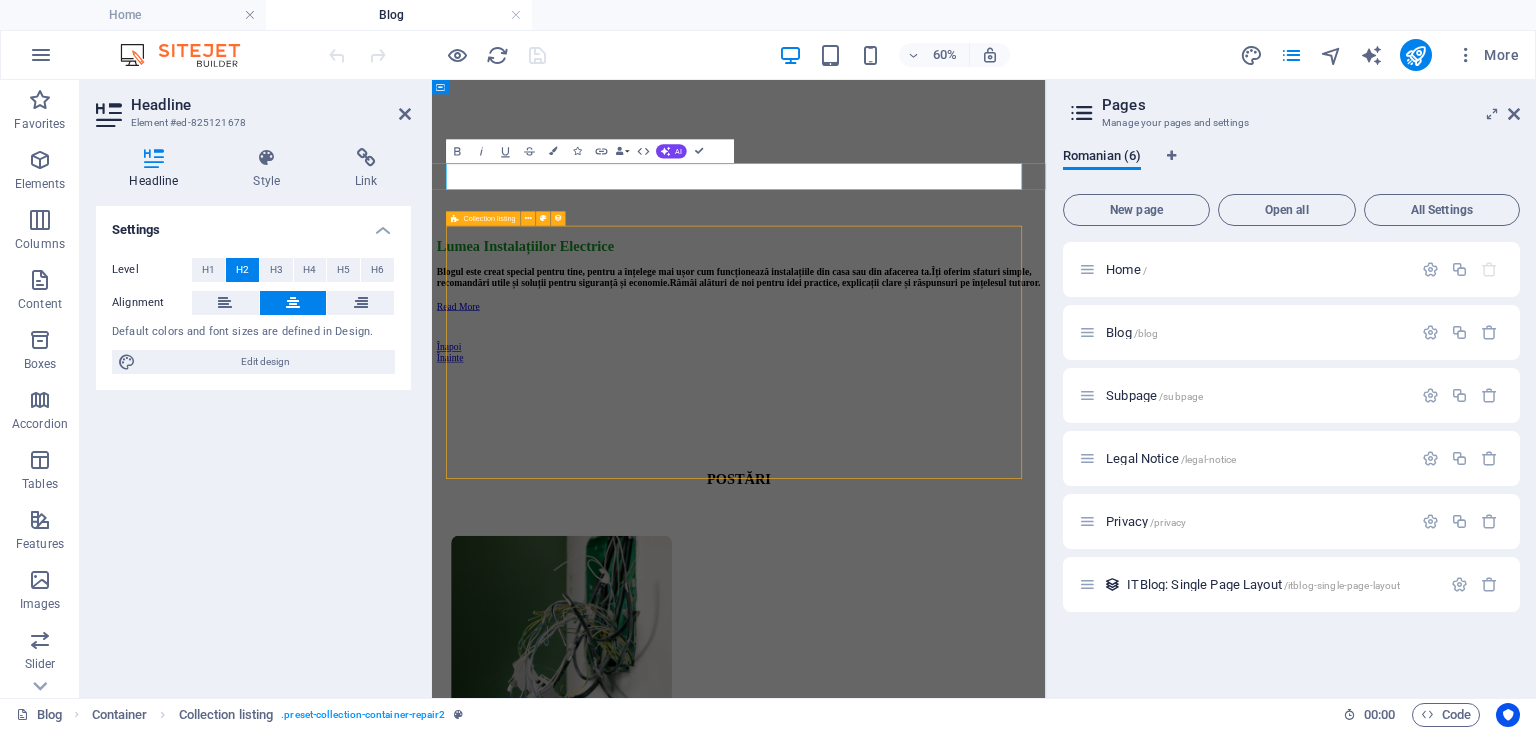 select on "createdAt_DESC" 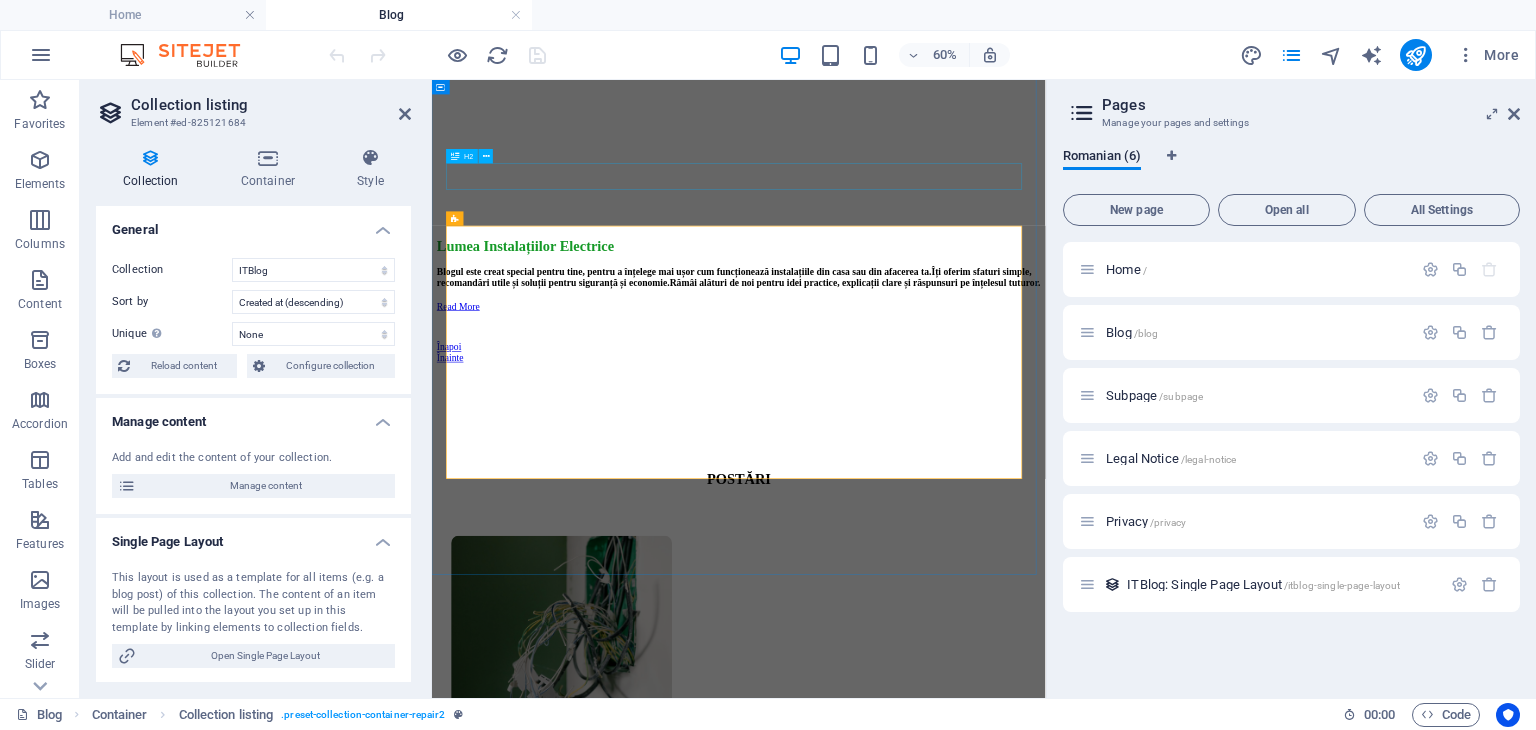 click on "POSTĂRI" at bounding box center [943, 745] 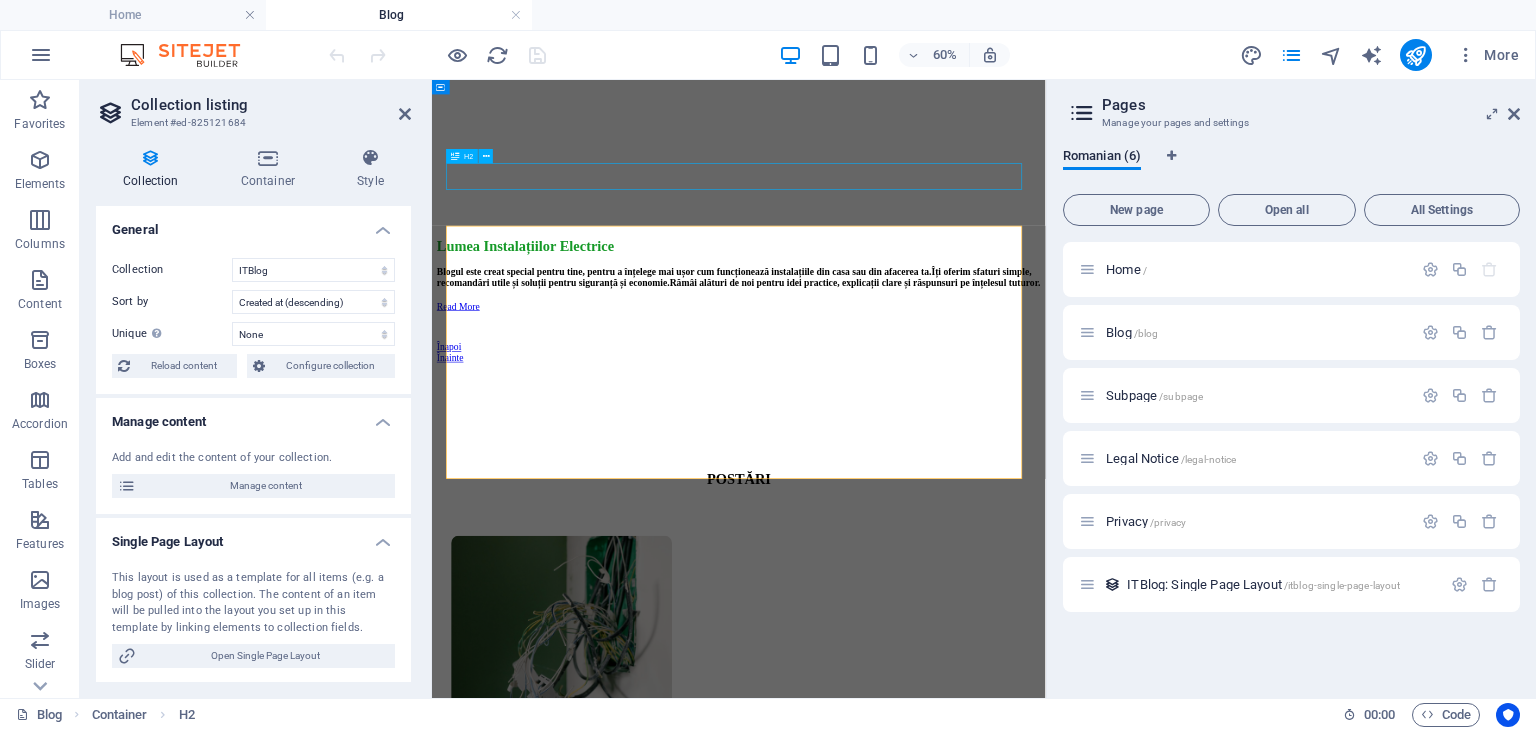 click on "POSTĂRI" at bounding box center (943, 745) 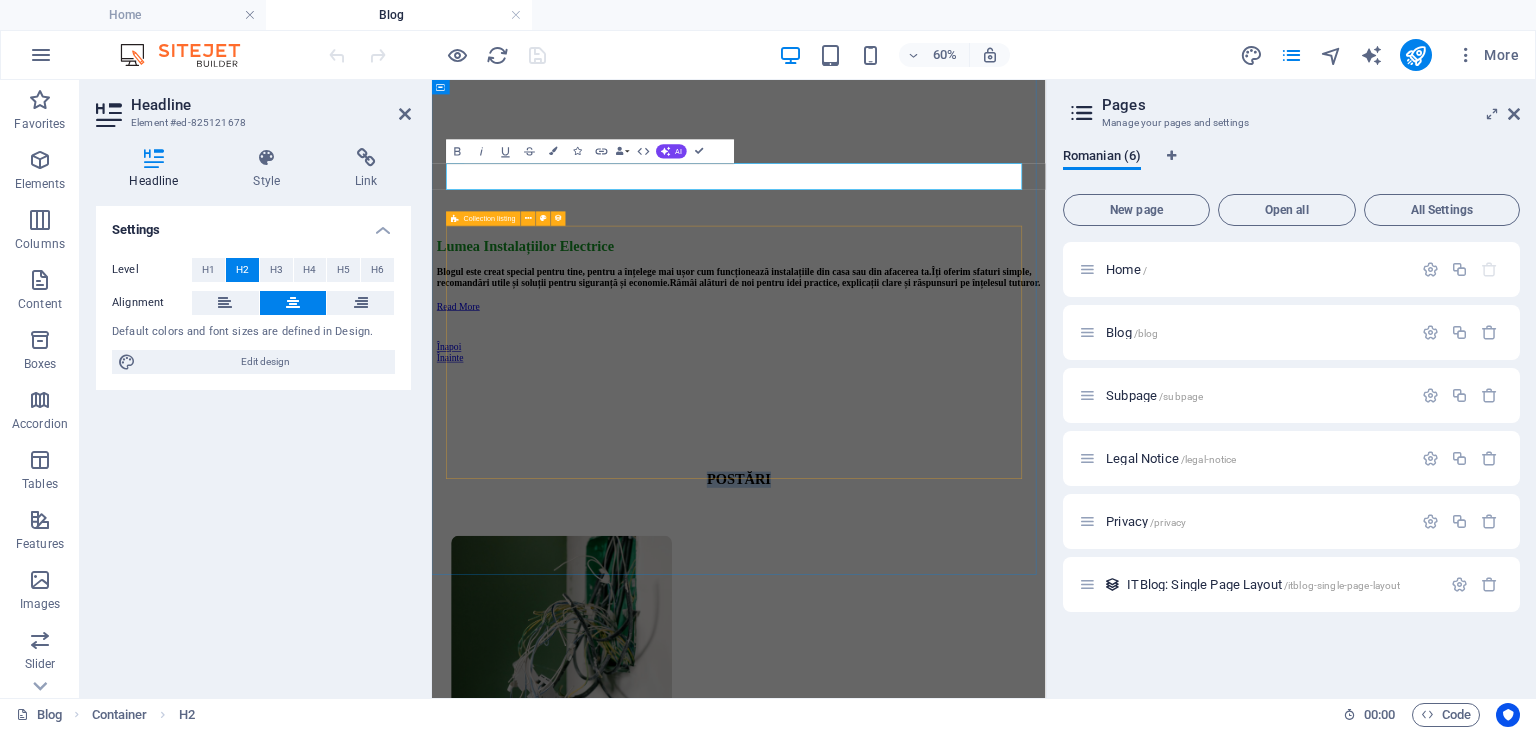 click on "4 august 2025 5 greșeli frecvente în instalațiile electrice de apartament Instalațiile electrice executate sau modificate necorespunzător pot duce la accidente, scurtcircuite sau chiar incendii. Mulți proprietari, fără să-și dea seama, fac greșeli care afectează siguranța locuinței. În acest articol îți prezentăm cele mai frecvente 5 greșeli întâlnite în apartamentele din România — și cum pot fi corectate. Citește mai mult...  Înapoi Înainte" at bounding box center [943, 1019] 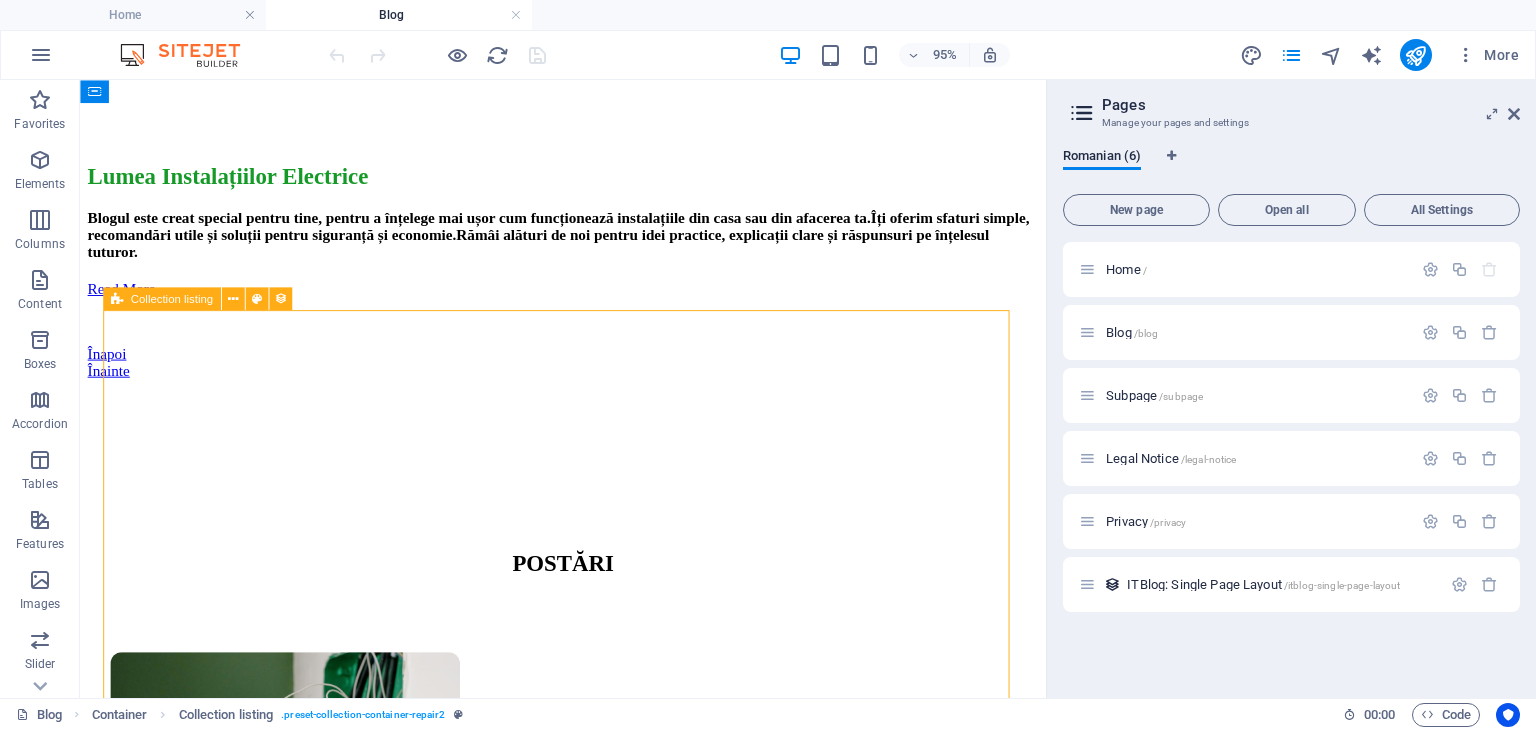 scroll, scrollTop: 820, scrollLeft: 0, axis: vertical 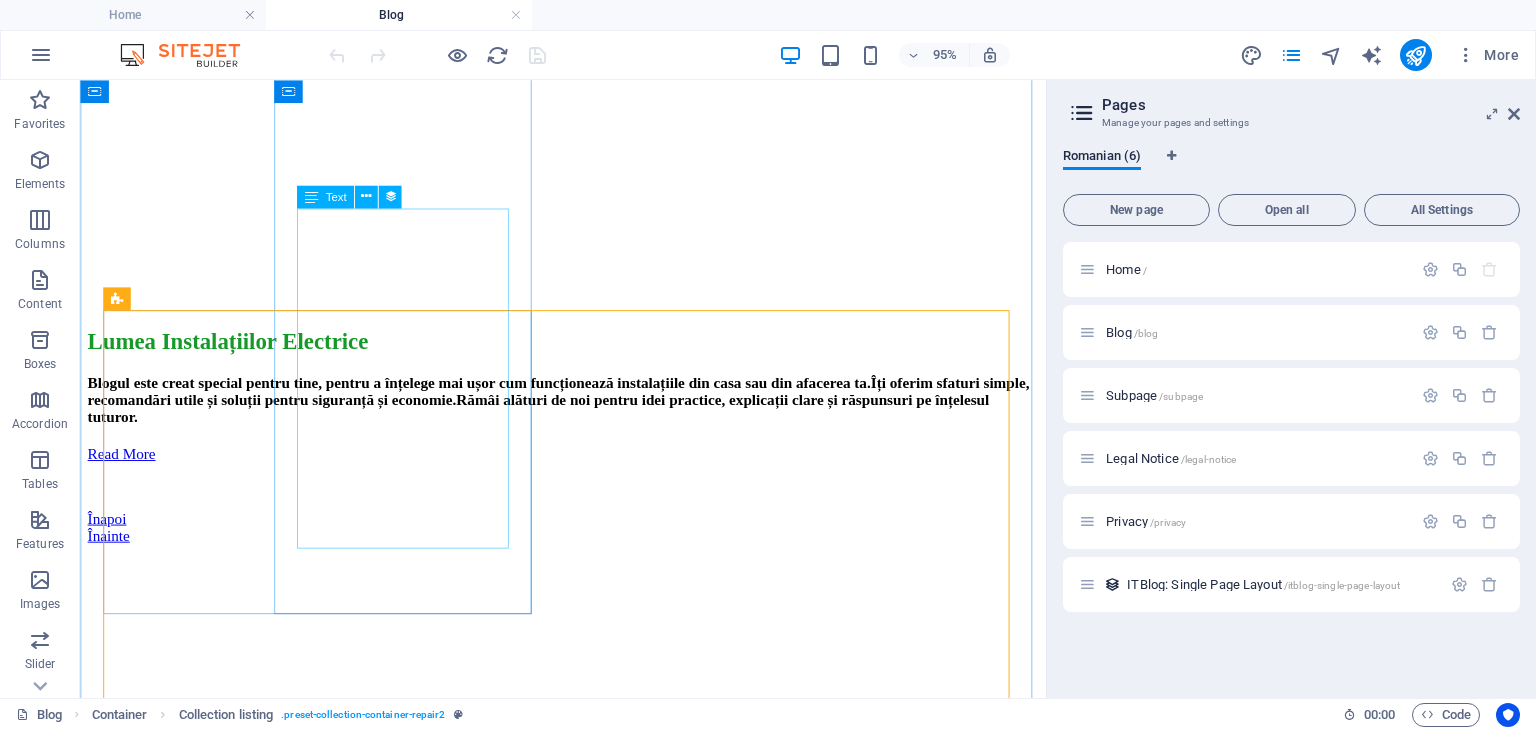 click on "Instalațiile electrice executate sau modificate necorespunzător pot duce la accidente, scurtcircuite sau chiar incendii. Mulți proprietari, fără să-și dea seama, fac greșeli care afectează siguranța locuinței. În acest articol îți prezentăm cele mai frecvente 5 greșeli întâlnite în apartamentele din România — și cum pot fi corectate." at bounding box center (792, -291) 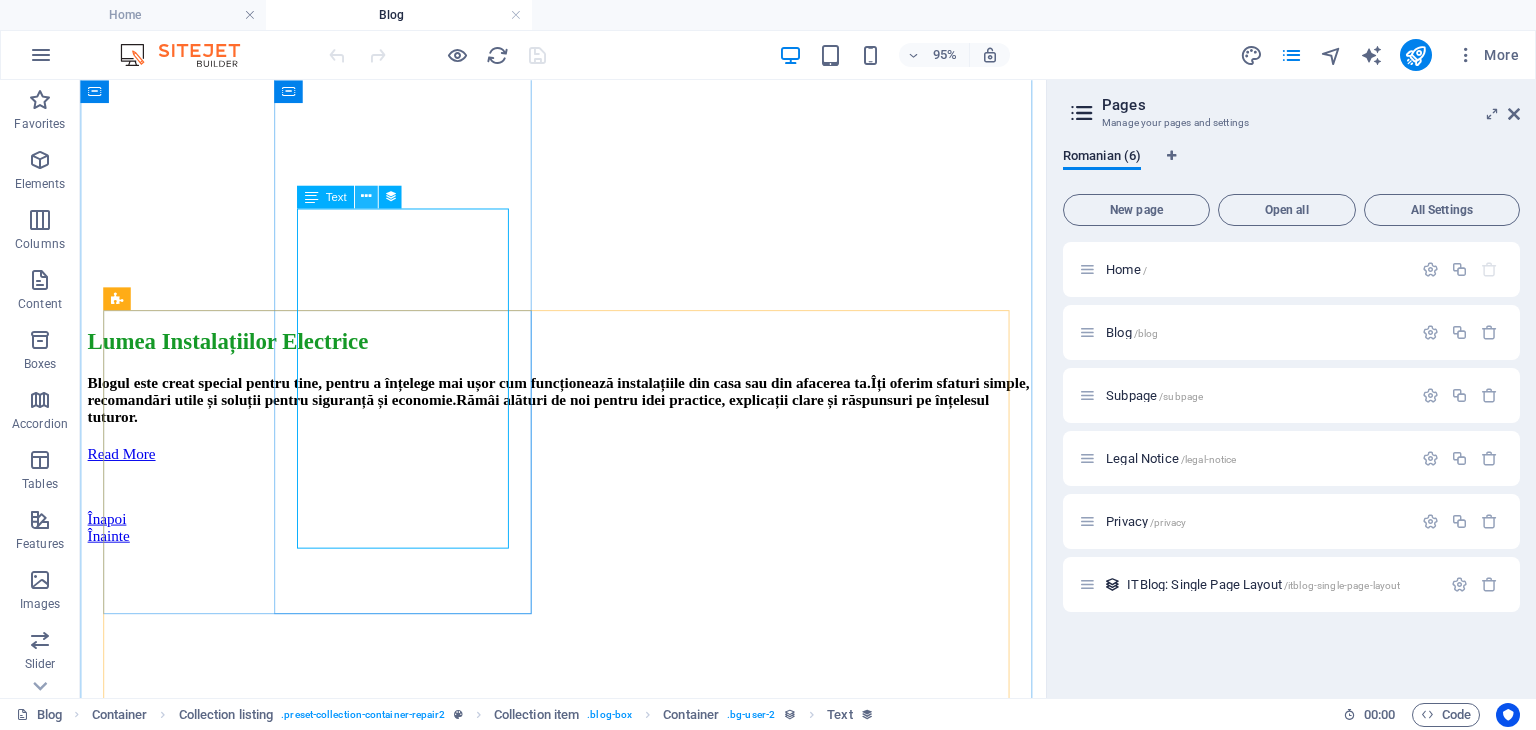 click at bounding box center (366, 197) 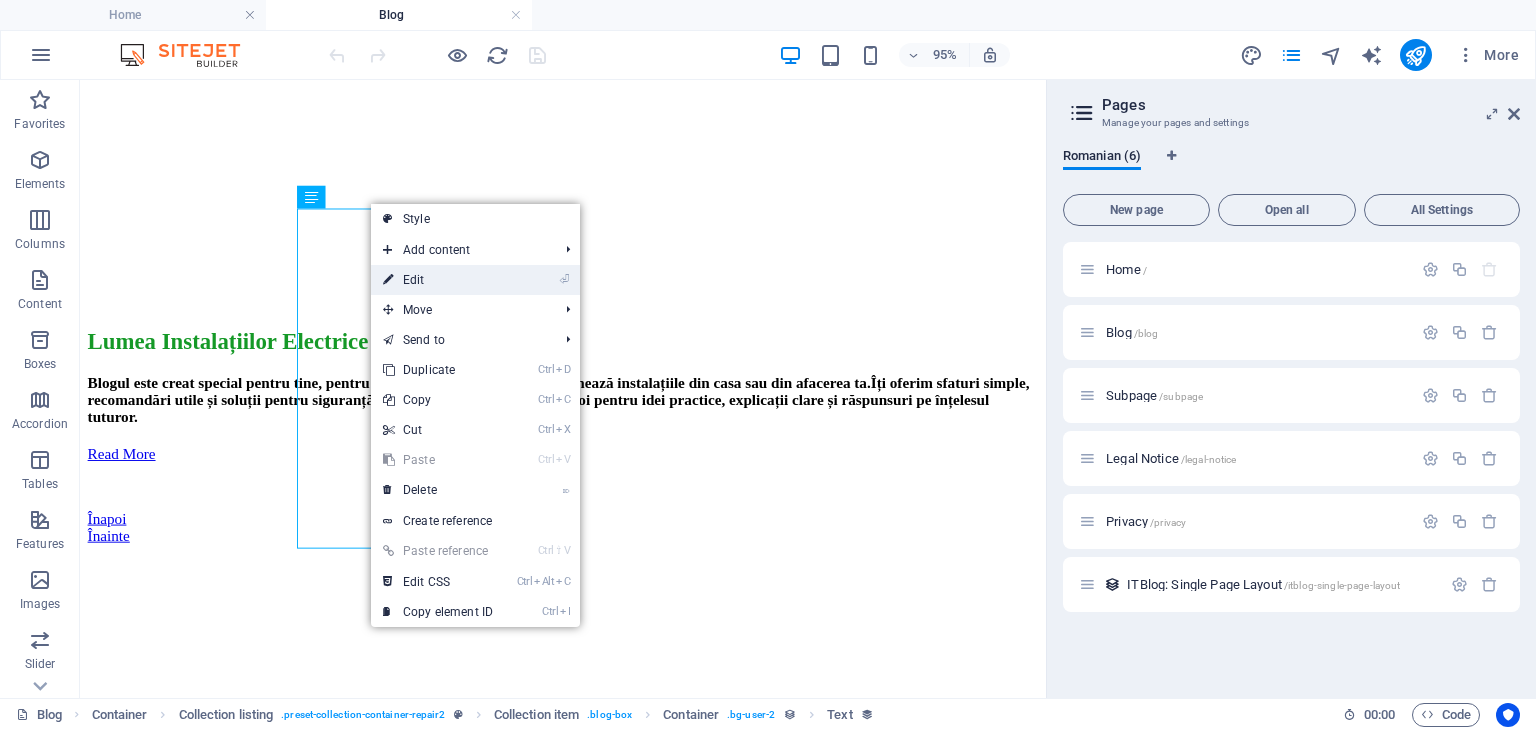 click on "⏎  Edit" at bounding box center [438, 280] 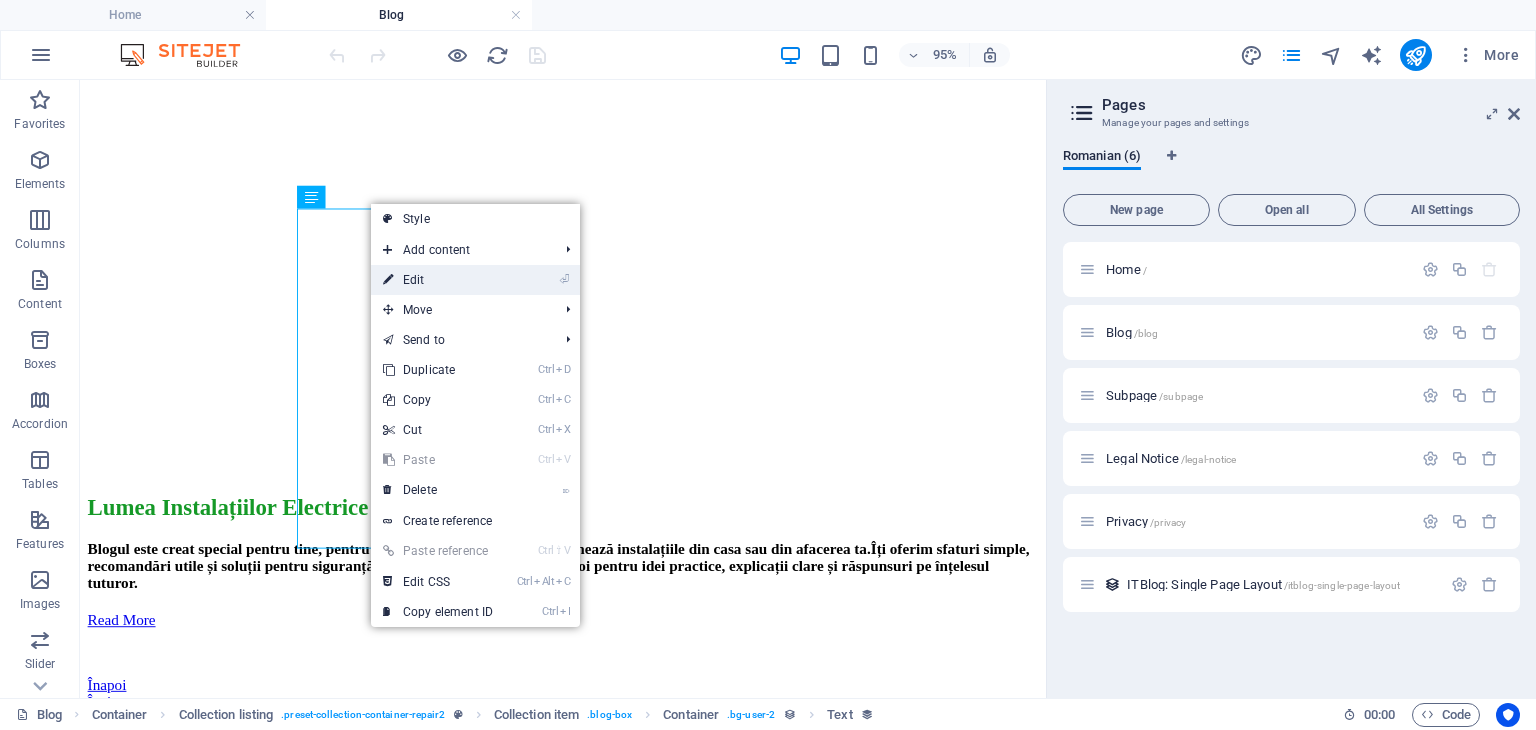 select on "short-description" 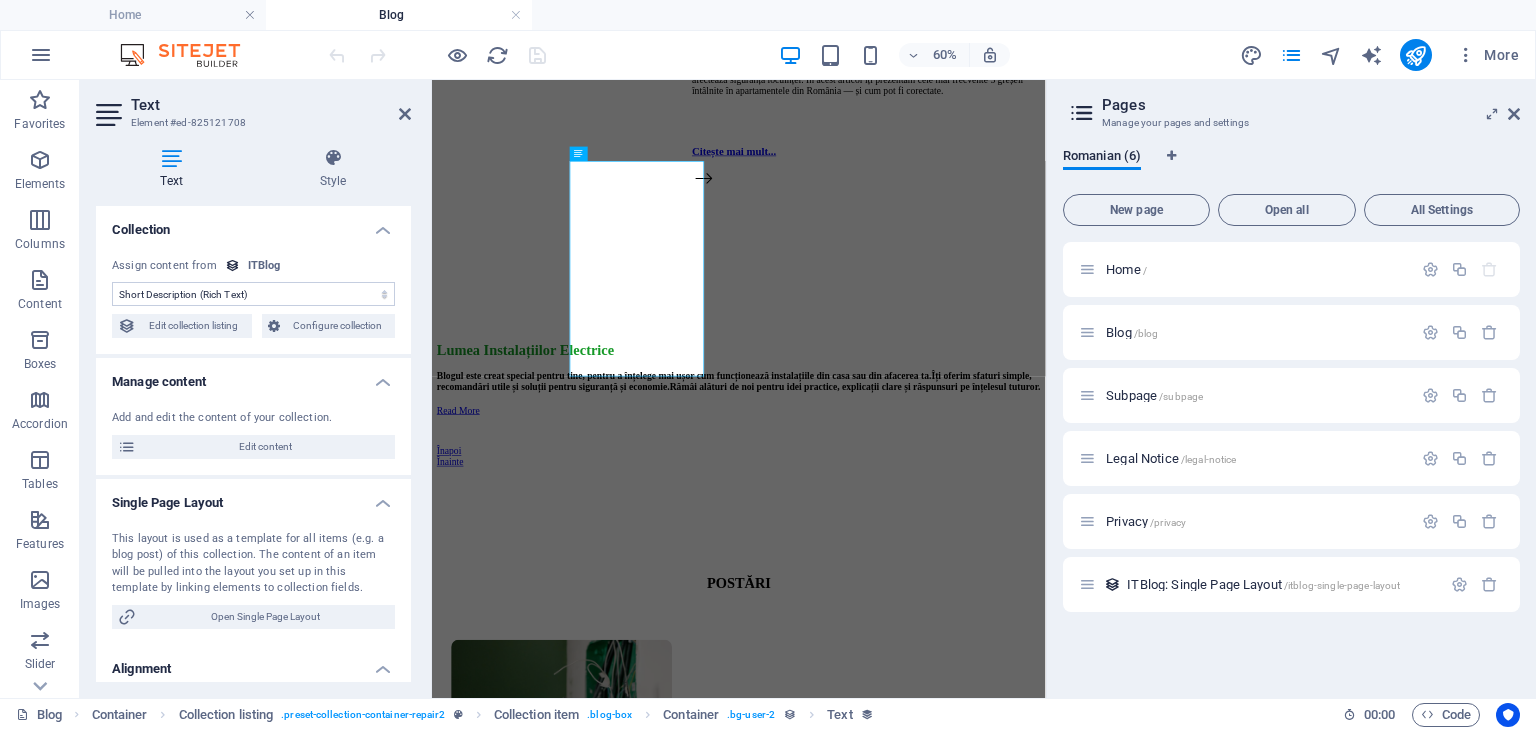 scroll, scrollTop: 994, scrollLeft: 0, axis: vertical 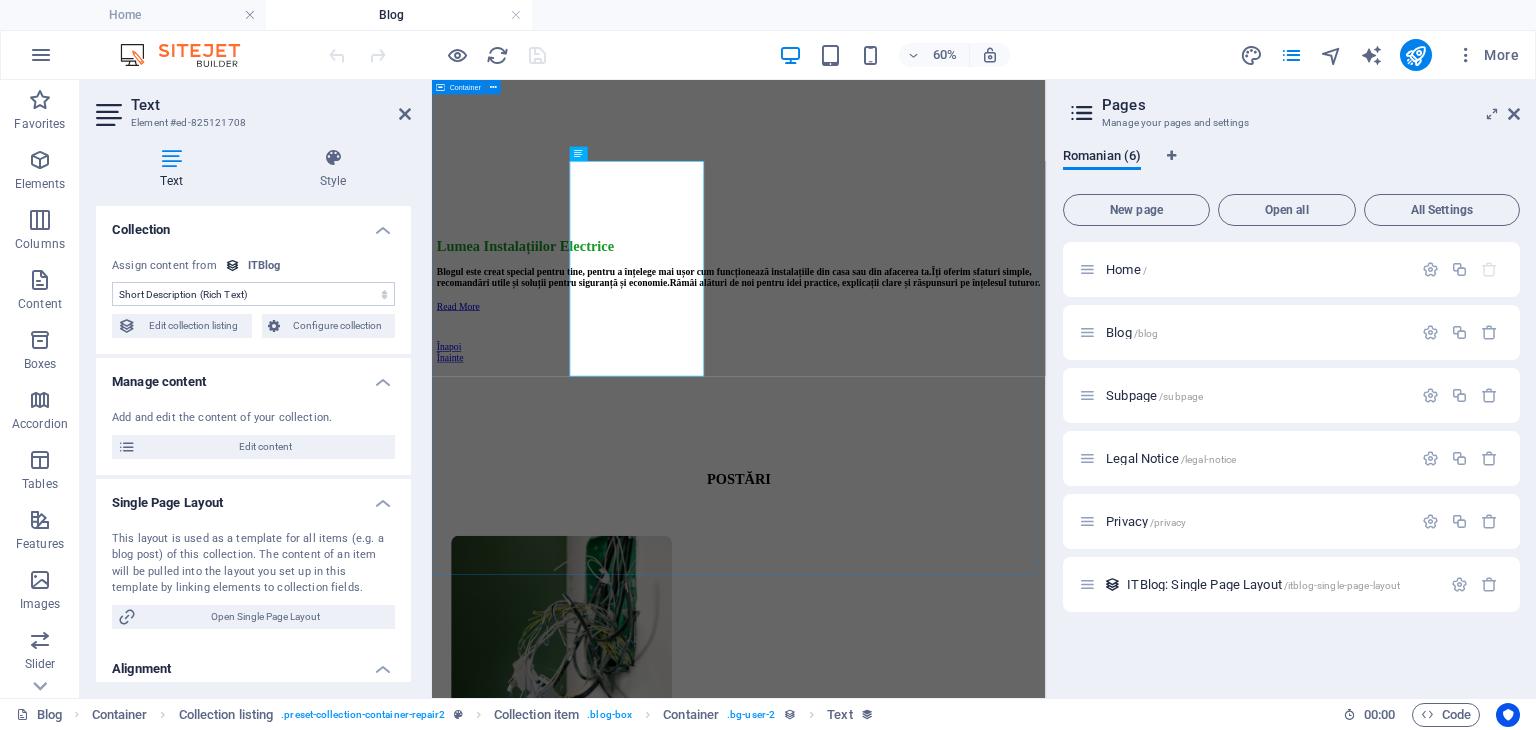 click on "POSTĂRI 4 august 2025 5 greșeli frecvente în instalațiile electrice de apartament Instalațiile electrice executate sau modificate necorespunzător pot duce la accidente, scurtcircuite sau chiar incendii. Mulți proprietari, fără să-și dea seama, fac greșeli care afectează siguranța locuinței. În acest articol îți prezentăm cele mai frecvente 5 greșeli întâlnite în apartamentele din România — și cum pot fi corectate. Citește mai mult...  Înapoi Înainte" at bounding box center [943, 955] 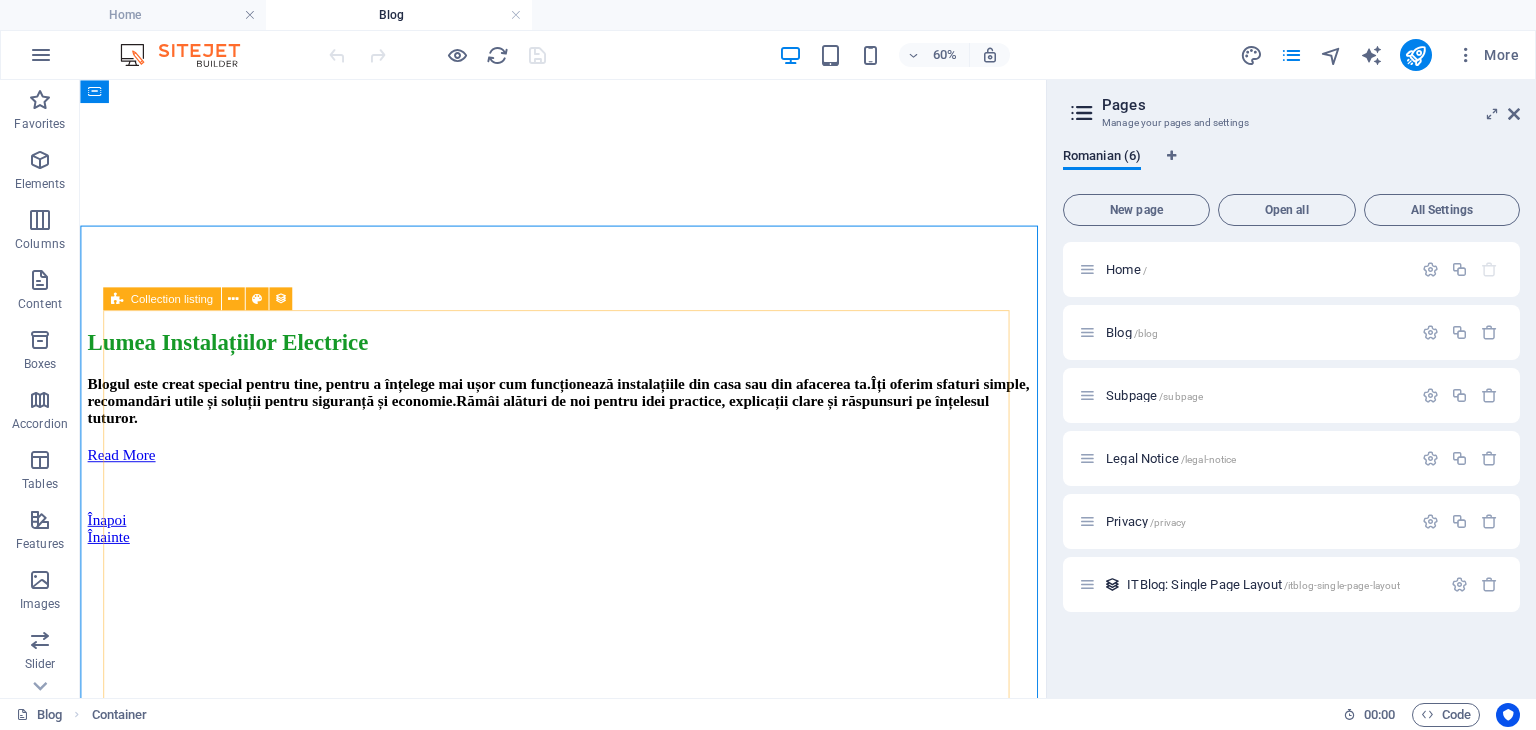 scroll, scrollTop: 820, scrollLeft: 0, axis: vertical 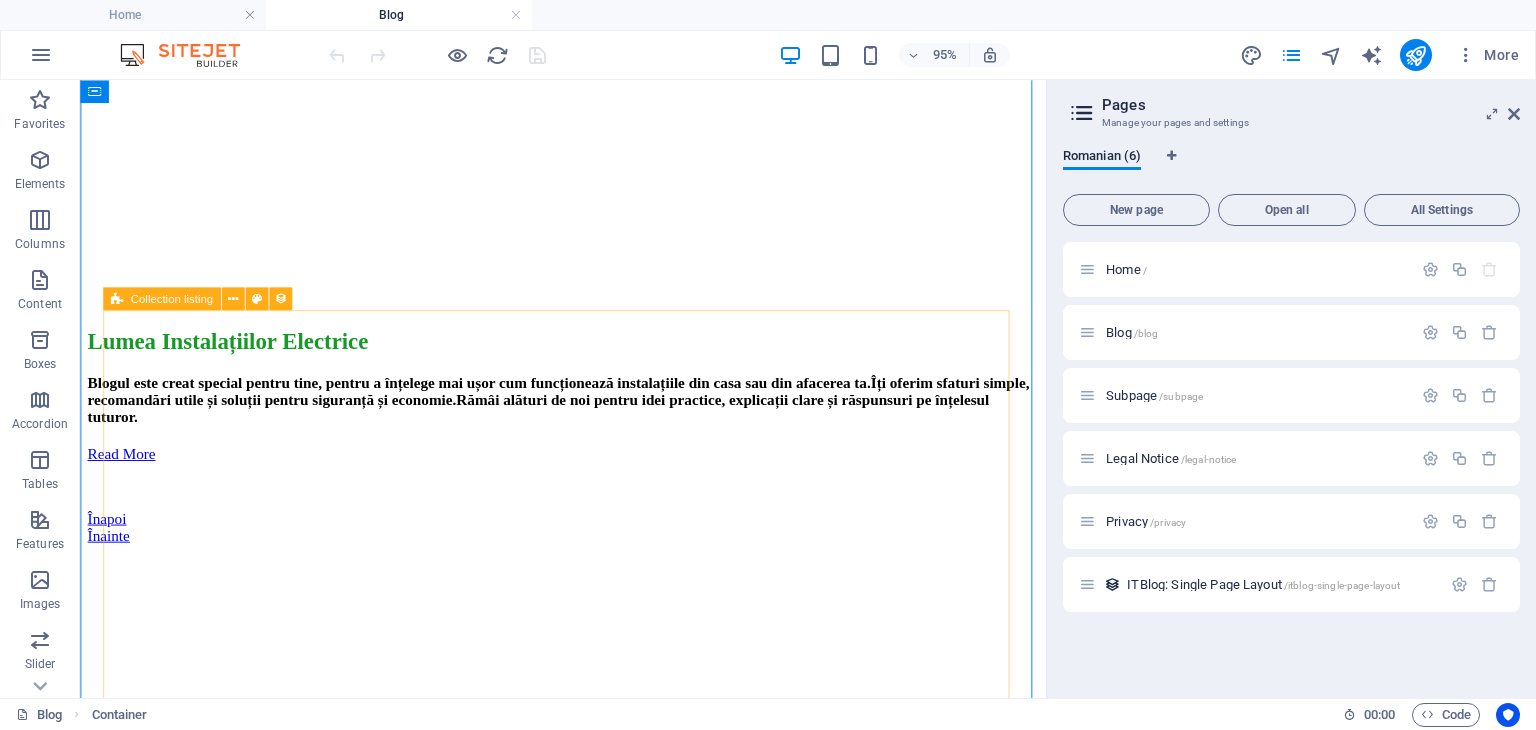 click on "4 august 2025 5 greșeli frecvente în instalațiile electrice de apartament Instalațiile electrice executate sau modificate necorespunzător pot duce la accidente, scurtcircuite sau chiar incendii. Mulți proprietari, fără să-și dea seama, fac greșeli care afectează siguranța locuinței. În acest articol îți prezentăm cele mai frecvente 5 greșeli întâlnite în apartamentele din România — și cum pot fi corectate. Citește mai mult...  Înapoi Înainte" at bounding box center (588, 1036) 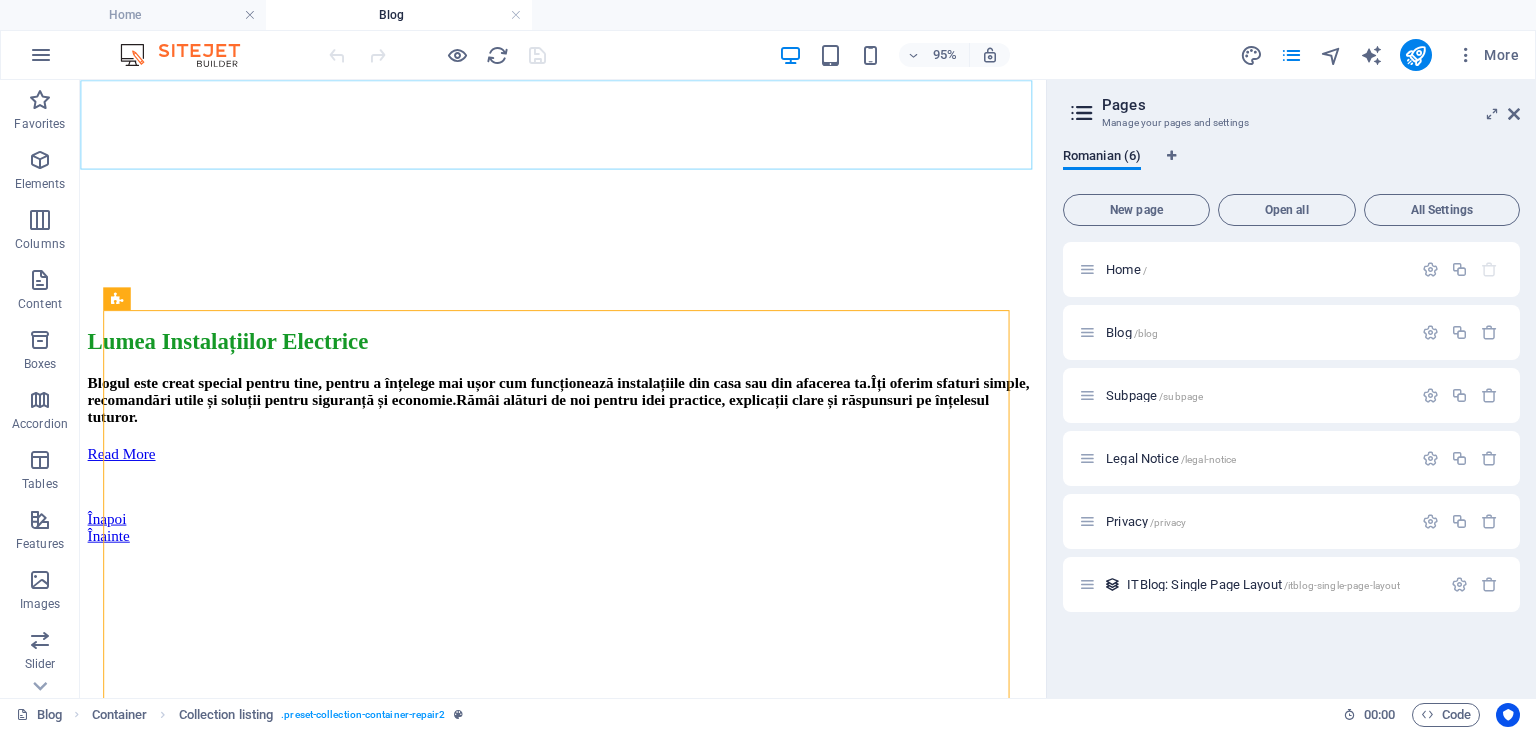 click on "Servicii  Despre Noi FAQ Contactează-ne Blog" at bounding box center [588, -555] 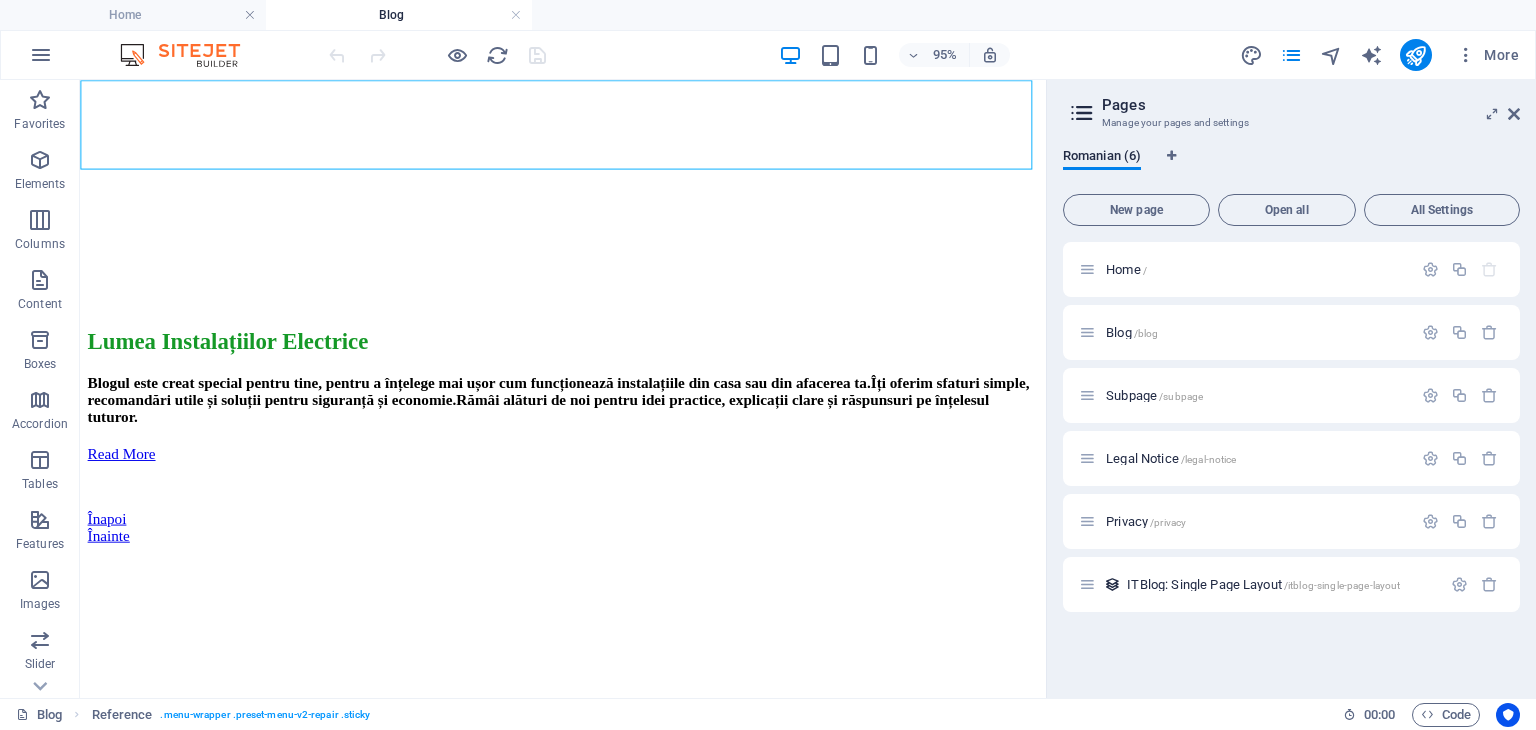 click on "Servicii  Despre Noi FAQ Contactează-ne Blog" at bounding box center (588, -555) 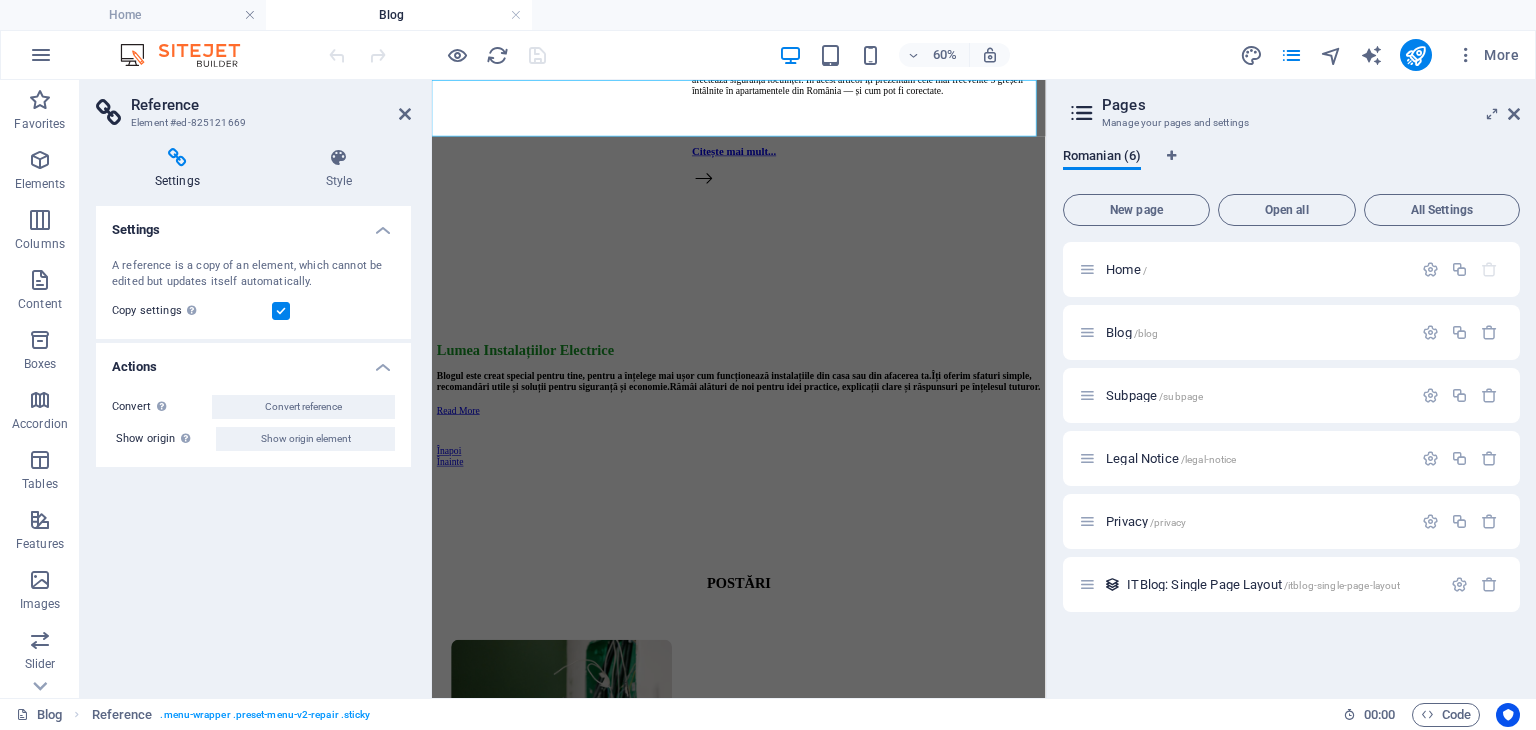 scroll, scrollTop: 994, scrollLeft: 0, axis: vertical 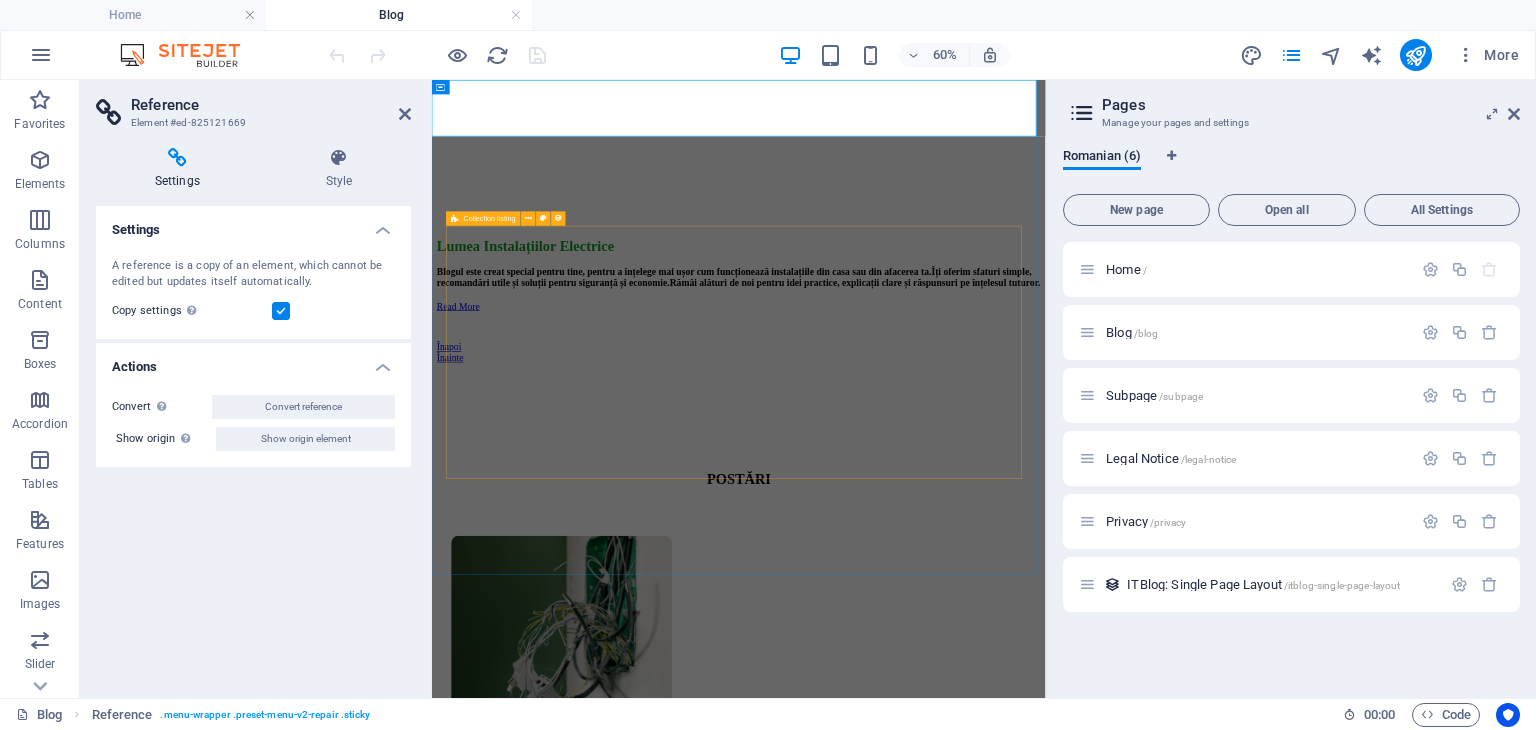 click on "4 august 2025 5 greșeli frecvente în instalațiile electrice de apartament Instalațiile electrice executate sau modificate necorespunzător pot duce la accidente, scurtcircuite sau chiar incendii. Mulți proprietari, fără să-și dea seama, fac greșeli care afectează siguranța locuinței. În acest articol îți prezentăm cele mai frecvente 5 greșeli întâlnite în apartamentele din România — și cum pot fi corectate. Citește mai mult...  Înapoi Înainte" at bounding box center [943, 1019] 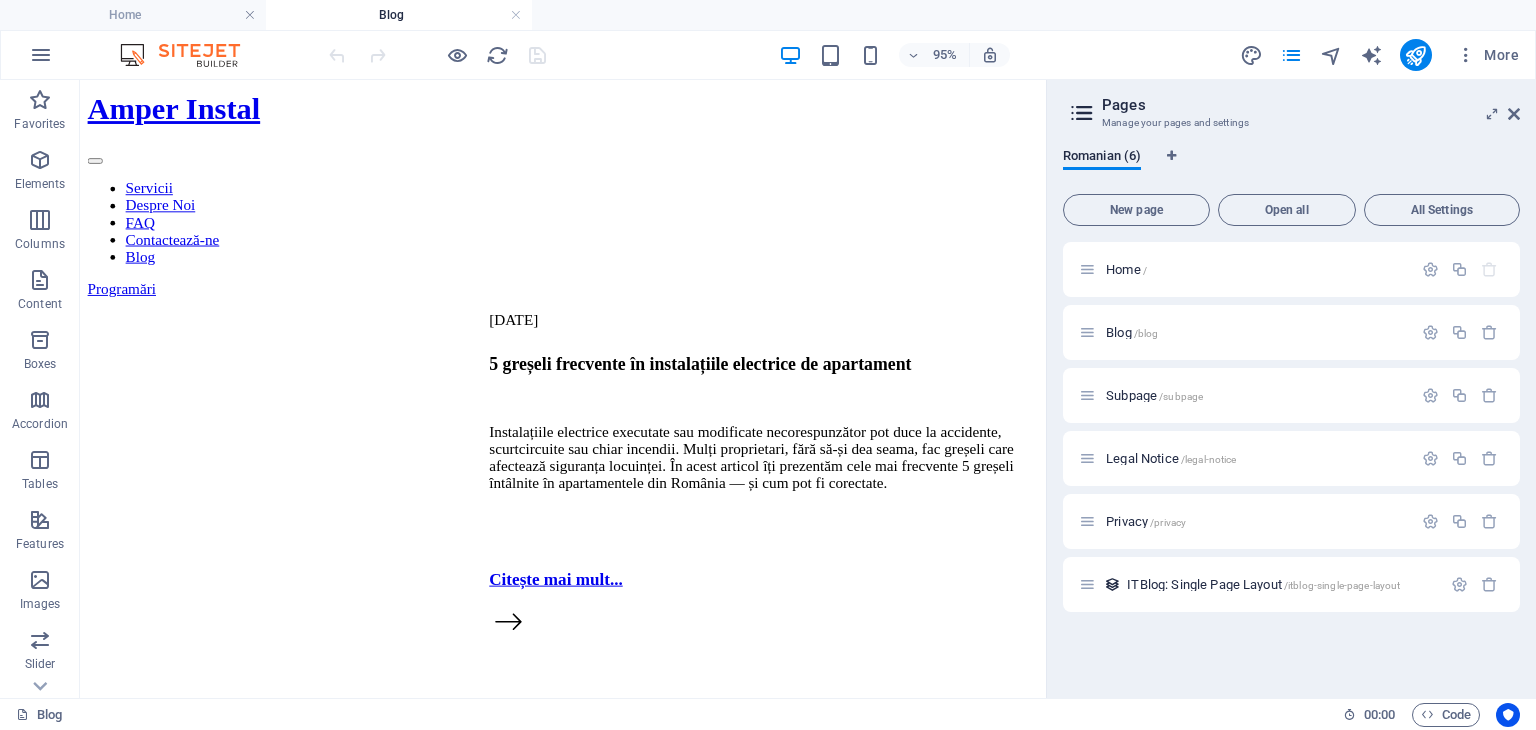 scroll, scrollTop: 28, scrollLeft: 0, axis: vertical 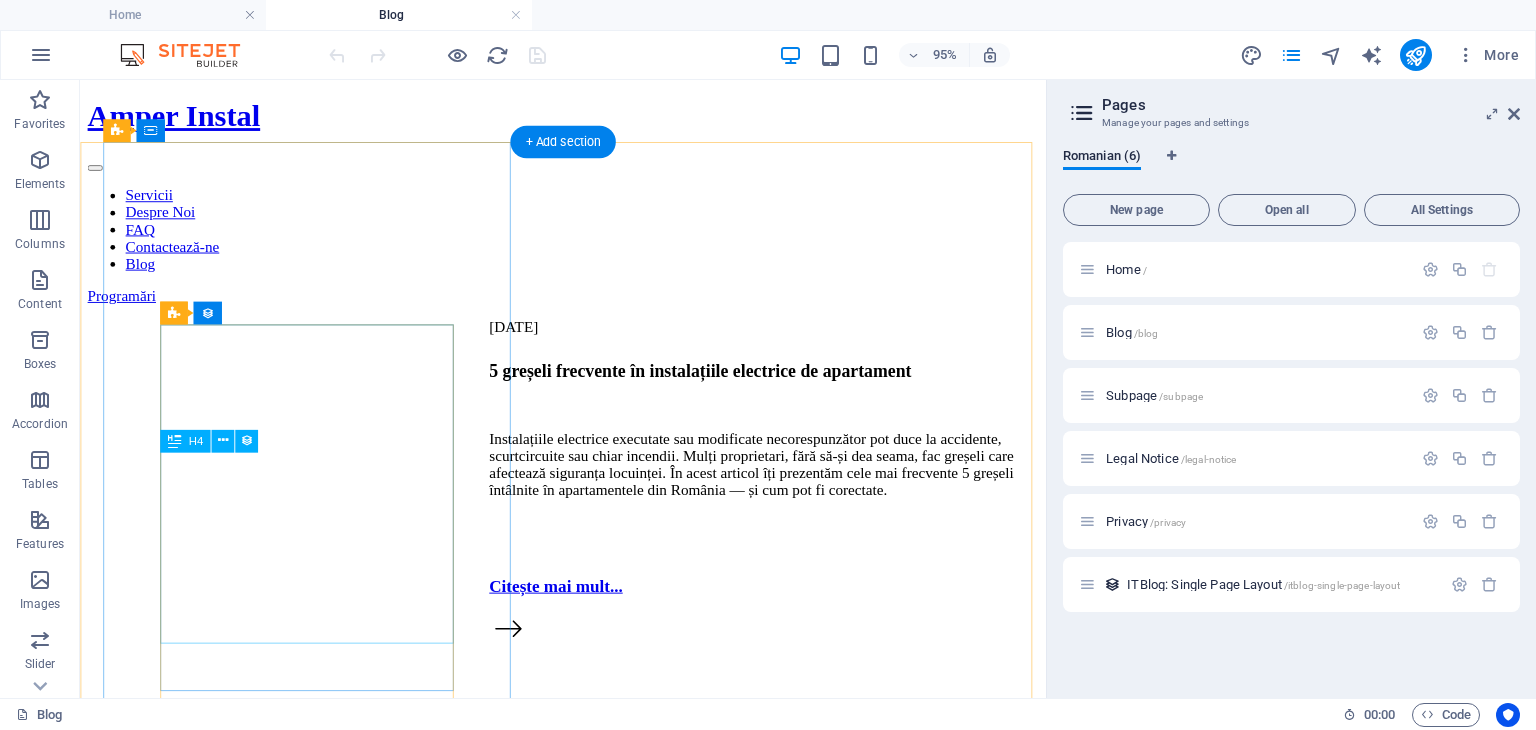 click on "Blogul este creat special pentru tine, pentru a înțelege mai ușor cum funcționează instalațiile din casa sau din afacerea ta.Îți oferim sfaturi simple, recomandări utile și soluții pentru siguranță și economie.Rămâi alături de noi pentru idei practice, explicații clare și răspunsuri pe înțelesul tuturor." at bounding box center [588, 1209] 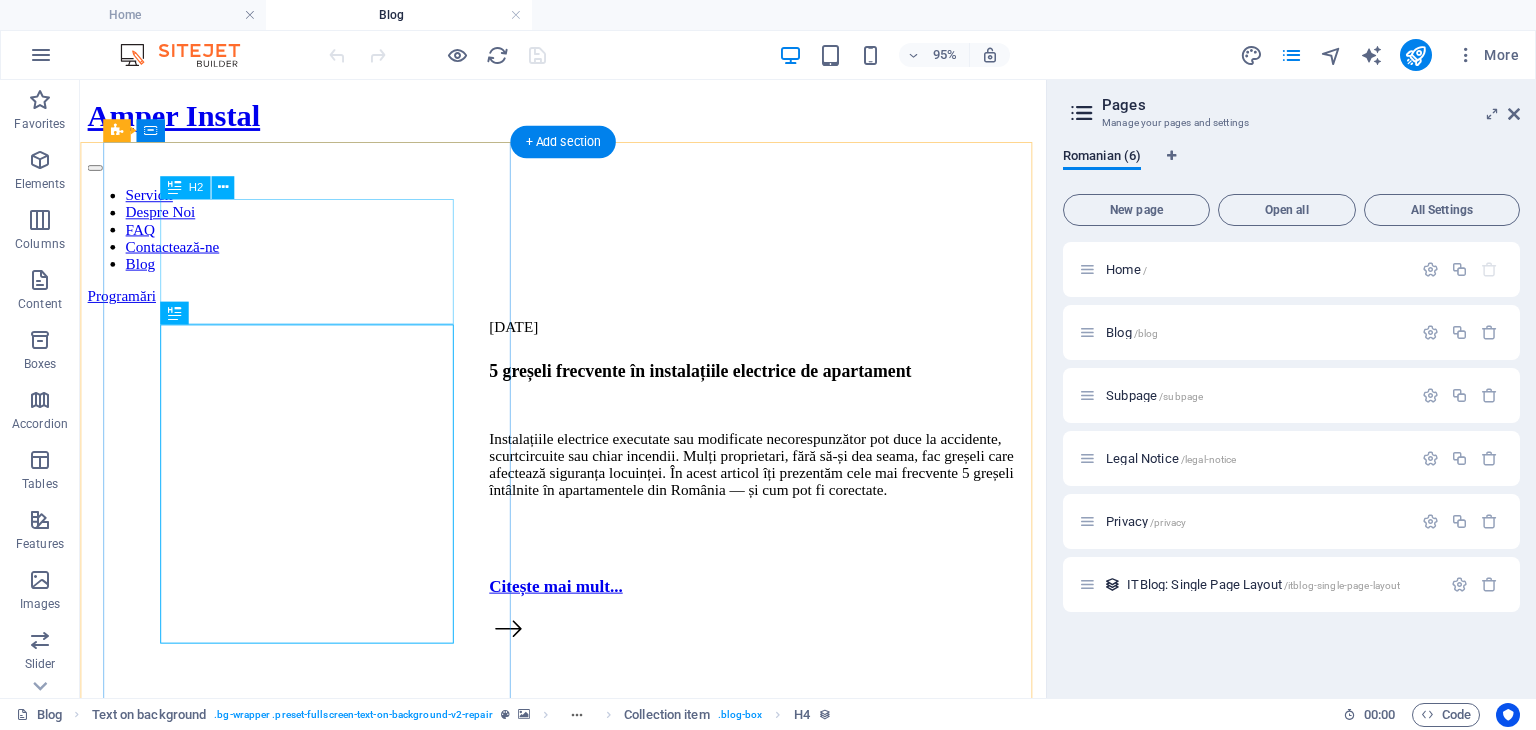 click on "Lumea Instalațiilor Electrice" at bounding box center [588, 1147] 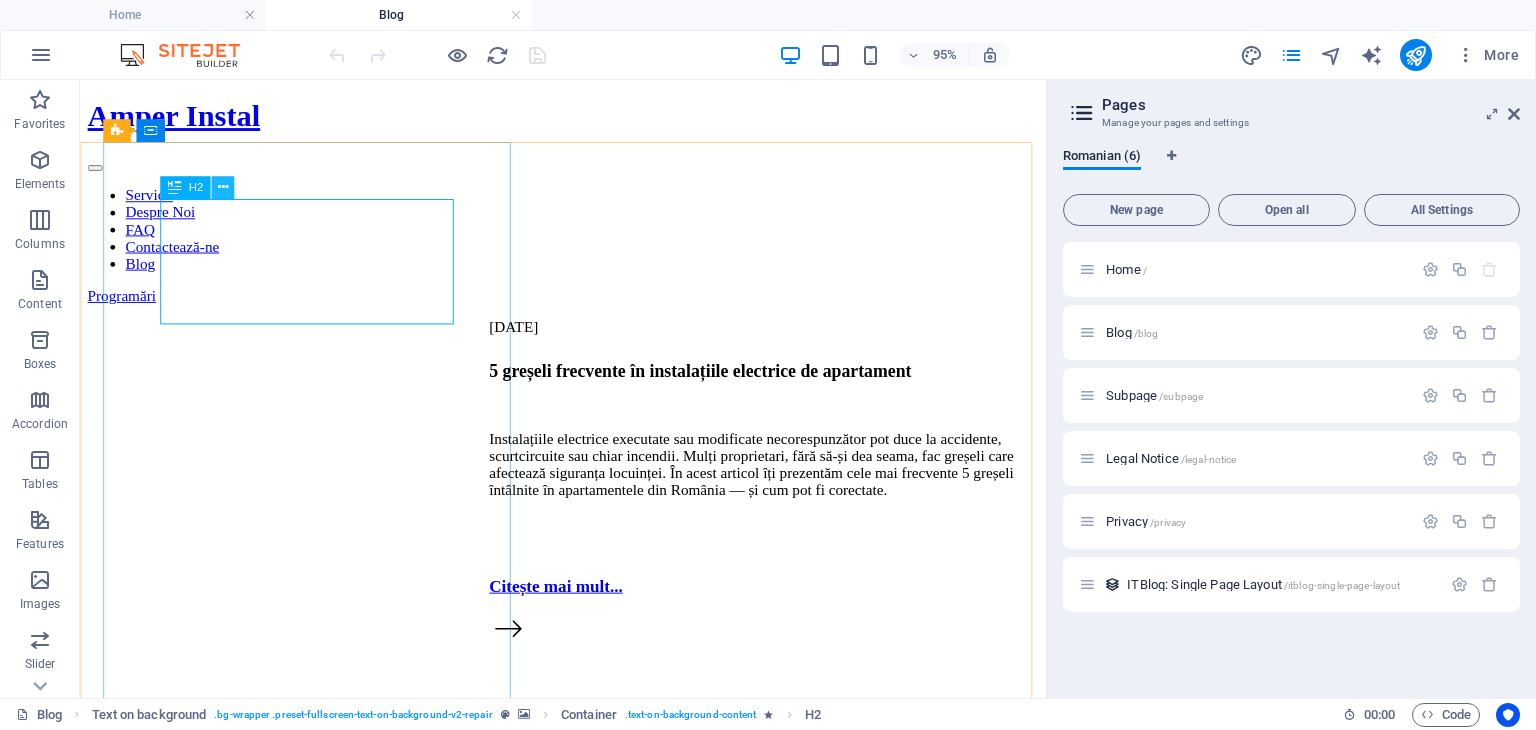 click at bounding box center [223, 188] 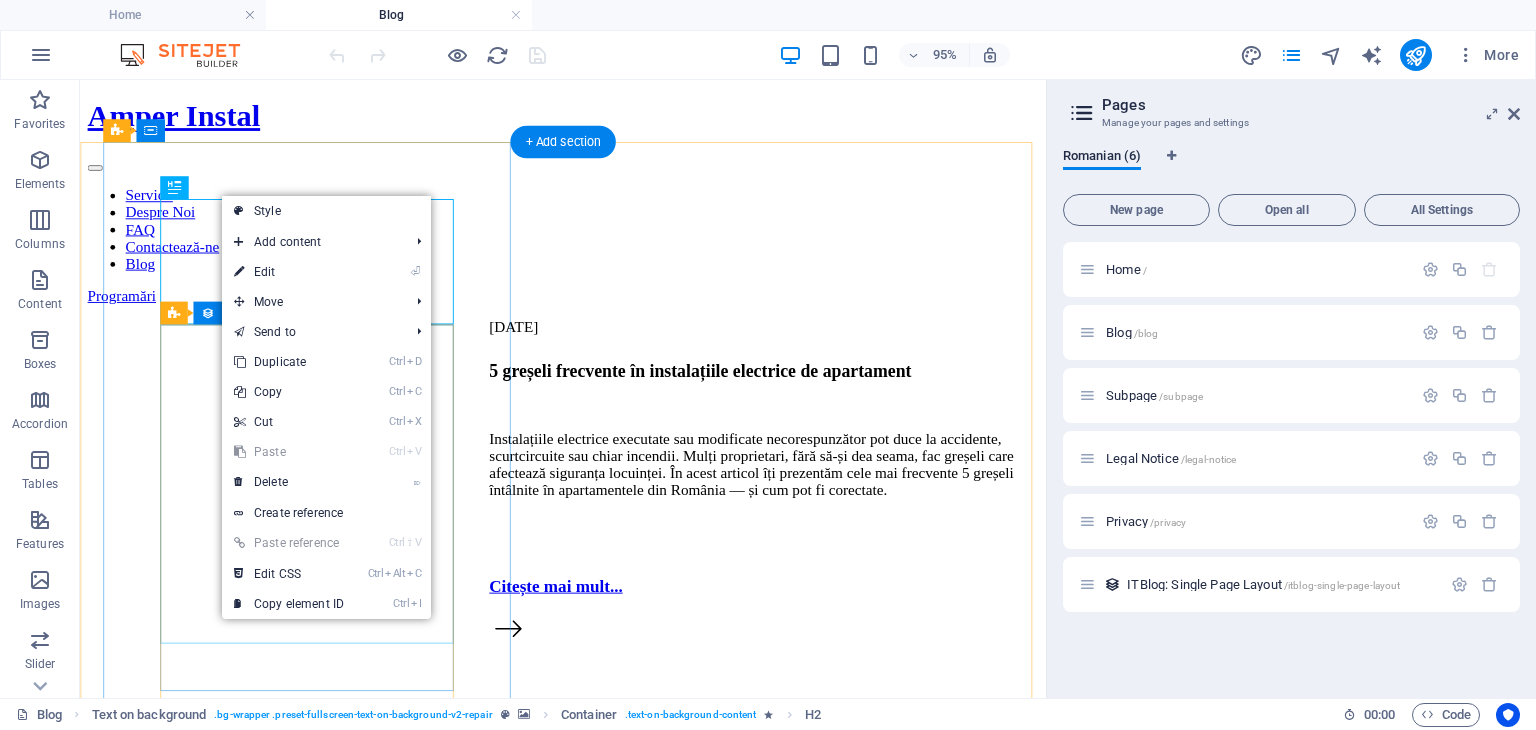 click on "Blogul este creat special pentru tine, pentru a înțelege mai ușor cum funcționează instalațiile din casa sau din afacerea ta.Îți oferim sfaturi simple, recomandări utile și soluții pentru siguranță și economie.Rămâi alături de noi pentru idei practice, explicații clare și răspunsuri pe înțelesul tuturor." at bounding box center [588, 1209] 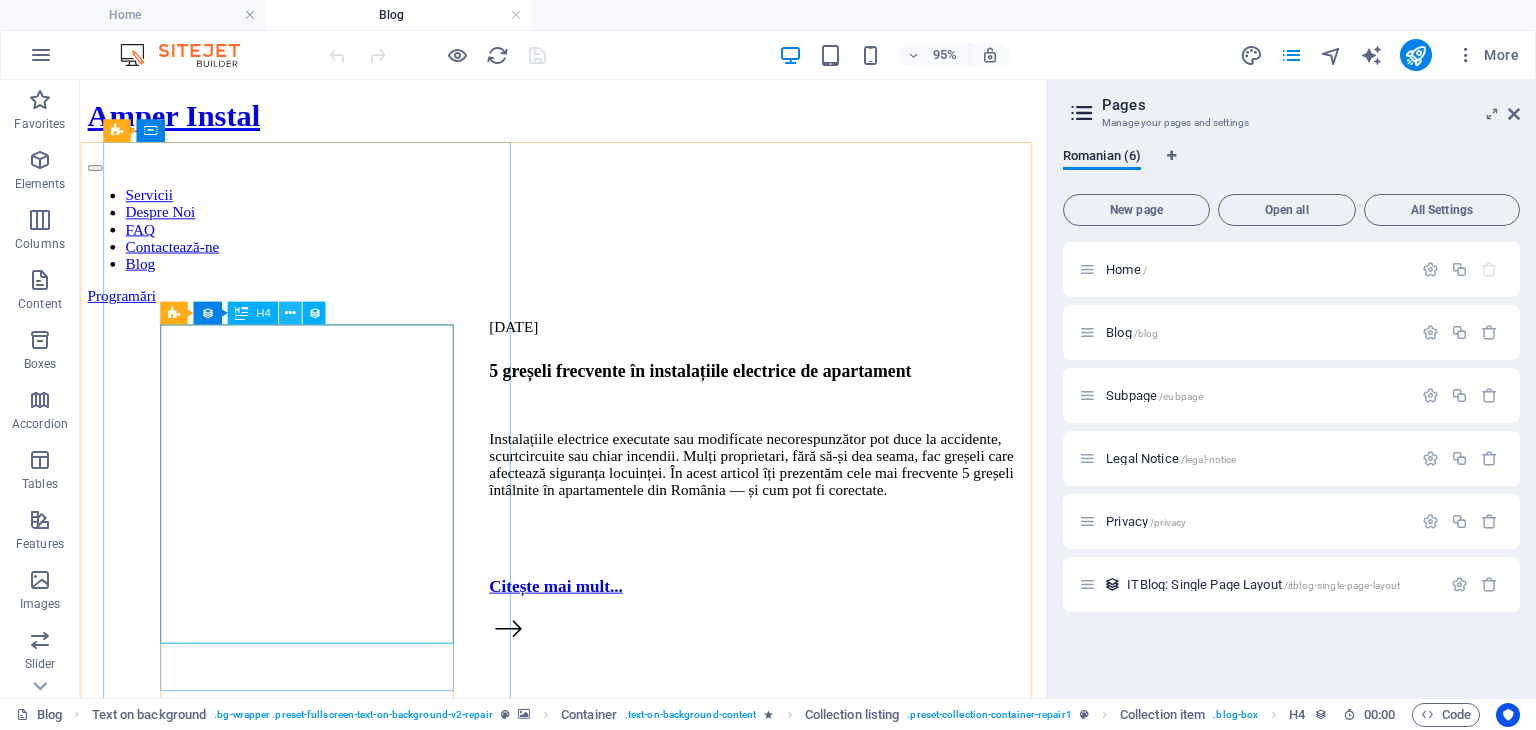 click at bounding box center [290, 313] 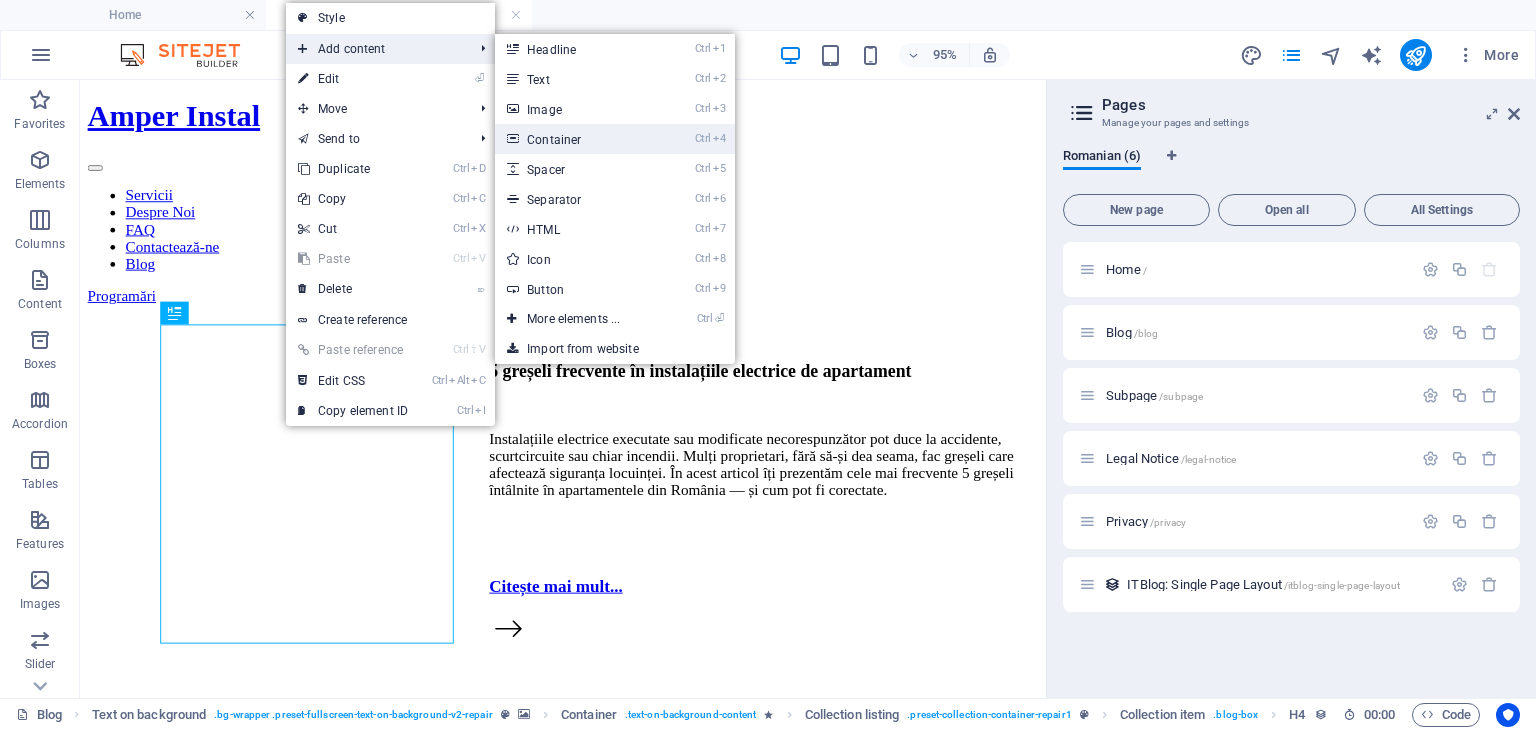 click on "Ctrl 4  Container" at bounding box center [577, 139] 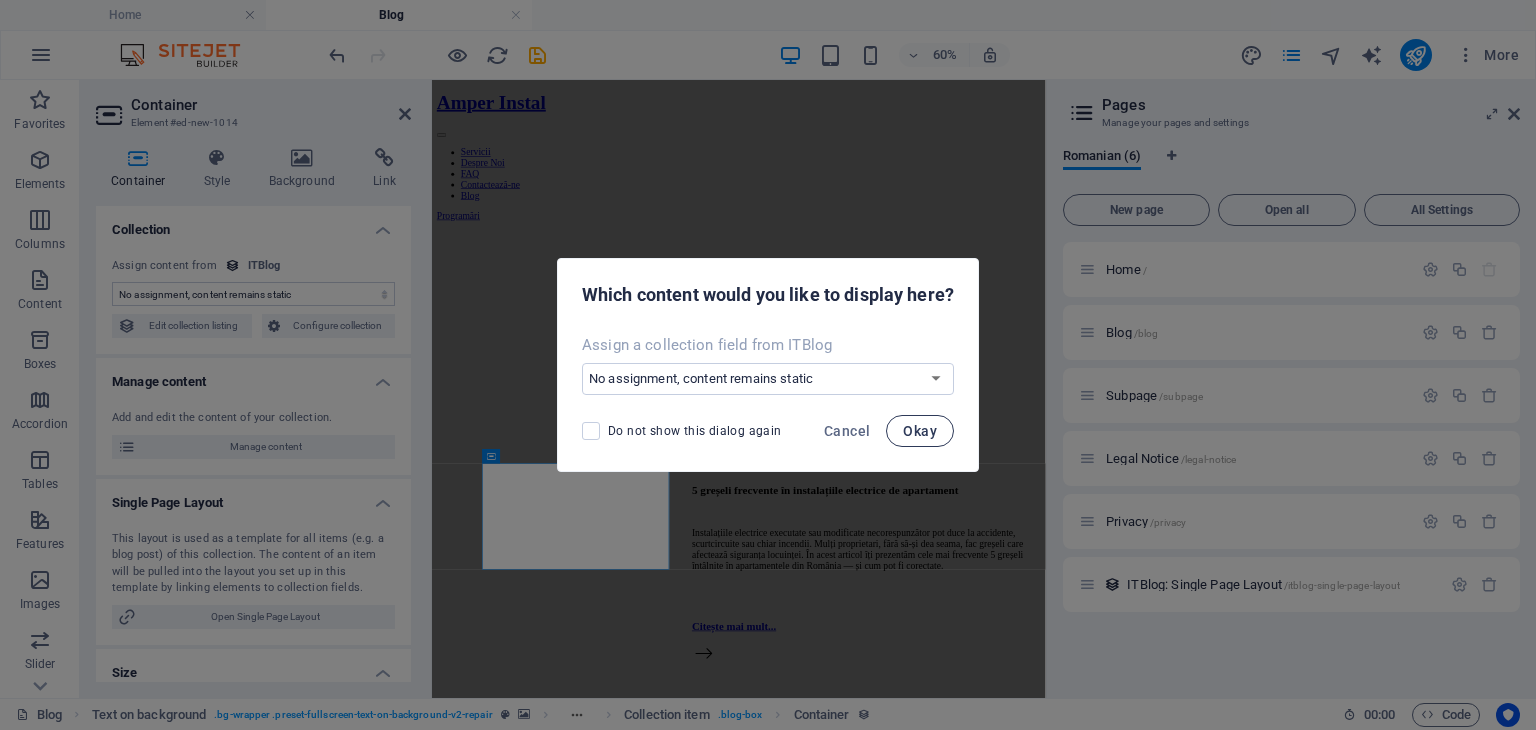 click on "Okay" at bounding box center (920, 431) 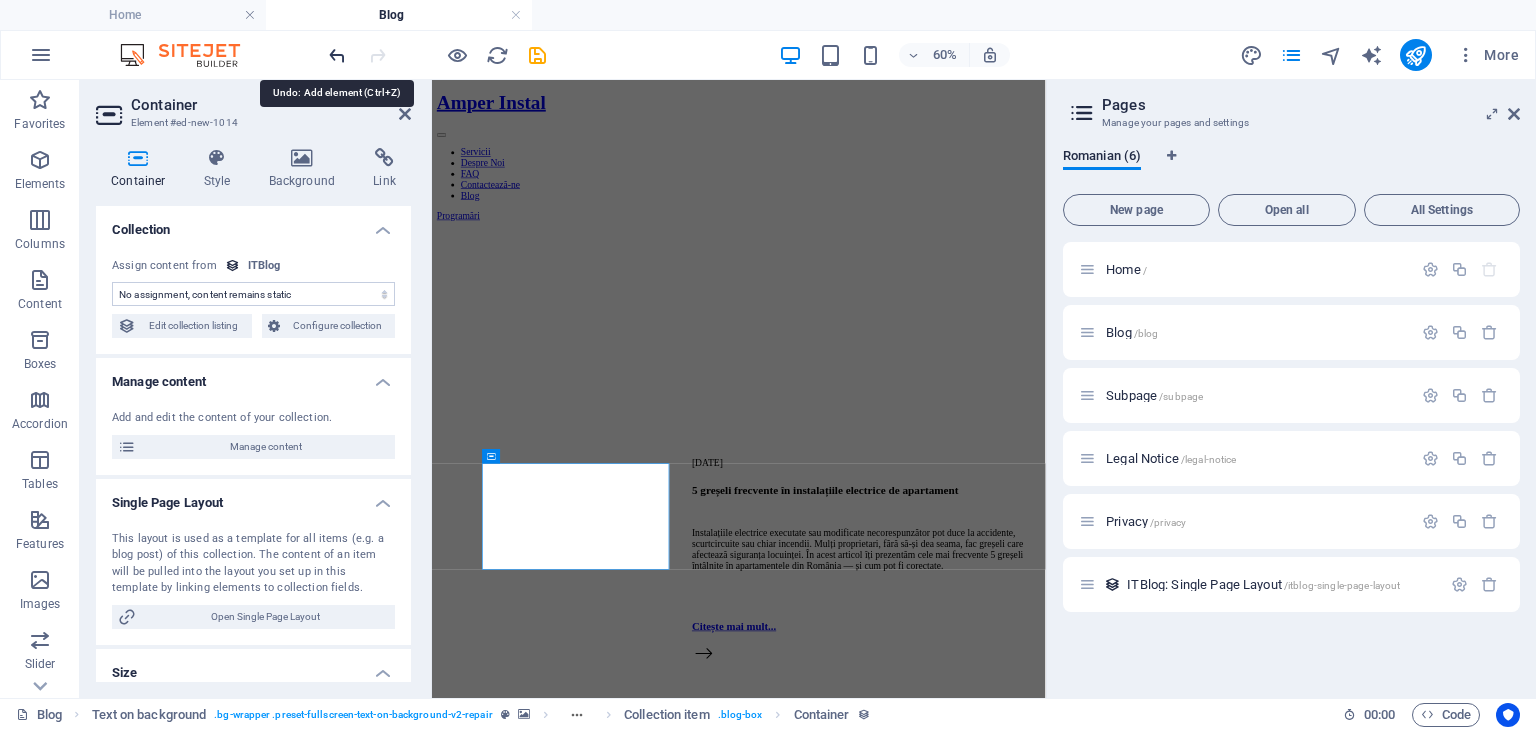 click at bounding box center [337, 55] 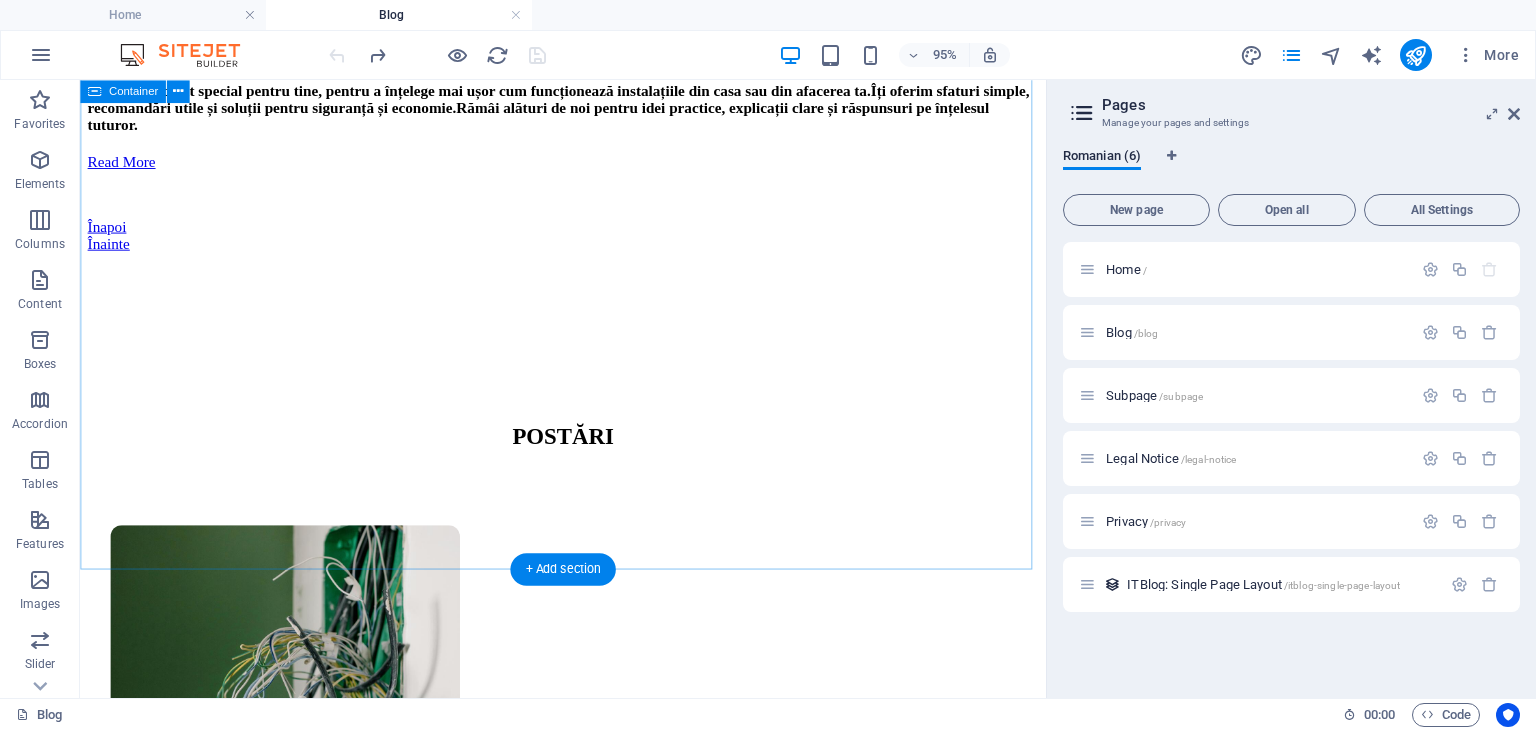 scroll, scrollTop: 1130, scrollLeft: 0, axis: vertical 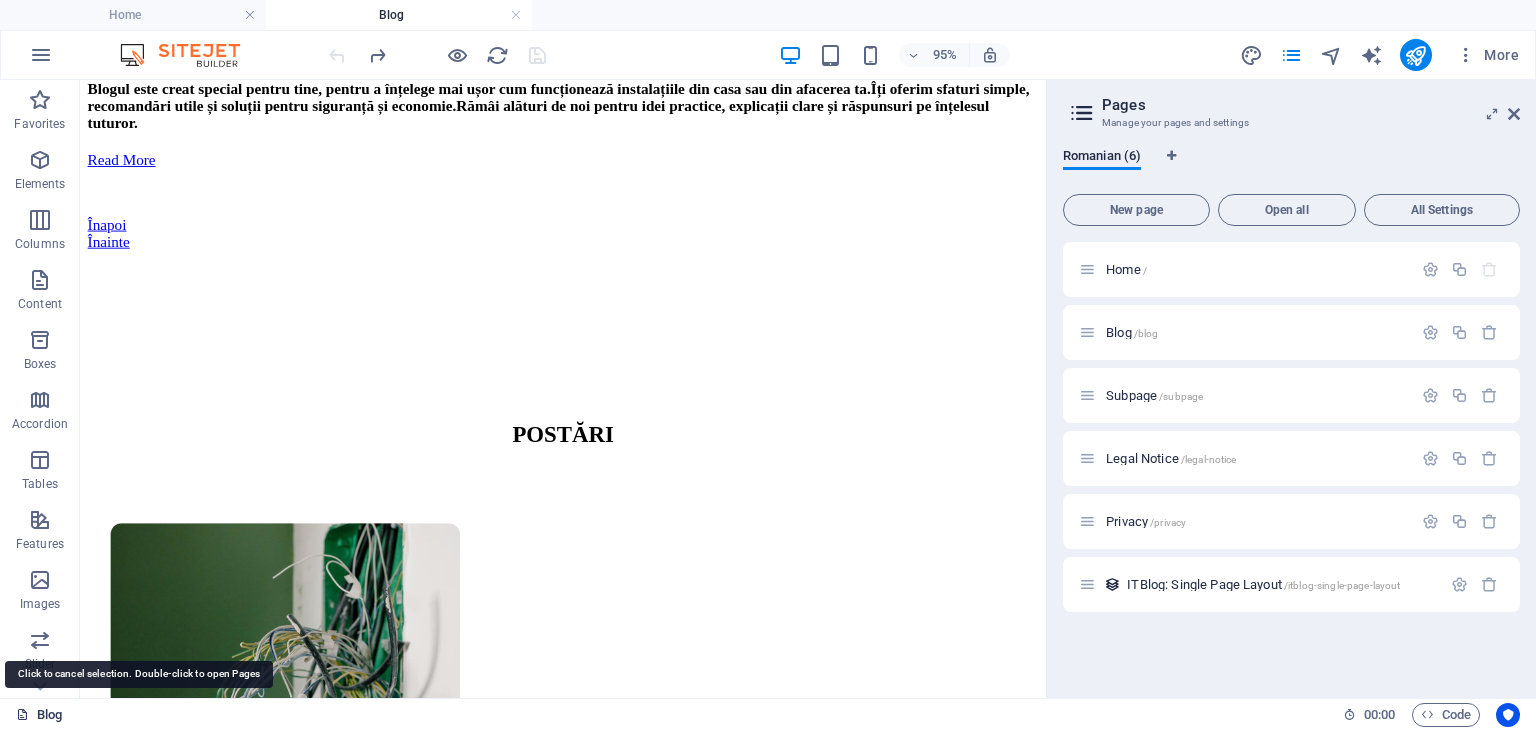 click on "Blog" at bounding box center [39, 715] 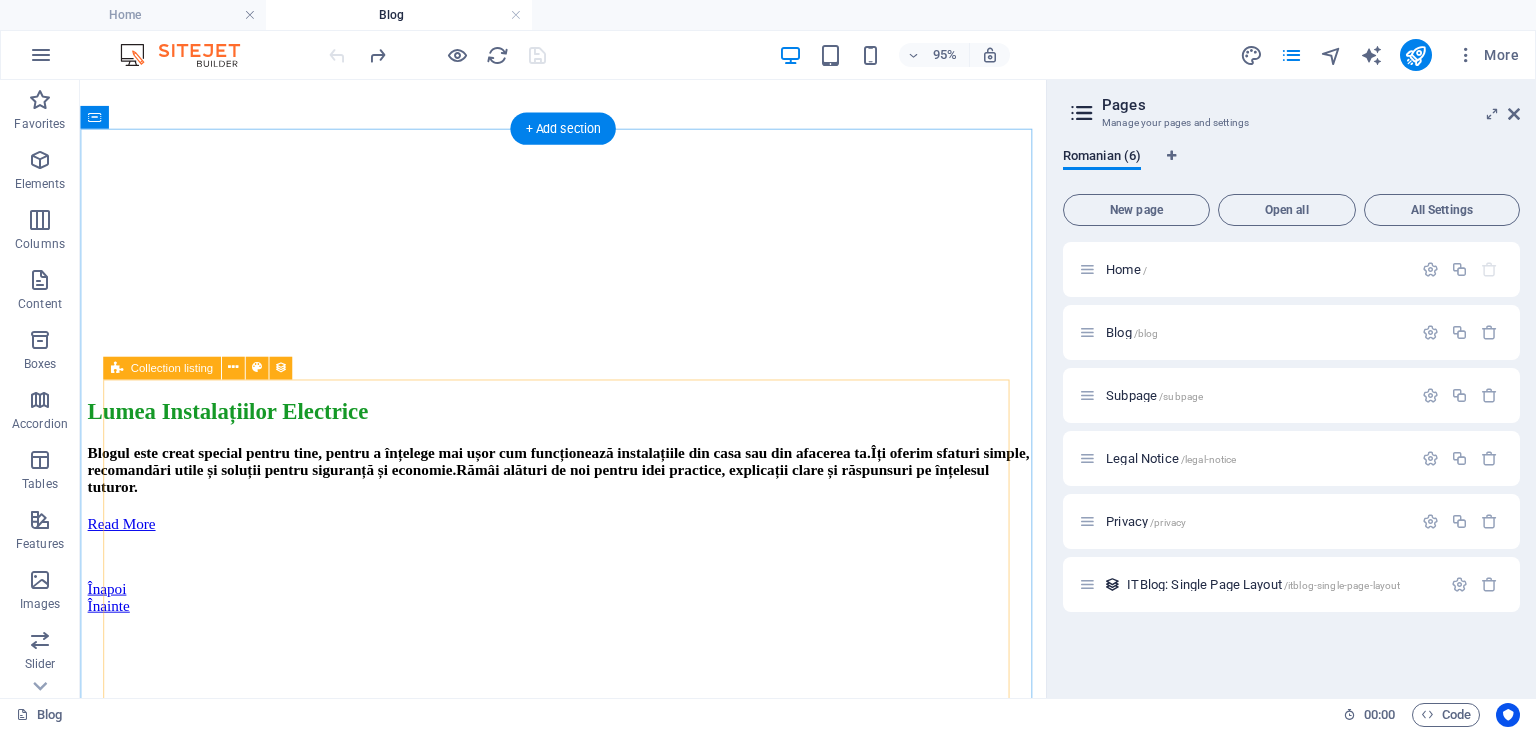scroll, scrollTop: 664, scrollLeft: 0, axis: vertical 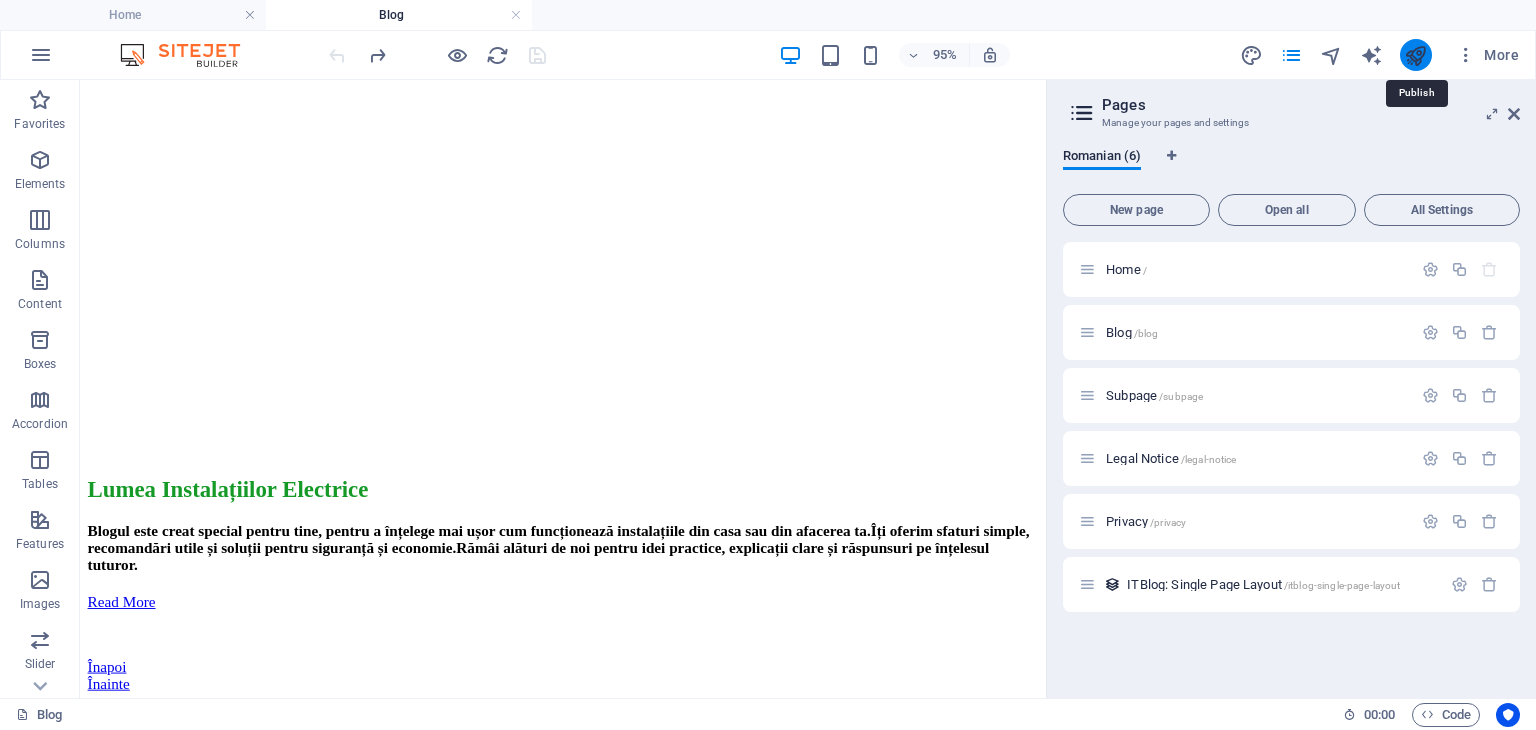 click at bounding box center (1415, 55) 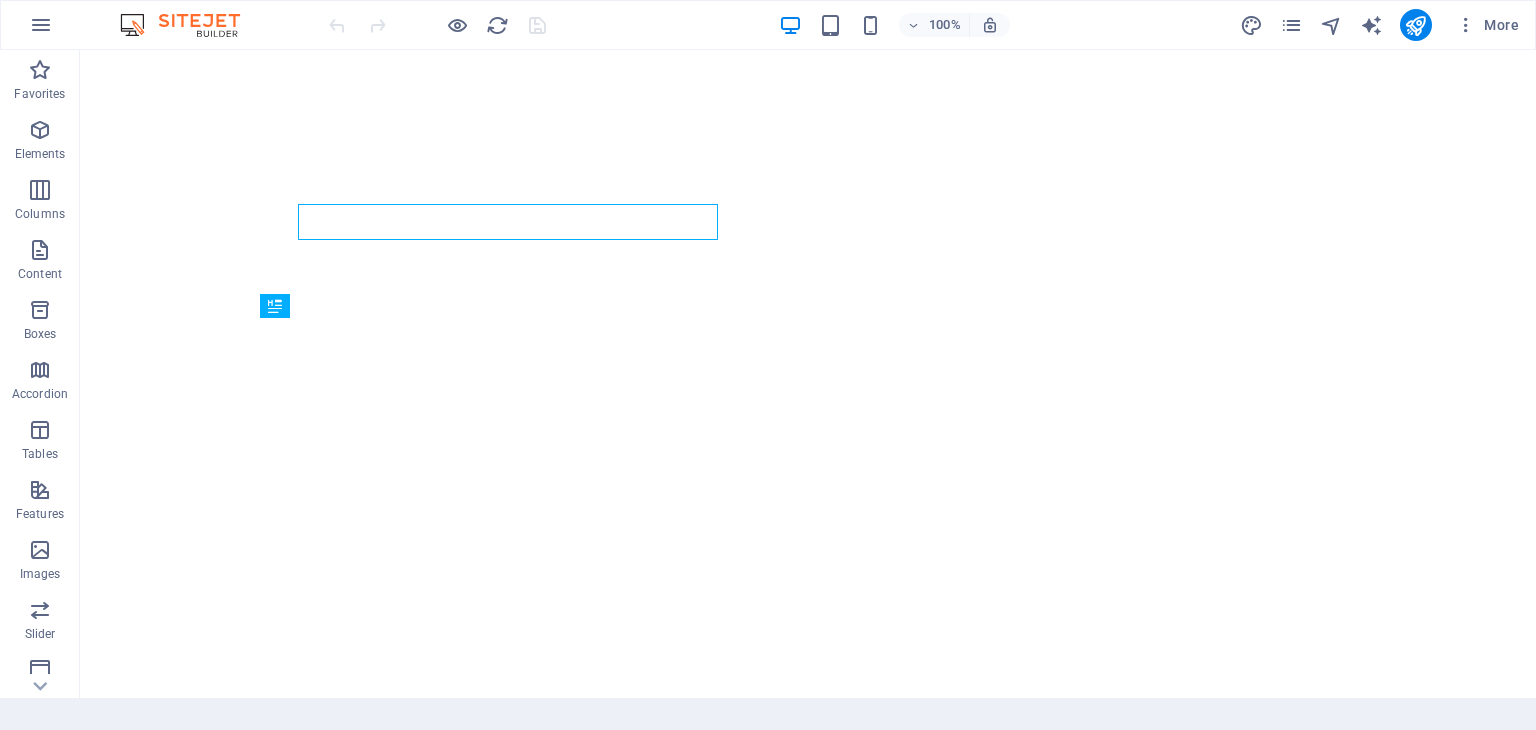 scroll, scrollTop: 0, scrollLeft: 0, axis: both 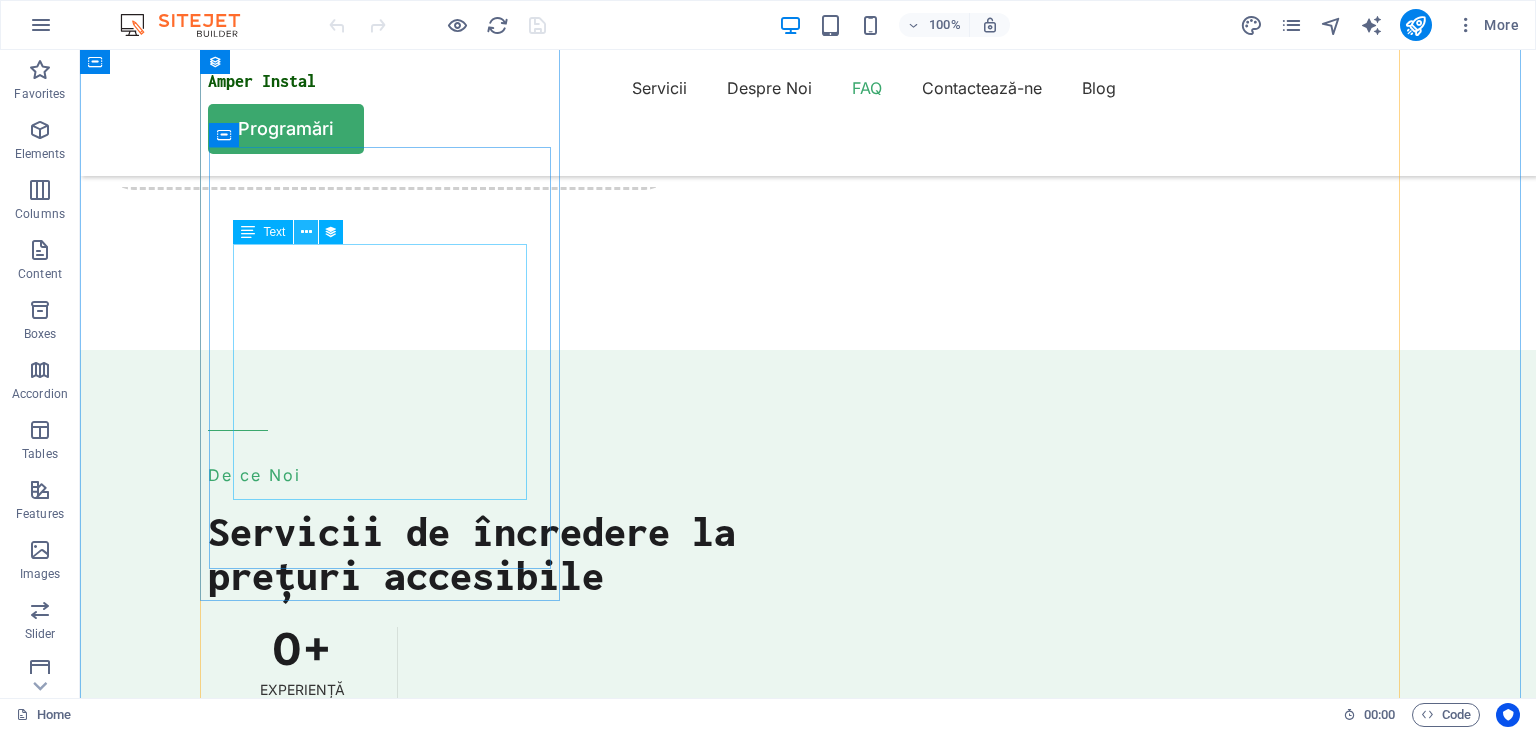 click at bounding box center (306, 232) 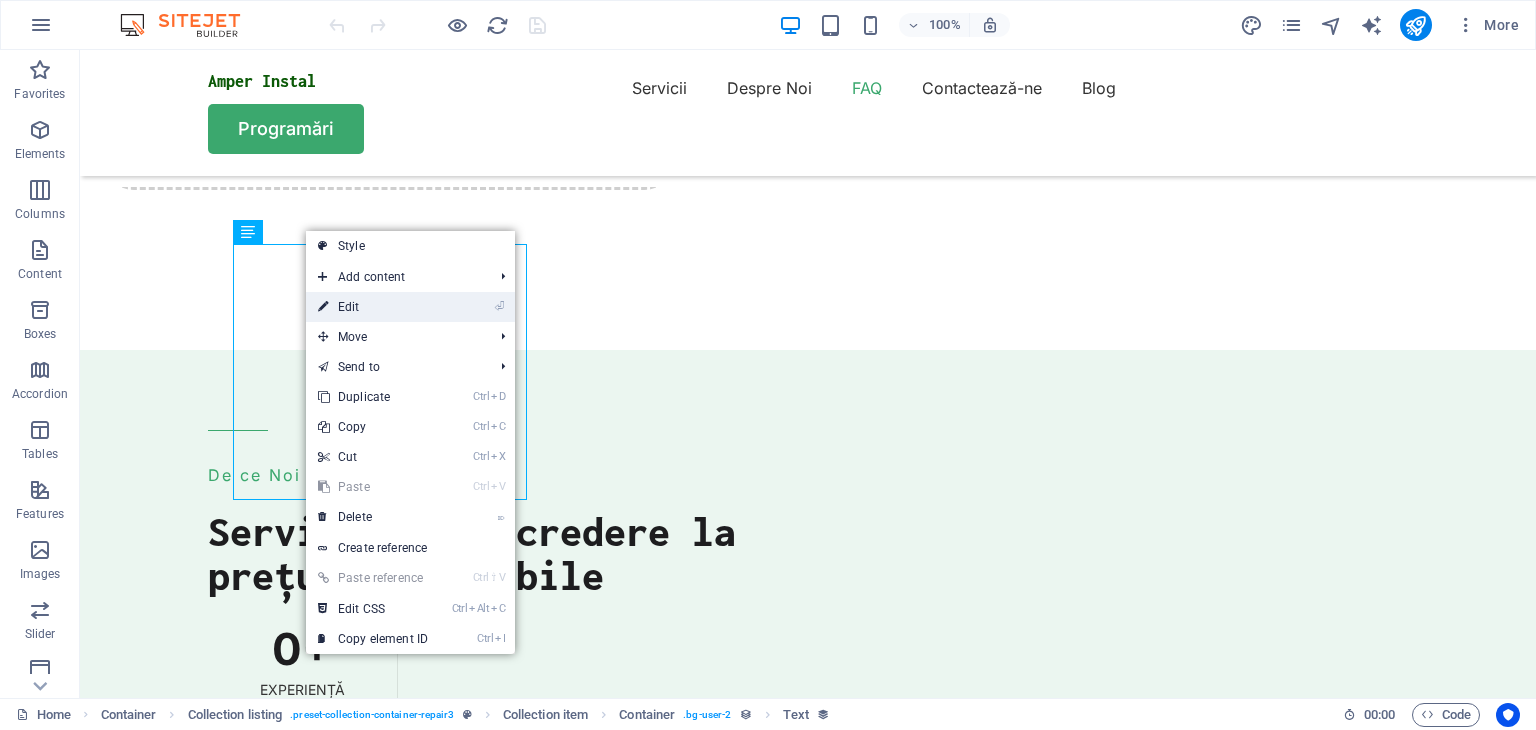 click on "⏎  Edit" at bounding box center [373, 307] 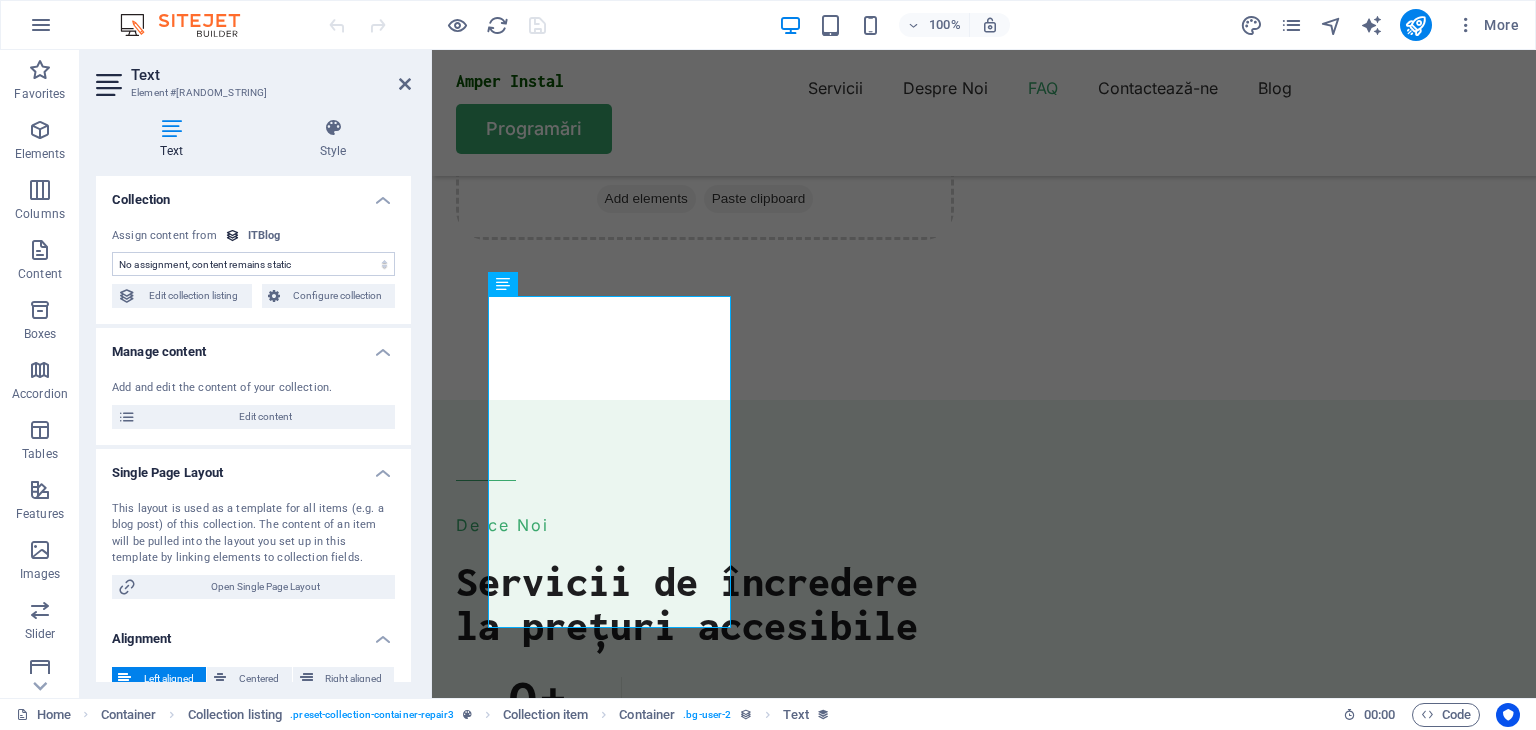 select on "short-description" 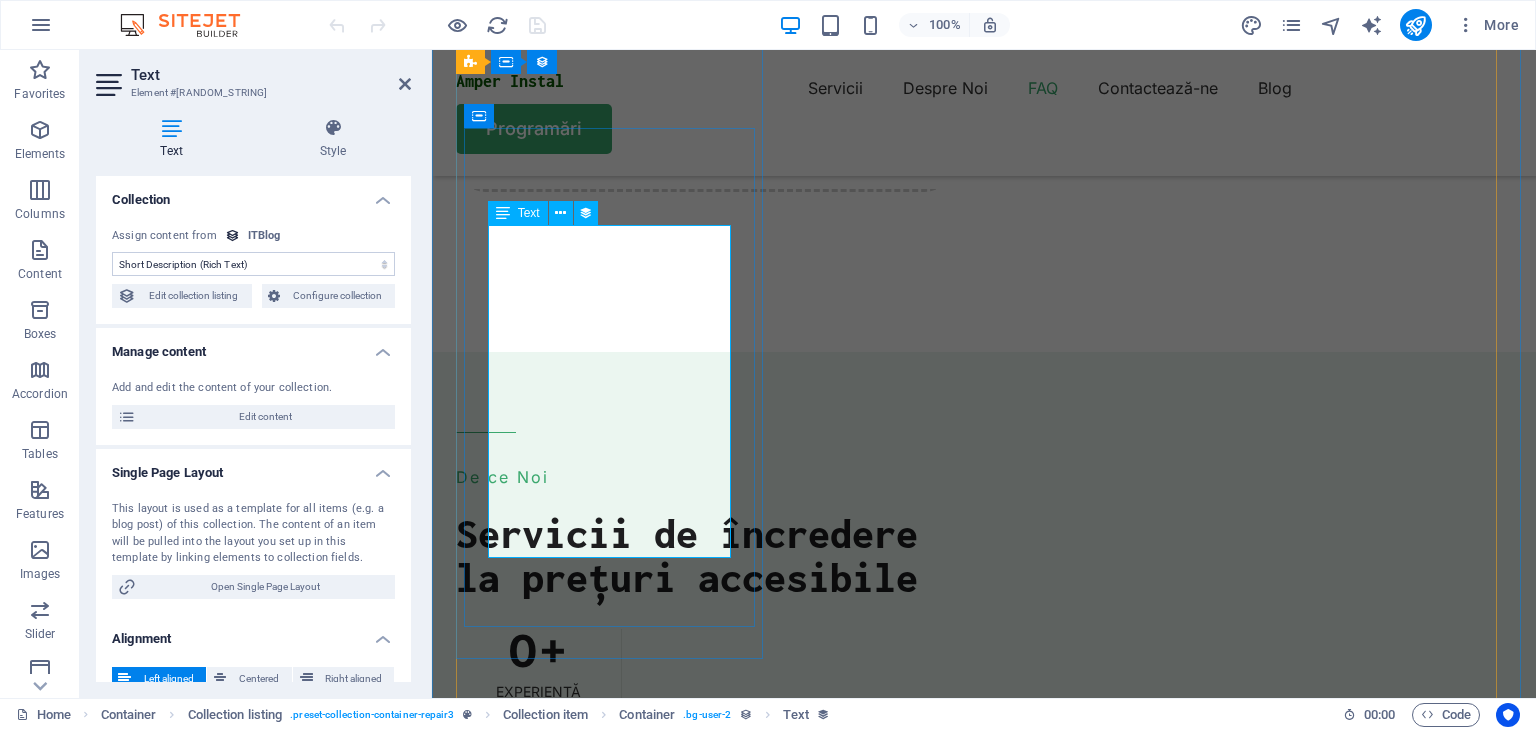 scroll, scrollTop: 5192, scrollLeft: 0, axis: vertical 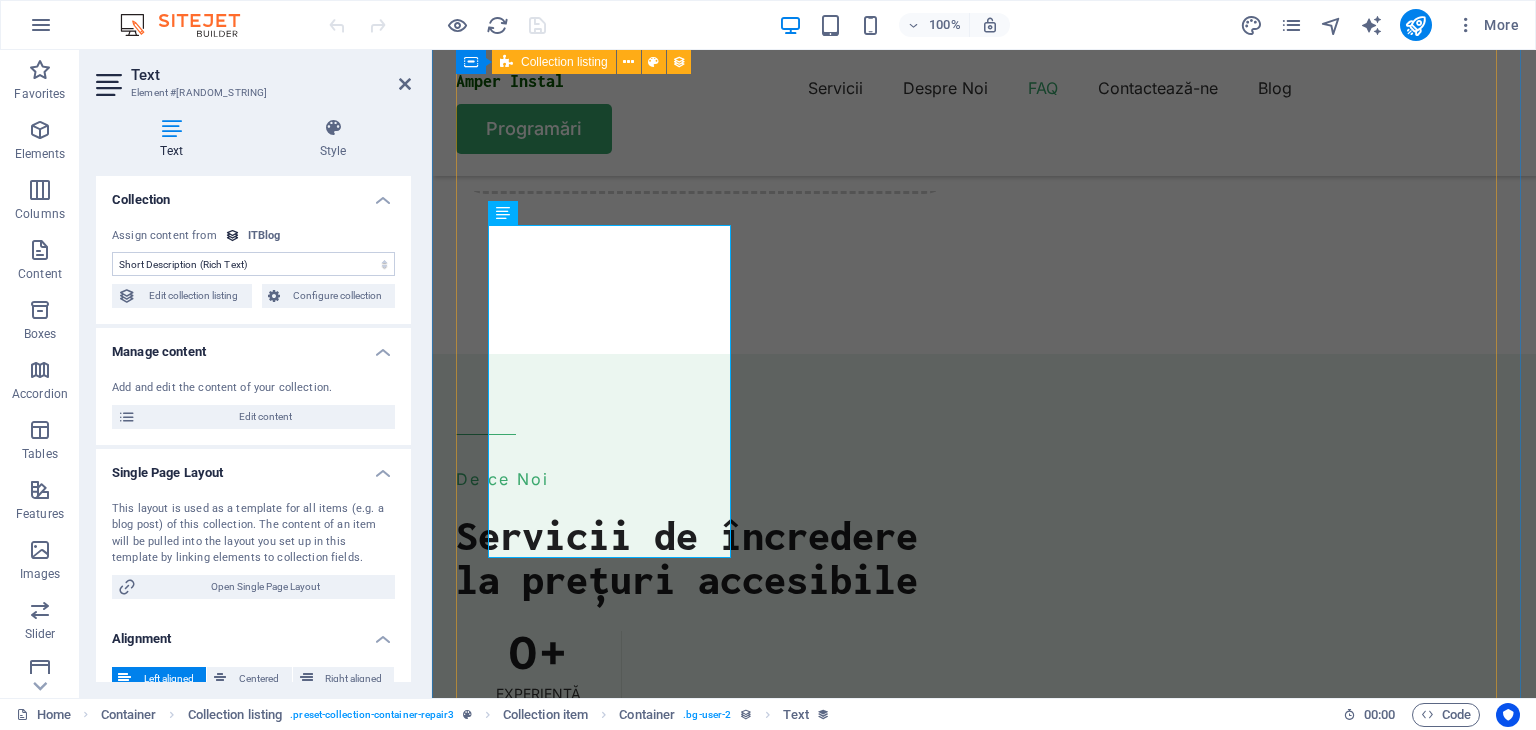 click on "9 minute în urmă 20.10.2024 Instalațiile electrice executate sau modificate necorespunzător pot duce la accidente, scurtcircuite sau chiar incendii. Mulți proprietari, fără să-și dea seama, fac greșeli care afectează siguranța locuinței. În acest articol îți prezentăm cele mai frecvente 5 greșeli întâlnite în apartamentele din România — și cum pot fi corectate. Read More  Înapoi Înainte" at bounding box center [984, 5694] 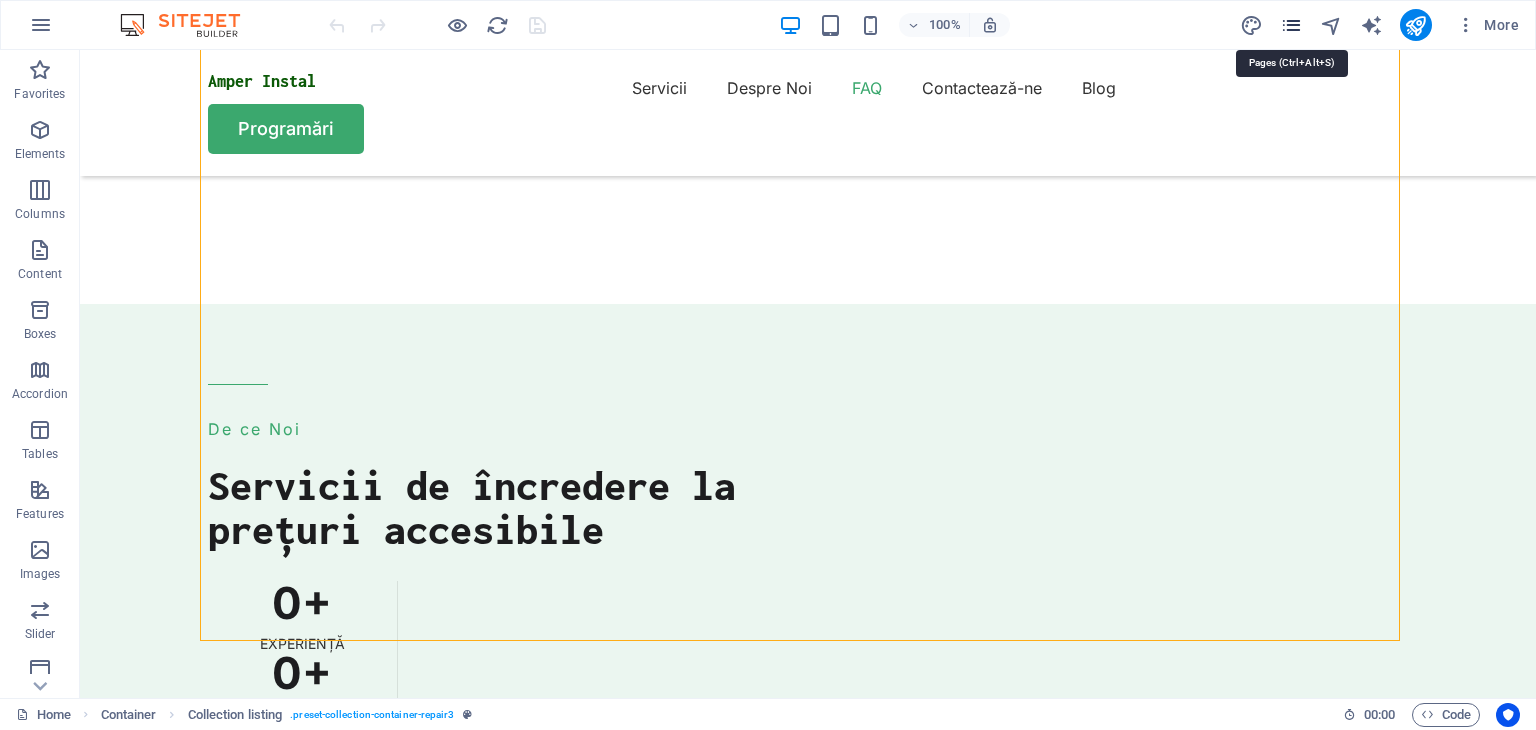 click at bounding box center (1291, 25) 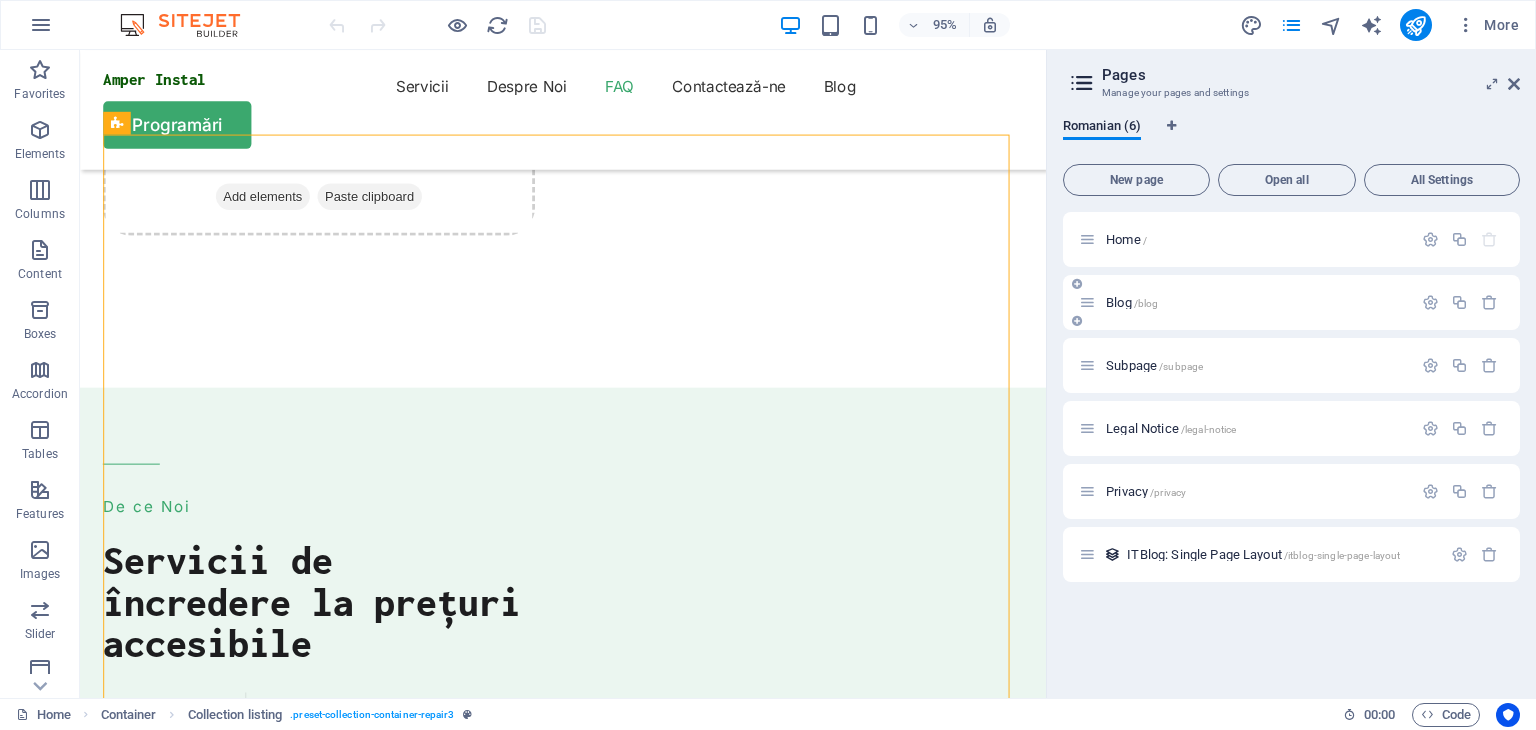 click on "Blog /blog" at bounding box center (1132, 302) 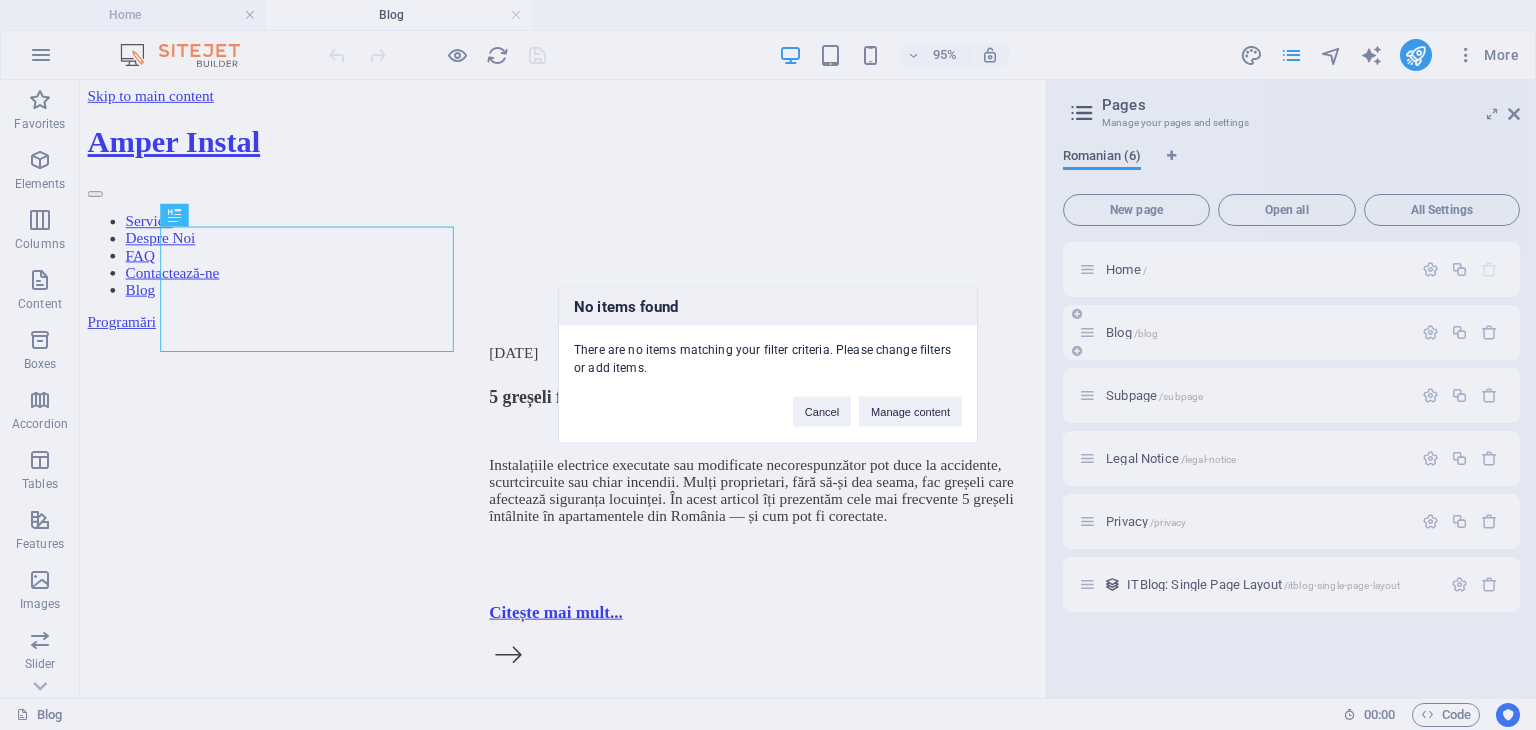 scroll, scrollTop: 0, scrollLeft: 0, axis: both 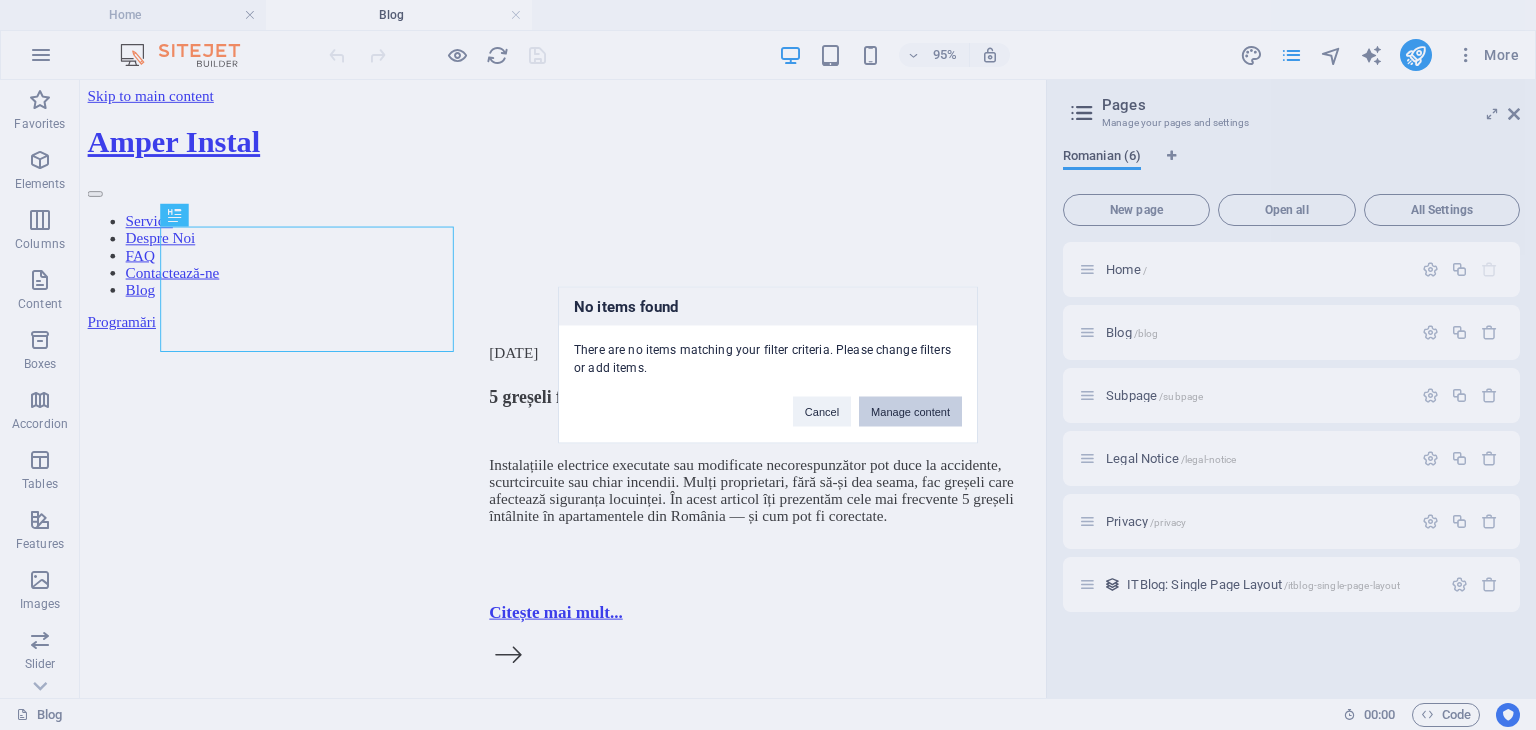 click on "Manage content" at bounding box center (910, 412) 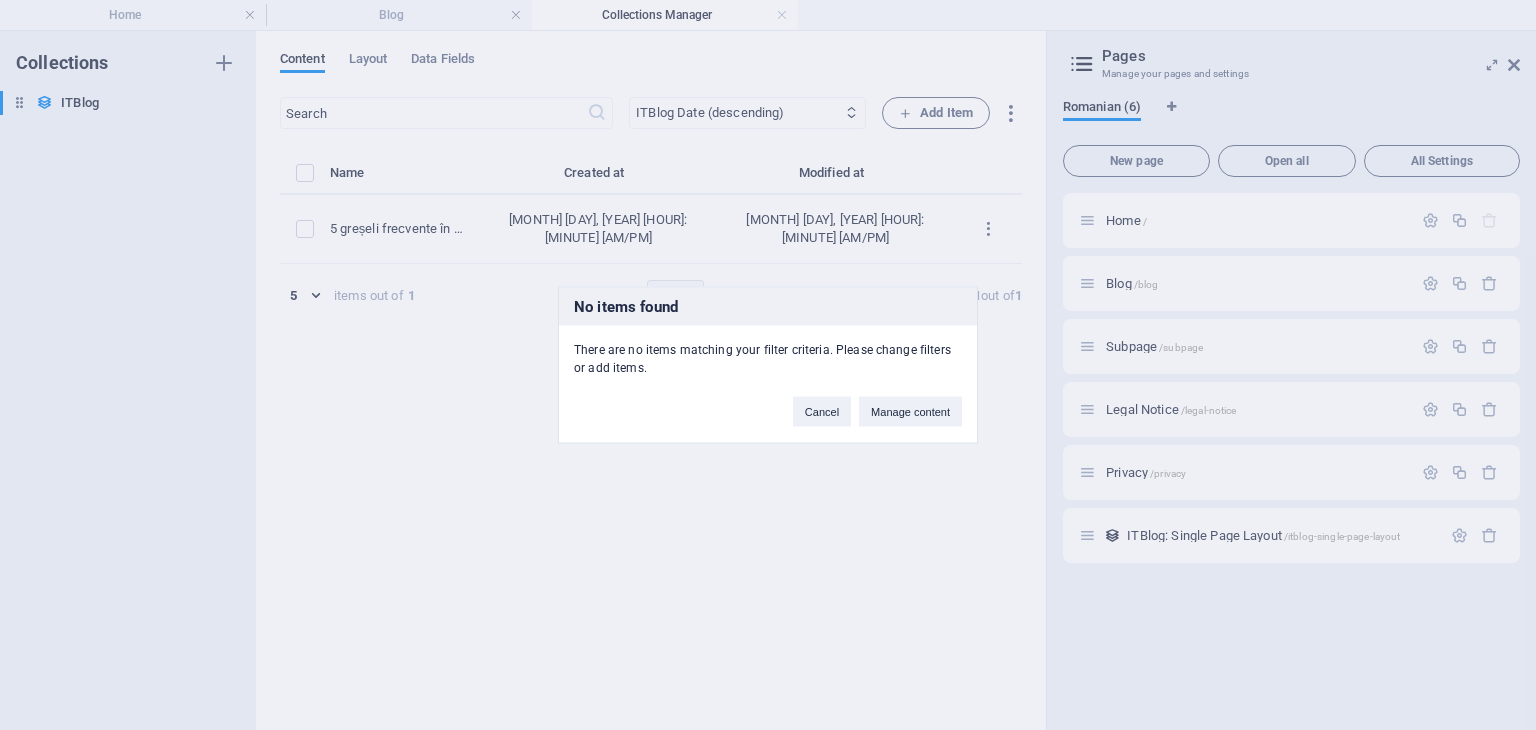 click on "Manage content" at bounding box center [910, 412] 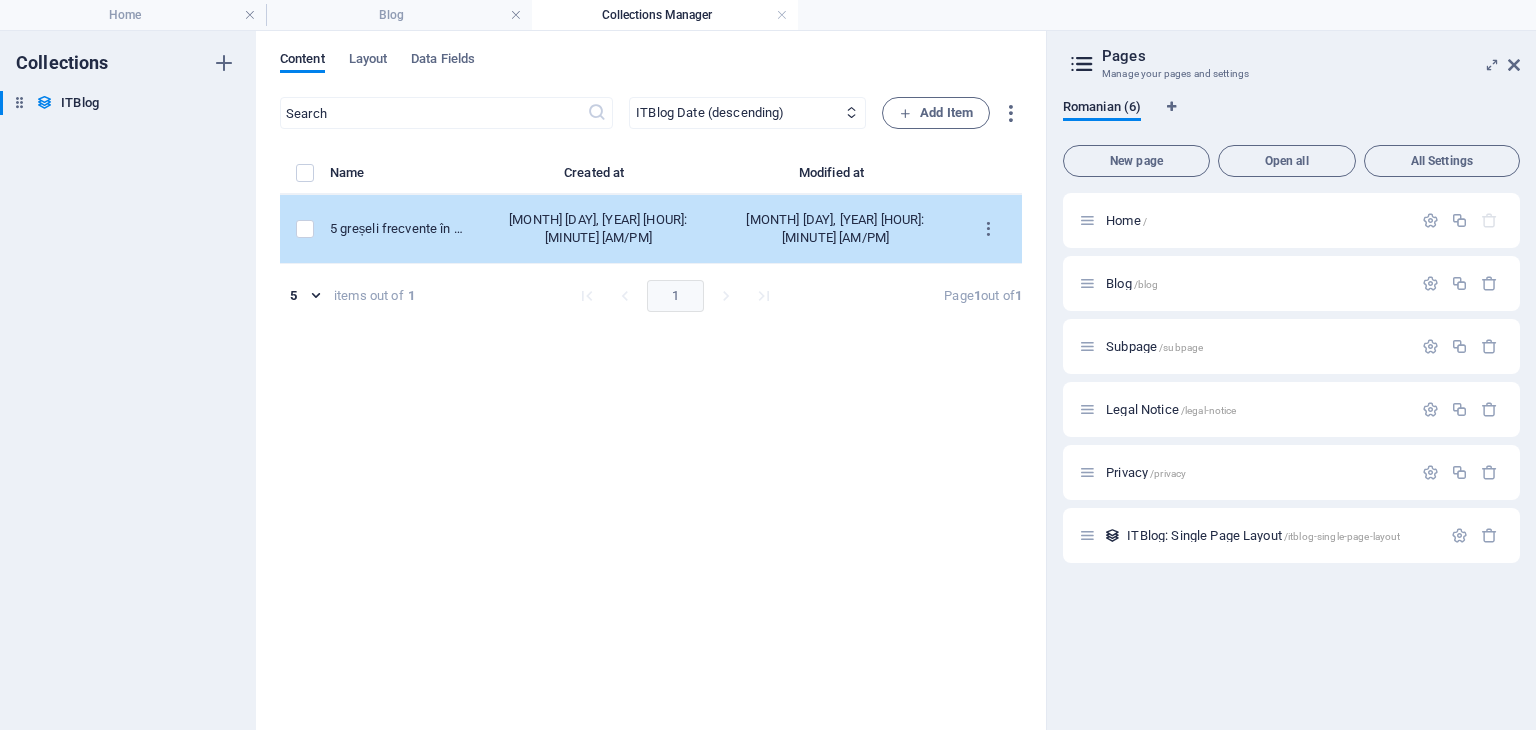click on "[MONTH] [DAY], [YEAR] [HOUR]:[MINUTE] [AM/PM]" at bounding box center (835, 229) 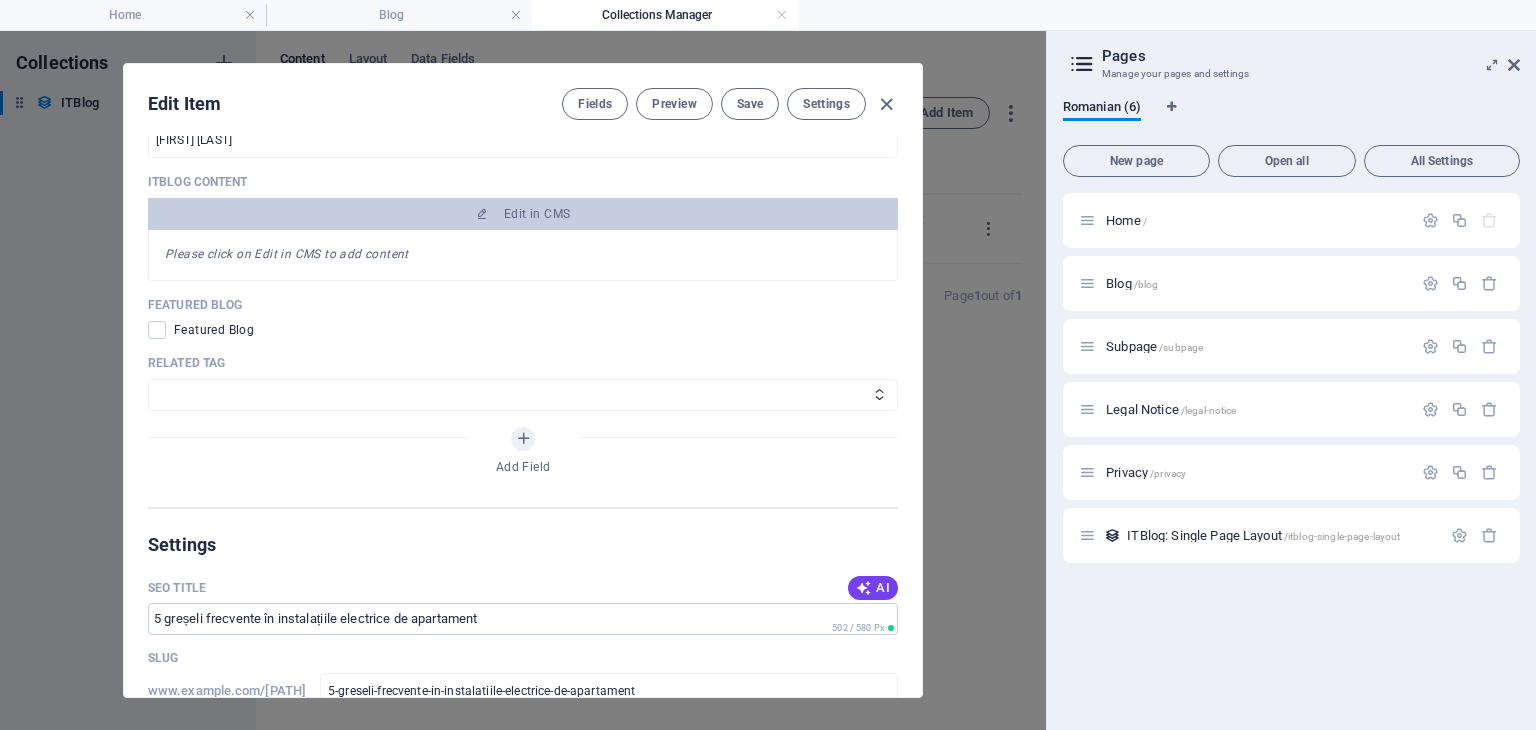 scroll, scrollTop: 1356, scrollLeft: 0, axis: vertical 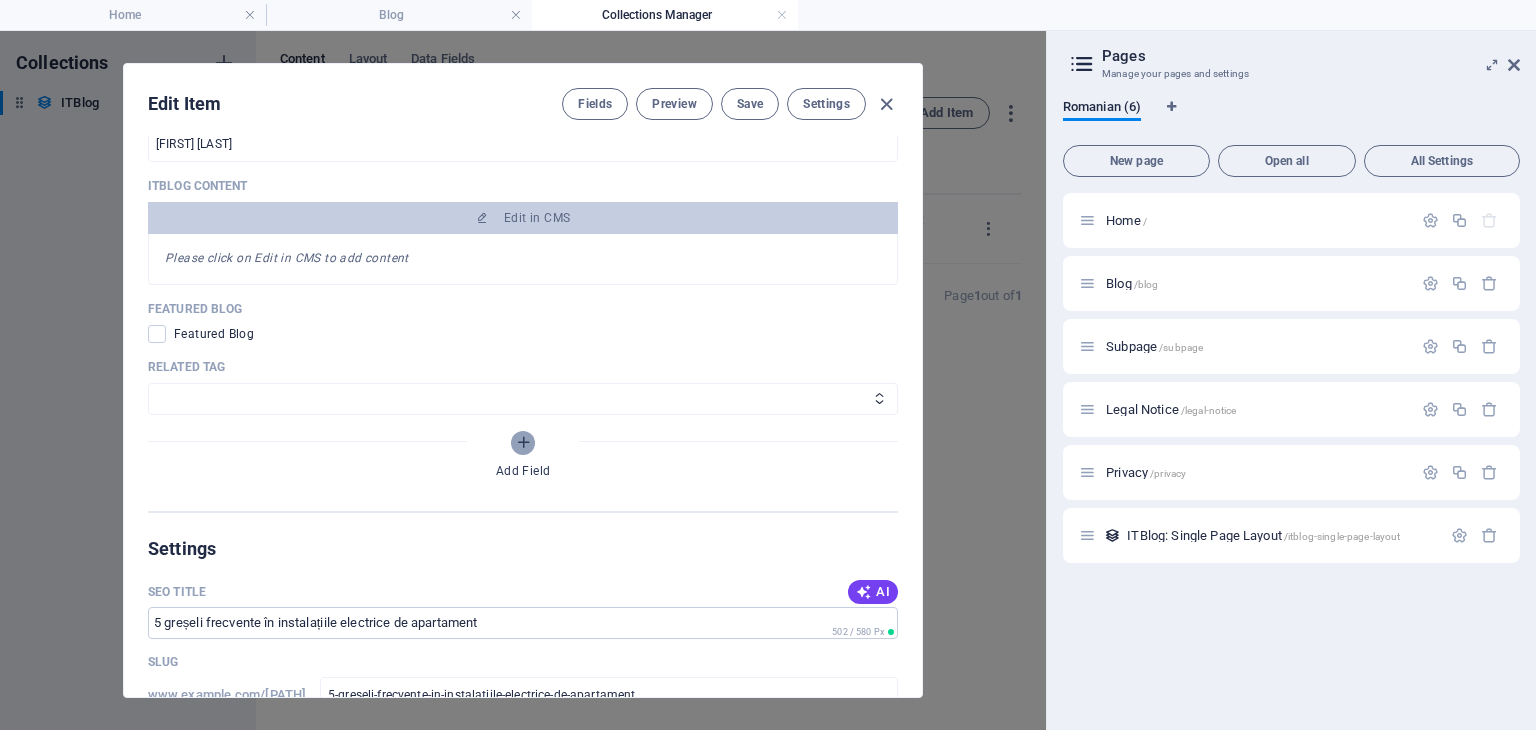 click at bounding box center [523, 442] 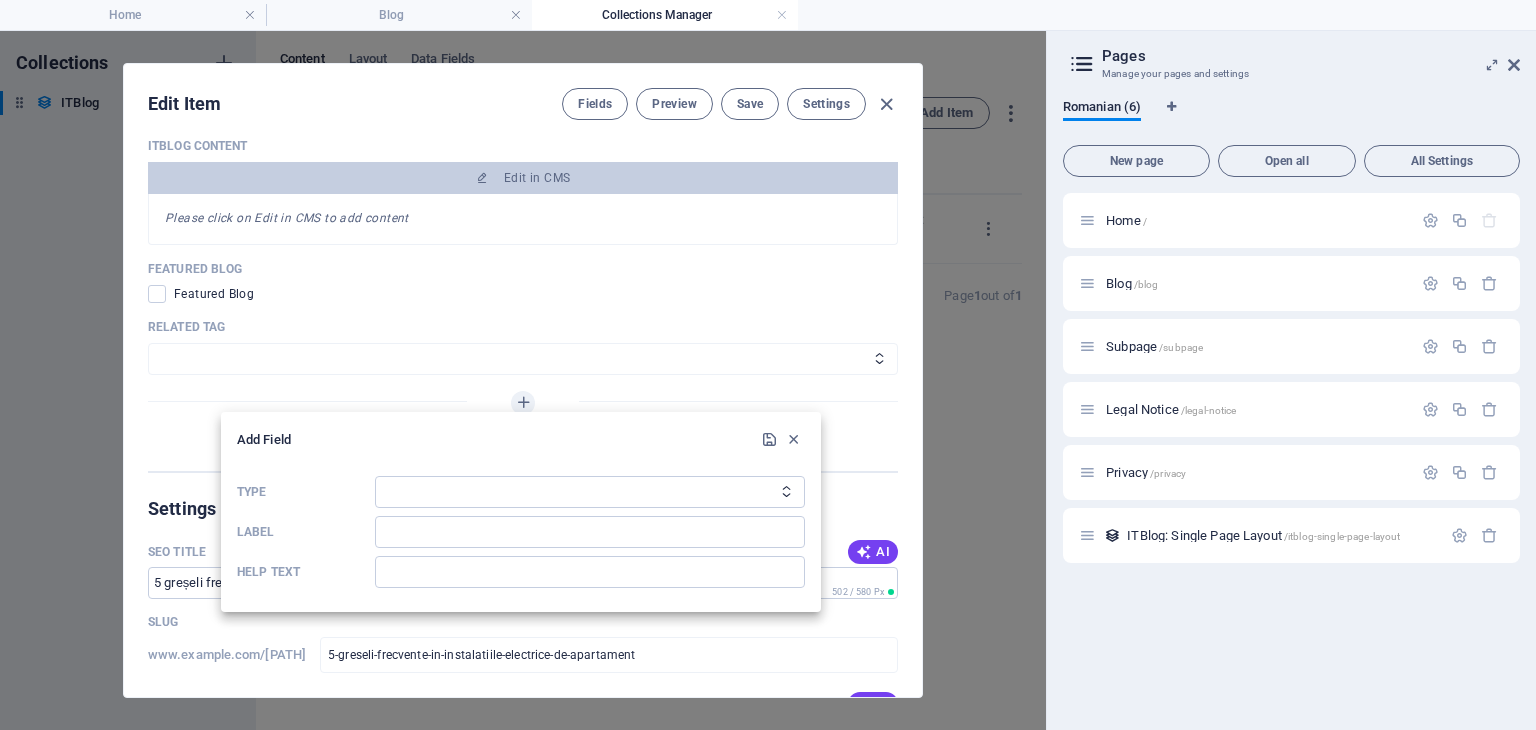click at bounding box center (768, 365) 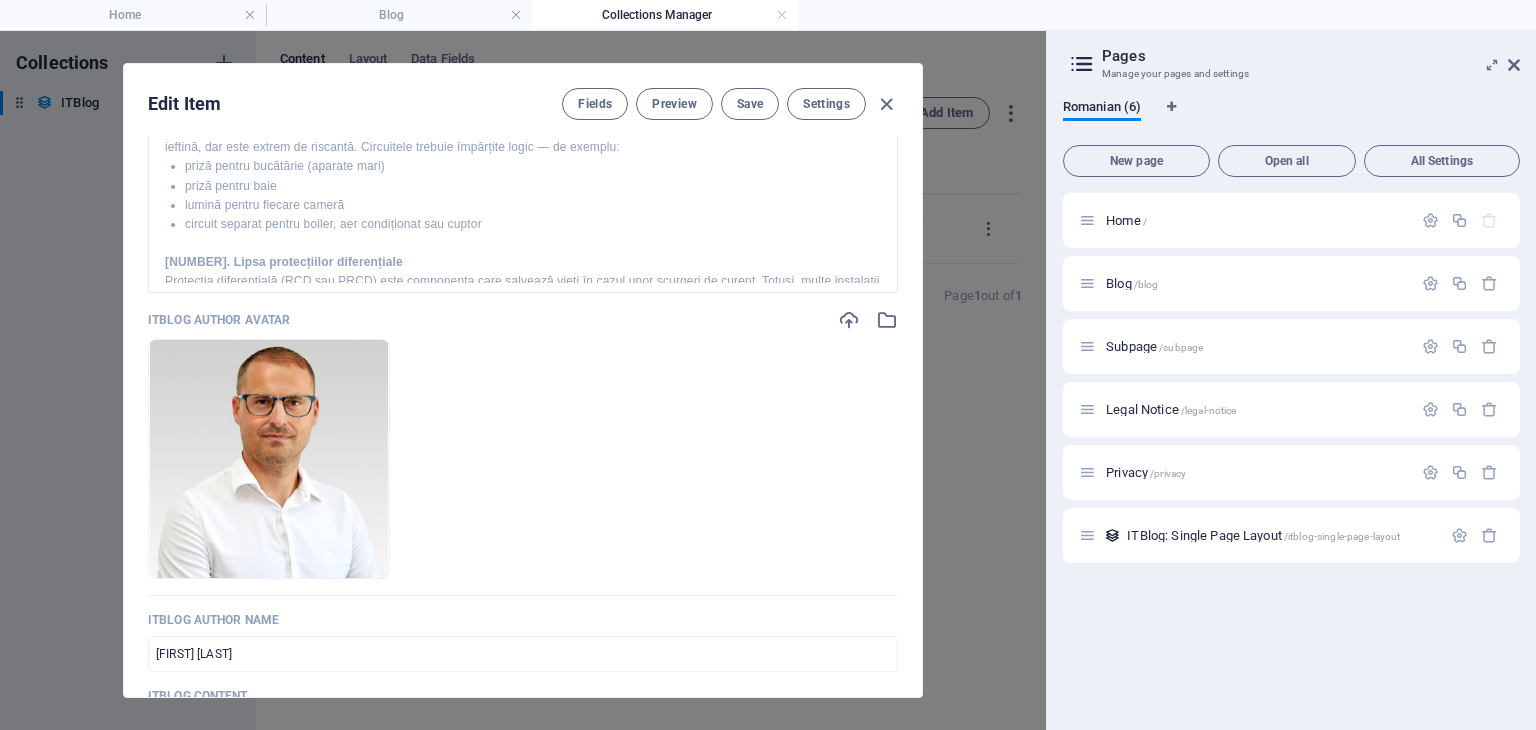 scroll, scrollTop: 733, scrollLeft: 0, axis: vertical 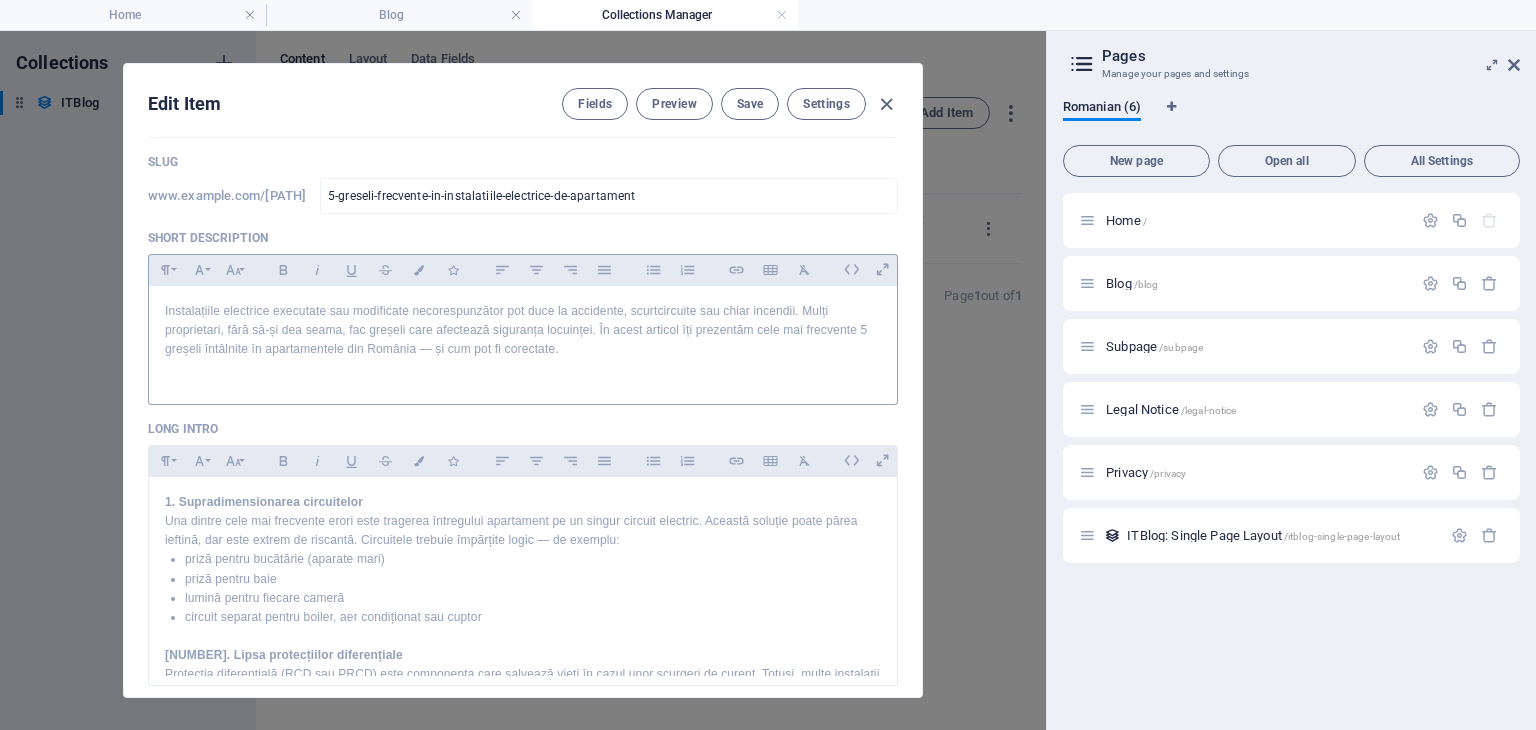 click at bounding box center (523, 369) 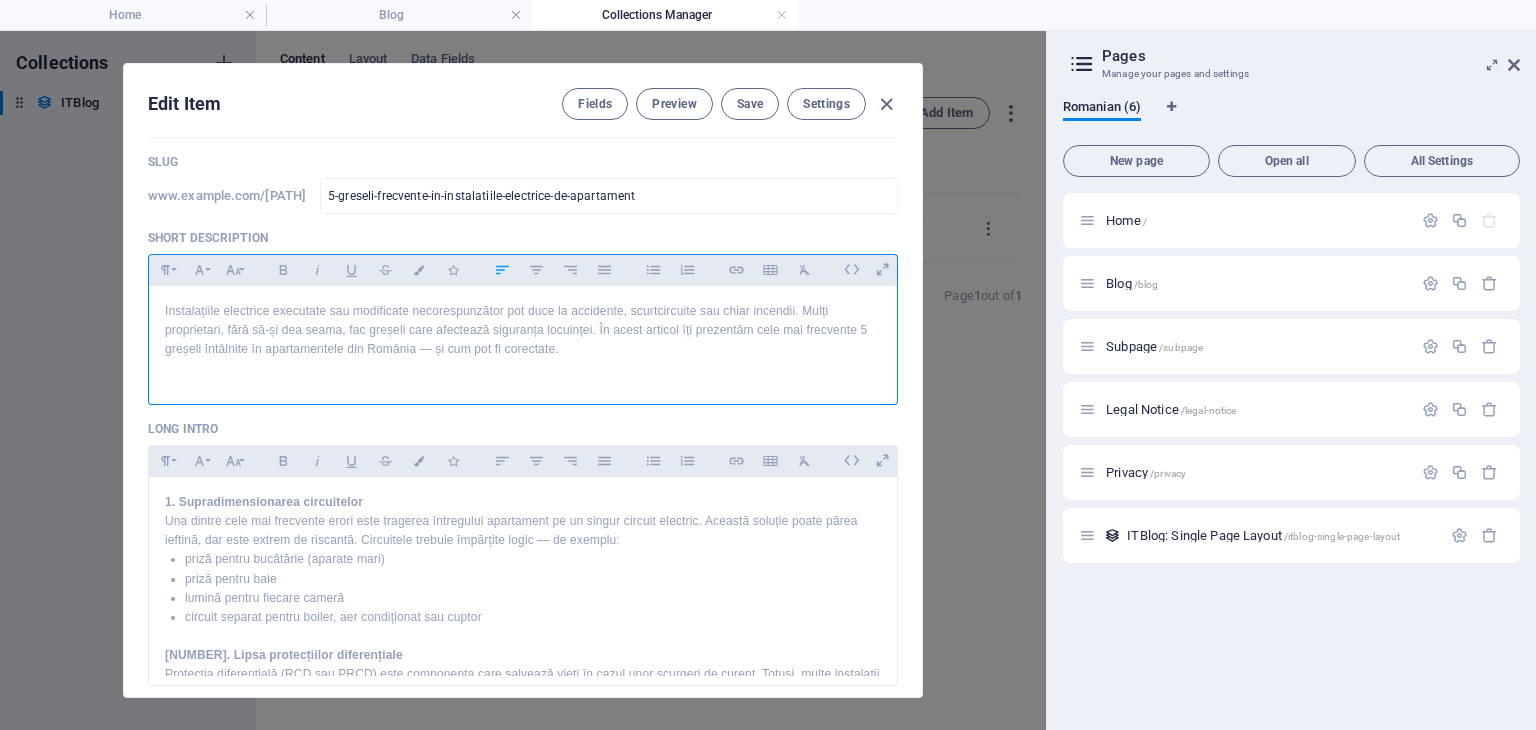 scroll, scrollTop: 640, scrollLeft: 0, axis: vertical 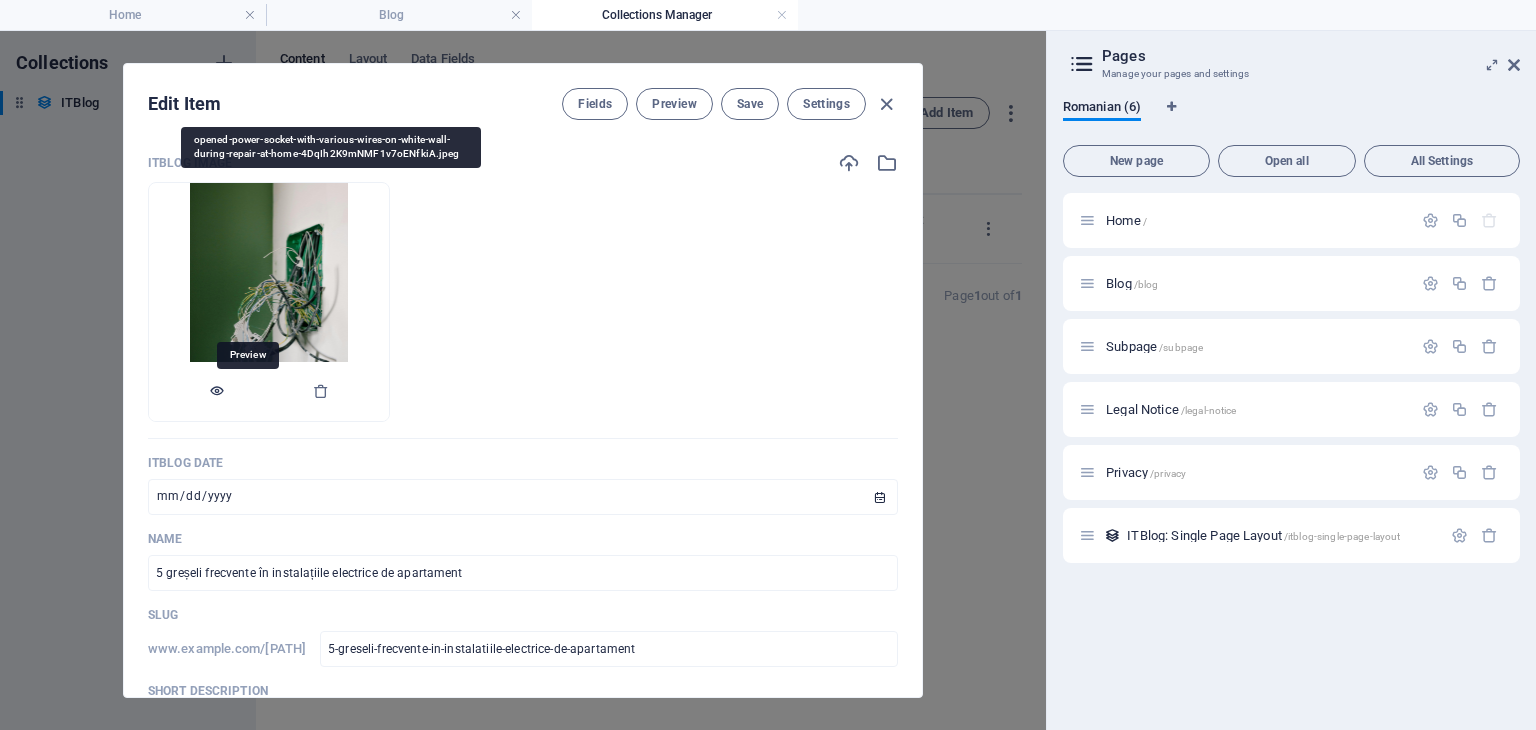 click at bounding box center [217, 391] 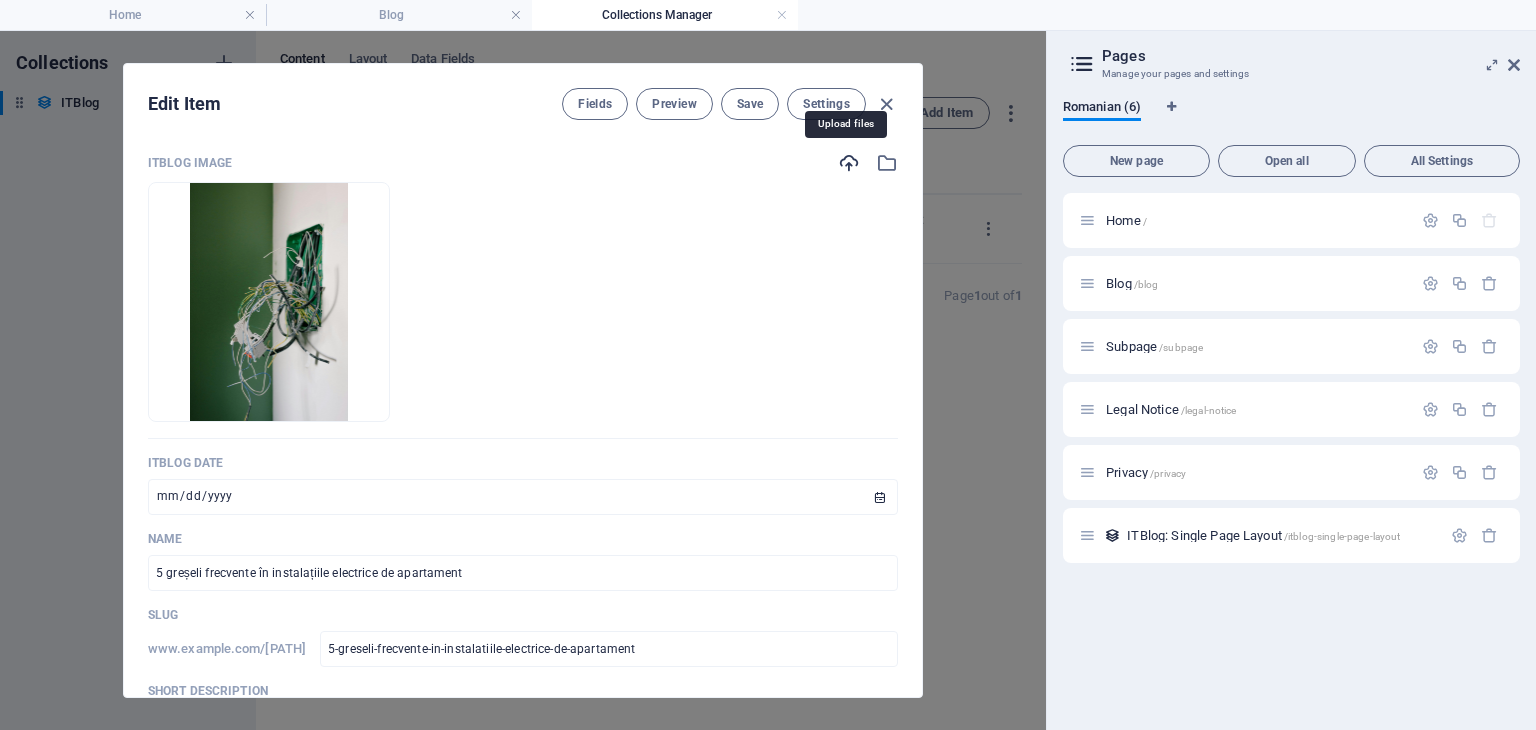 click at bounding box center (849, 163) 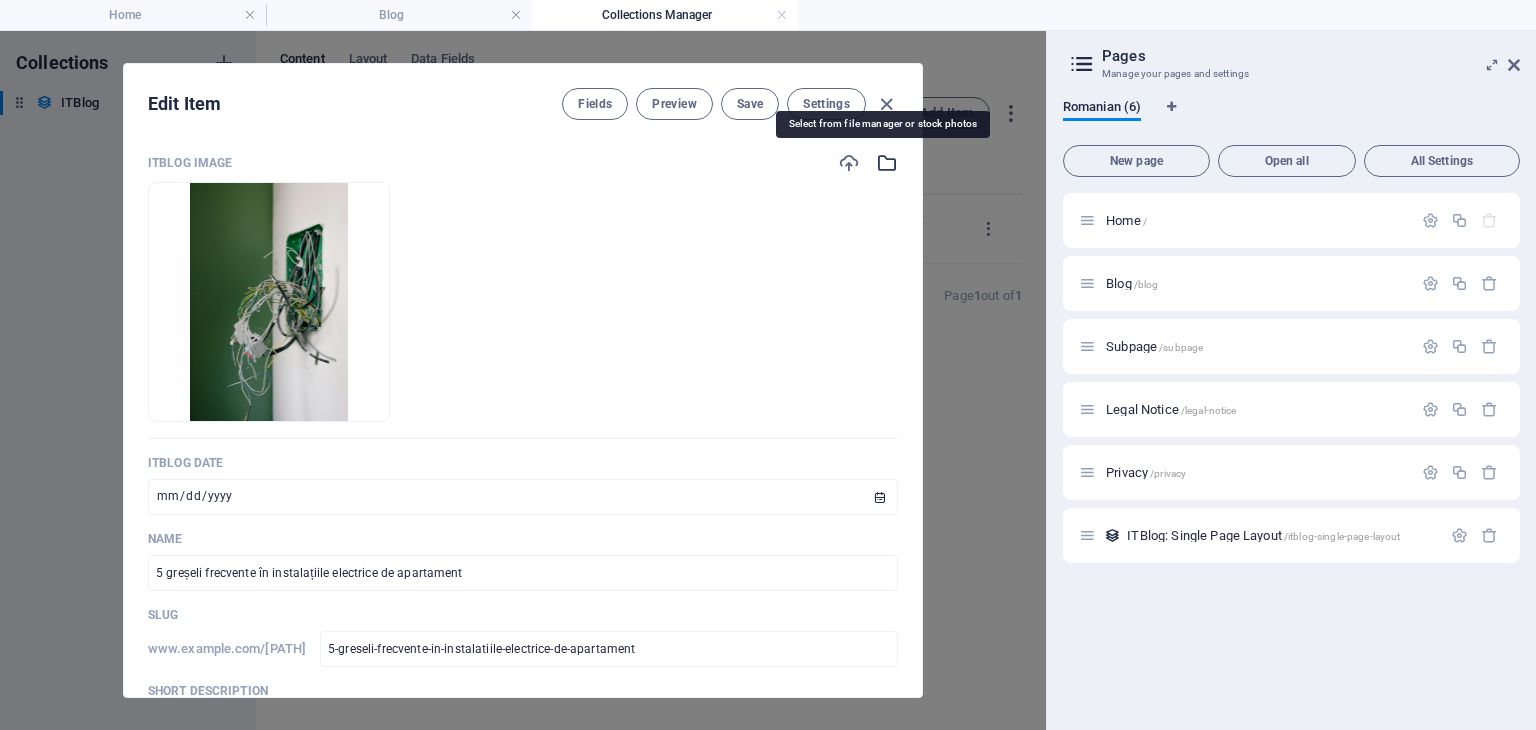 click at bounding box center [887, 163] 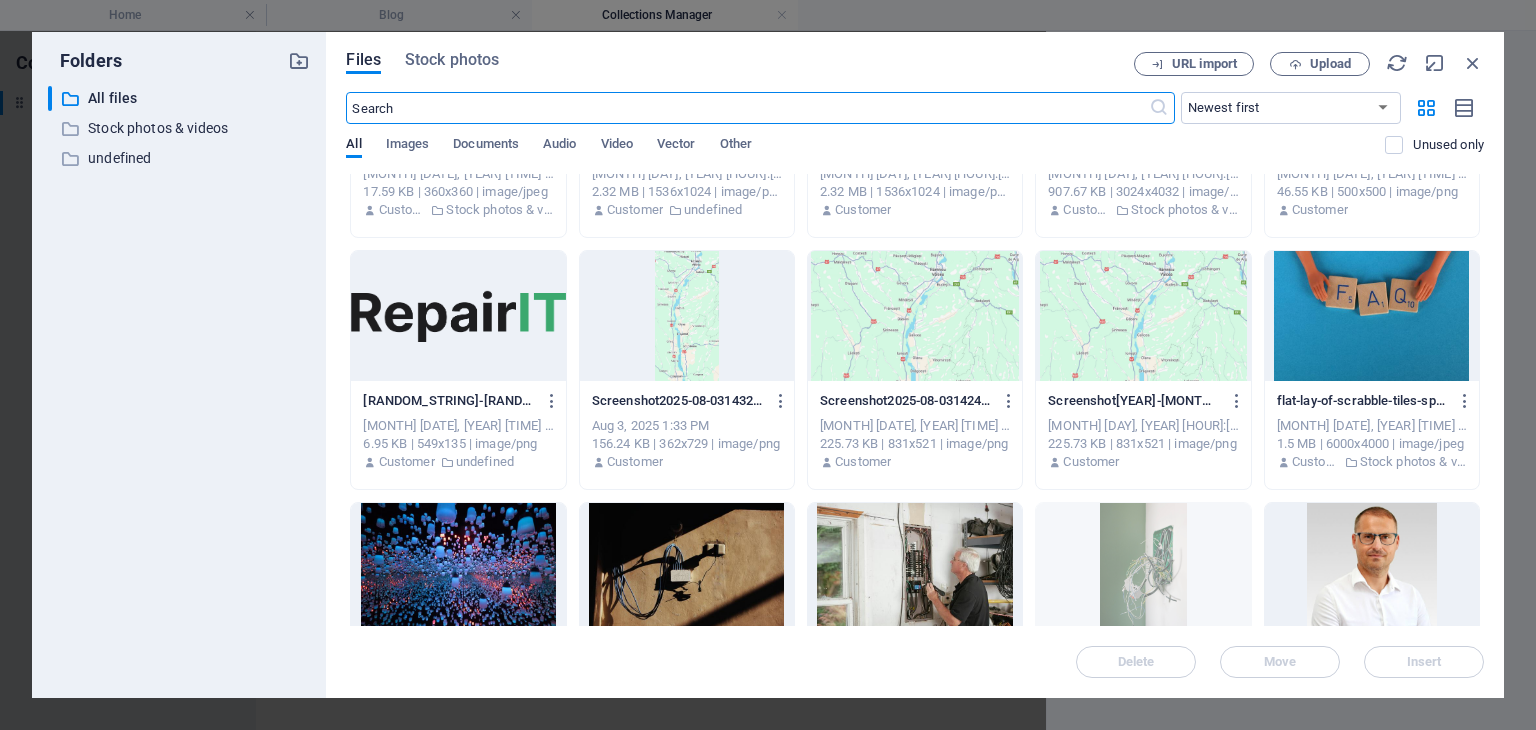 scroll, scrollTop: 278, scrollLeft: 0, axis: vertical 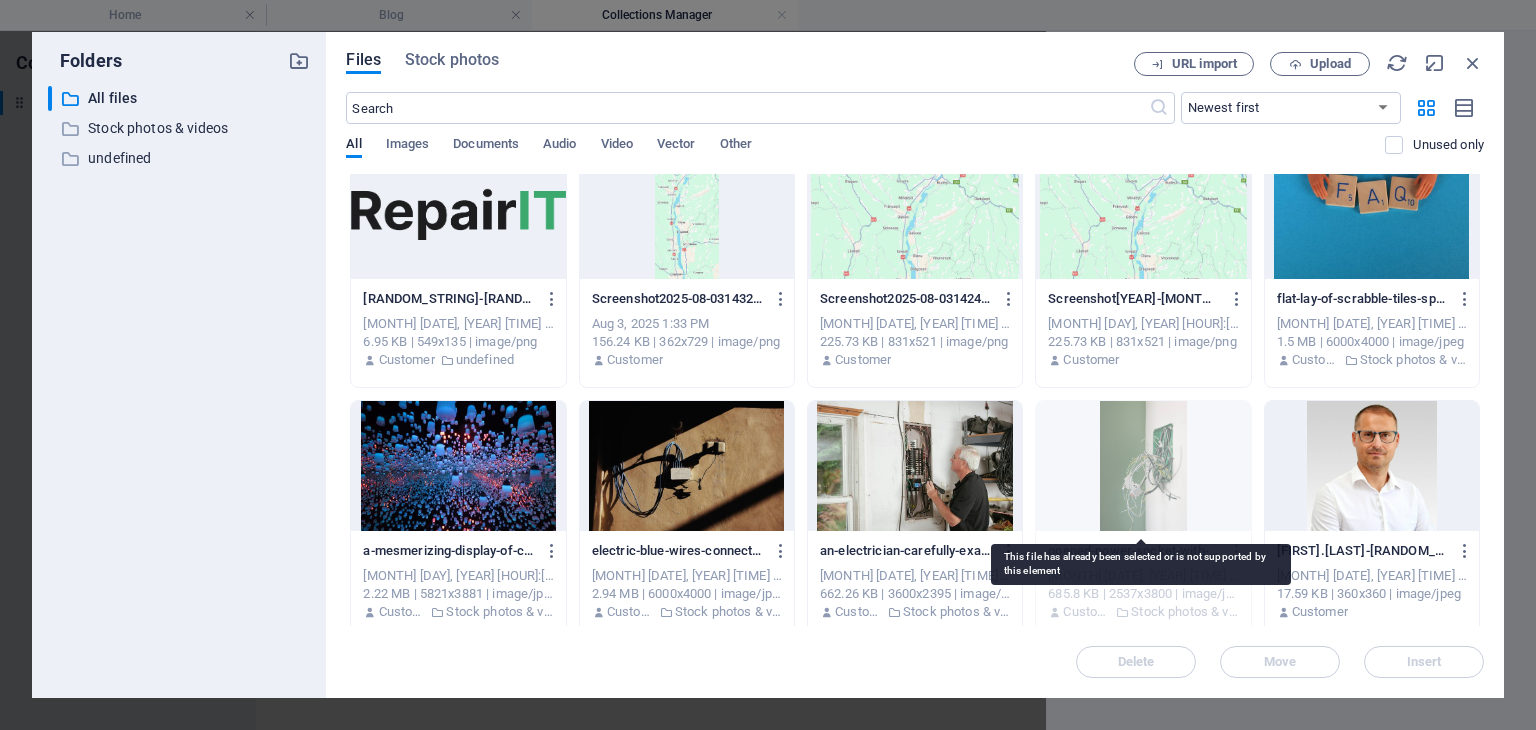 click at bounding box center [1143, 466] 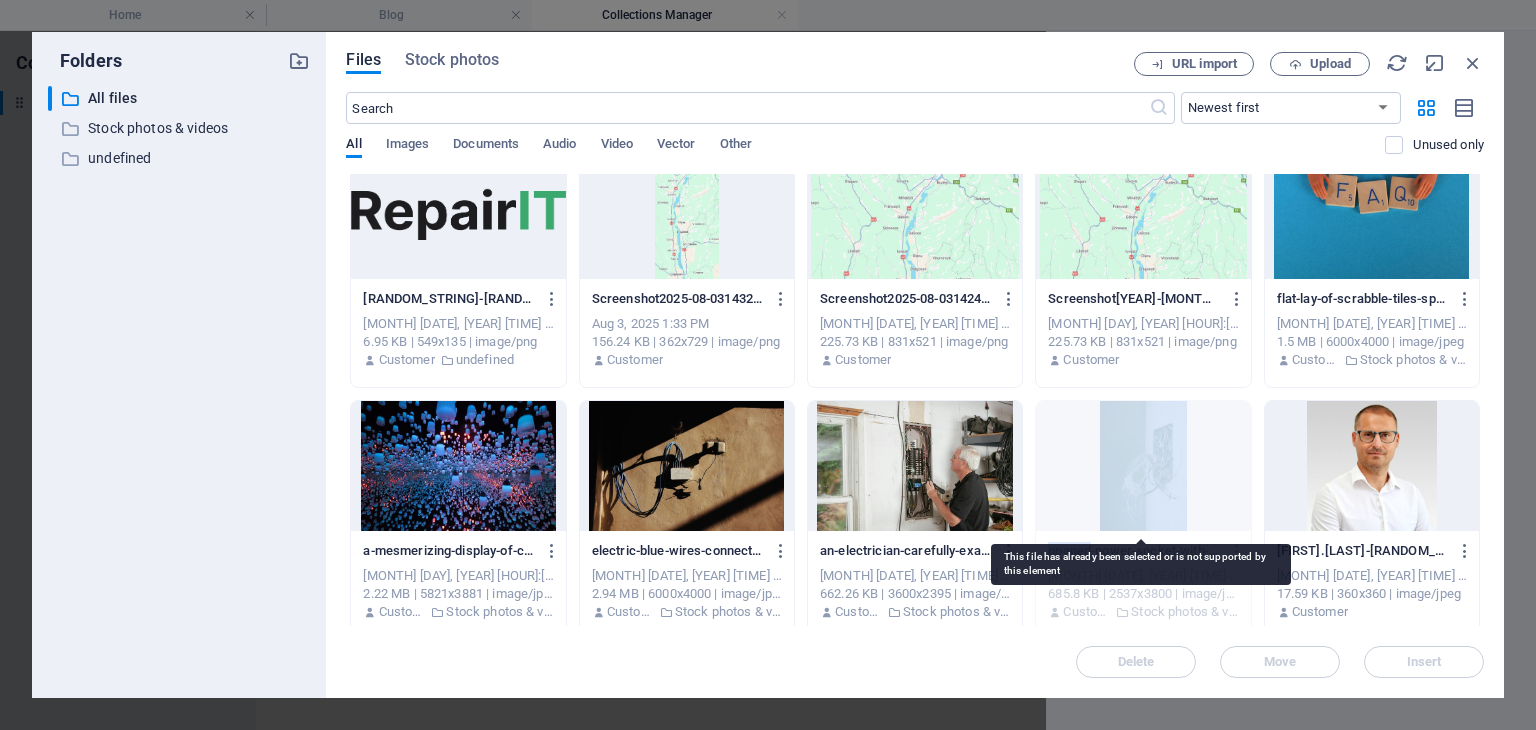 click at bounding box center (1143, 466) 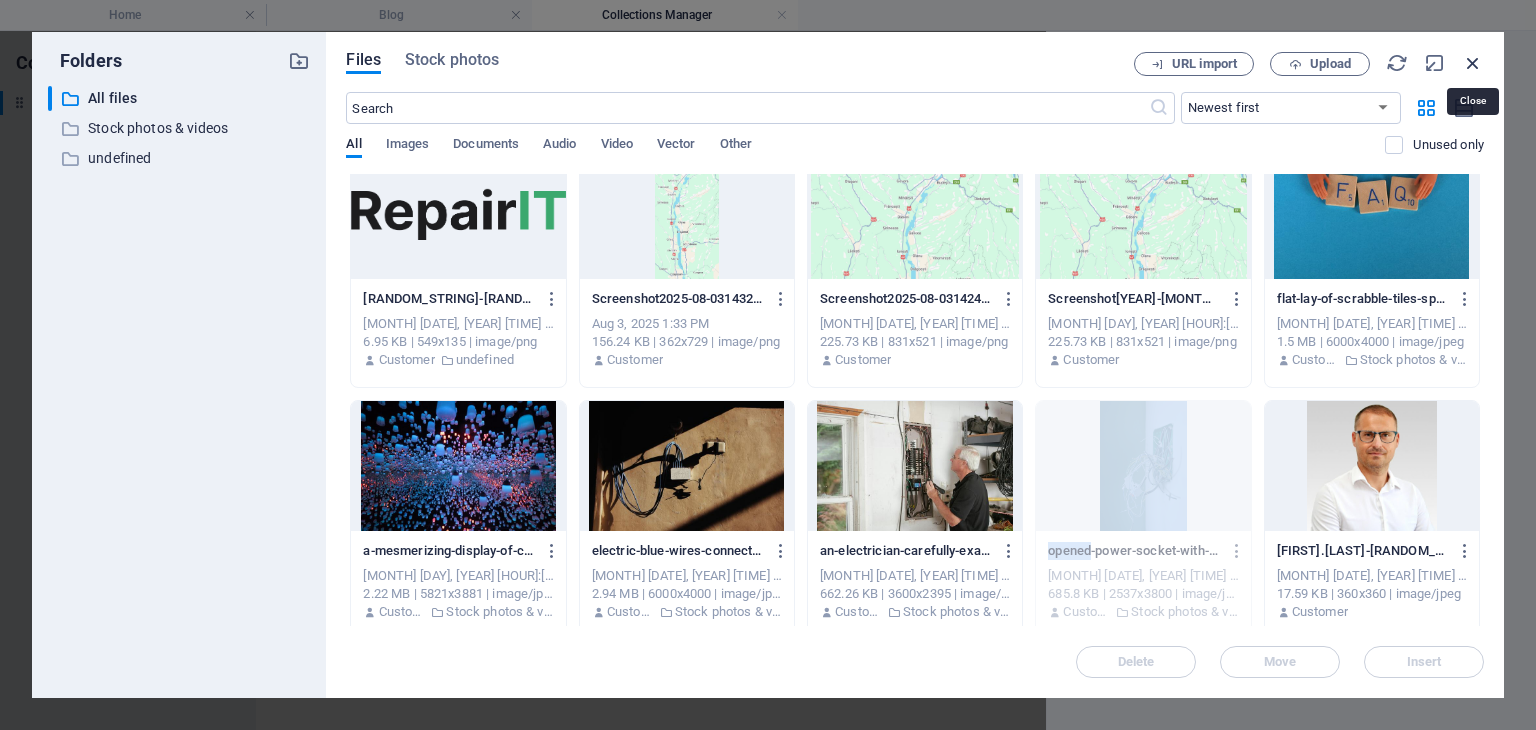 click at bounding box center (1473, 63) 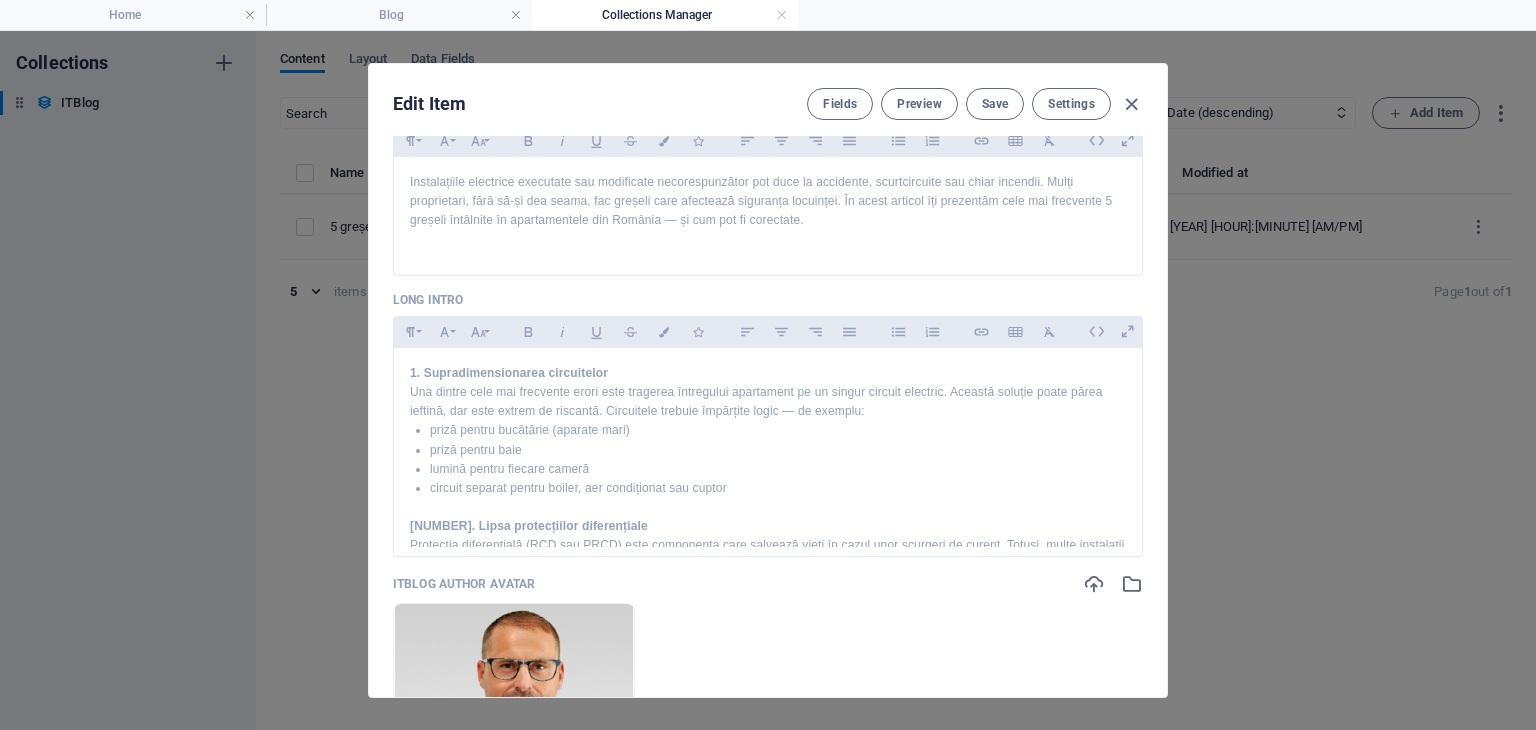 scroll, scrollTop: 586, scrollLeft: 0, axis: vertical 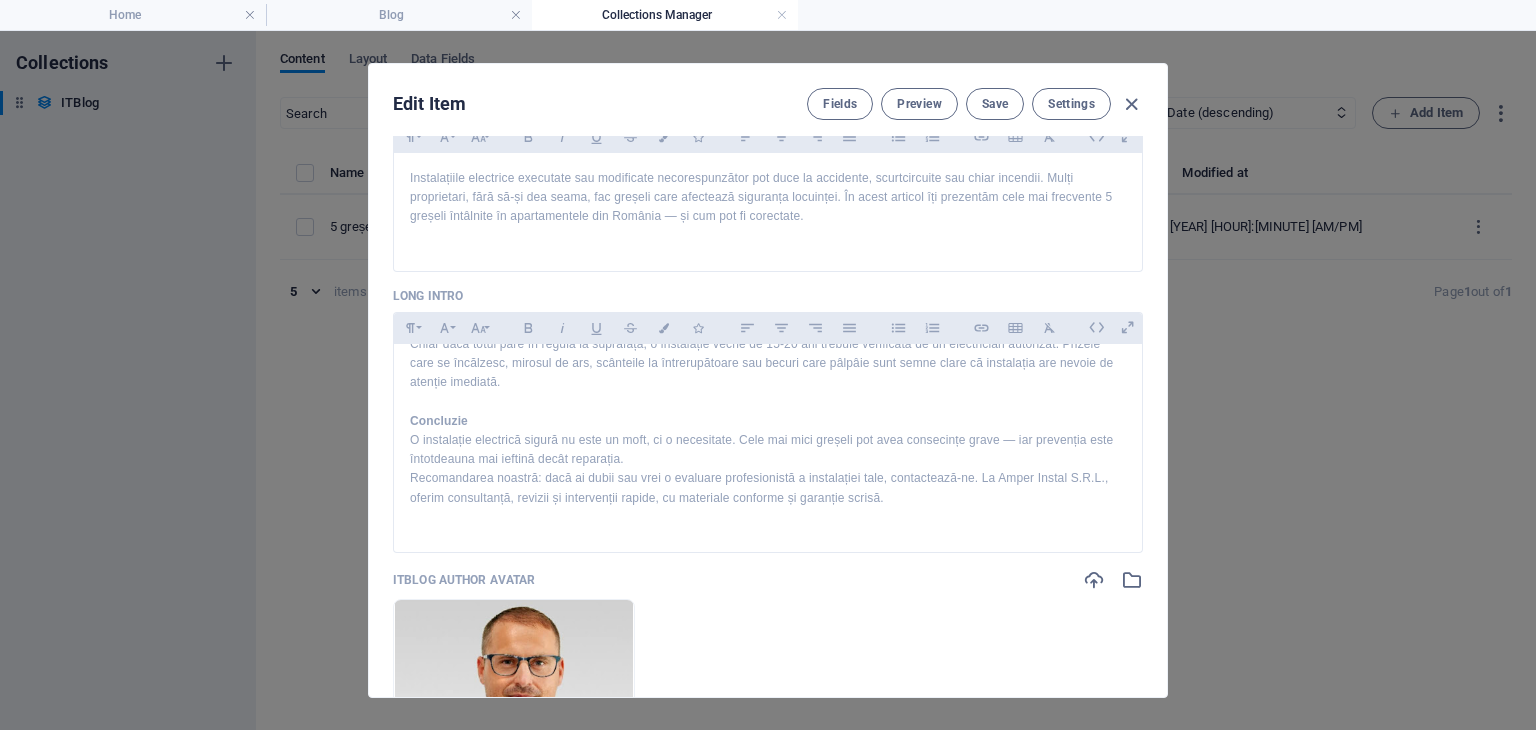 click on "Drop files here to upload them instantly" 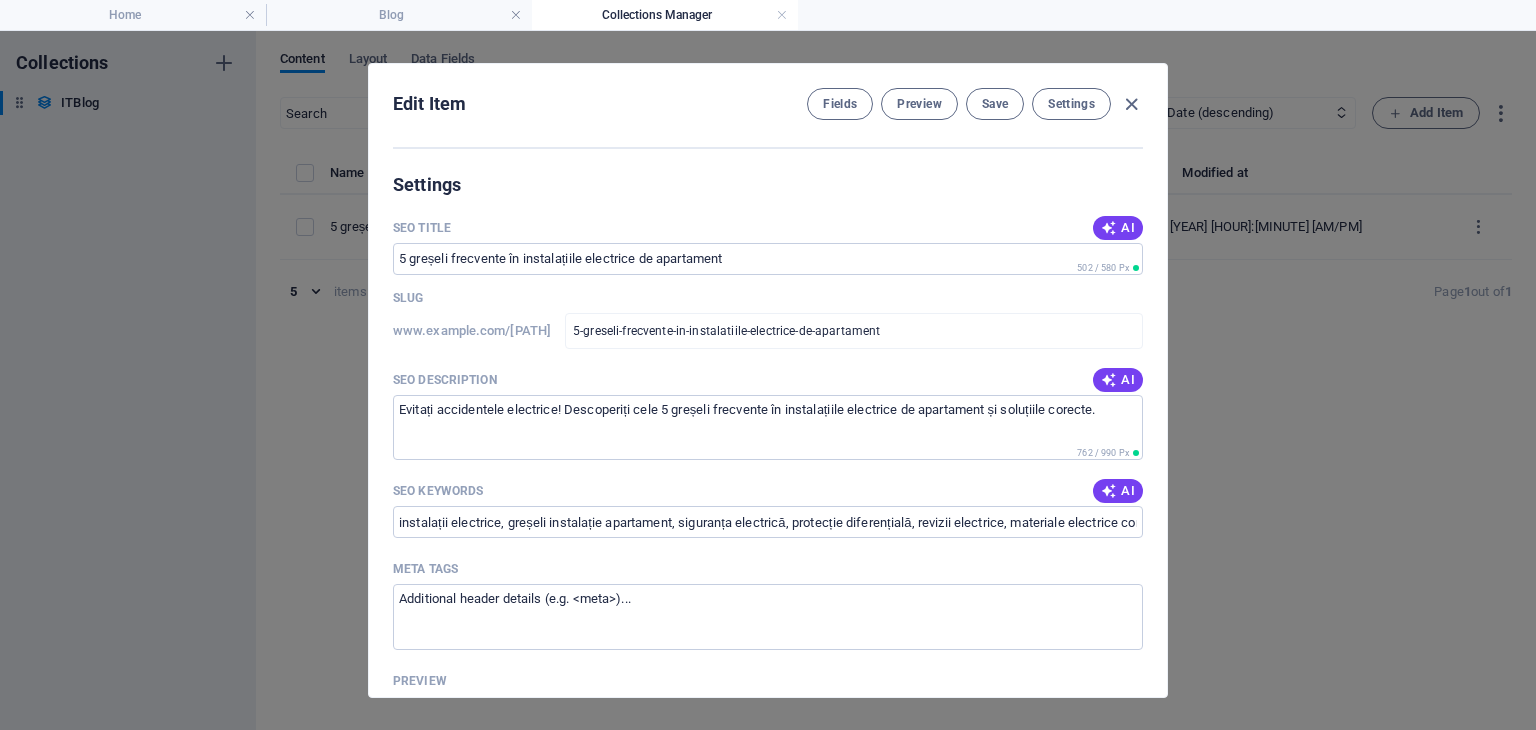scroll, scrollTop: 1700, scrollLeft: 0, axis: vertical 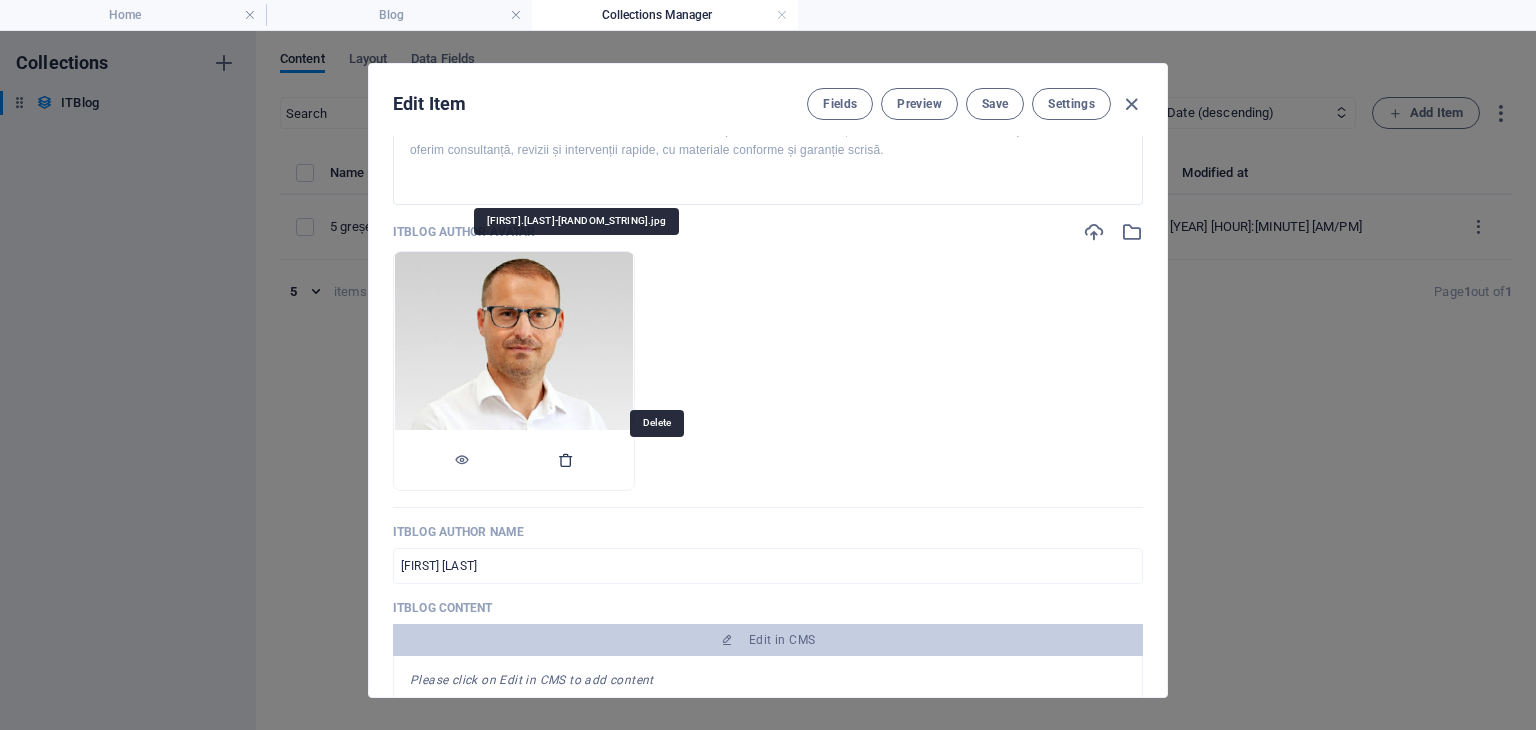 click at bounding box center (566, 460) 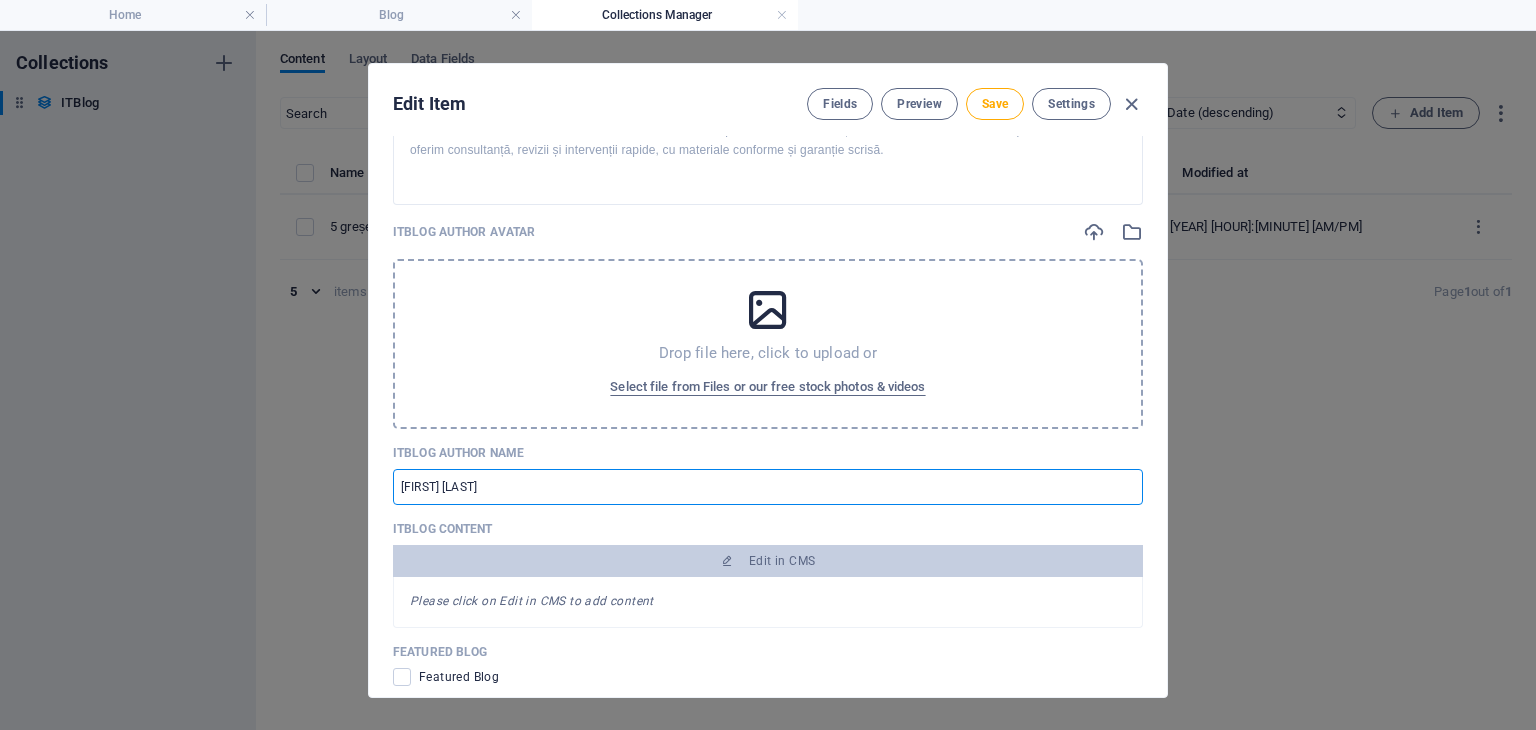 click on "[FIRST] [LAST]" at bounding box center (768, 487) 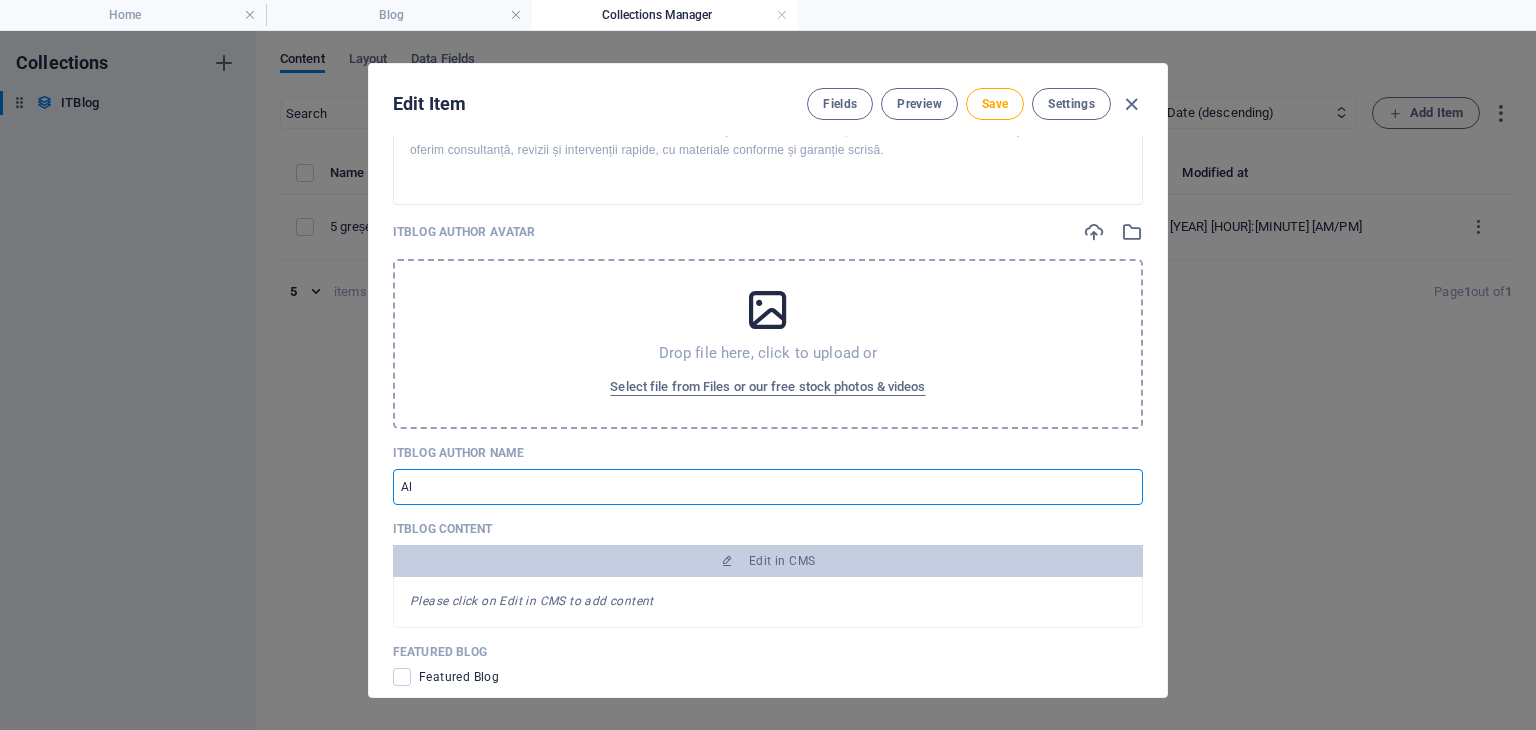 type on "A" 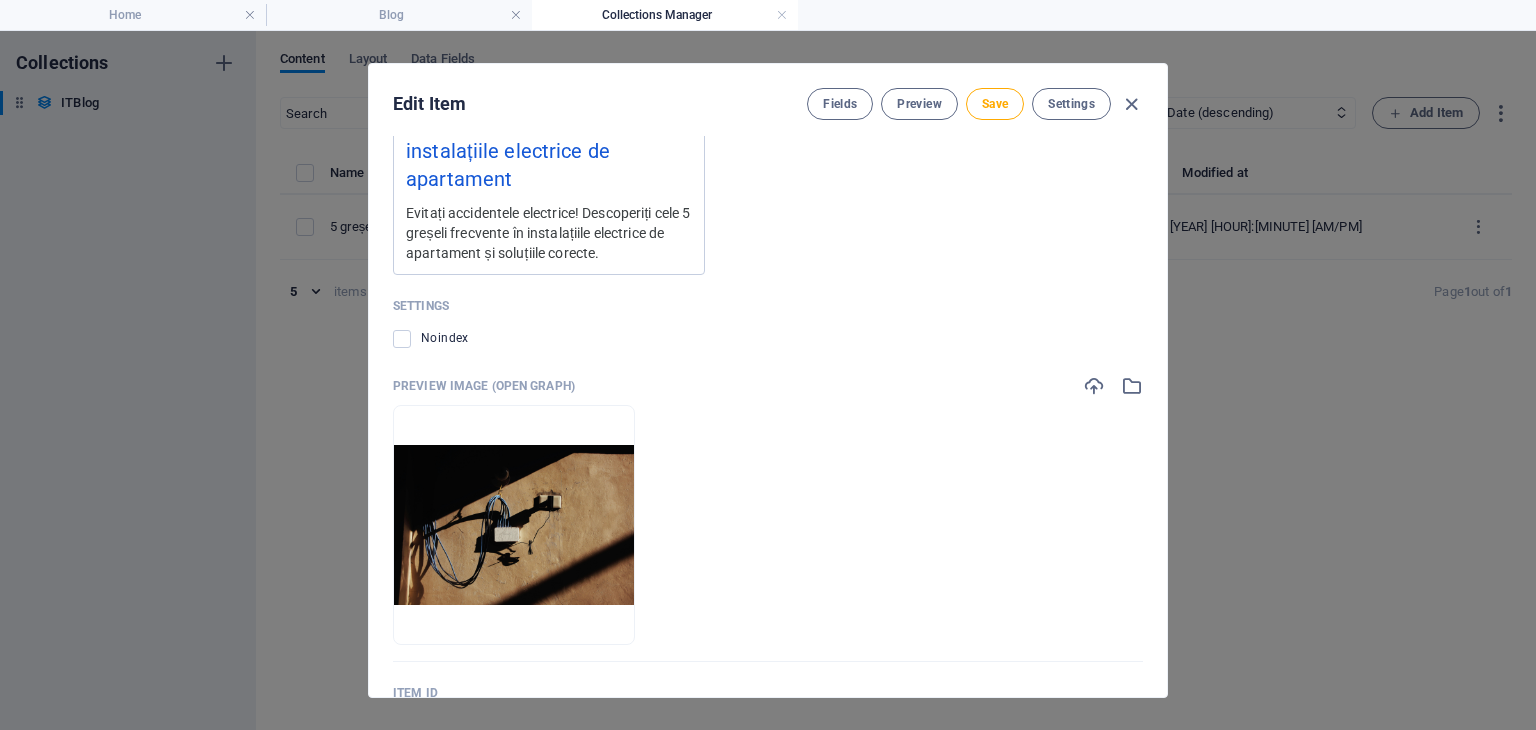scroll, scrollTop: 2382, scrollLeft: 0, axis: vertical 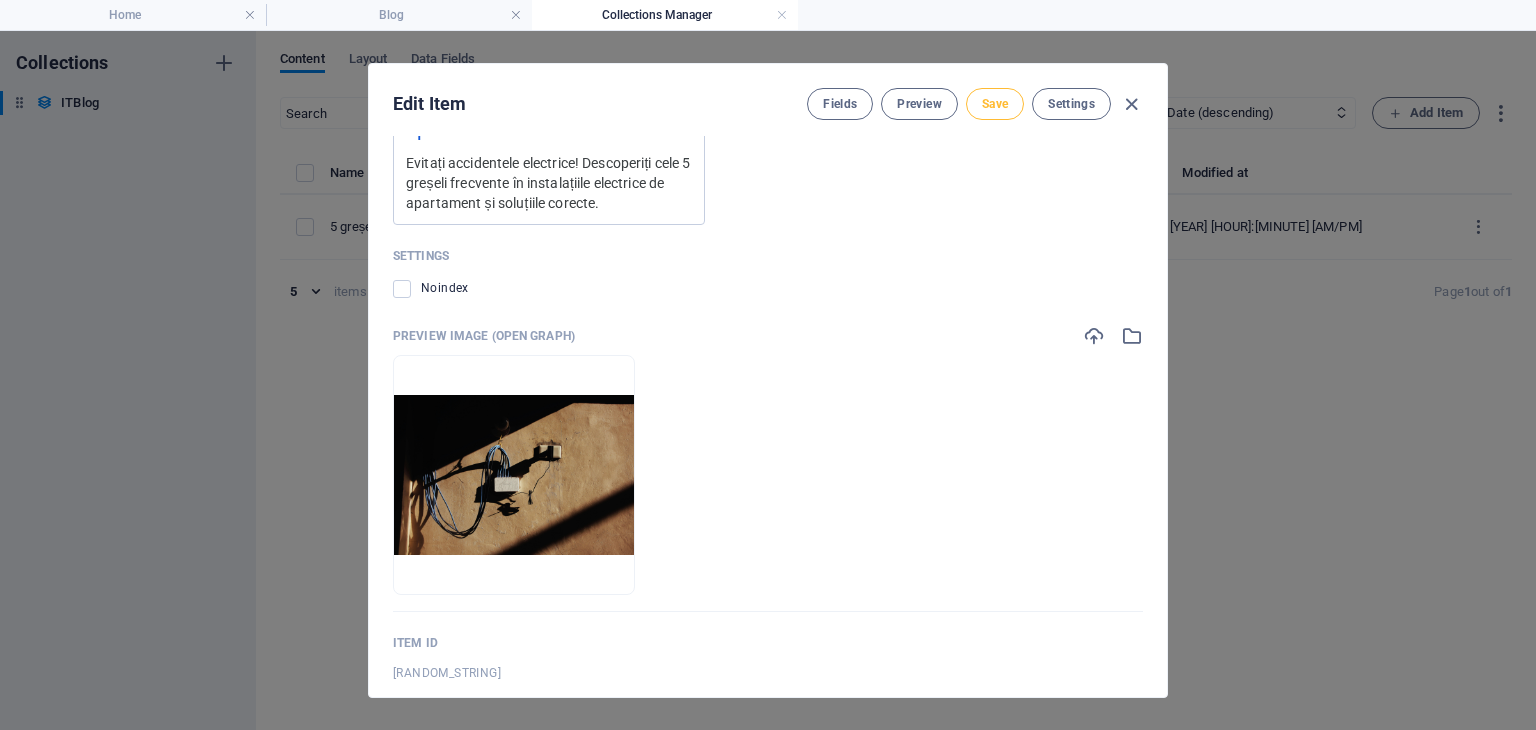 type on "Cosmin Vlăsceanu" 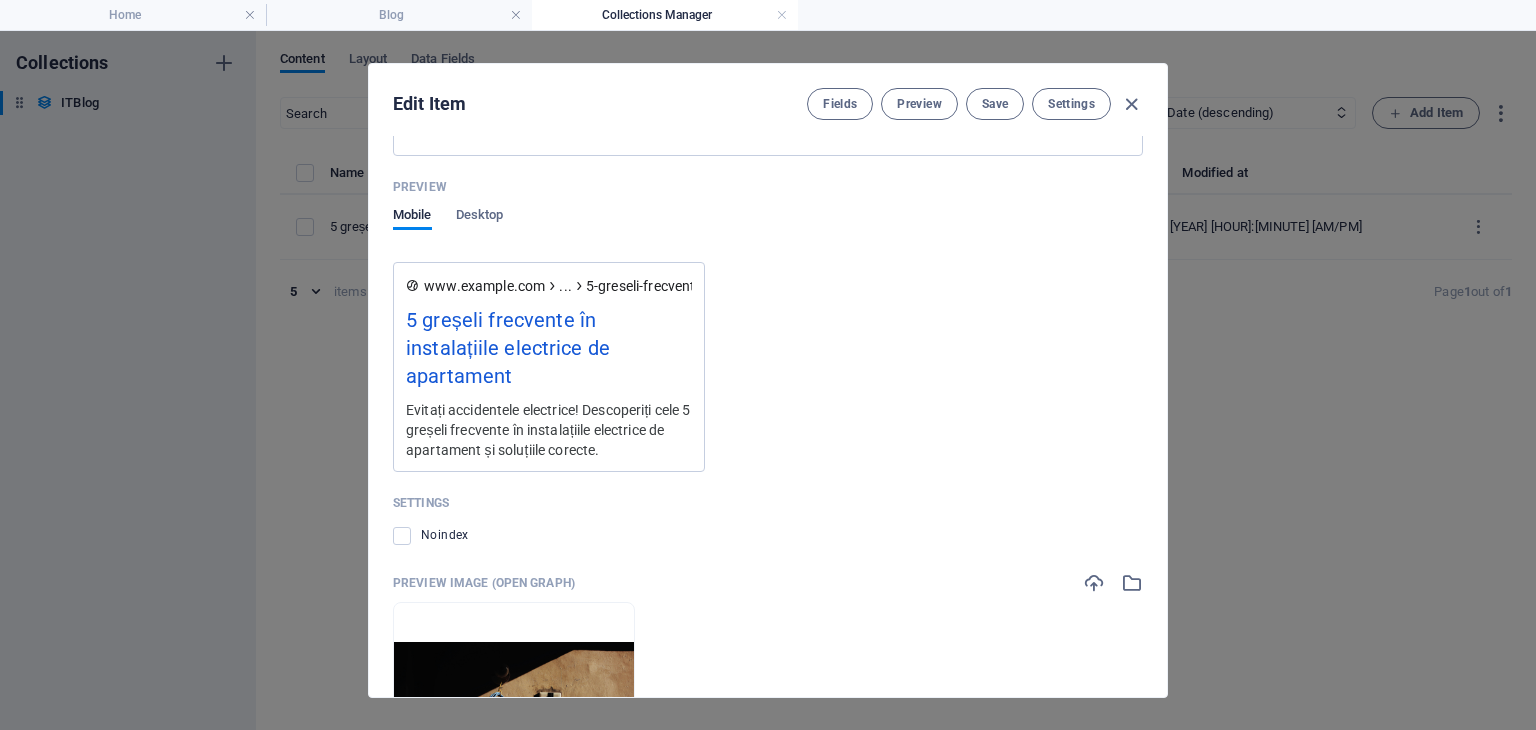 scroll, scrollTop: 2133, scrollLeft: 0, axis: vertical 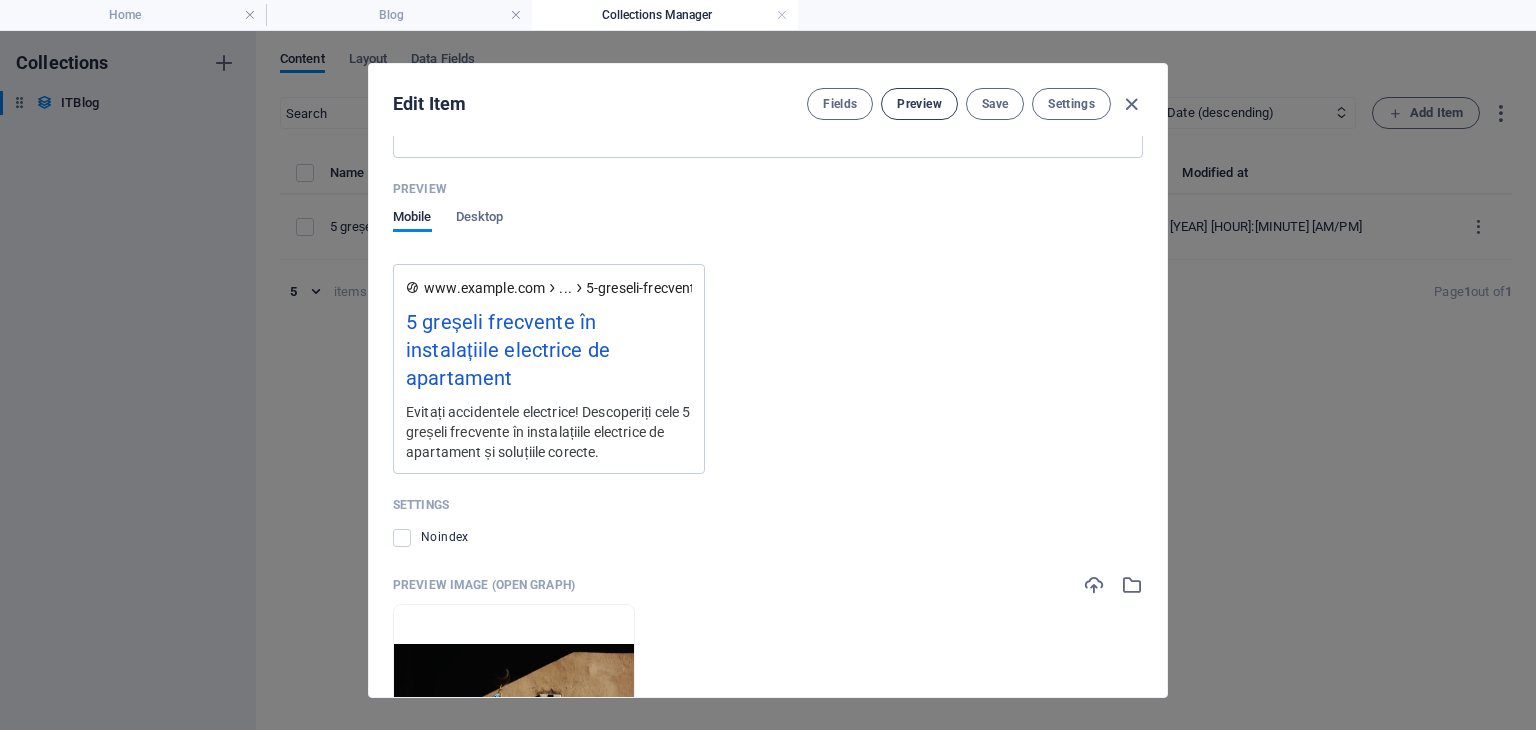 click on "Preview" at bounding box center [919, 104] 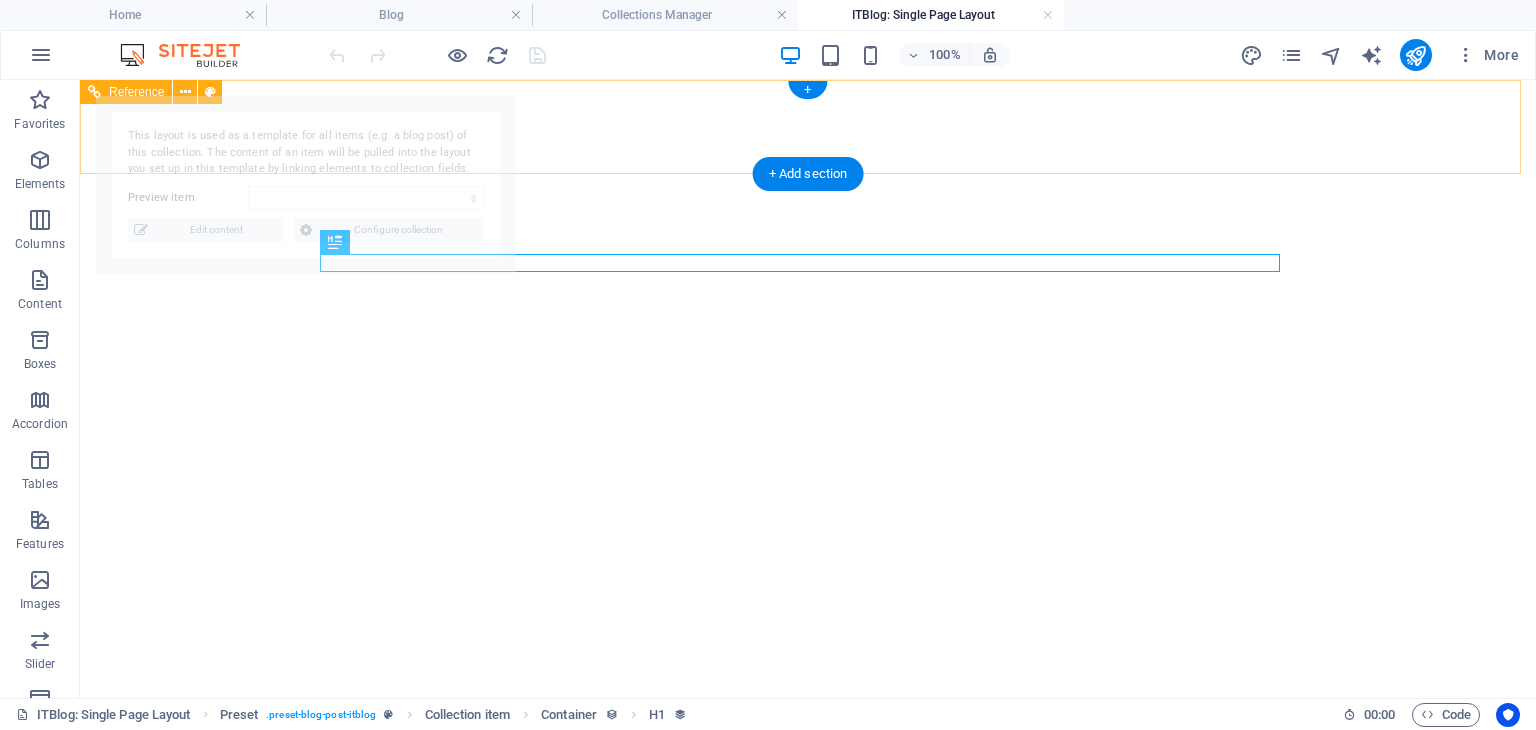 select on "688fd0500e25fe8b2a0a9436" 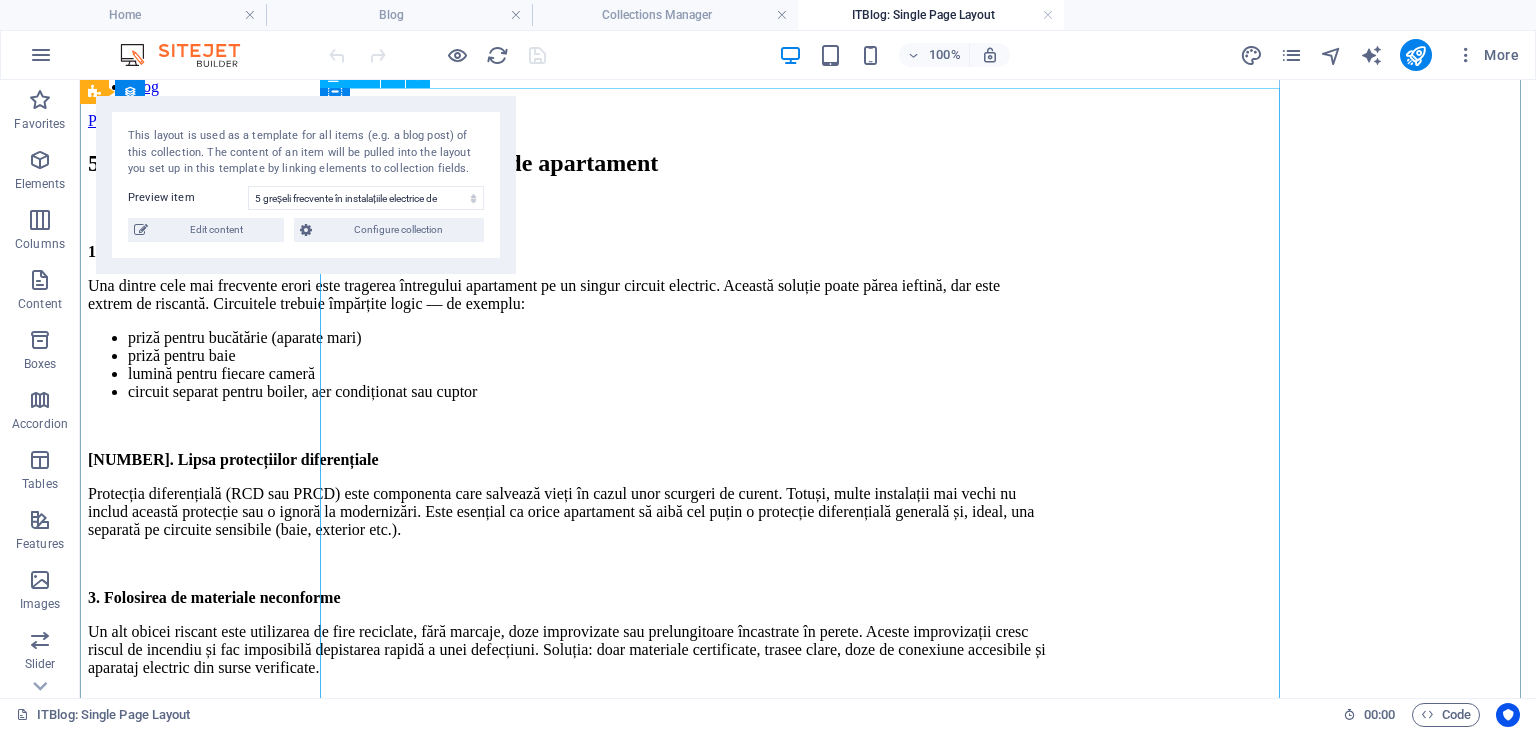 scroll, scrollTop: 0, scrollLeft: 0, axis: both 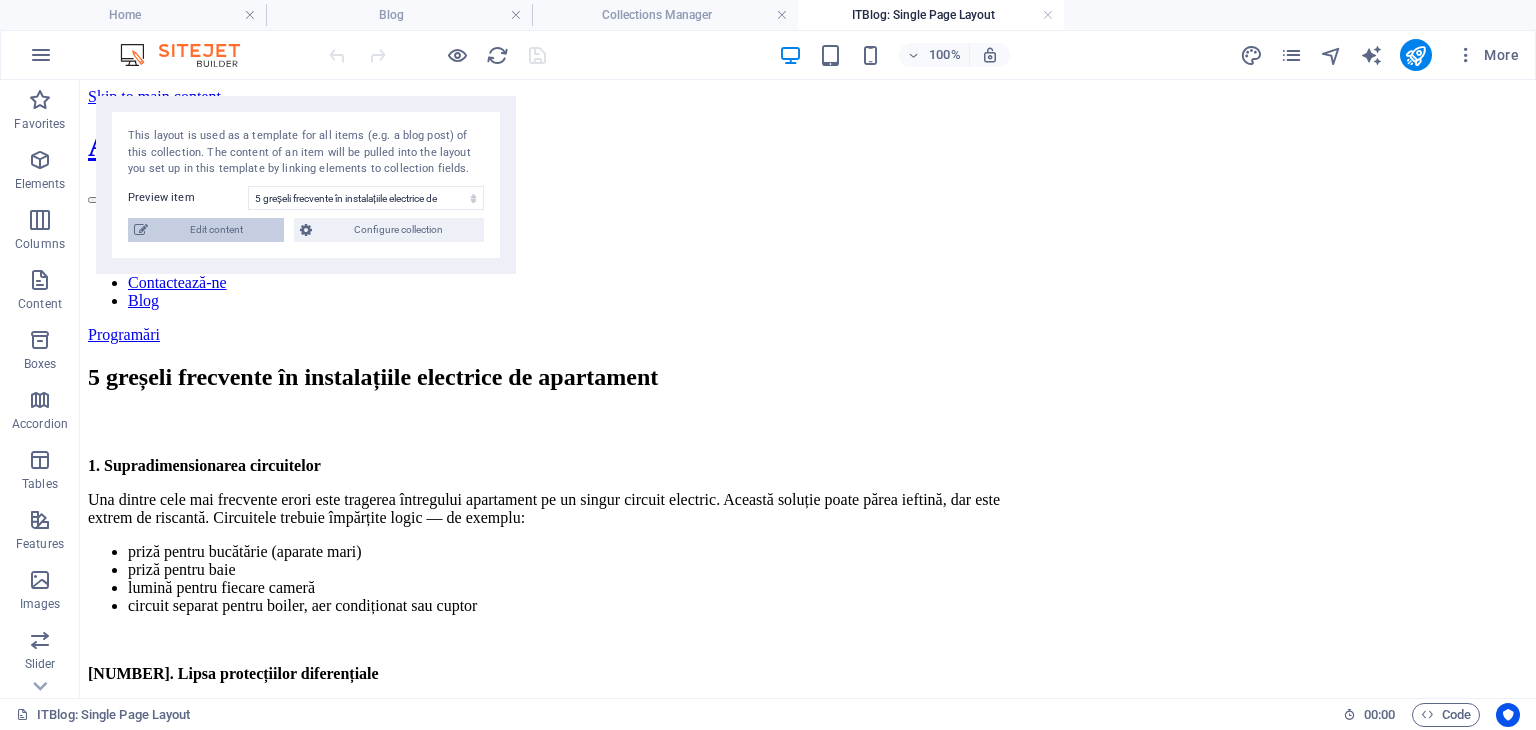 click on "Edit content" at bounding box center (216, 230) 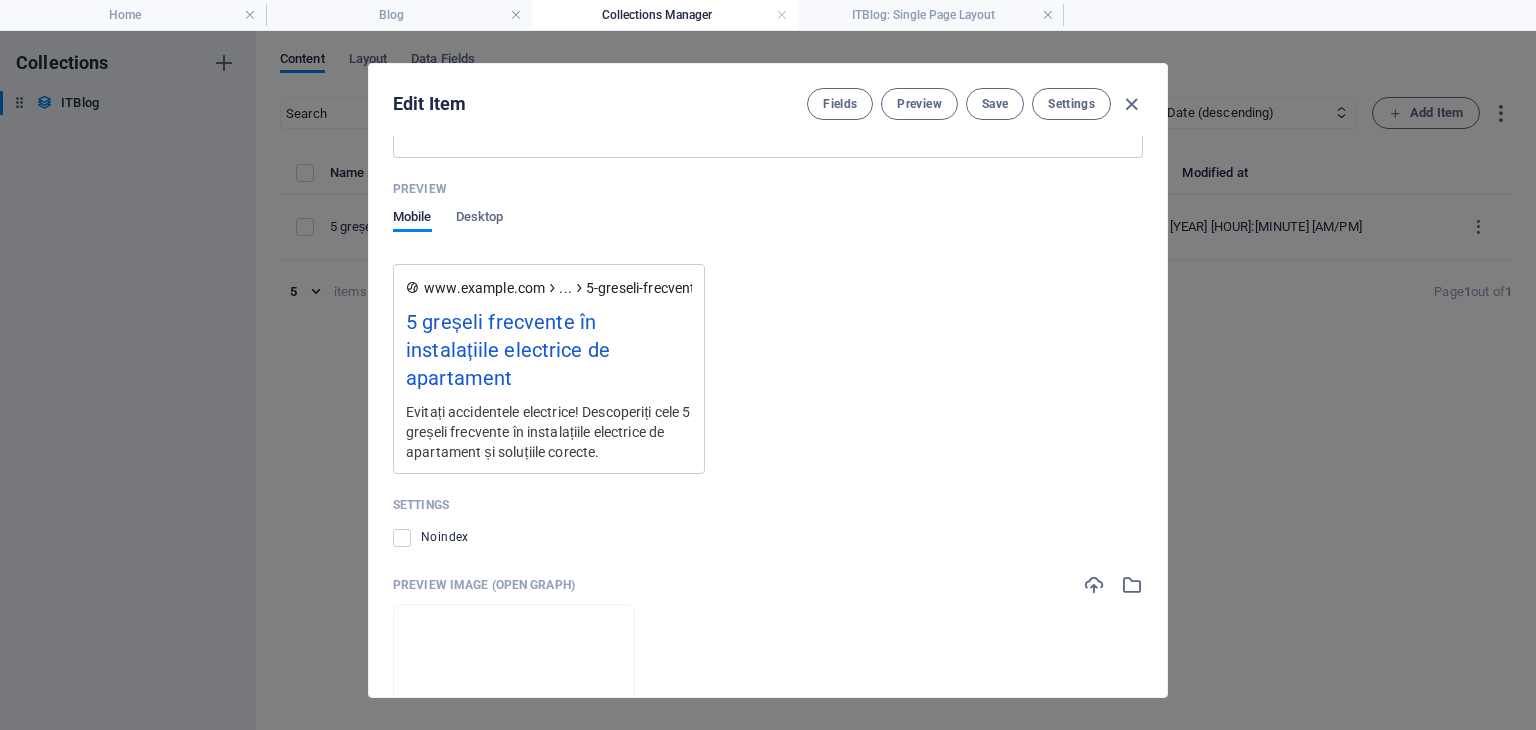 scroll, scrollTop: 0, scrollLeft: 0, axis: both 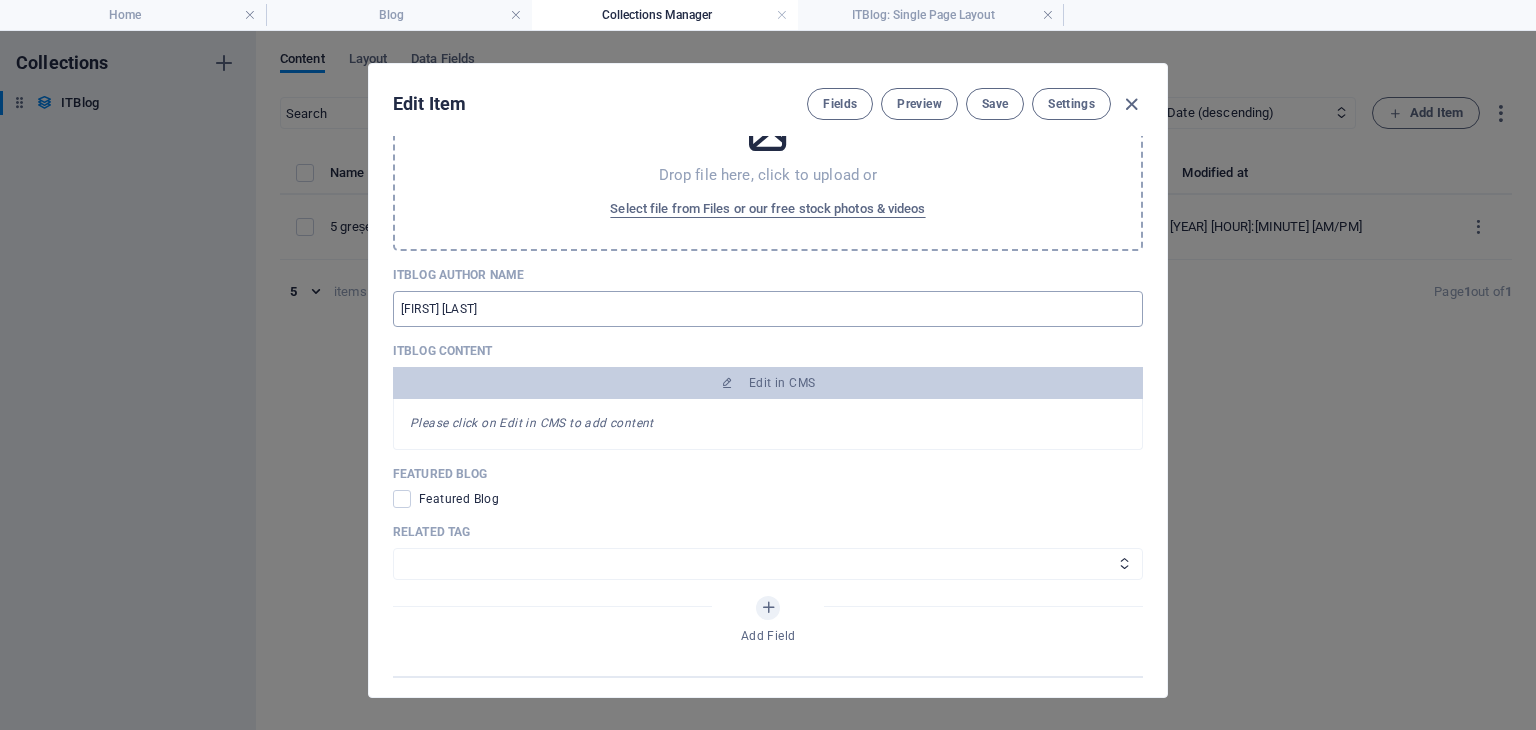click on "Cosmin Vlăsceanu" at bounding box center (768, 309) 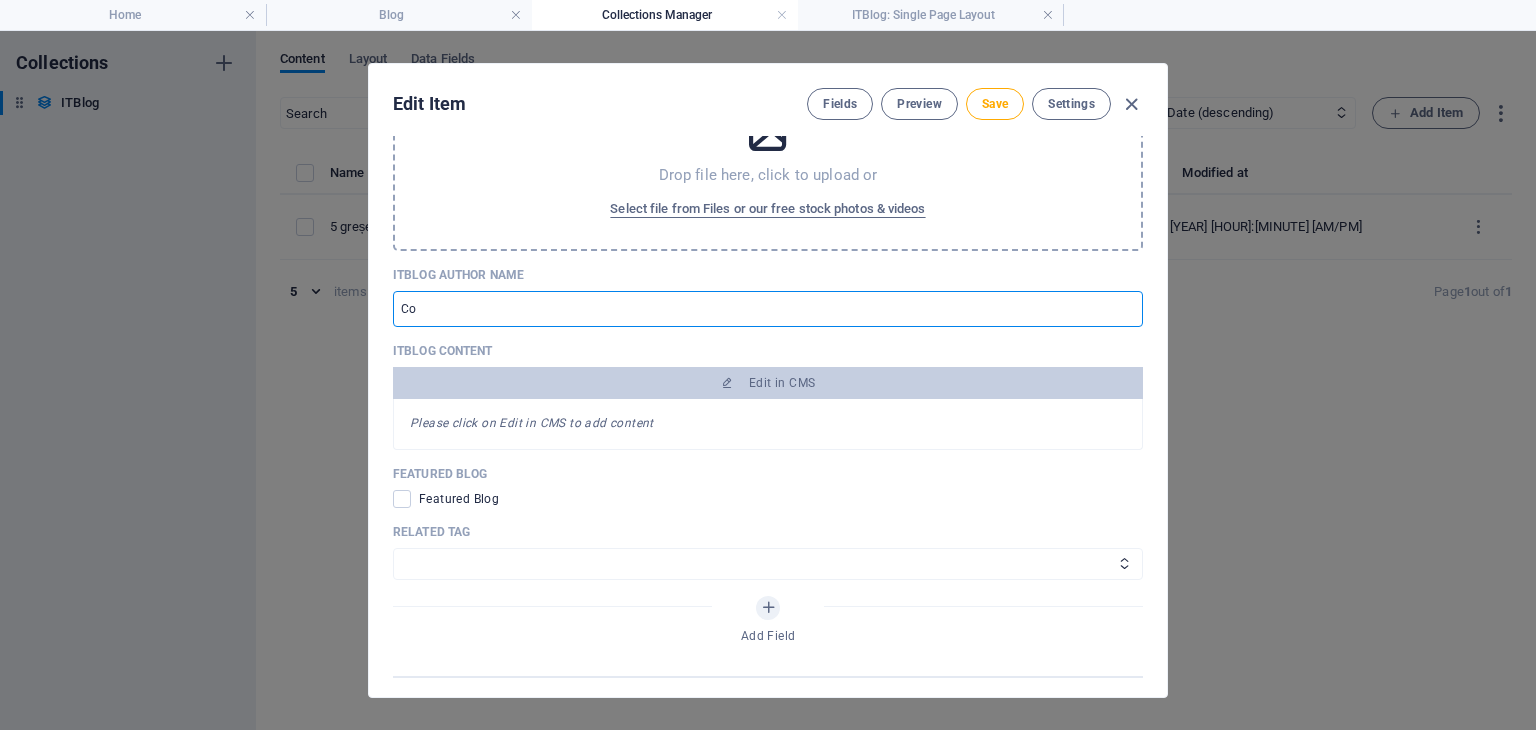 type on "C" 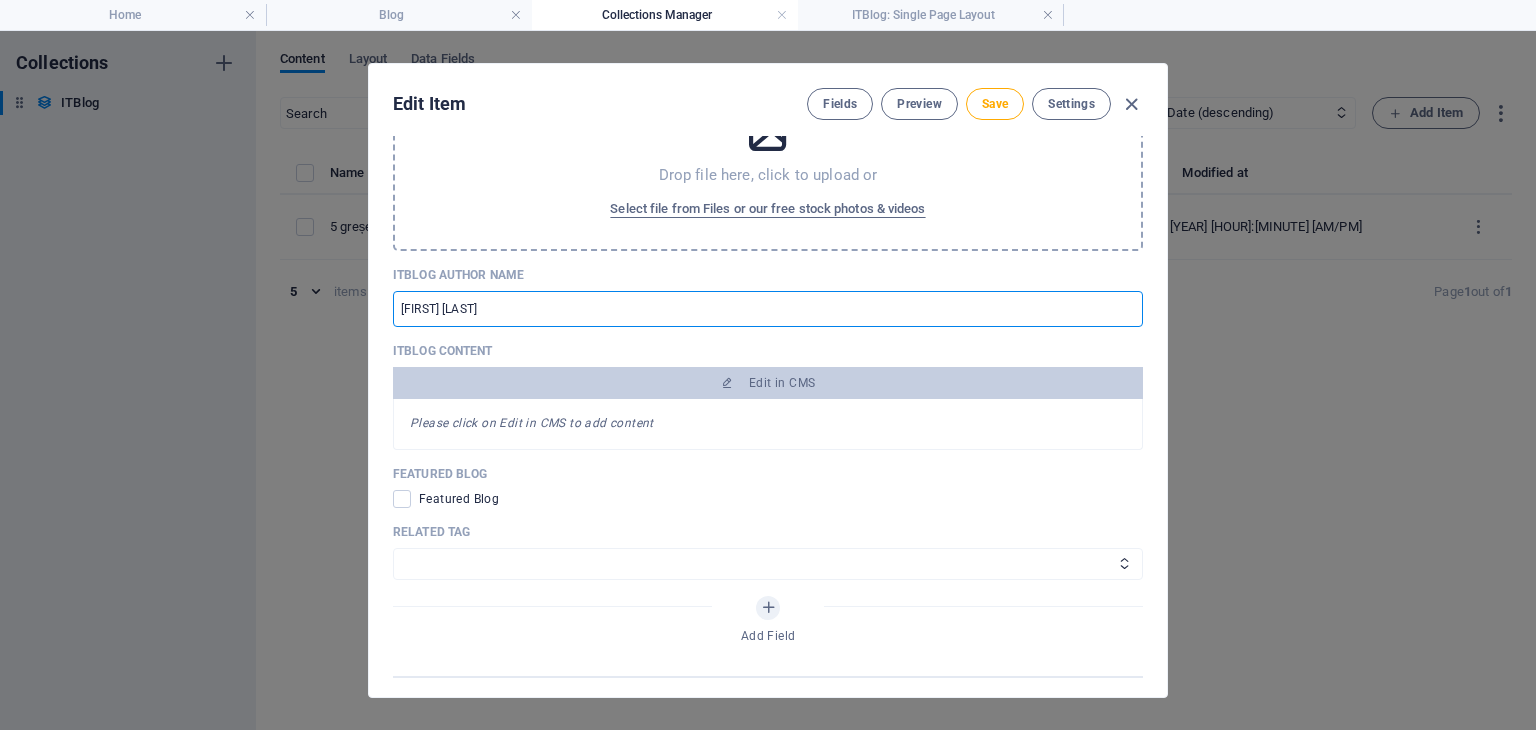 type on "[FIRST] [LAST]" 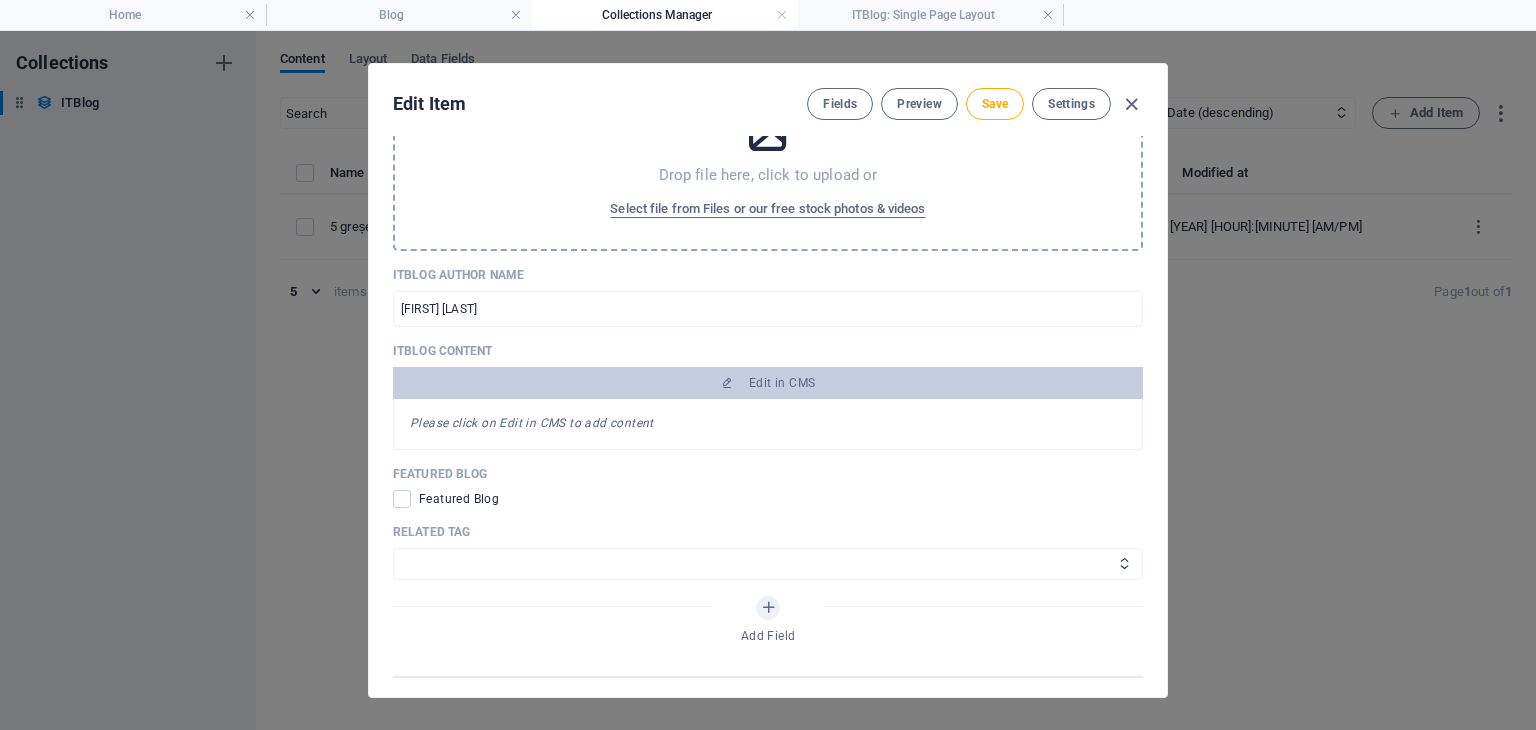 click on "Featured Blog Featured Blog" at bounding box center (768, 487) 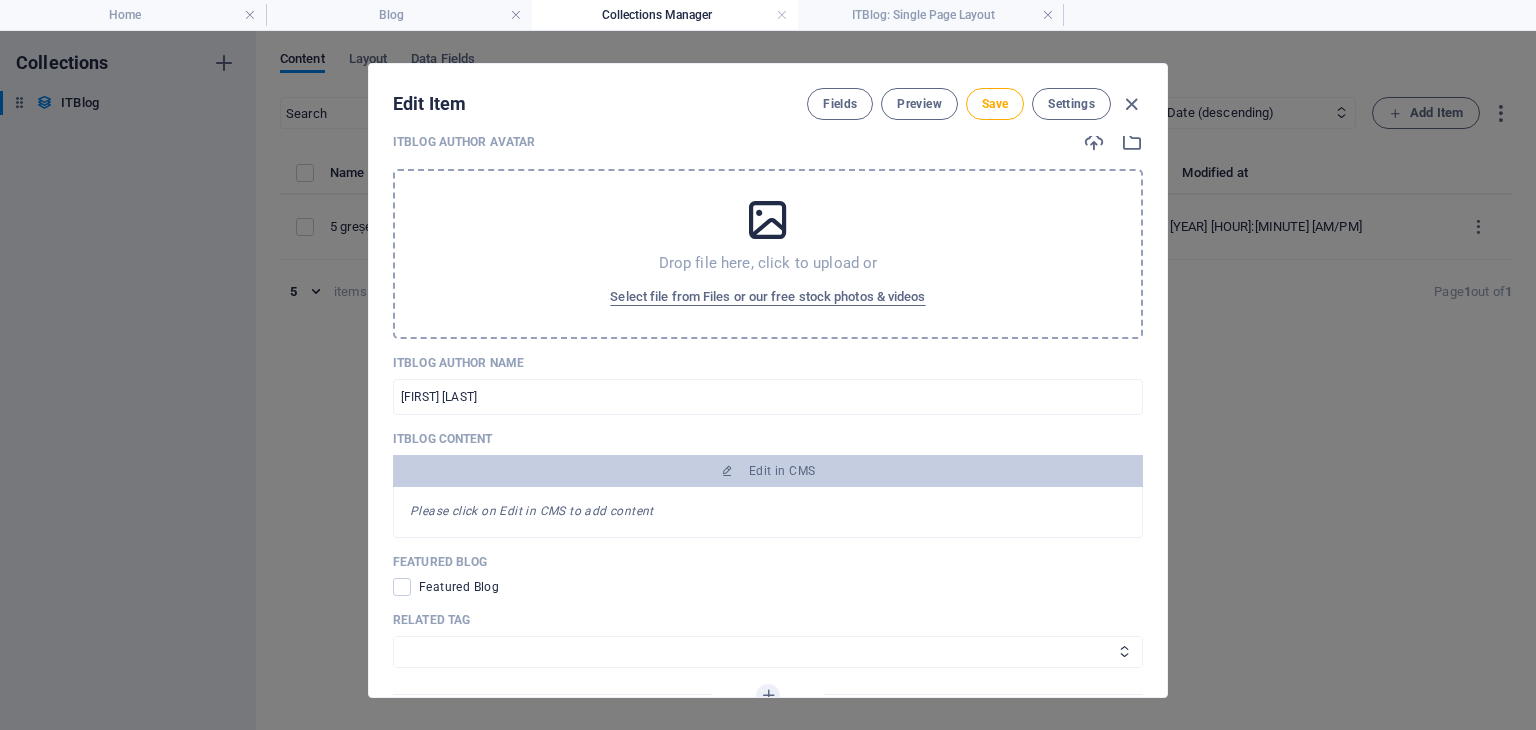 scroll, scrollTop: 1020, scrollLeft: 0, axis: vertical 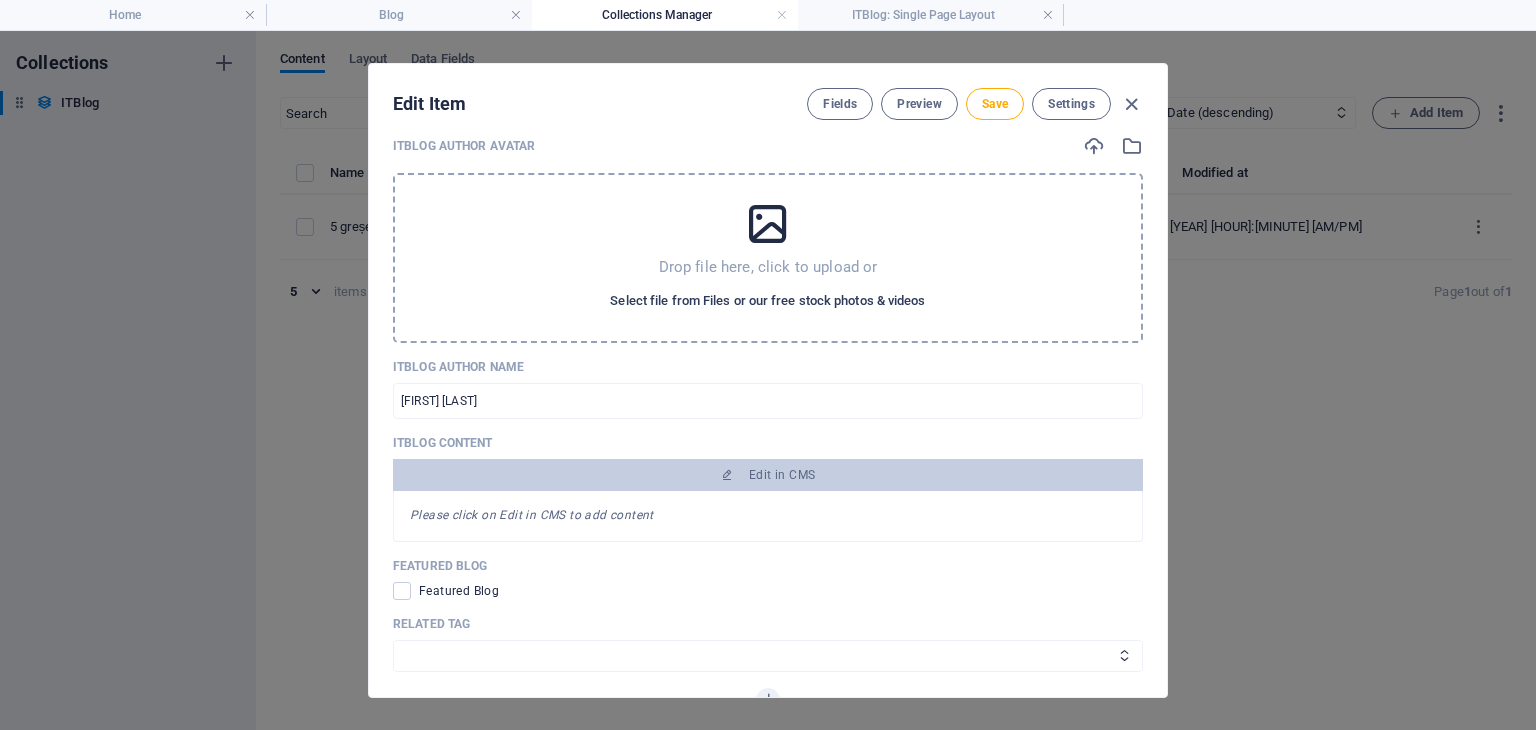 click on "Select file from Files or our free stock photos & videos" at bounding box center (767, 301) 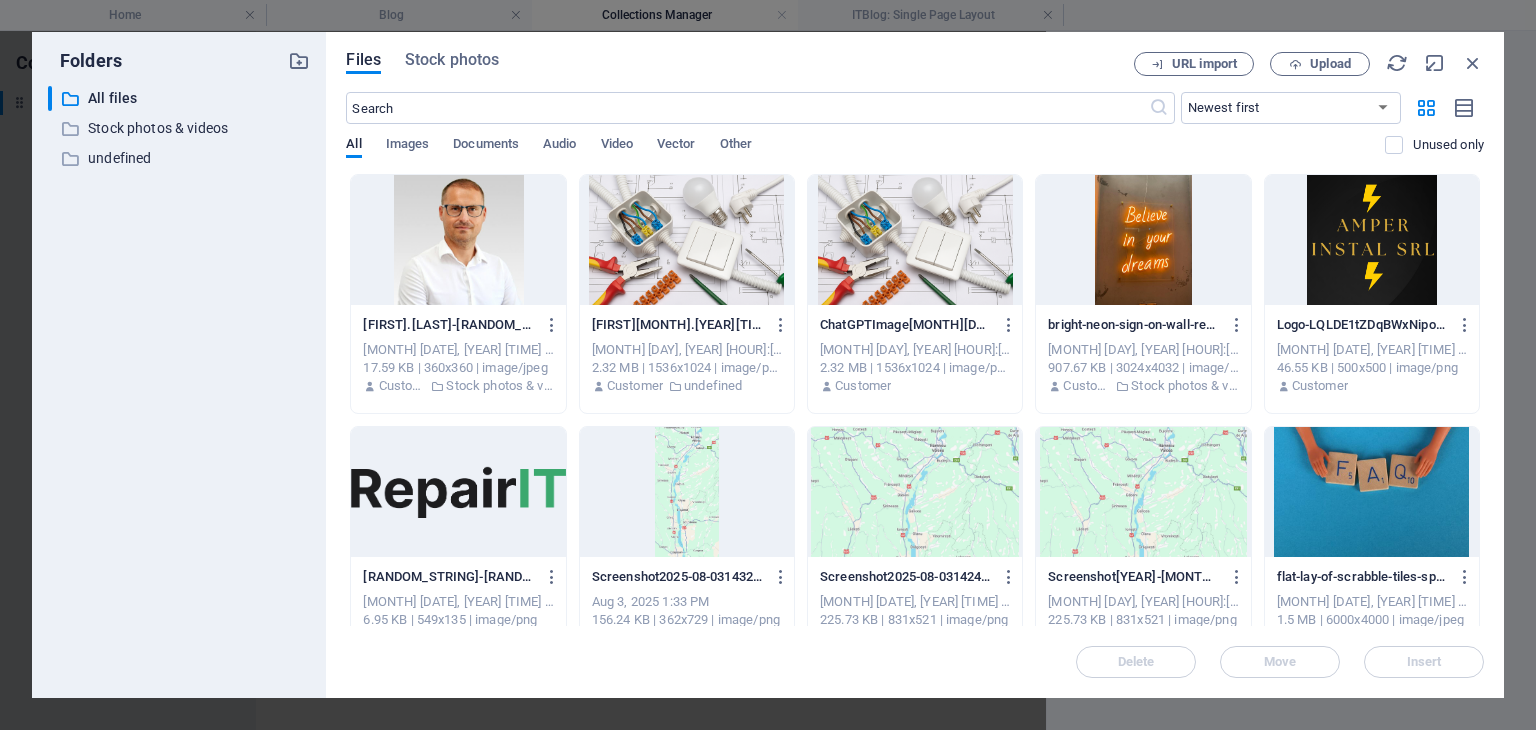 click at bounding box center (458, 240) 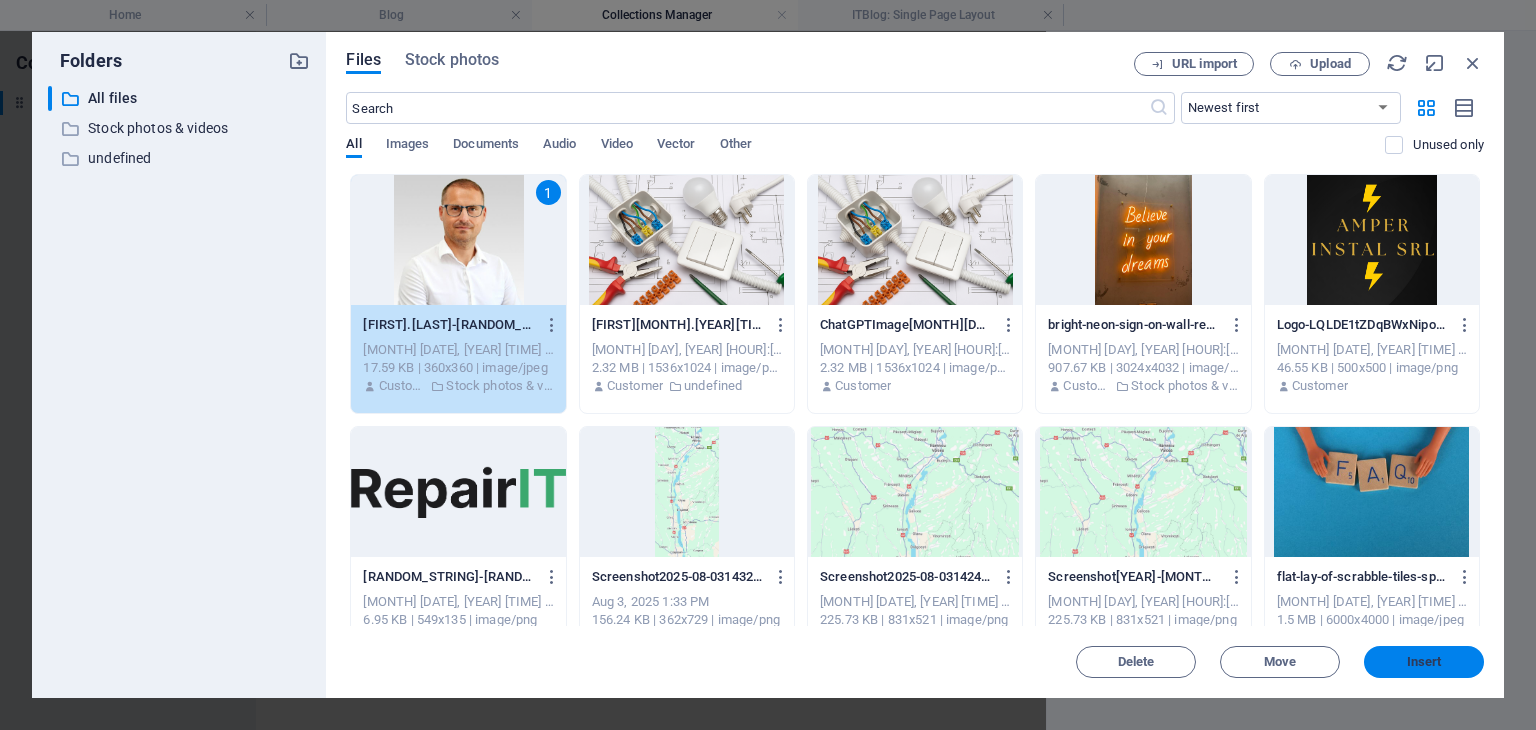 click on "Insert" at bounding box center [1424, 662] 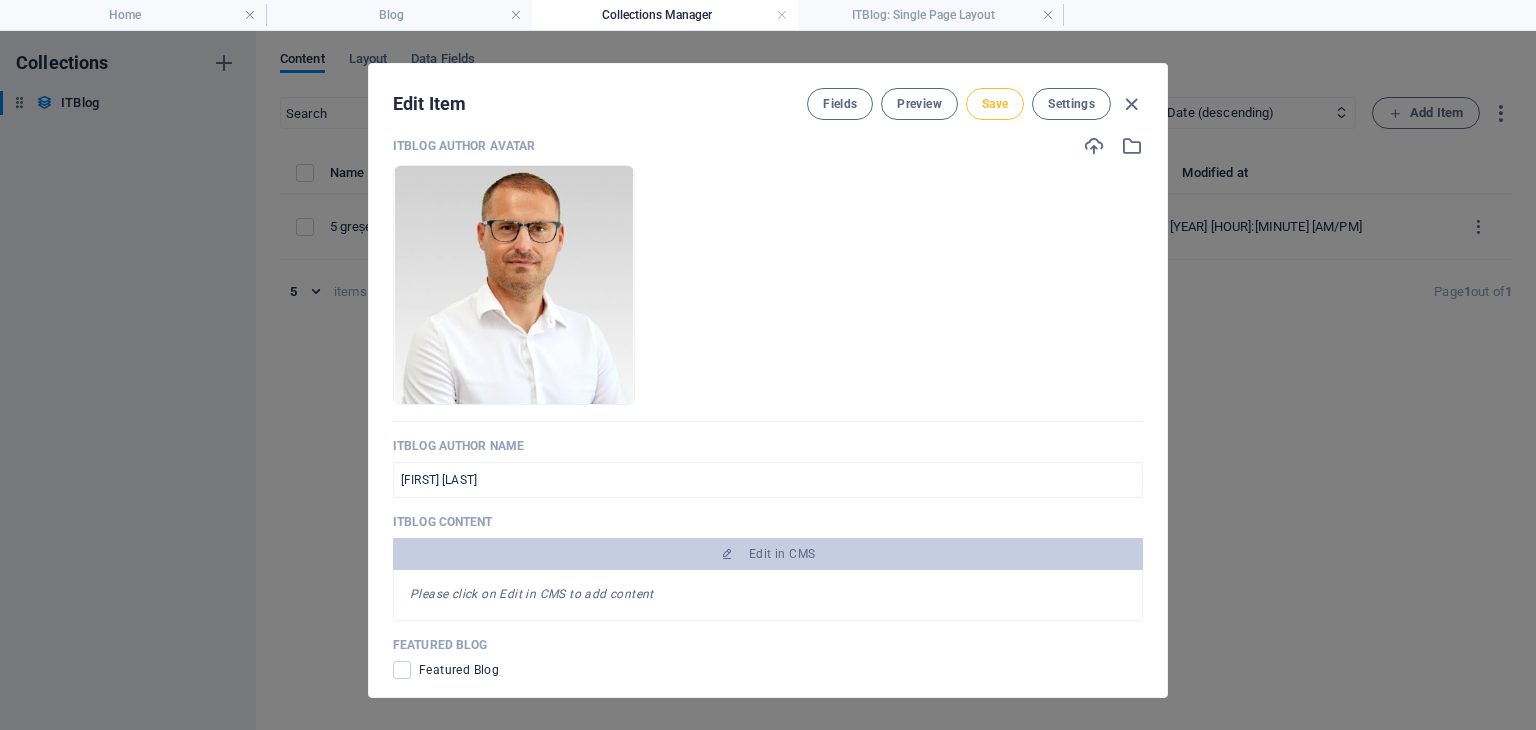 click on "Save" at bounding box center (995, 104) 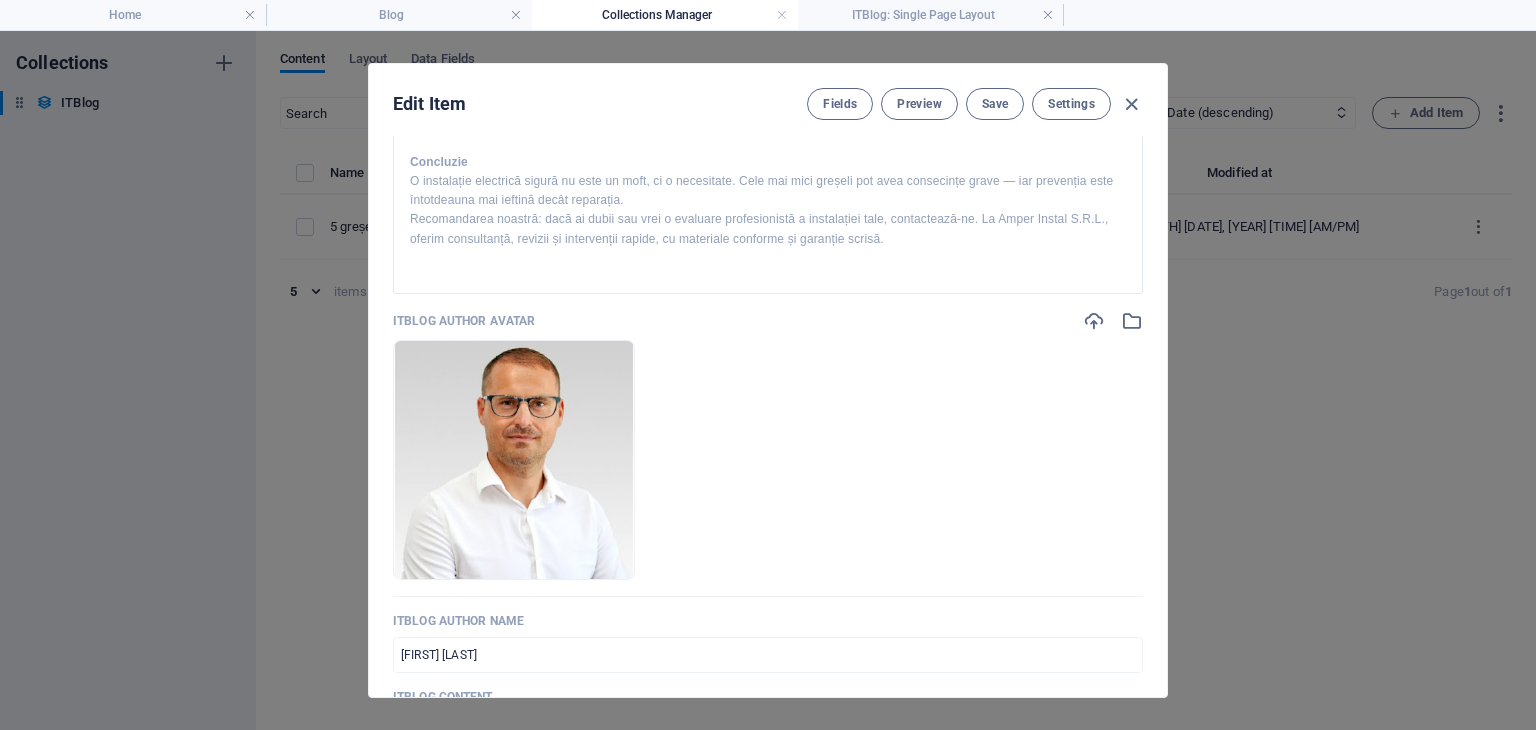 scroll, scrollTop: 835, scrollLeft: 0, axis: vertical 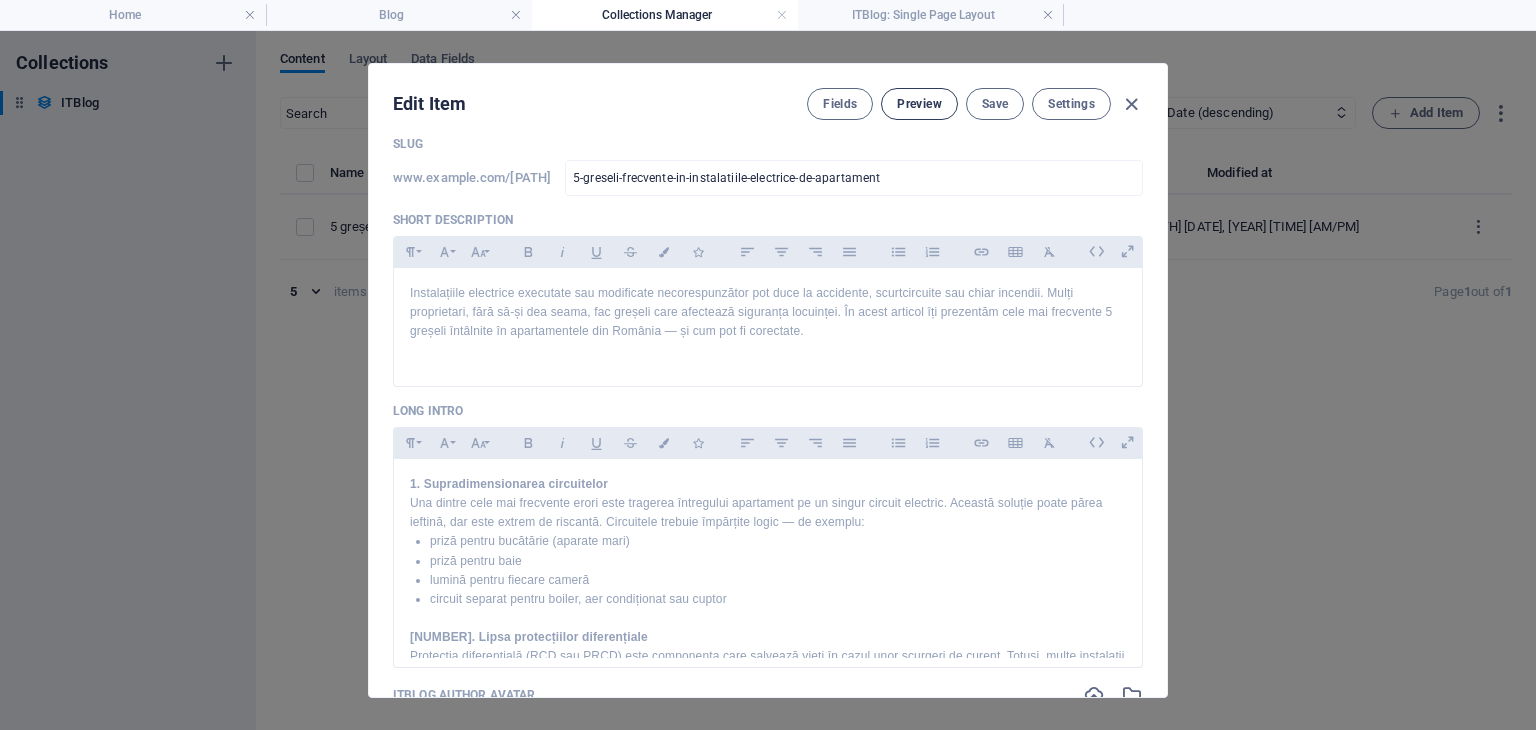 click on "Preview" at bounding box center [919, 104] 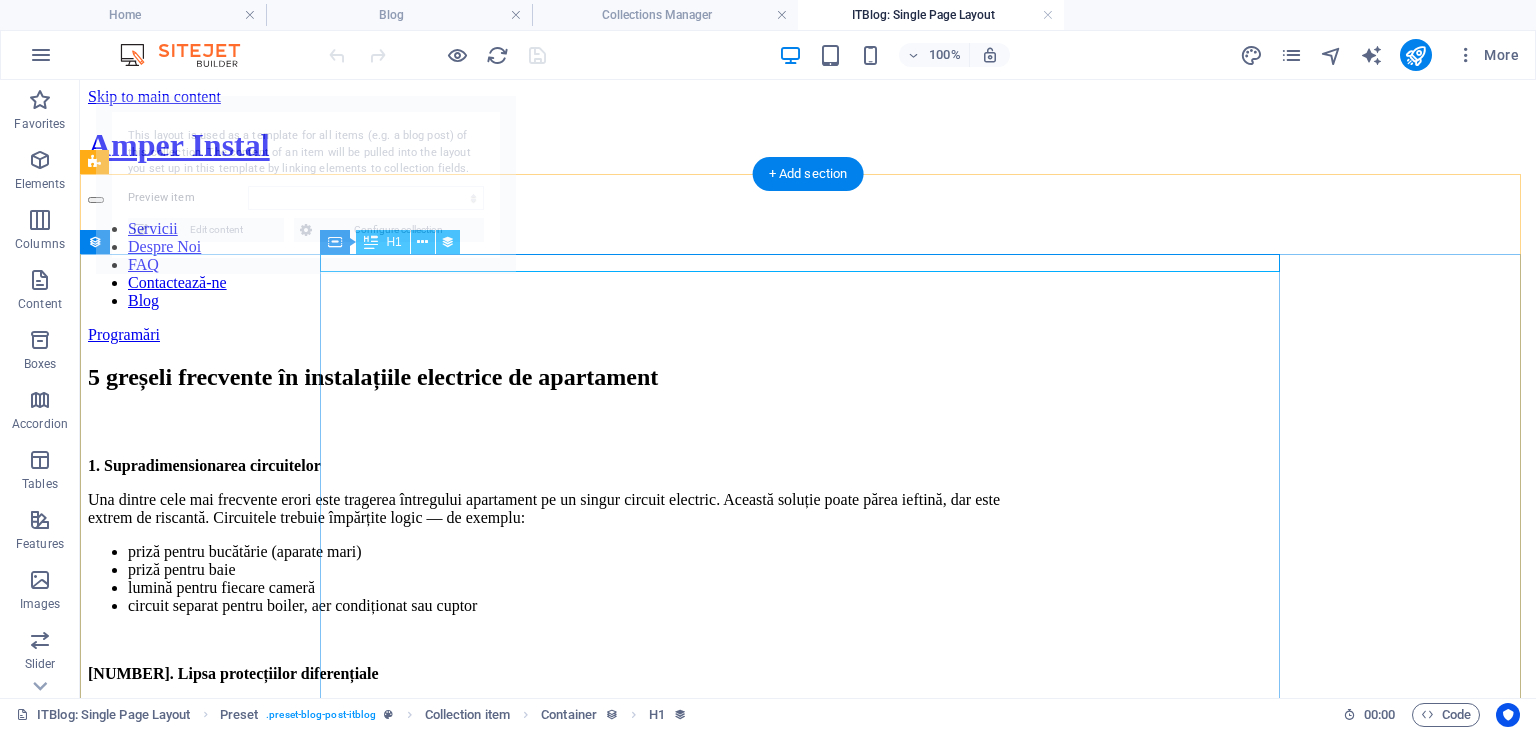 scroll, scrollTop: 0, scrollLeft: 0, axis: both 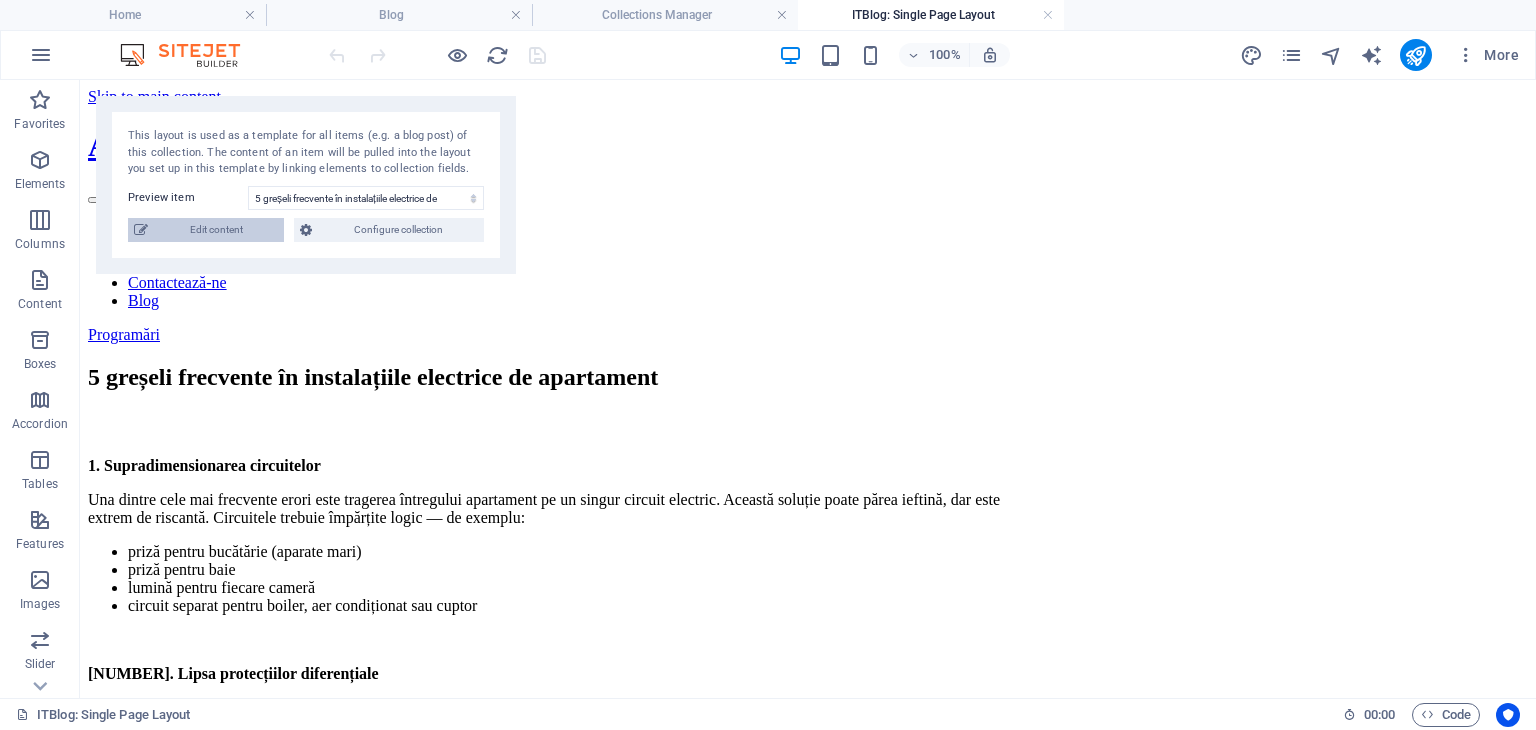 click on "Edit content" at bounding box center (216, 230) 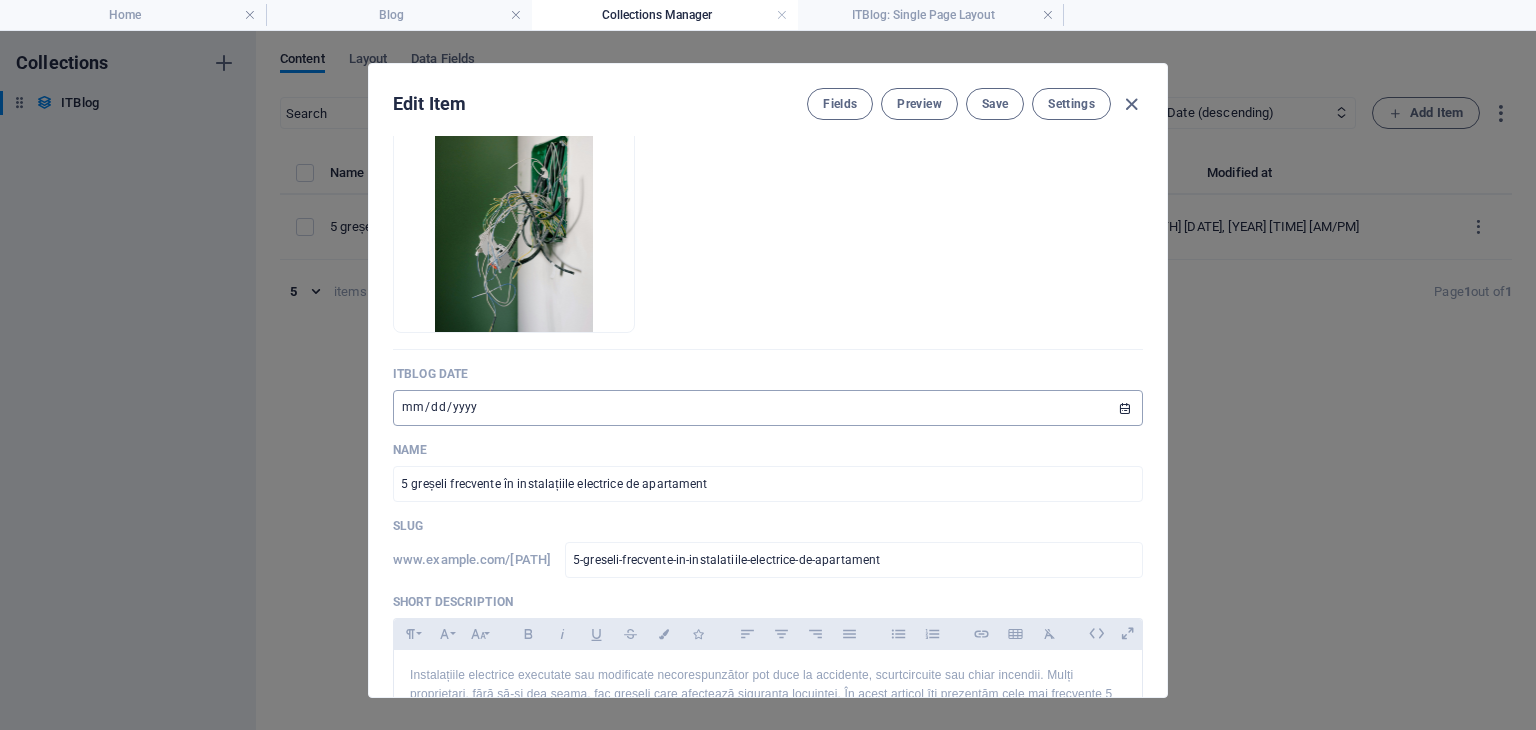 scroll, scrollTop: 0, scrollLeft: 0, axis: both 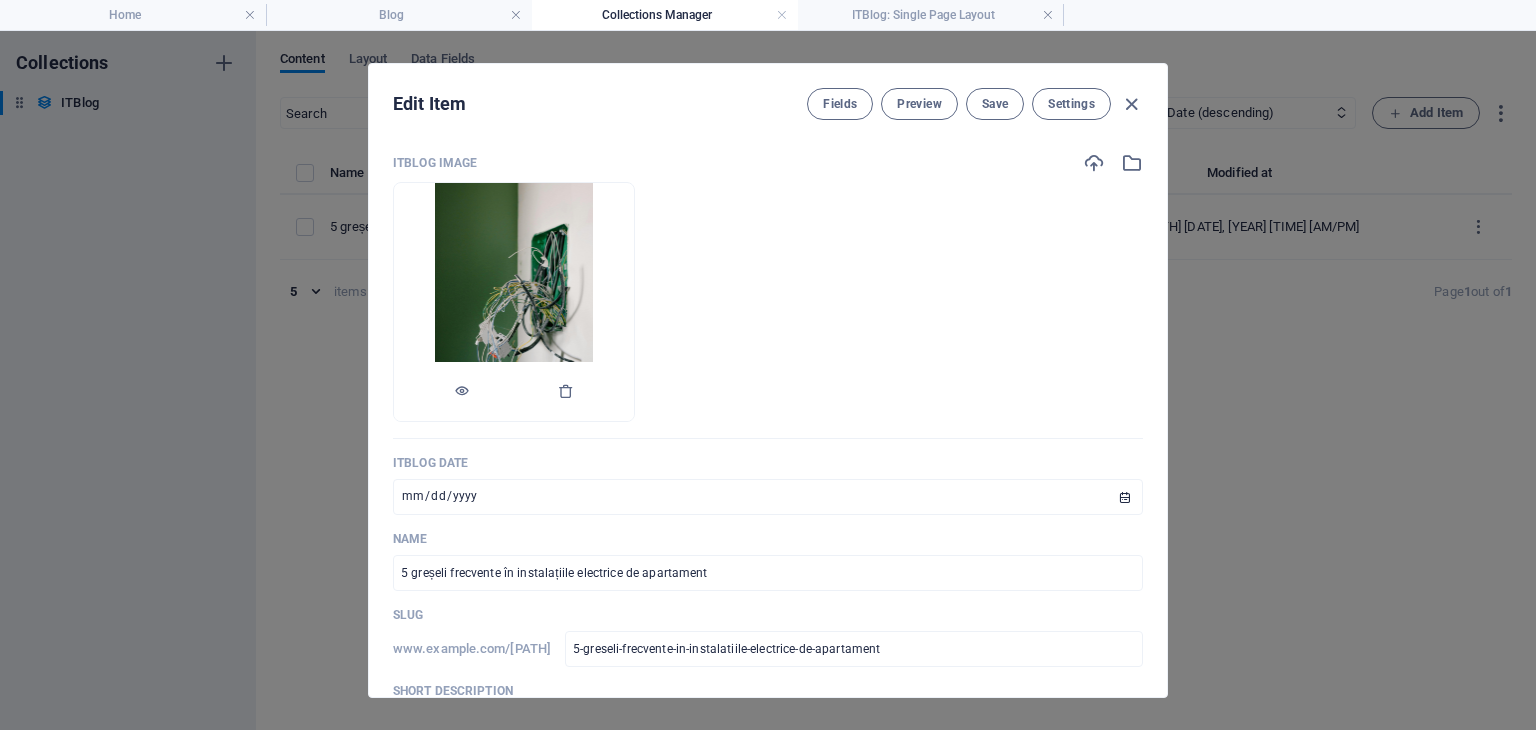 click at bounding box center (514, 392) 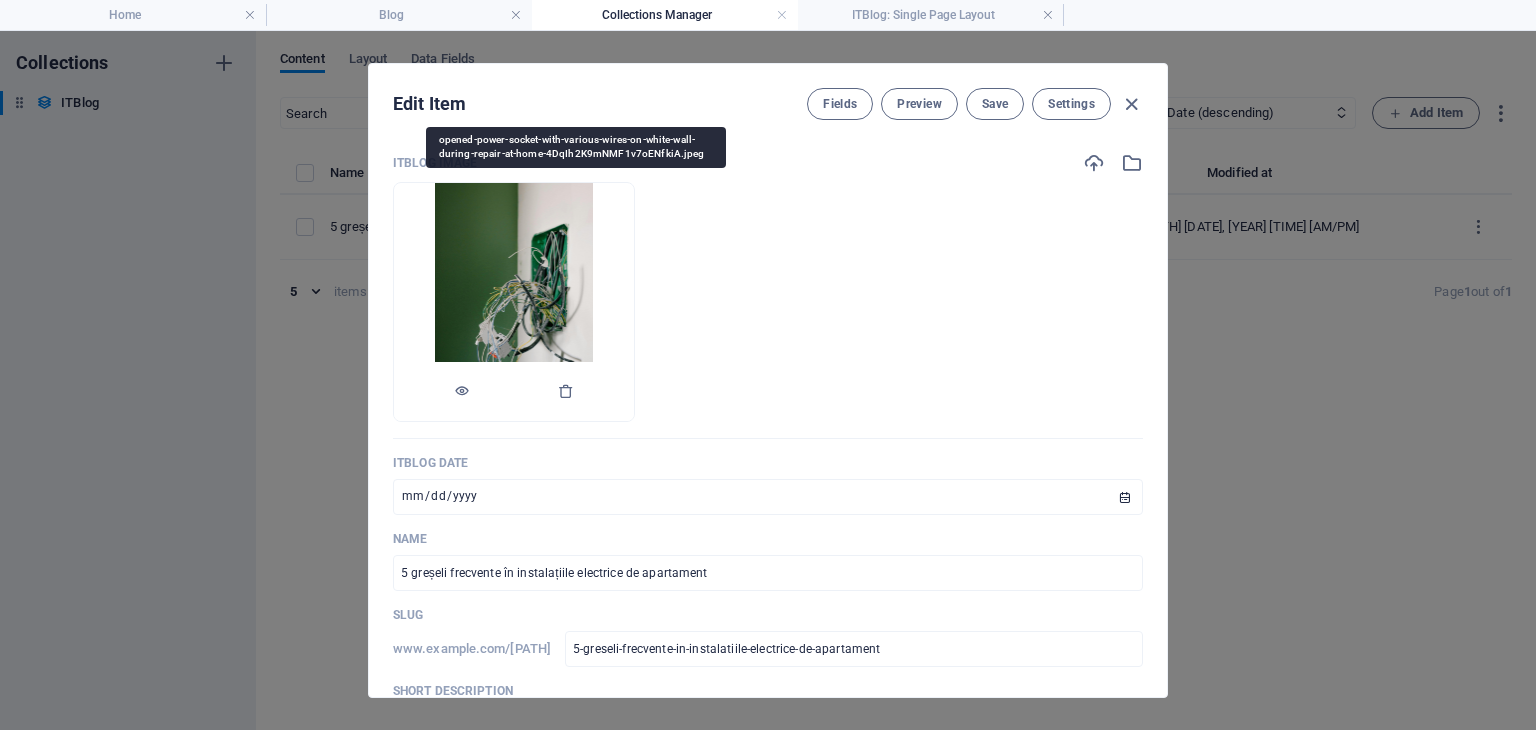 click at bounding box center [514, 392] 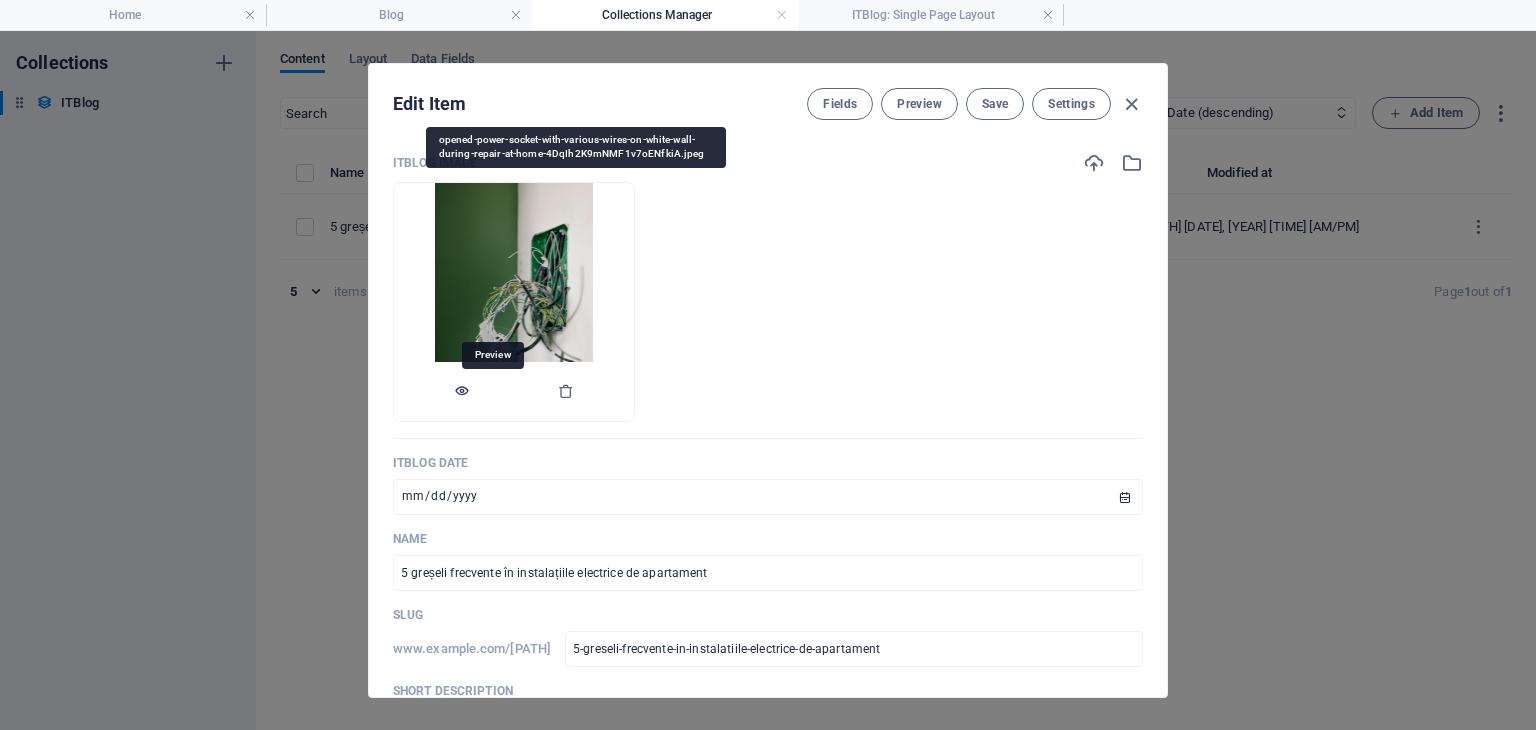 click at bounding box center (462, 391) 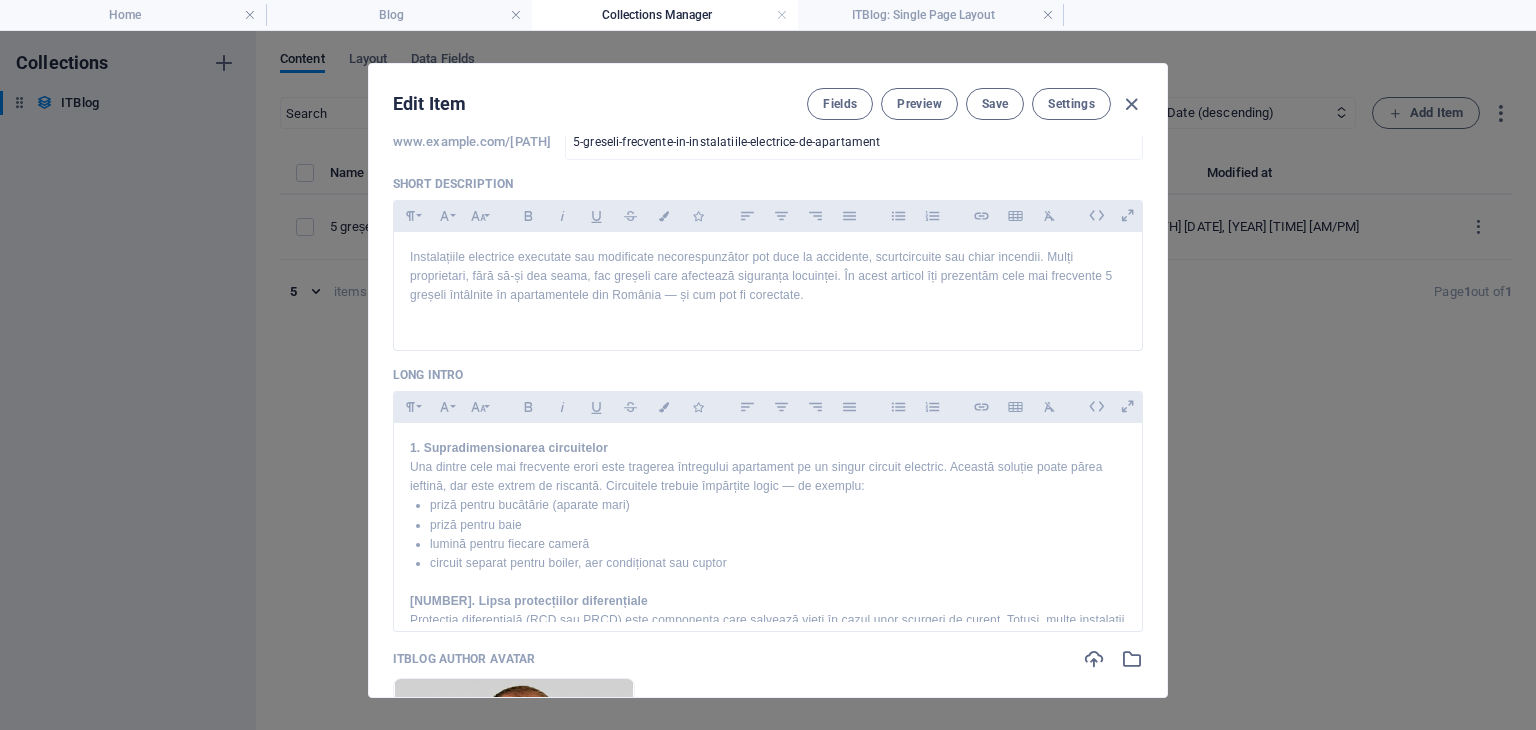 scroll, scrollTop: 506, scrollLeft: 0, axis: vertical 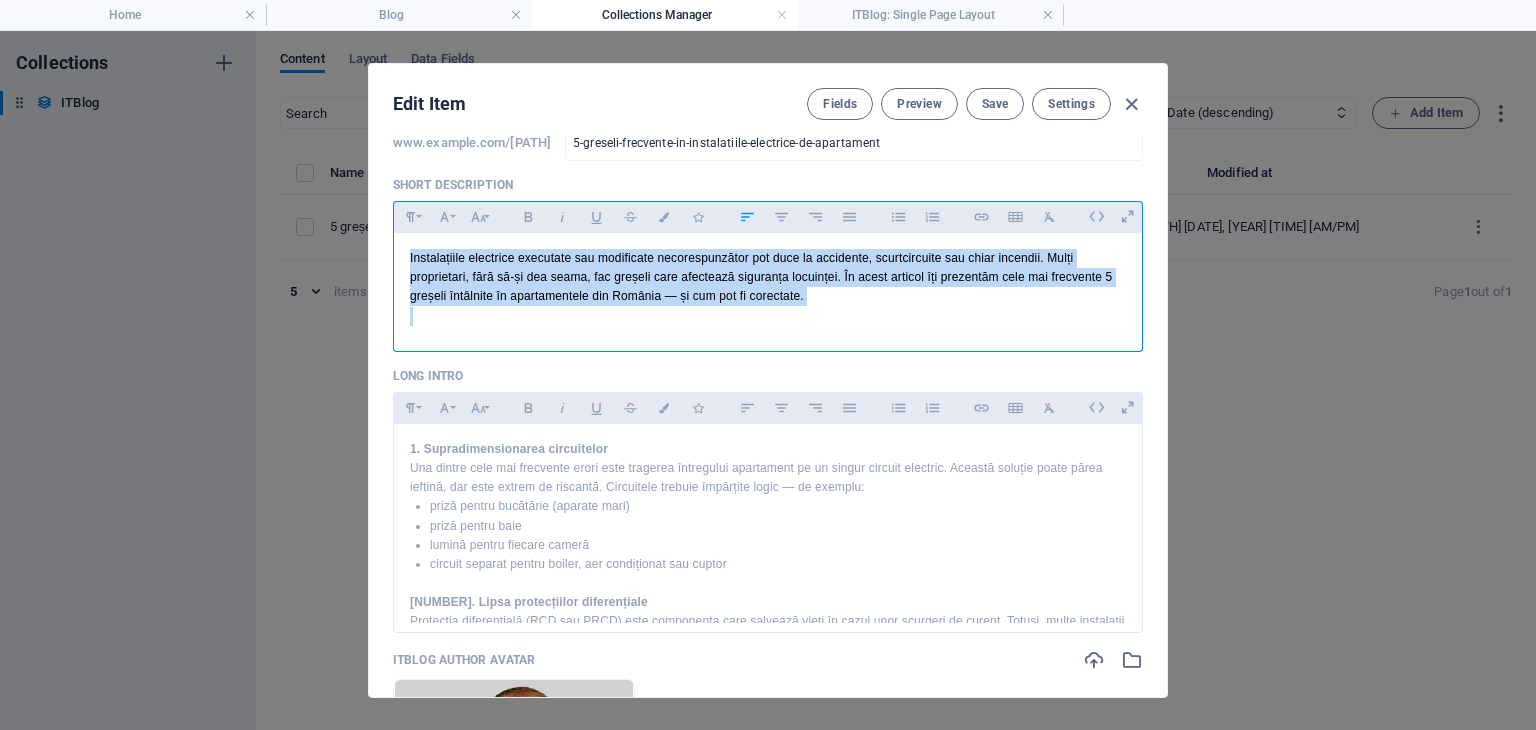 drag, startPoint x: 833, startPoint y: 309, endPoint x: 408, endPoint y: 257, distance: 428.16937 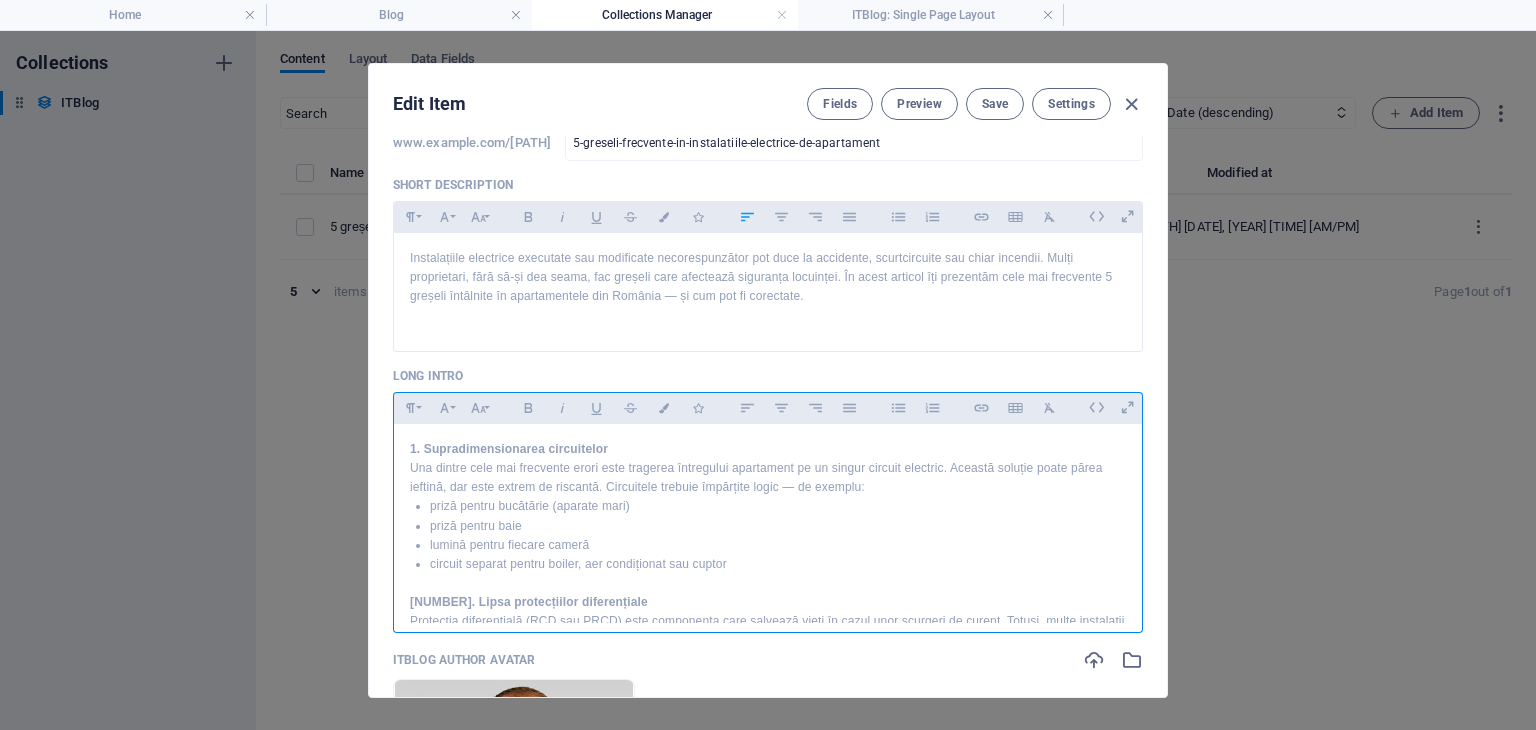click on "1. Supradimensionarea circuitelor Una dintre cele mai frecvente erori este tragerea întregului apartament pe un singur circuit electric. Această soluție poate părea ieftină, dar este extrem de riscantă. Circuitele trebuie împărțite logic — de exemplu: priză pentru bucătărie (aparate mari) priză pentru baie lumină pentru fiecare cameră circuit separat pentru boiler, aer condiționat sau cuptor 2. Lipsa protecțiilor diferențiale Protecția diferențială (RCD sau PRCD) este componenta care salvează vieți în cazul unor scurgeri de curent. Totuși, multe instalații mai vechi nu includ această protecție sau o ignoră la modernizări. Este esențial ca orice apartament să aibă cel puțin o protecție diferențială generală și, ideal, una separată pe circuite sensibile (baie, exterior etc.). 3. Folosirea de materiale neconforme 4. Îmbinări improvizate 5. Lipsa reviziilor periodice Concluzie" at bounding box center (768, 756) 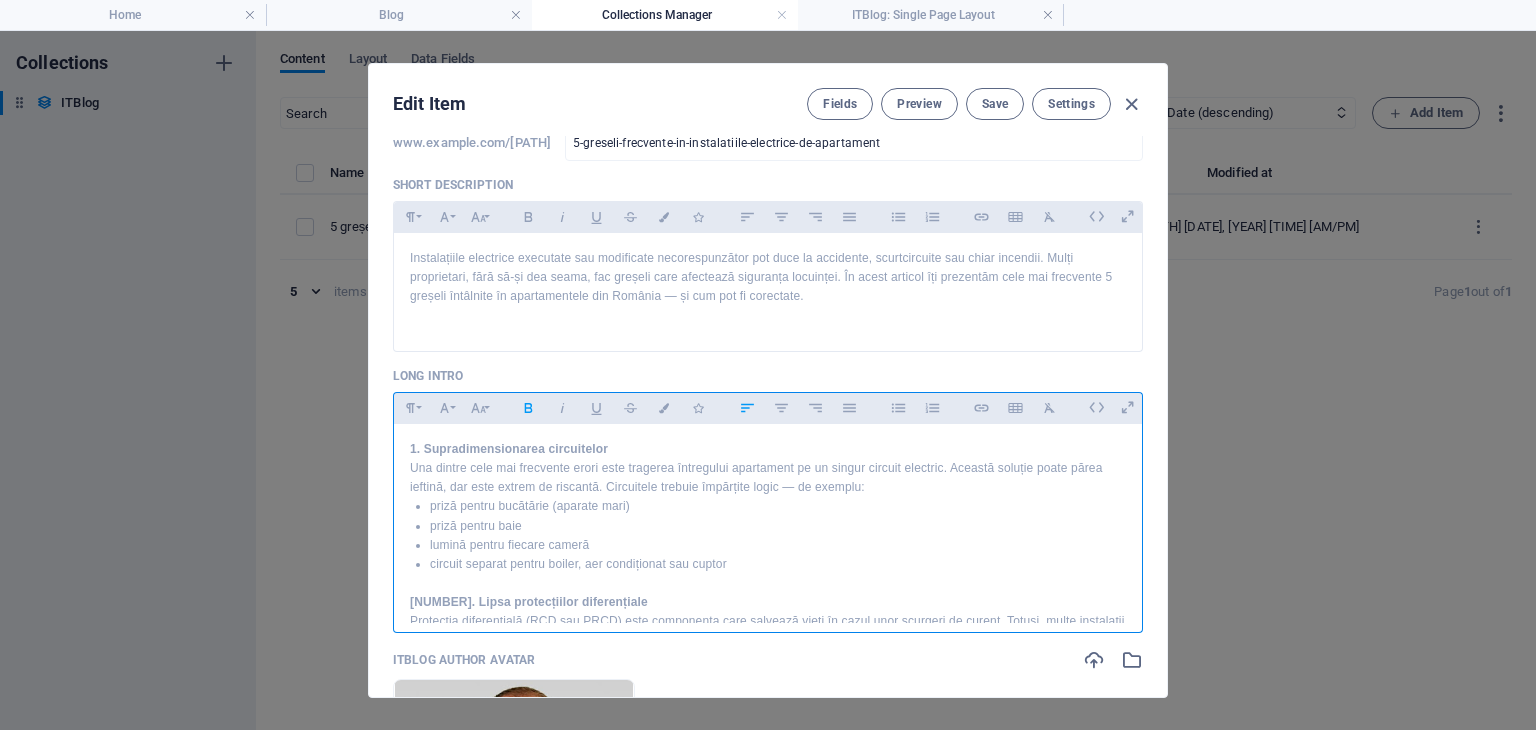 click on "1. Supradimensionarea circuitelor Una dintre cele mai frecvente erori este tragerea întregului apartament pe un singur circuit electric. Această soluție poate părea ieftină, dar este extrem de riscantă. Circuitele trebuie împărțite logic — de exemplu: priză pentru bucătărie (aparate mari) priză pentru baie lumină pentru fiecare cameră circuit separat pentru boiler, aer condiționat sau cuptor 2. Lipsa protecțiilor diferențiale Protecția diferențială (RCD sau PRCD) este componenta care salvează vieți în cazul unor scurgeri de curent. Totuși, multe instalații mai vechi nu includ această protecție sau o ignoră la modernizări. Este esențial ca orice apartament să aibă cel puțin o protecție diferențială generală și, ideal, una separată pe circuite sensibile (baie, exterior etc.). 3. Folosirea de materiale neconforme 4. Îmbinări improvizate 5. Lipsa reviziilor periodice Concluzie" at bounding box center (768, 756) 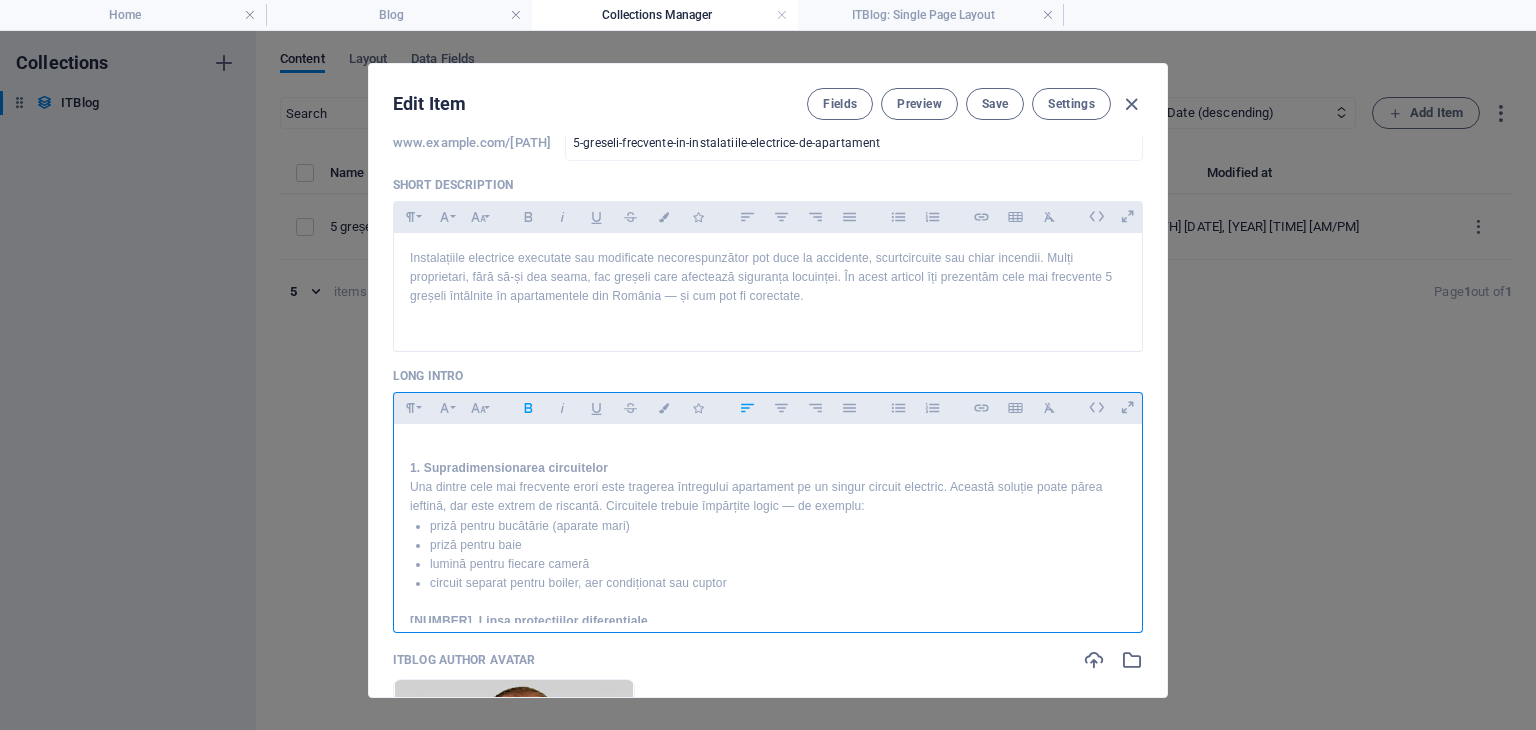 scroll, scrollTop: 525, scrollLeft: 0, axis: vertical 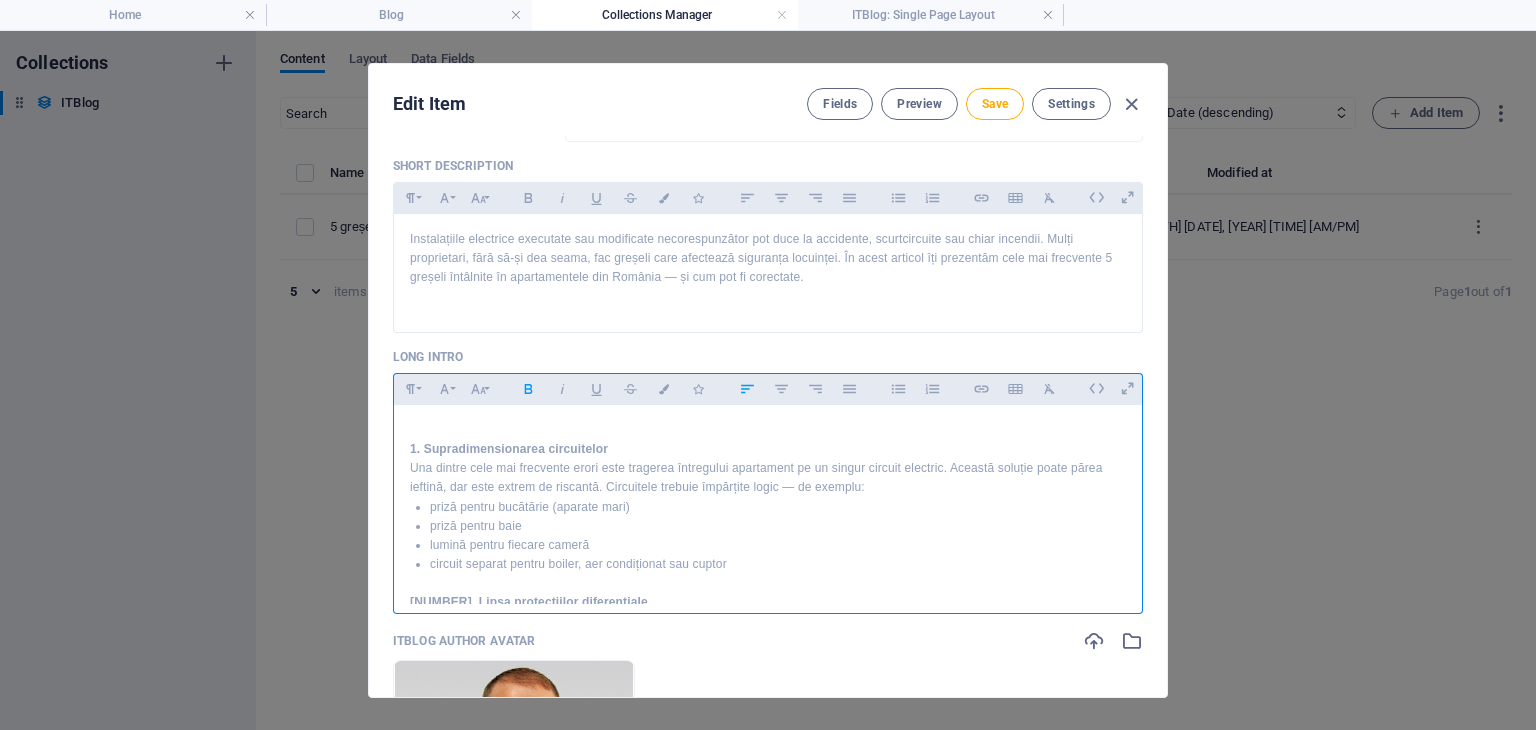 click at bounding box center [768, 430] 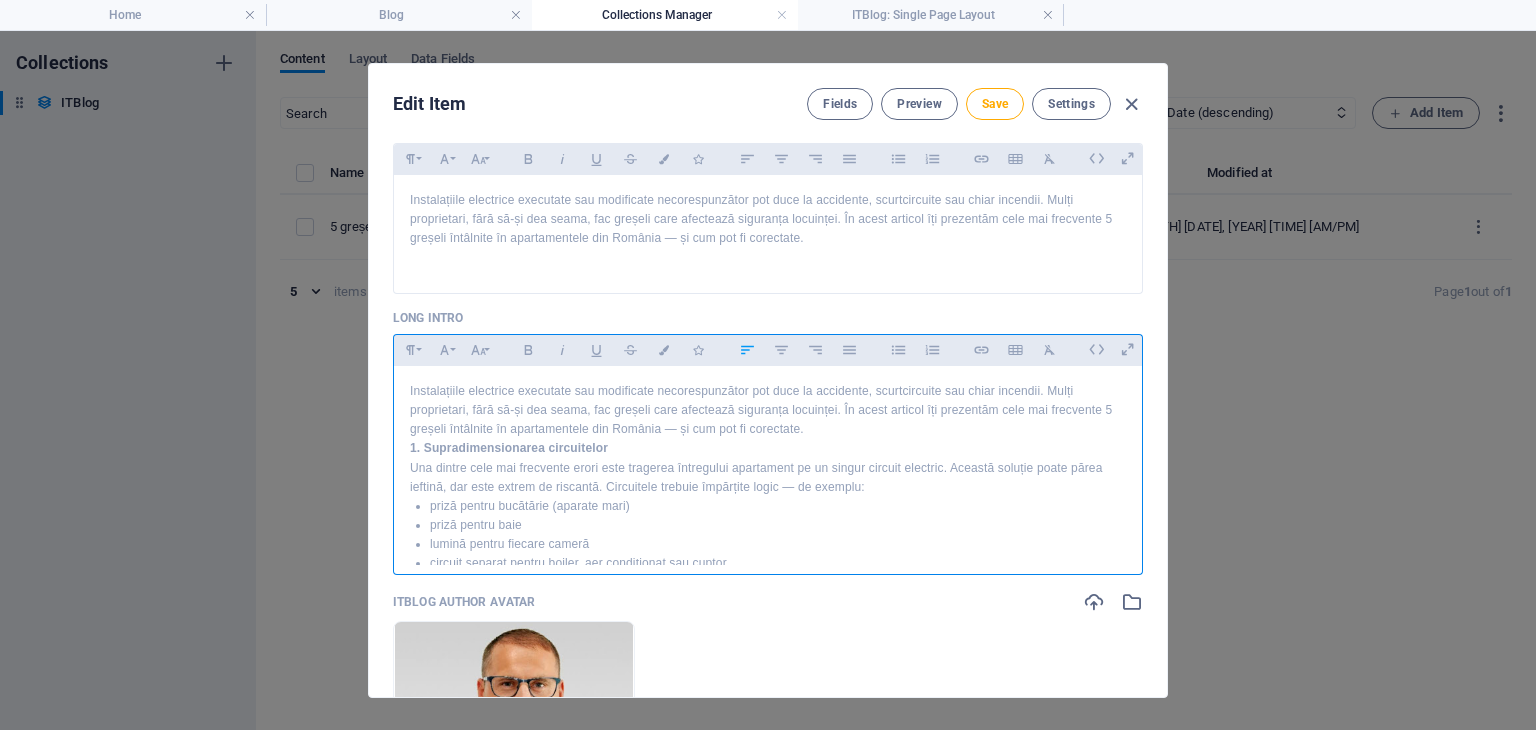 scroll, scrollTop: 583, scrollLeft: 0, axis: vertical 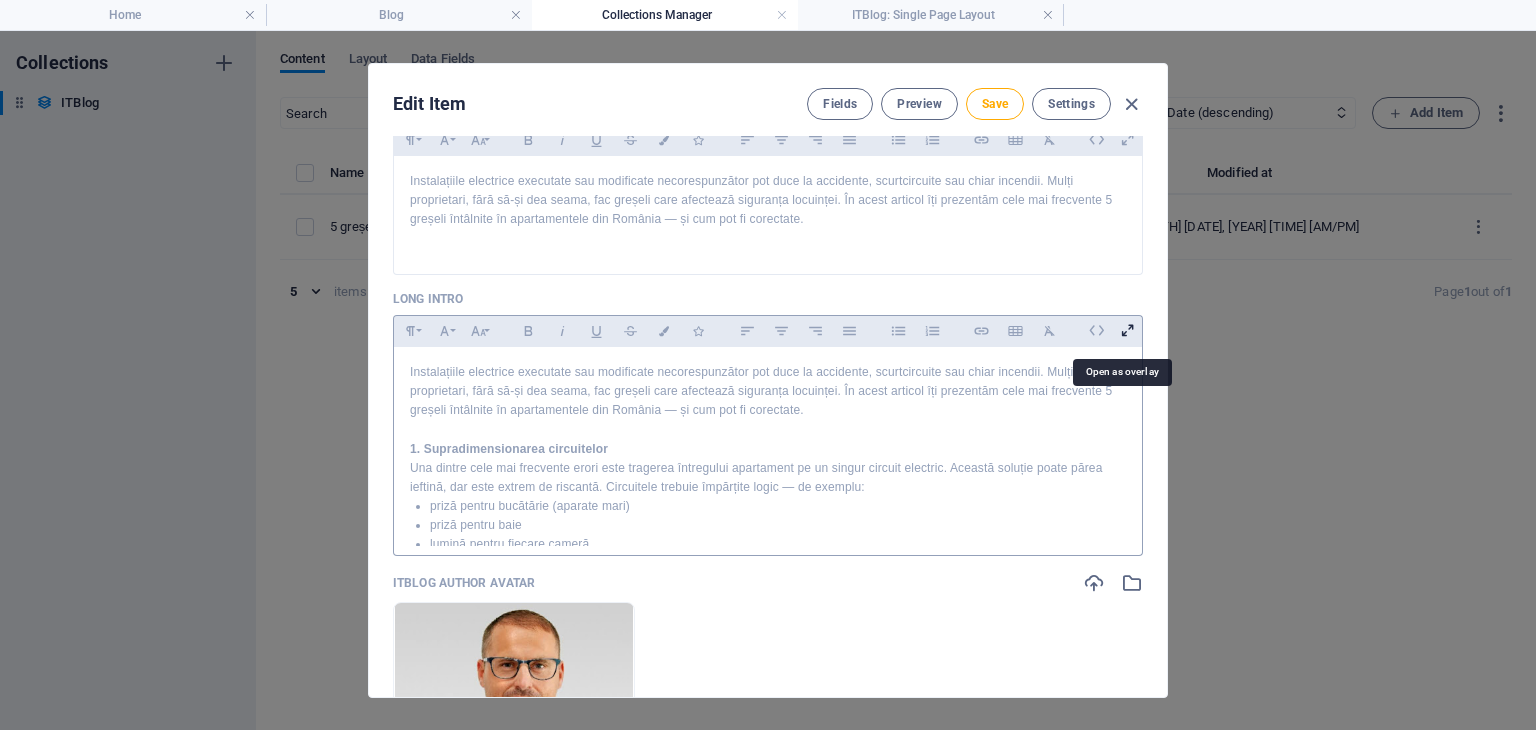 click at bounding box center [1127, 330] 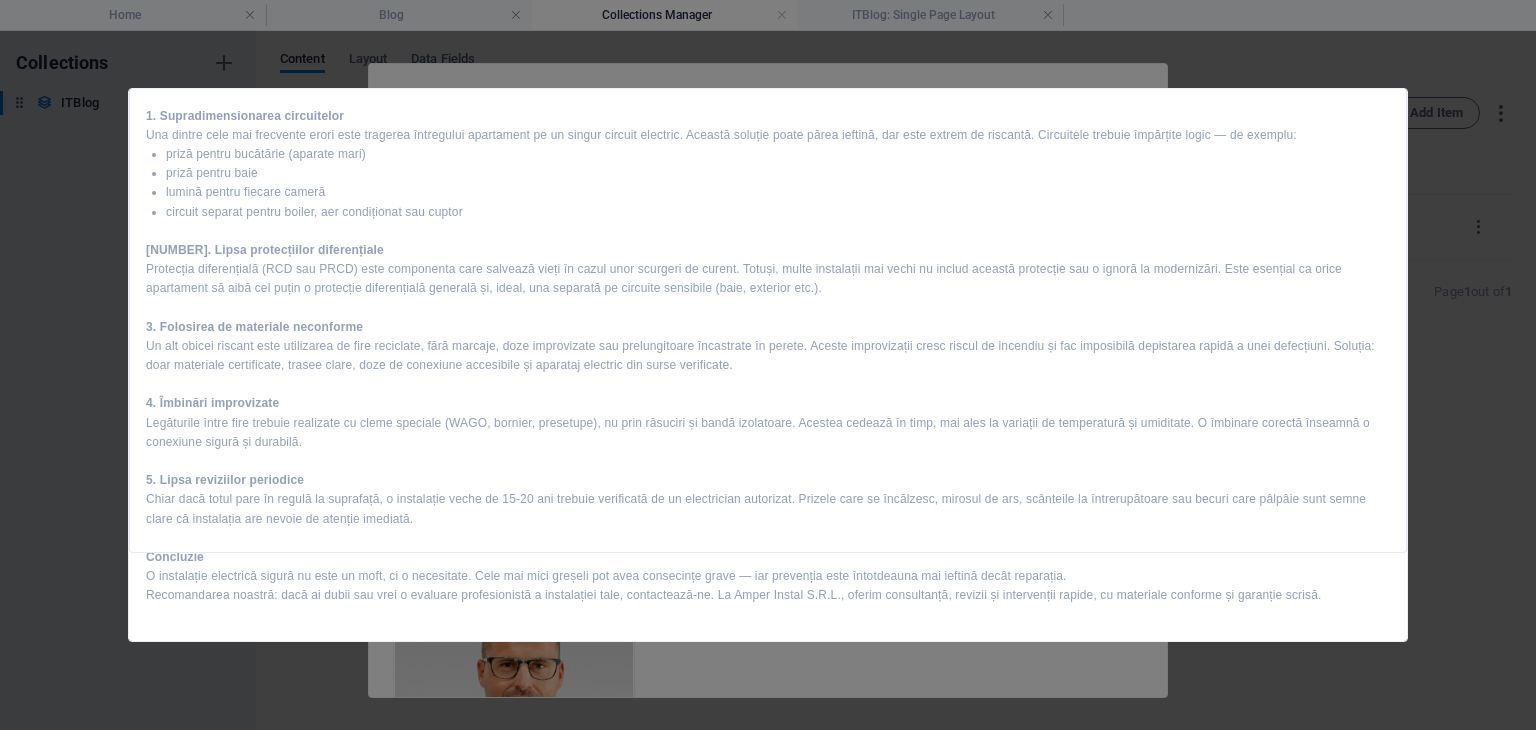 scroll, scrollTop: 0, scrollLeft: 0, axis: both 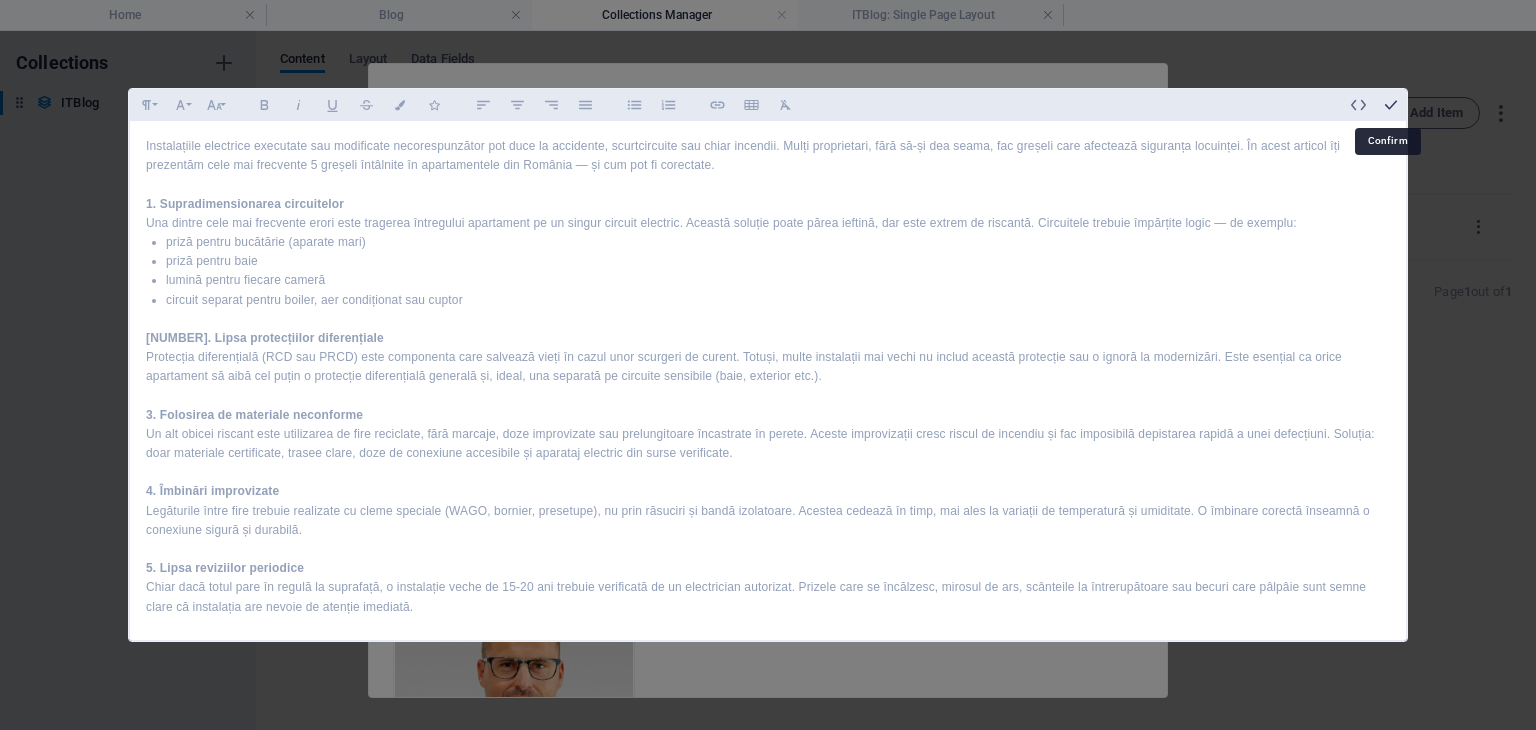 click at bounding box center [1391, 105] 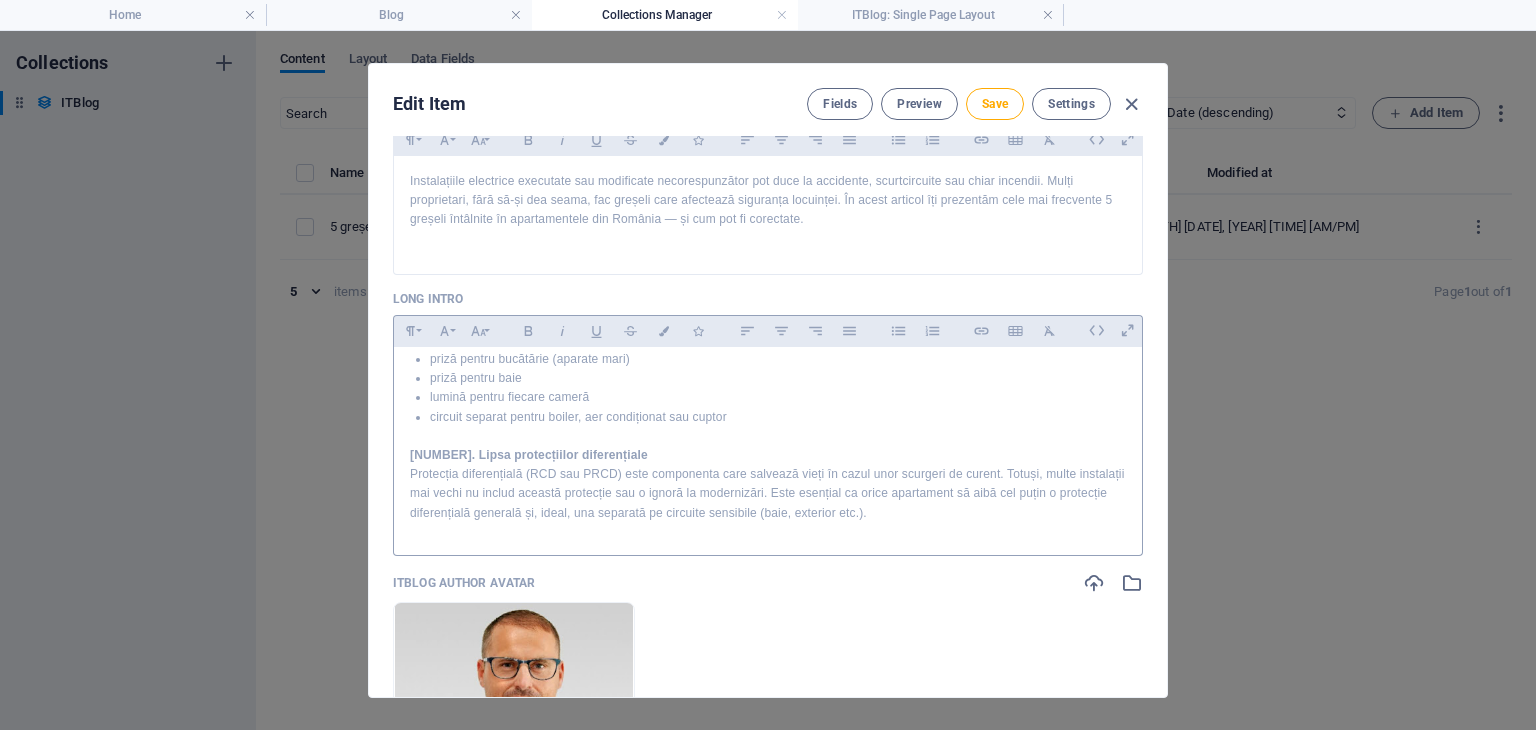 scroll, scrollTop: 156, scrollLeft: 0, axis: vertical 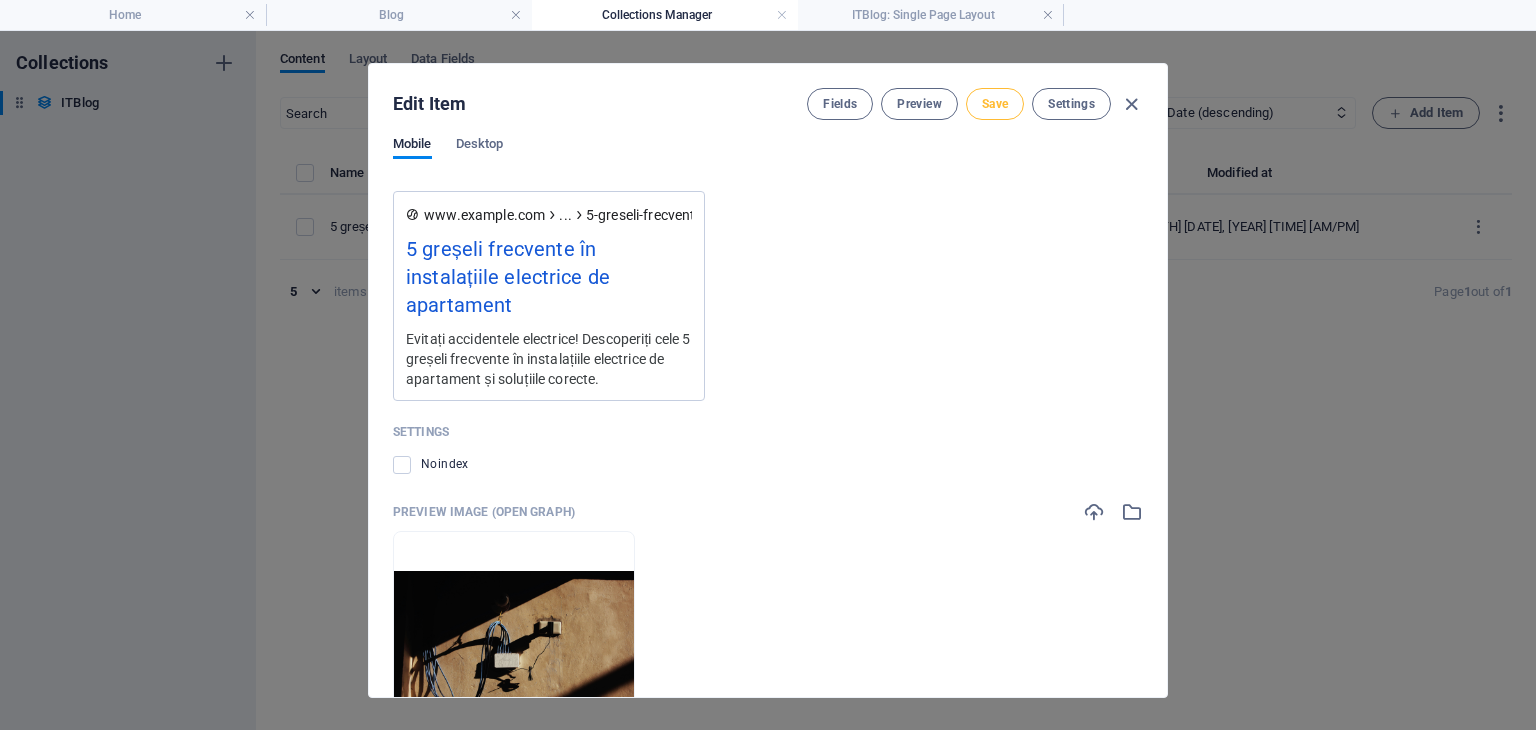 click on "Save" at bounding box center [995, 104] 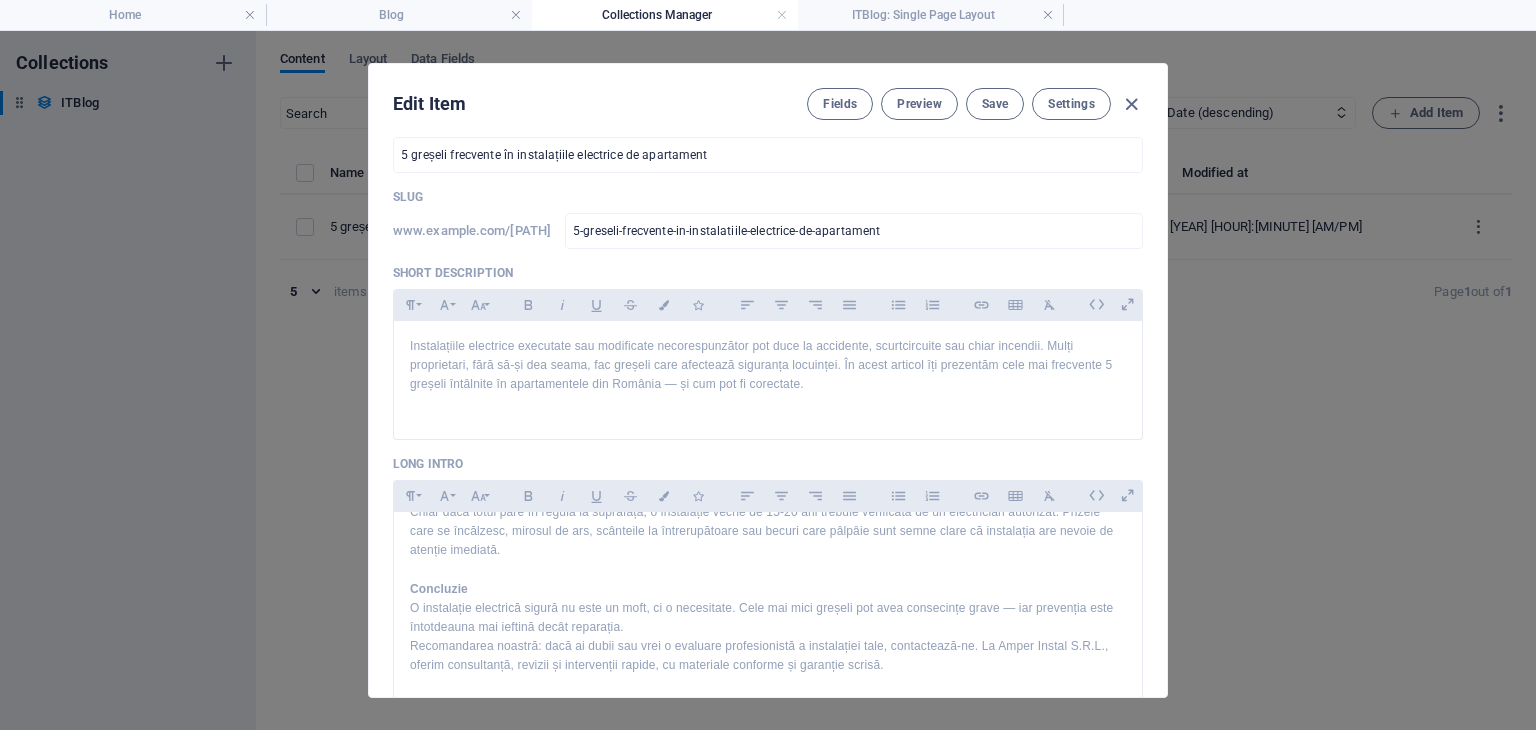 scroll, scrollTop: 0, scrollLeft: 0, axis: both 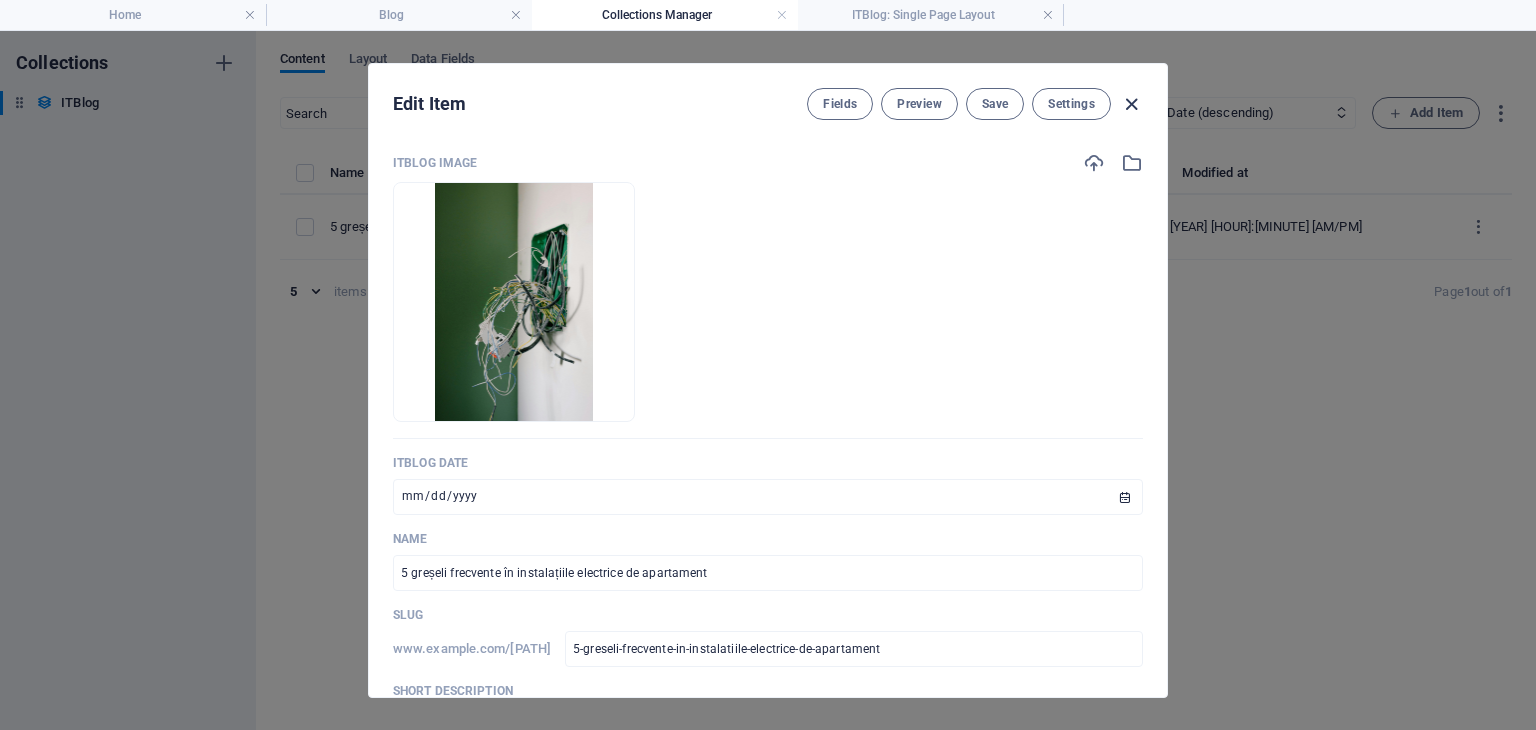 click at bounding box center (1131, 104) 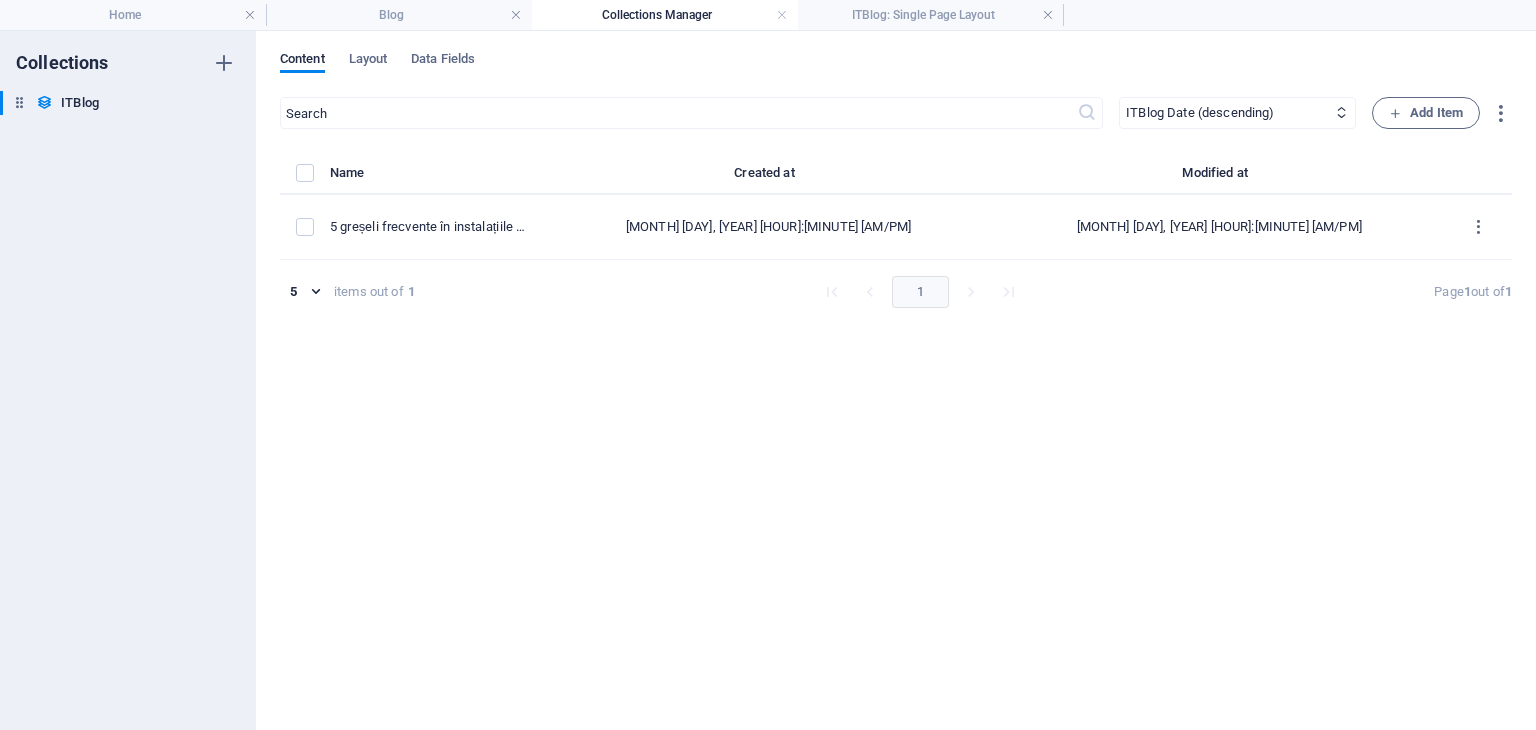 type on "[DATE]" 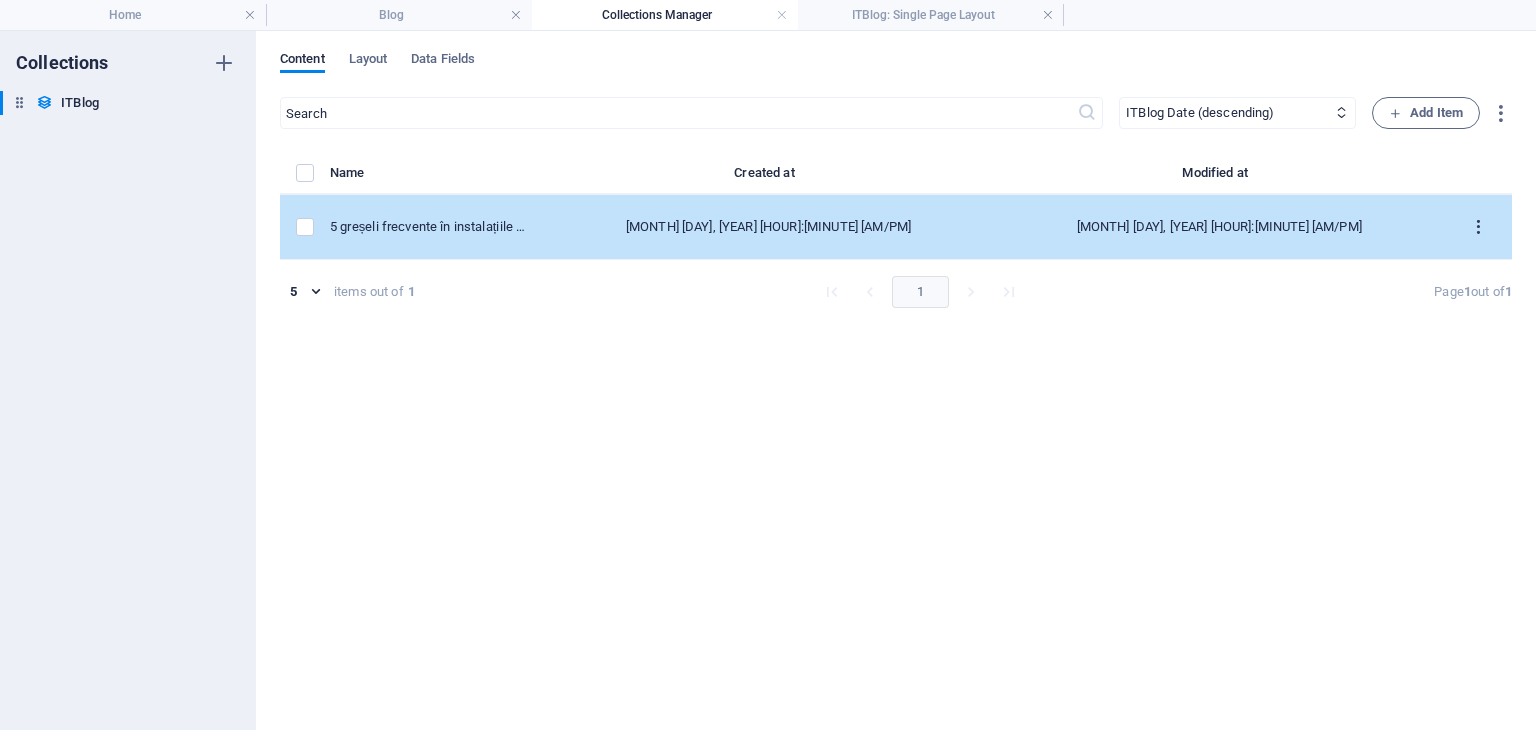 click at bounding box center [1478, 227] 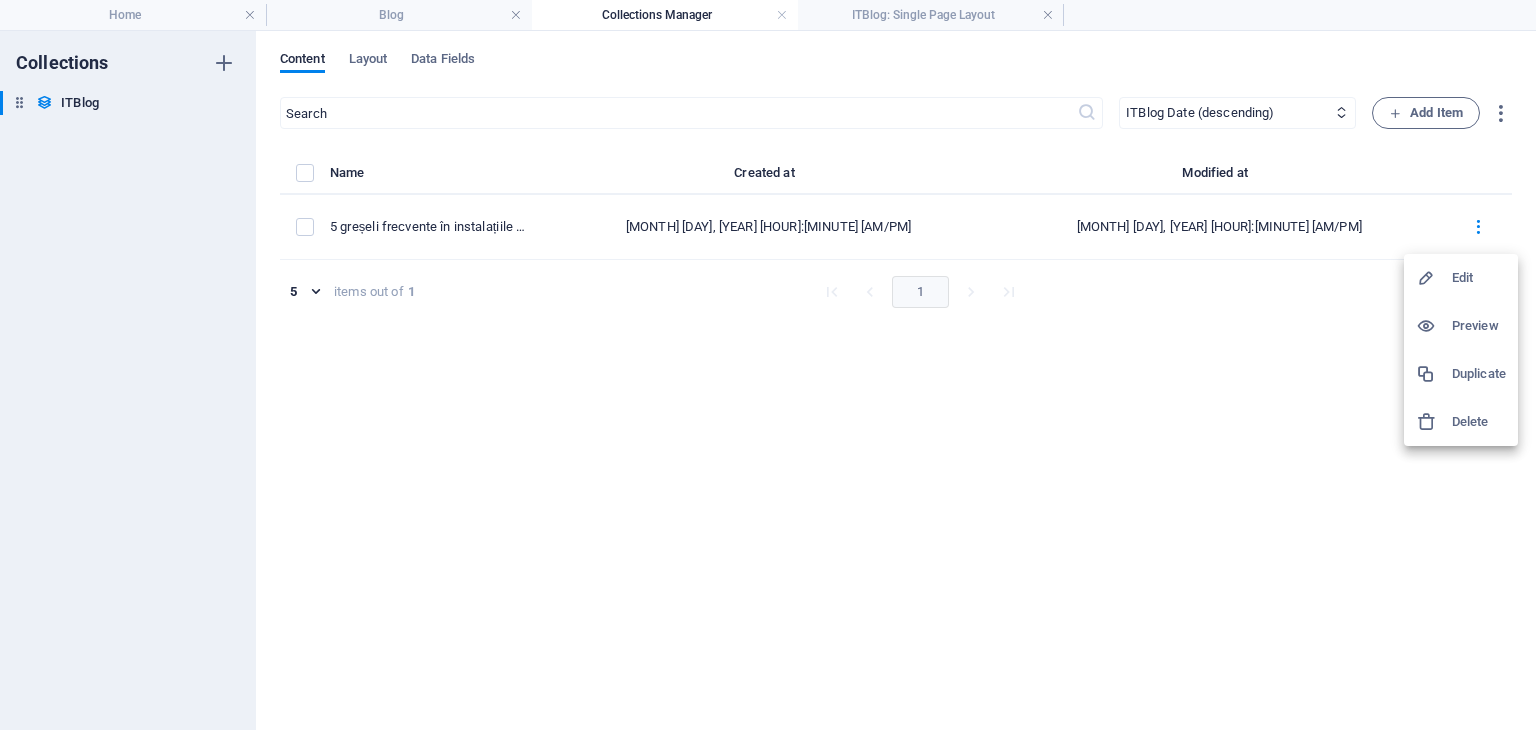 click at bounding box center [768, 365] 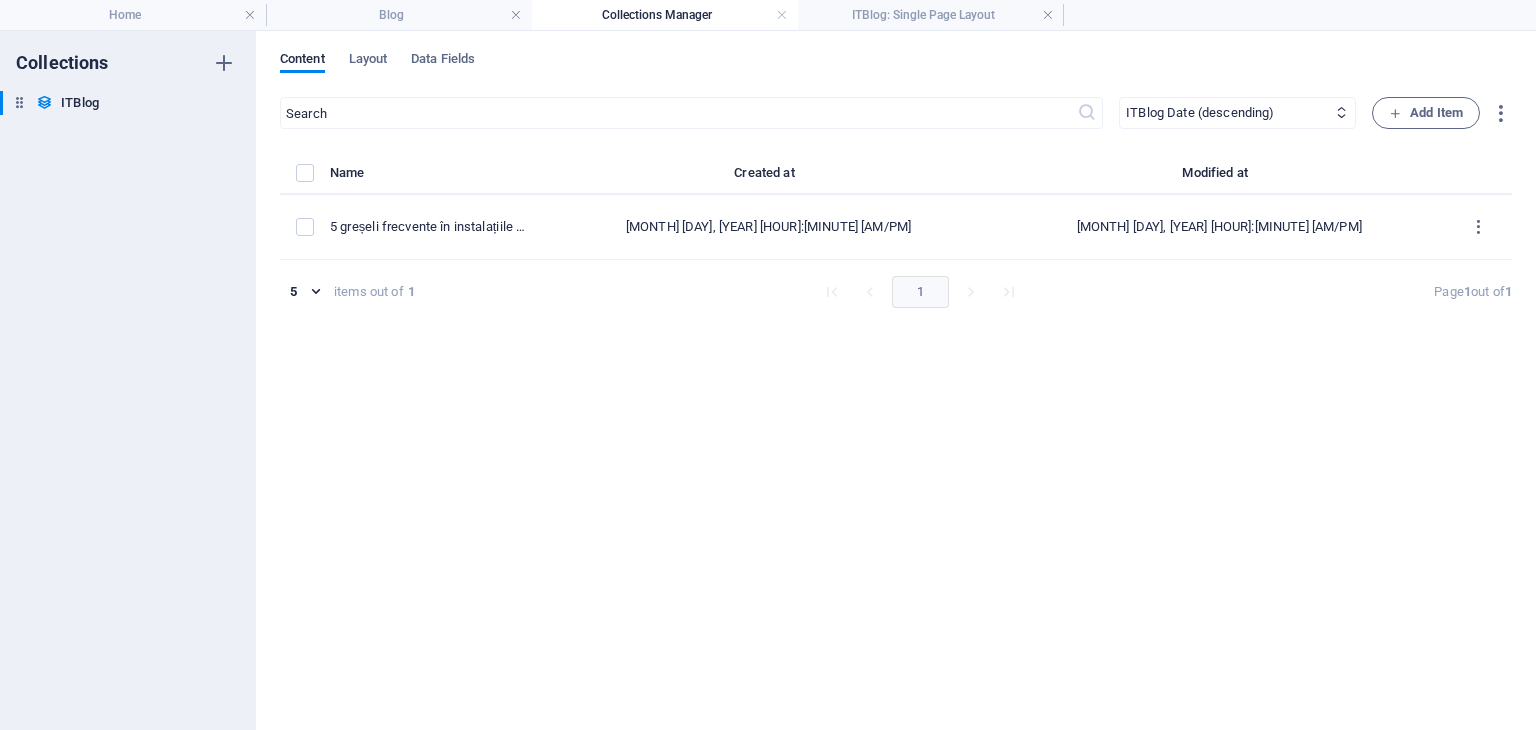 click on "Aug 4, 2025 12:33 AM" at bounding box center [1219, 227] 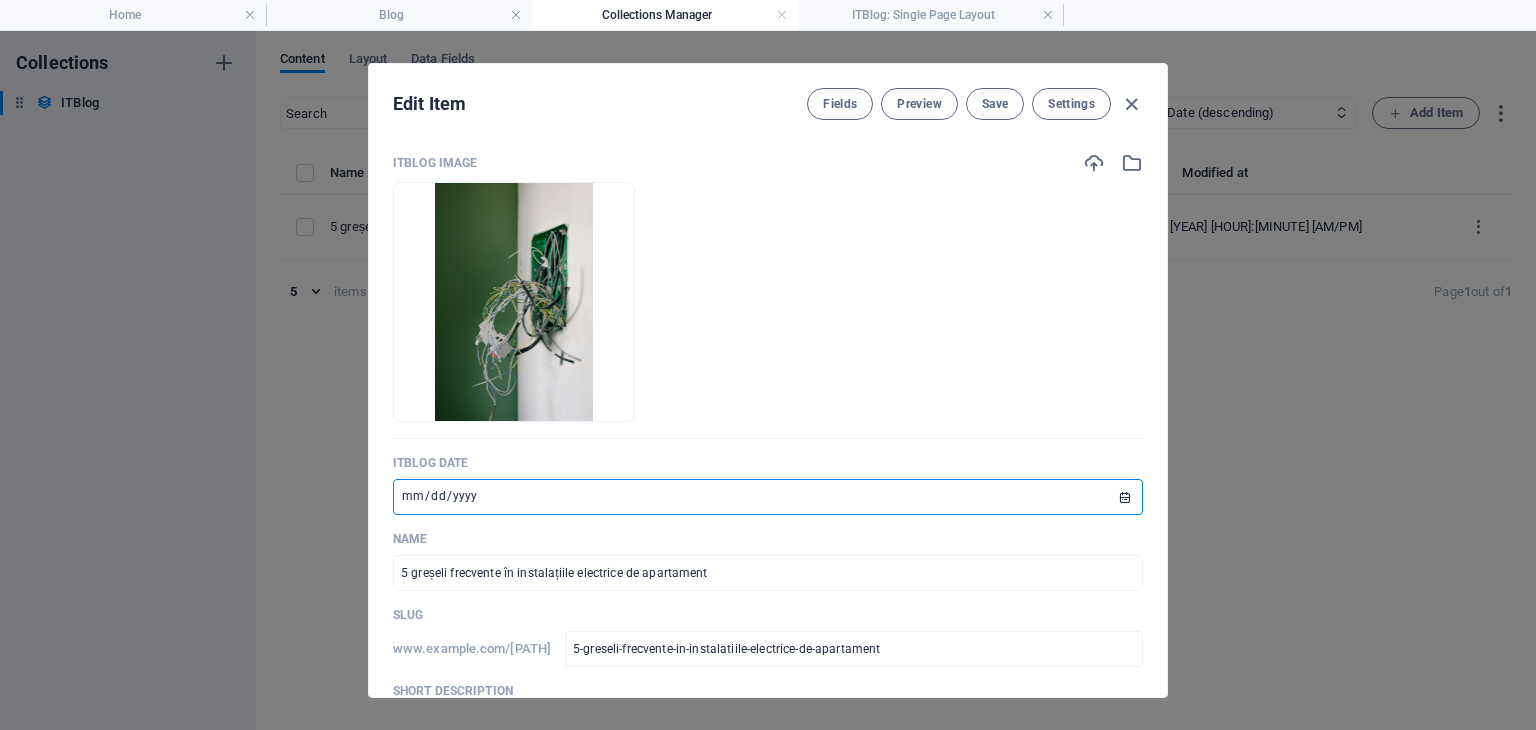 click on "[DATE]" at bounding box center [768, 497] 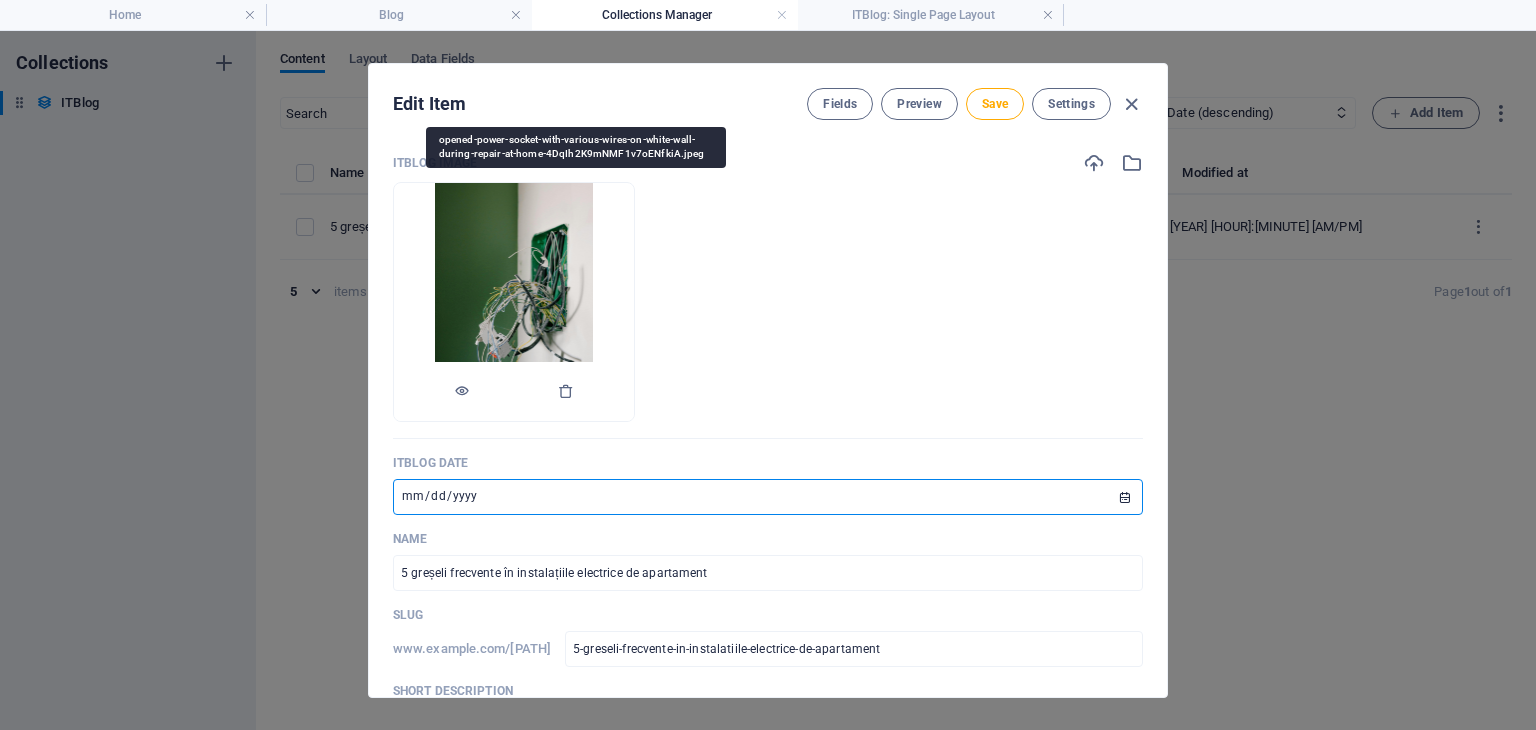 type on "[DATE]" 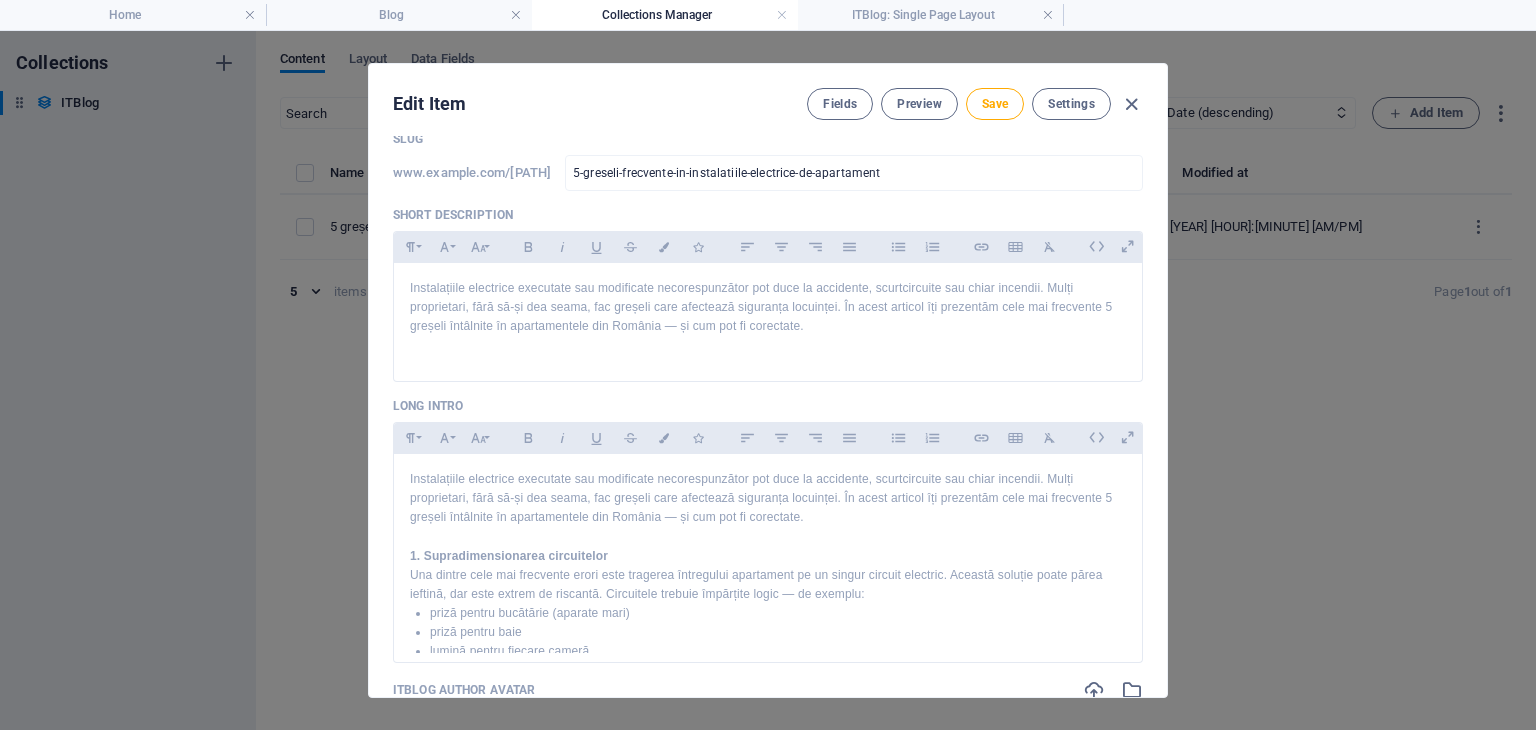 scroll, scrollTop: 478, scrollLeft: 0, axis: vertical 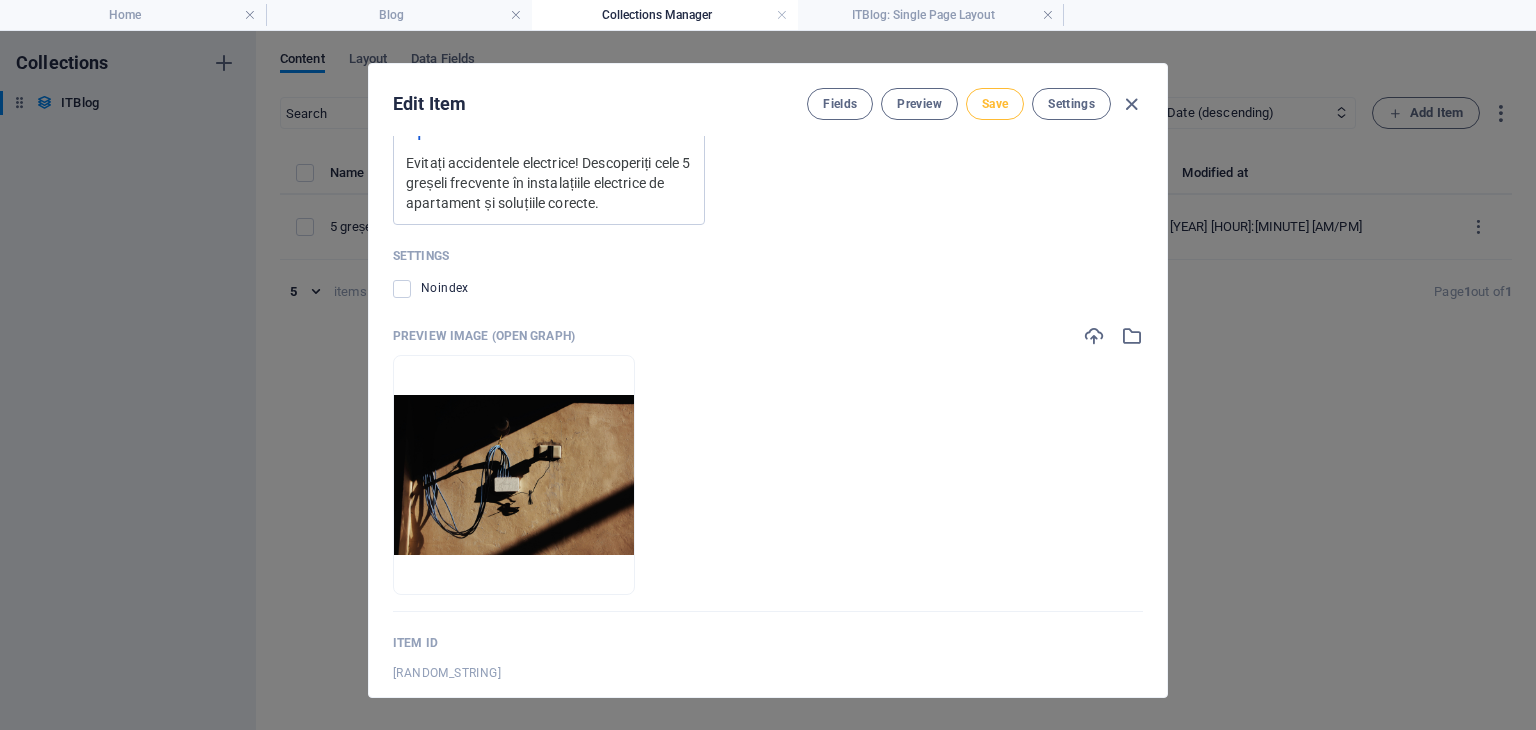 click on "Save" at bounding box center (995, 104) 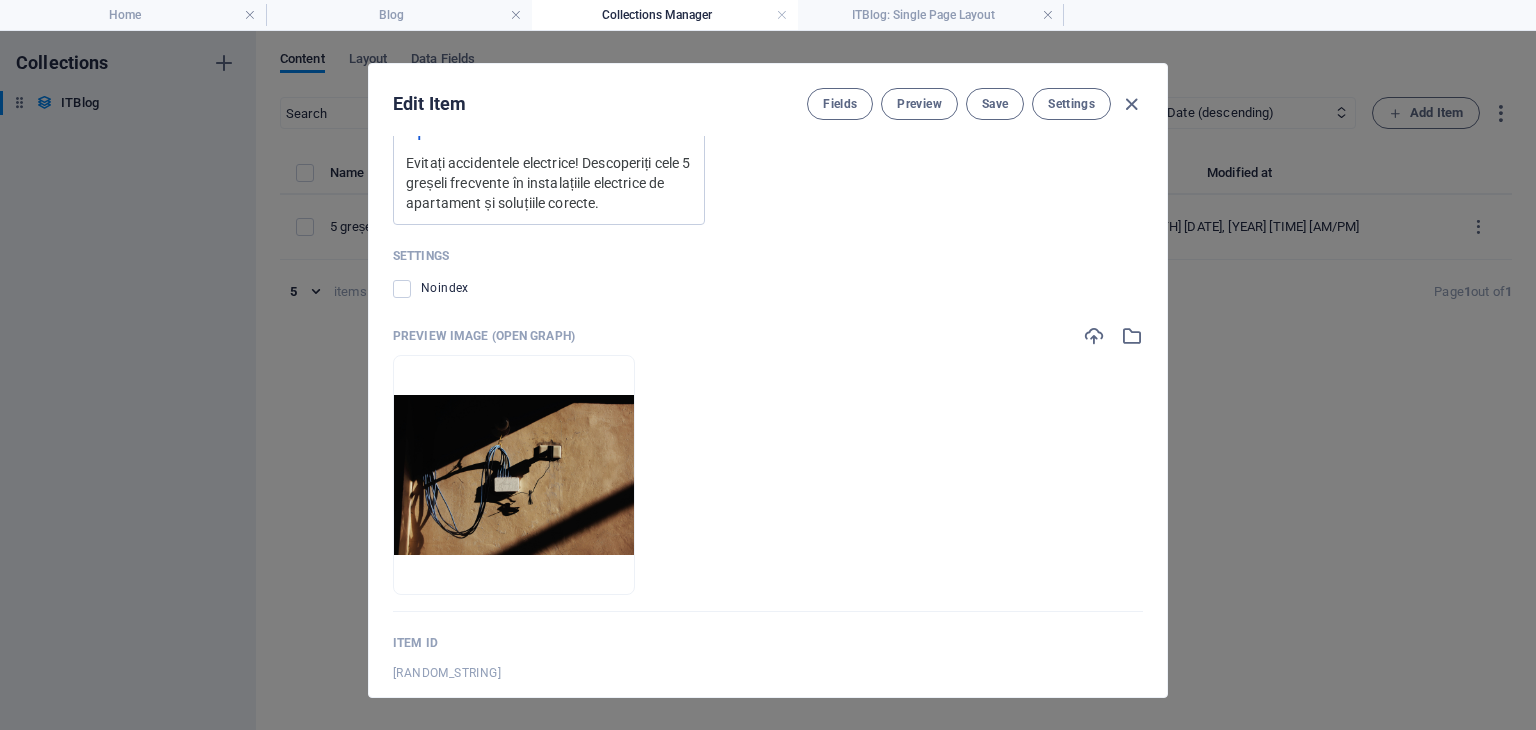 click on "Edit Item Fields Preview Save Settings ITBlog Image Drop files here to upload them instantly ITBlog Date 2025-08-04 ​ Name 5 greșeli frecvente în instalațiile electrice de apartament ​ Slug www.example.com/itblog-single-page-layout/ 5-greseli-frecvente-in-instalatiile-electrice-de-apartament ​ Short Description Paragraph Format Normal Heading 1 Heading 2 Heading 3 Heading 4 Heading 5 Heading 6 Code Font Family Arial Georgia Impact Tahoma Times New Roman Verdana Inconsolata Inter Font Size 8 9 10 11 12 14 18 24 30 36 48 60 72 96 Bold Italic Underline Strikethrough Colors Icons Align Left Align Center Align Right Align Justify Unordered List Ordered List Insert Link Insert Table Clear Formatting Long Intro Paragraph Format Normal Heading 1 Heading 2 Heading 3 Heading 4 Heading 5 Heading 6 Code Font Family Arial Georgia Impact Tahoma Times New Roman Verdana Inconsolata Inter Font Size 8 9 10 11 12 14 18 24 30 36 48 60 72 96 Bold Italic Underline Strikethrough Colors Icons Align Left Align Center ​ PC" at bounding box center (768, 380) 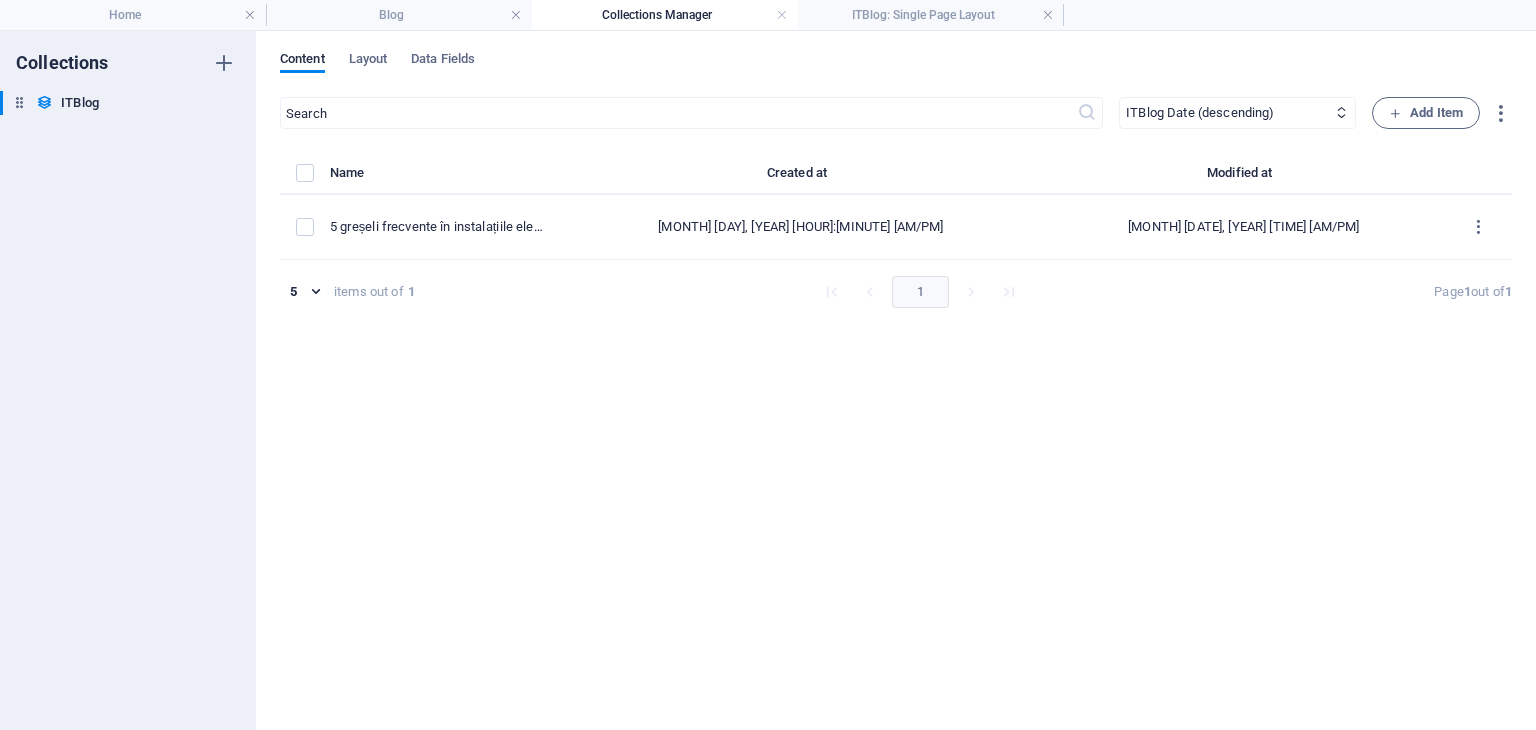scroll, scrollTop: 2032, scrollLeft: 0, axis: vertical 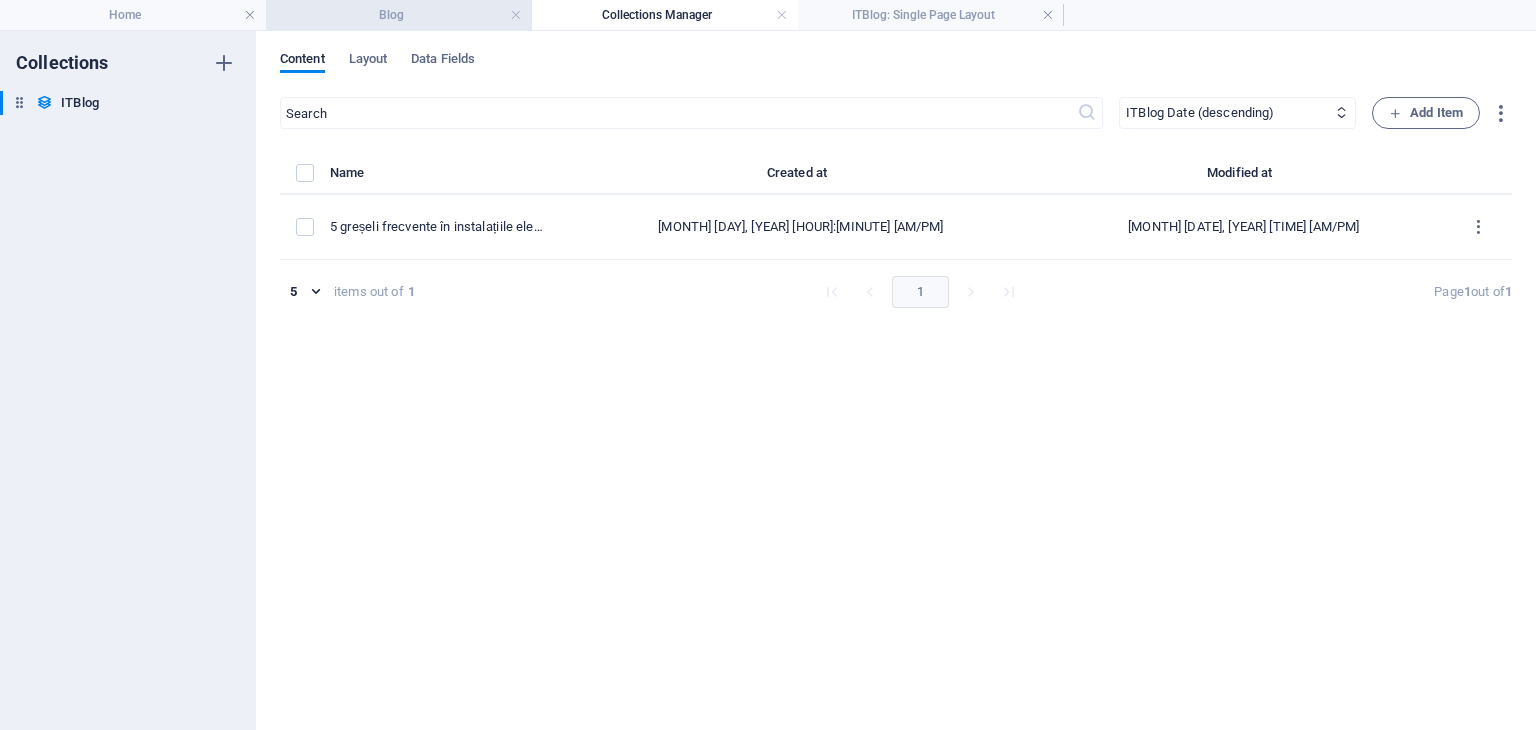 click on "Blog" at bounding box center (399, 15) 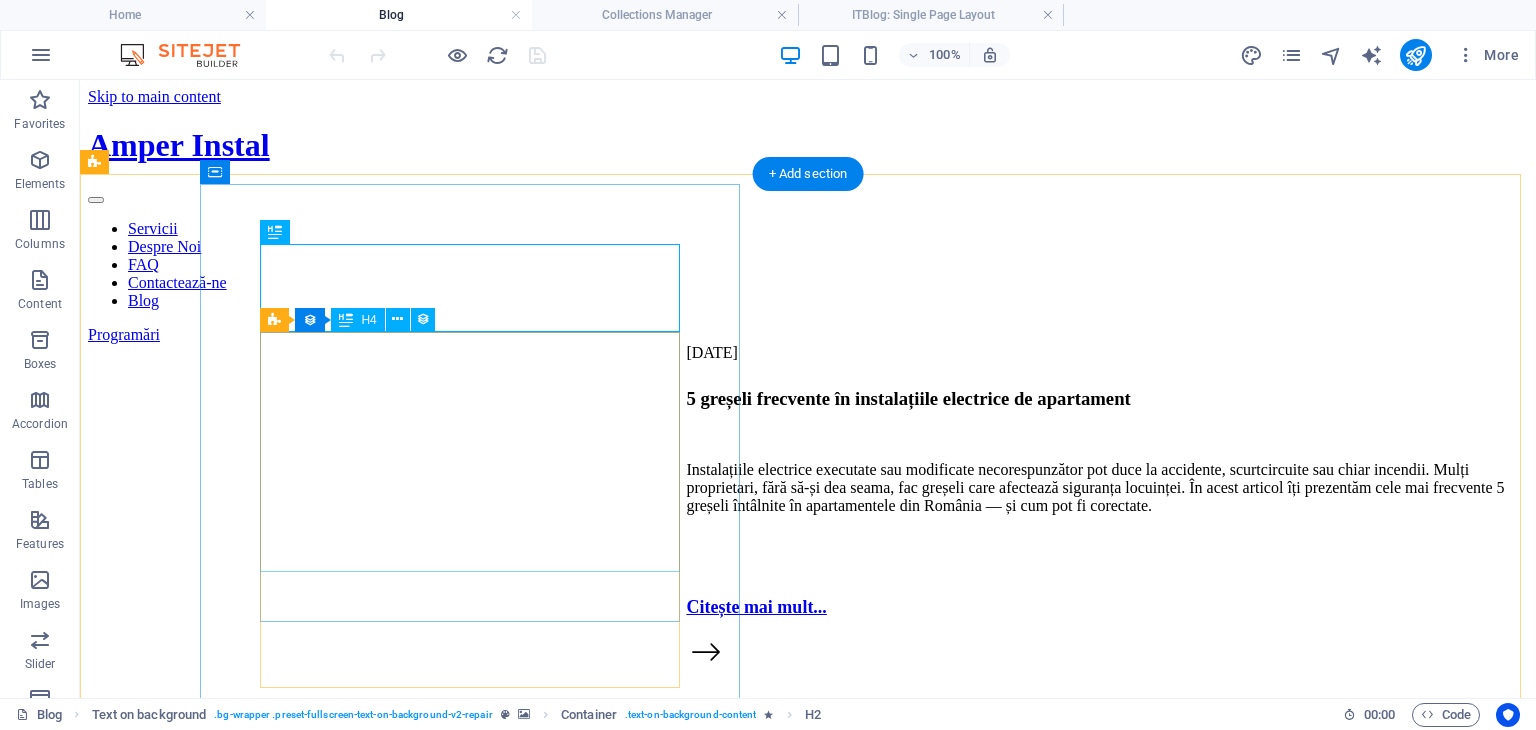 click on "Blogul este creat special pentru tine, pentru a înțelege mai ușor cum funcționează instalațiile din casa sau din afacerea ta.Îți oferim sfaturi simple, recomandări utile și soluții pentru siguranță și economie.Rămâi alături de noi pentru idei practice, explicații clare și răspunsuri pe înțelesul tuturor." at bounding box center (808, 1014) 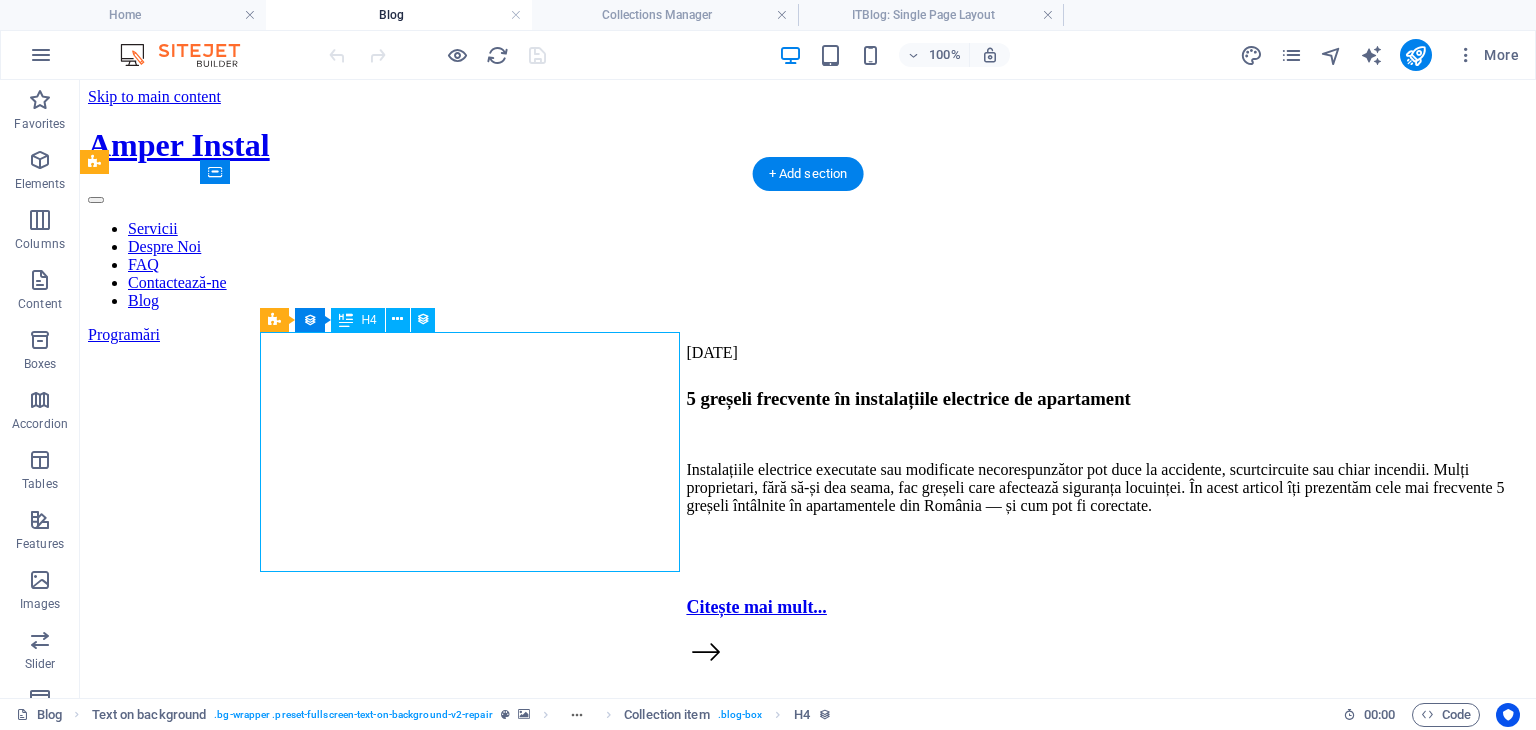 click on "Blogul este creat special pentru tine, pentru a înțelege mai ușor cum funcționează instalațiile din casa sau din afacerea ta.Îți oferim sfaturi simple, recomandări utile și soluții pentru siguranță și economie.Rămâi alături de noi pentru idei practice, explicații clare și răspunsuri pe înțelesul tuturor." at bounding box center (808, 1014) 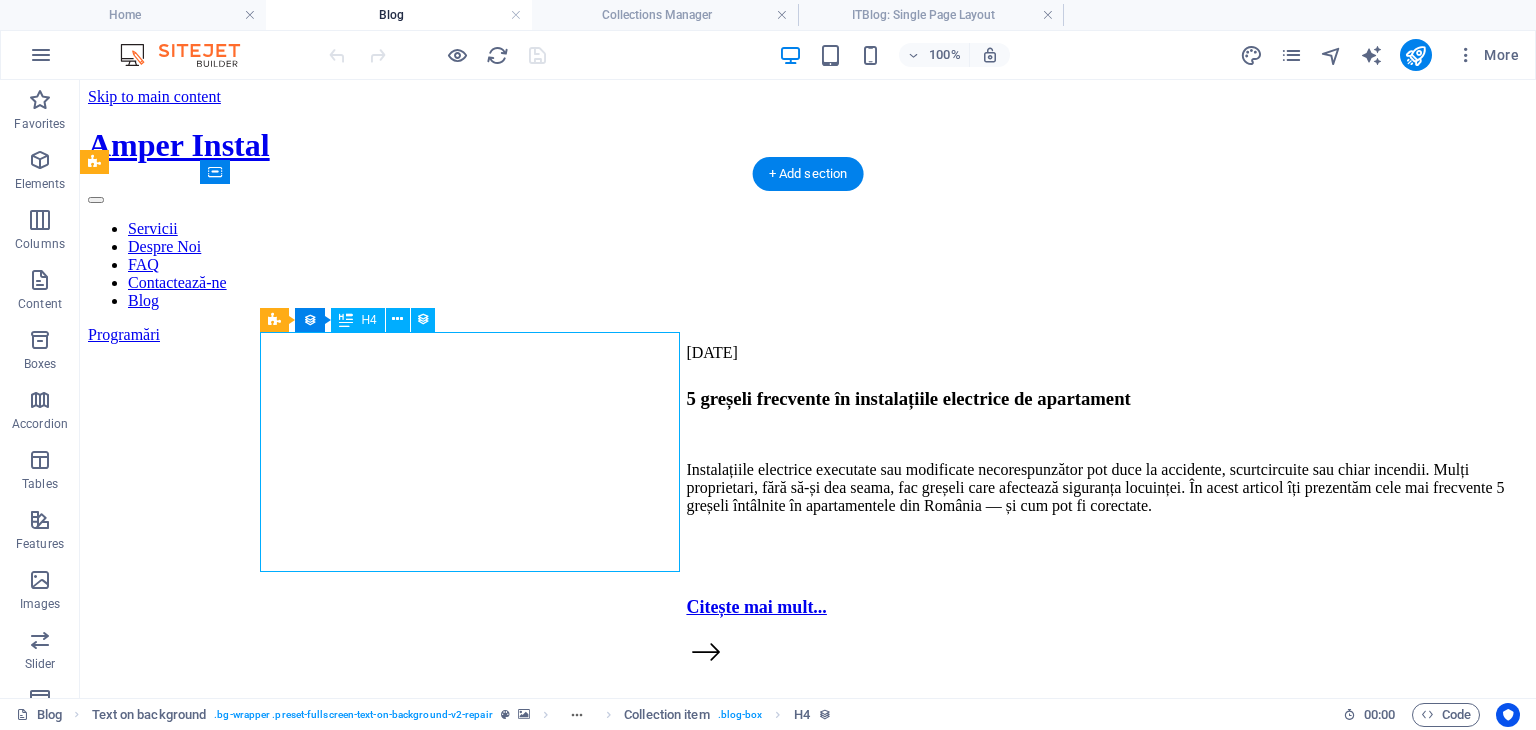 click on "Blogul este creat special pentru tine, pentru a înțelege mai ușor cum funcționează instalațiile din casa sau din afacerea ta.Îți oferim sfaturi simple, recomandări utile și soluții pentru siguranță și economie.Rămâi alături de noi pentru idei practice, explicații clare și răspunsuri pe înțelesul tuturor." at bounding box center [808, 1014] 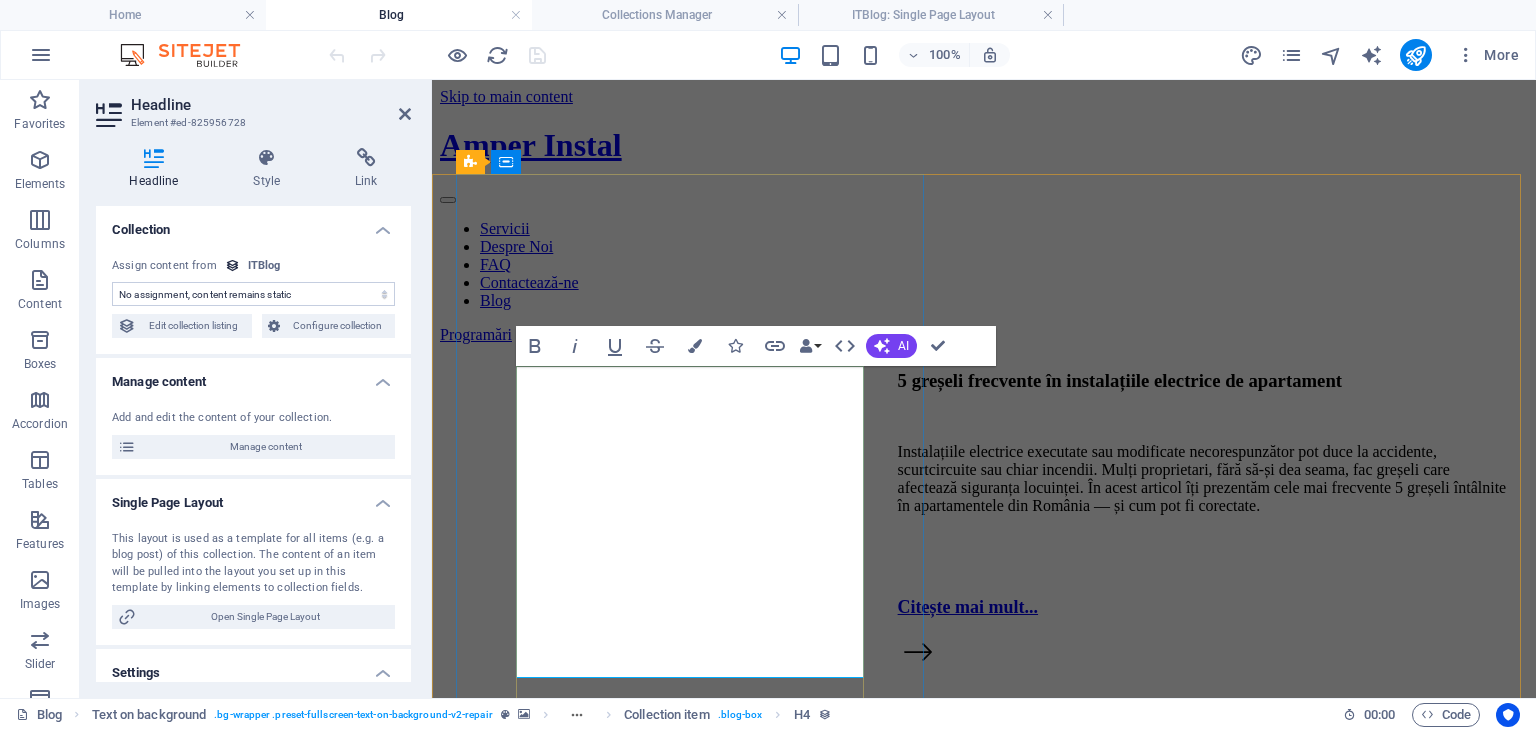 click on "Blogul este creat special pentru tine, pentru a înțelege mai ușor cum funcționează instalațiile din casa sau din afacerea ta.Îți oferim sfaturi simple, recomandări utile și soluții pentru siguranță și economie.Rămâi alături de noi pentru idei practice, explicații clare și răspunsuri pe înțelesul tuturor." at bounding box center (984, 1014) 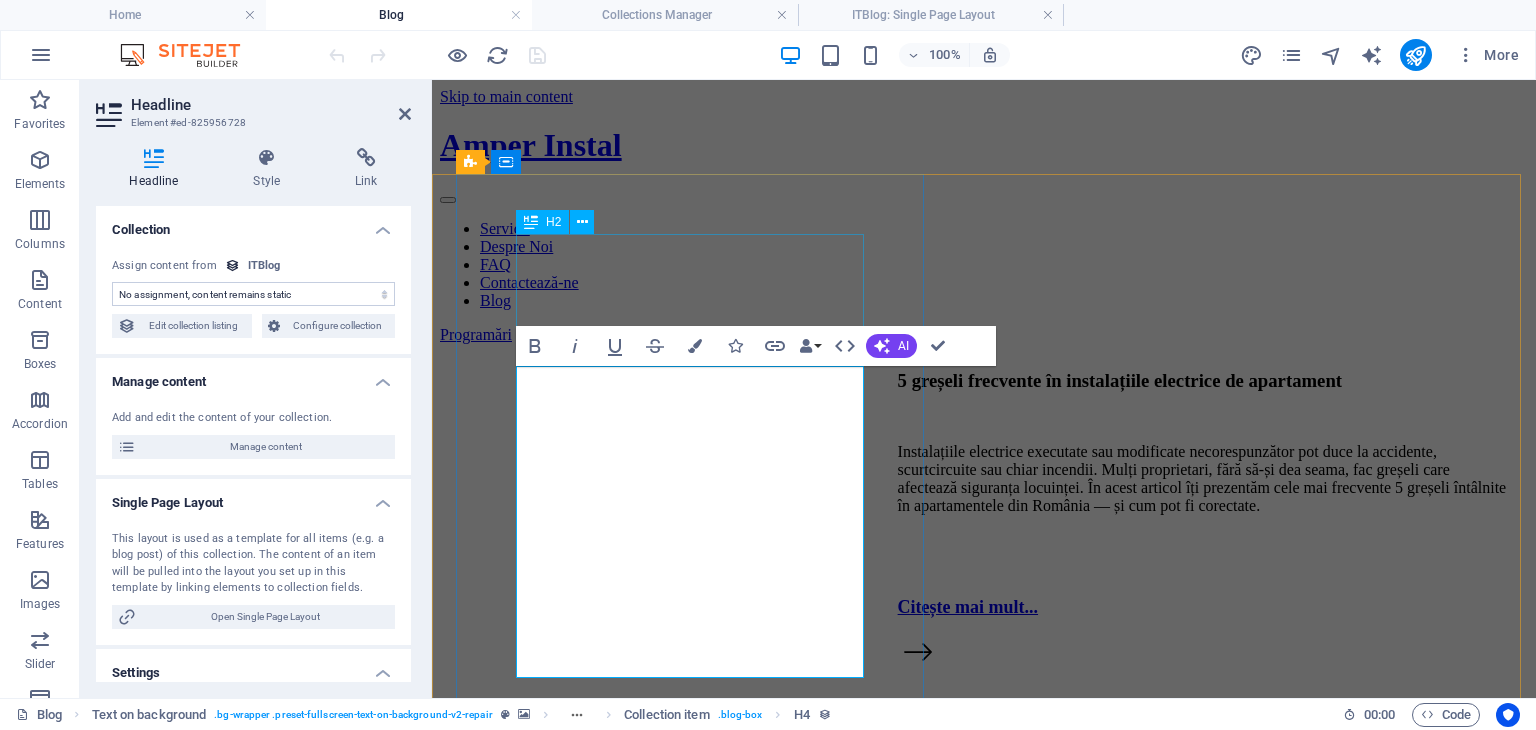 click on "Lumea Instalațiilor Electrice" at bounding box center (984, 1057) 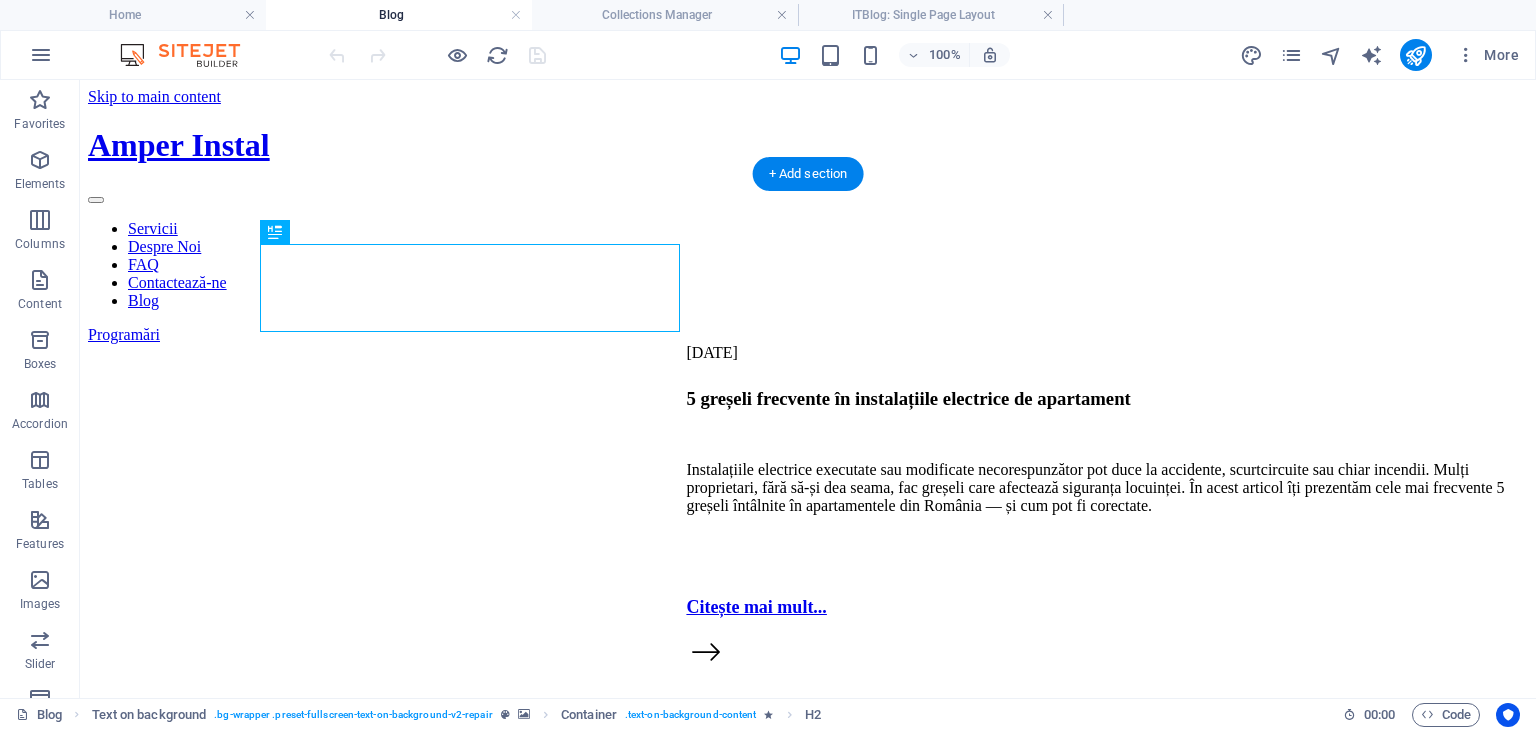 click at bounding box center [808, 344] 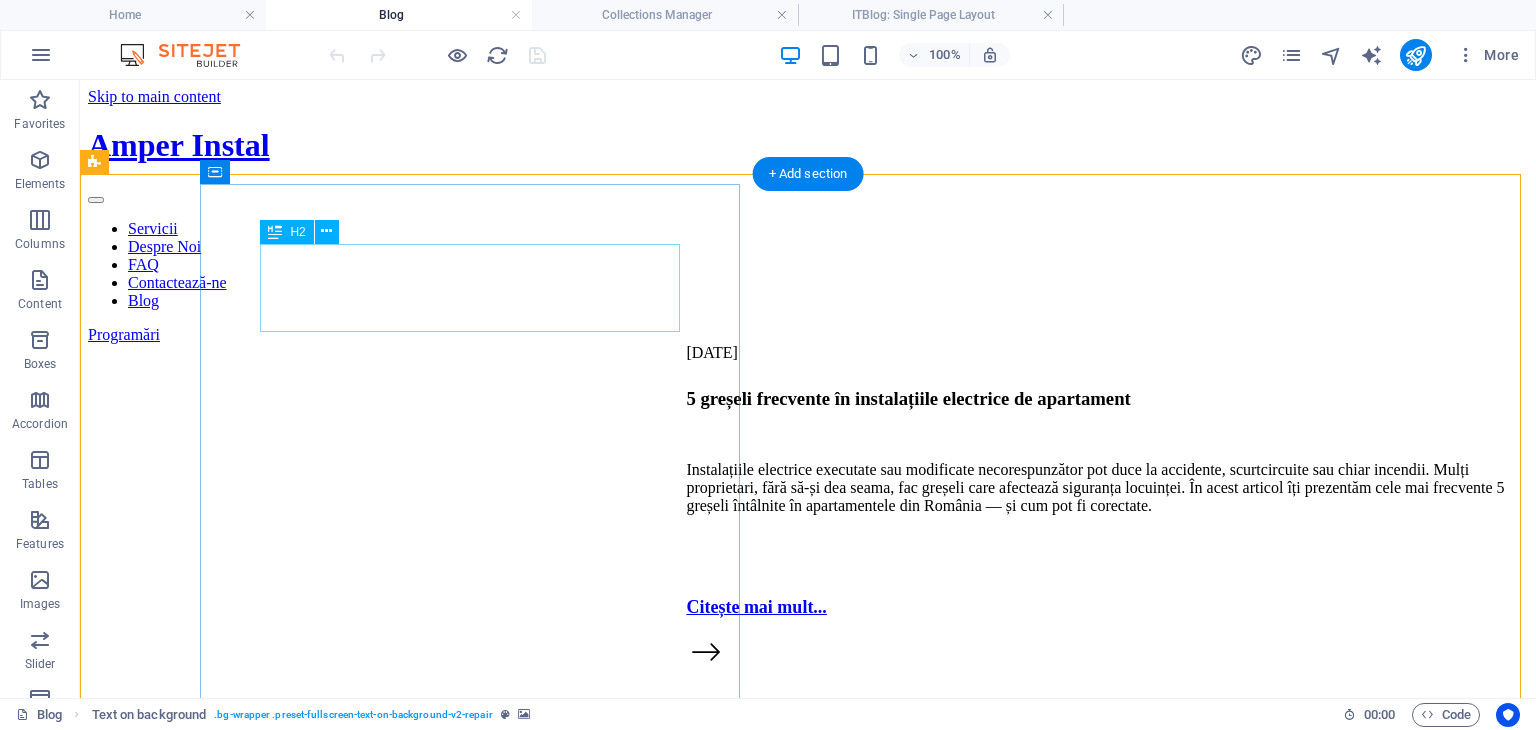 click on "Lumea Instalațiilor Electrice" at bounding box center [808, 1057] 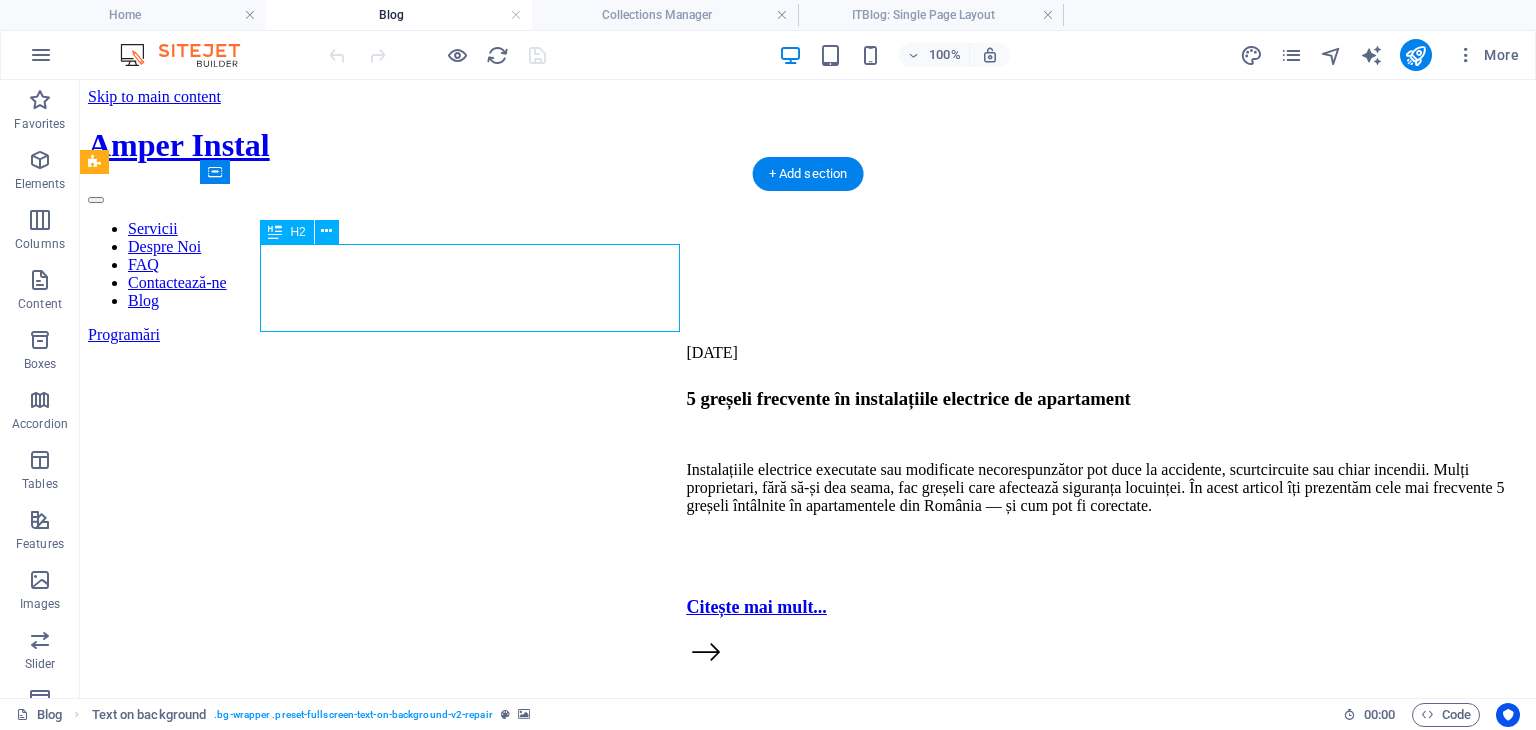 click on "Lumea Instalațiilor Electrice" at bounding box center (808, 1057) 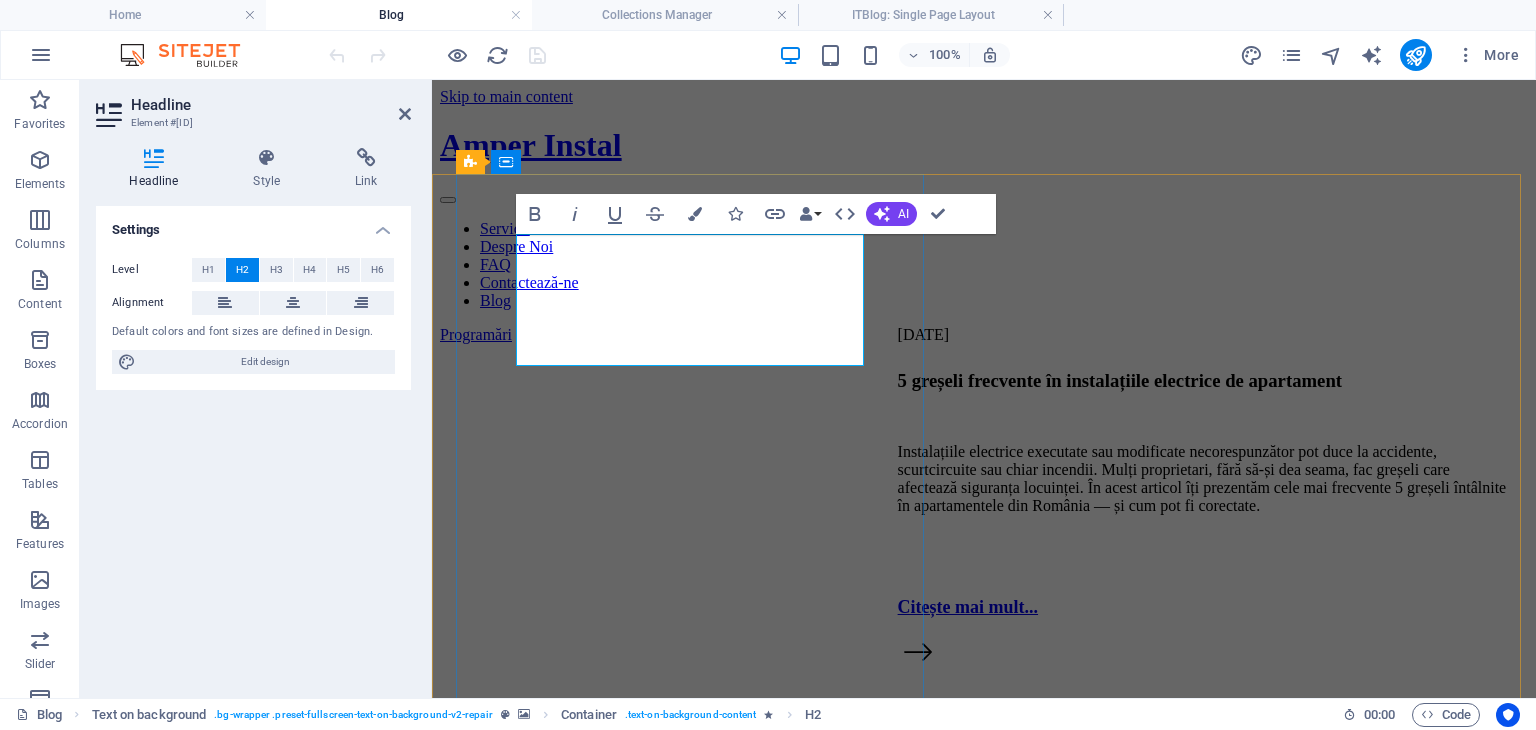 click on "Lumea Instalațiilor Electrice" at bounding box center [984, 1057] 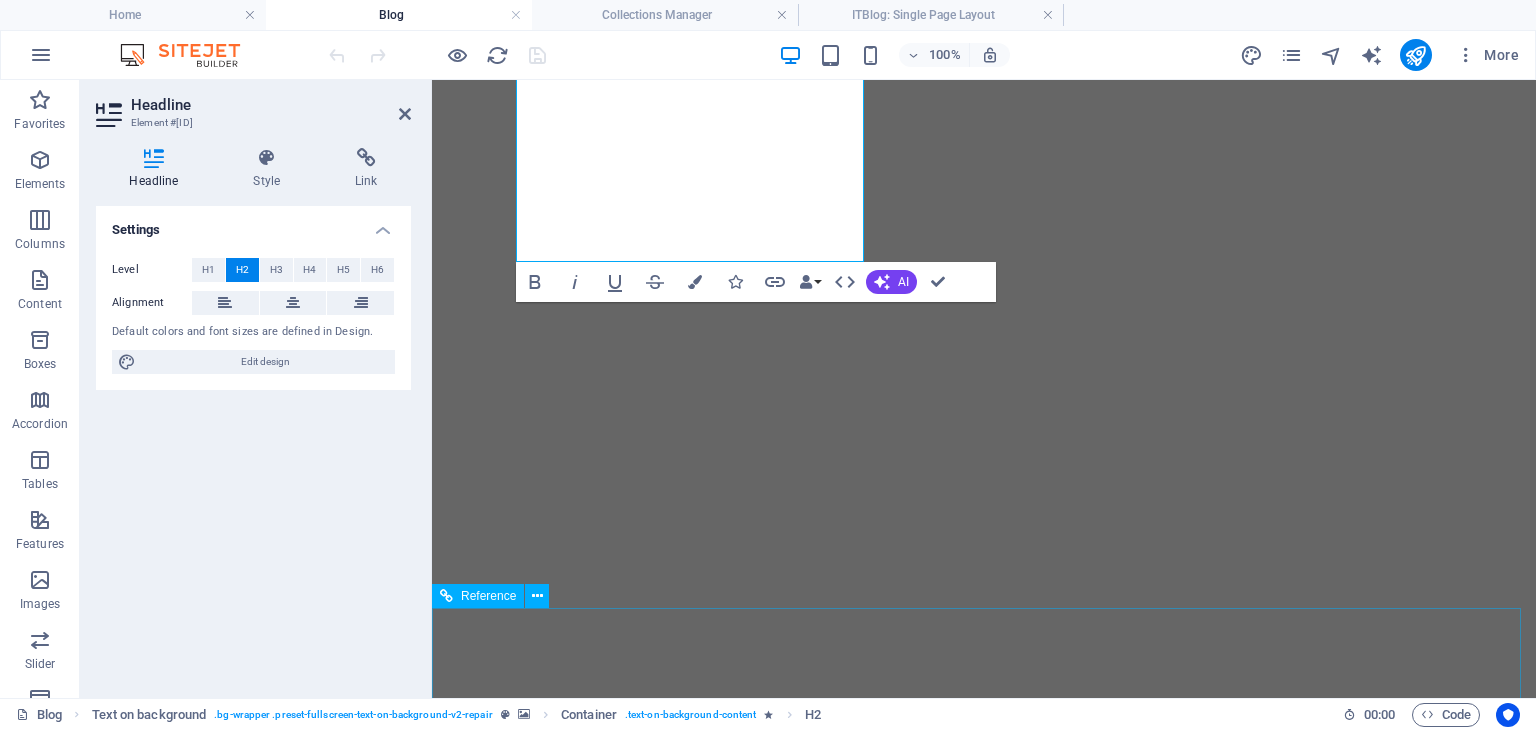 scroll, scrollTop: 1073, scrollLeft: 0, axis: vertical 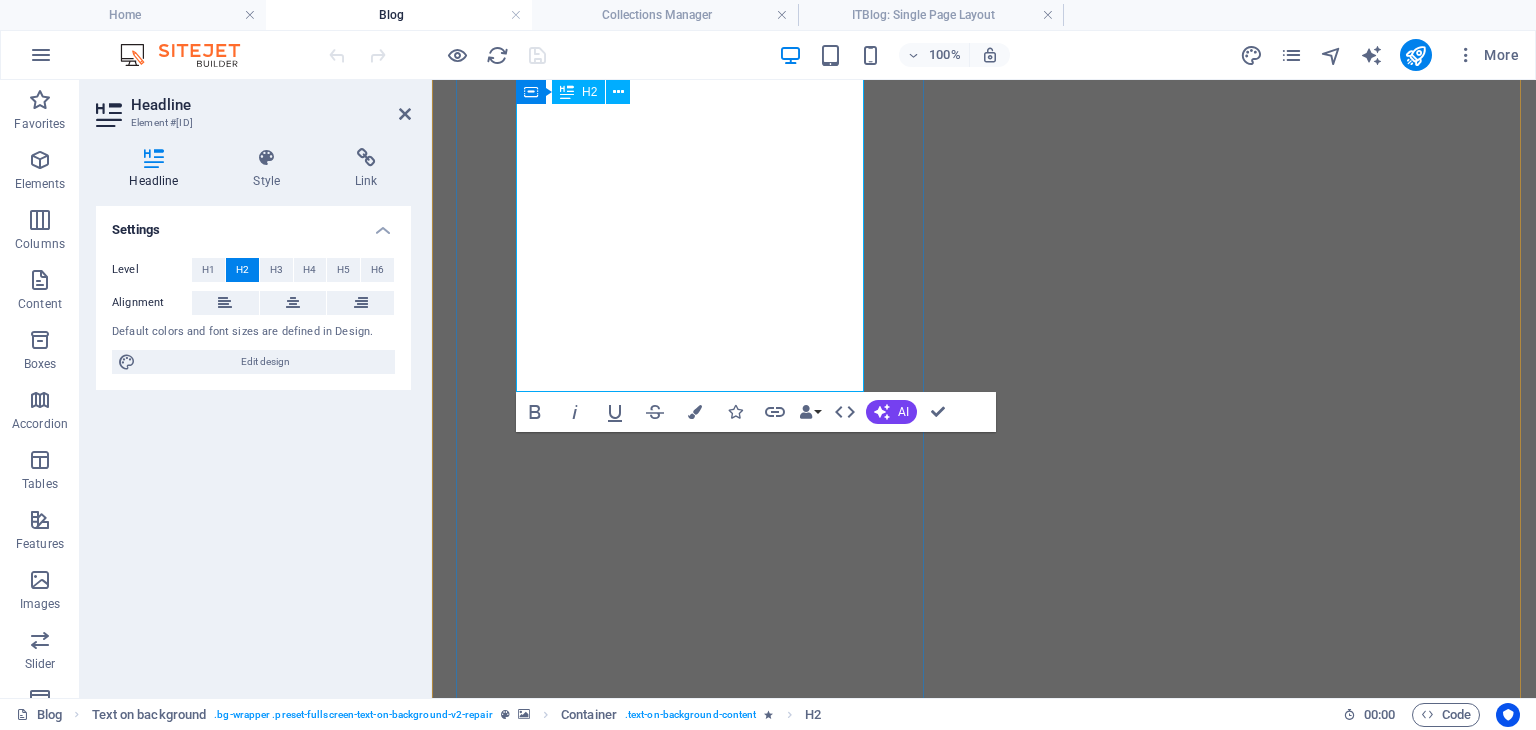 drag, startPoint x: 522, startPoint y: 386, endPoint x: 697, endPoint y: 361, distance: 176.7767 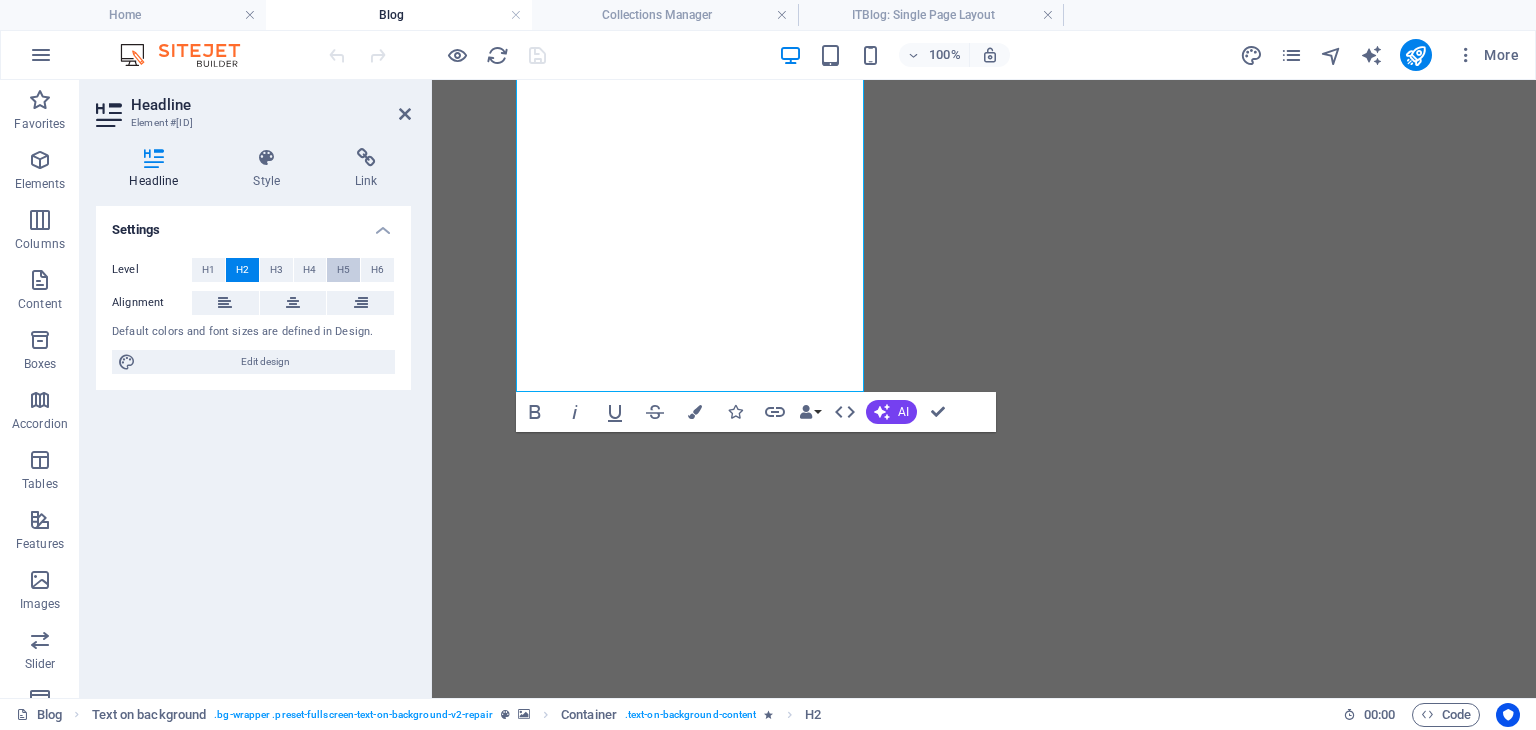 click on "H5" at bounding box center [343, 270] 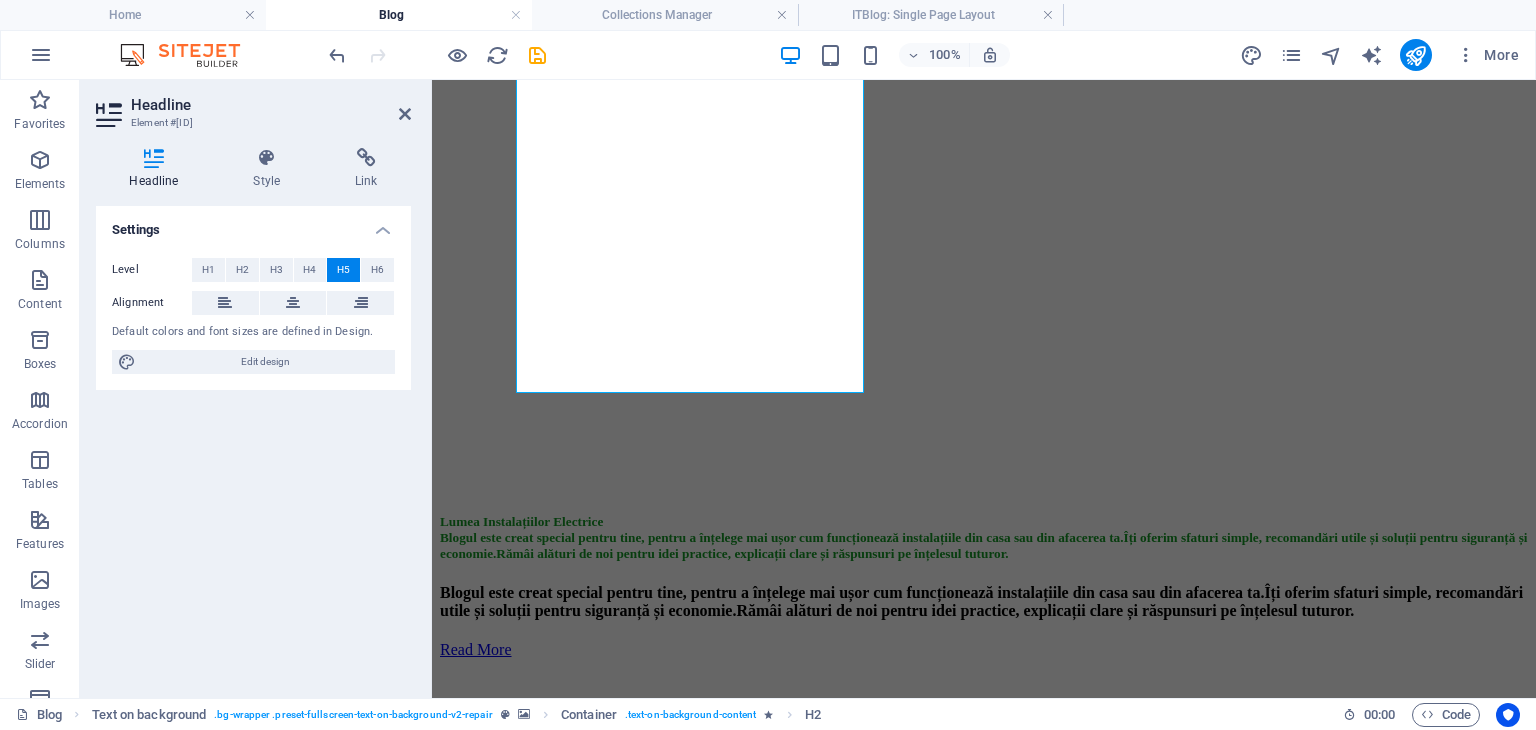scroll, scrollTop: 0, scrollLeft: 0, axis: both 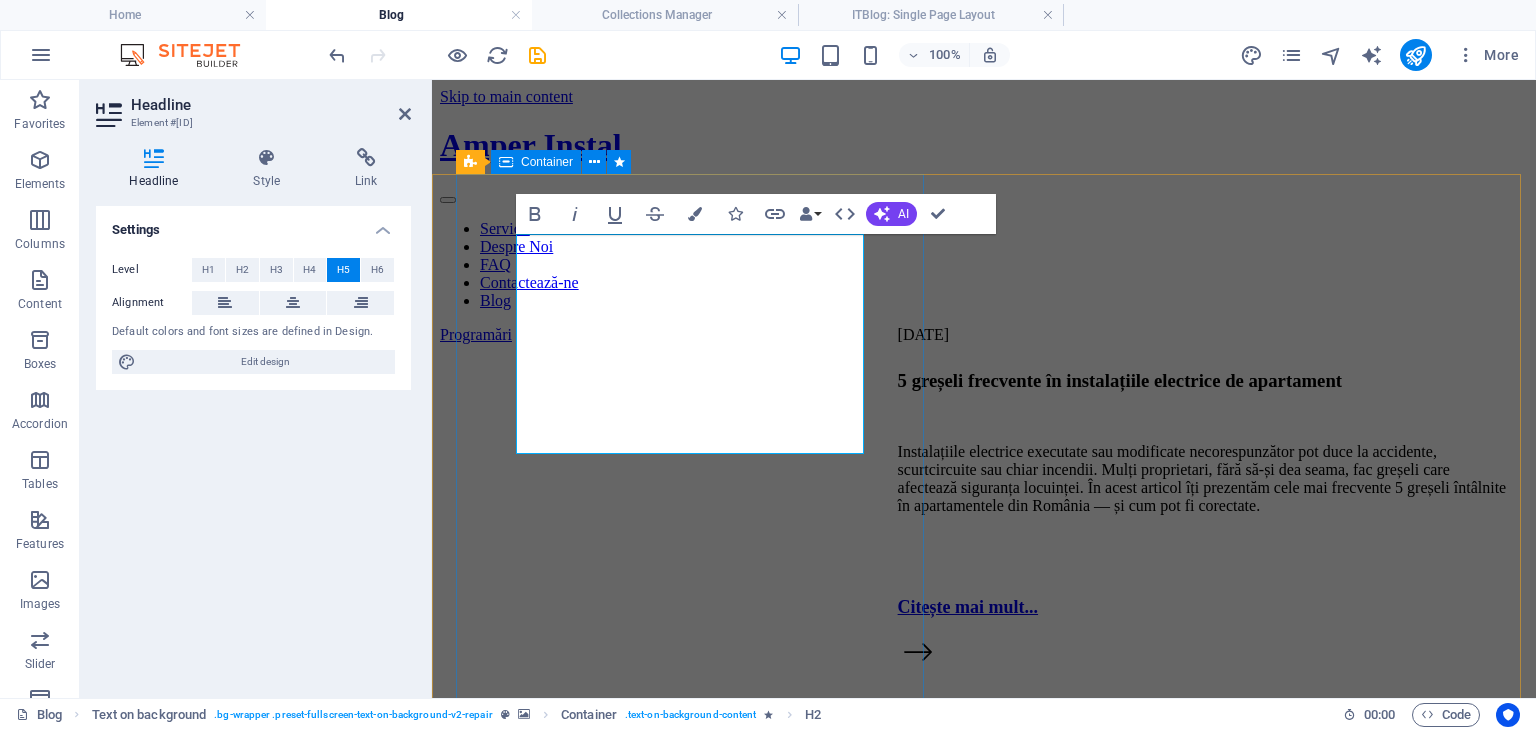 drag, startPoint x: 816, startPoint y: 247, endPoint x: 515, endPoint y: 249, distance: 301.00665 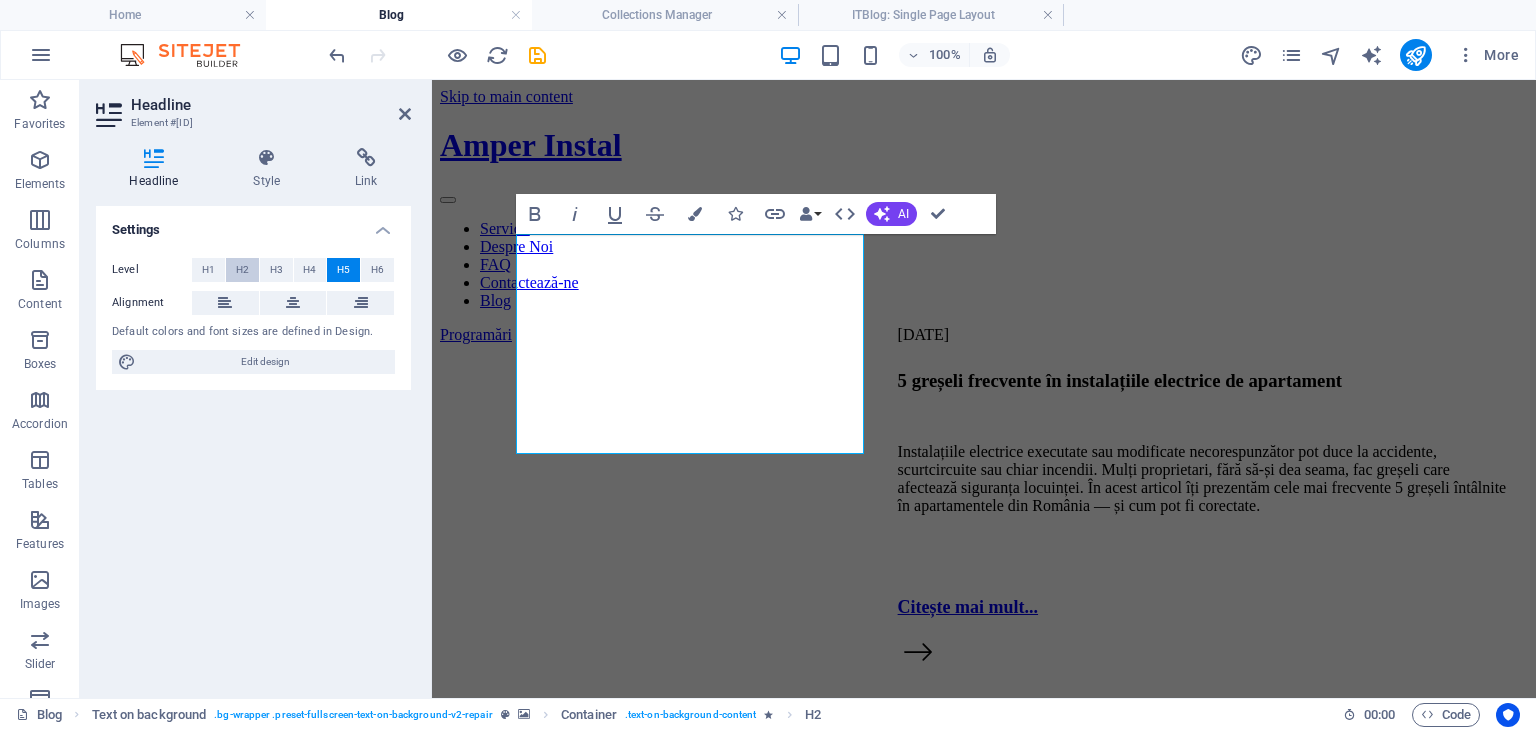 click on "H2" at bounding box center (242, 270) 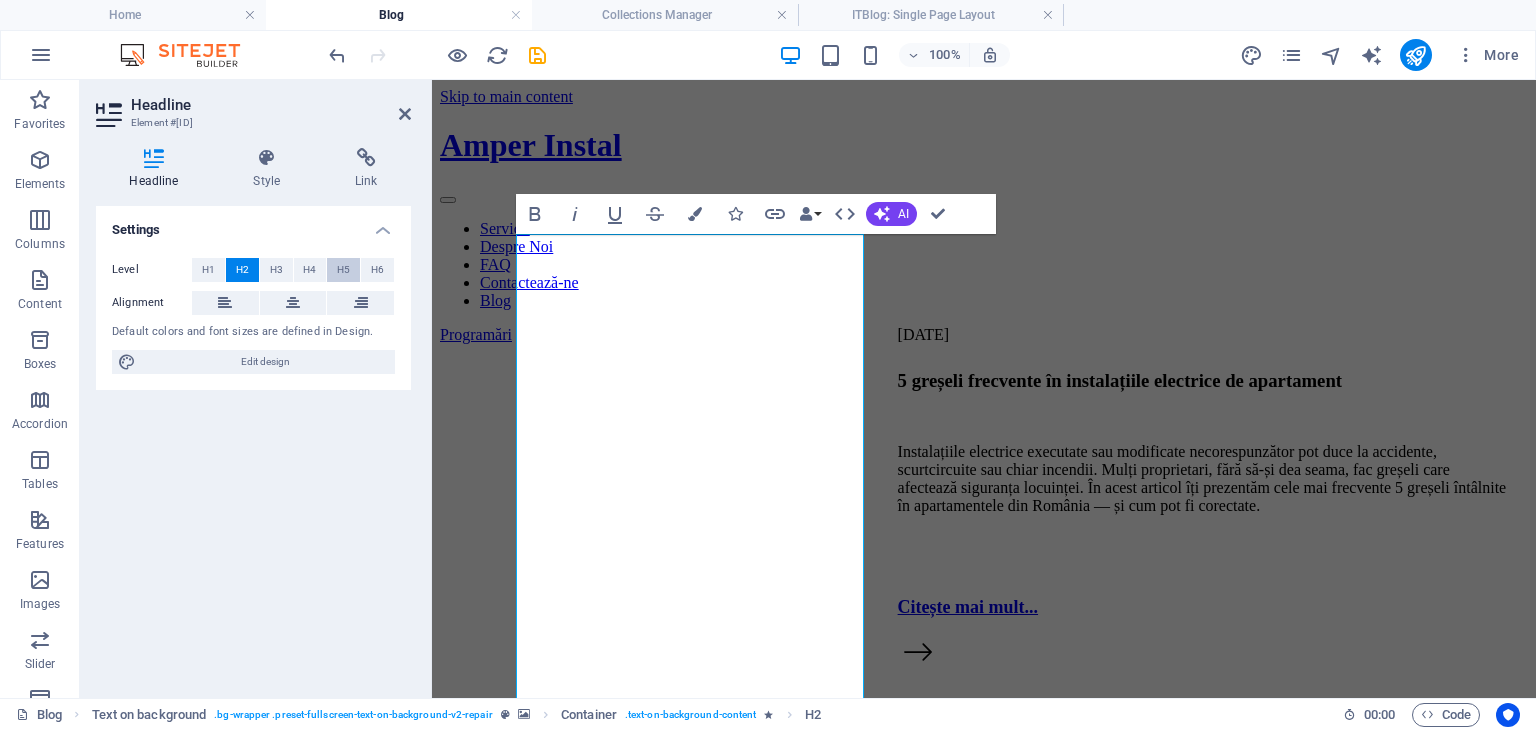click on "H5" at bounding box center [343, 270] 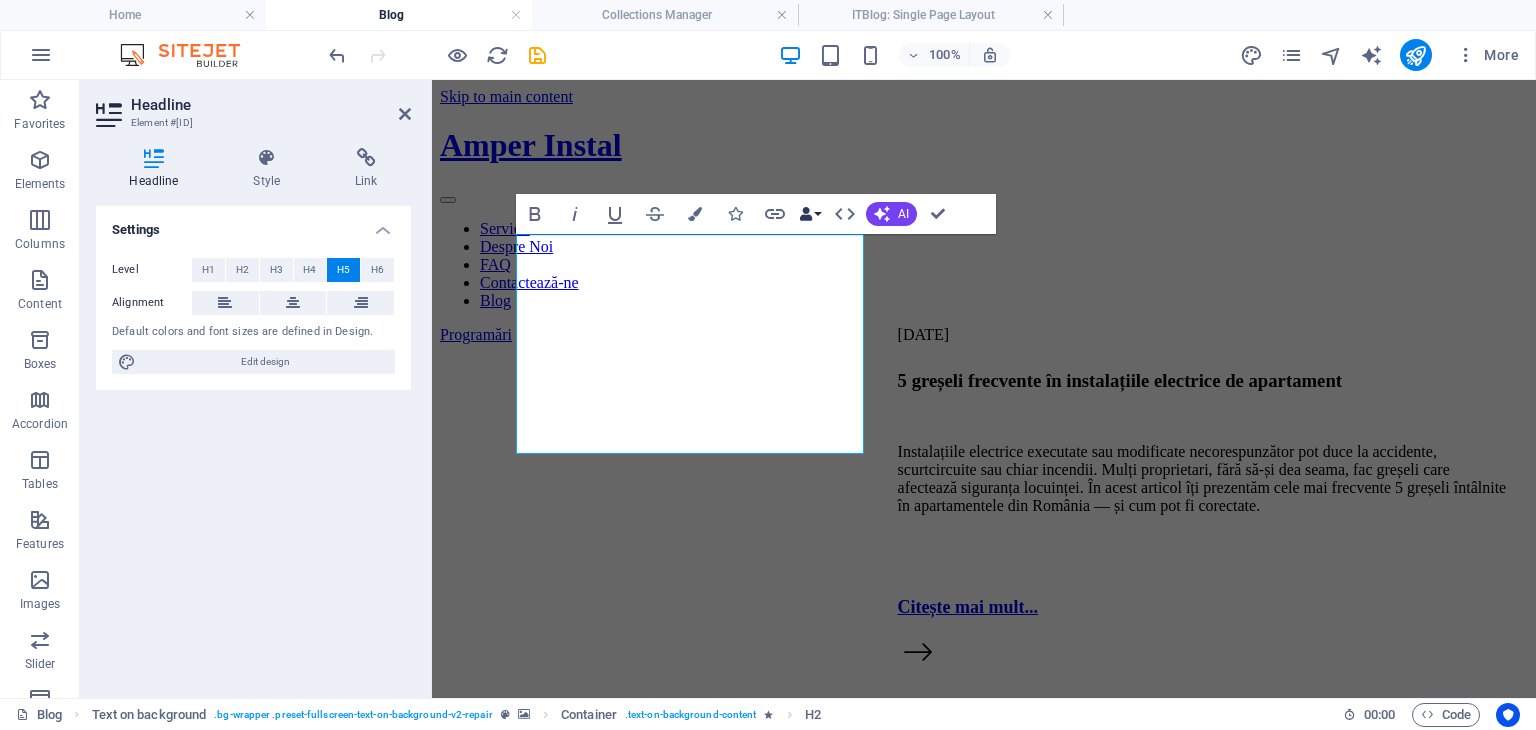 drag, startPoint x: 296, startPoint y: 193, endPoint x: 820, endPoint y: 211, distance: 524.3091 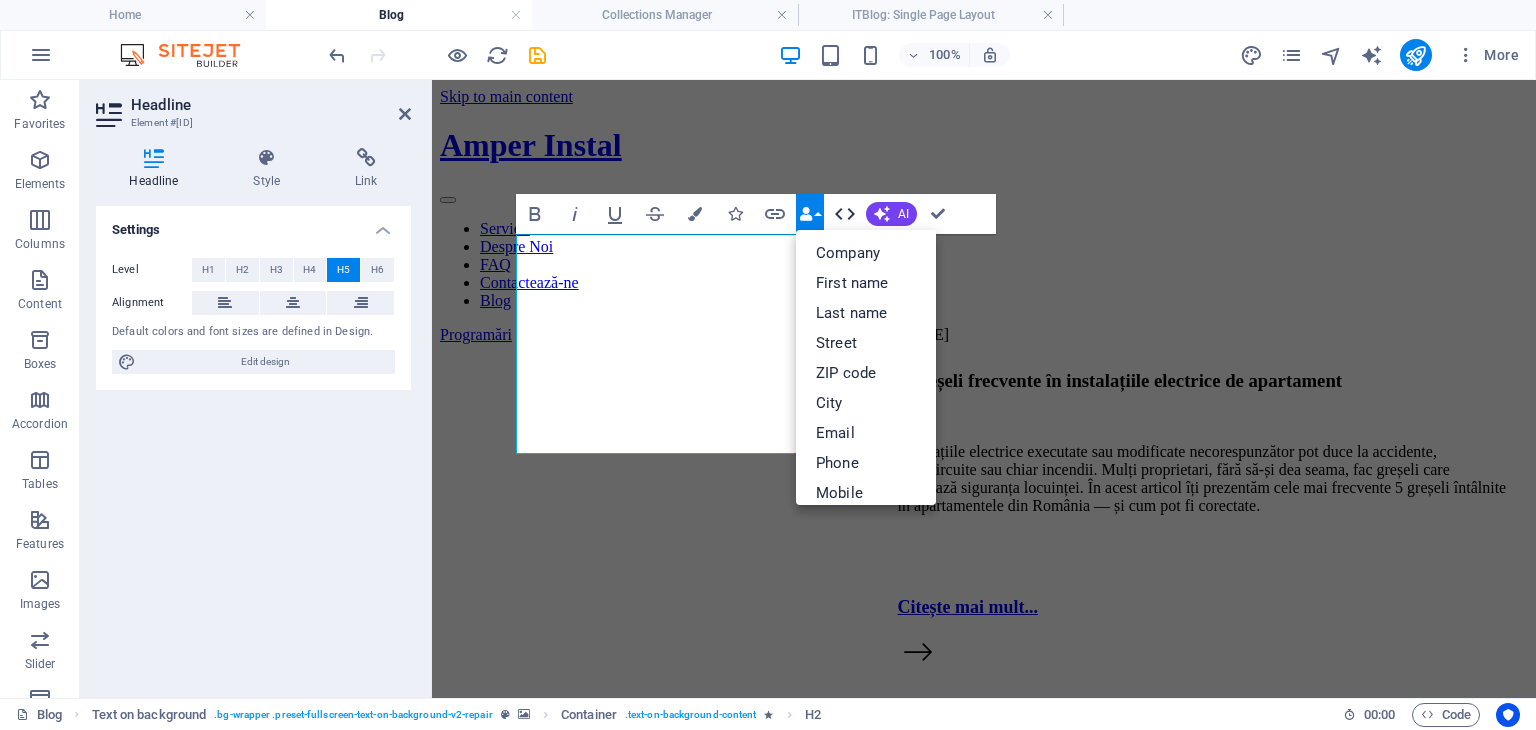 click 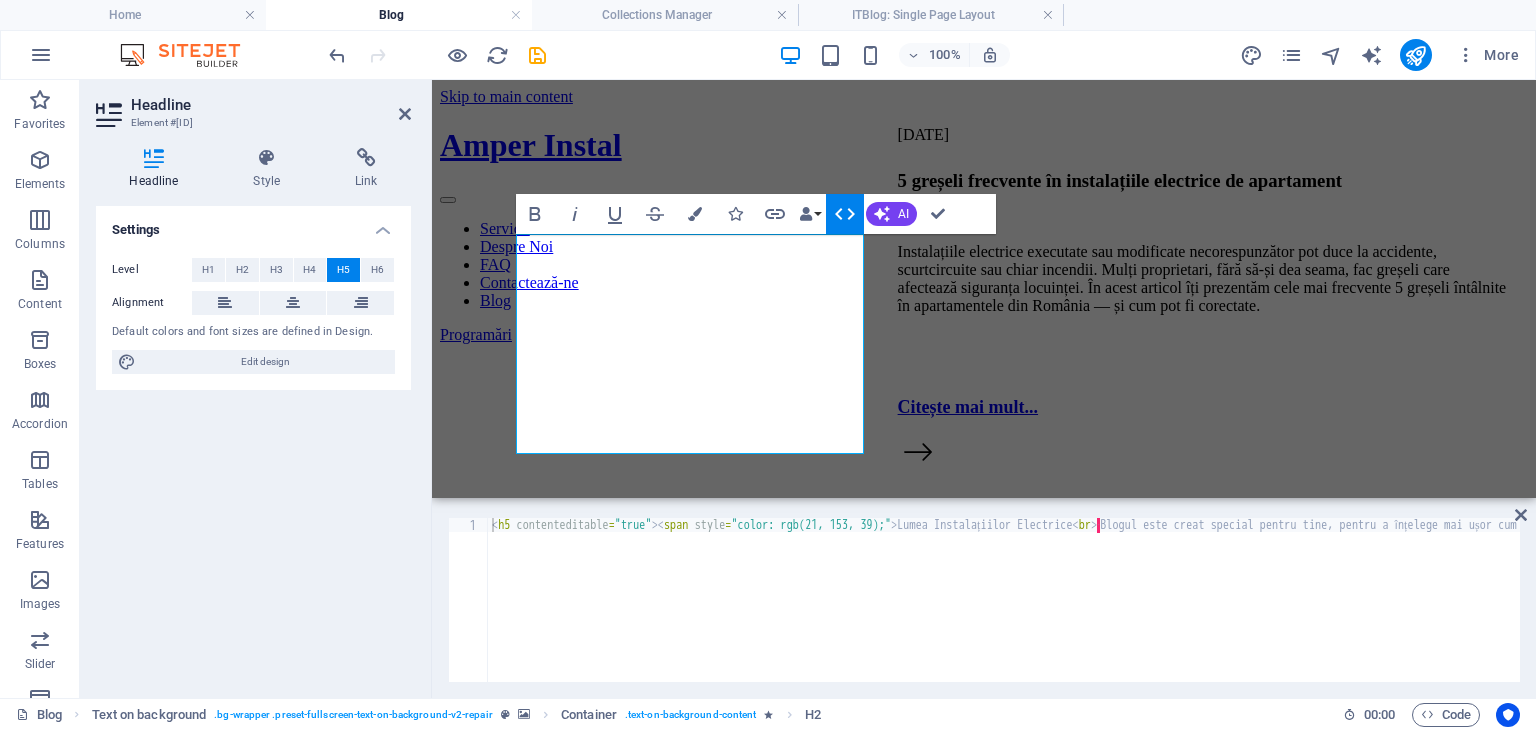 click 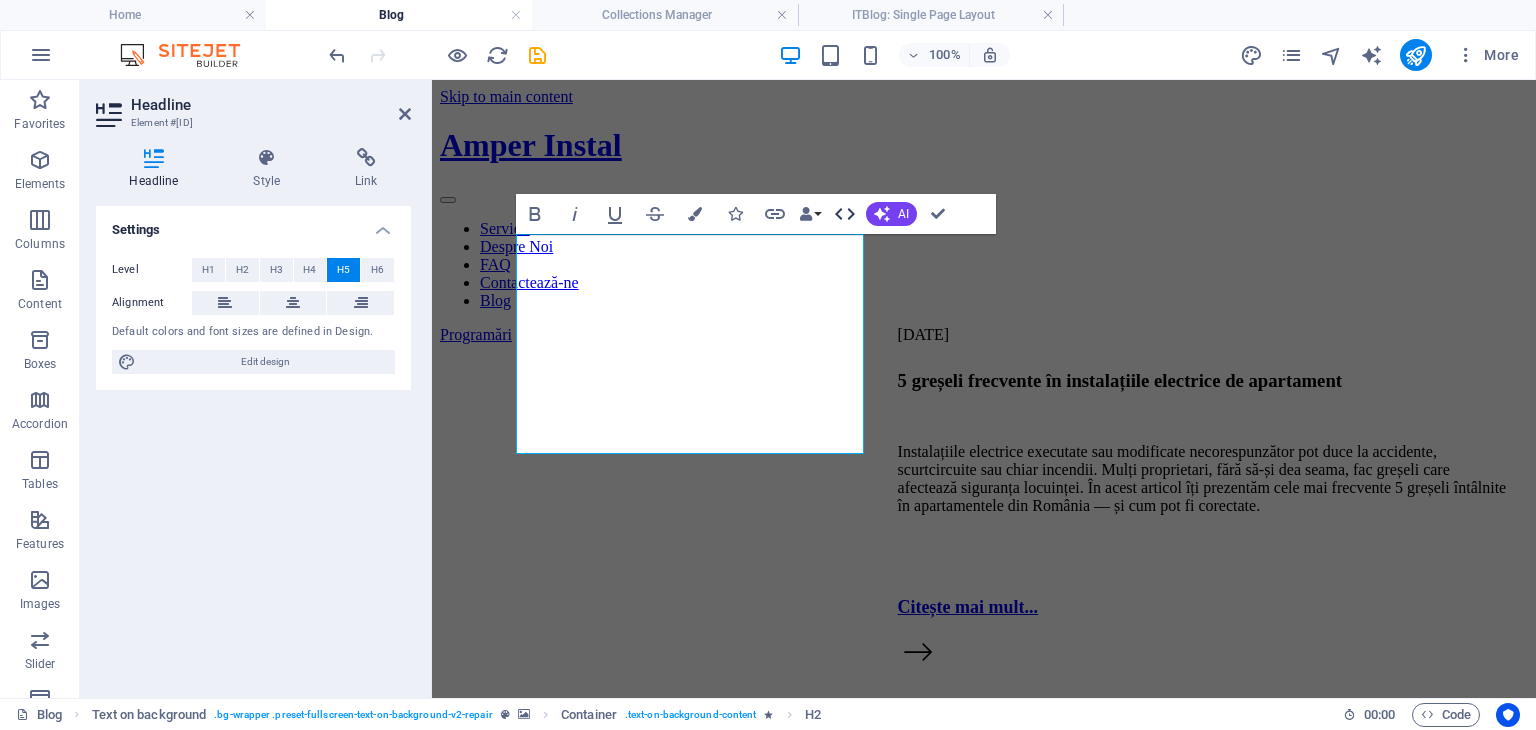 click 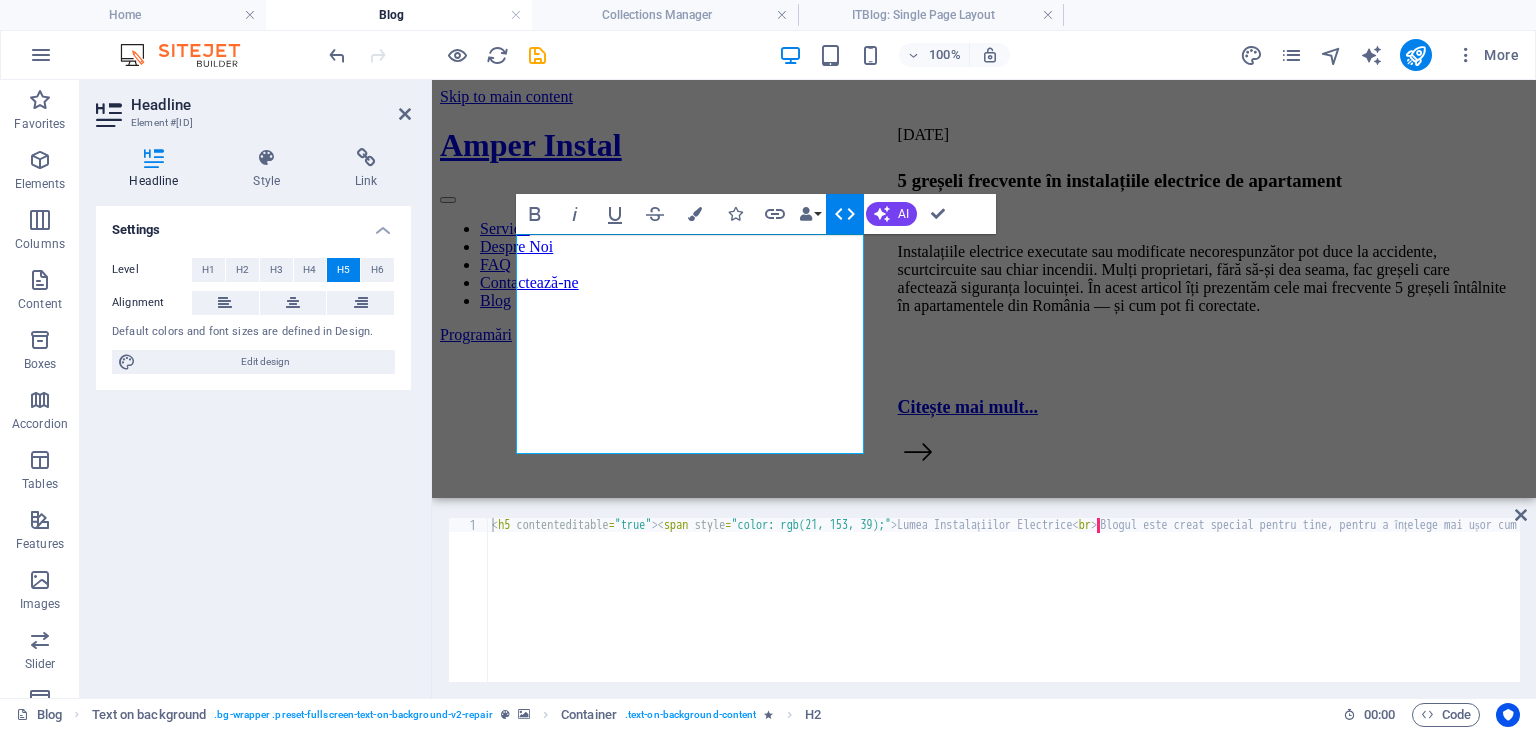 click 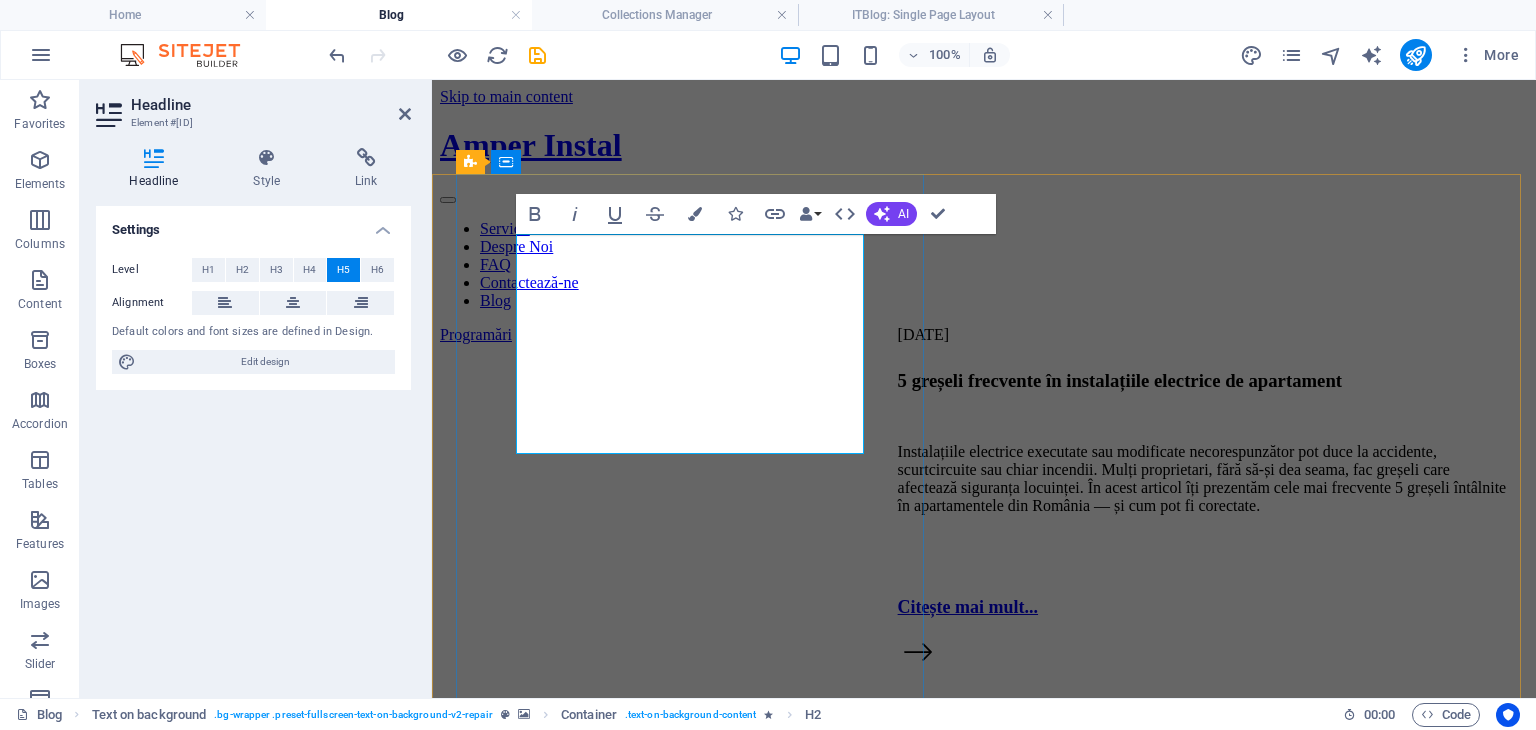 click on "Lumea Instalațiilor Electrice ‌Blogul este creat special pentru tine, pentru a înțelege mai ușor cum funcționează instalațiile din casa sau din afacerea ta.Îți oferim sfaturi simple, recomandări utile și soluții pentru siguranță și economie.Rămâi alături de noi pentru idei practice, explicații clare și răspunsuri pe înțelesul tuturor." at bounding box center [984, 1158] 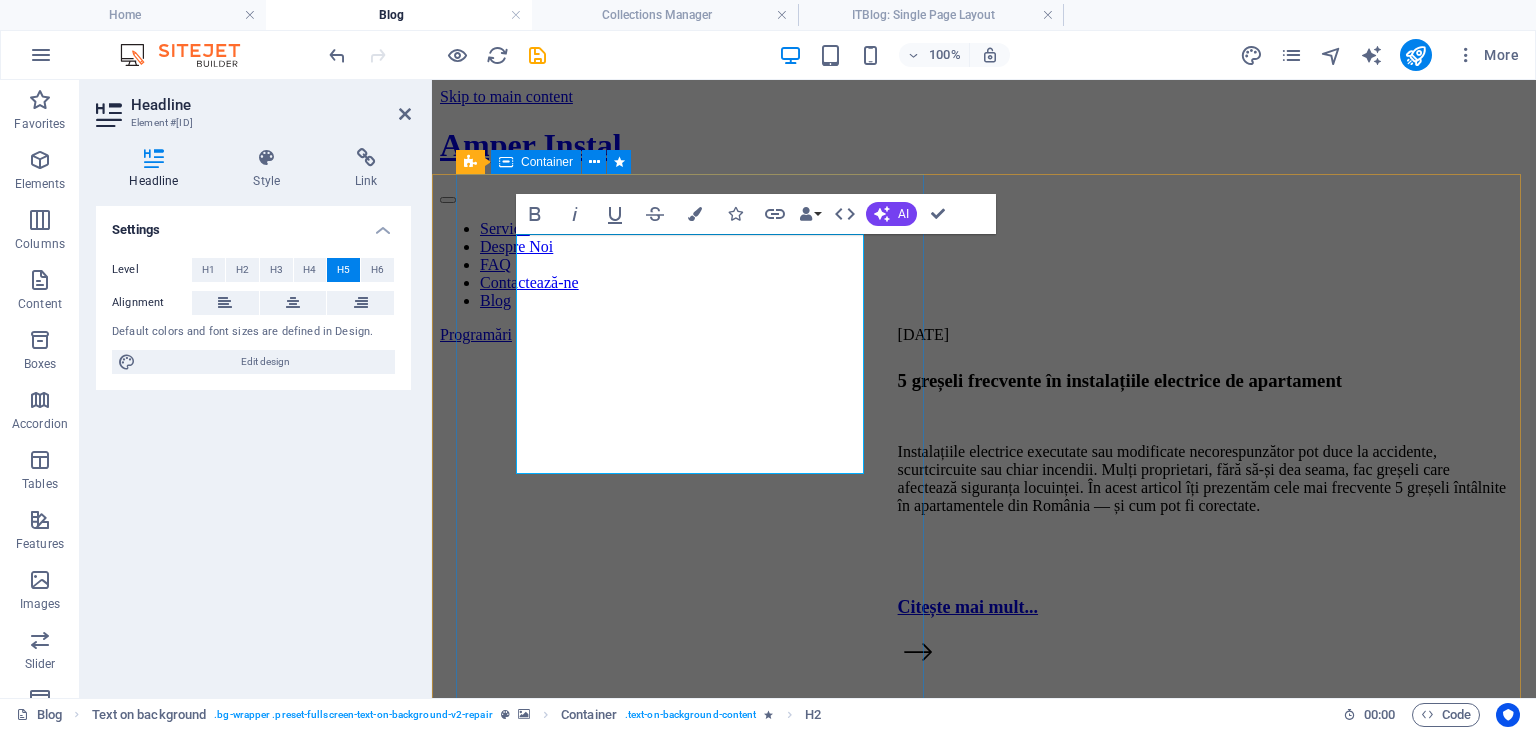 drag, startPoint x: 829, startPoint y: 242, endPoint x: 510, endPoint y: 245, distance: 319.0141 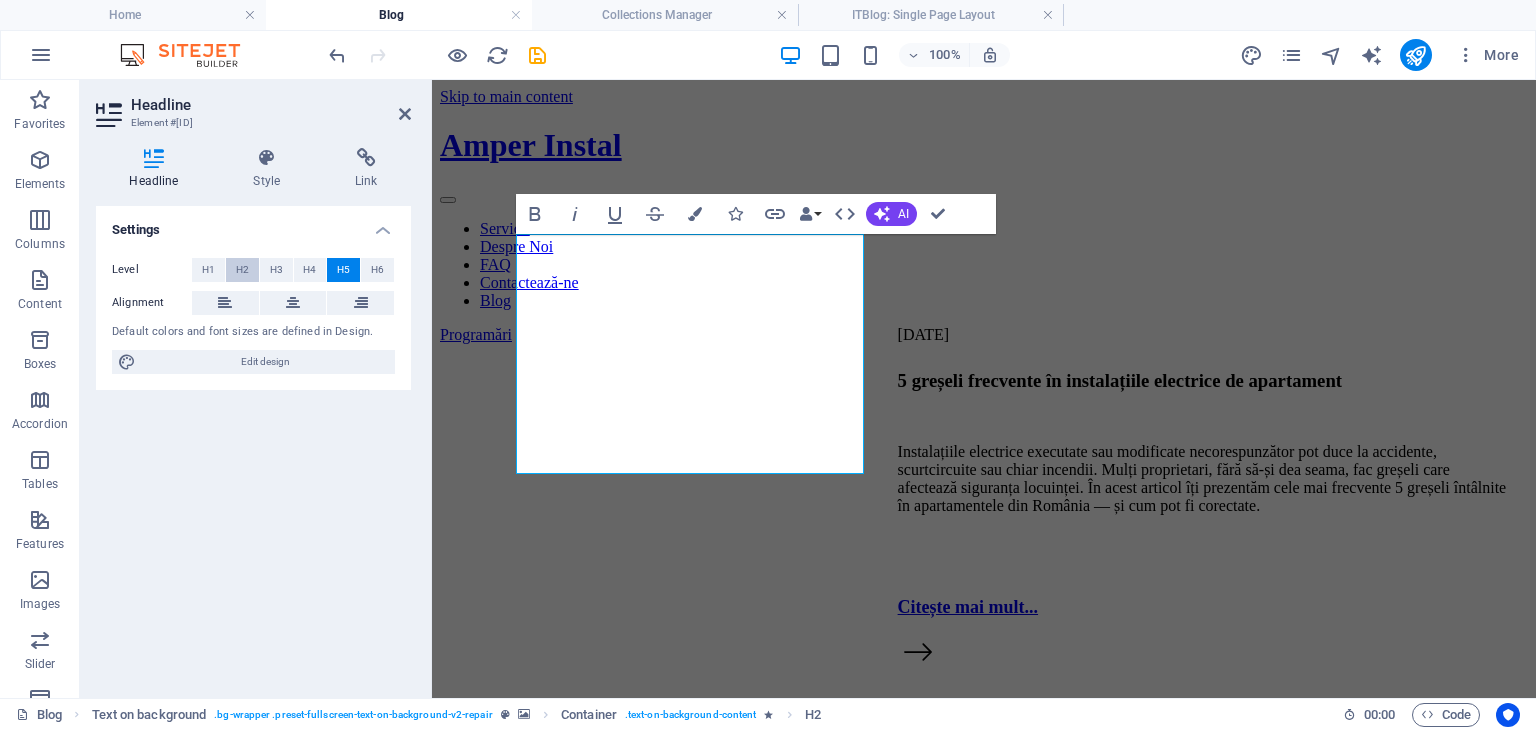 click on "H2" at bounding box center [242, 270] 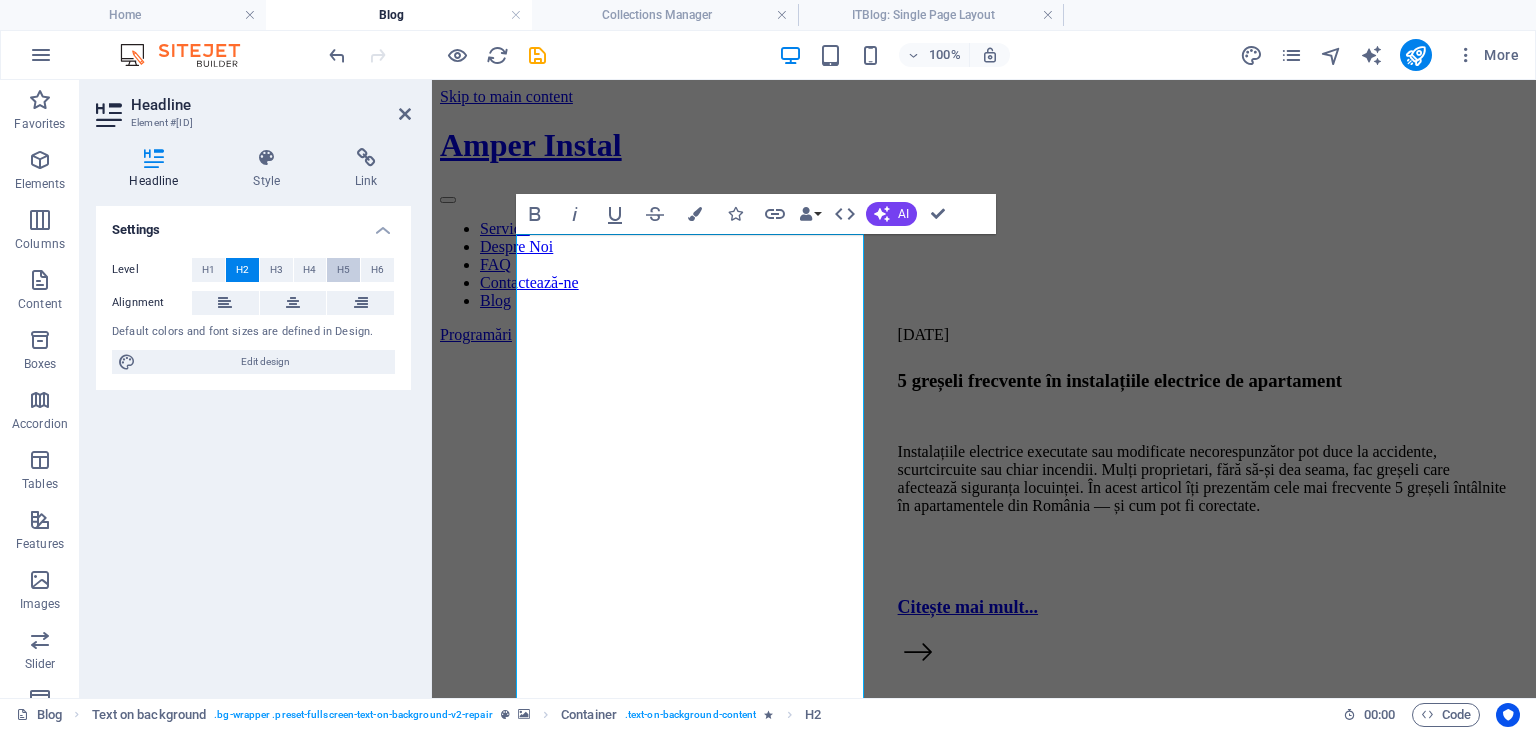 click on "H5" at bounding box center (343, 270) 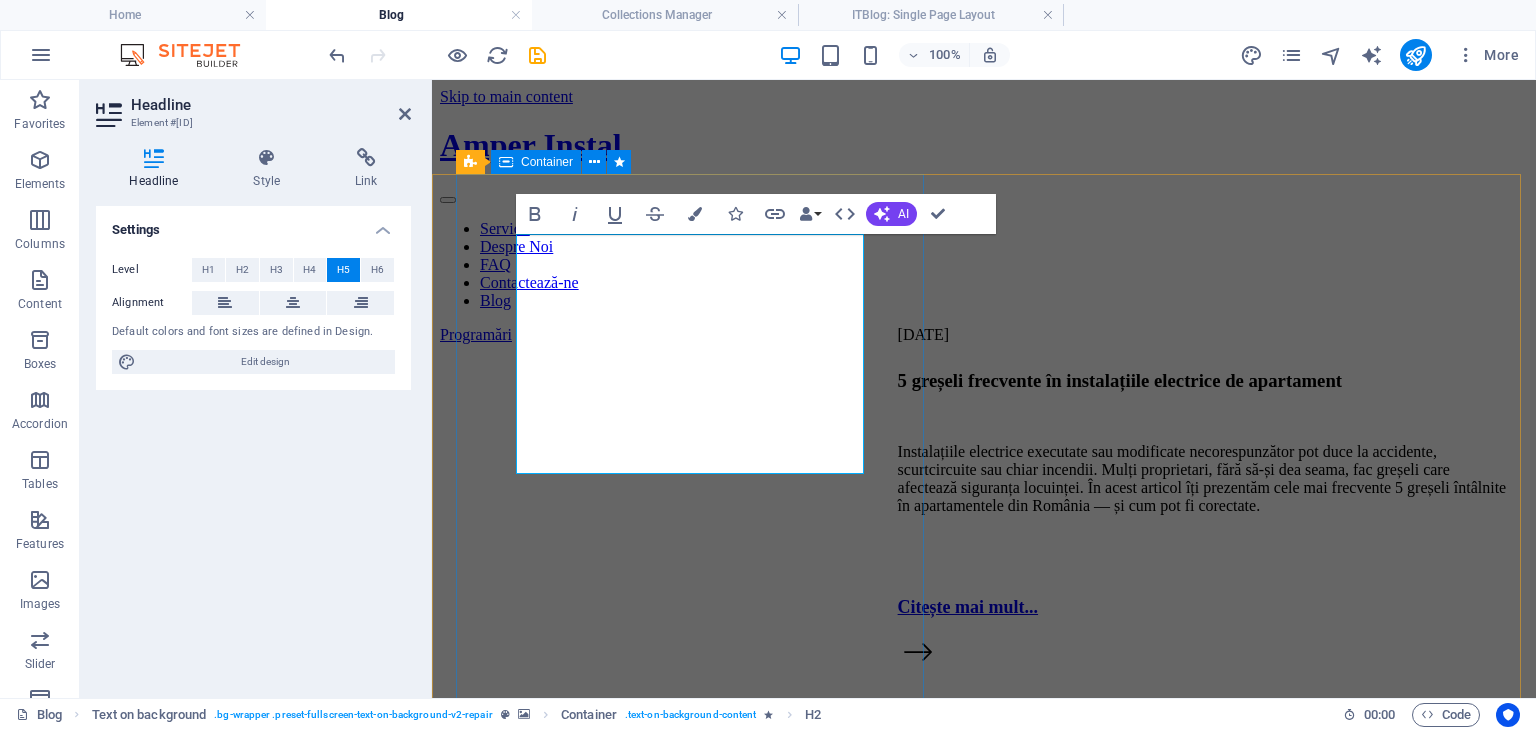 drag, startPoint x: 811, startPoint y: 241, endPoint x: 515, endPoint y: 242, distance: 296.00168 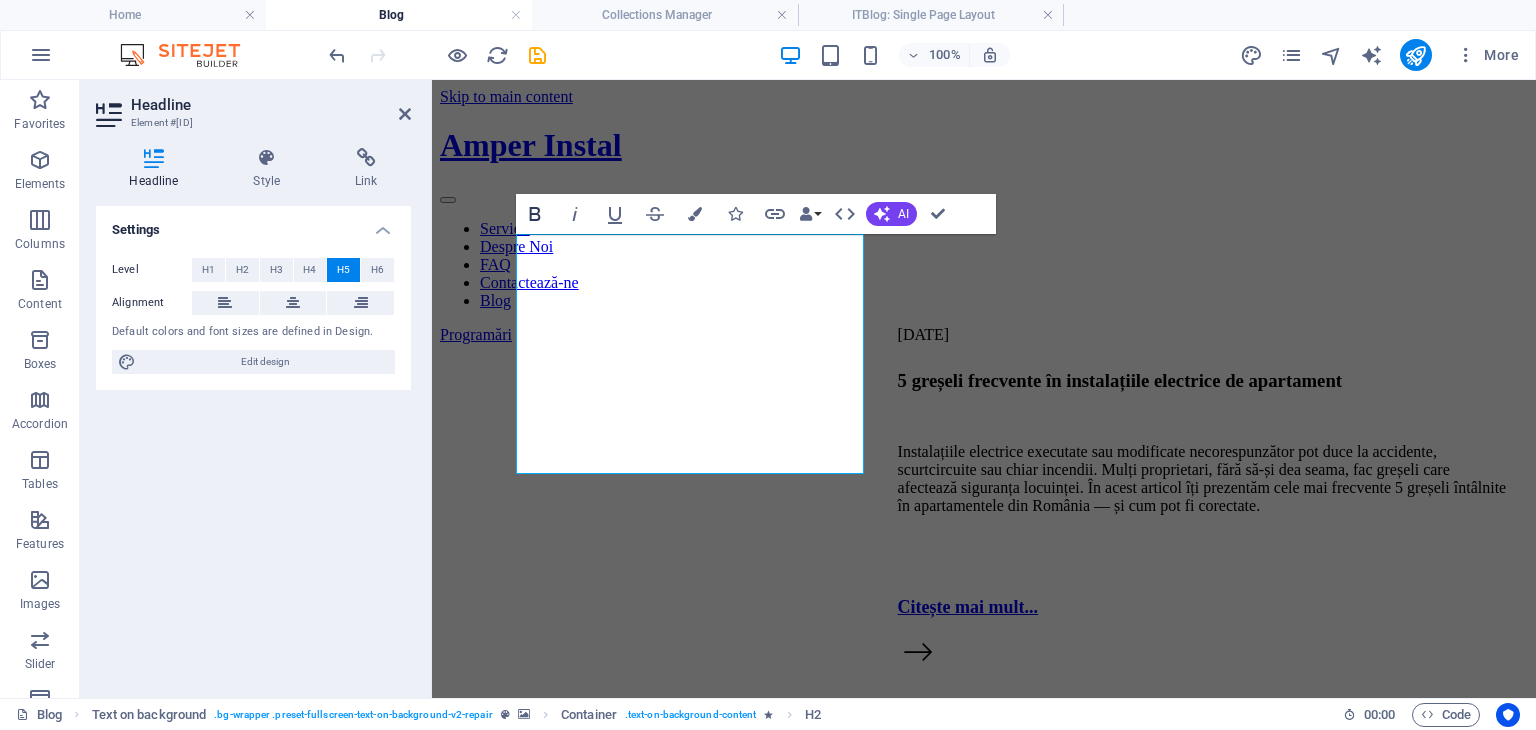 click 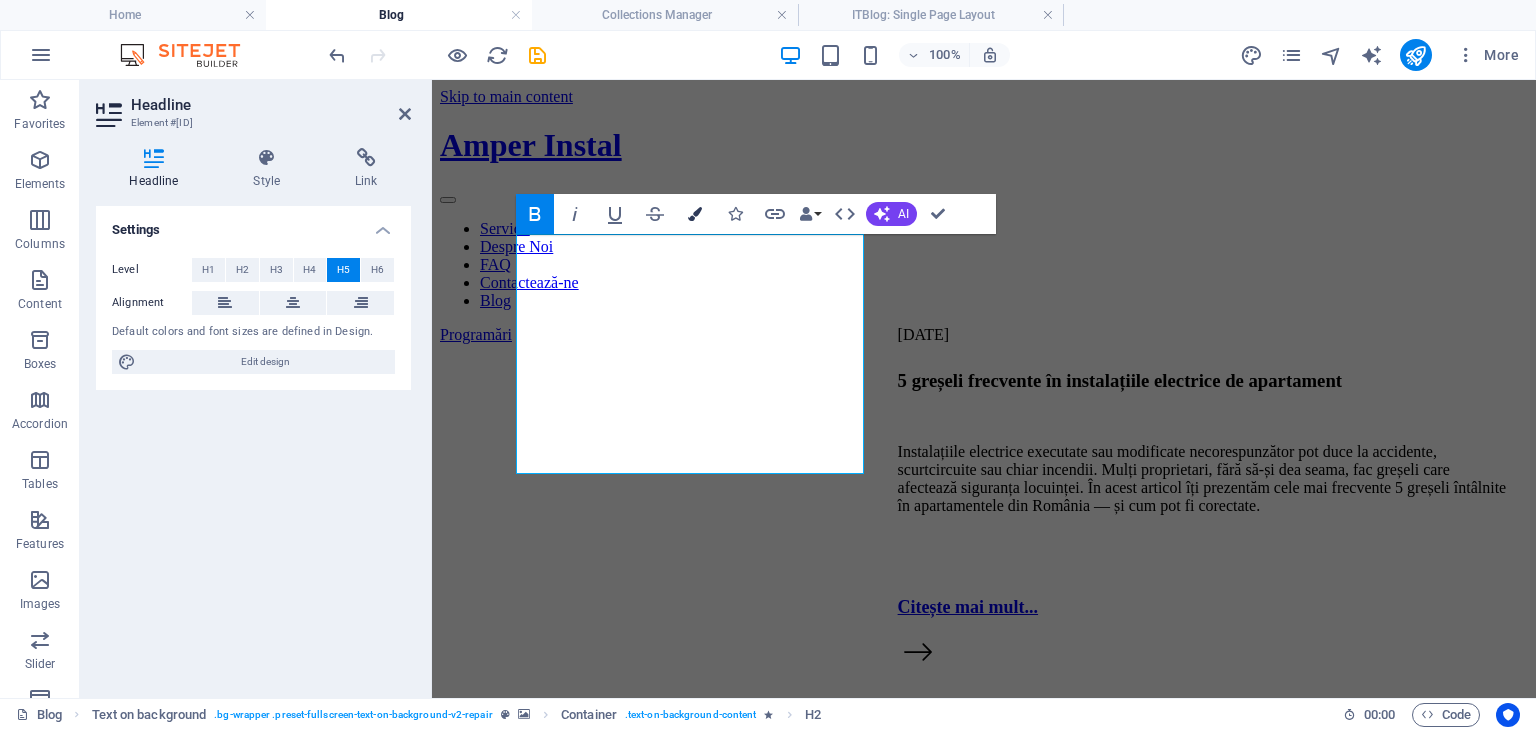 click at bounding box center [695, 214] 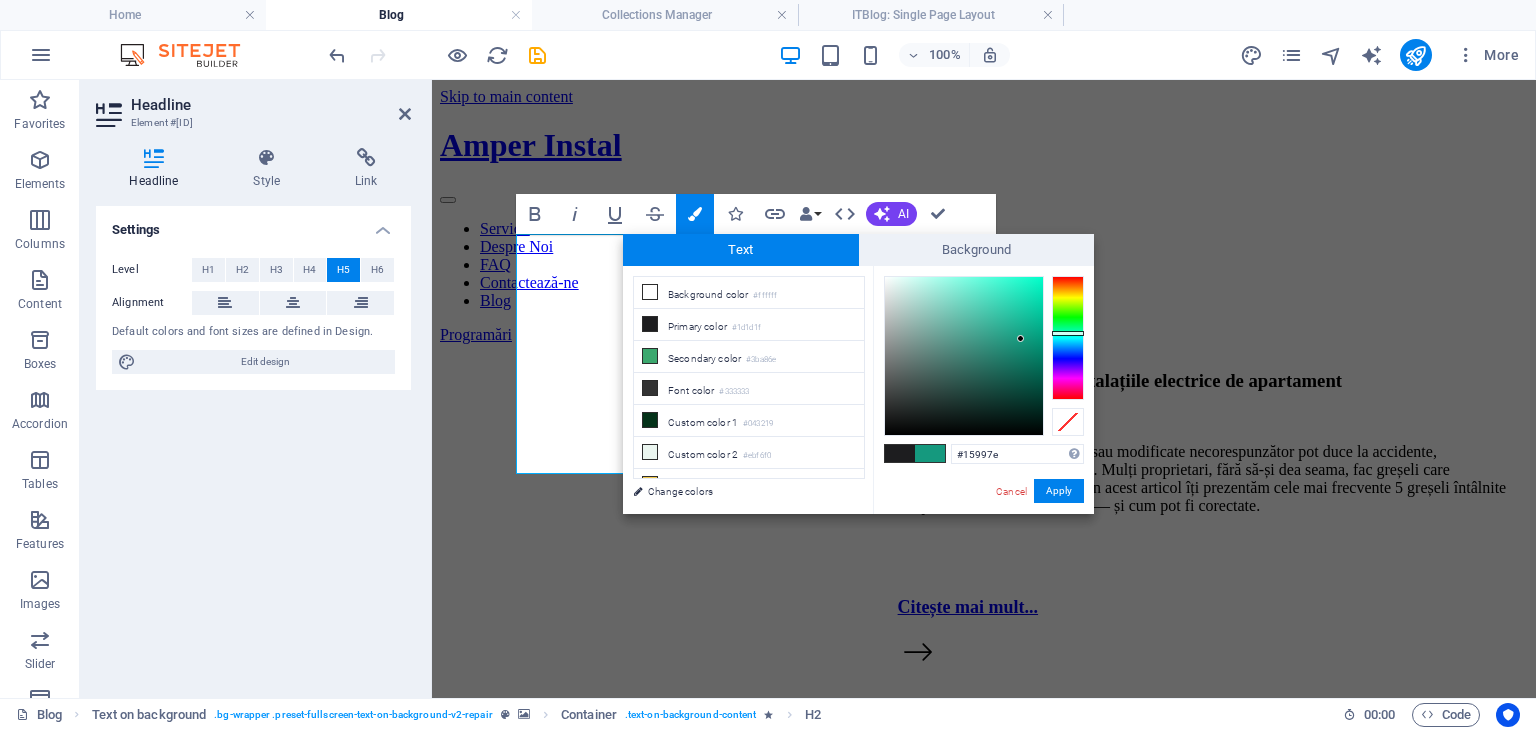 click at bounding box center (1068, 338) 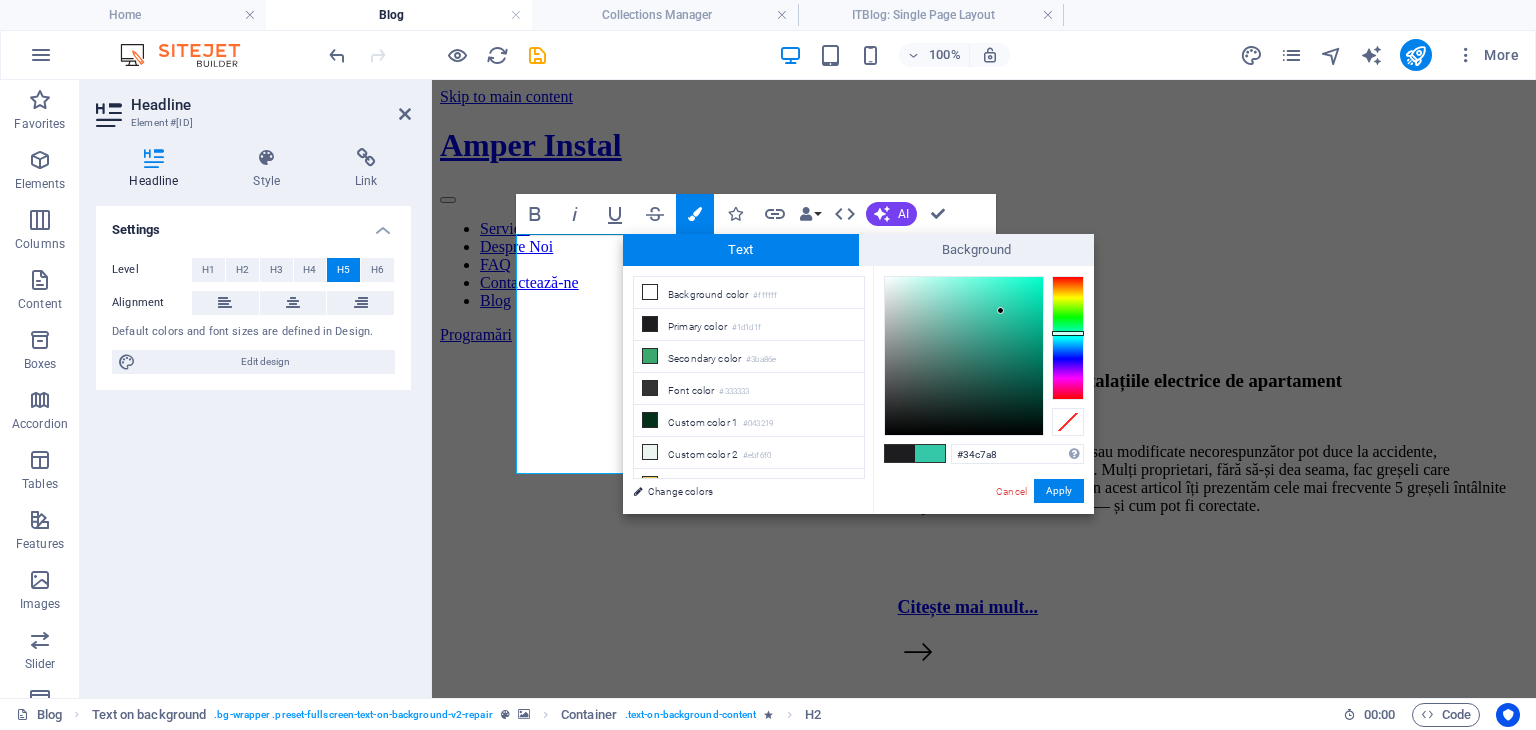 click at bounding box center (964, 356) 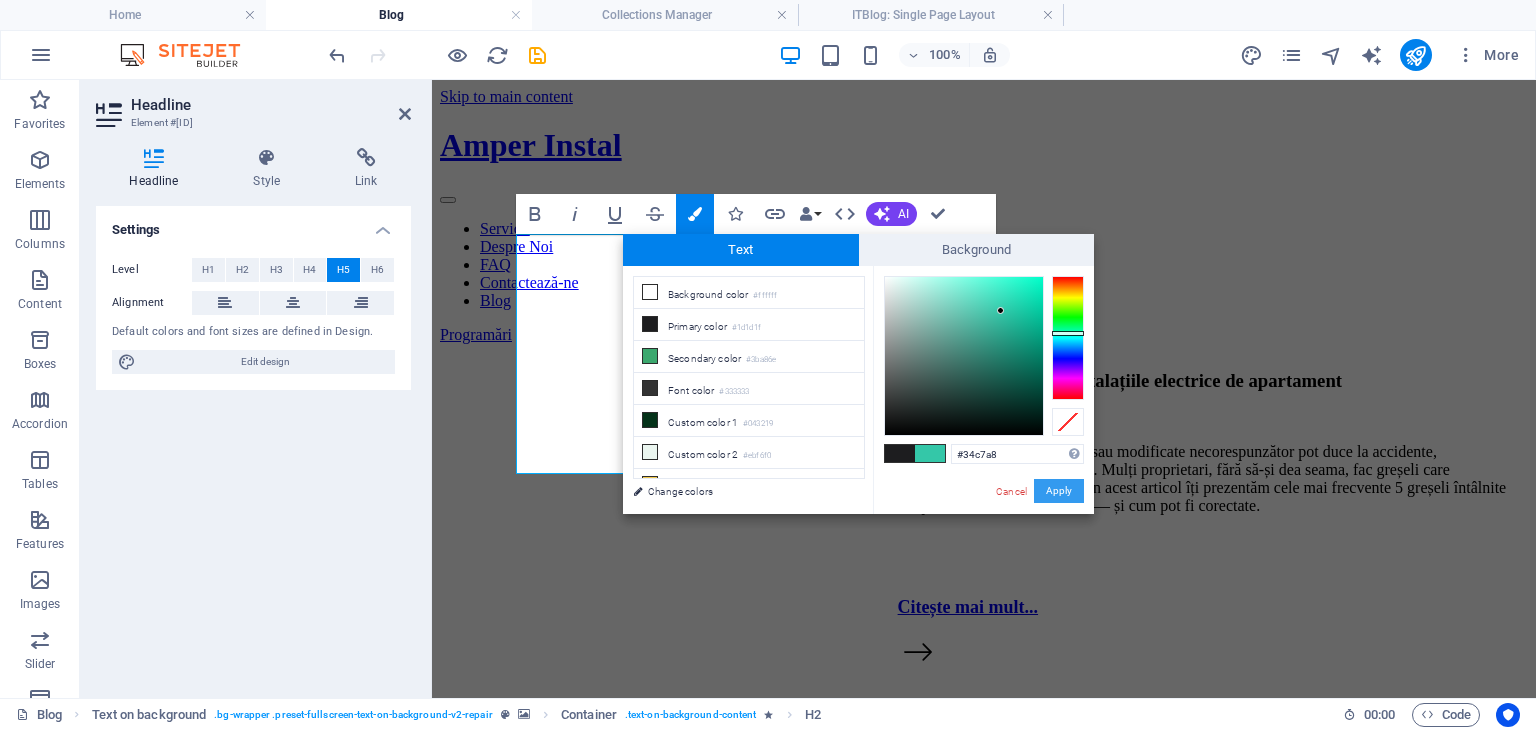 click on "Apply" at bounding box center [1059, 491] 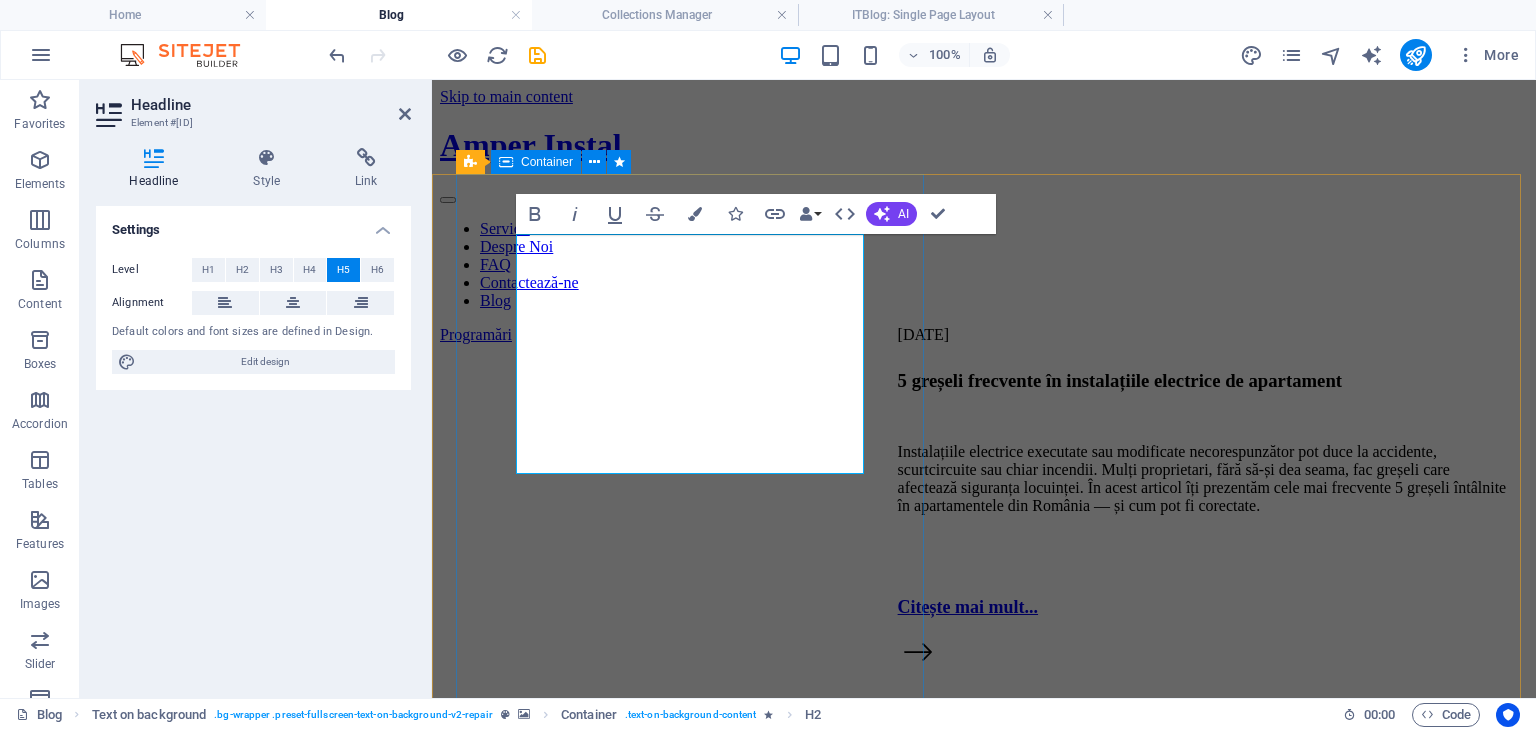 click on "Lumea Instalațiilor Electrice ‌ ‌Blogul este creat special pentru tine, pentru a înțelege mai ușor cum funcționează instalațiile din casa sau din afacerea ta.Îți oferim sfaturi simple, recomandări utile și soluții pentru siguranță și economie.Rămâi alături de noi pentru idei practice, explicații clare și răspunsuri pe înțelesul tuturor. Blogul este creat special pentru tine, pentru a înțelege mai ușor cum funcționează instalațiile din casa sau din afacerea ta.Îți oferim sfaturi simple, recomandări utile și soluții pentru siguranță și economie.Rămâi alături de noi pentru idei practice, explicații clare și răspunsuri pe înțelesul tuturor. Read More  Înapoi Înainte" at bounding box center (984, 1277) 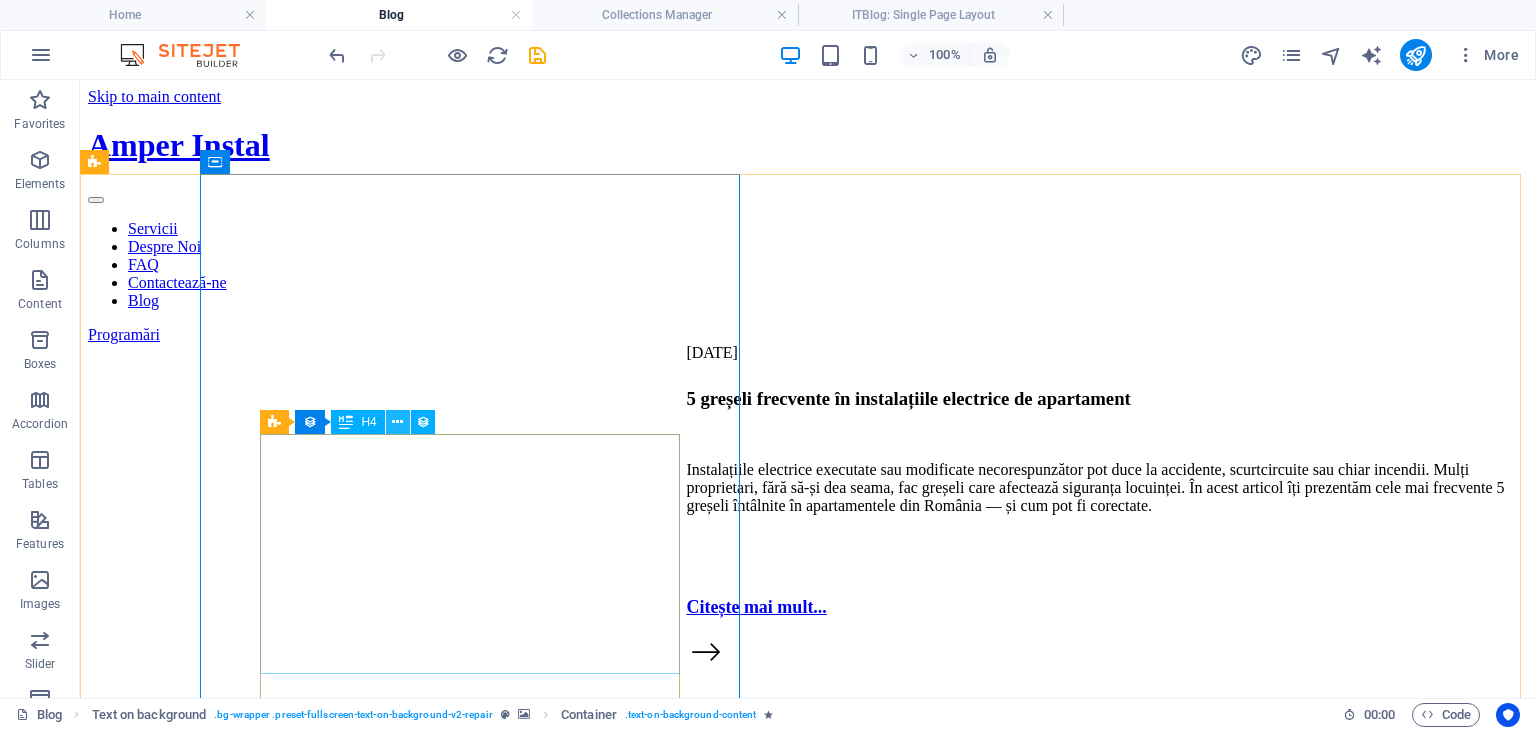 click at bounding box center [397, 422] 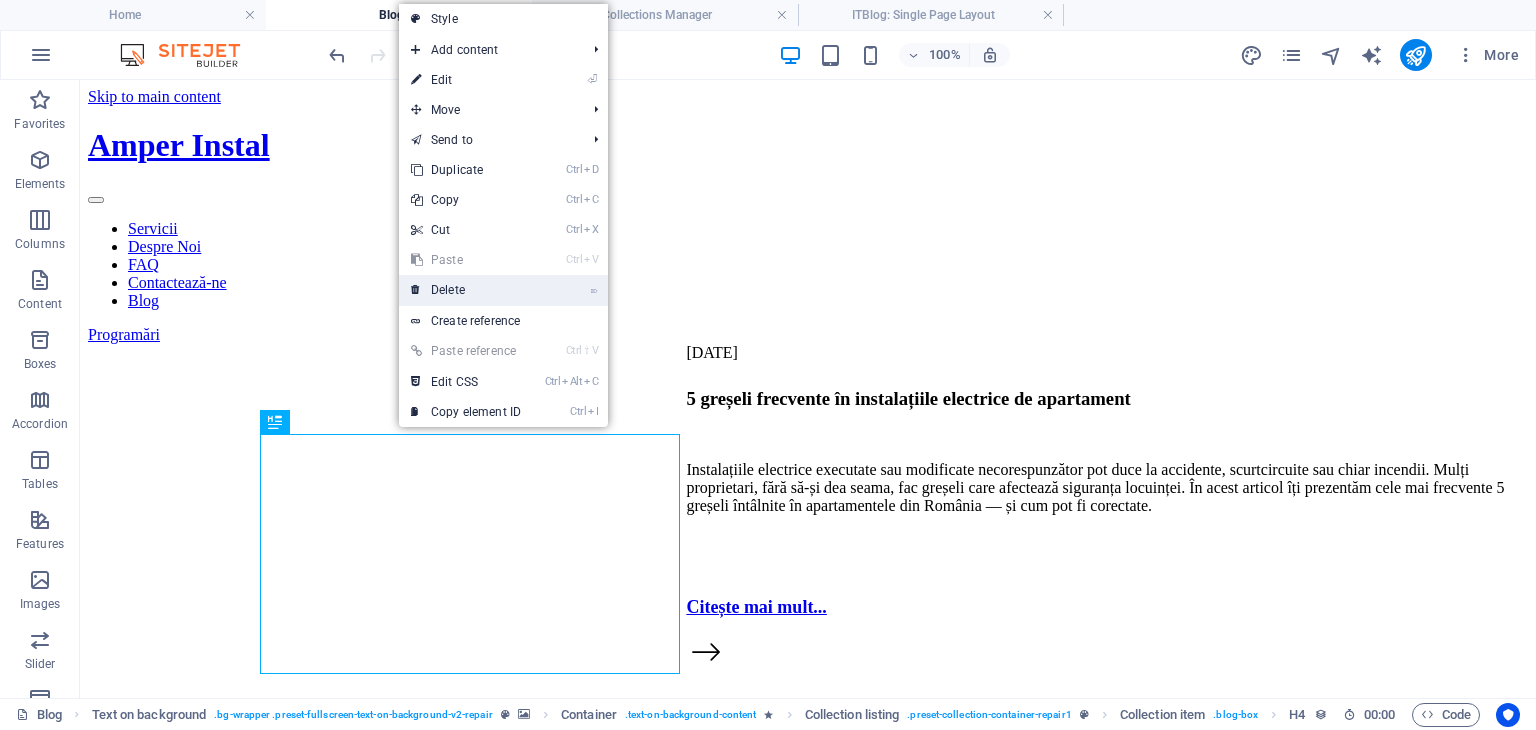 click on "⌦  Delete" at bounding box center (466, 290) 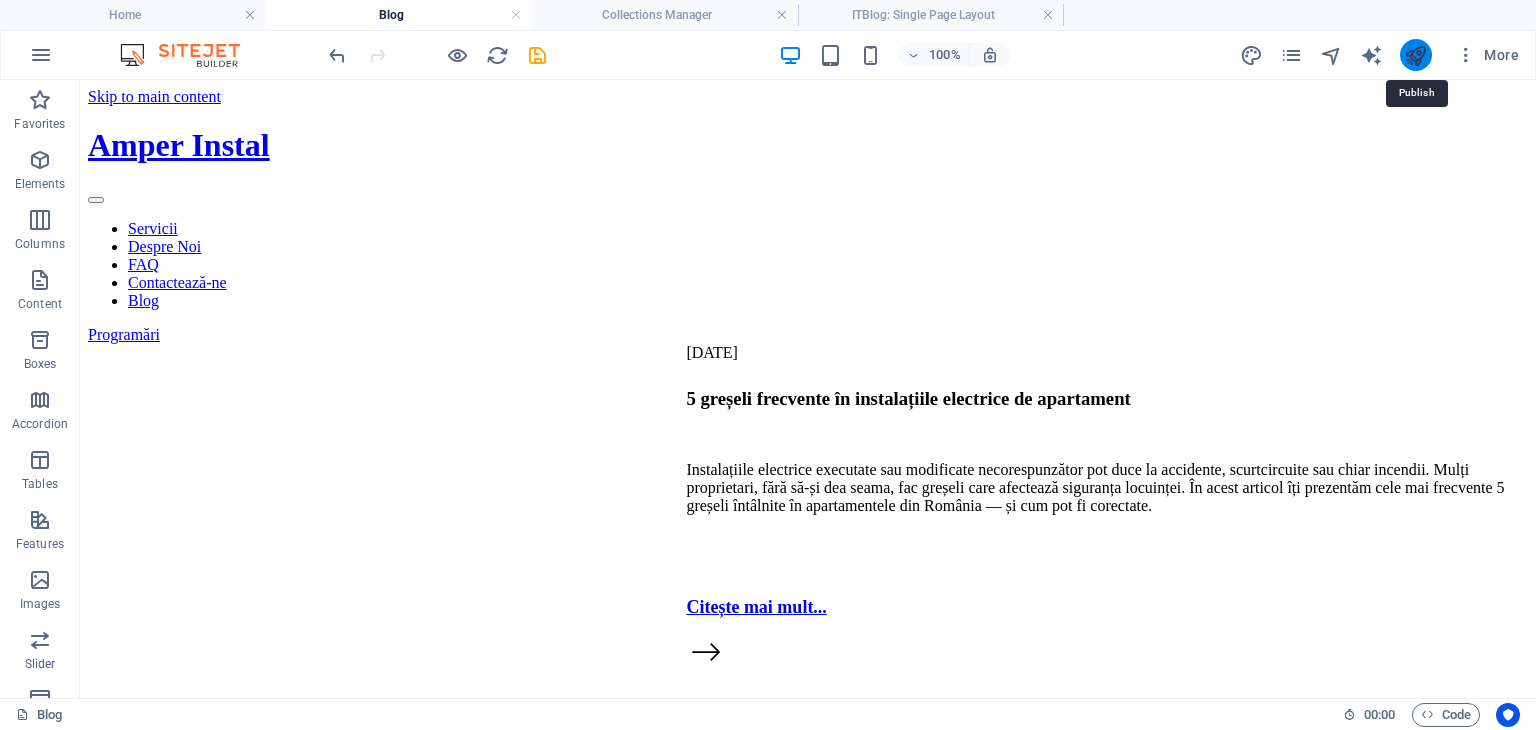 click at bounding box center (1415, 55) 